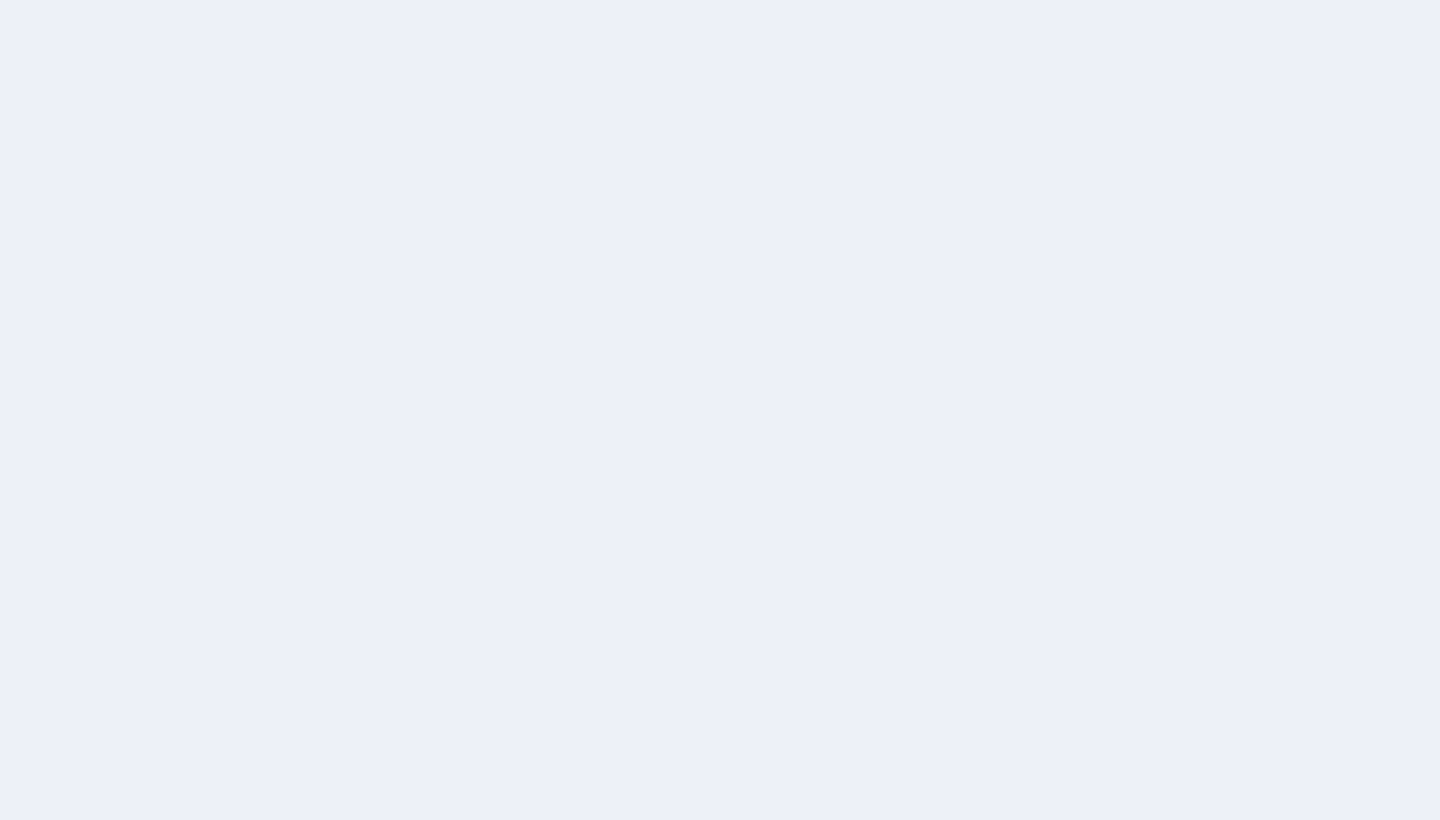 scroll, scrollTop: 0, scrollLeft: 0, axis: both 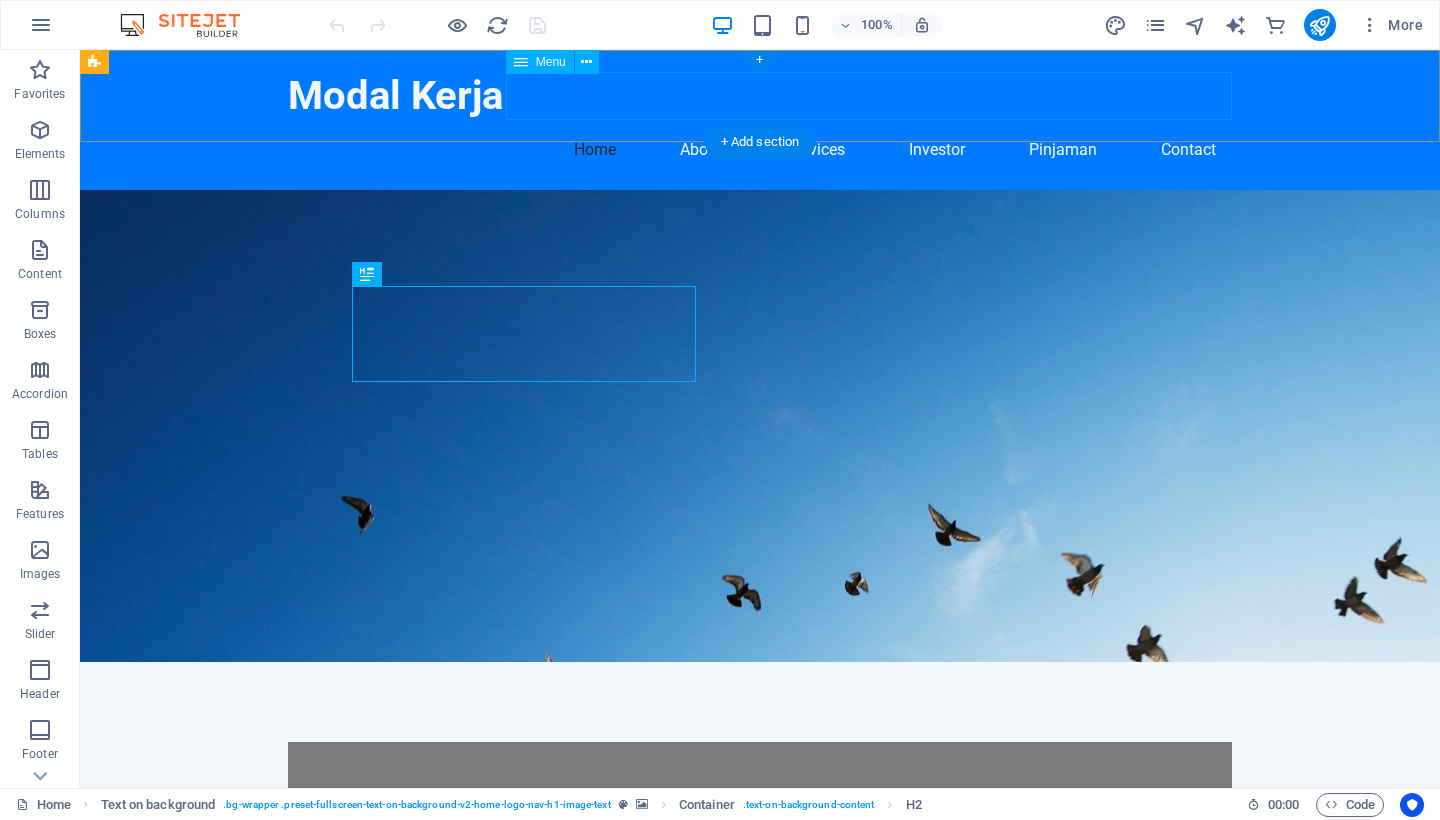 click on "Home About Services Investor Pinjaman Contact" at bounding box center [760, 150] 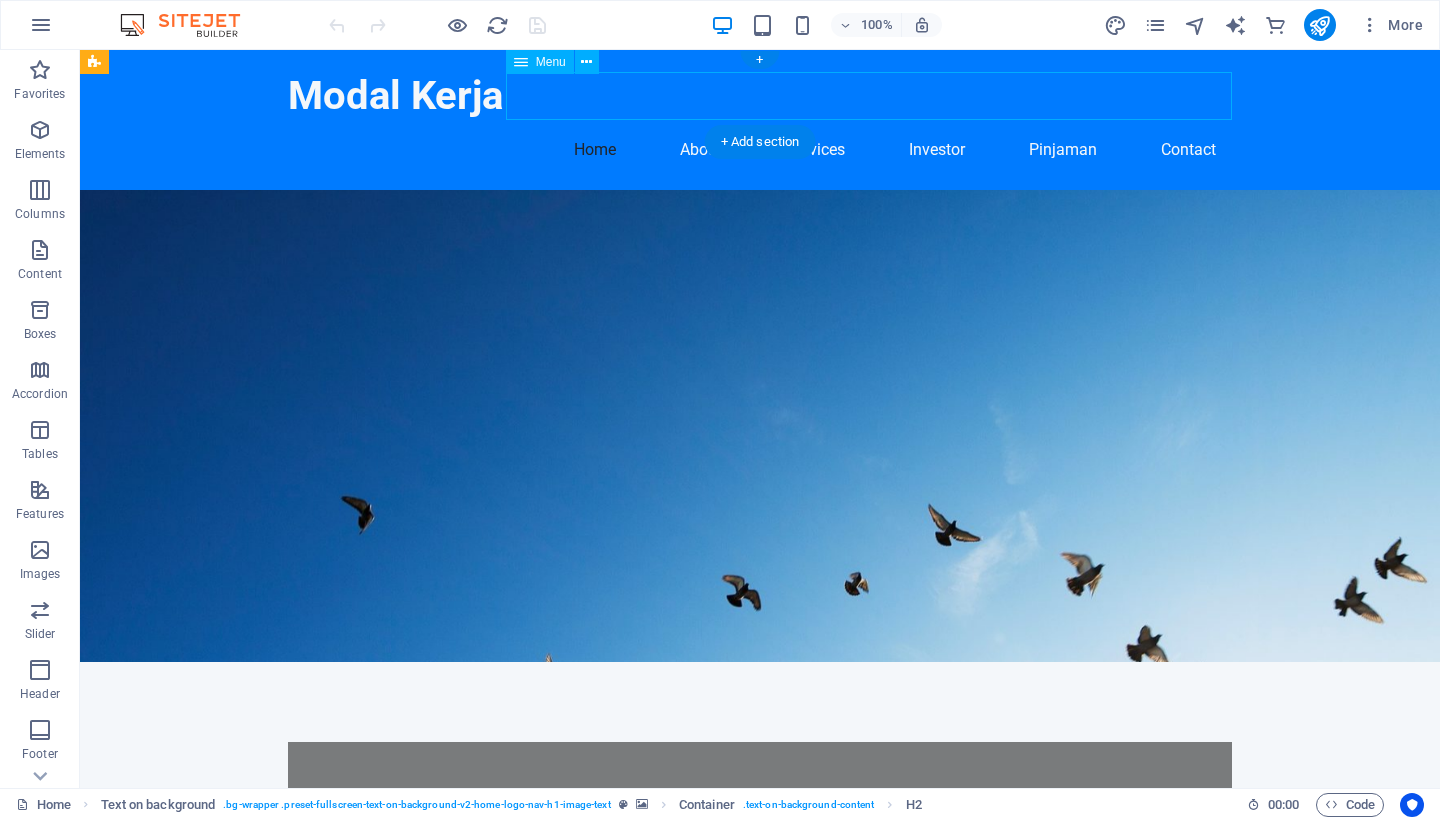 click on "Home About Services Investor Pinjaman Contact" at bounding box center (760, 150) 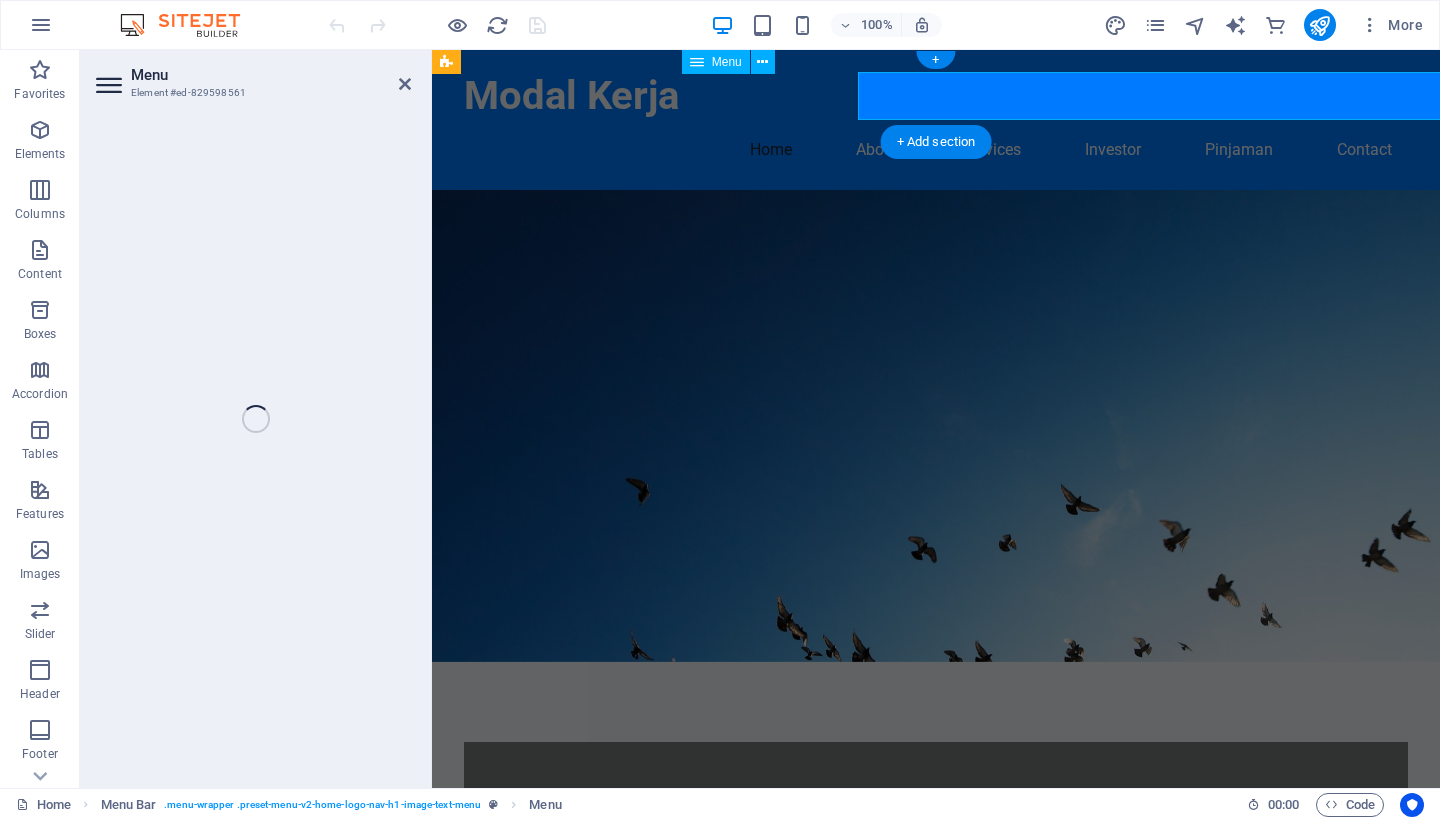 select 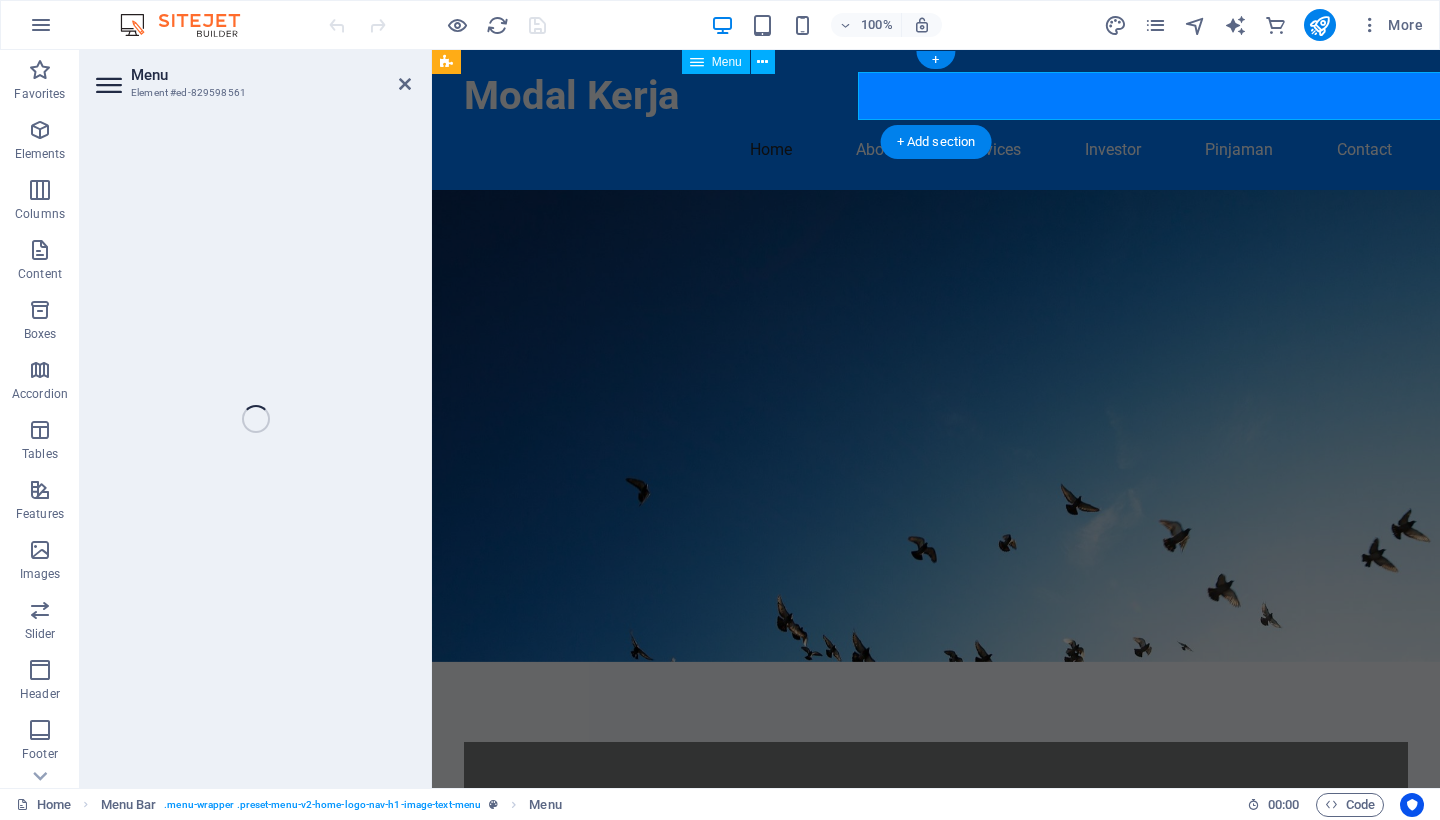 select 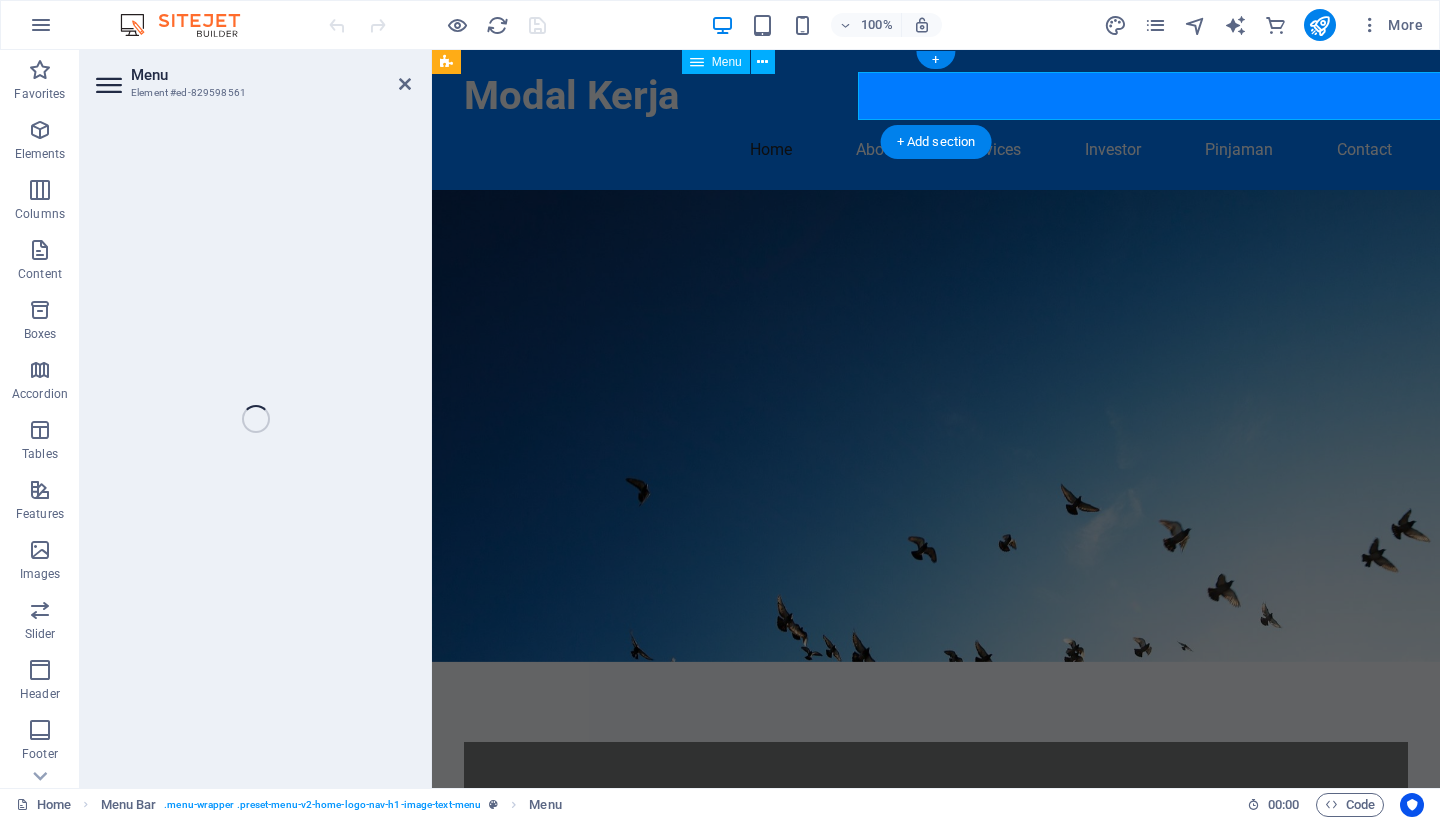 select 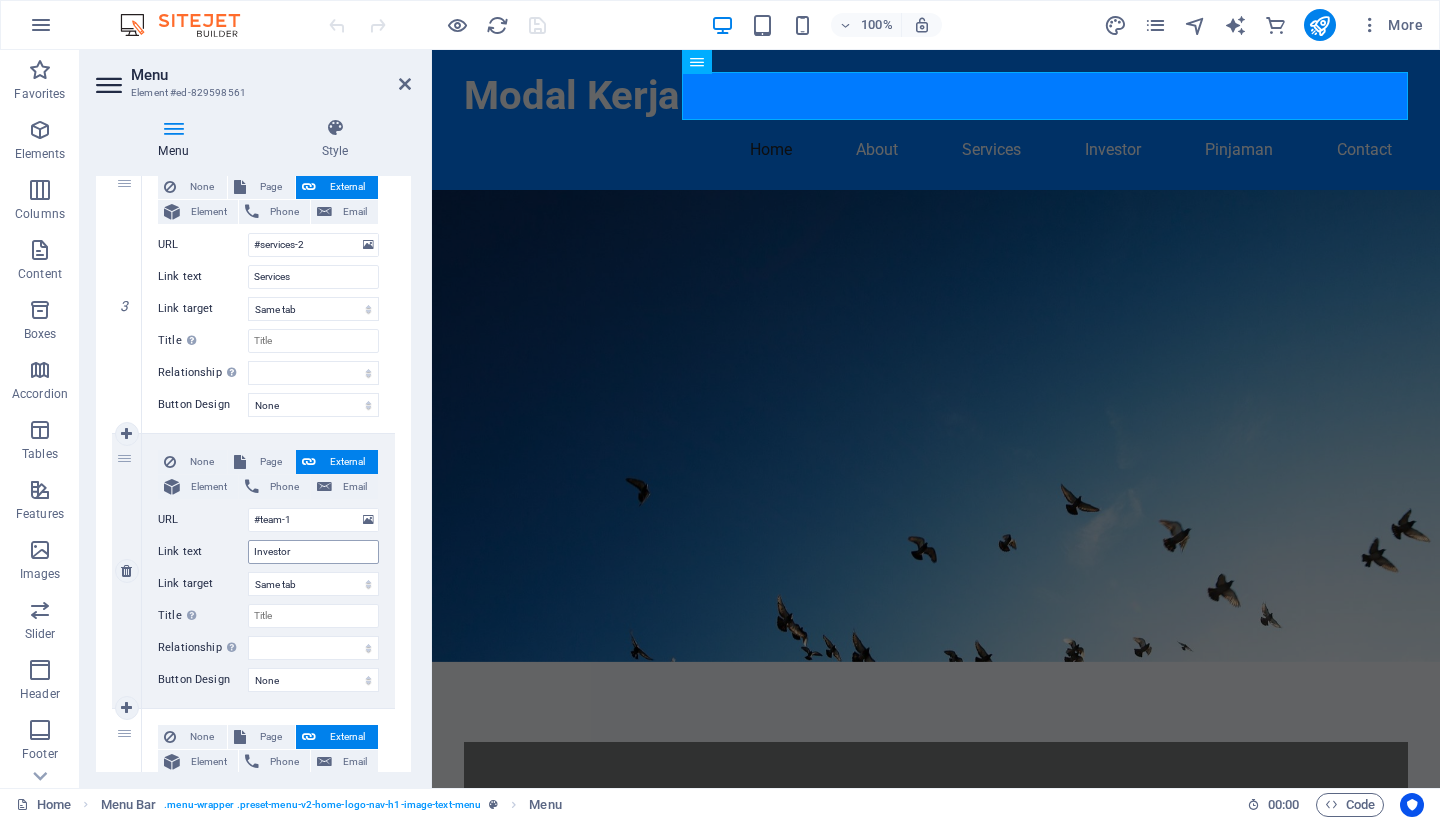 scroll, scrollTop: 764, scrollLeft: 0, axis: vertical 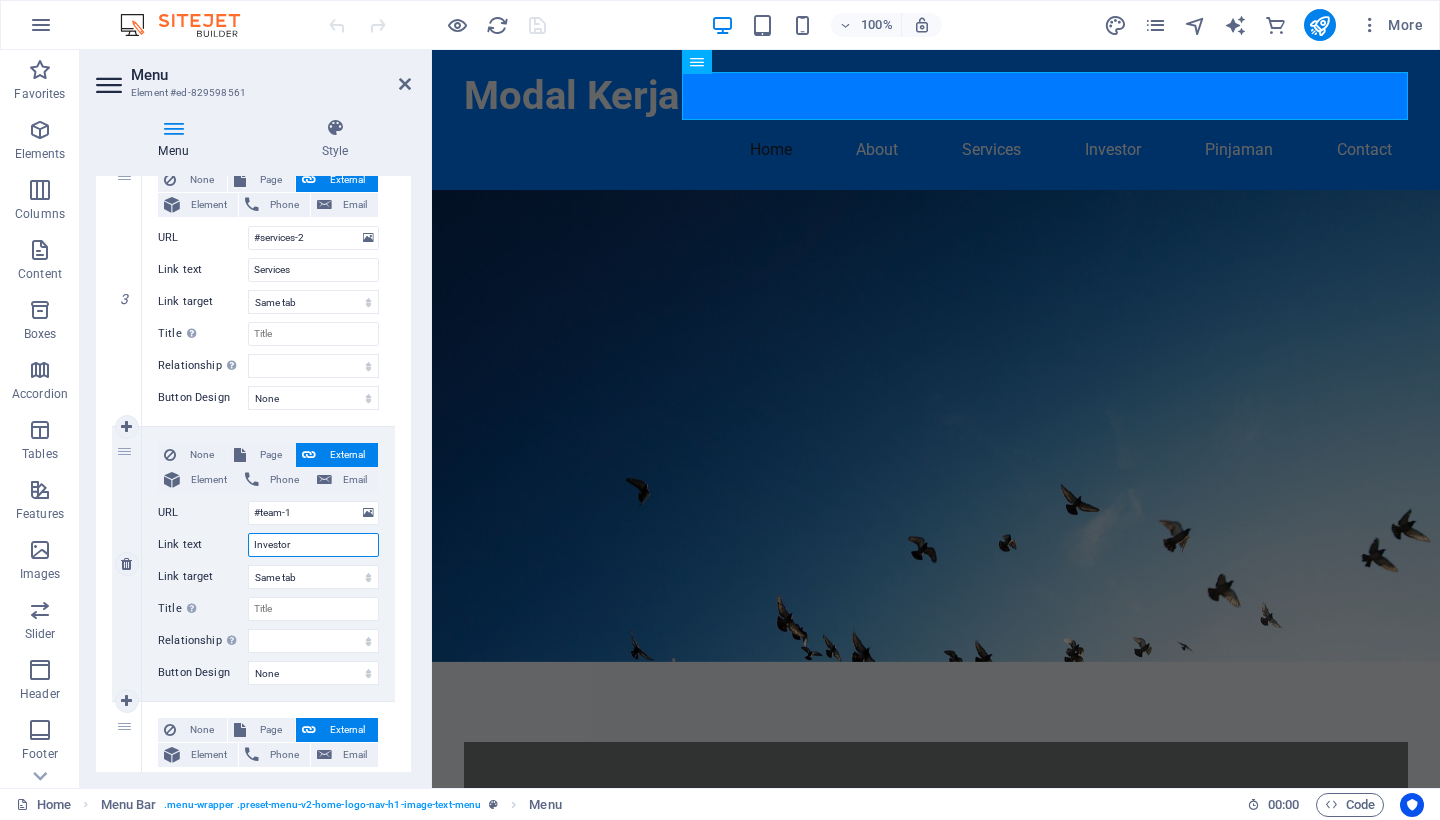 click on "Investor" at bounding box center (313, 545) 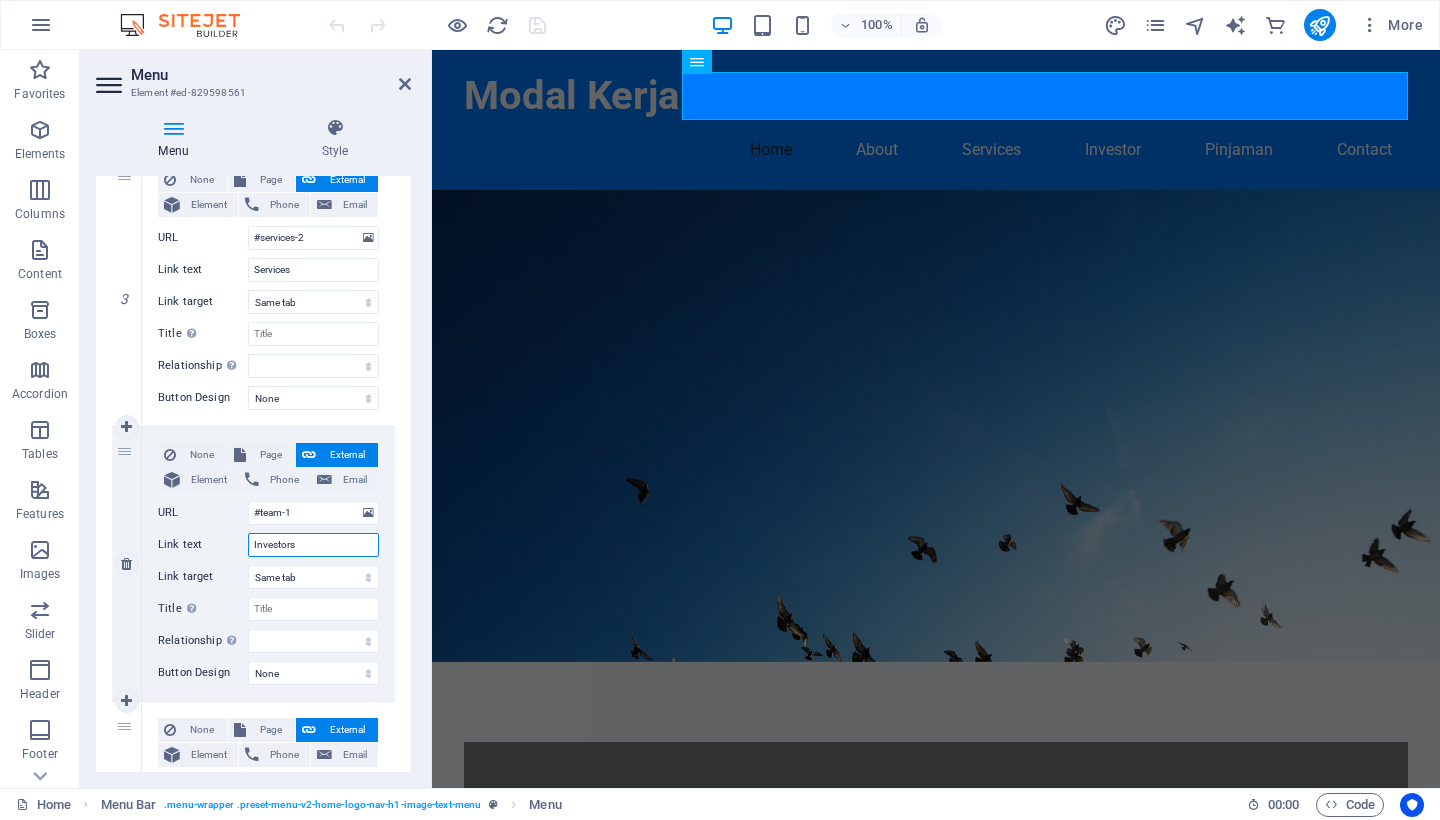 select 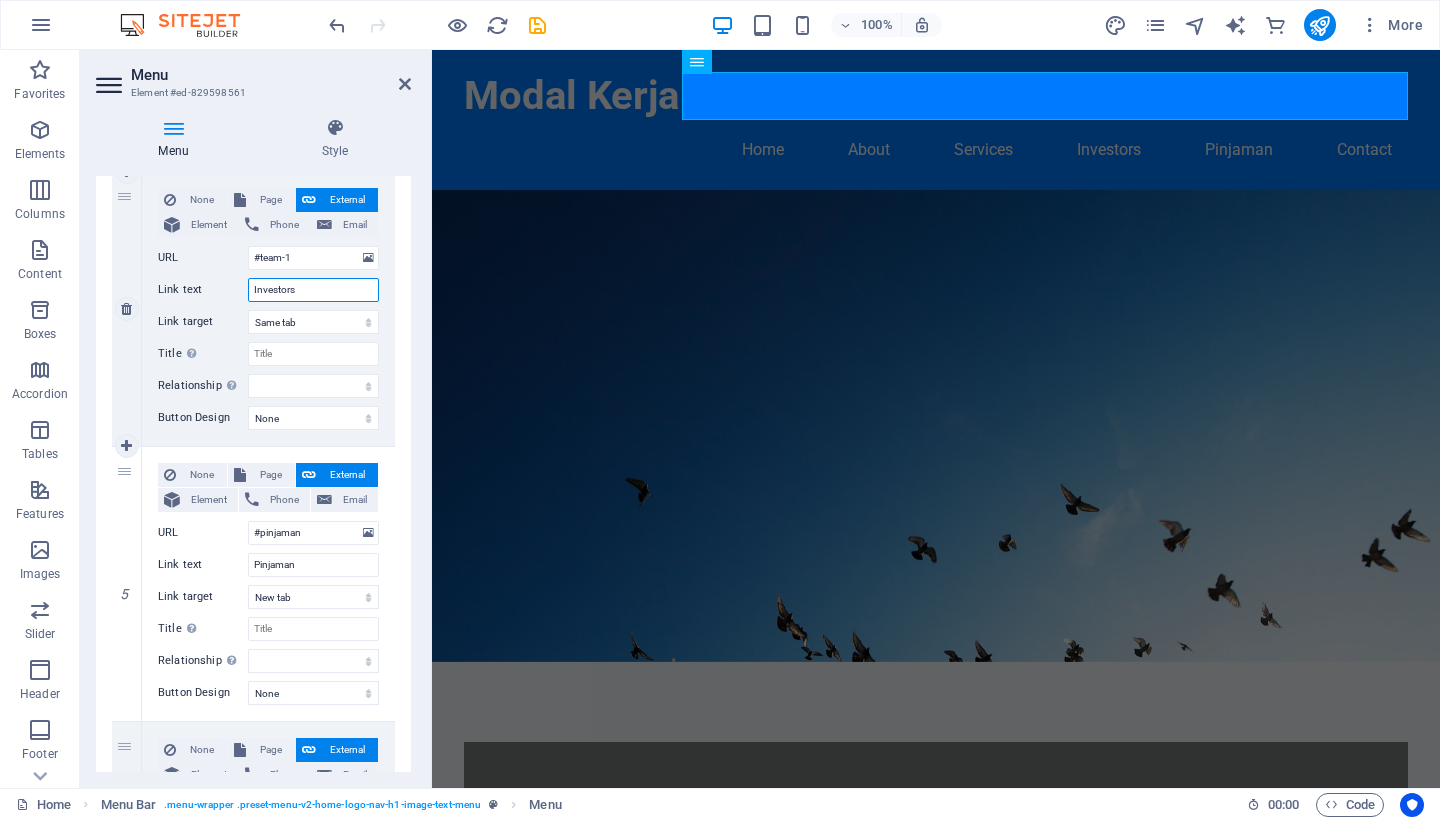 scroll, scrollTop: 1020, scrollLeft: 0, axis: vertical 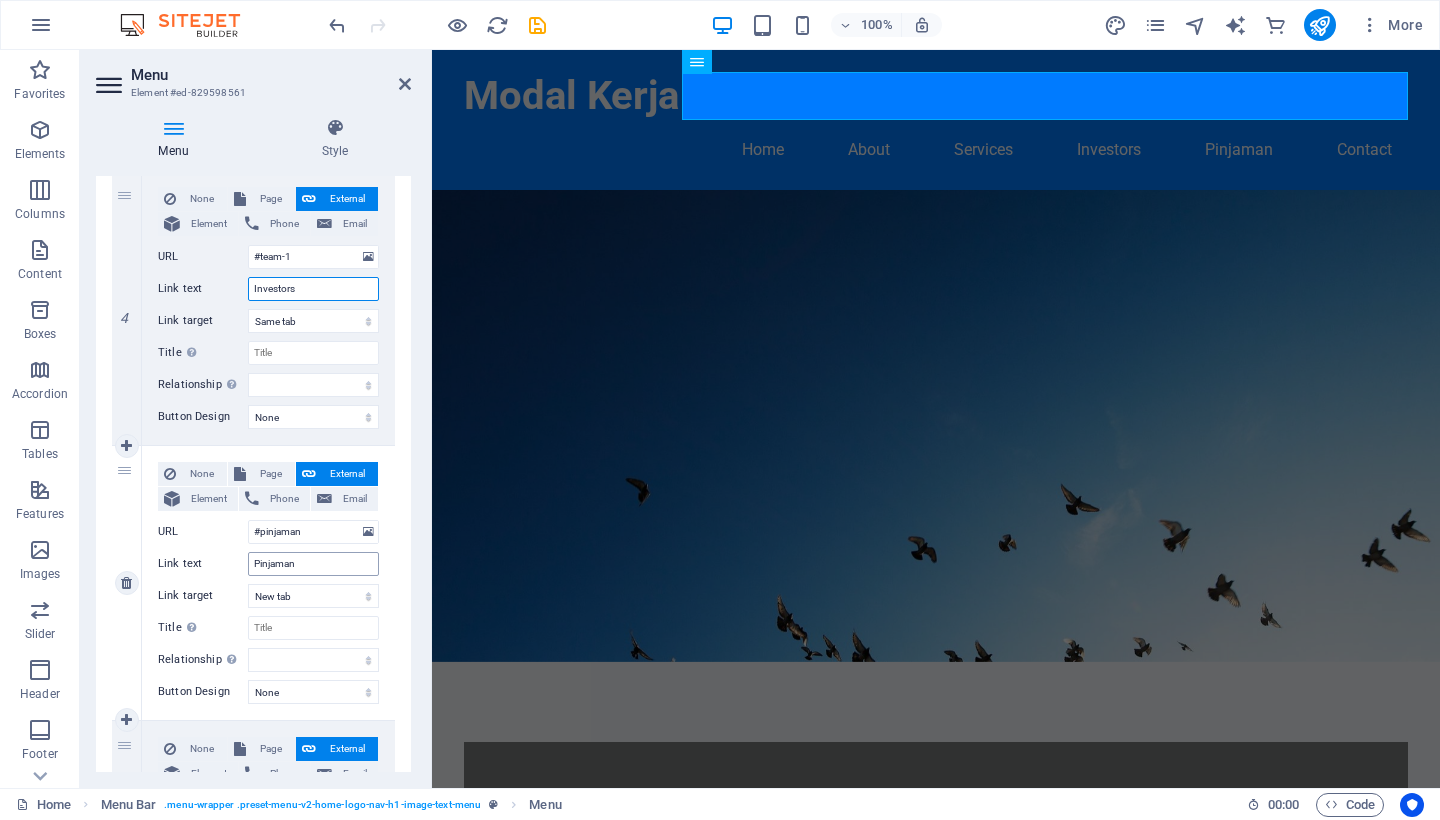 type on "Investors" 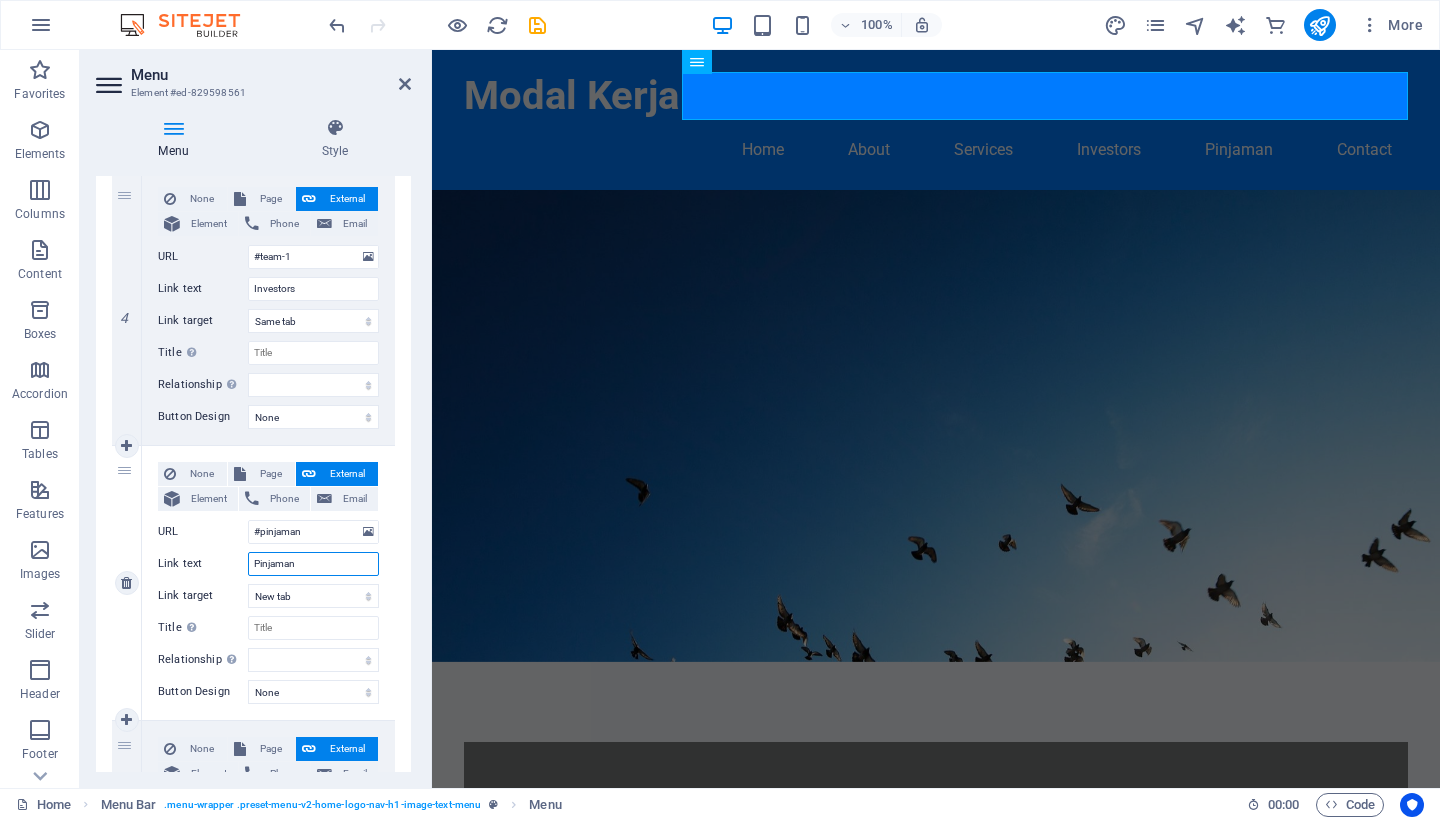 click on "Pinjaman" at bounding box center [313, 564] 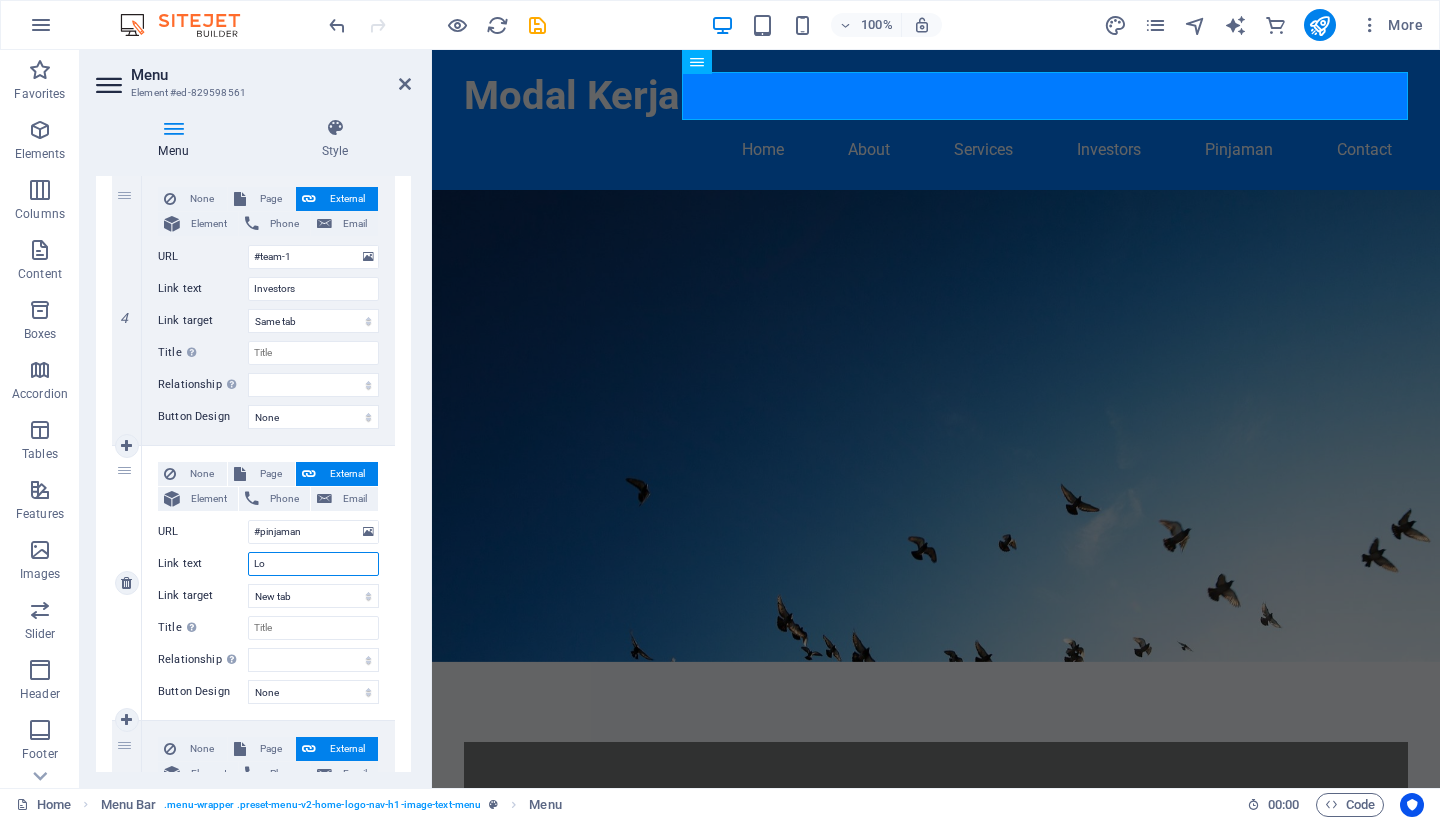 type on "Loa" 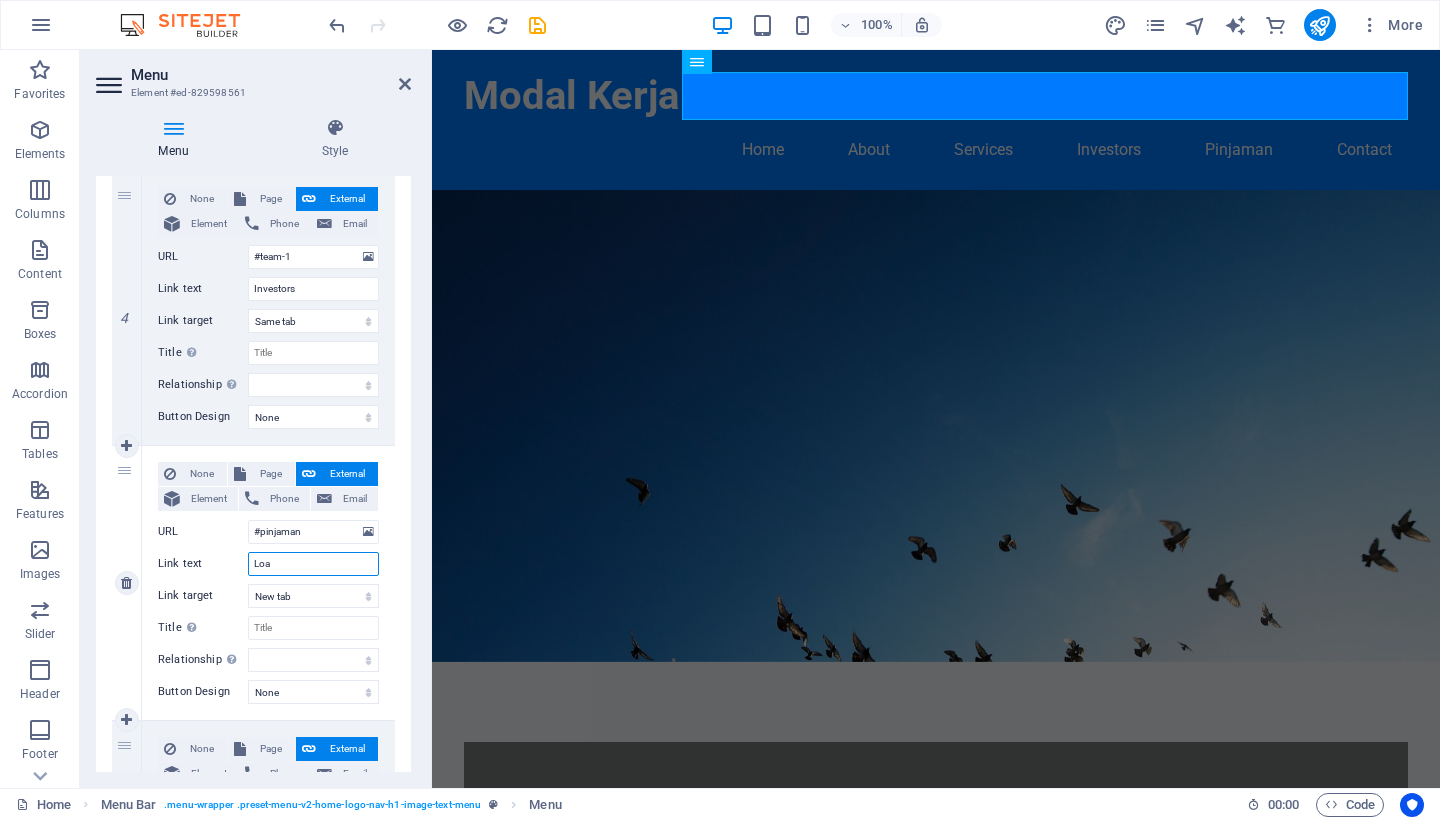 select 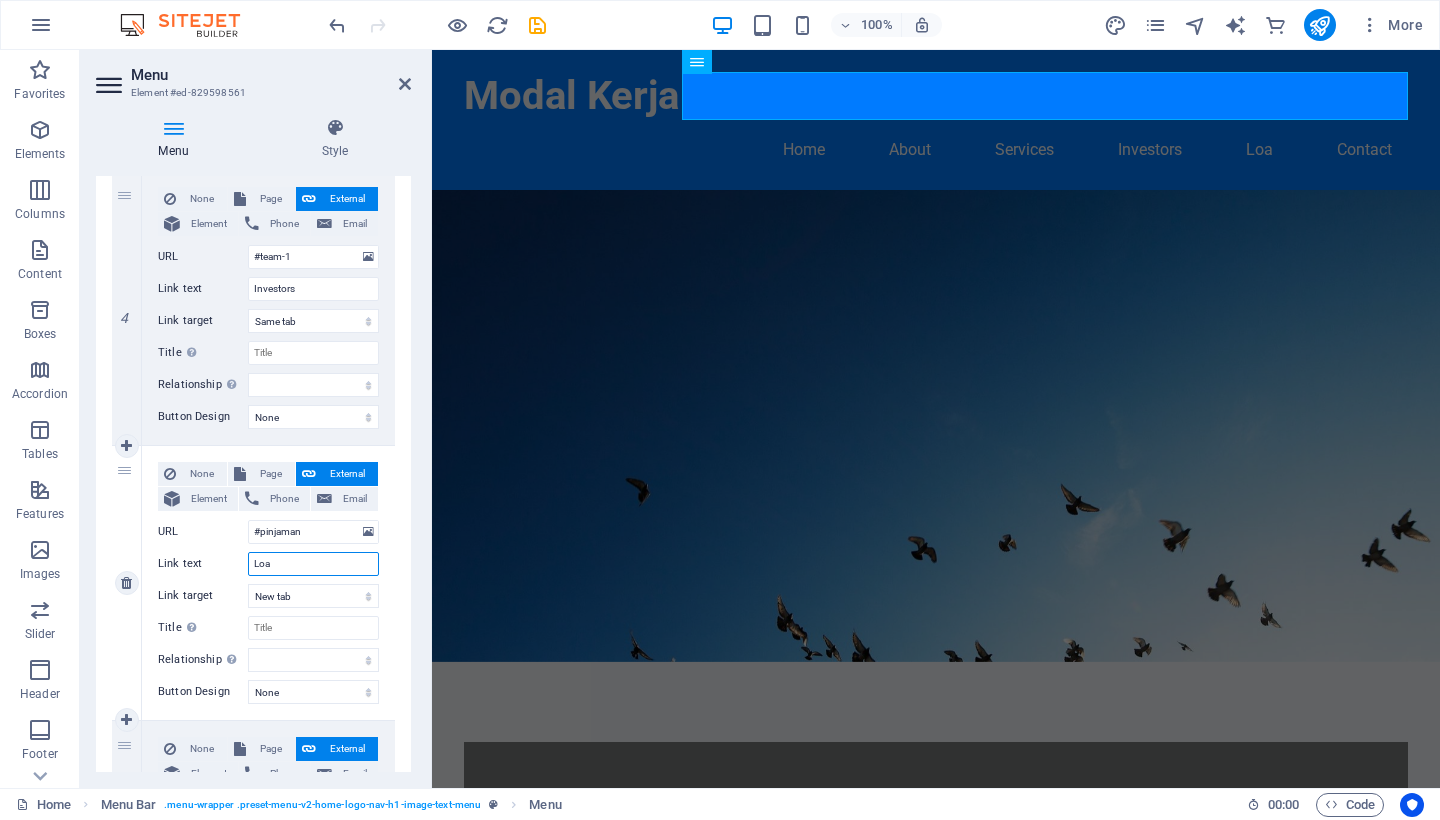 type on "Loan" 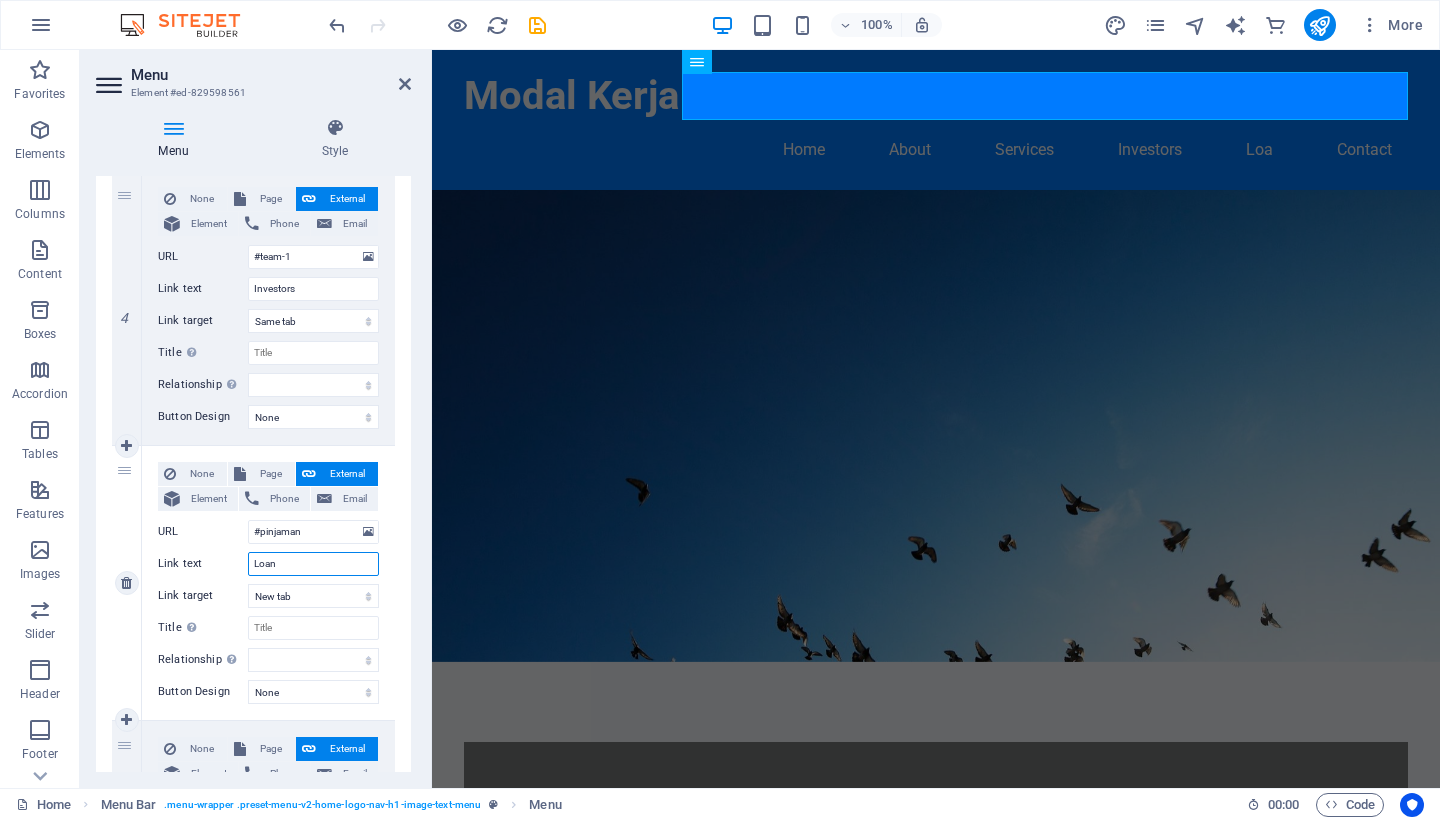 select 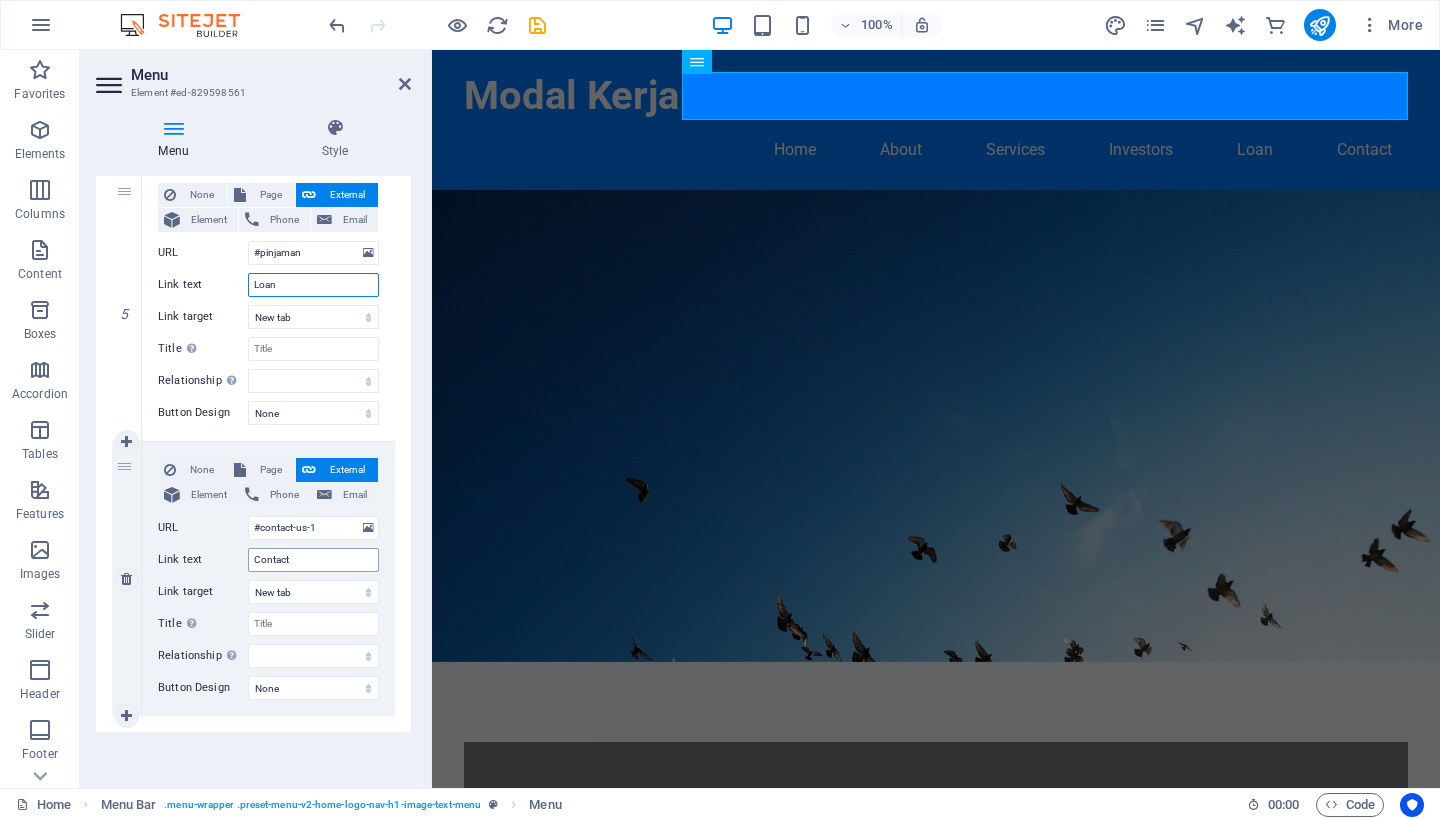 scroll, scrollTop: 1299, scrollLeft: 0, axis: vertical 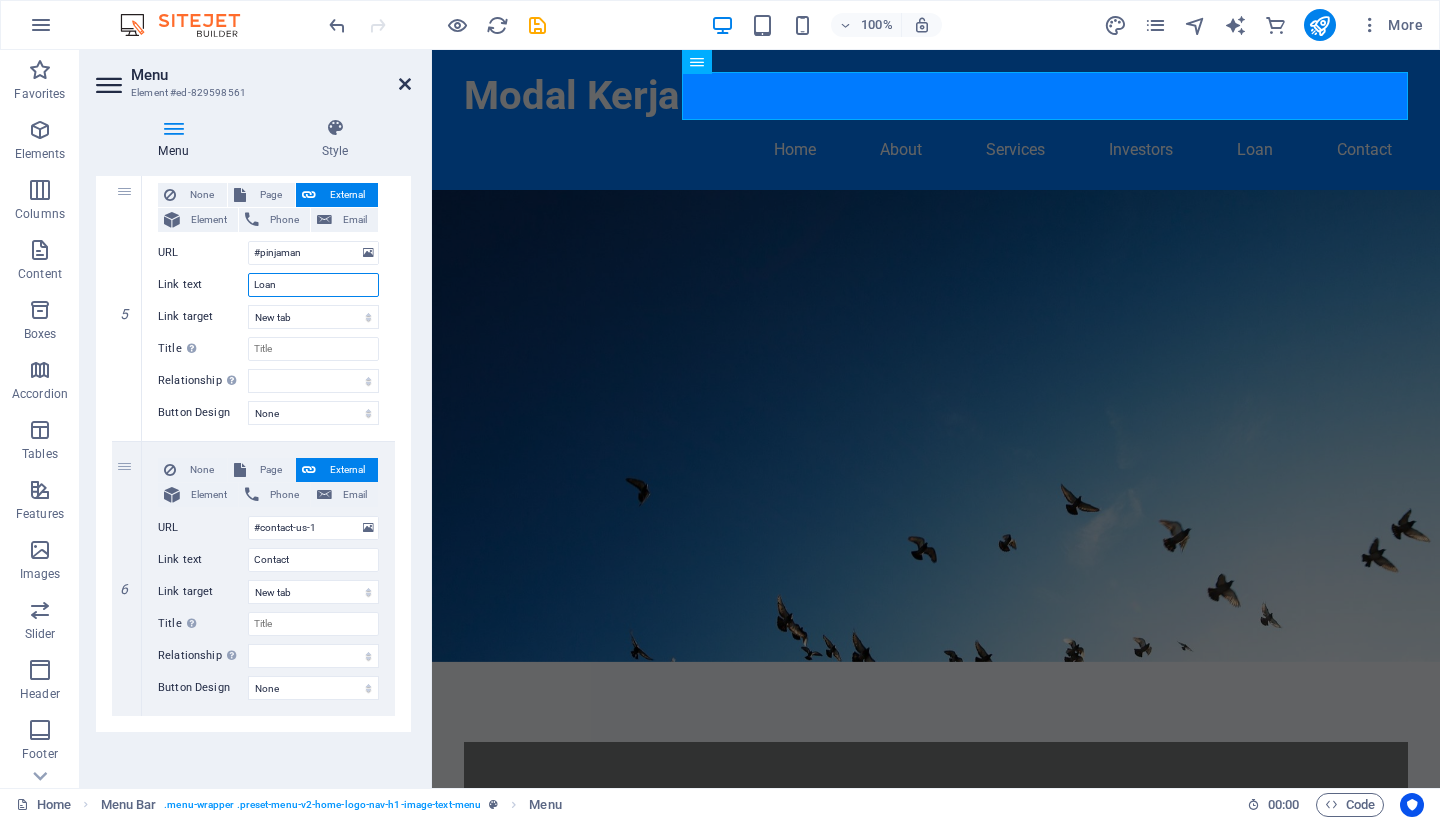 type on "Loan" 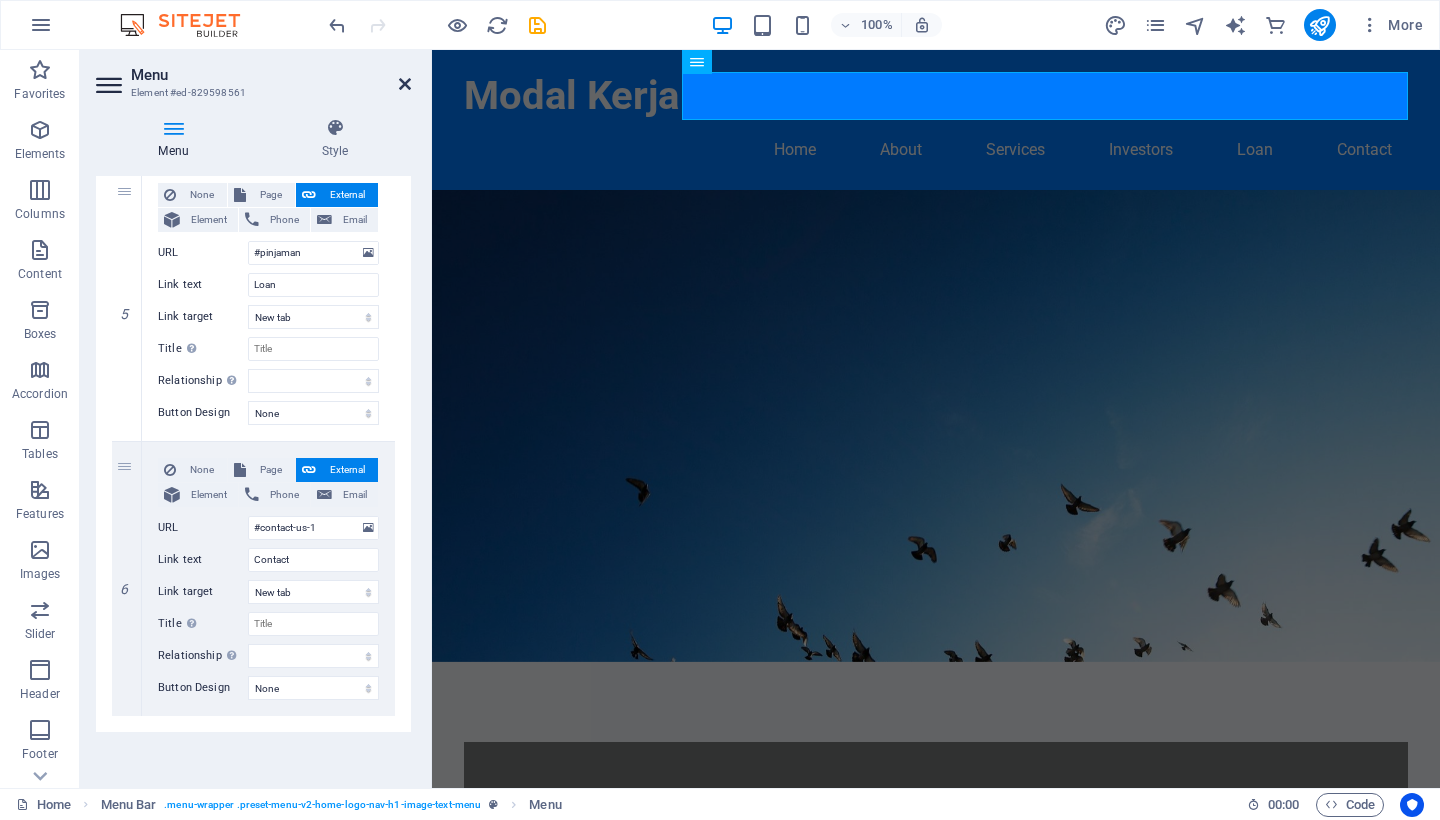 click at bounding box center (405, 84) 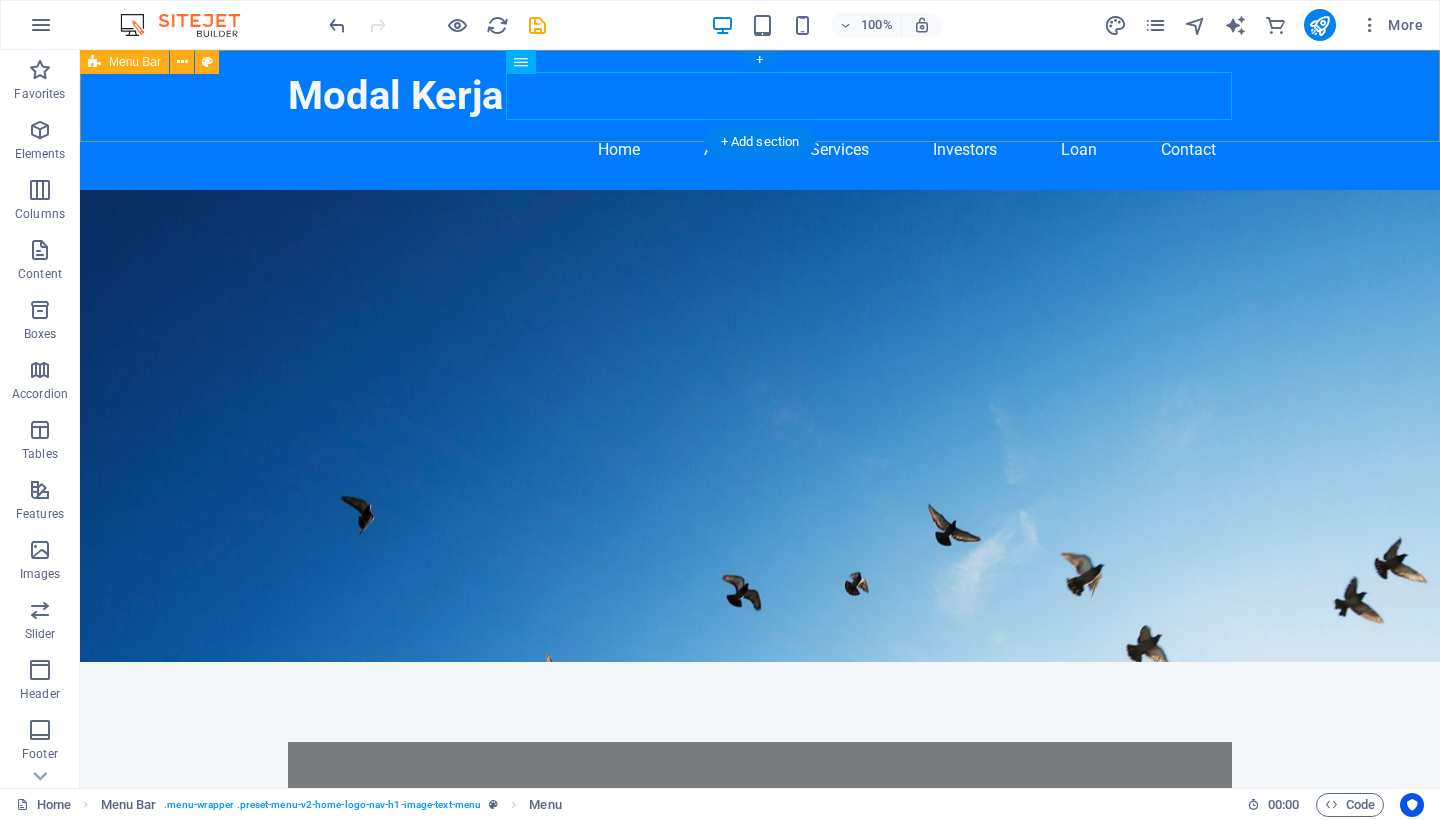 click on "Modal Kerja Home About Services Investors Loan Contact" at bounding box center [760, 120] 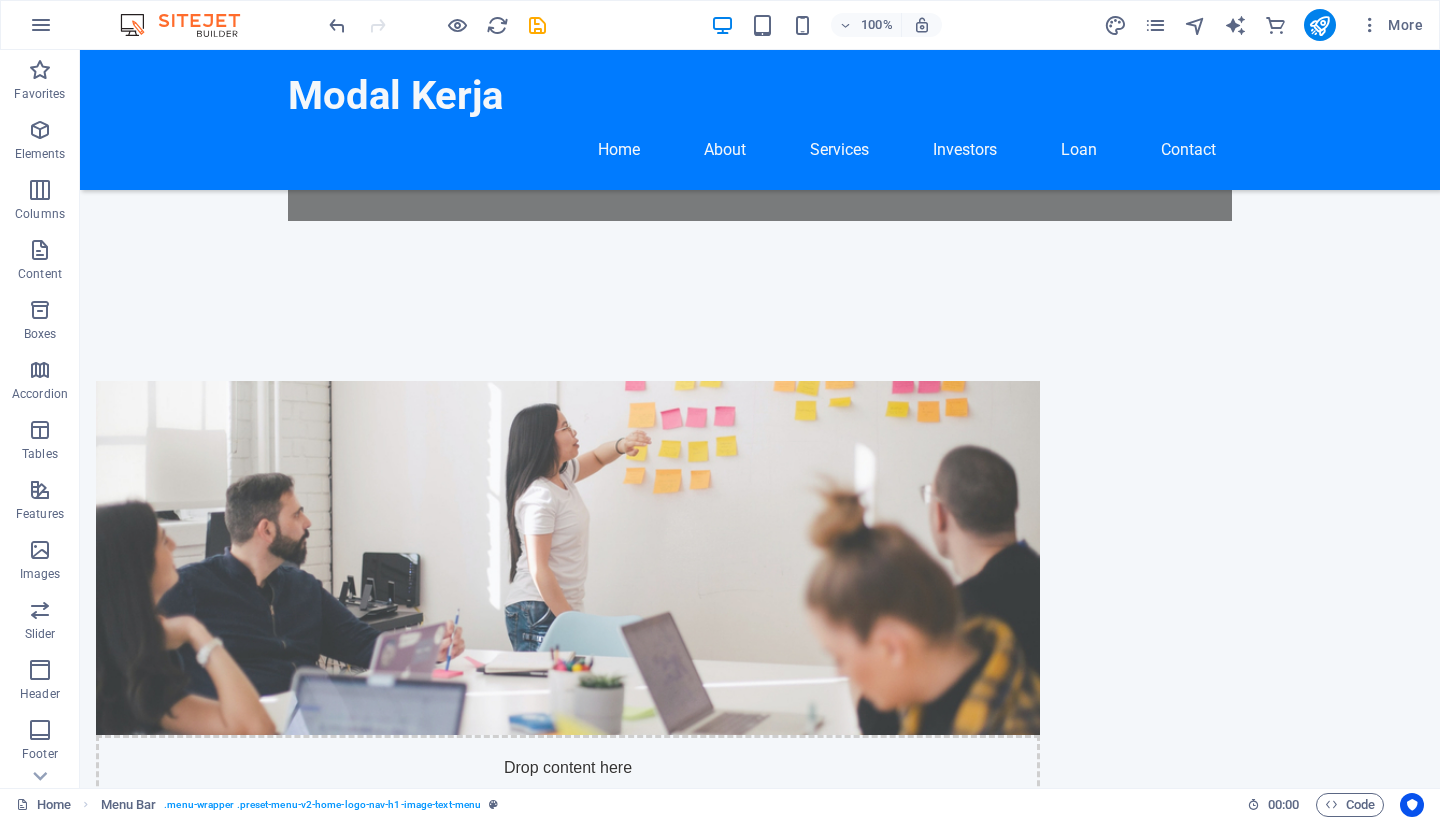 scroll, scrollTop: 726, scrollLeft: 0, axis: vertical 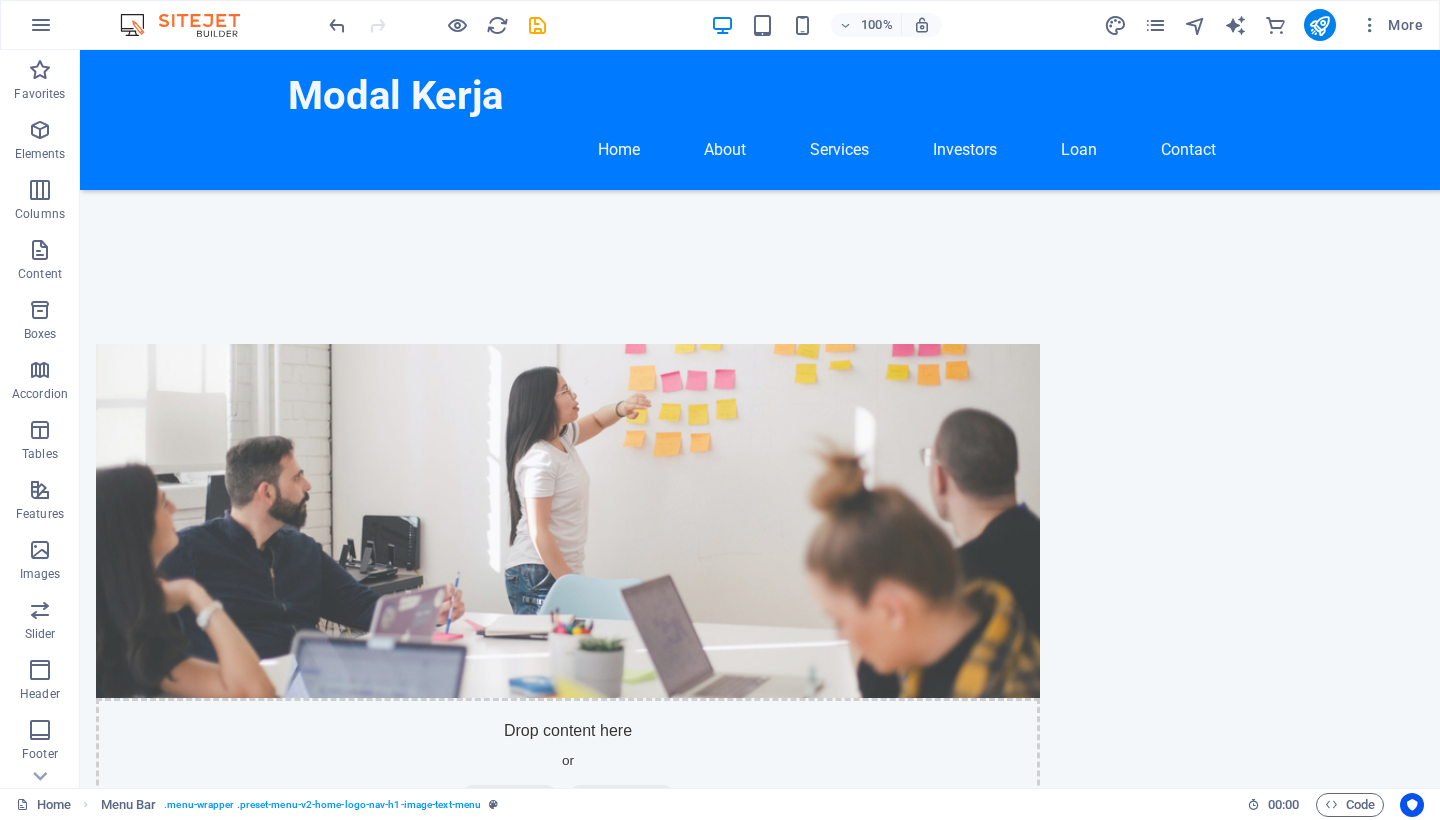 click on "100% More" at bounding box center [720, 25] 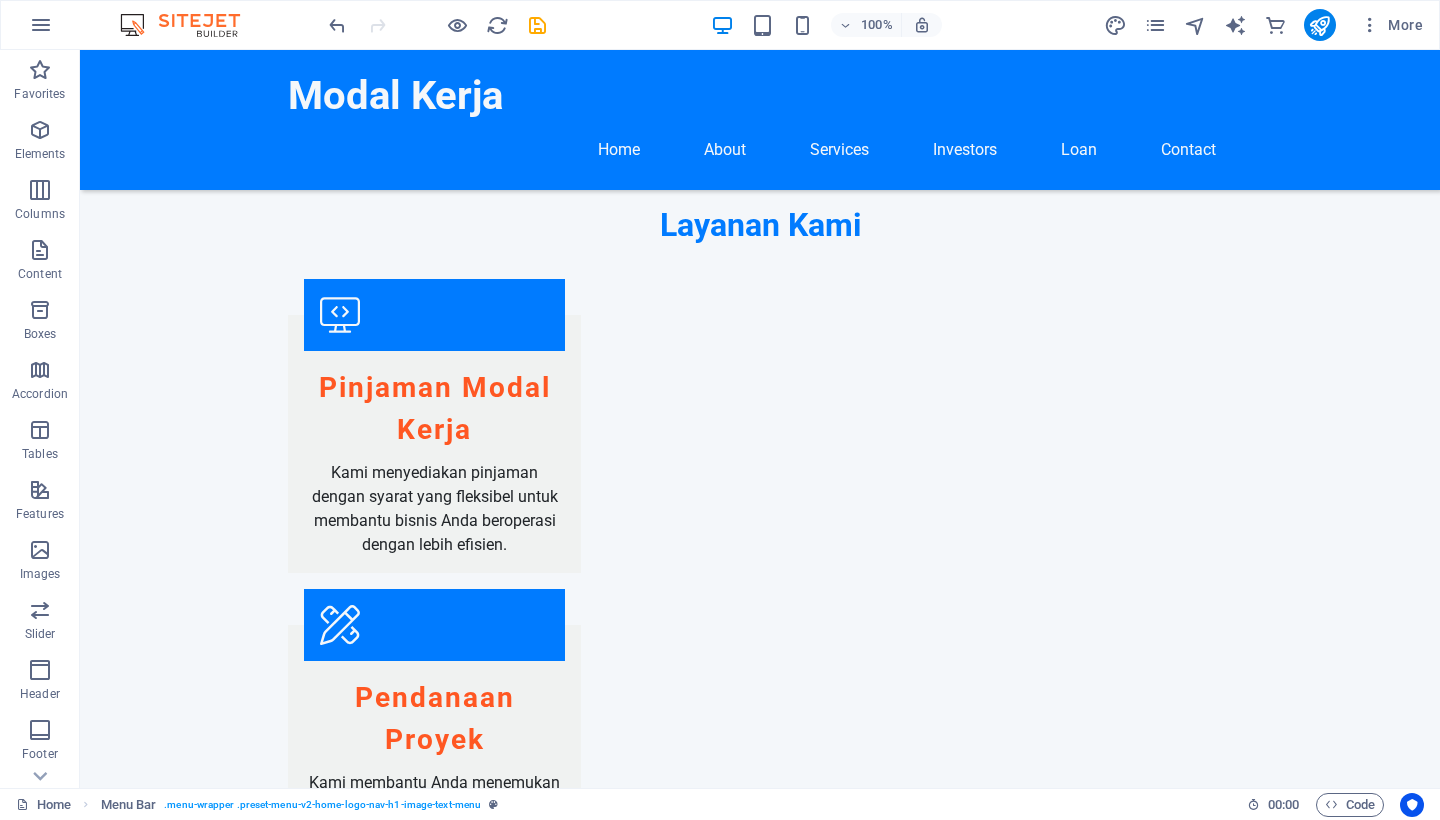scroll, scrollTop: 1890, scrollLeft: 0, axis: vertical 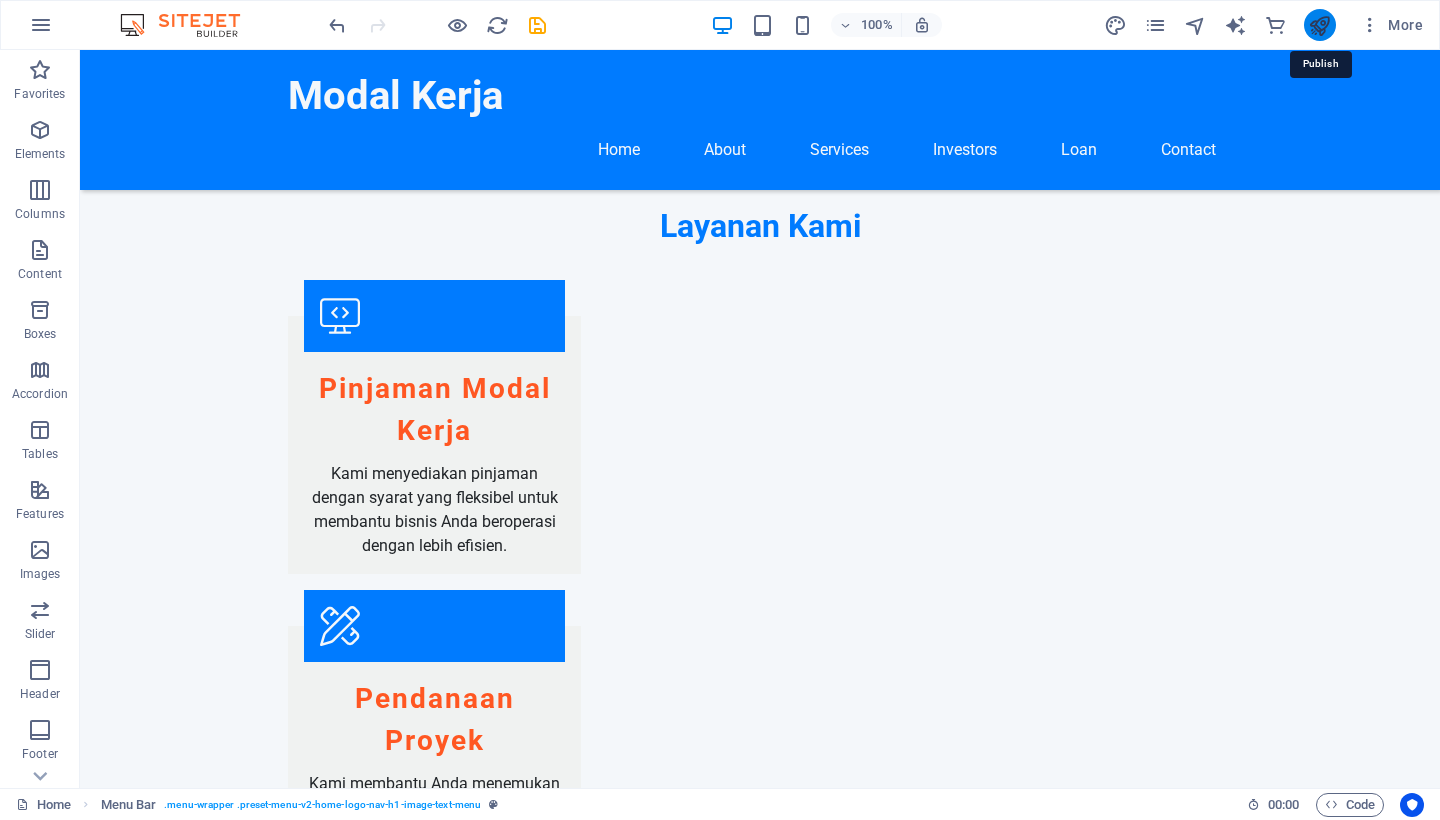 click at bounding box center (1319, 25) 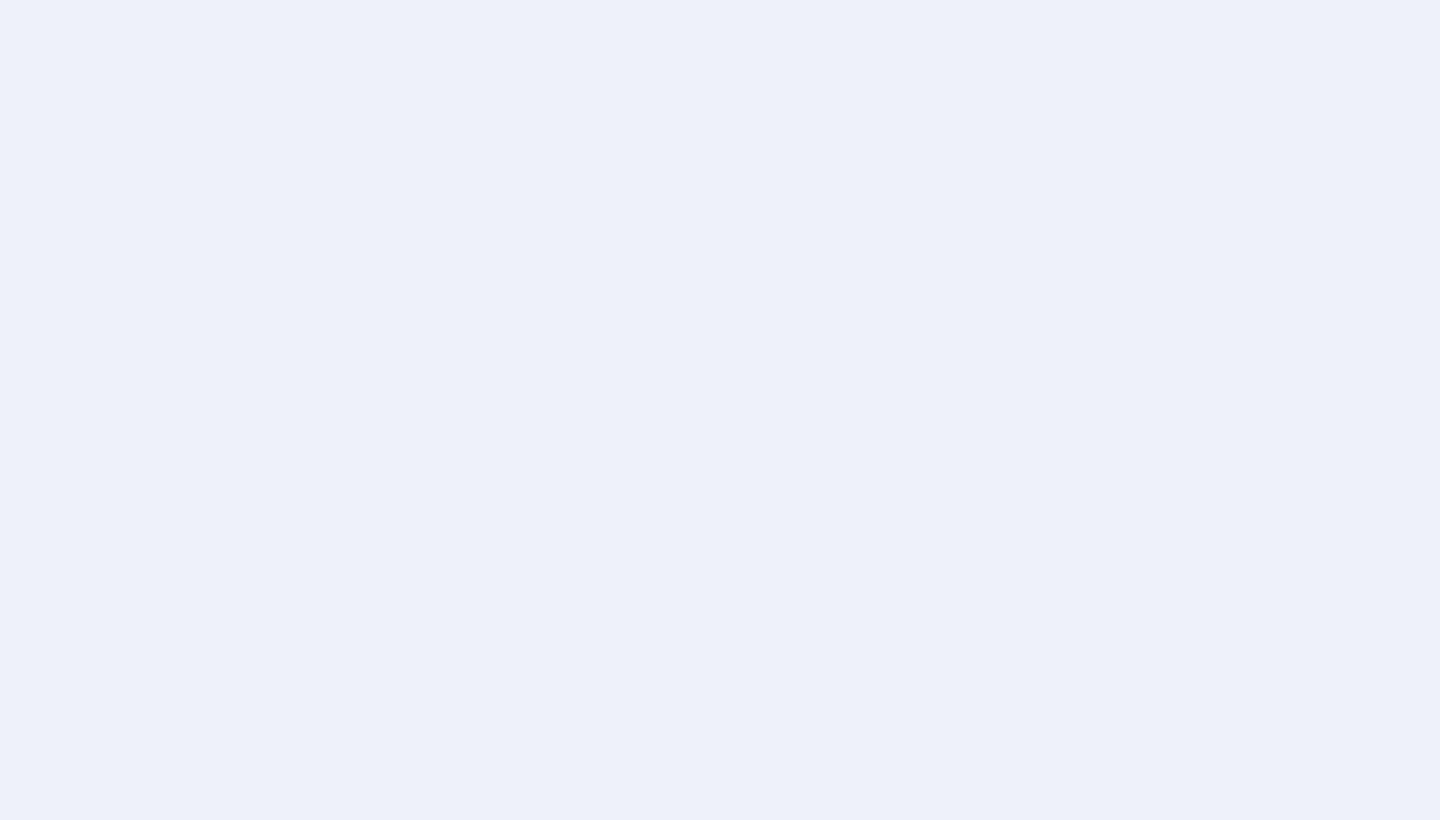 scroll, scrollTop: 0, scrollLeft: 0, axis: both 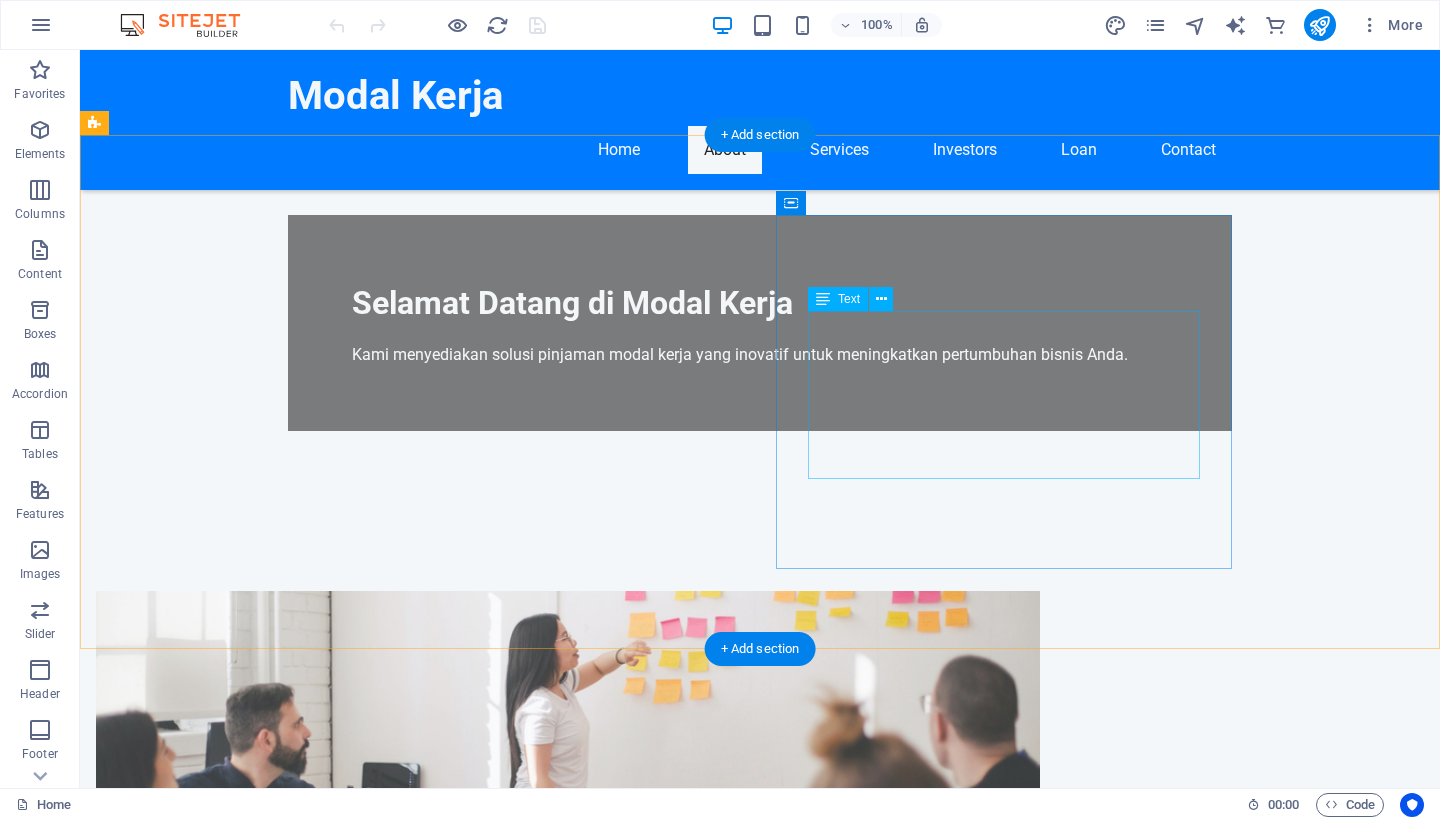 click on "Modalkerja adalah perusahaan yang fokus pada penyediaan pinjaman modal kerja bagi pelaku bisnis. Dengan beragam solusi finansial yang kami tawarkan, kami siap membantu Anda dalam memaksimalkan potensi bisnis Anda. Bersama kami, Anda akan menemukan fleksibilitas dalam pembiayaan yang sesuai dengan kebutuhan Anda." at bounding box center [568, 1235] 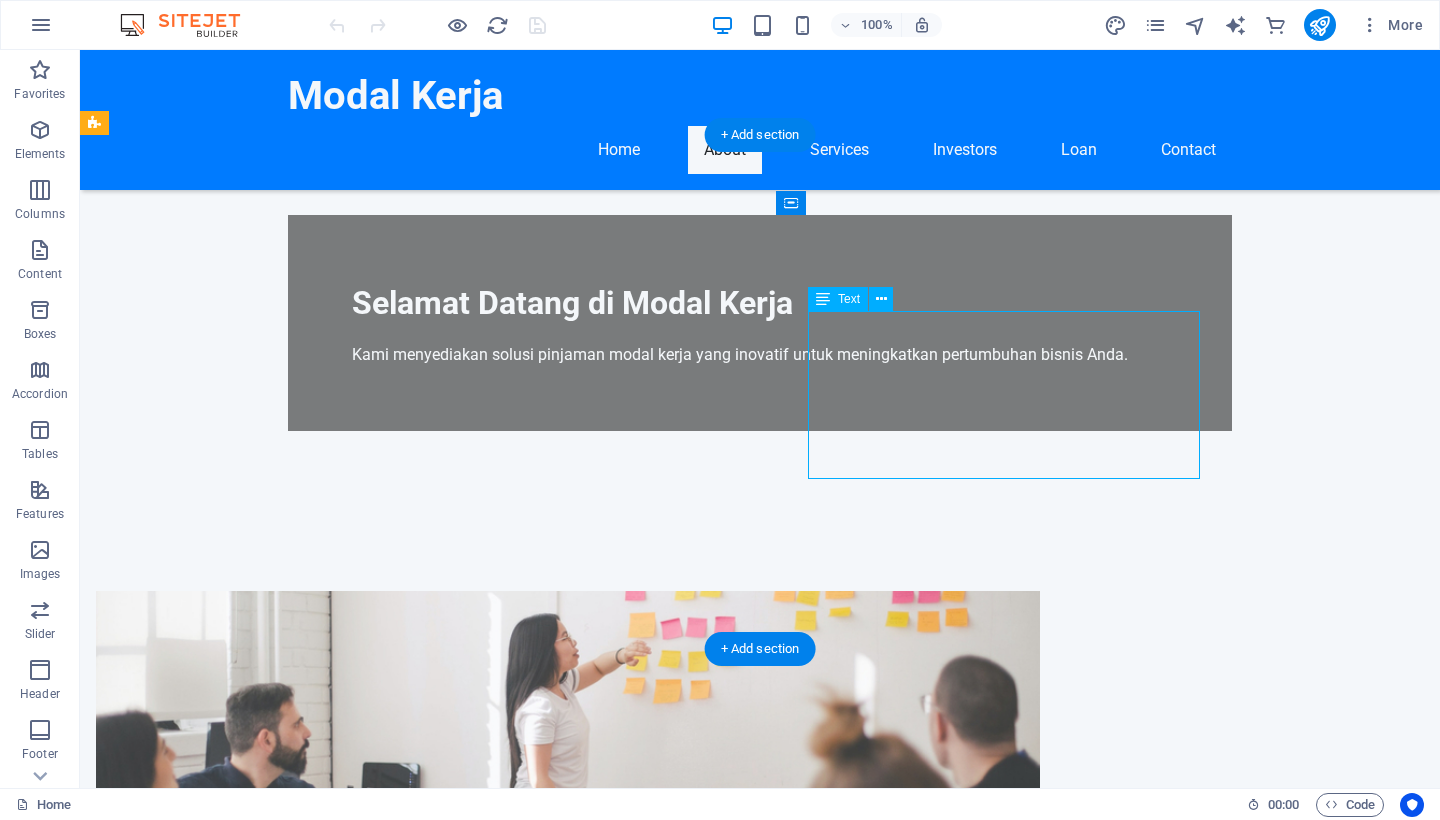 click on "Modalkerja adalah perusahaan yang fokus pada penyediaan pinjaman modal kerja bagi pelaku bisnis. Dengan beragam solusi finansial yang kami tawarkan, kami siap membantu Anda dalam memaksimalkan potensi bisnis Anda. Bersama kami, Anda akan menemukan fleksibilitas dalam pembiayaan yang sesuai dengan kebutuhan Anda." at bounding box center [568, 1235] 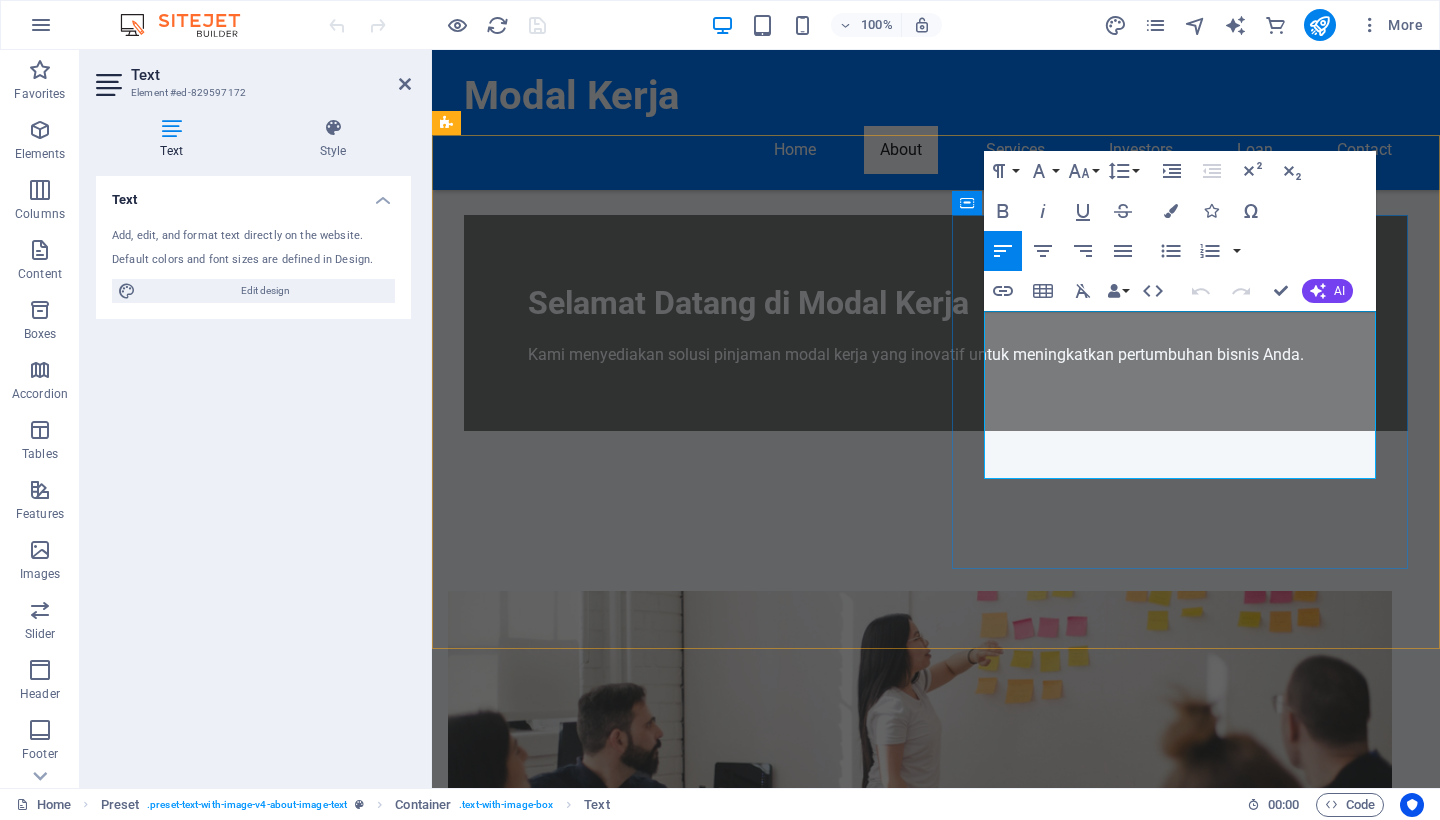 click on "Modalkerja adalah perusahaan yang fokus pada penyediaan pinjaman modal kerja bagi pelaku bisnis. Dengan beragam solusi finansial yang kami tawarkan, kami siap membantu Anda dalam memaksimalkan potensi bisnis Anda. Bersama kami, Anda akan menemukan fleksibilitas dalam pembiayaan yang sesuai dengan kebutuhan Anda." at bounding box center [920, 1235] 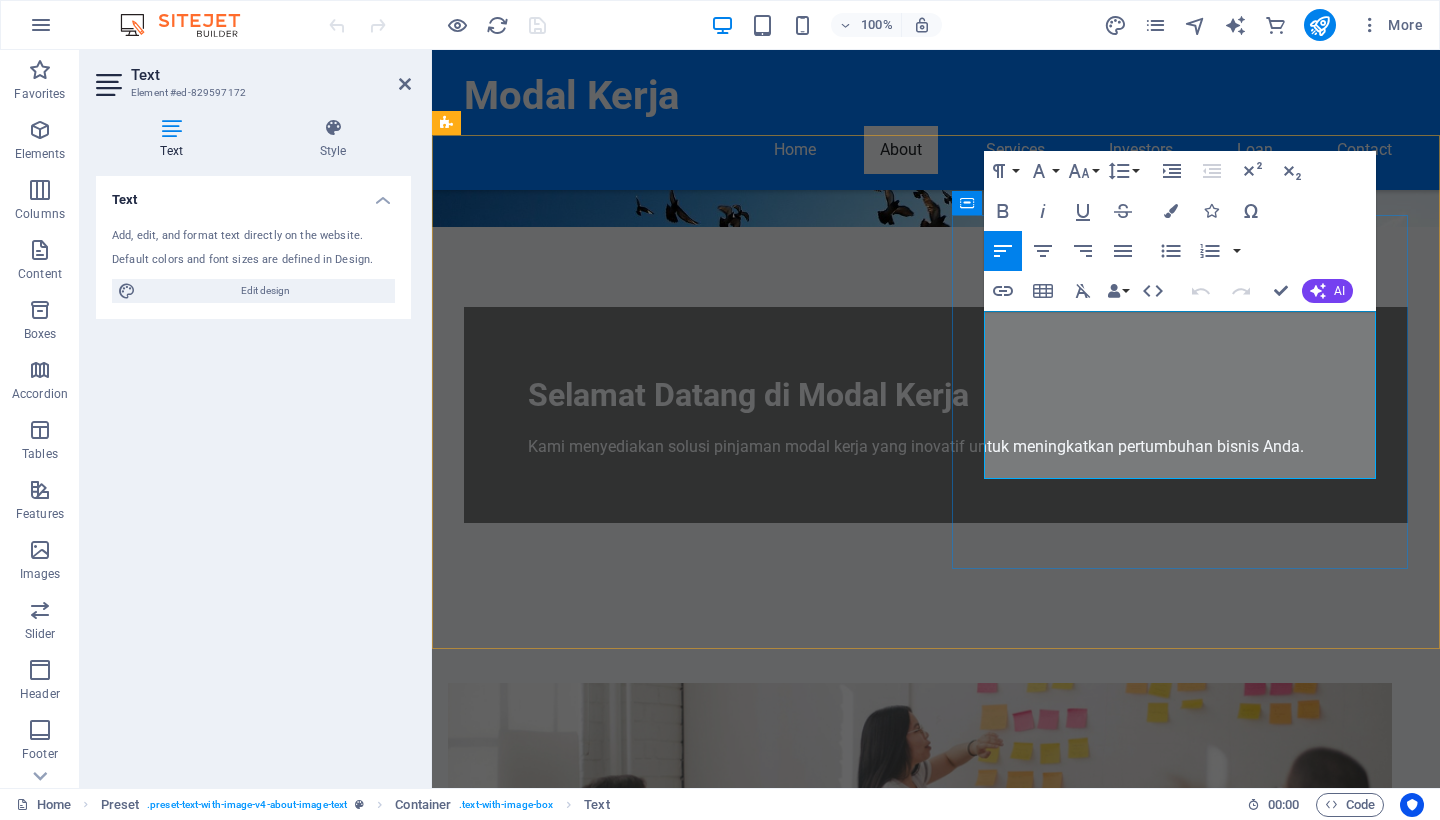 type 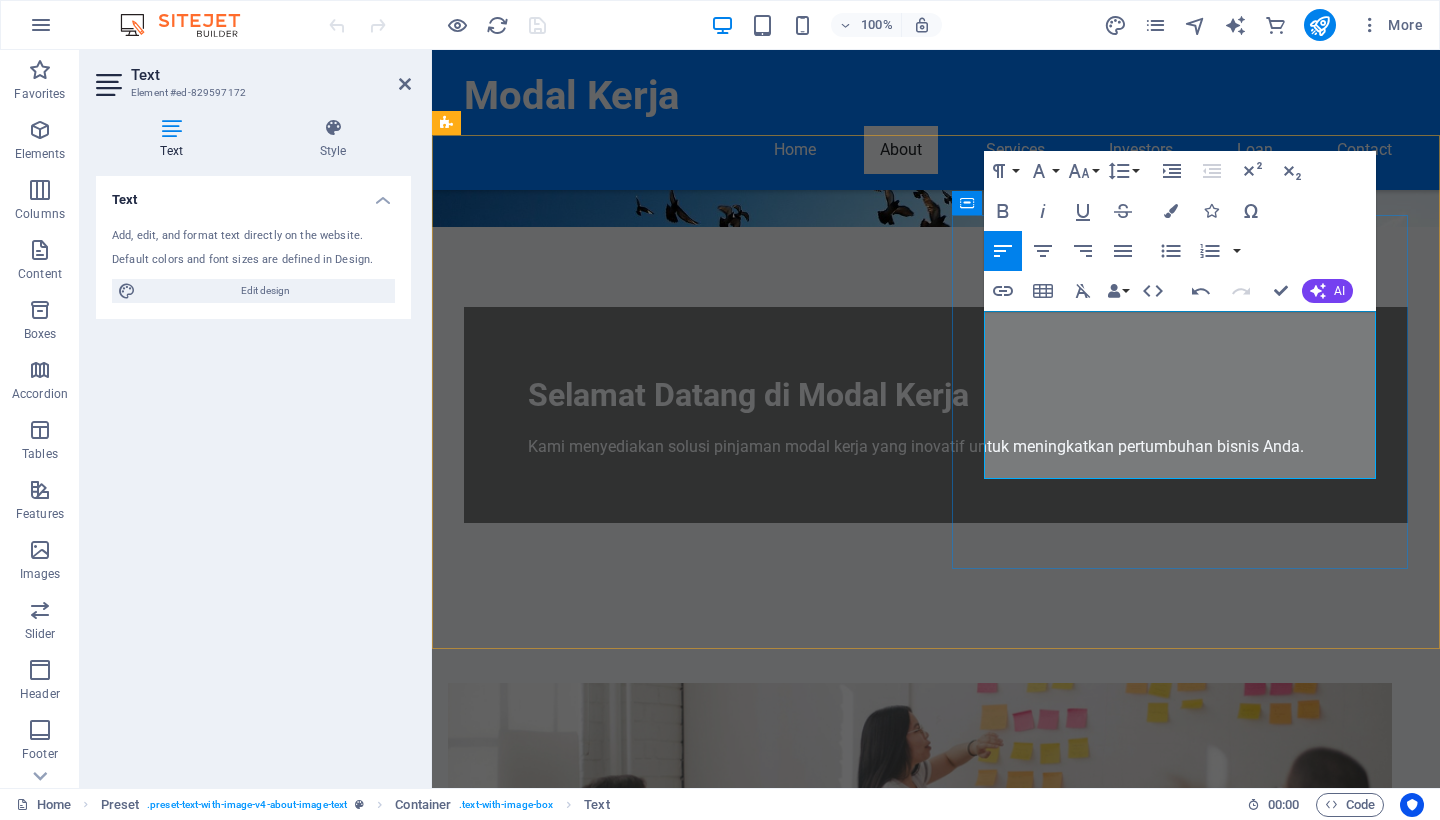click on "Modal Kerja adalah perusahaan yang fokus pada penyediaan pinjaman modal kerja bagi pelaku bisnis. Dengan beragam solusi finansial yang kami tawarkan, kami siap membantu Anda dalam memaksimalkan potensi bisnis Anda. Bersama kami, Anda akan menemukan fleksibilitas dalam pembiayaan yang sesuai dengan kebutuhan Anda." at bounding box center (920, 1327) 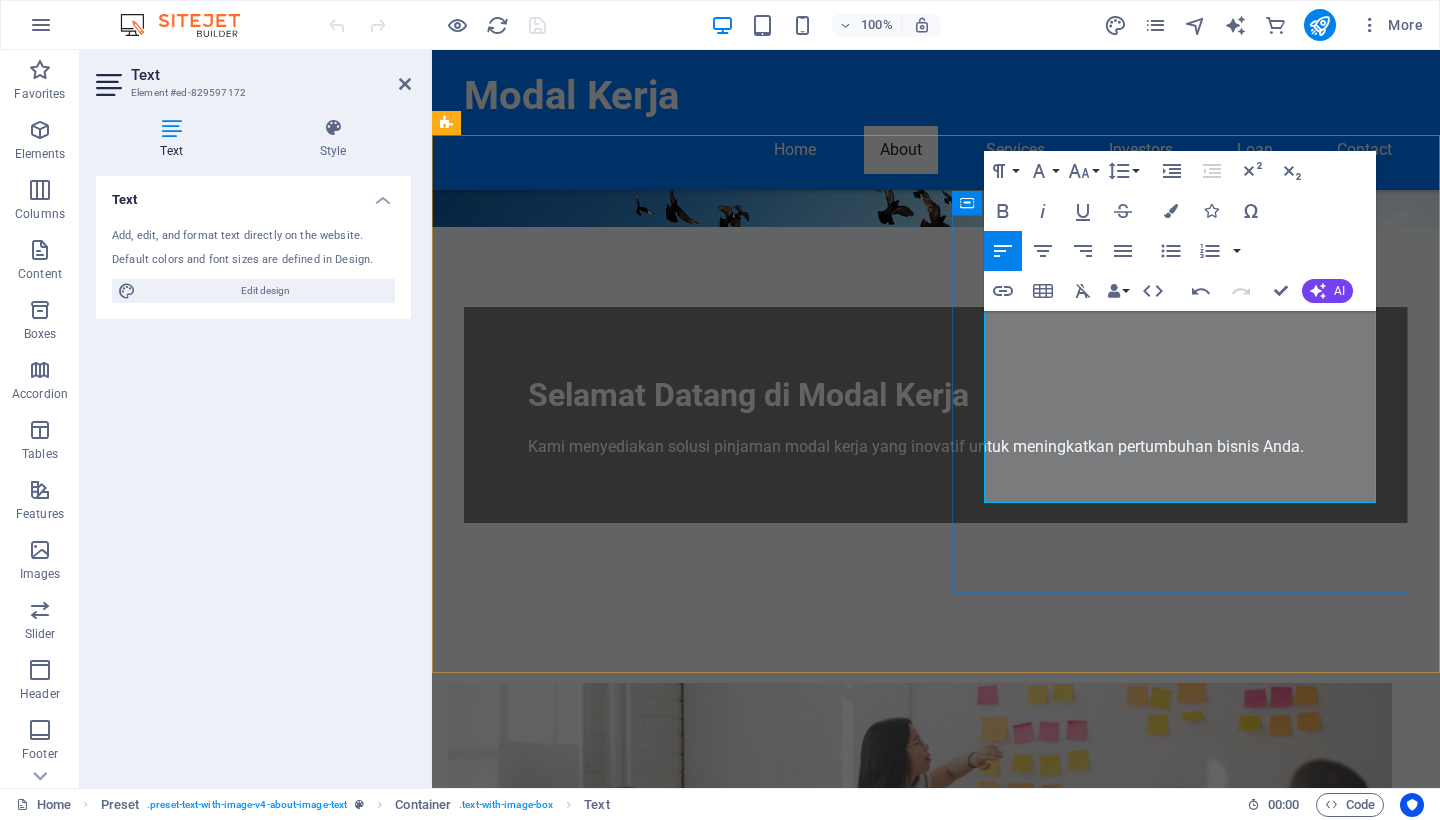 click on "Modal Kerja adalah pemberian modal dalam bentuk  pinjaman  yang fokus pada penyediaan pinjaman modal kerja bagi pelaku bisnis. Dengan beragam solusi finansial yang kami tawarkan, kami siap membantu Anda dalam memaksimalkan potensi bisnis Anda. Bersama kami, Anda akan menemukan fleksibilitas dalam pembiayaan yang sesuai dengan kebutuhan Anda." at bounding box center (920, 1363) 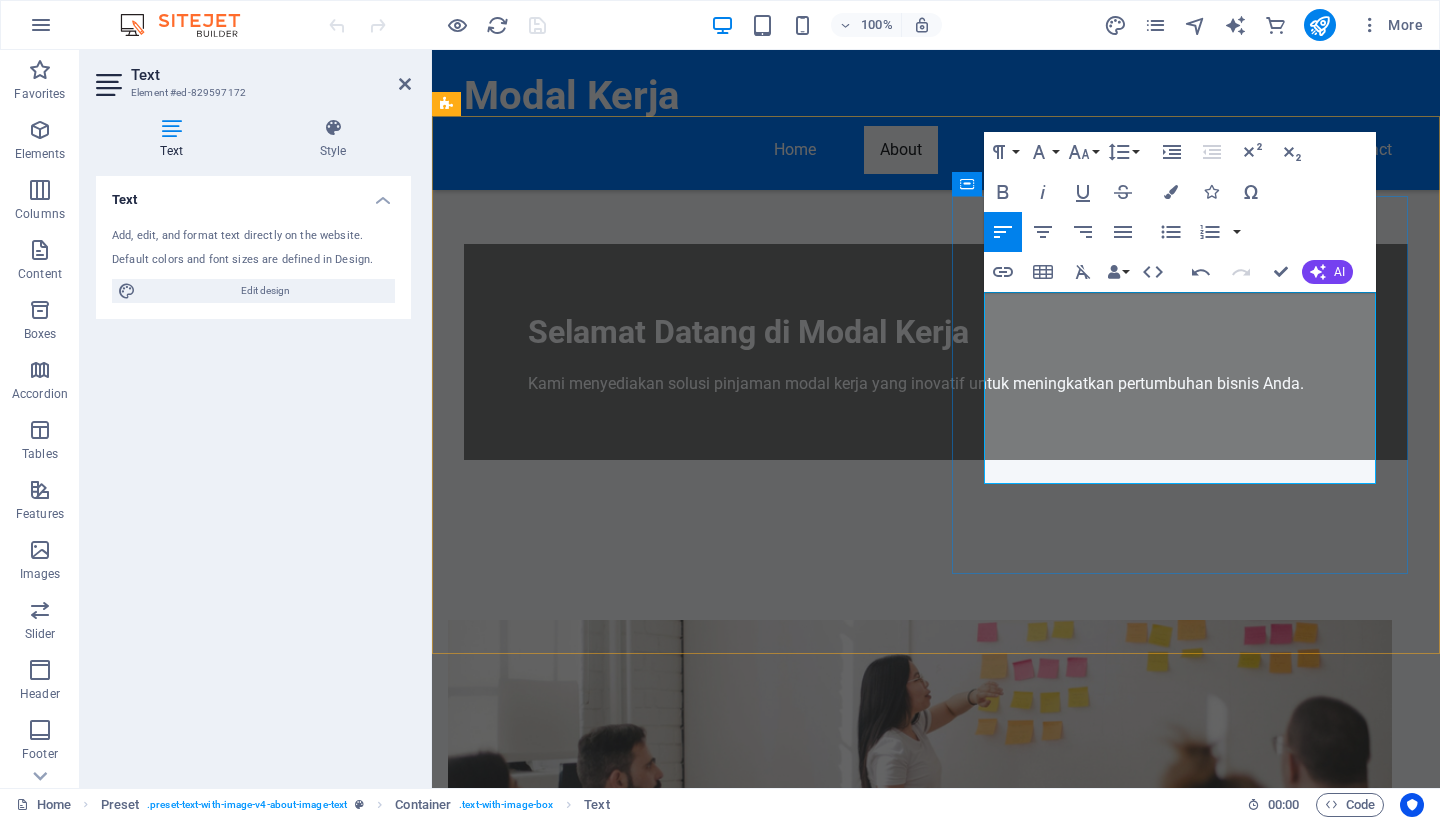 scroll, scrollTop: 476, scrollLeft: 0, axis: vertical 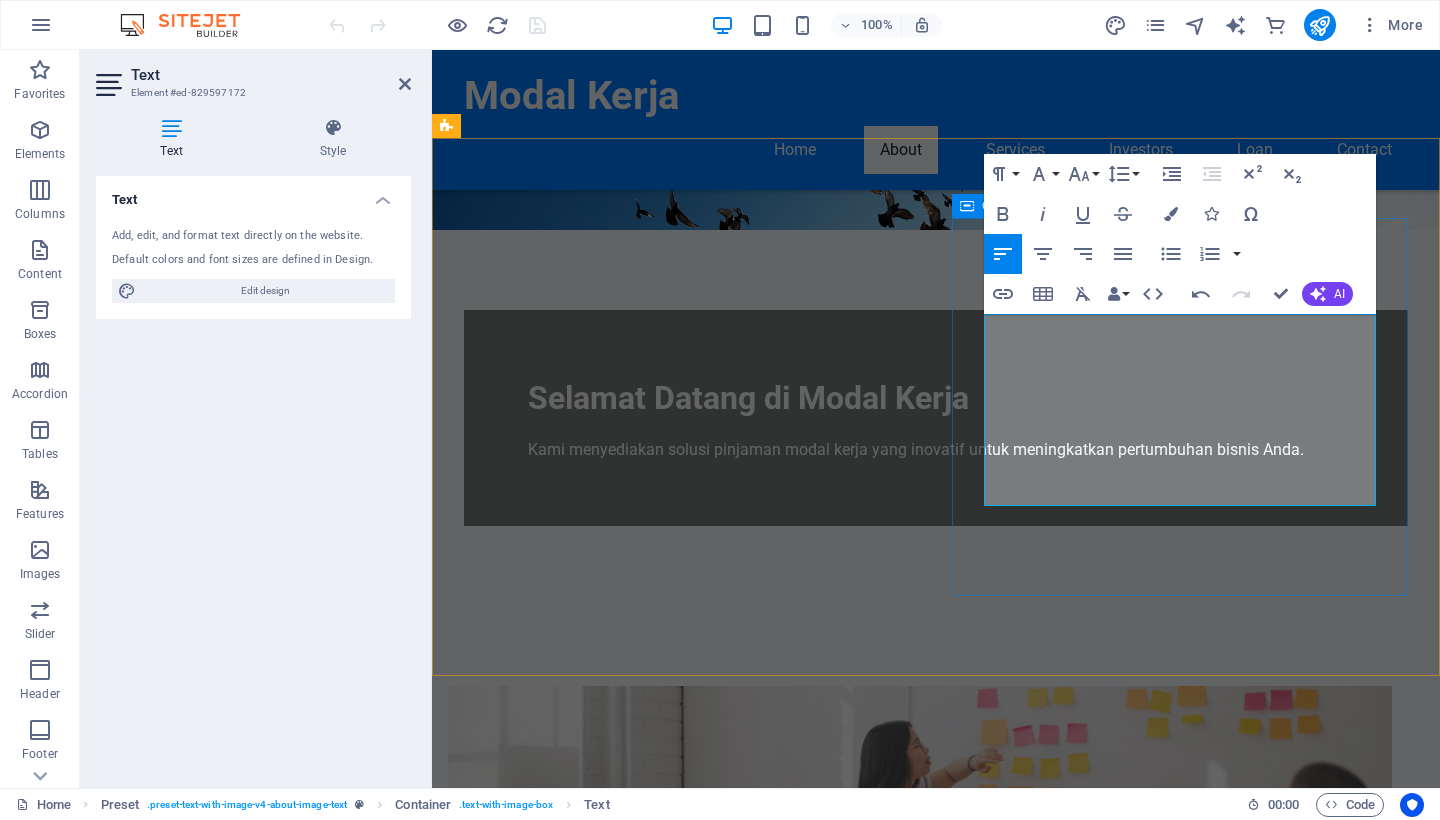 click on "Tentang Kami Modal Kerja adalah pemberian modal dalam bentuk pinjaman uang yang fokus pada penyediaan pinjaman modal kerja bagi pelaku bisnis. Dengan beragam solusi finansial yang kami tawarkan, kami siap membantu Anda dalam memaksimalkan potensi bisnis Anda. Bersama kami, Anda akan menemukan fleksibilitas dalam pembiayaan yang sesuai dengan kebutuhan Anda. Pelajari Lebih Lanjut" at bounding box center (920, 1363) 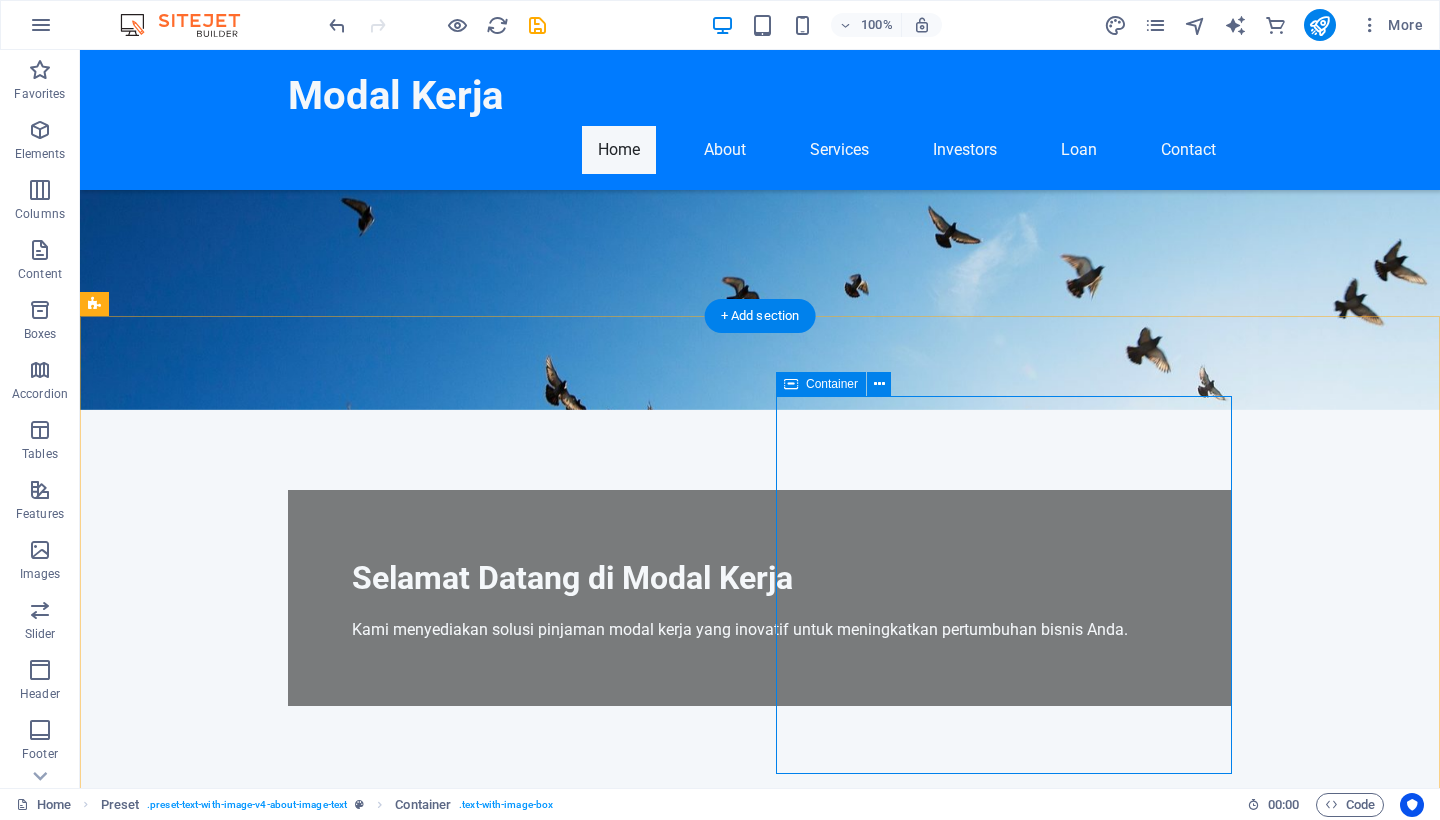 scroll, scrollTop: 298, scrollLeft: 0, axis: vertical 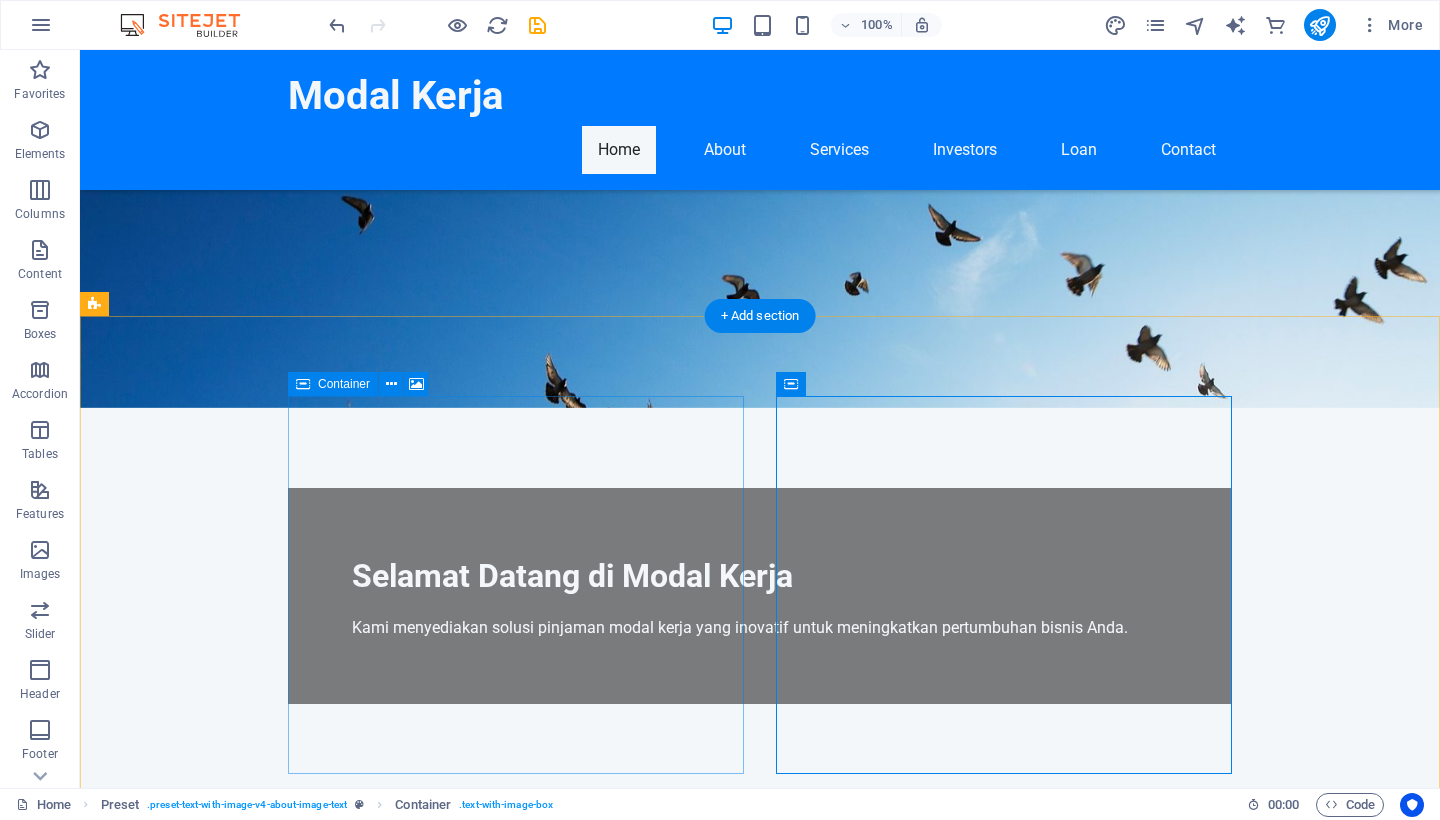 click on "Add elements" at bounding box center (509, 1343) 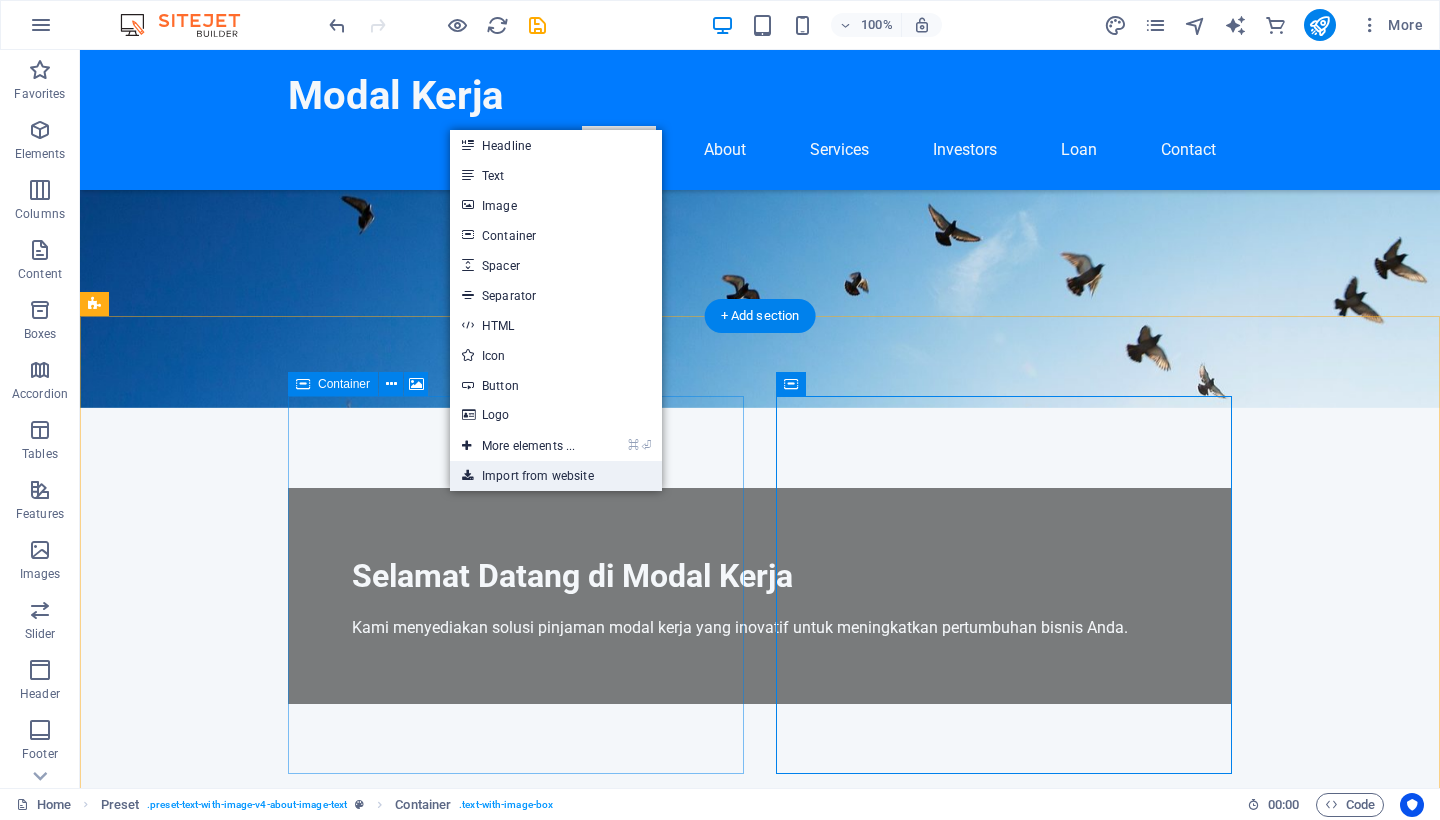 click on "Import from website" at bounding box center [556, 476] 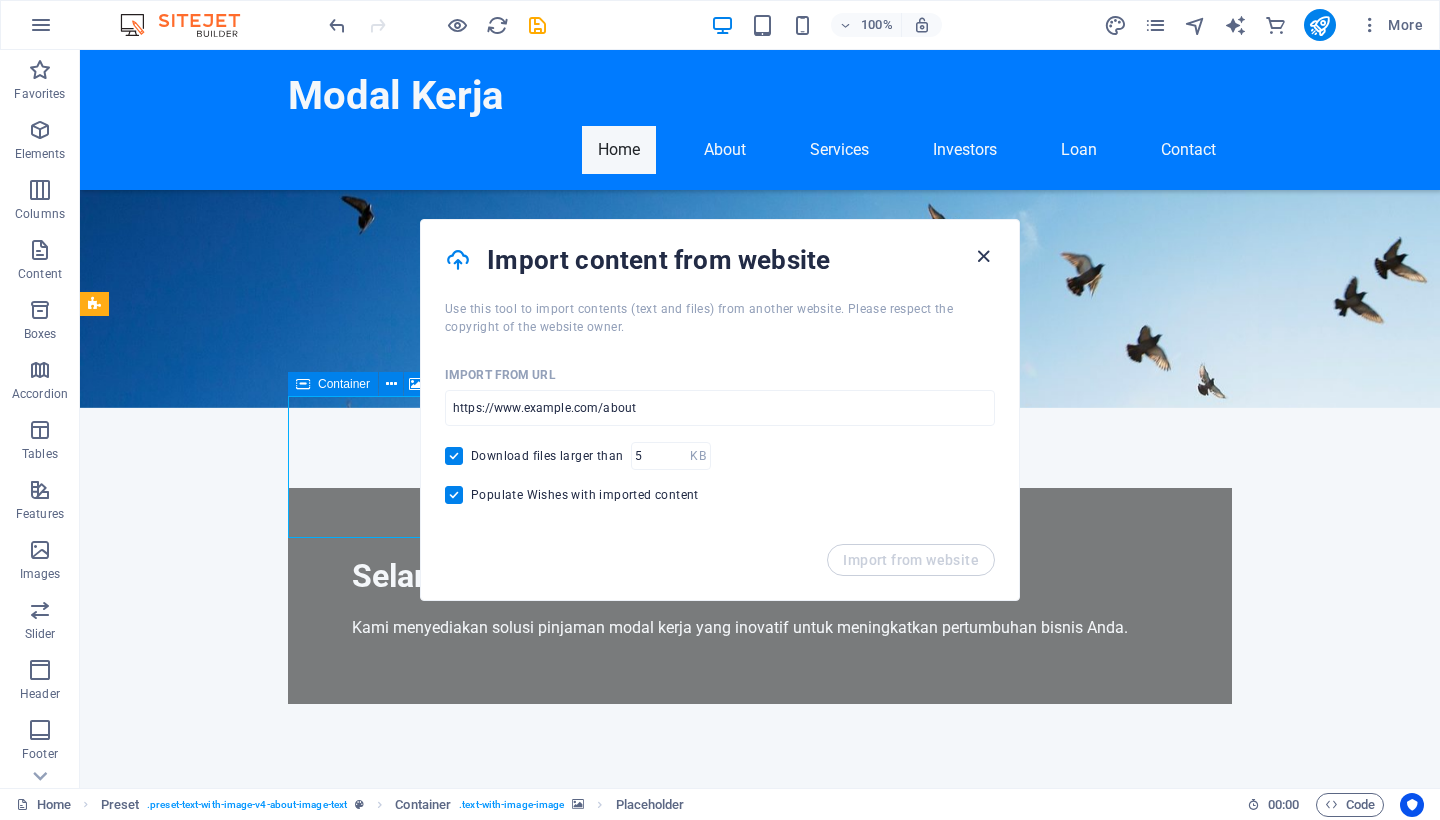 click at bounding box center (983, 256) 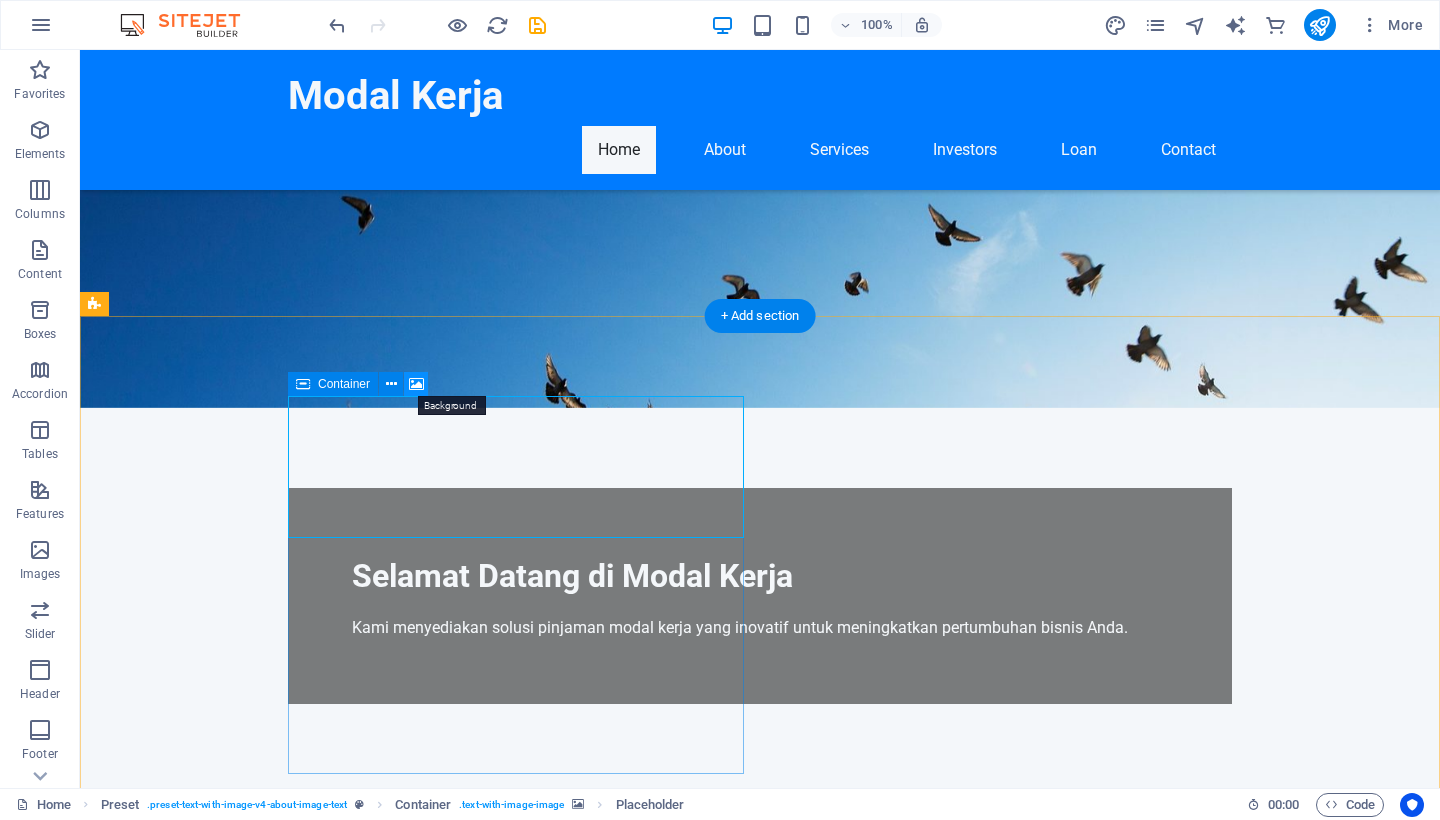 click at bounding box center [416, 384] 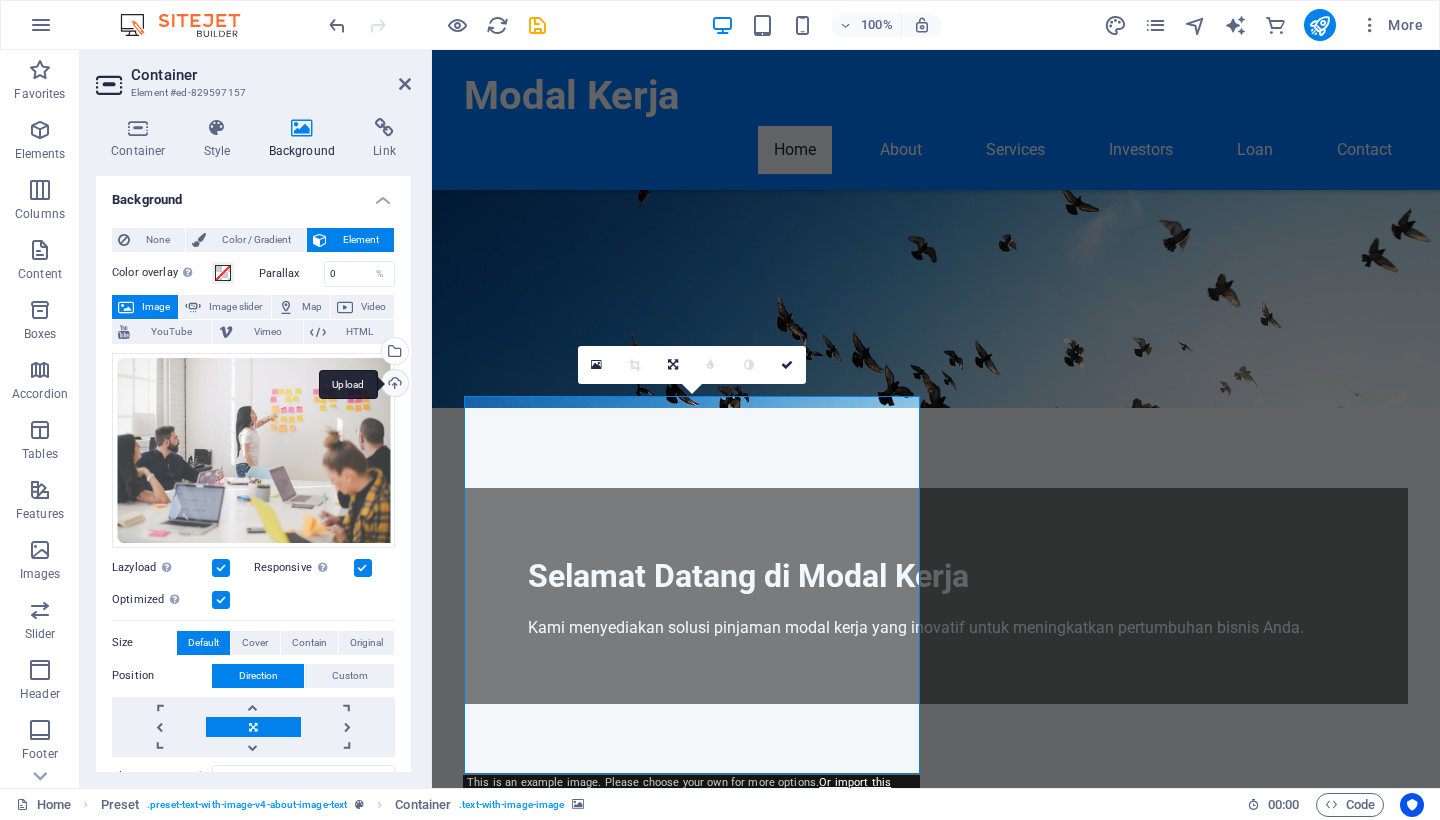click on "Upload" at bounding box center [393, 385] 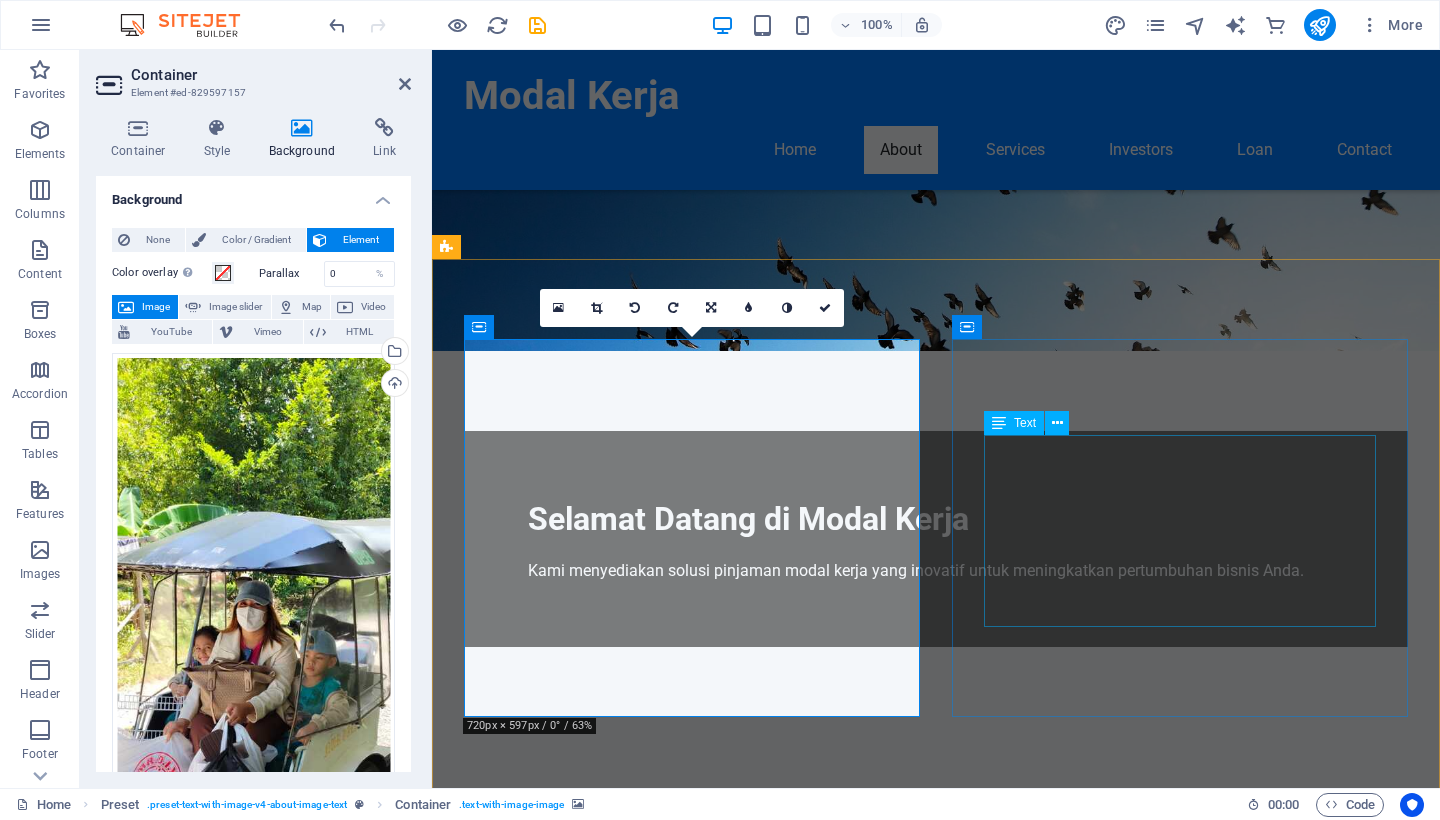 scroll, scrollTop: 338, scrollLeft: 0, axis: vertical 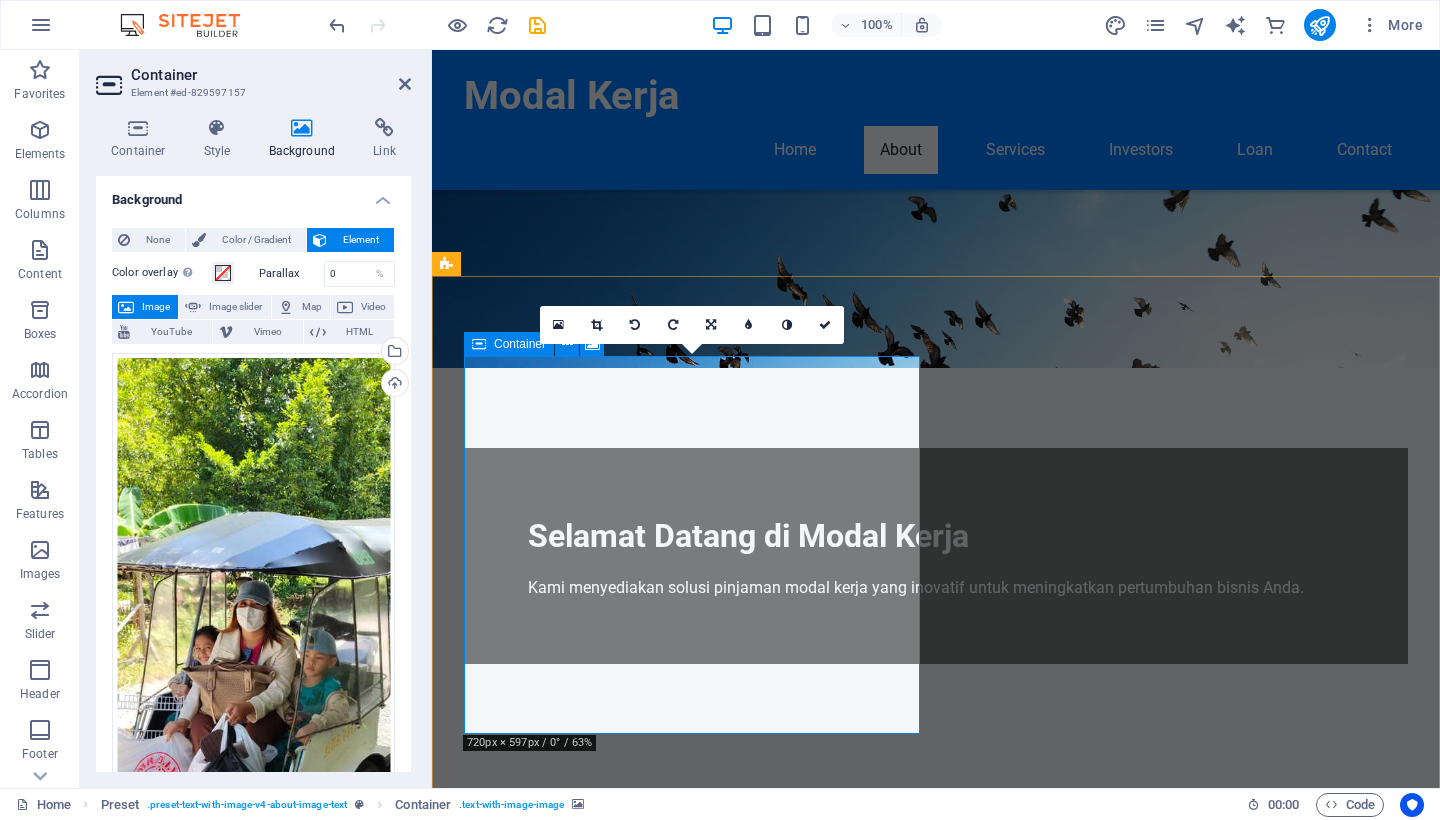 drag, startPoint x: 727, startPoint y: 527, endPoint x: 704, endPoint y: 420, distance: 109.444046 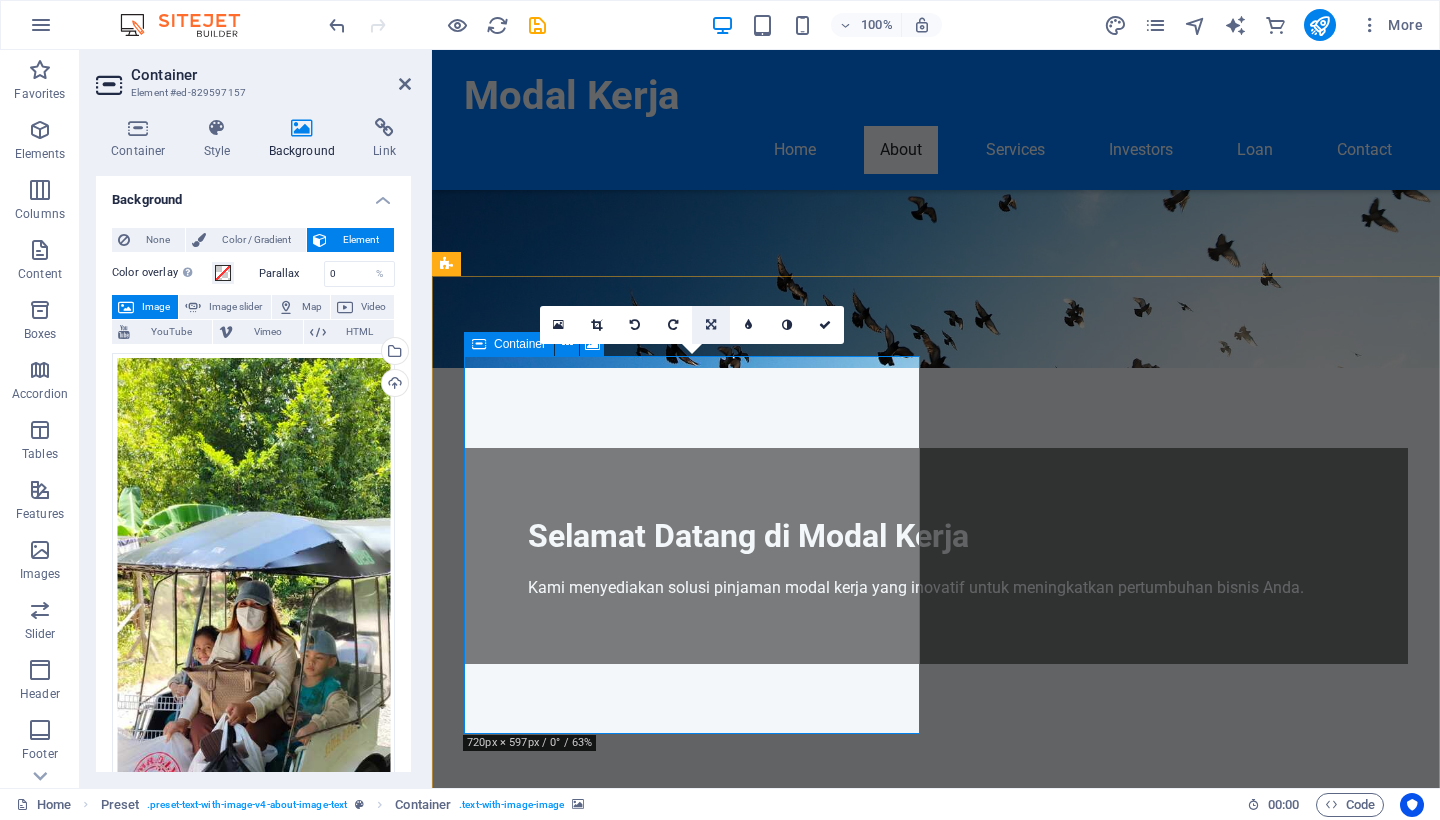 click at bounding box center [711, 325] 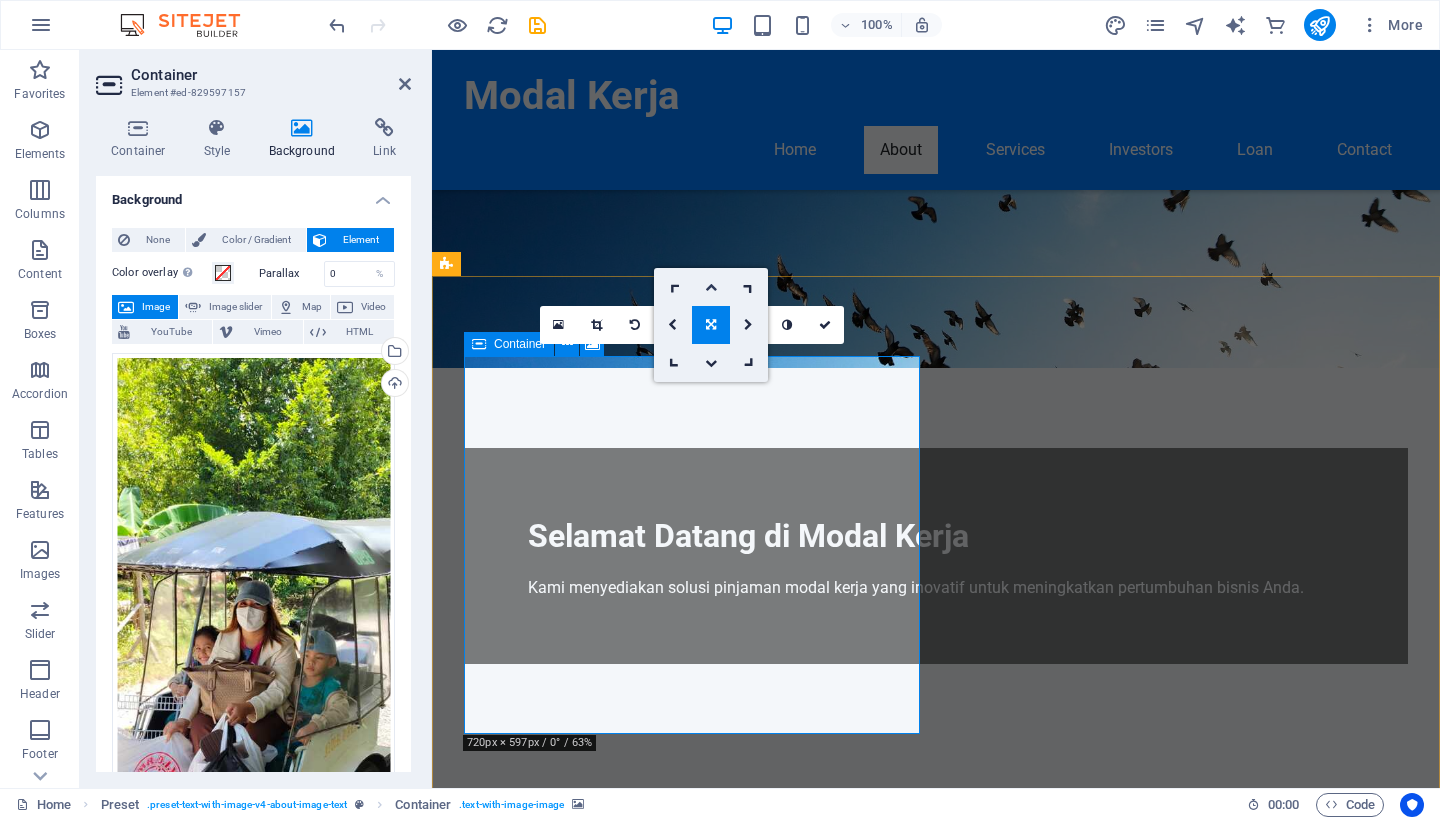 click at bounding box center [711, 287] 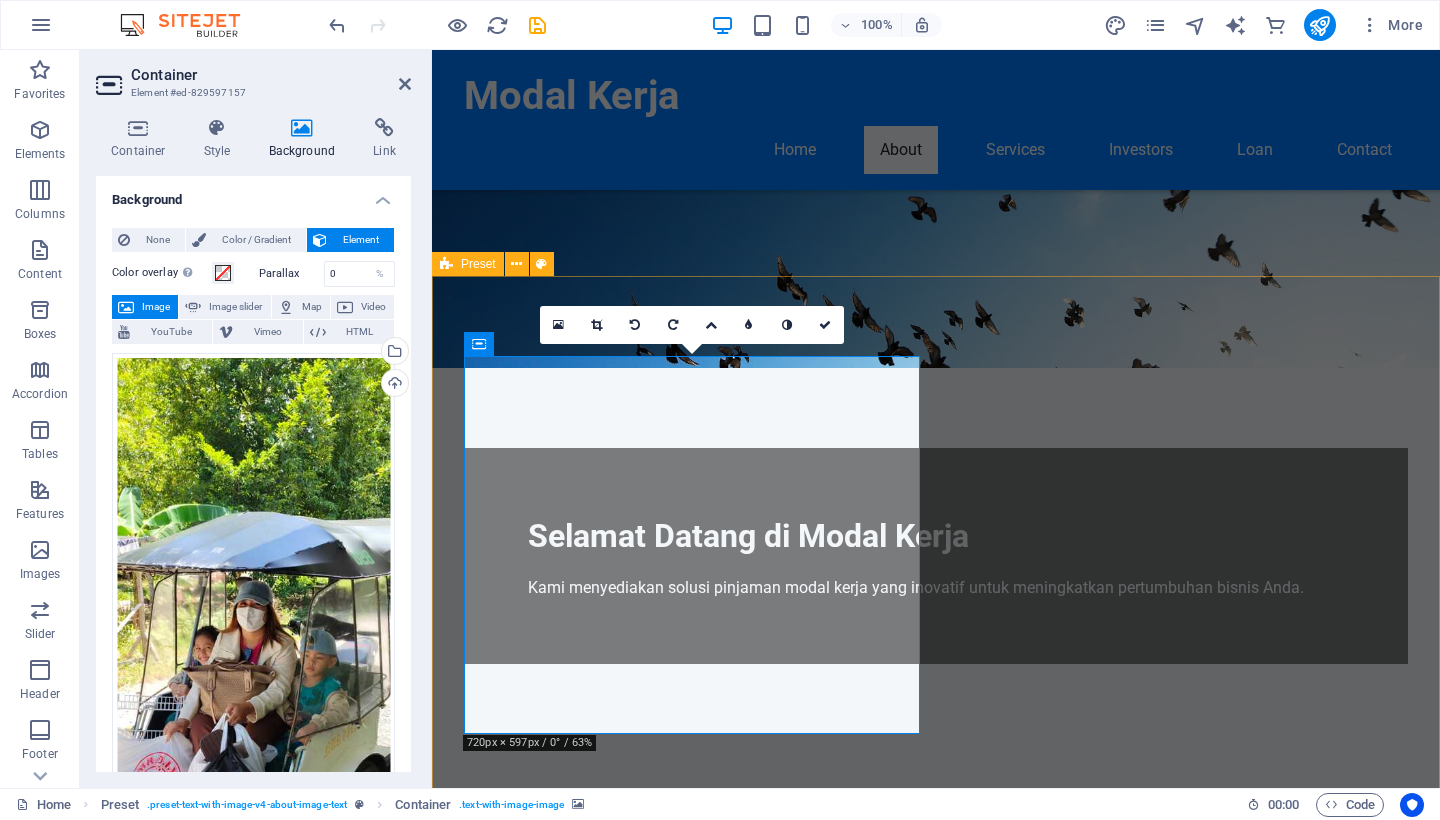 click on "Drop content here or  Add elements  Paste clipboard Tentang Kami Modal Kerja adalah pemberian modal dalam bentuk pinjaman uang yang fokus pada penyediaan pinjaman modal kerja bagi pelaku bisnis. Dengan beragam solusi finansial yang kami tawarkan, kami siap membantu Anda dalam memaksimalkan potensi bisnis Anda. Bersama kami, Anda akan menemukan fleksibilitas dalam pembiayaan yang sesuai dengan kebutuhan Anda. Pelajari Lebih Lanjut" at bounding box center [936, 1233] 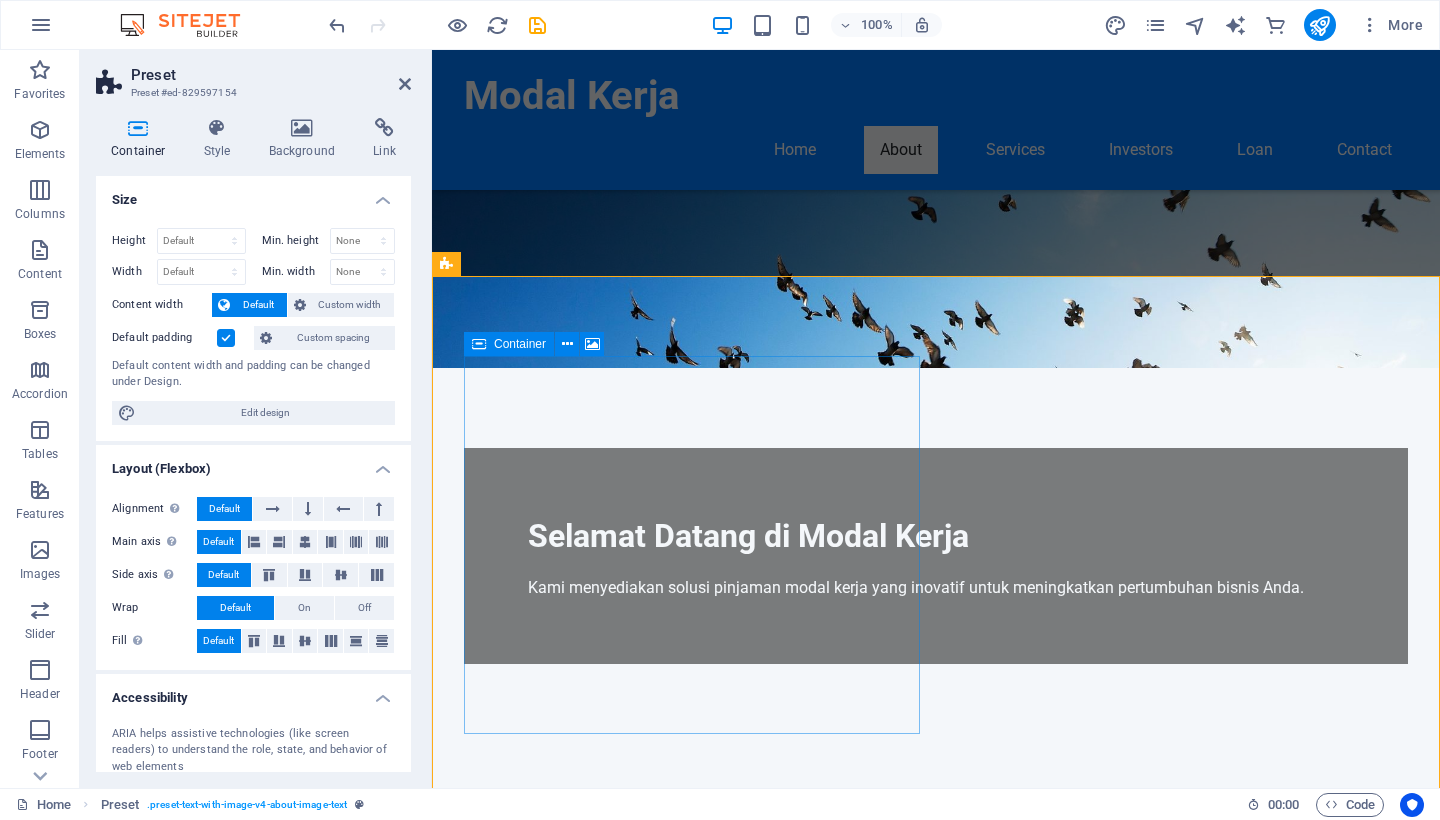 click on "Drop content here or  Add elements  Paste clipboard" at bounding box center [920, 1273] 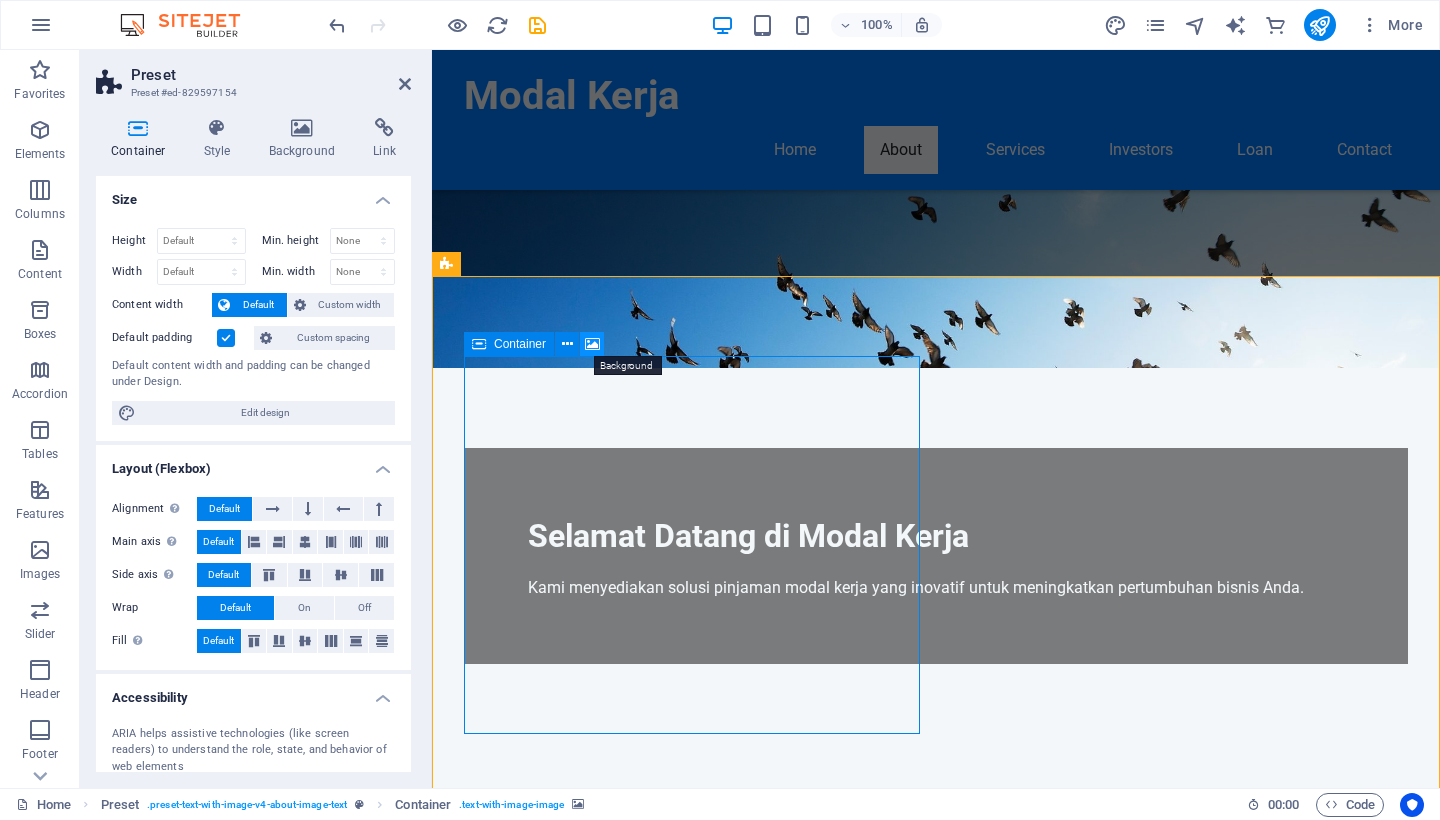 click at bounding box center (592, 344) 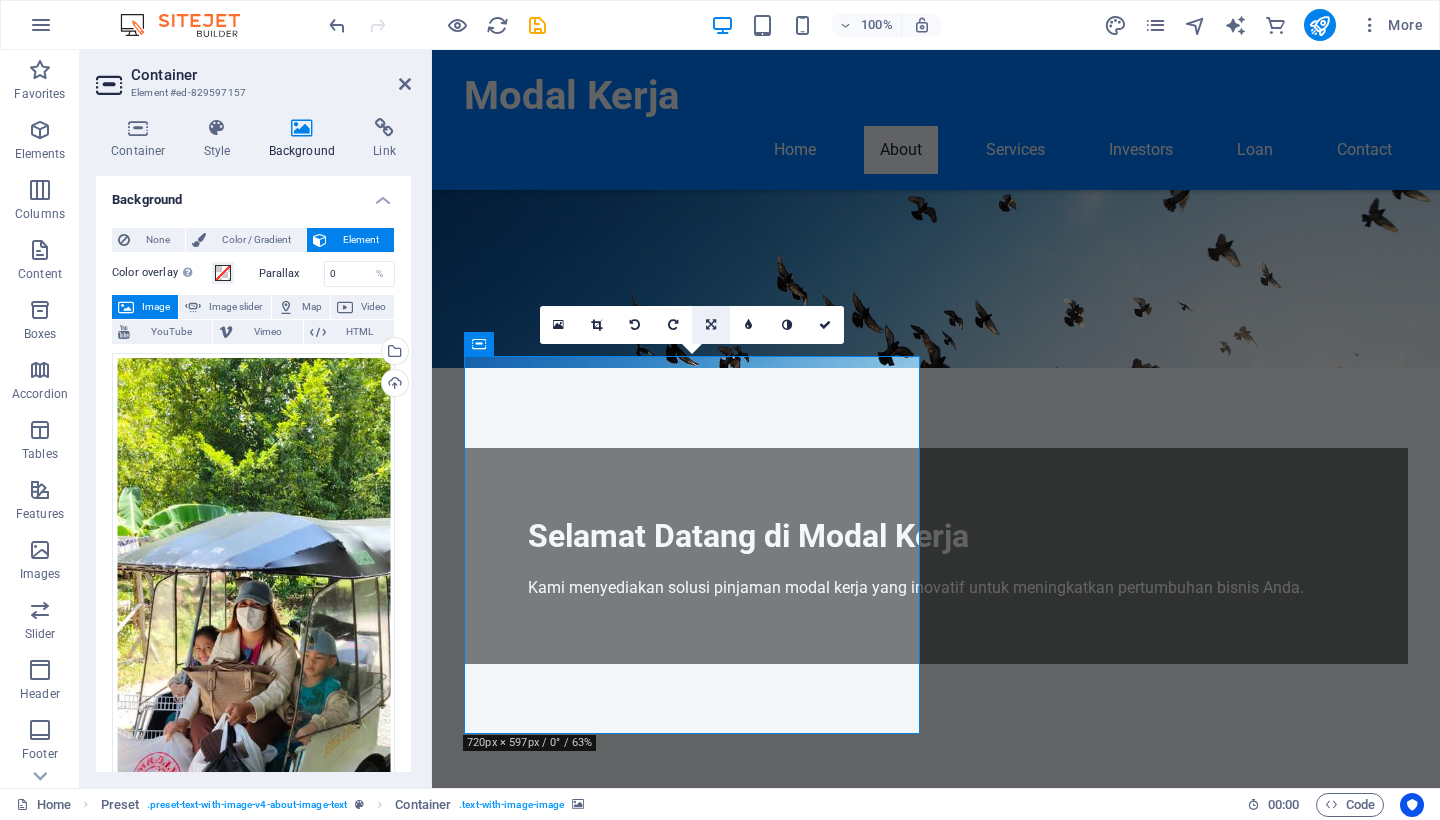 click at bounding box center [711, 325] 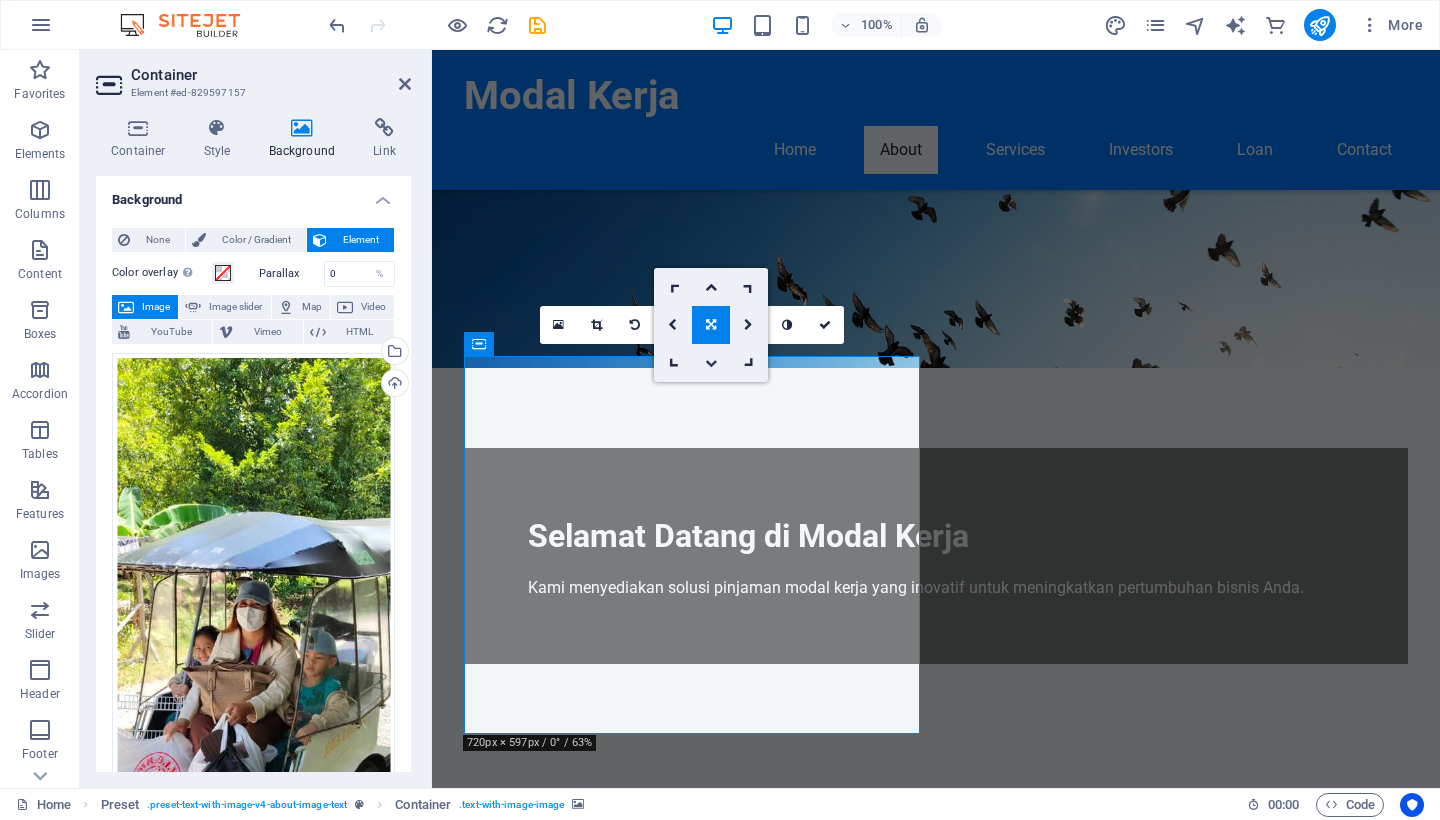 click at bounding box center [711, 363] 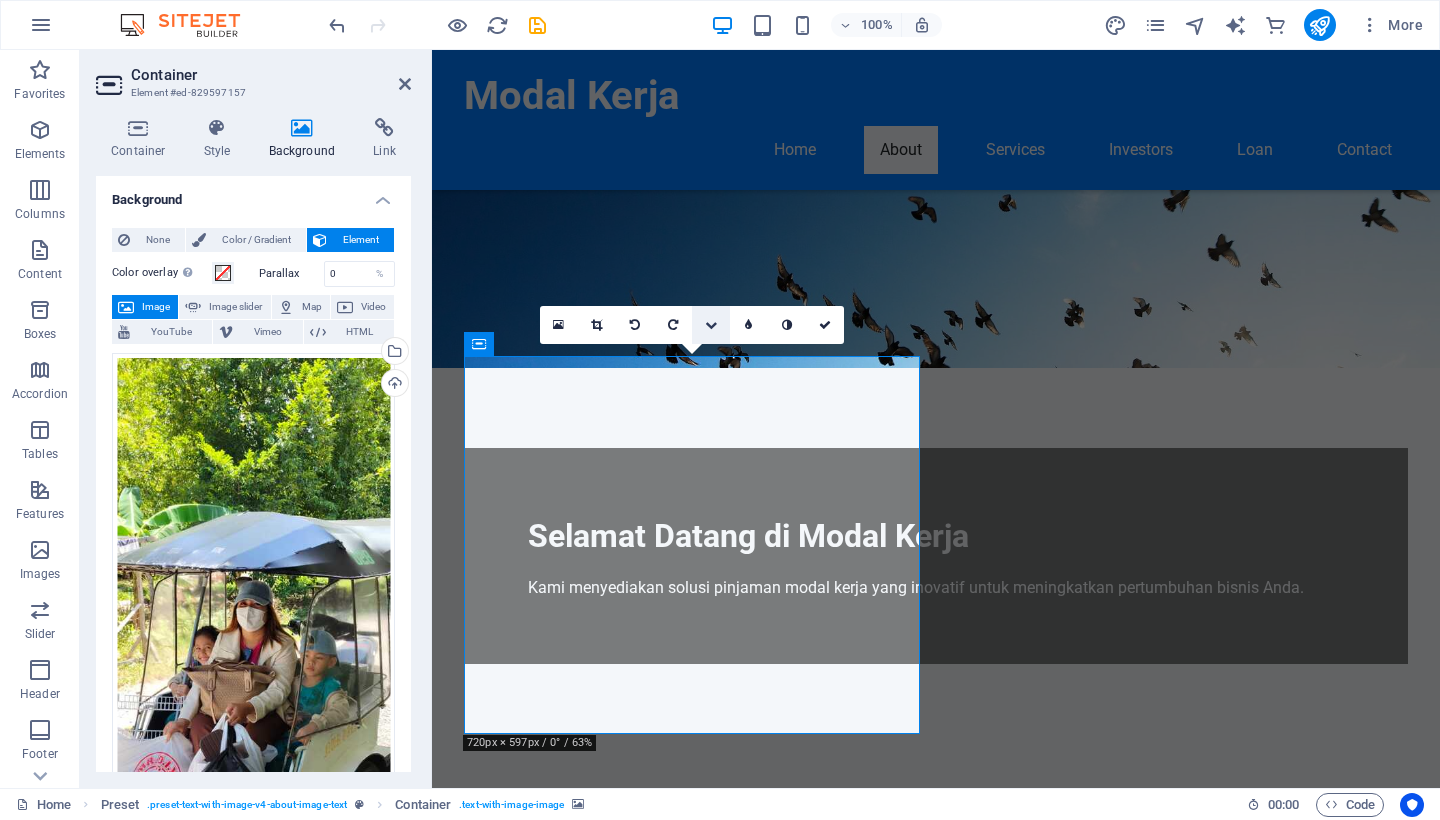 click at bounding box center [711, 325] 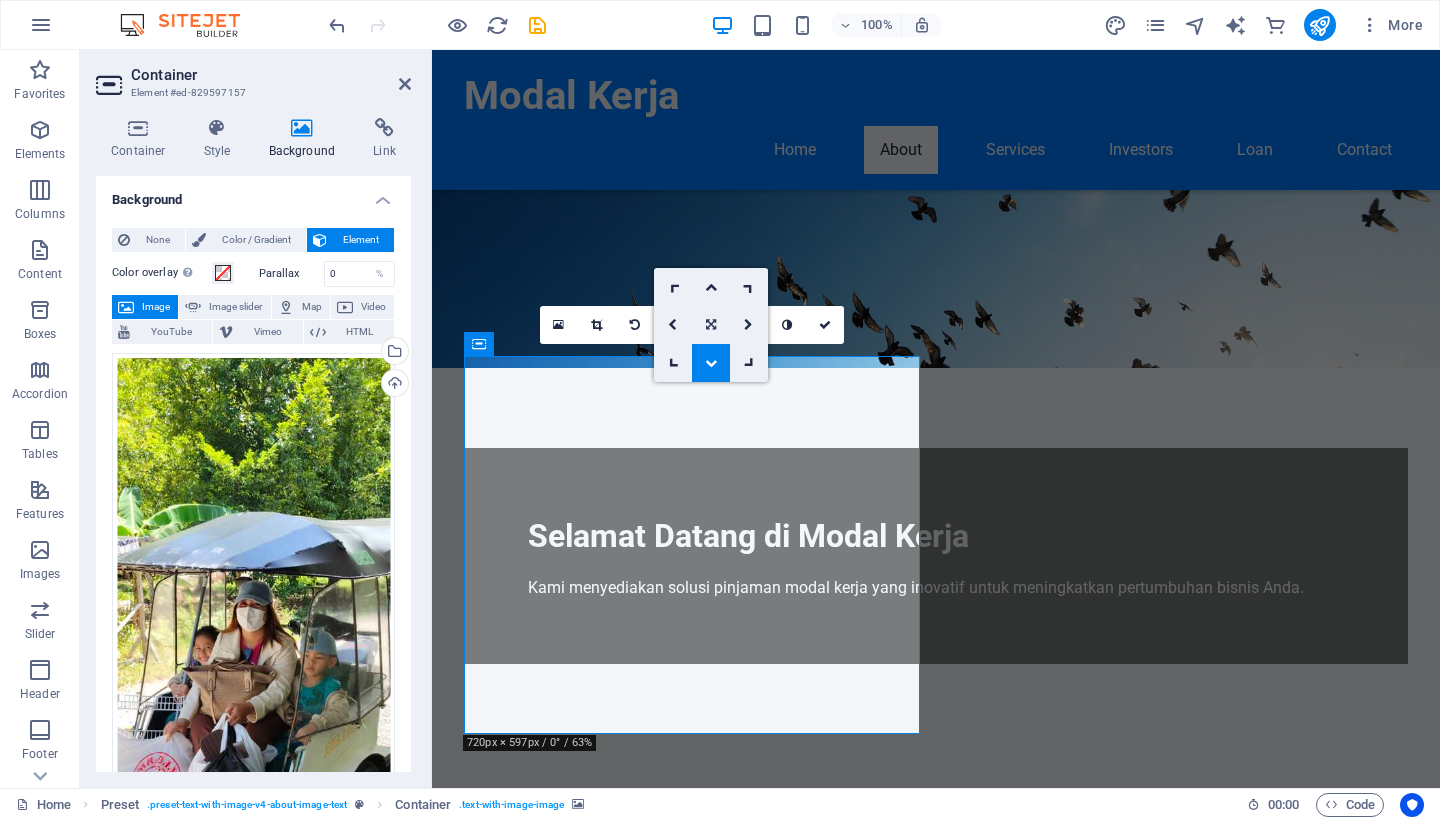 click at bounding box center [711, 325] 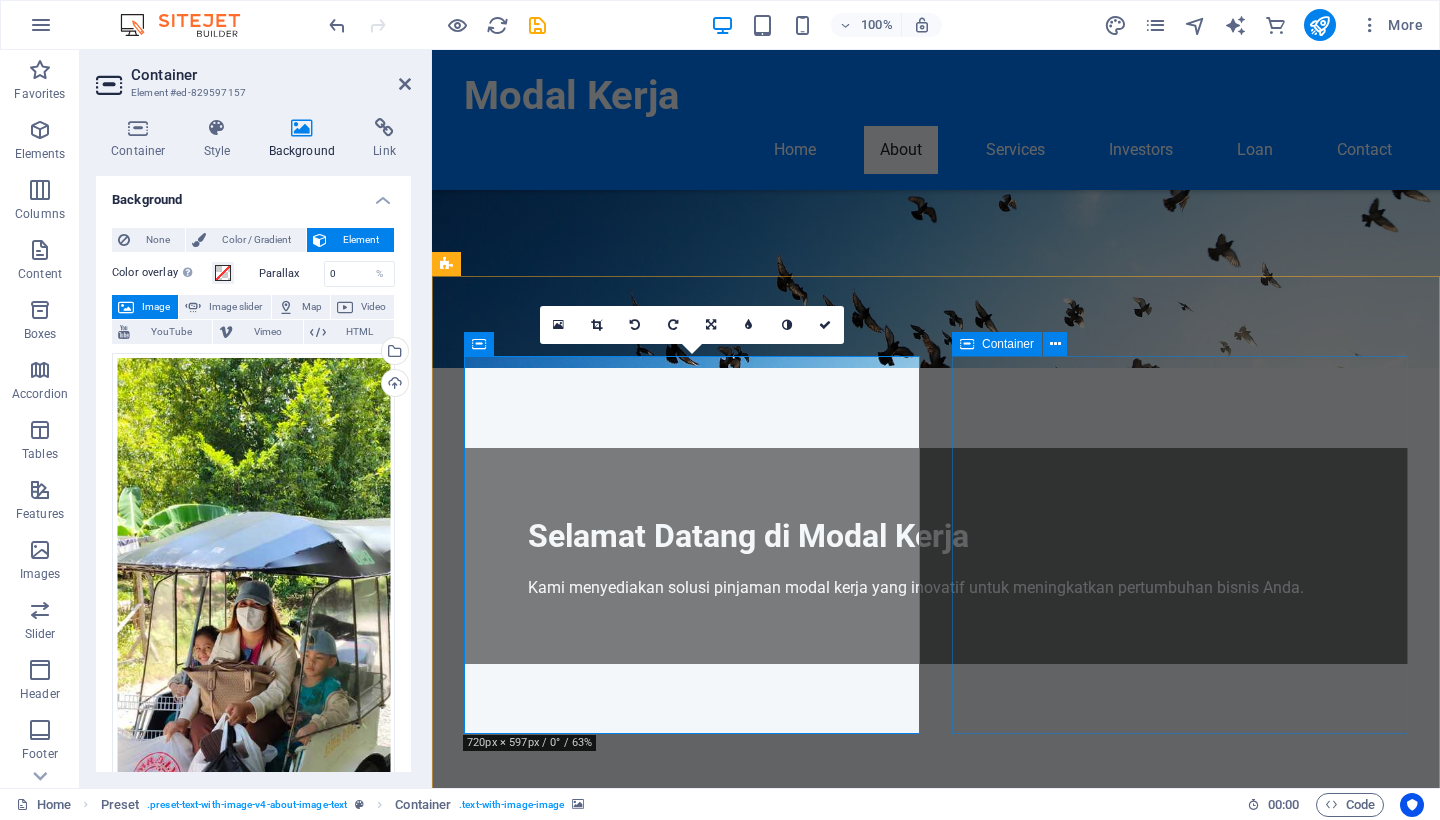 click at bounding box center [967, 344] 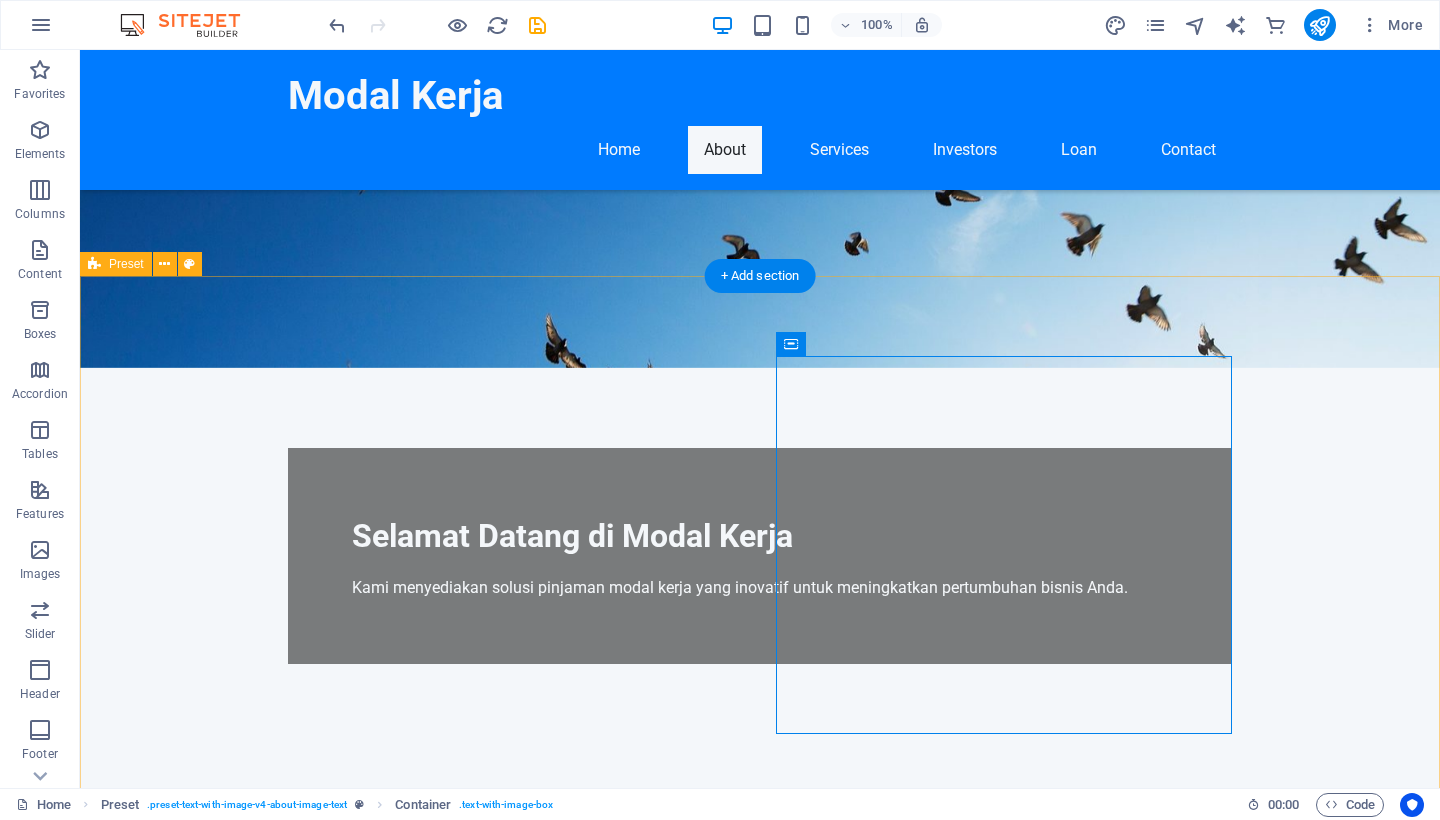 click on "Drop content here or  Add elements  Paste clipboard Tentang Kami Modal Kerja adalah pemberian modal dalam bentuk pinjaman uang yang fokus pada penyediaan pinjaman modal kerja bagi pelaku bisnis. Dengan beragam solusi finansial yang kami tawarkan, kami siap membantu Anda dalam memaksimalkan potensi bisnis Anda. Bersama kami, Anda akan menemukan fleksibilitas dalam pembiayaan yang sesuai dengan kebutuhan Anda. Pelajari Lebih Lanjut" at bounding box center (760, 1233) 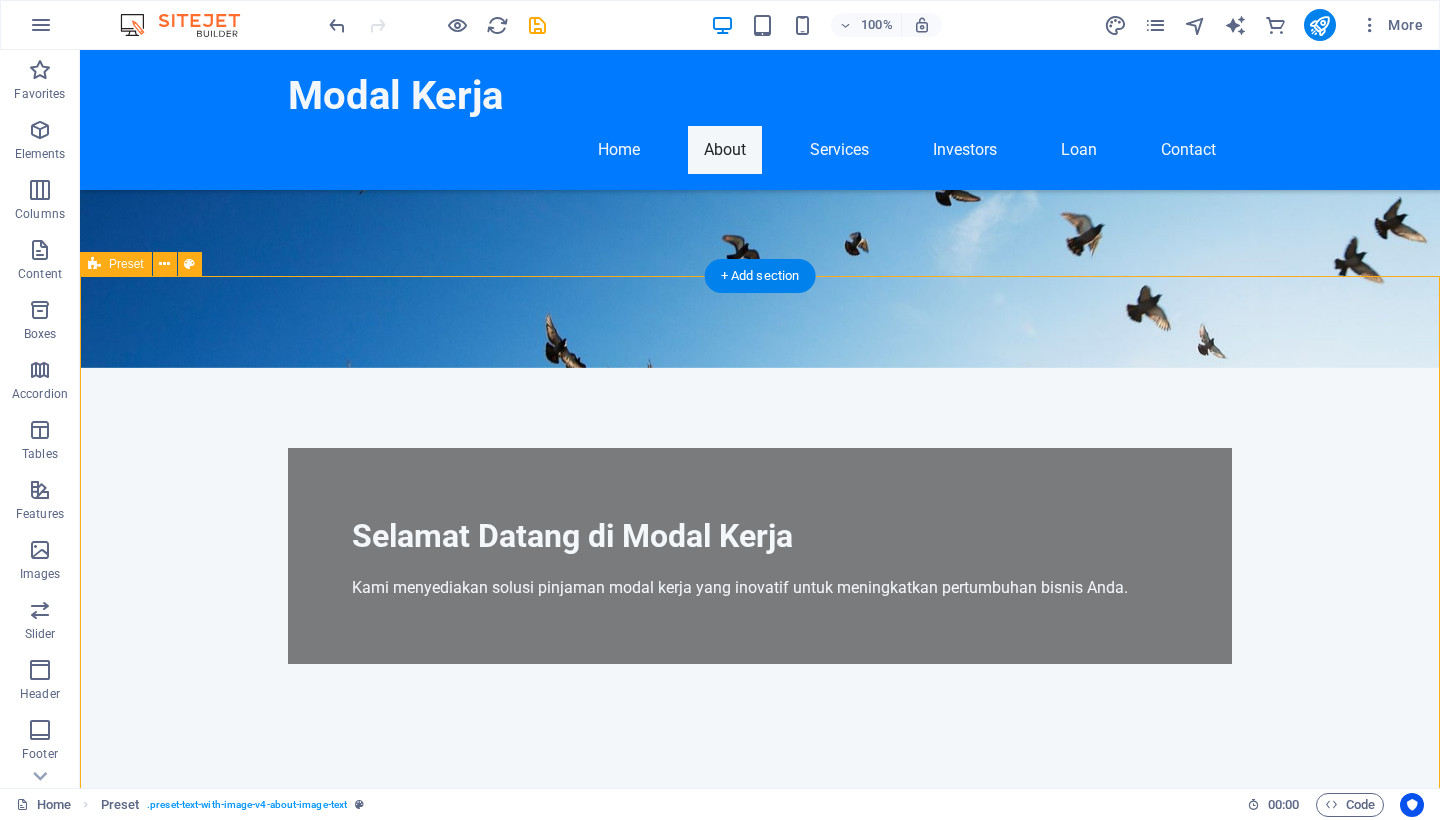 click on "Drop content here or  Add elements  Paste clipboard Tentang Kami Modal Kerja adalah pemberian modal dalam bentuk pinjaman uang yang fokus pada penyediaan pinjaman modal kerja bagi pelaku bisnis. Dengan beragam solusi finansial yang kami tawarkan, kami siap membantu Anda dalam memaksimalkan potensi bisnis Anda. Bersama kami, Anda akan menemukan fleksibilitas dalam pembiayaan yang sesuai dengan kebutuhan Anda. Pelajari Lebih Lanjut" at bounding box center [760, 1233] 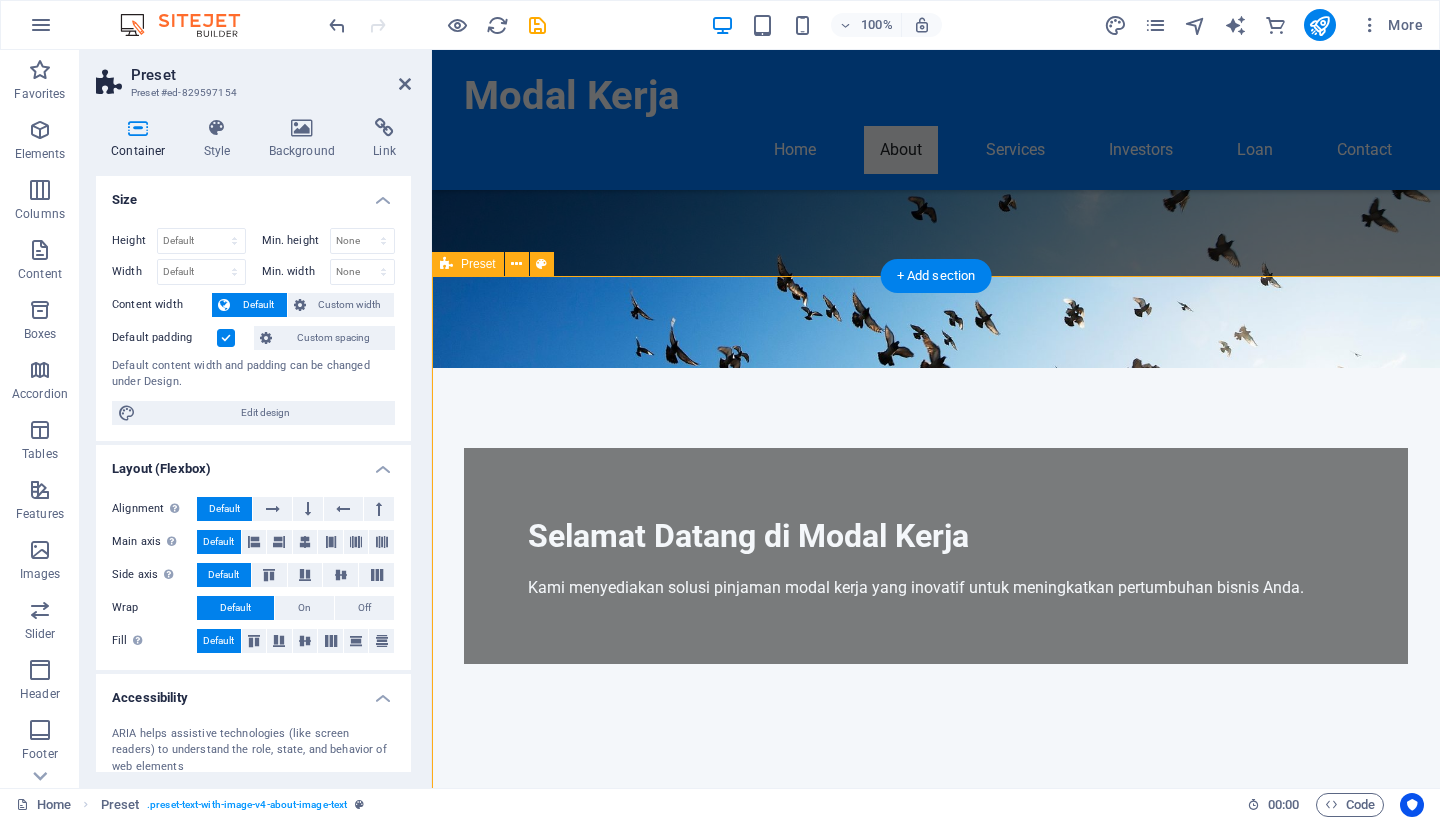 click on "Modal Kerja adalah pemberian modal dalam bentuk pinjaman uang yang fokus pada penyediaan pinjaman modal kerja bagi pelaku bisnis. Dengan beragam solusi finansial yang kami tawarkan, kami siap membantu Anda dalam memaksimalkan potensi bisnis Anda. Bersama kami, Anda akan menemukan fleksibilitas dalam pembiayaan yang sesuai dengan kebutuhan Anda." at bounding box center [920, 1504] 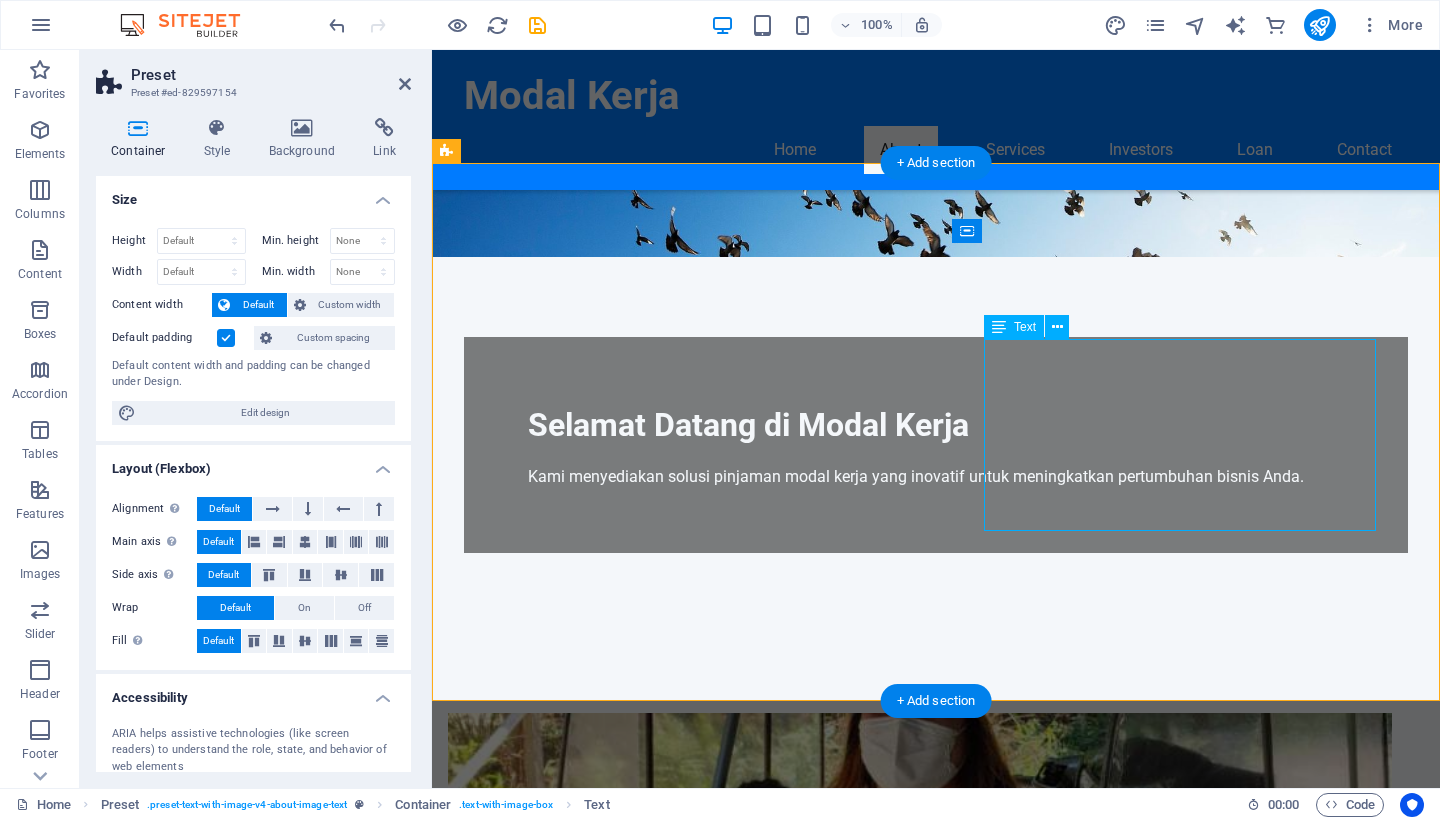 scroll, scrollTop: 448, scrollLeft: 0, axis: vertical 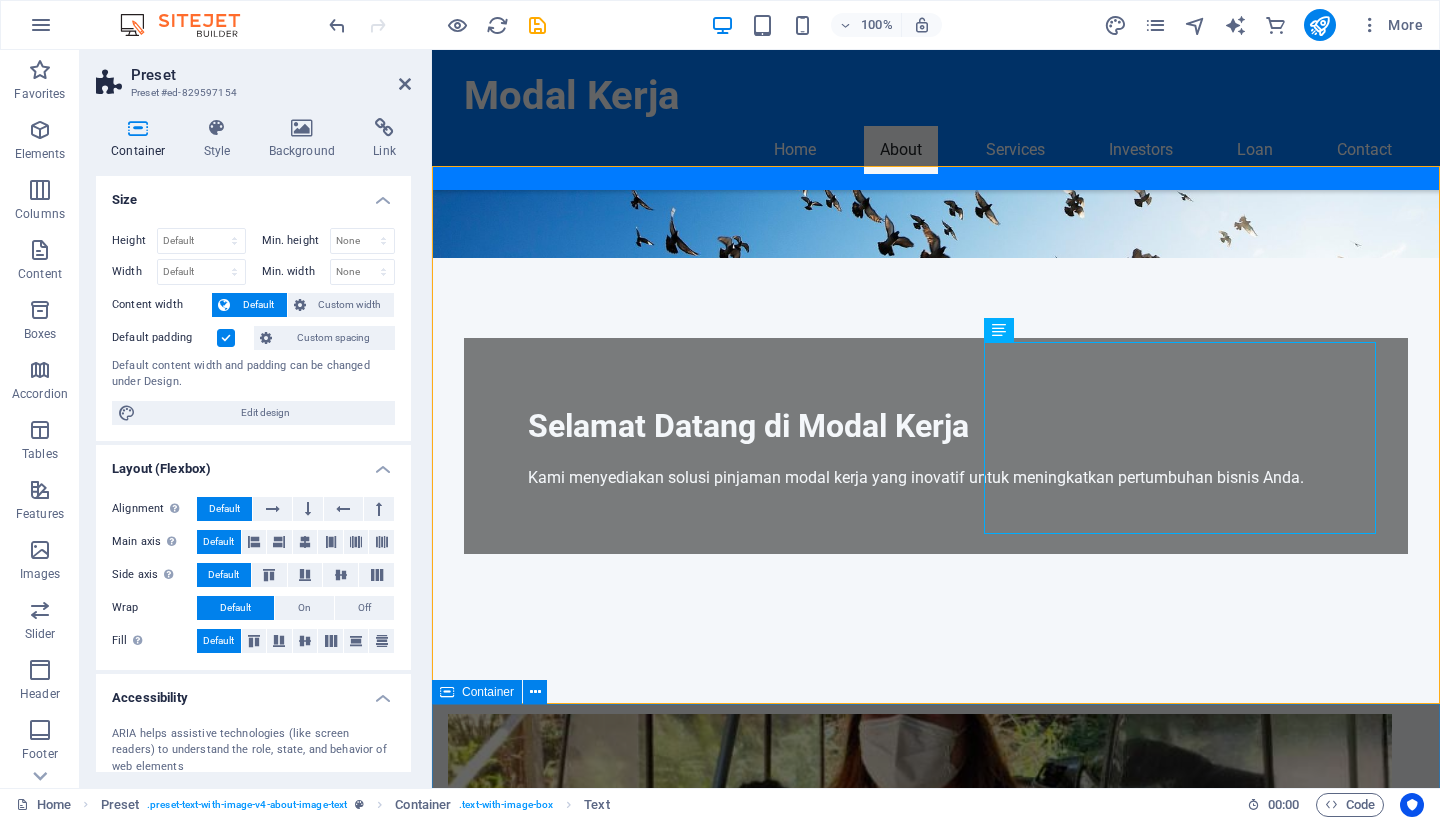 click on "Layanan Kami Pinjaman Modal Kerja Kami menyediakan pinjaman dengan syarat yang fleksibel untuk membantu bisnis Anda beroperasi dengan lebih efisien. Pendanaan Proyek Kami membantu Anda menemukan sumber pendanaan untuk proyek-proyek besar. Pinjaman Jangka Pendek Solusi pinjaman cepat dan tepat waktu untuk kebutuhan mendesak." at bounding box center (936, 2152) 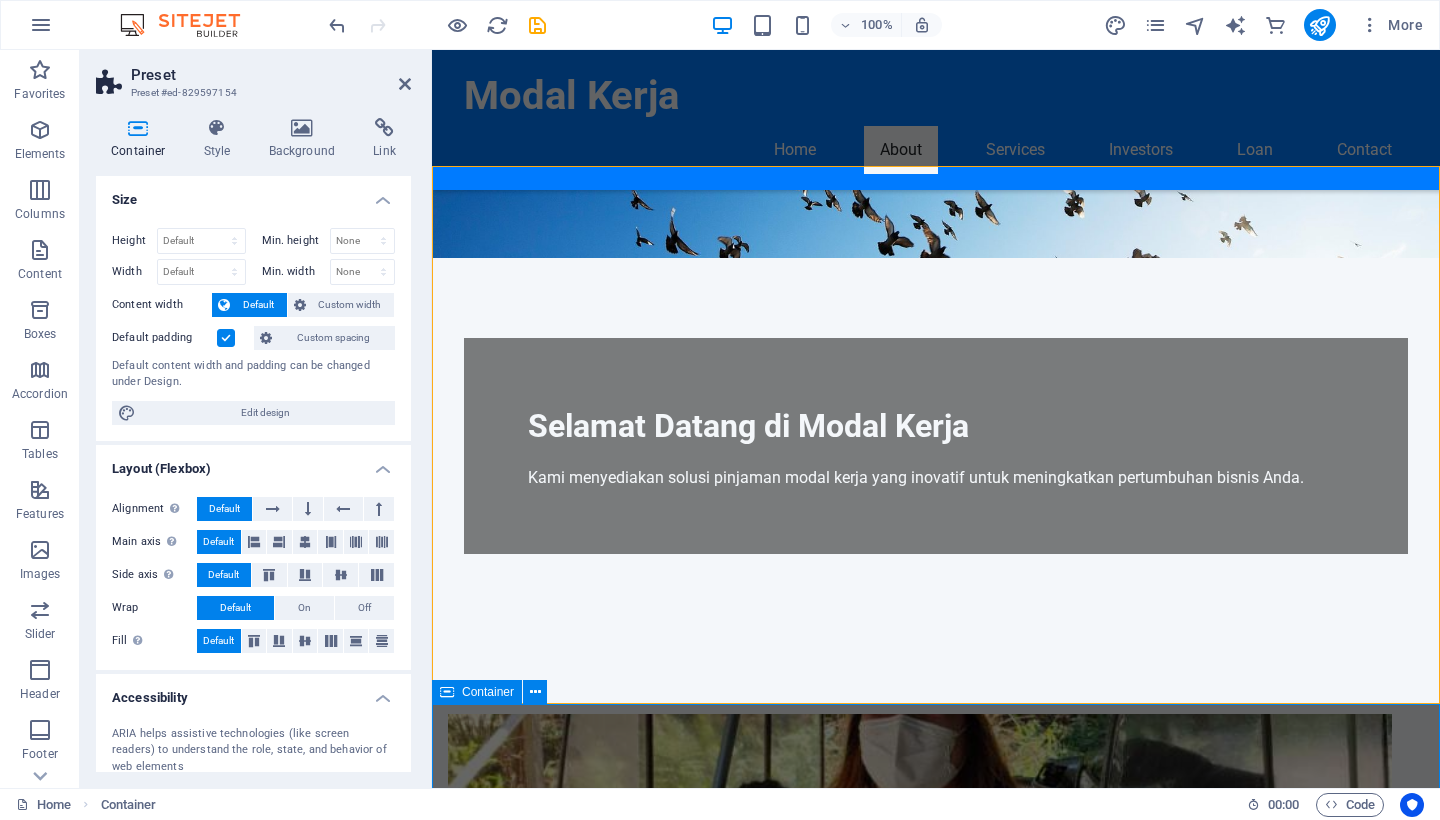 click on "Layanan Kami Pinjaman Modal Kerja Kami menyediakan pinjaman dengan syarat yang fleksibel untuk membantu bisnis Anda beroperasi dengan lebih efisien. Pendanaan Proyek Kami membantu Anda menemukan sumber pendanaan untuk proyek-proyek besar. Pinjaman Jangka Pendek Solusi pinjaman cepat dan tepat waktu untuk kebutuhan mendesak." at bounding box center (936, 2152) 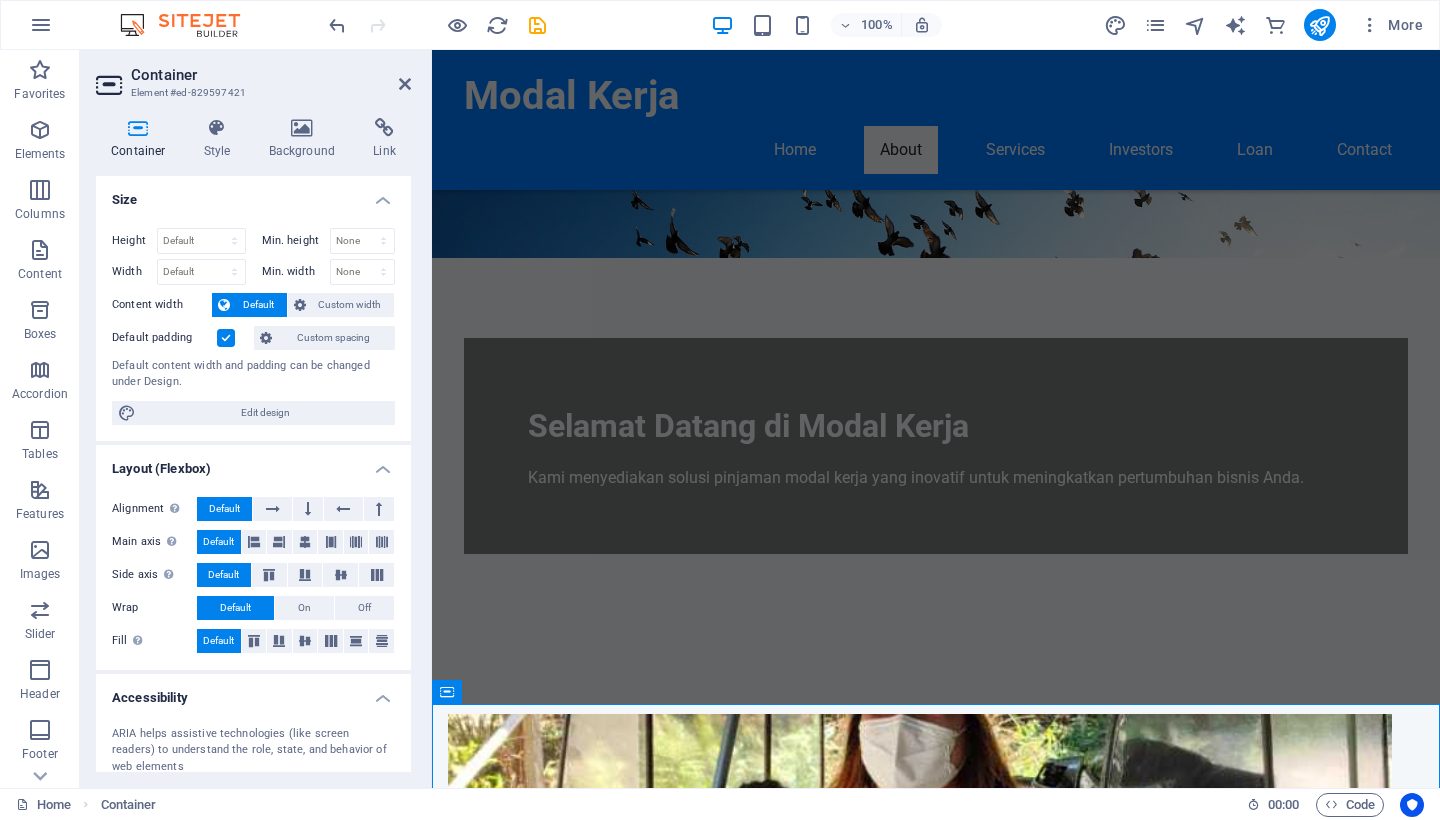 click on "Container" at bounding box center (271, 75) 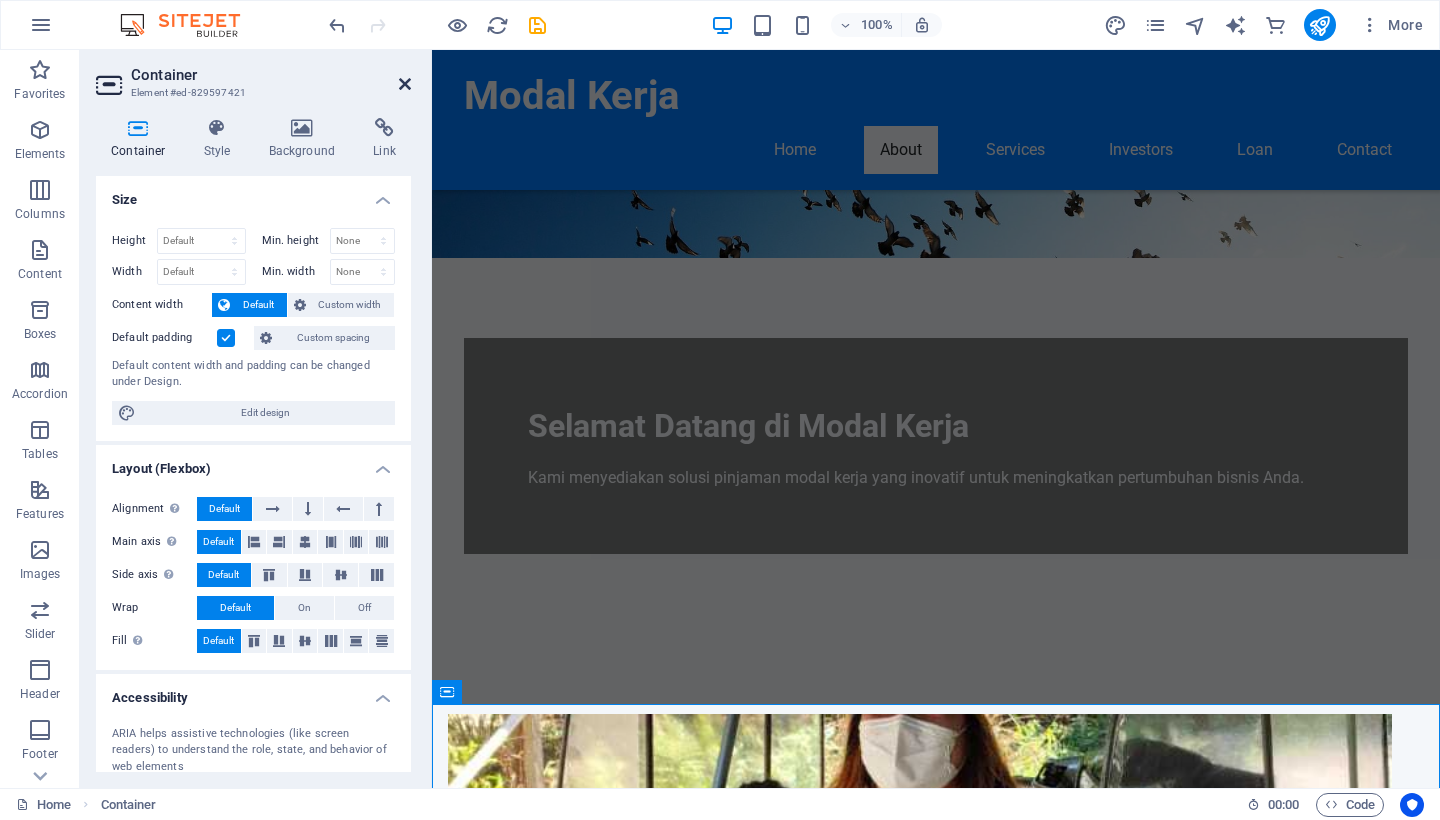 click at bounding box center (405, 84) 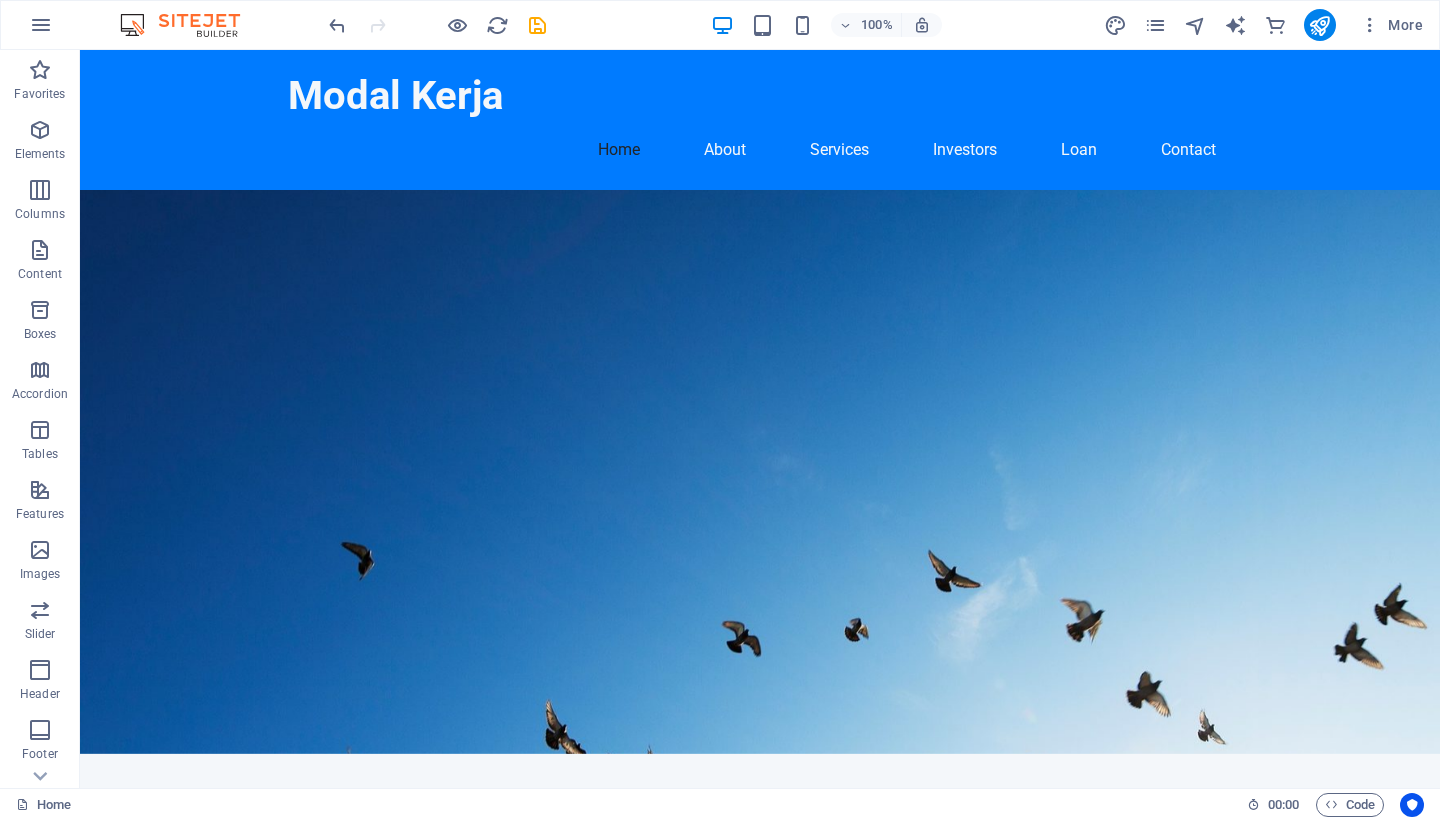scroll, scrollTop: 0, scrollLeft: 0, axis: both 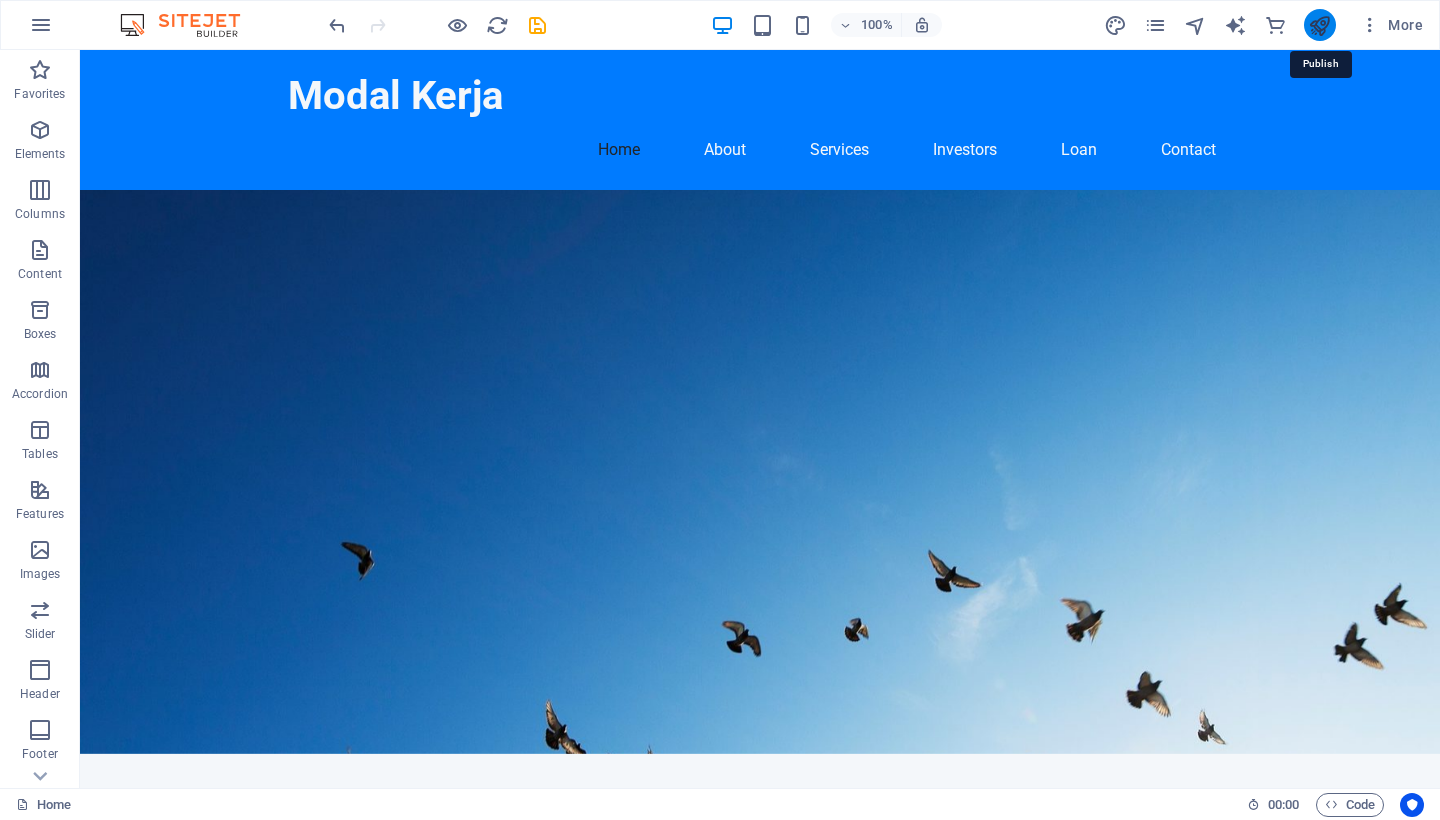 click at bounding box center (1319, 25) 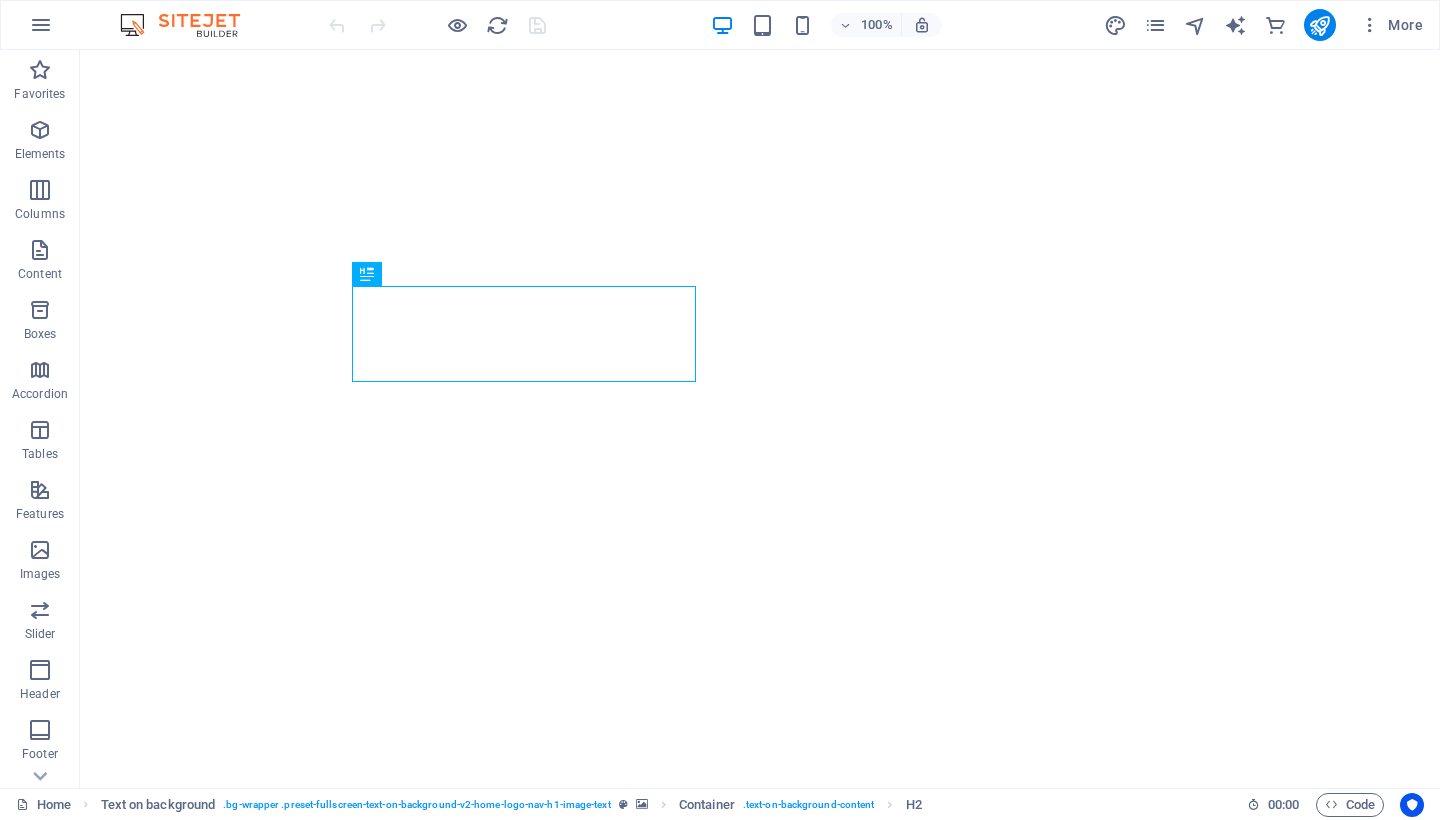 scroll, scrollTop: 0, scrollLeft: 0, axis: both 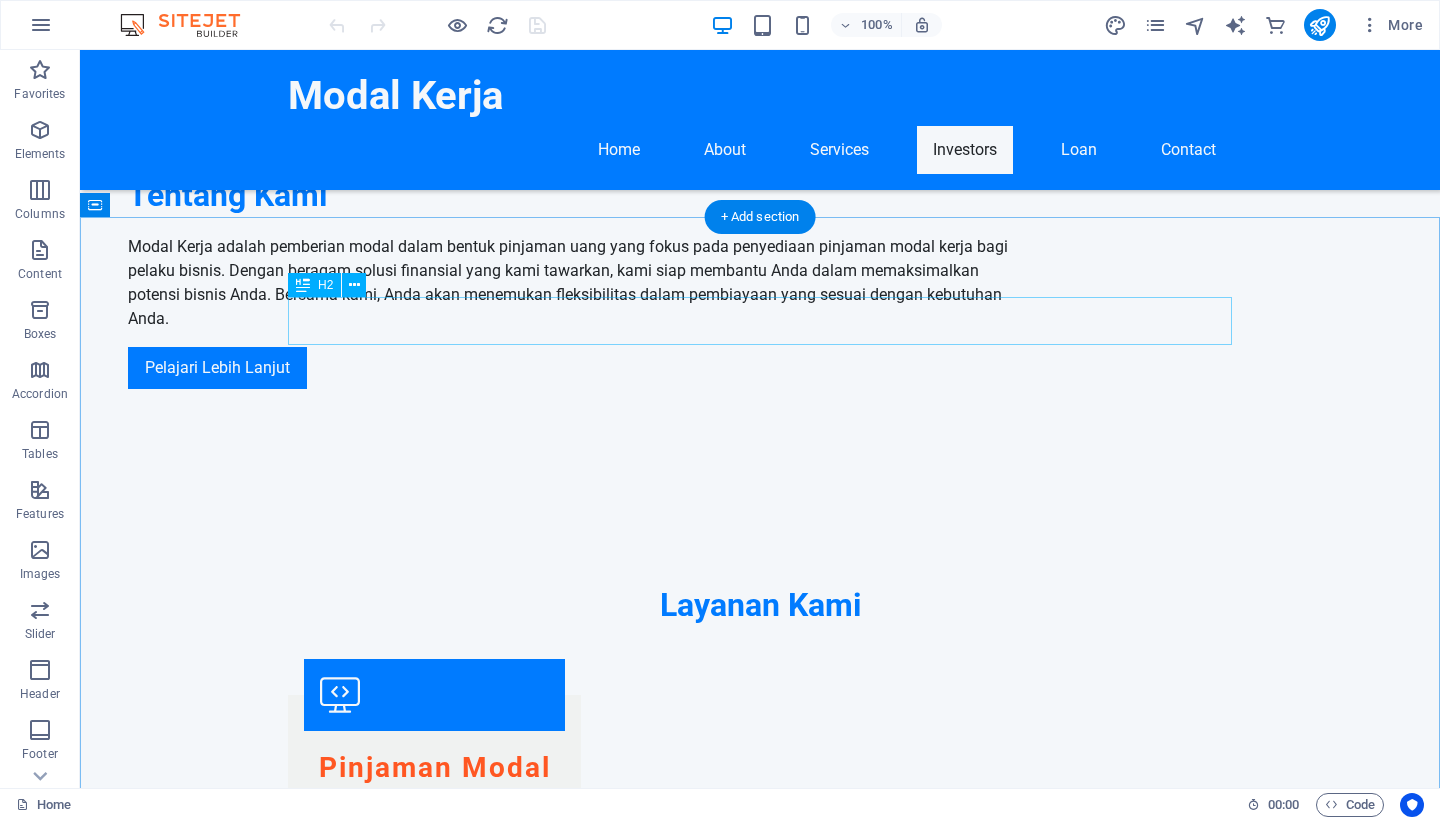 click on "PEMODAL" at bounding box center [760, 1685] 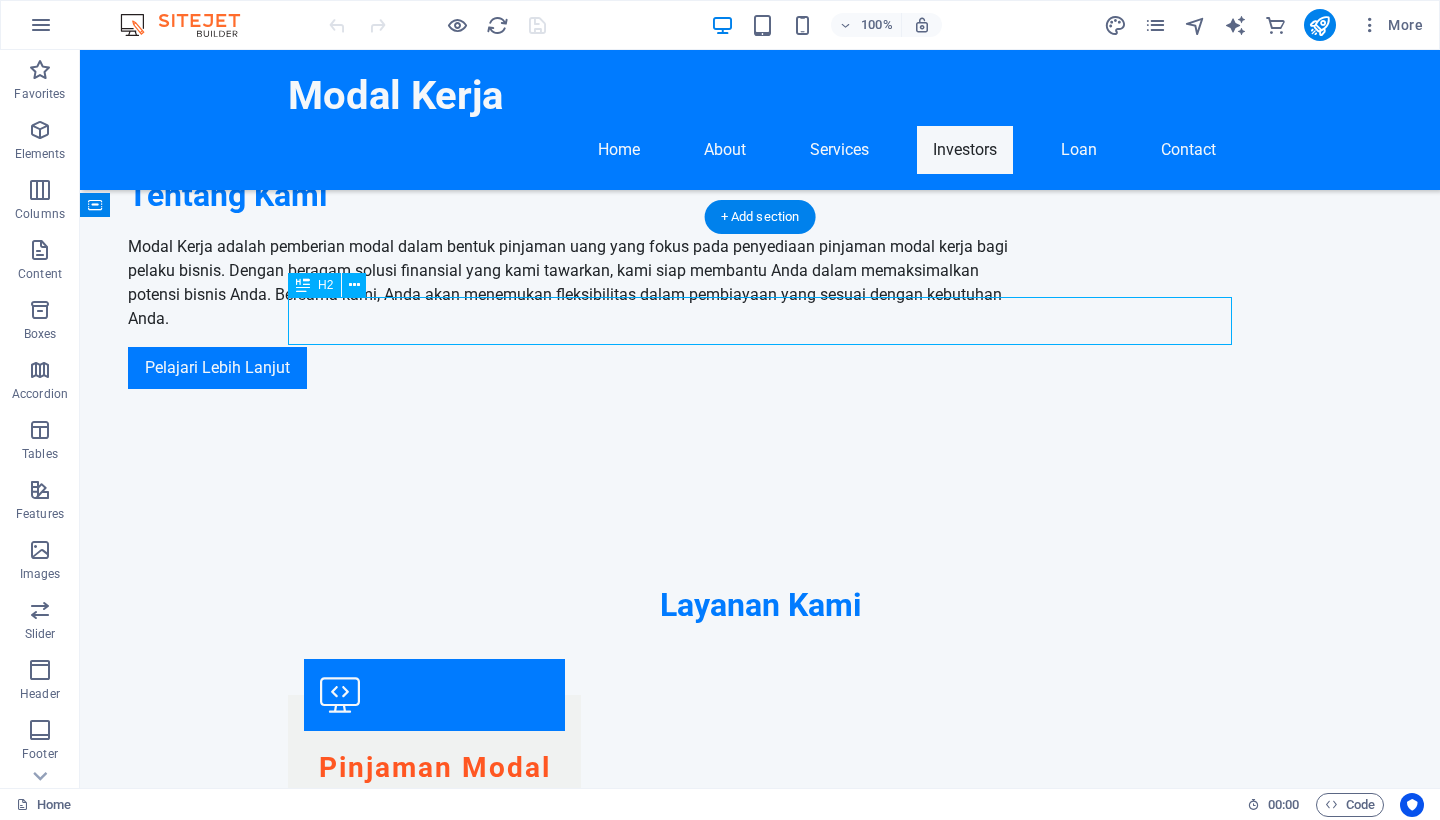 click on "PEMODAL" at bounding box center [760, 1685] 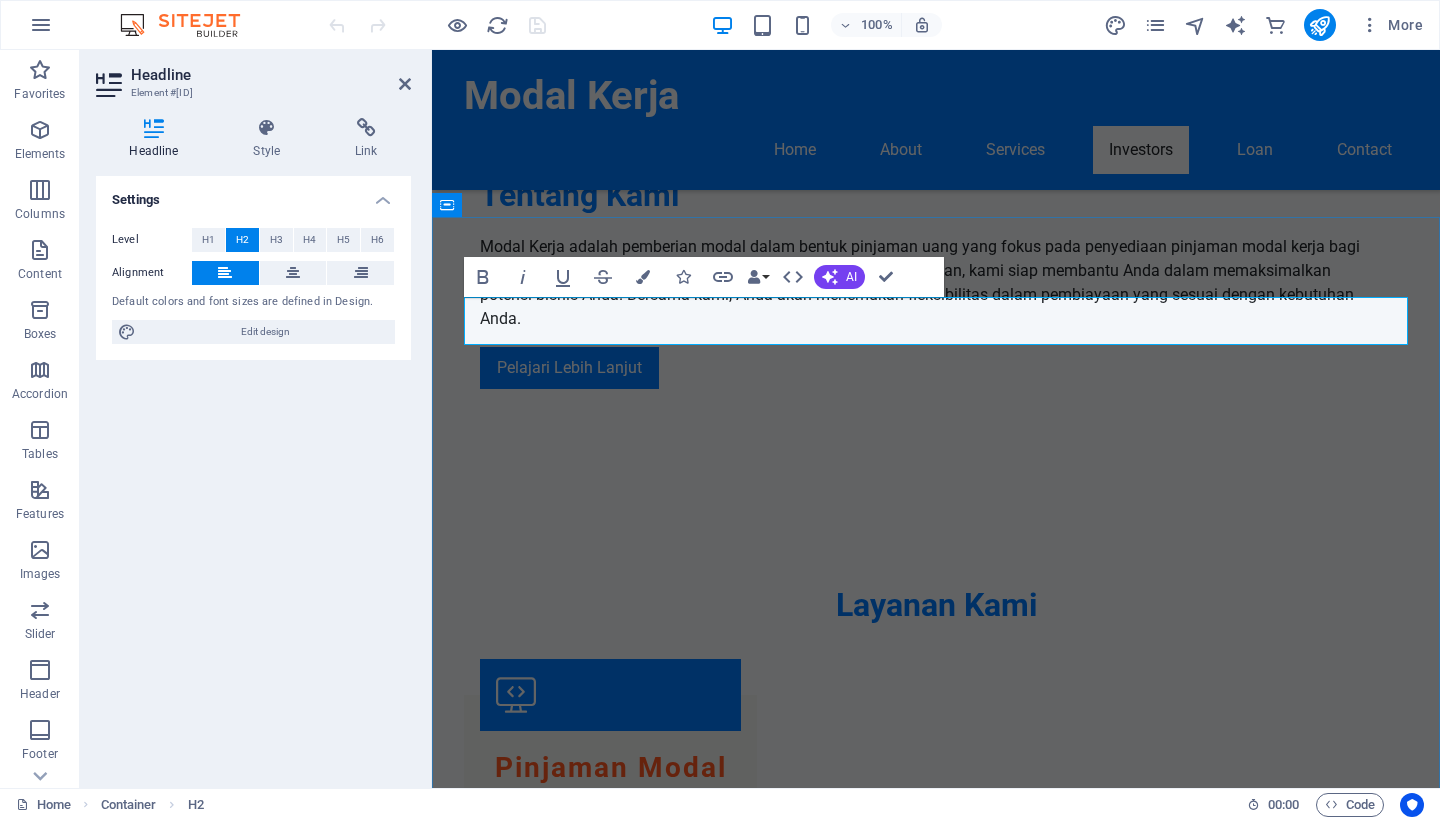 click on "PEMODAL" at bounding box center (936, 1685) 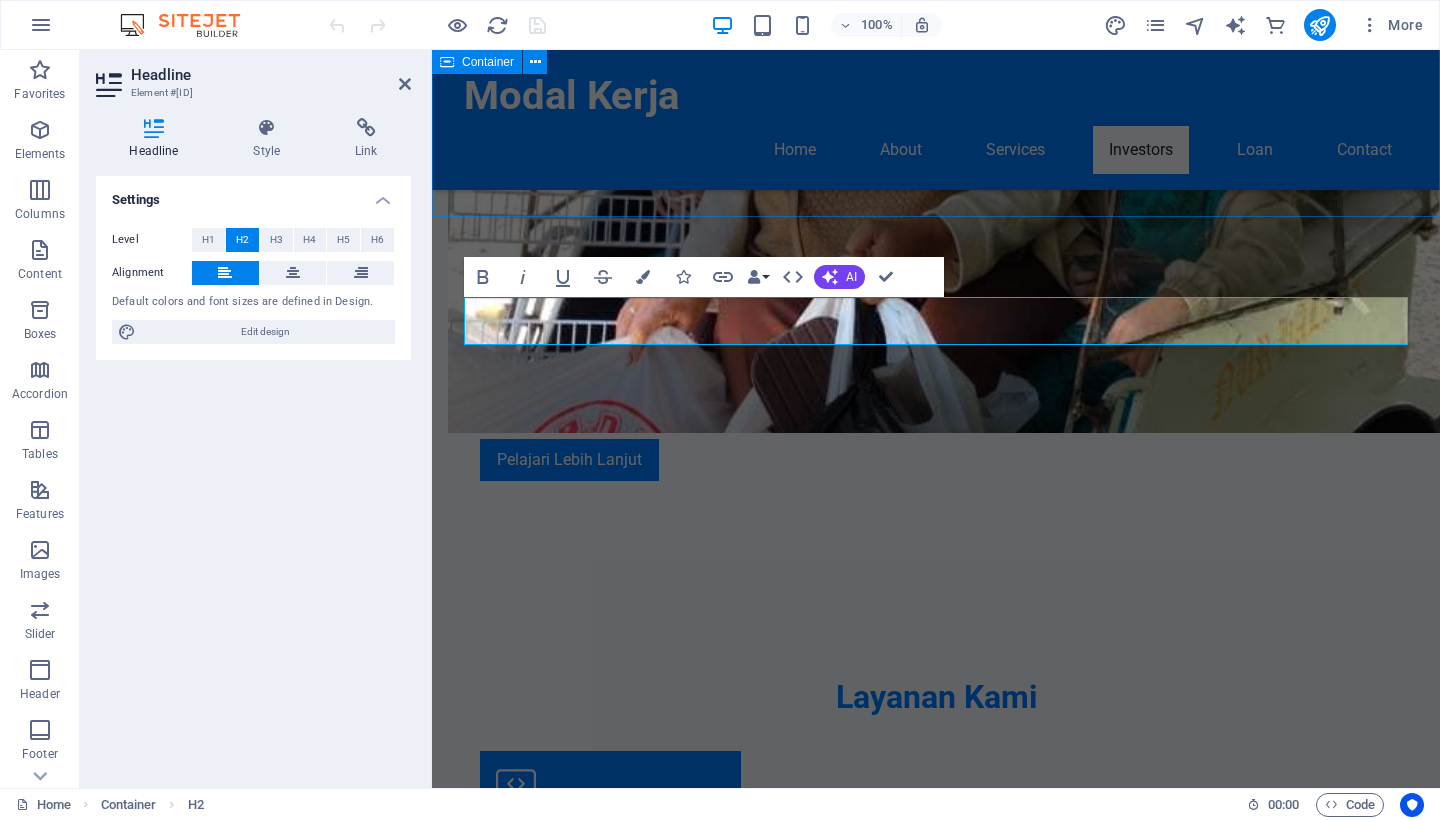 click on "Layanan Kami Pinjaman Modal Kerja Kami menyediakan pinjaman dengan syarat yang fleksibel untuk membantu bisnis Anda beroperasi dengan lebih efisien. Pendanaan Proyek Kami membantu Anda menemukan sumber pendanaan untuk proyek-proyek besar. Pinjaman Jangka Pendek Solusi pinjaman cepat dan tepat waktu untuk kebutuhan mendesak." at bounding box center (936, 1133) 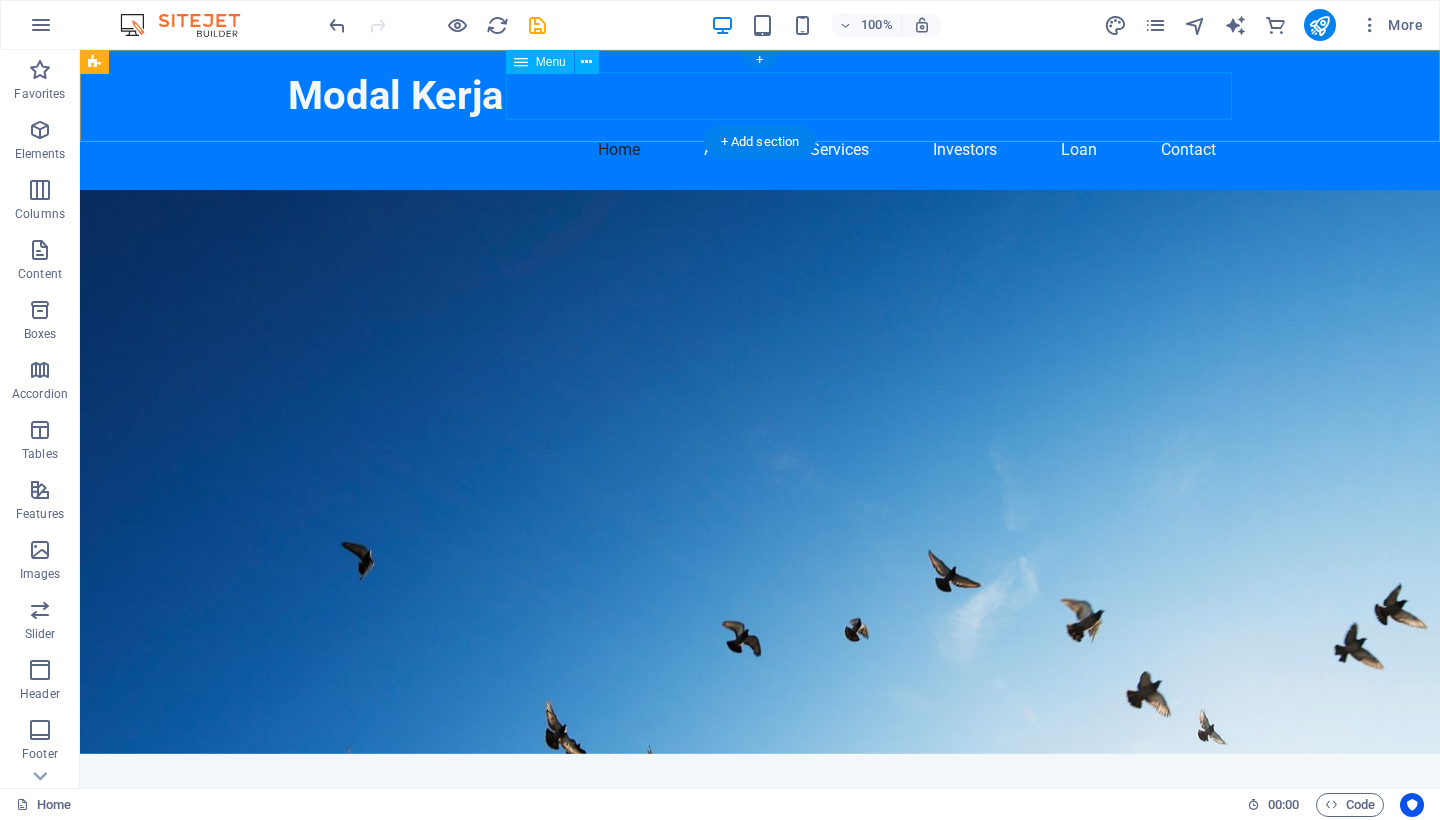 scroll, scrollTop: 0, scrollLeft: 0, axis: both 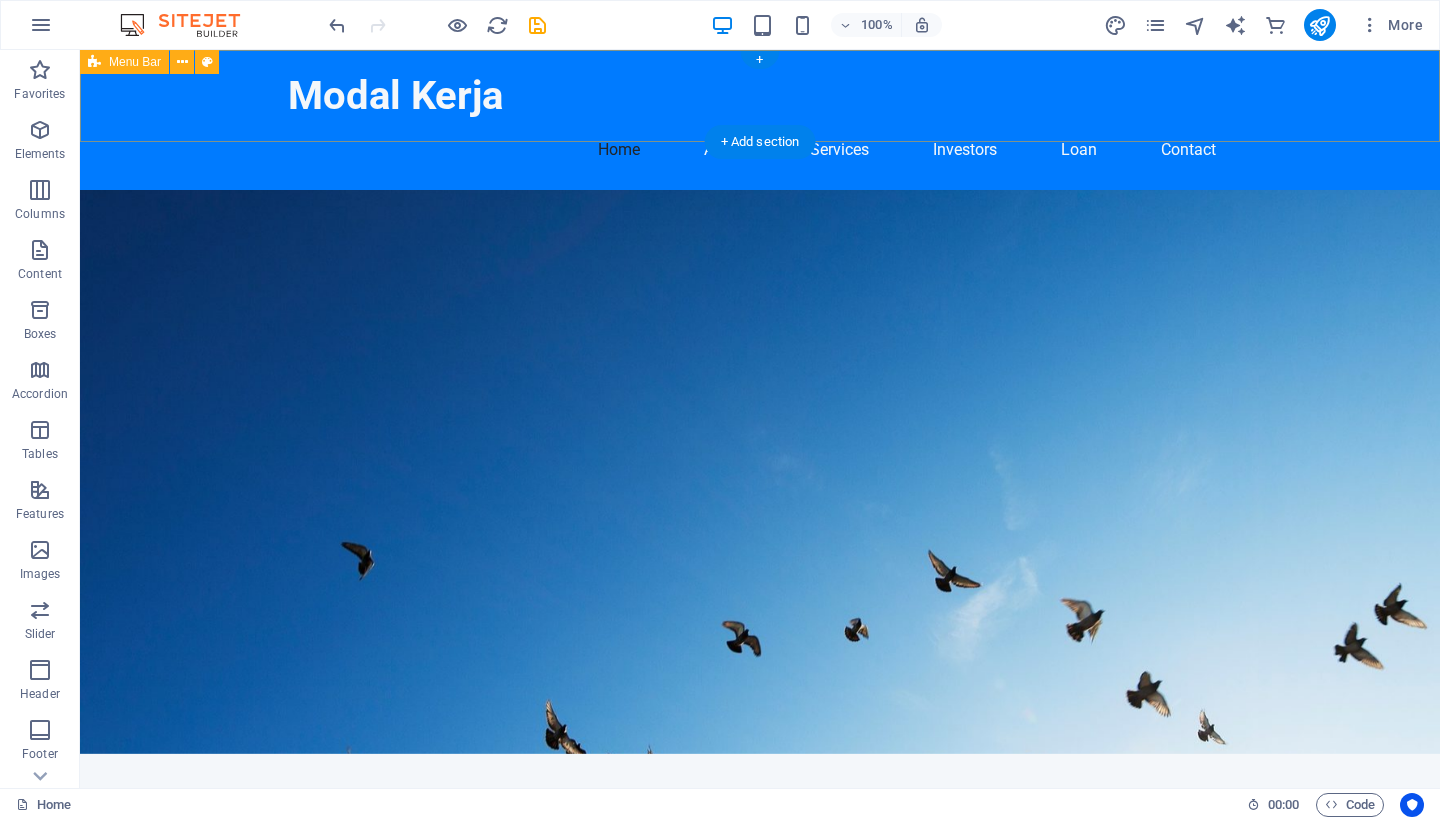 click on "Menu Bar" at bounding box center [124, 62] 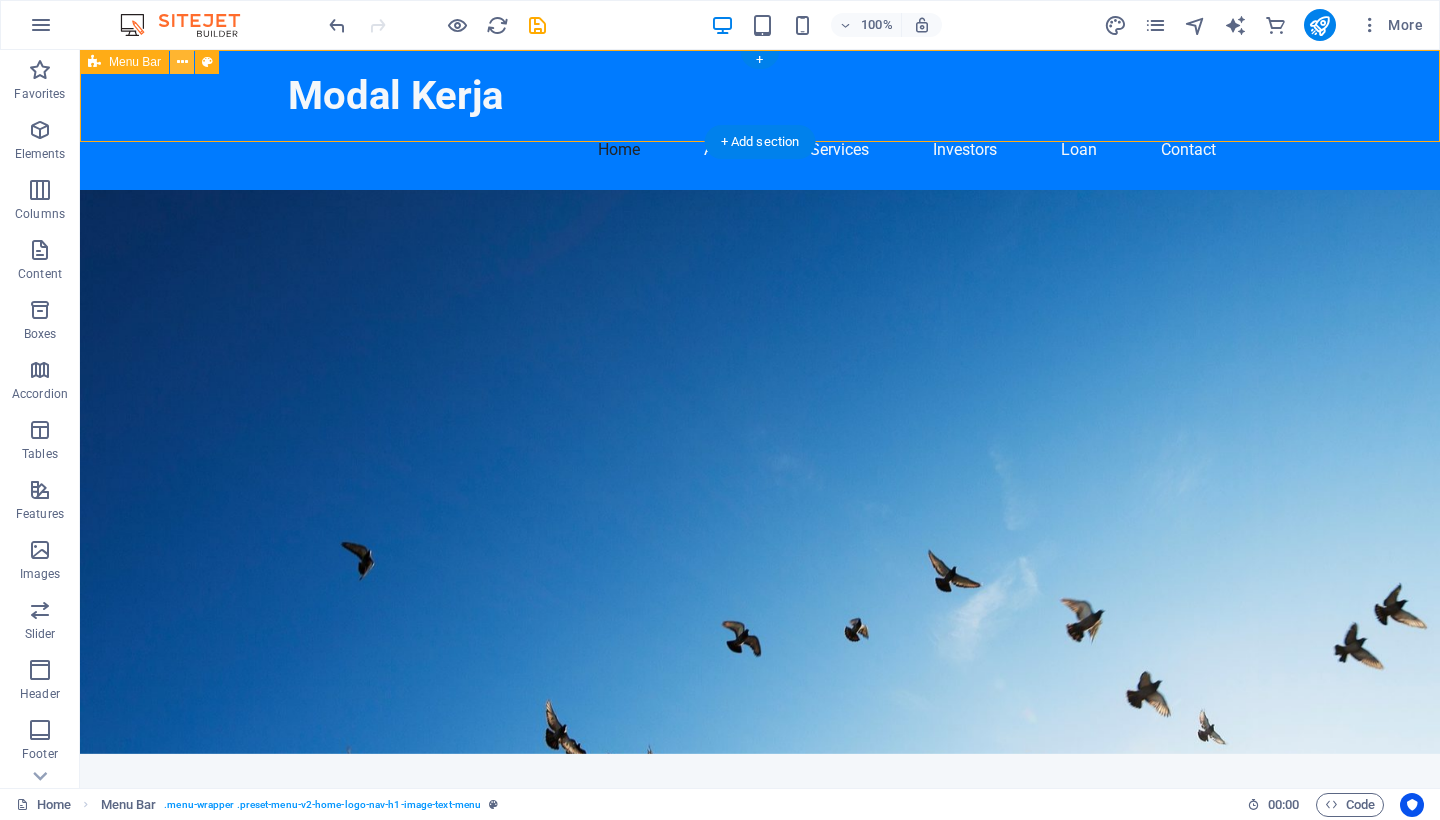 click at bounding box center [182, 62] 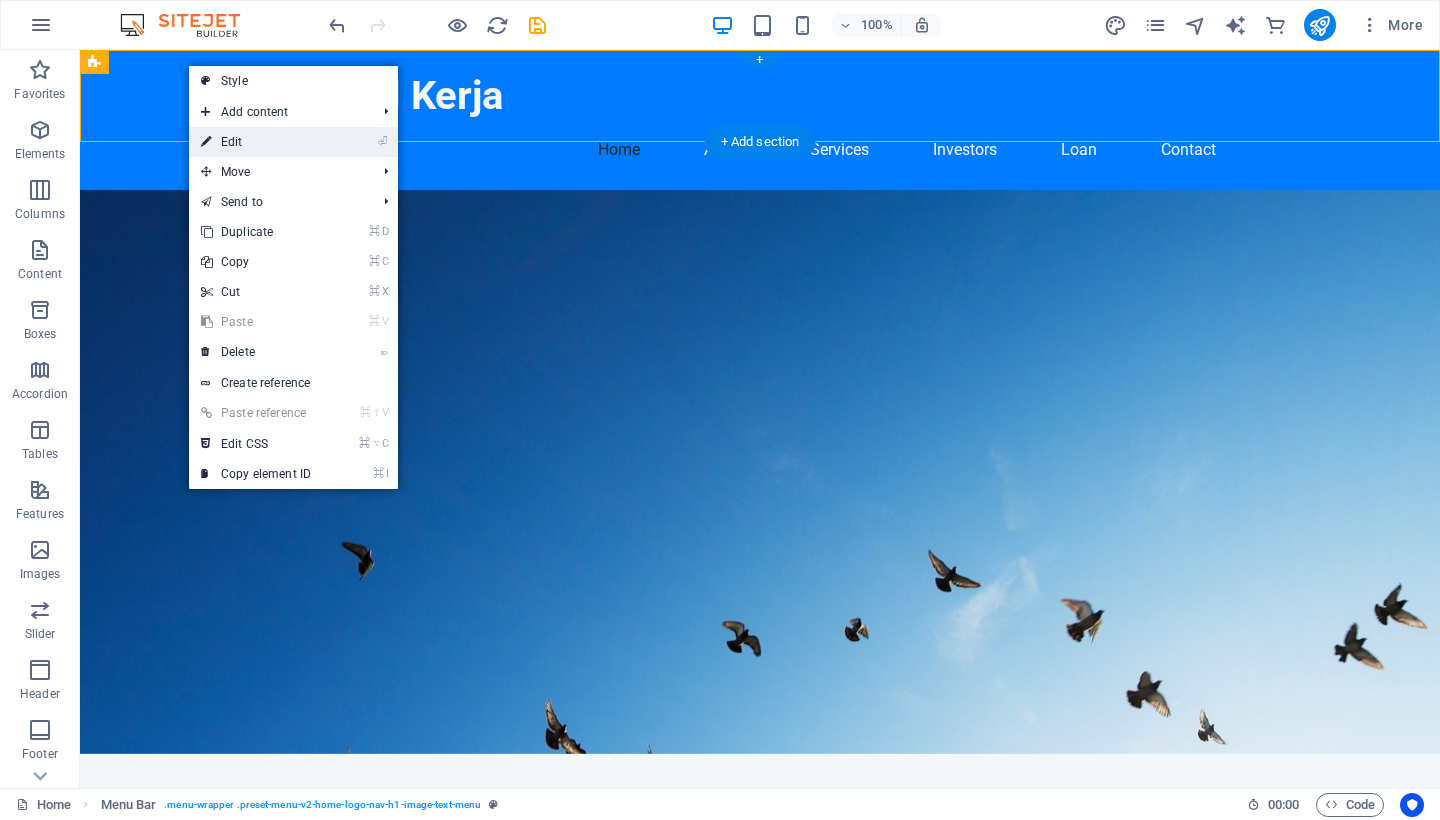 click on "⏎  Edit" at bounding box center (256, 142) 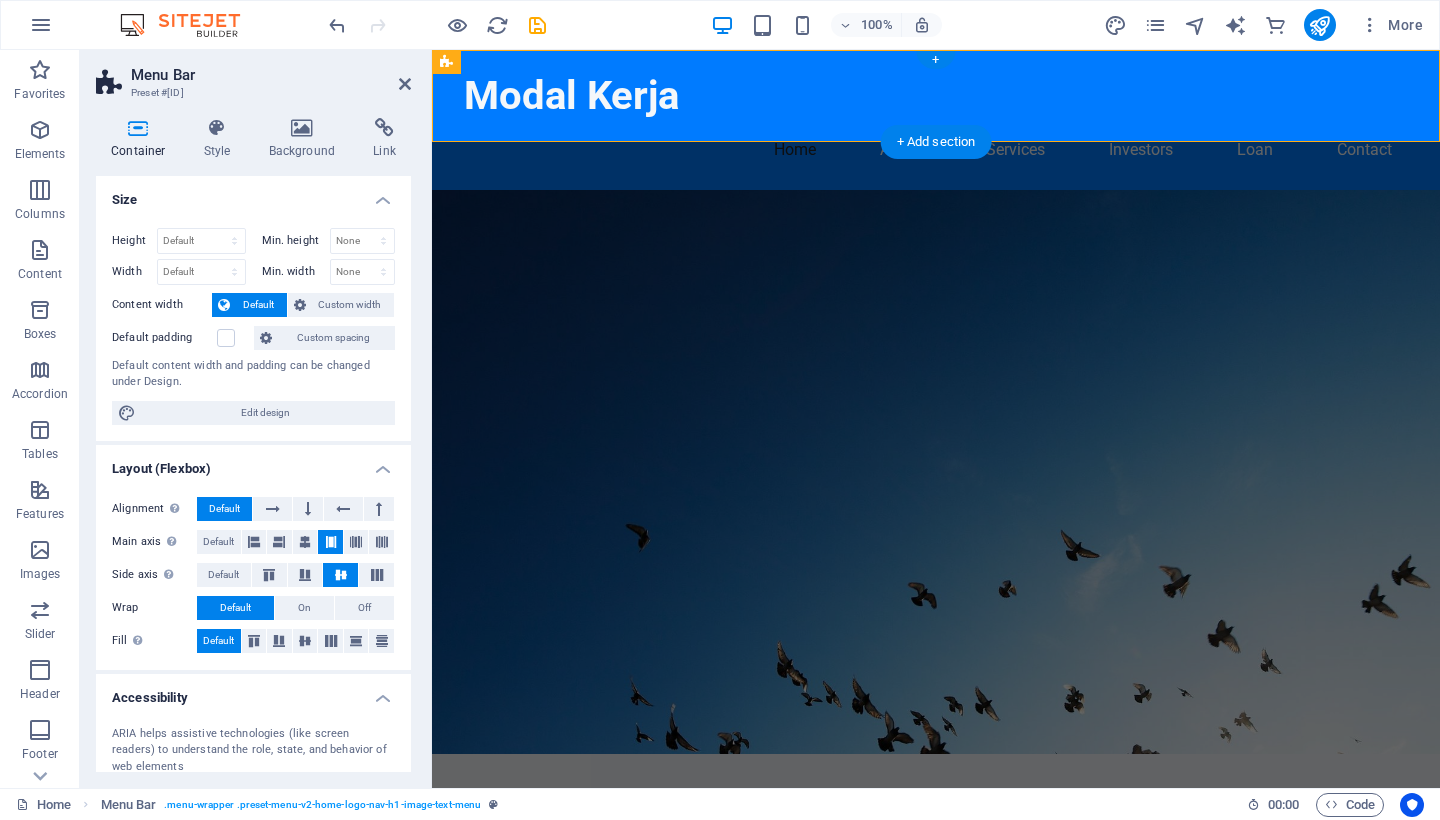 scroll, scrollTop: 0, scrollLeft: 0, axis: both 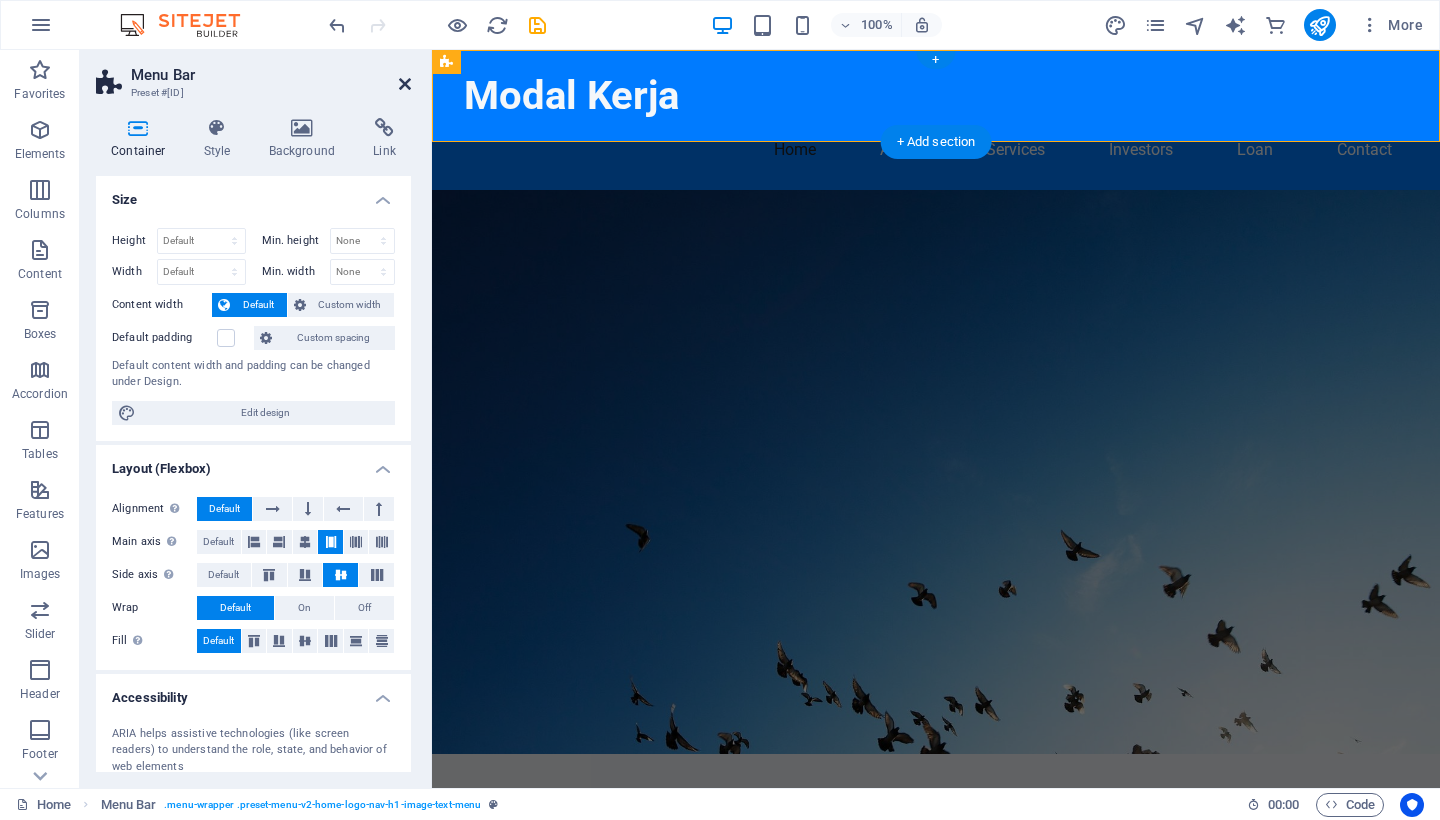 click at bounding box center [405, 84] 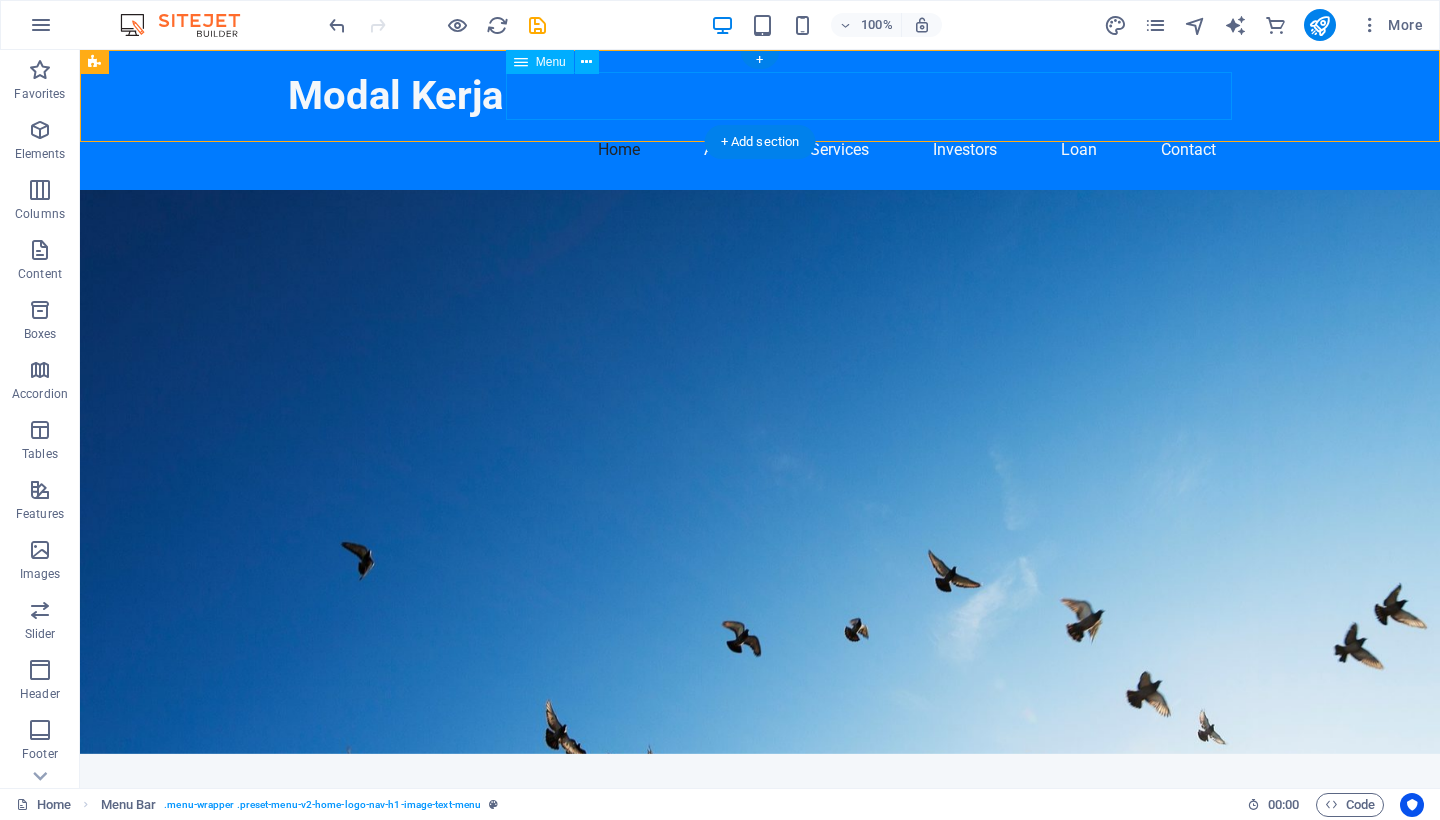 click on "Home About Services Investors Loan Contact" at bounding box center [760, 150] 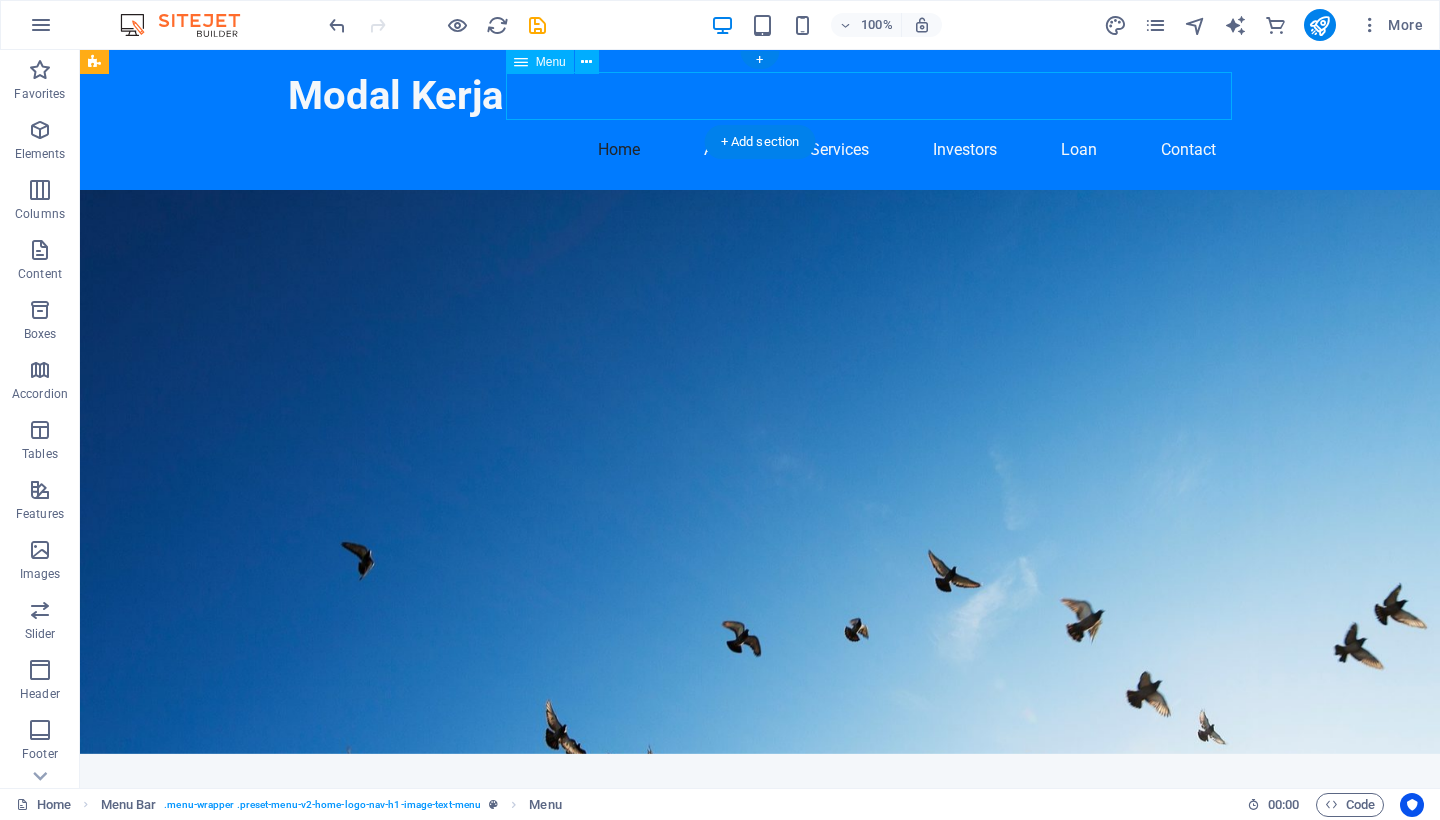 click on "Home About Services Investors Loan Contact" at bounding box center [760, 150] 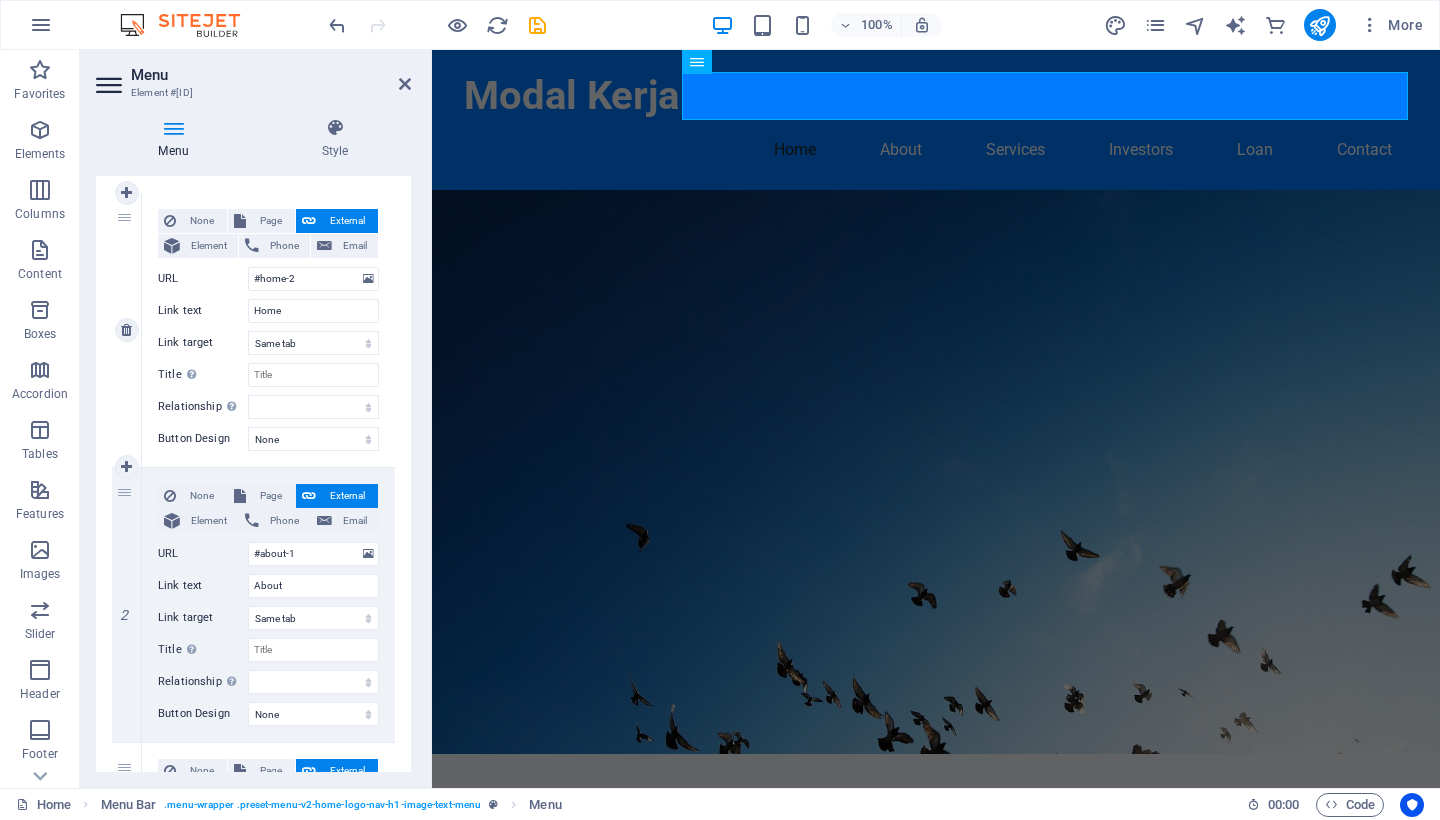 scroll, scrollTop: 174, scrollLeft: 0, axis: vertical 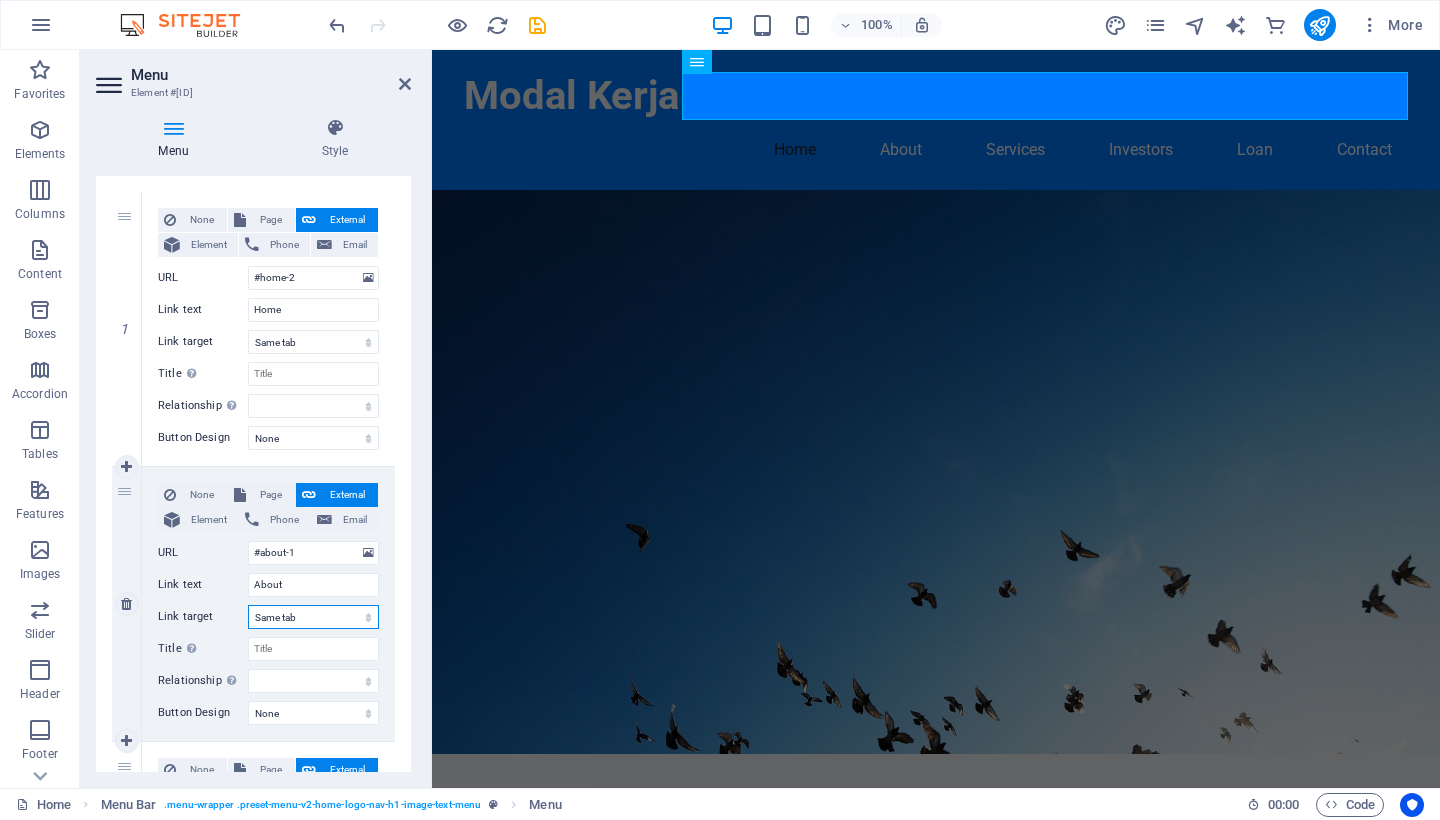 select on "blank" 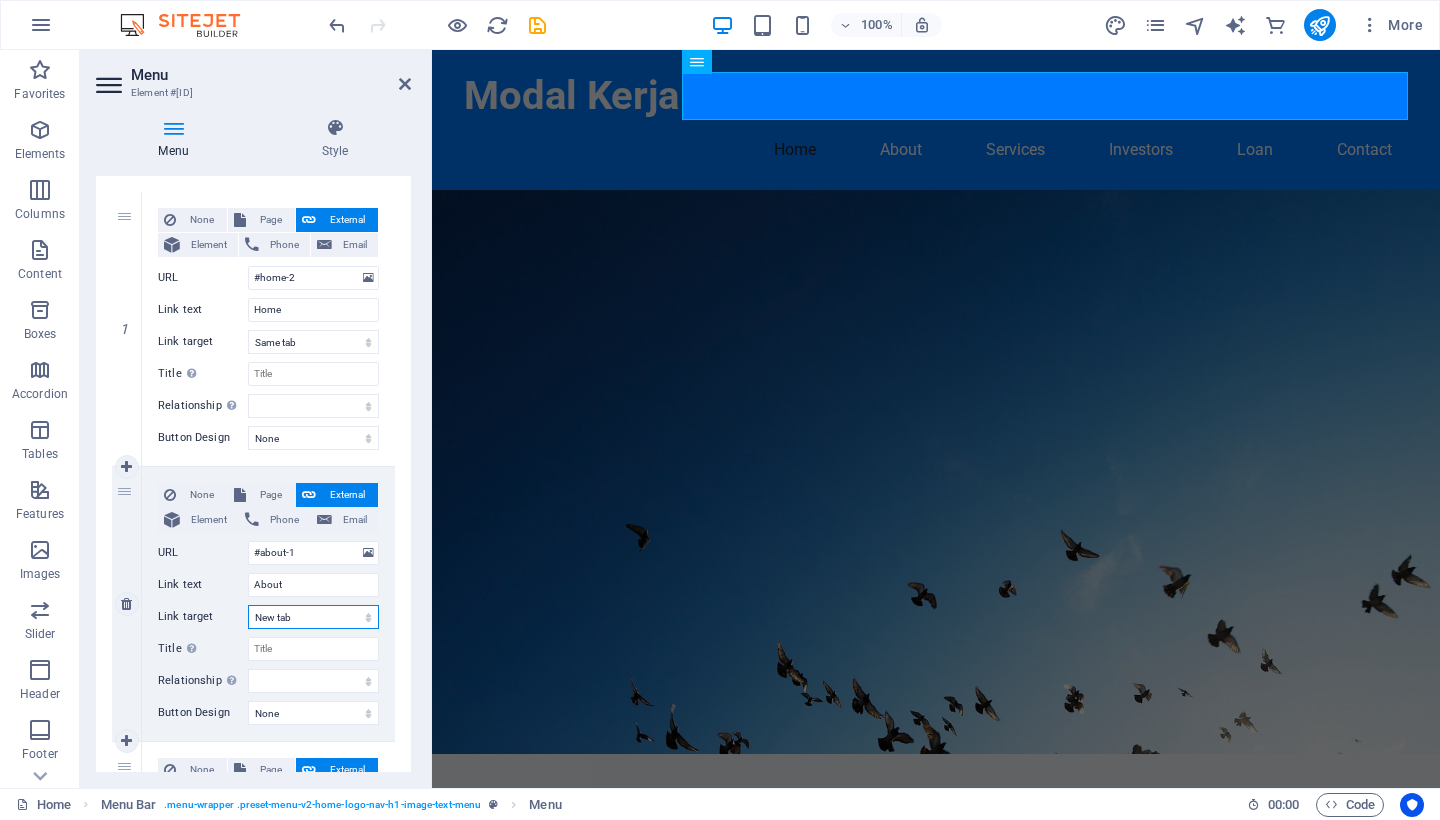 select 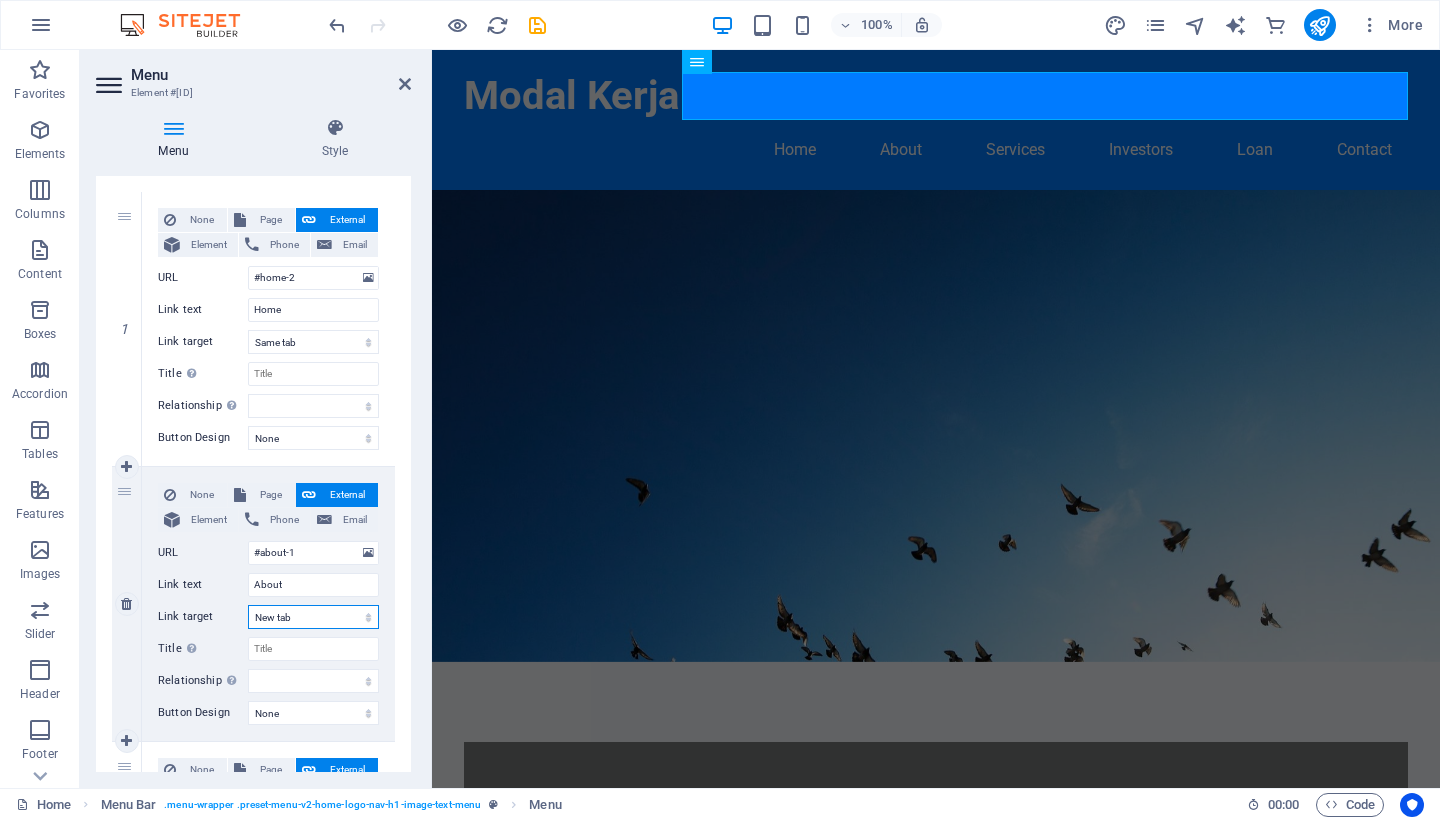 select on "overlay" 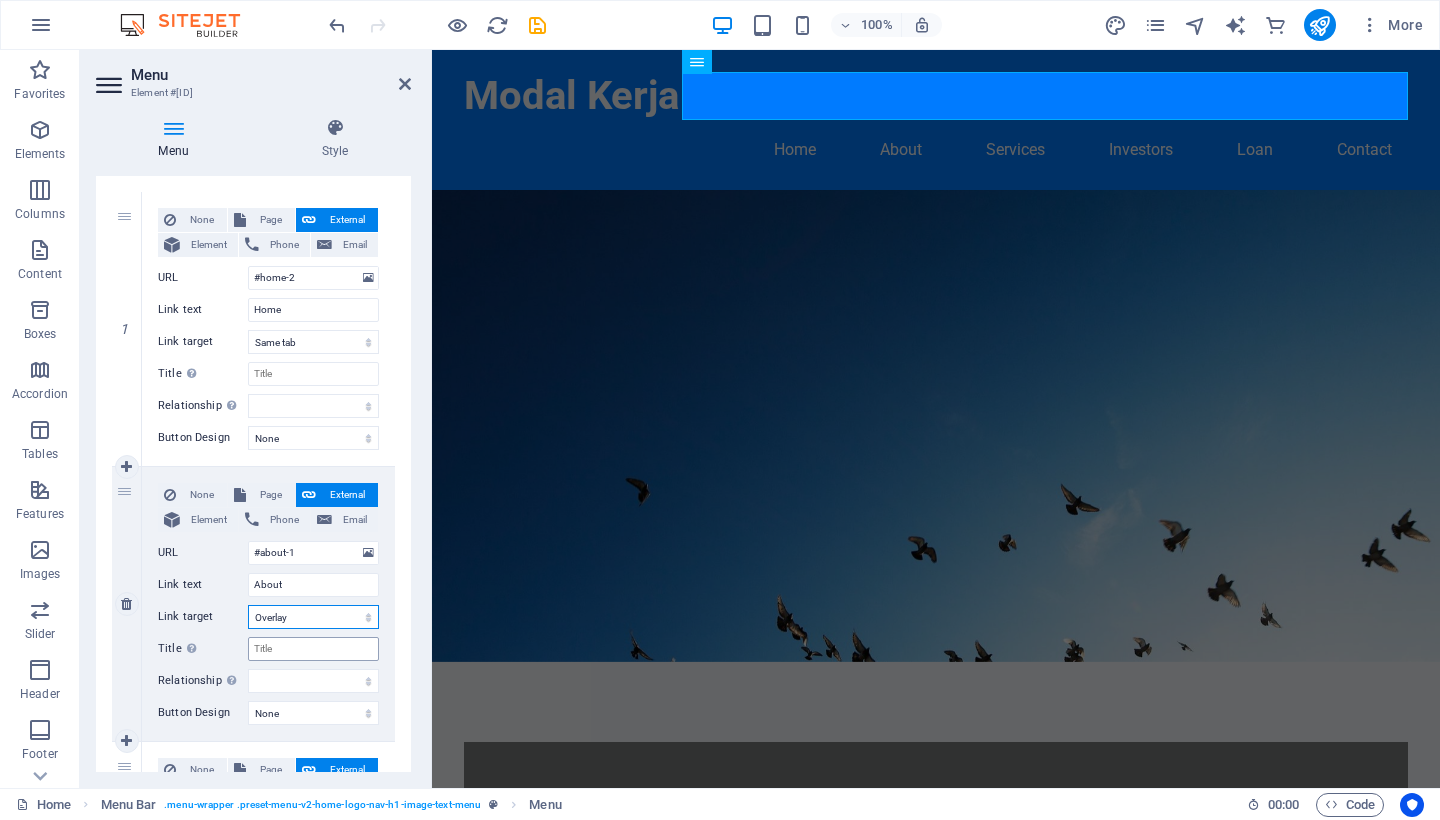 select 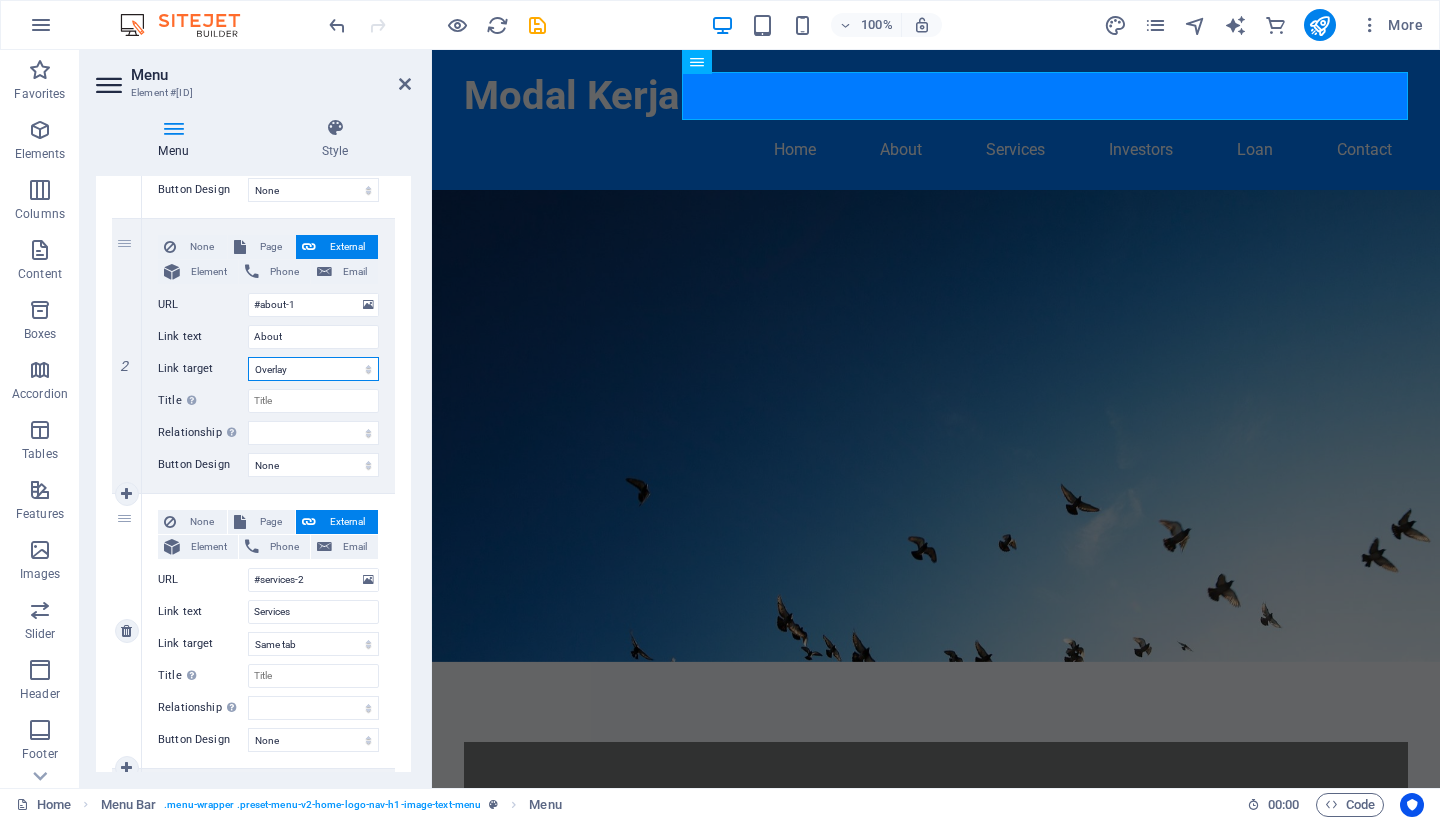 scroll, scrollTop: 435, scrollLeft: 0, axis: vertical 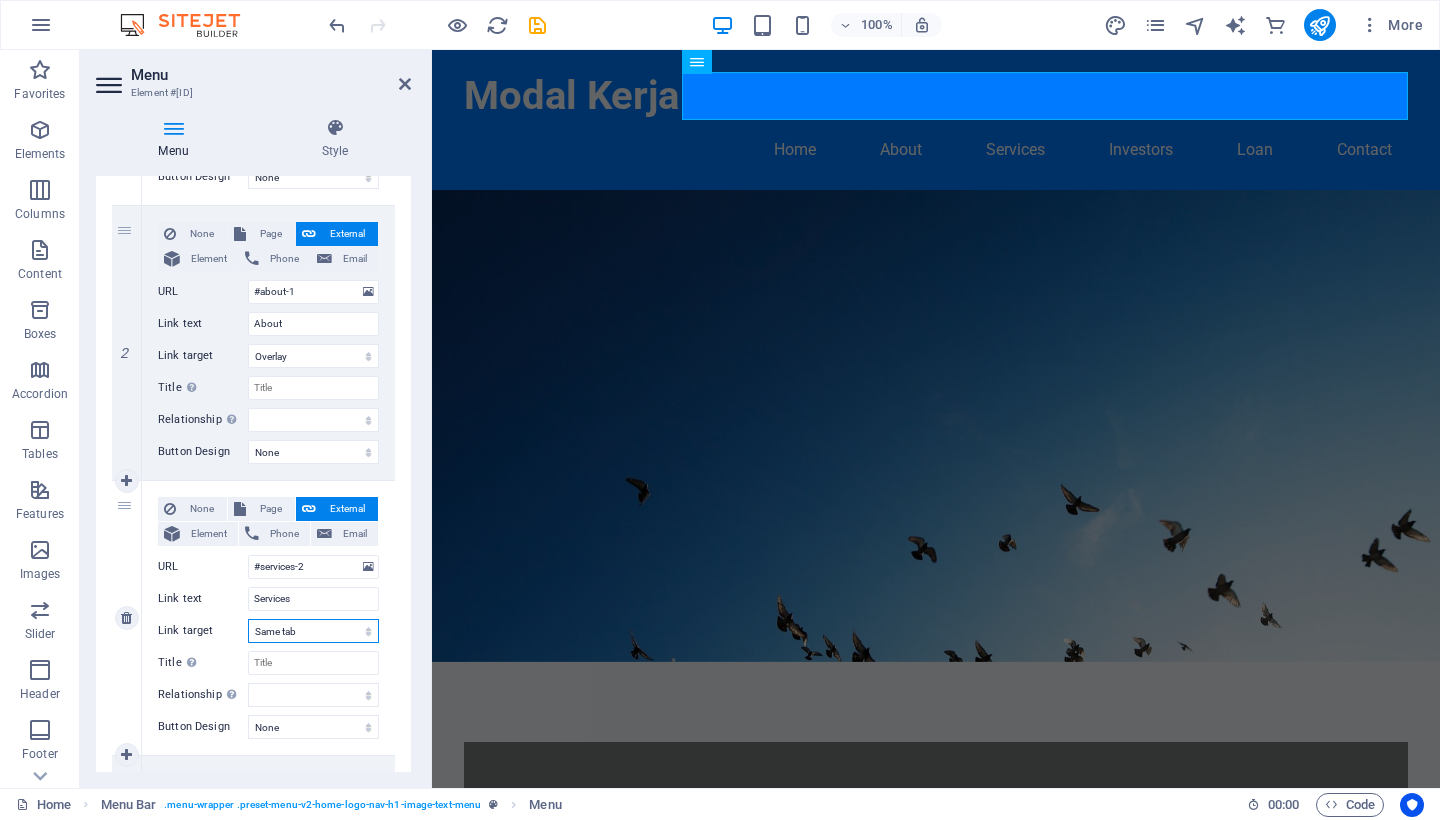 select on "overlay" 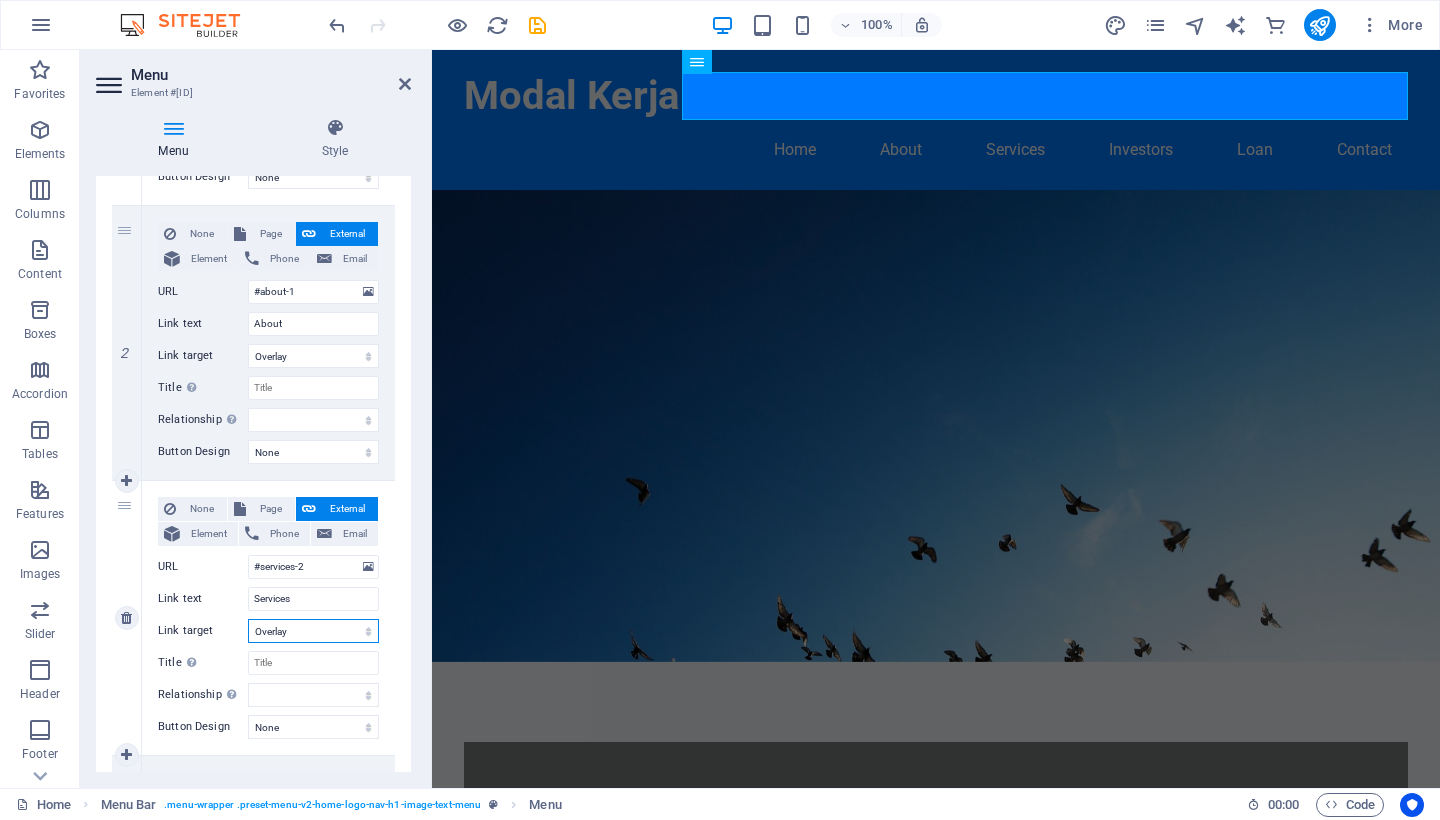 select 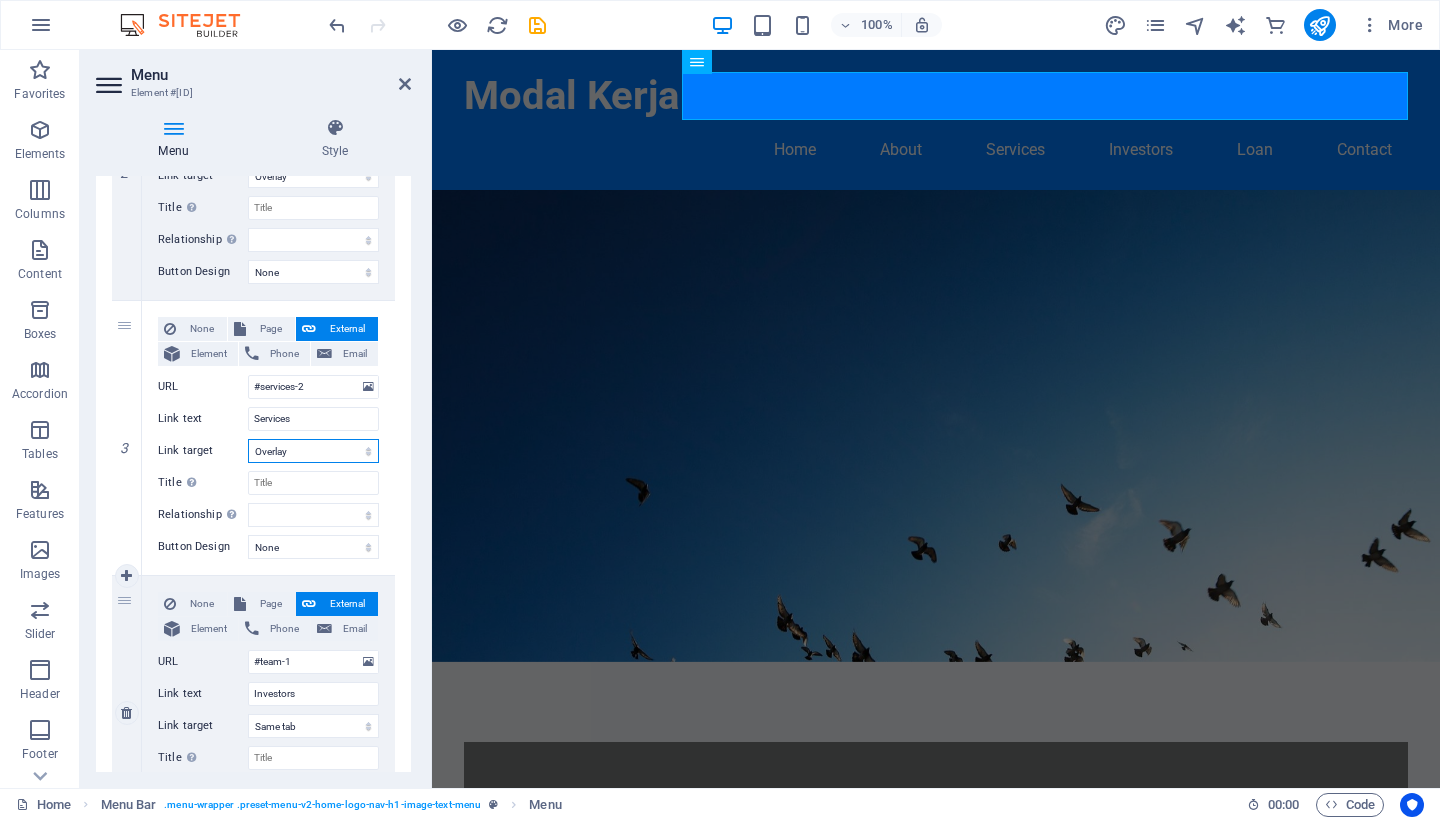 scroll, scrollTop: 618, scrollLeft: 0, axis: vertical 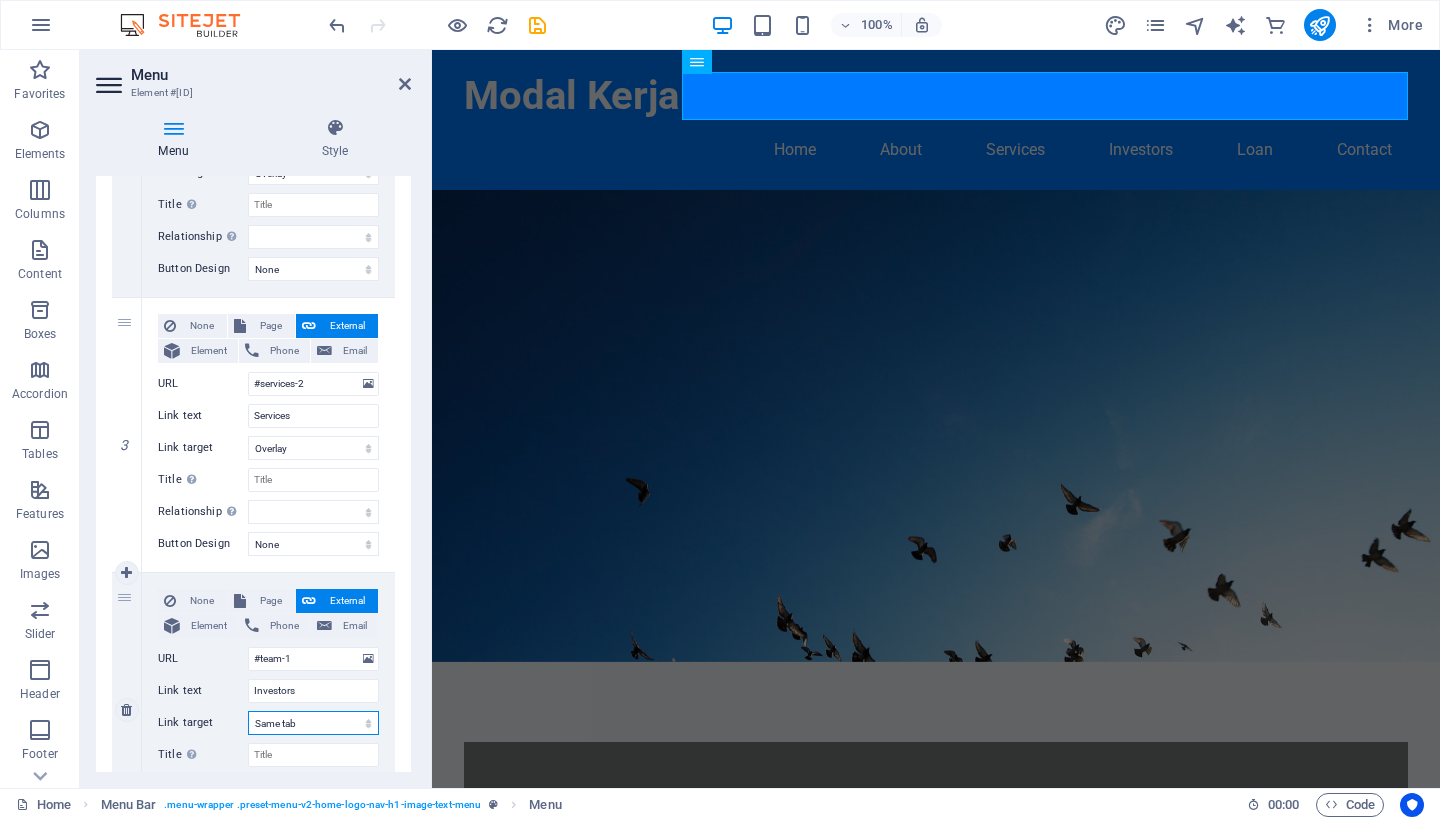 select on "overlay" 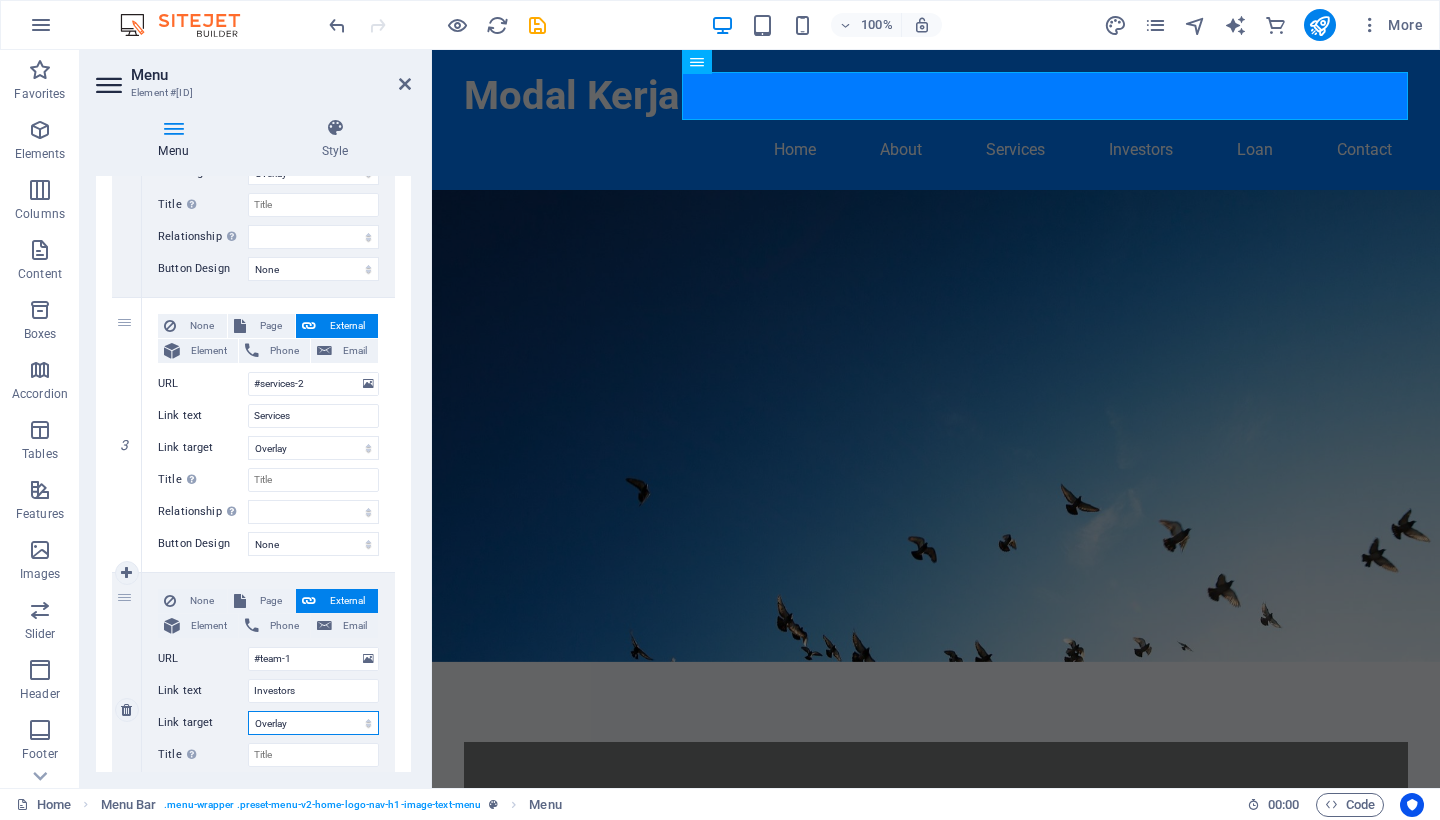 select 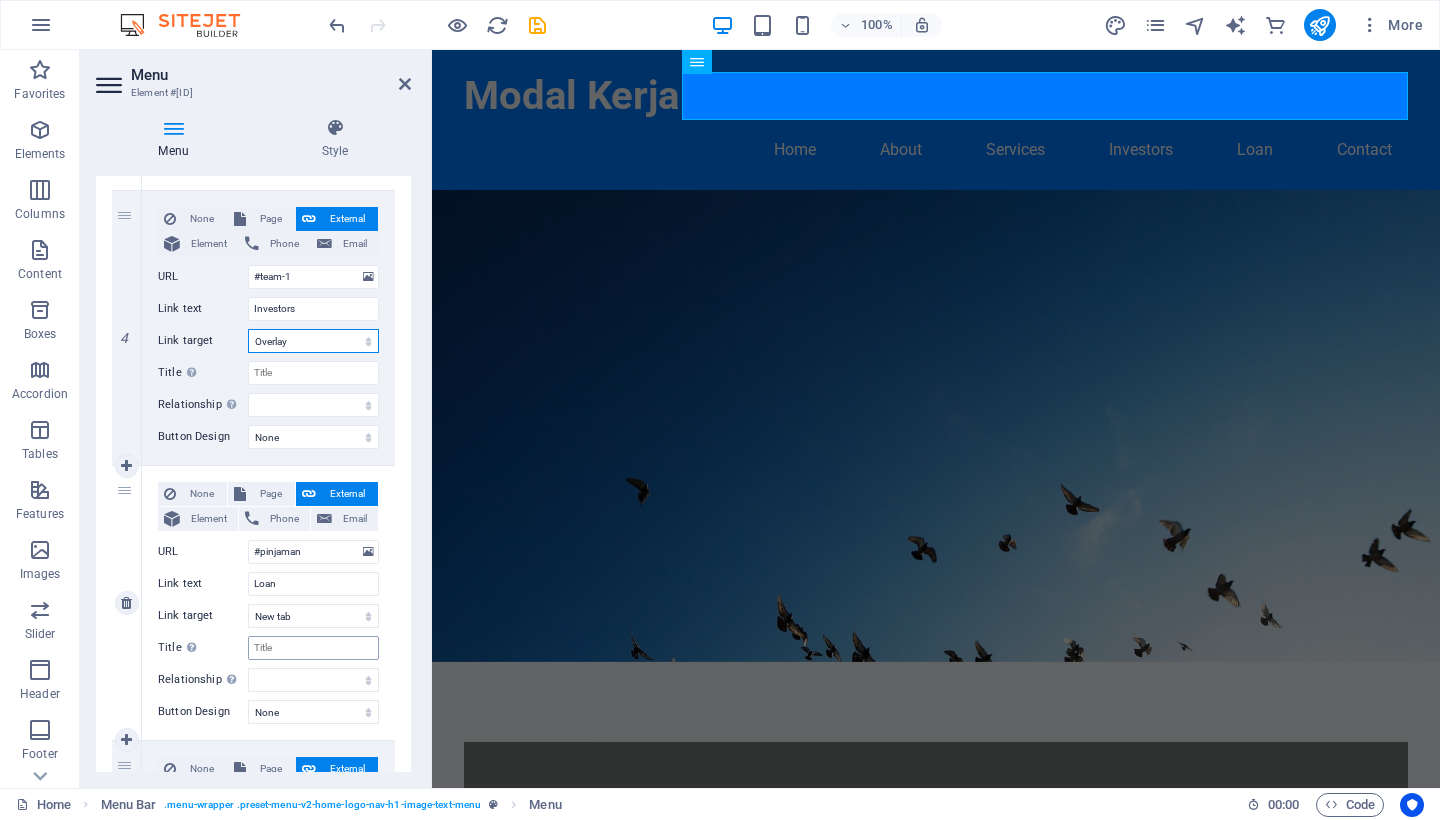 scroll, scrollTop: 1001, scrollLeft: 0, axis: vertical 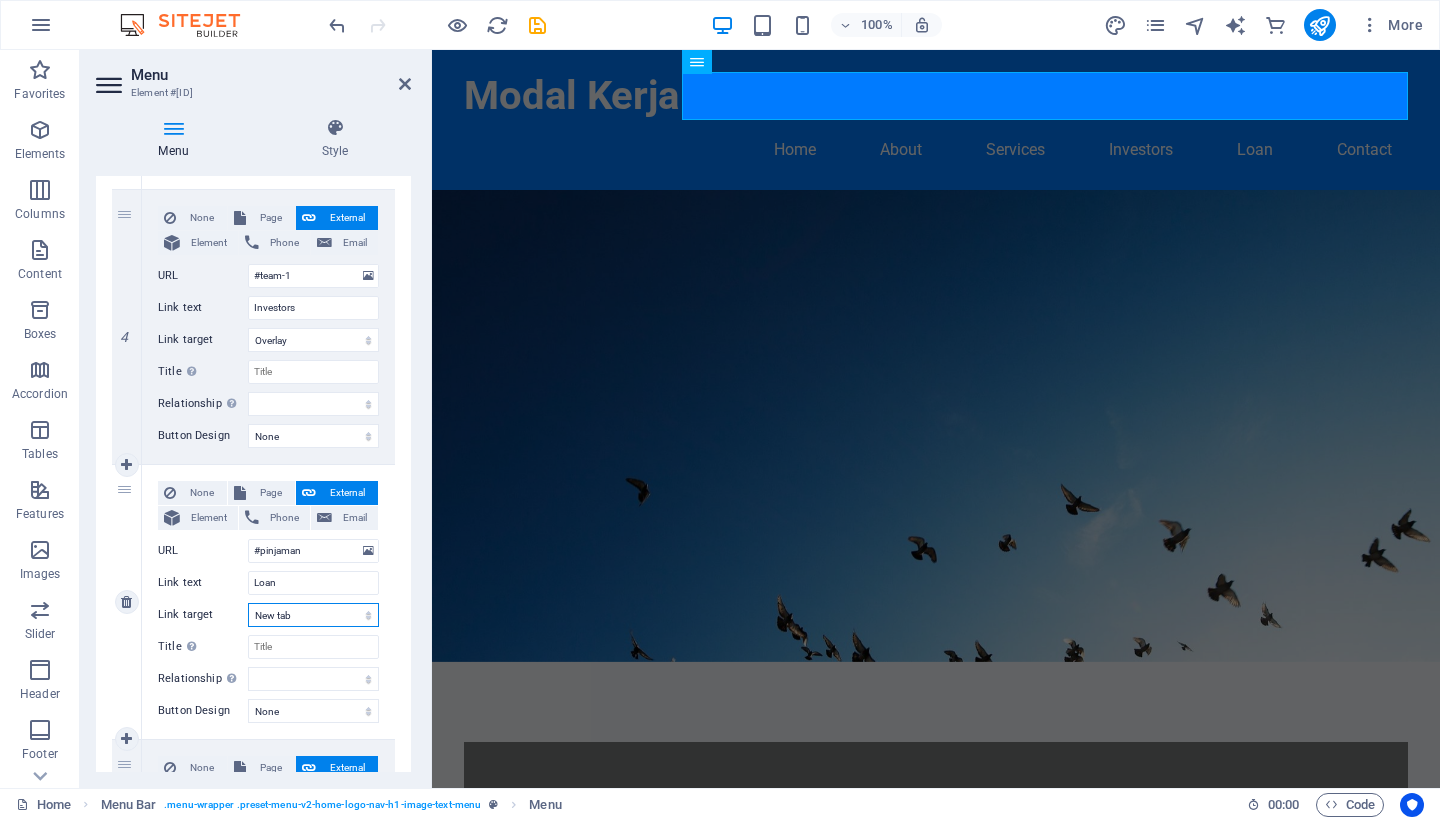 select on "overlay" 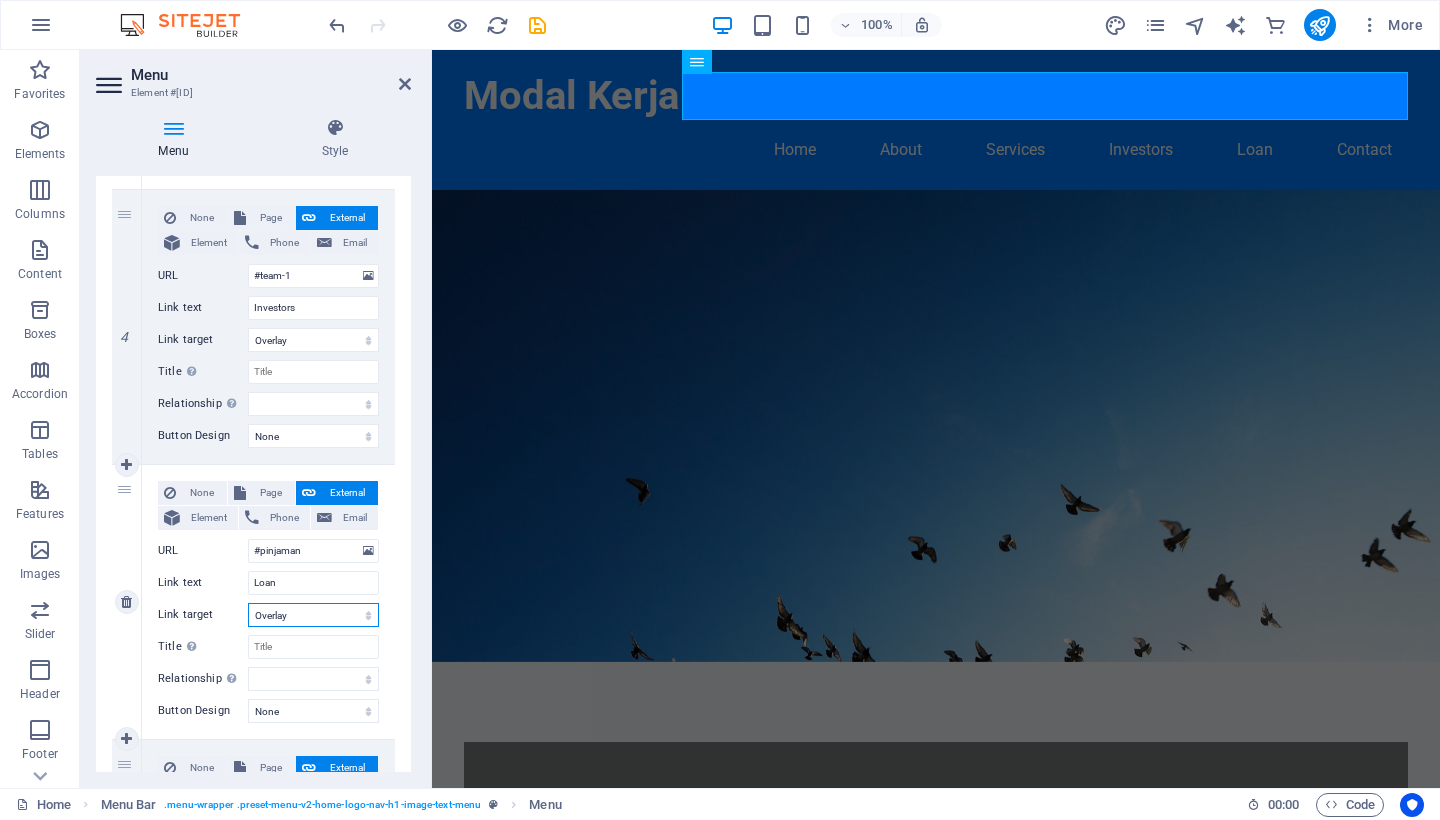 select 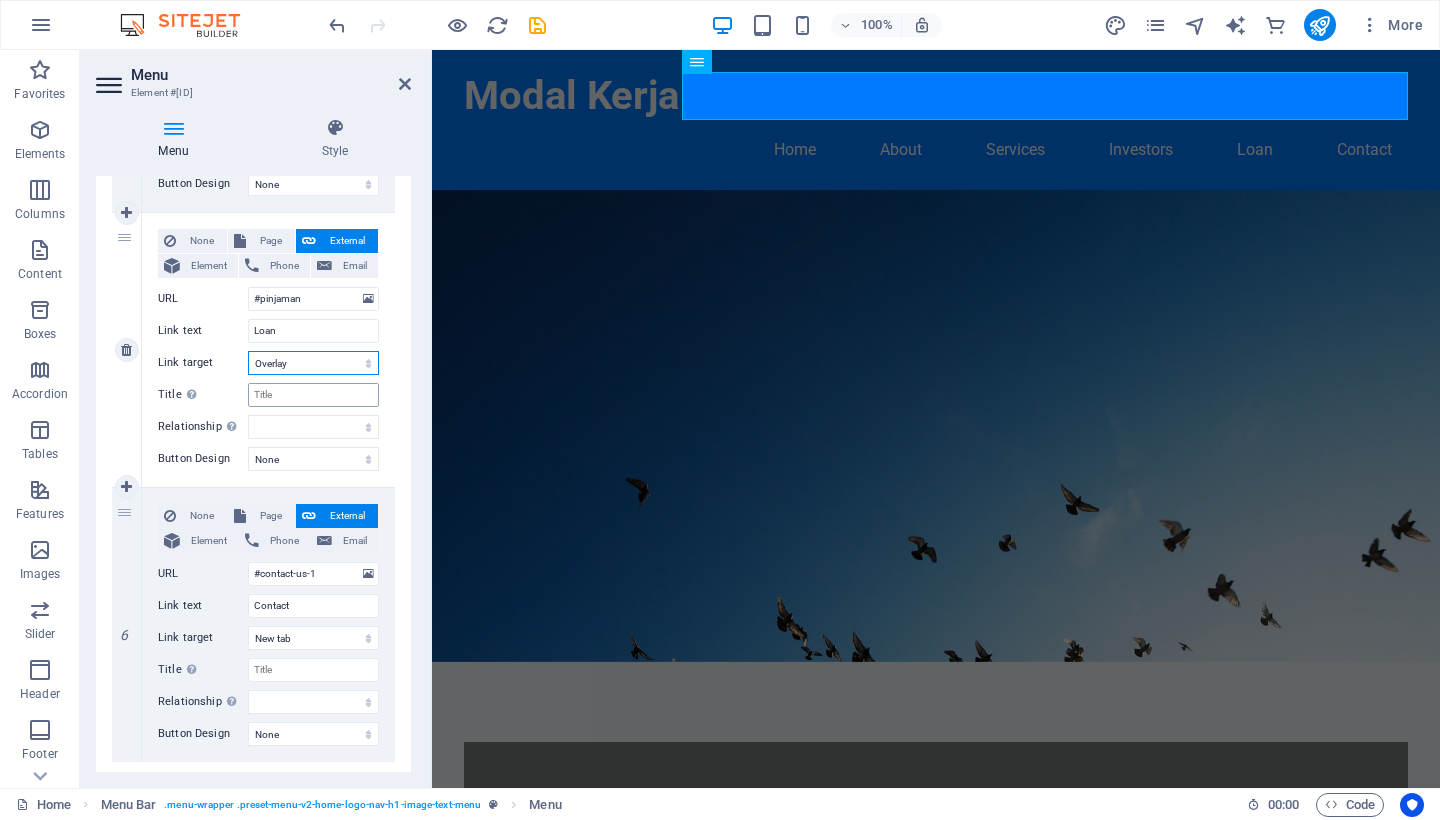 scroll, scrollTop: 1261, scrollLeft: 0, axis: vertical 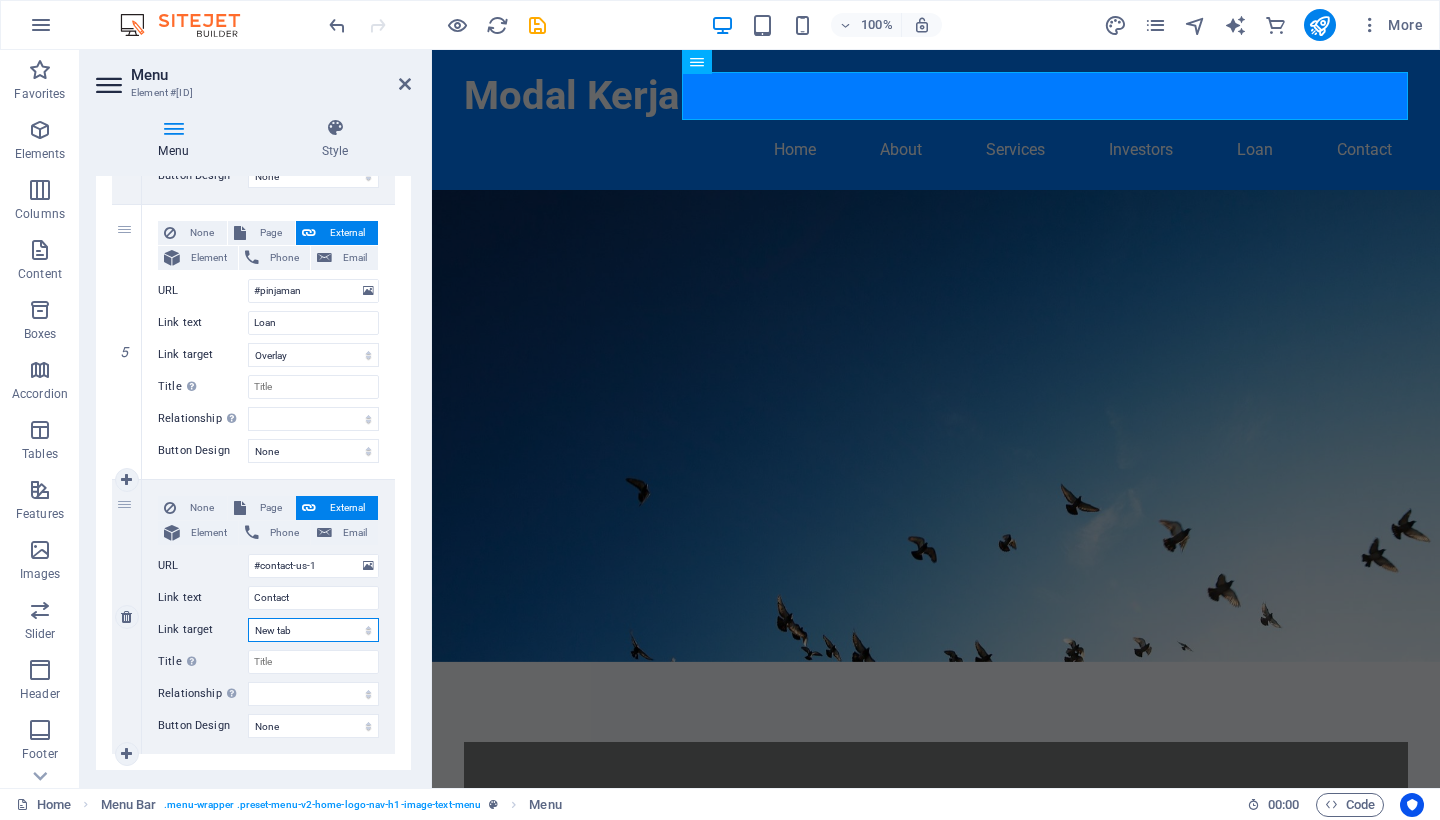 select on "overlay" 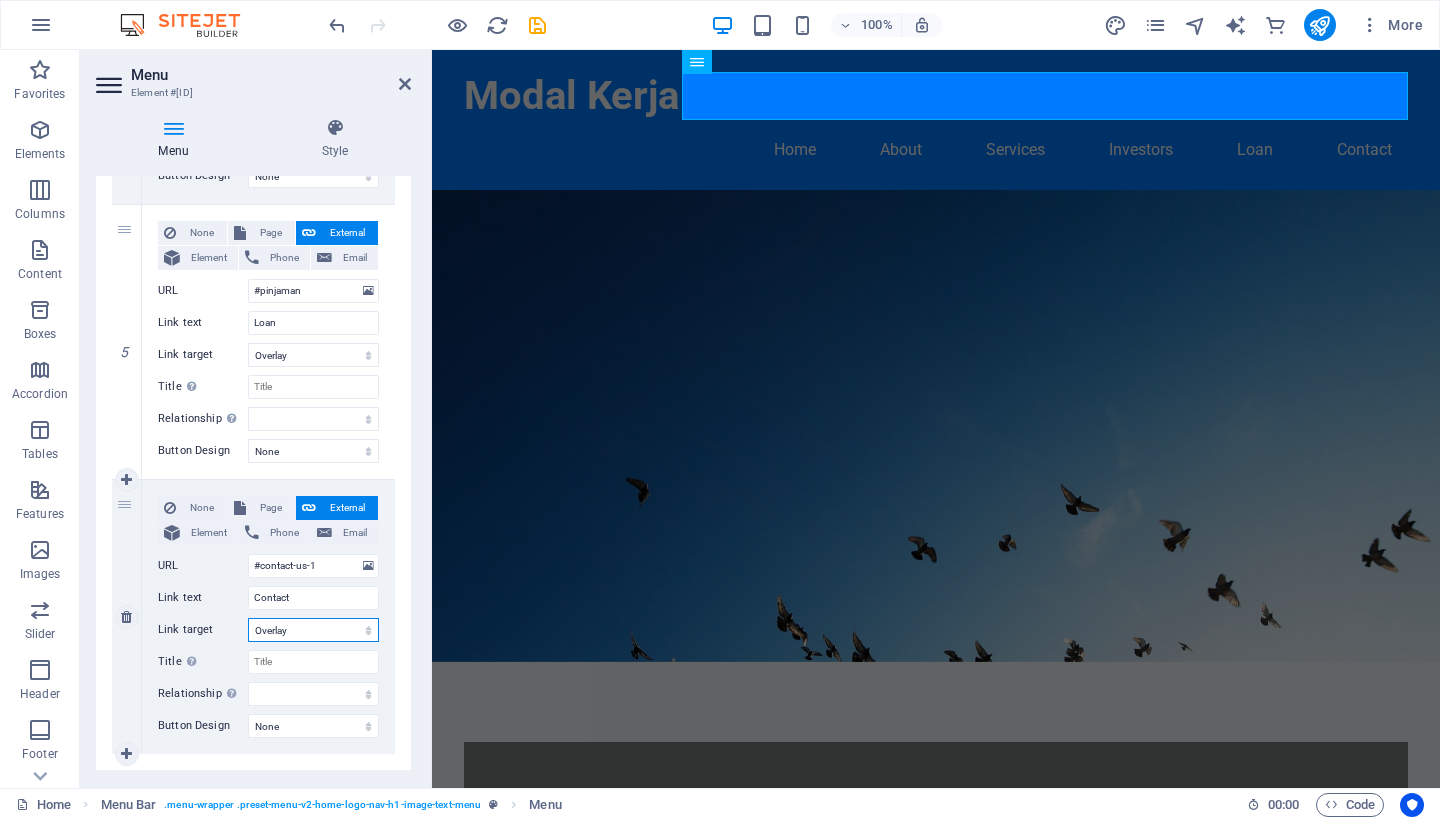 select 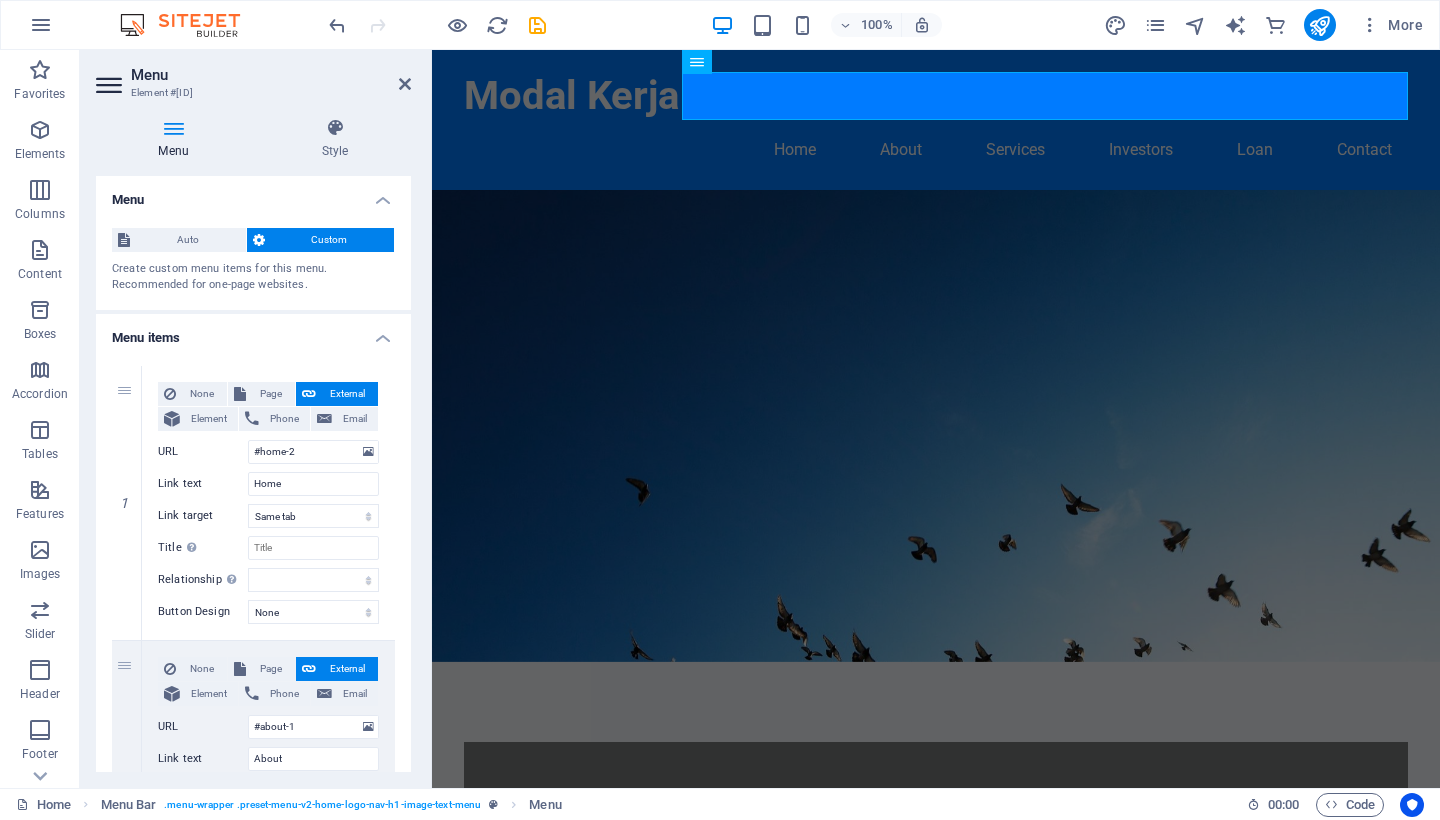 scroll, scrollTop: 0, scrollLeft: 0, axis: both 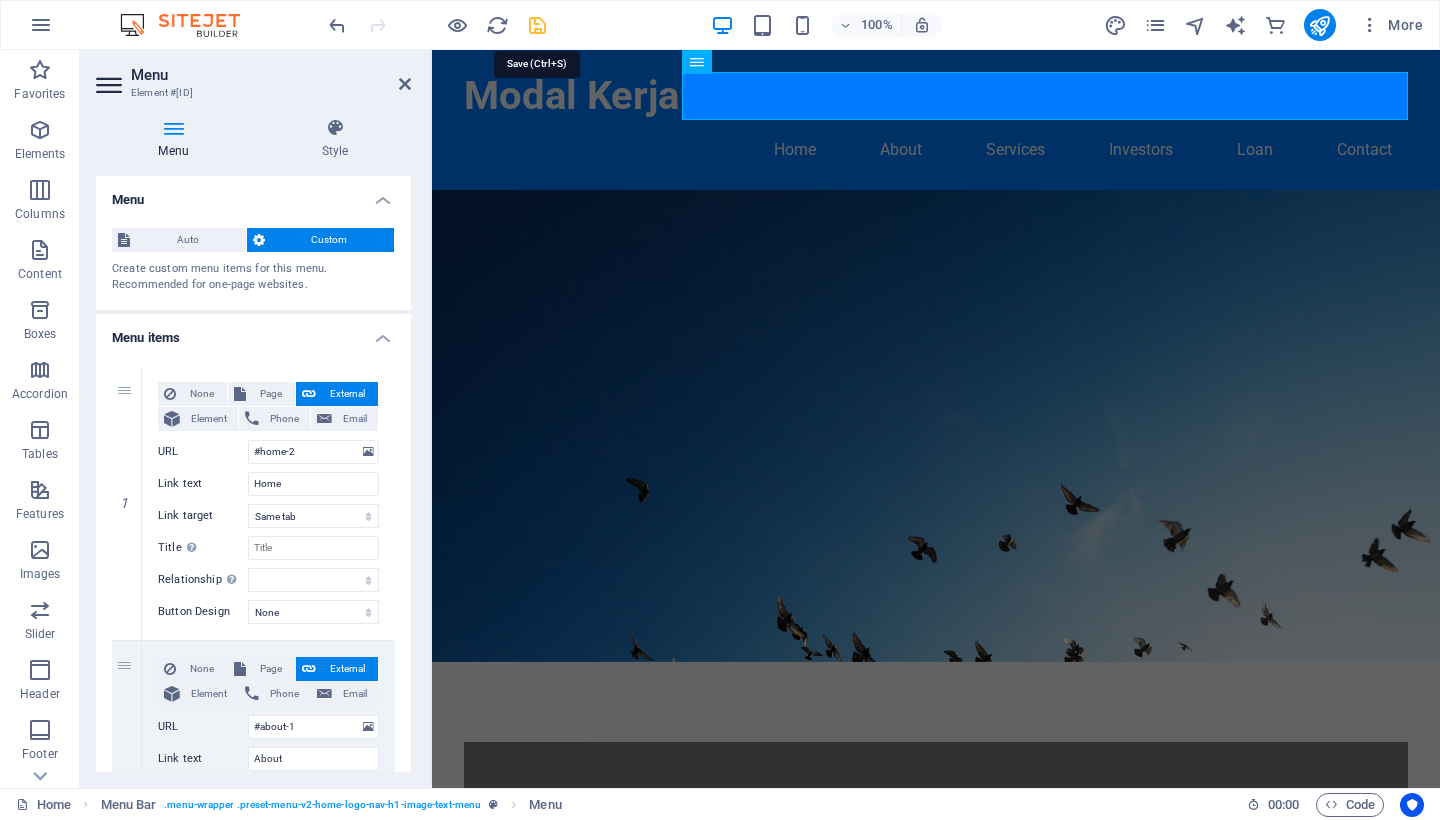 click at bounding box center [537, 25] 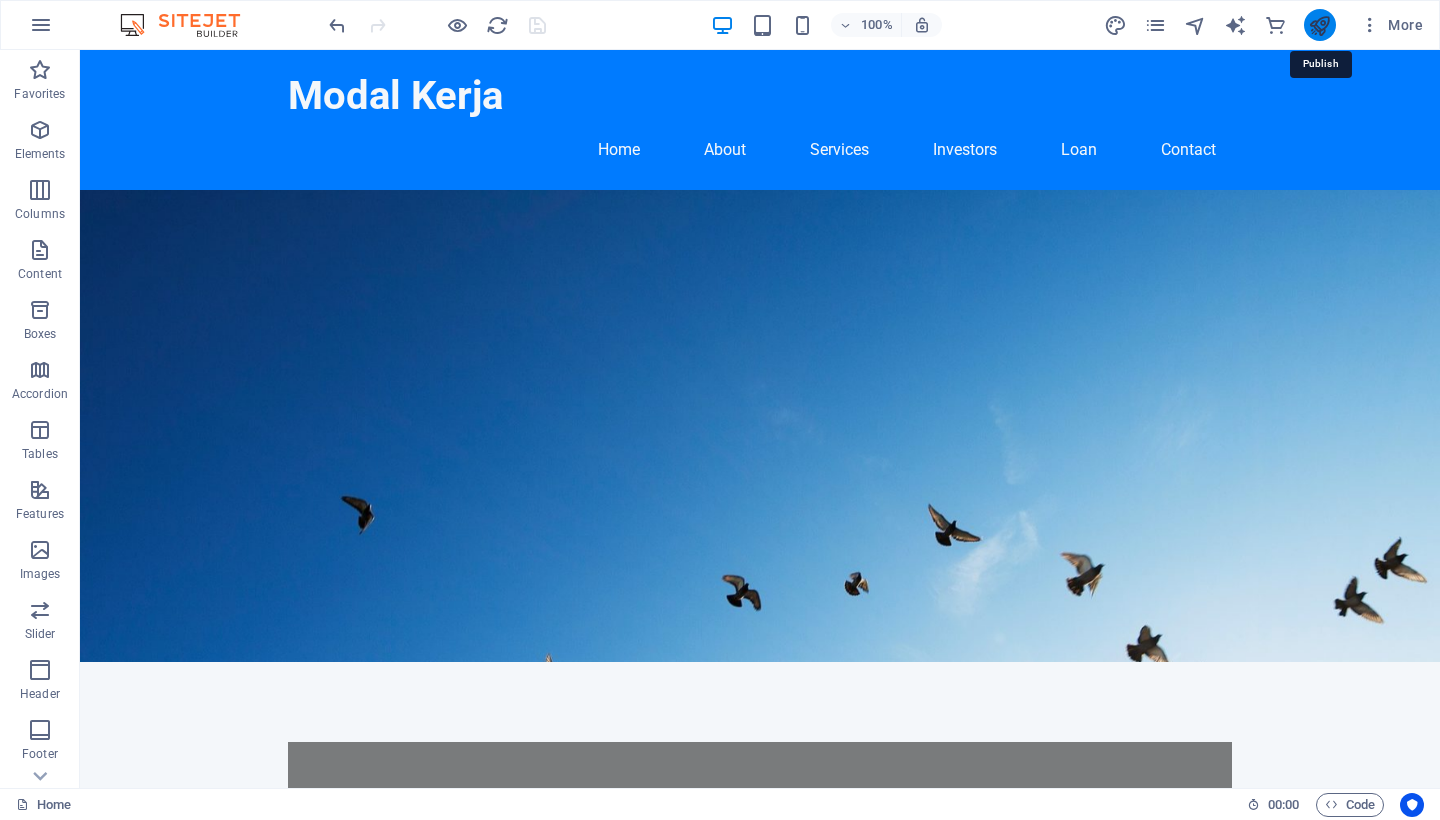 click at bounding box center (1319, 25) 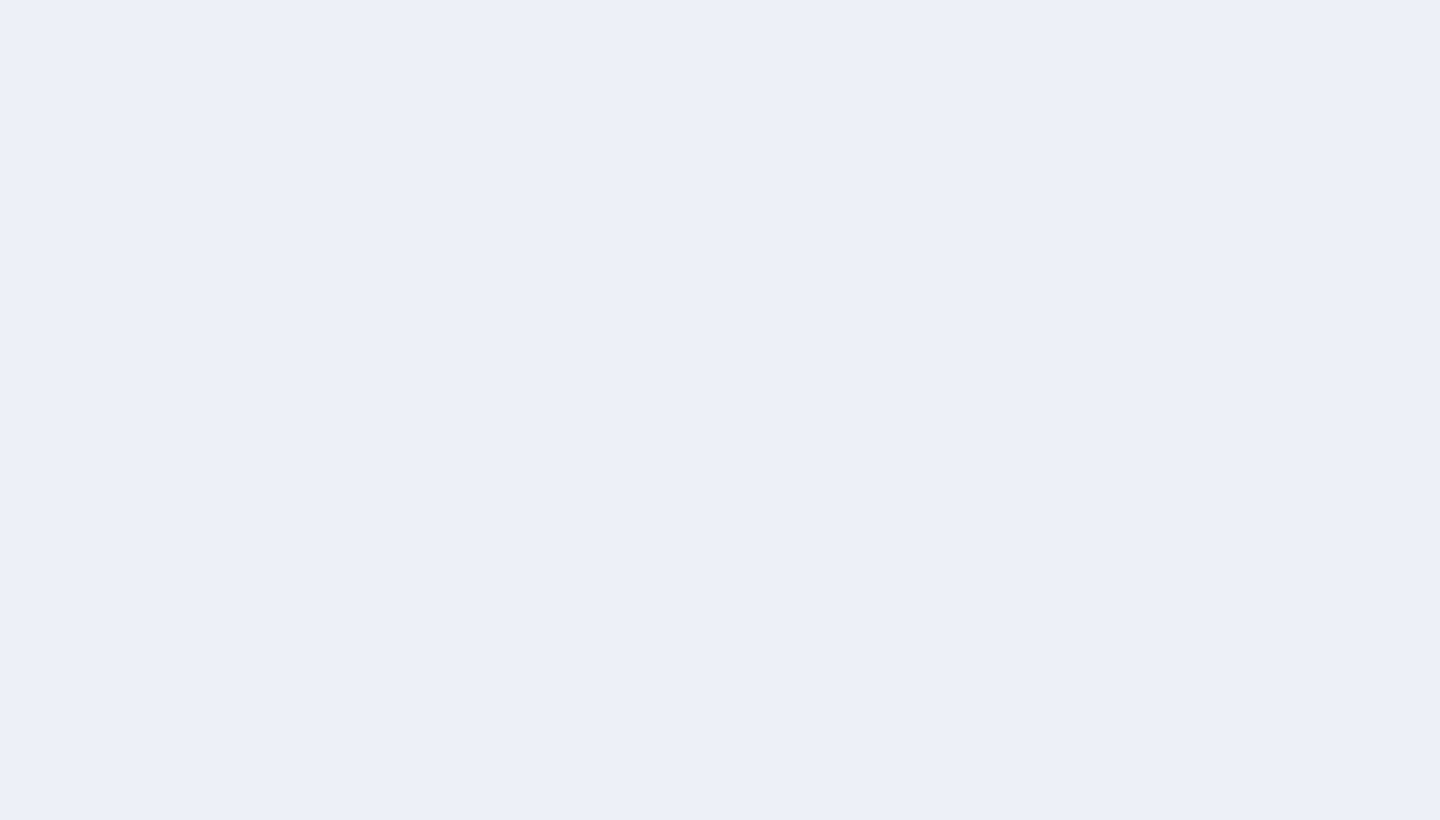 scroll, scrollTop: 0, scrollLeft: 0, axis: both 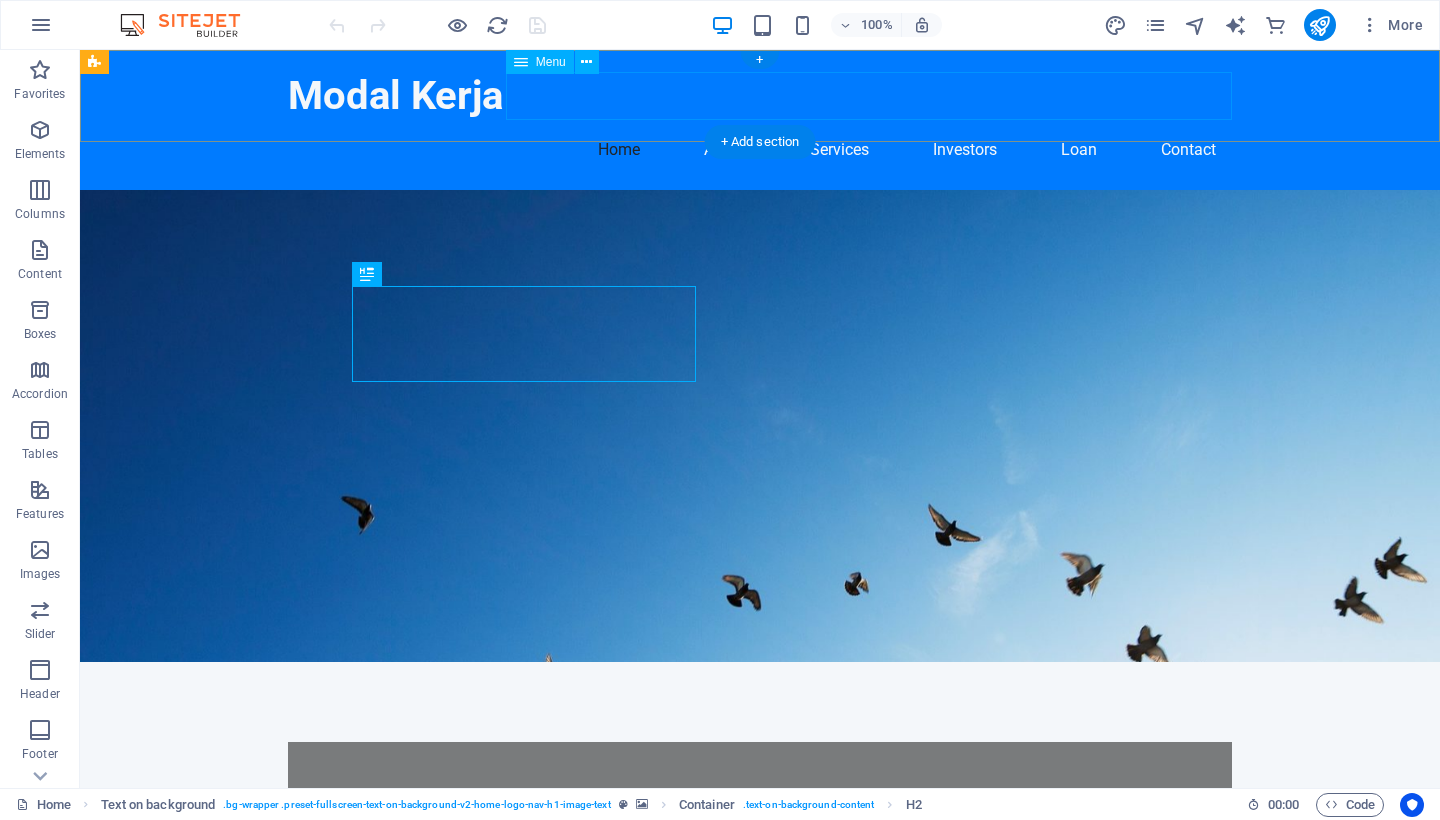 click on "Menu" at bounding box center [551, 62] 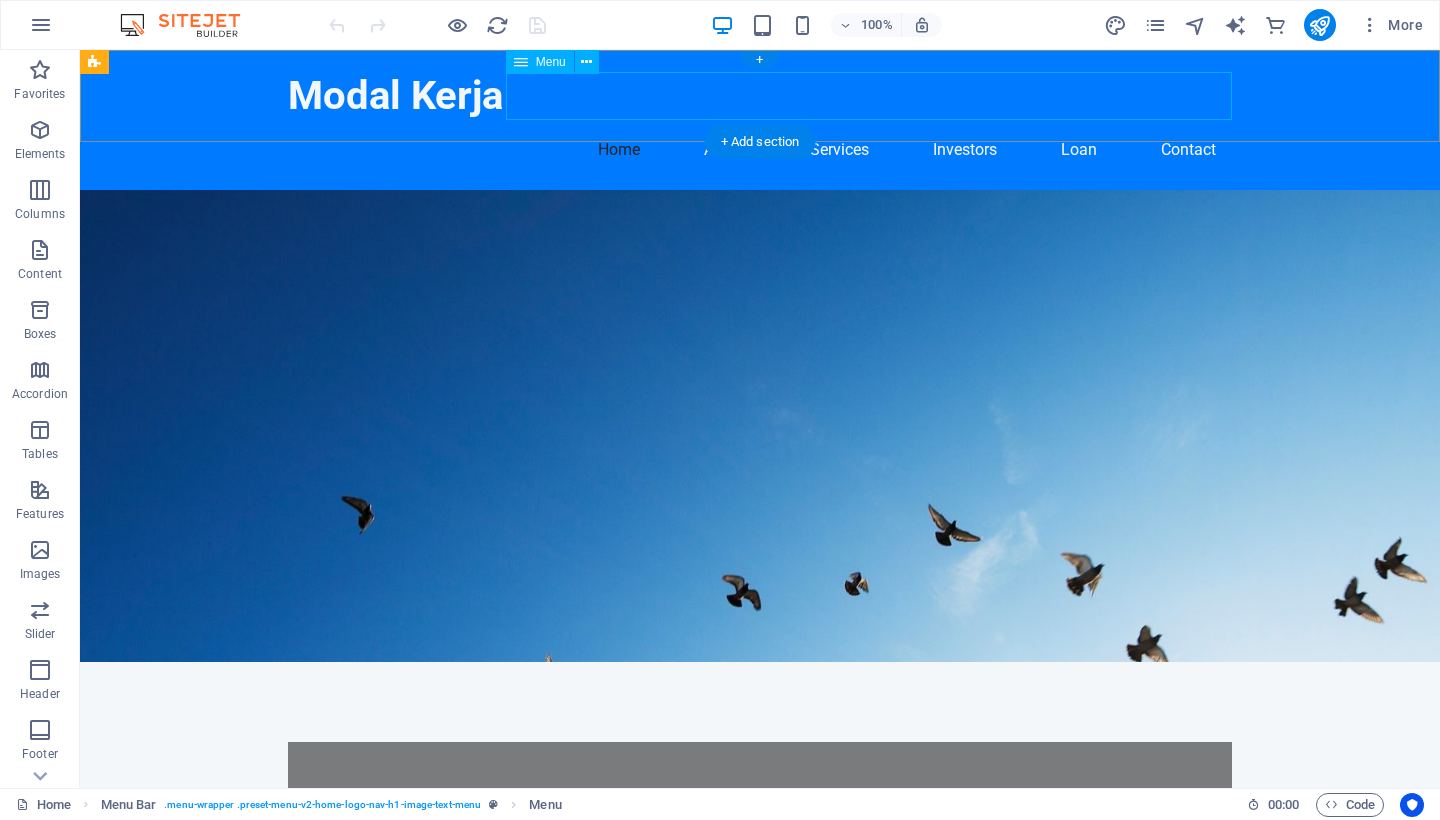 click at bounding box center (521, 62) 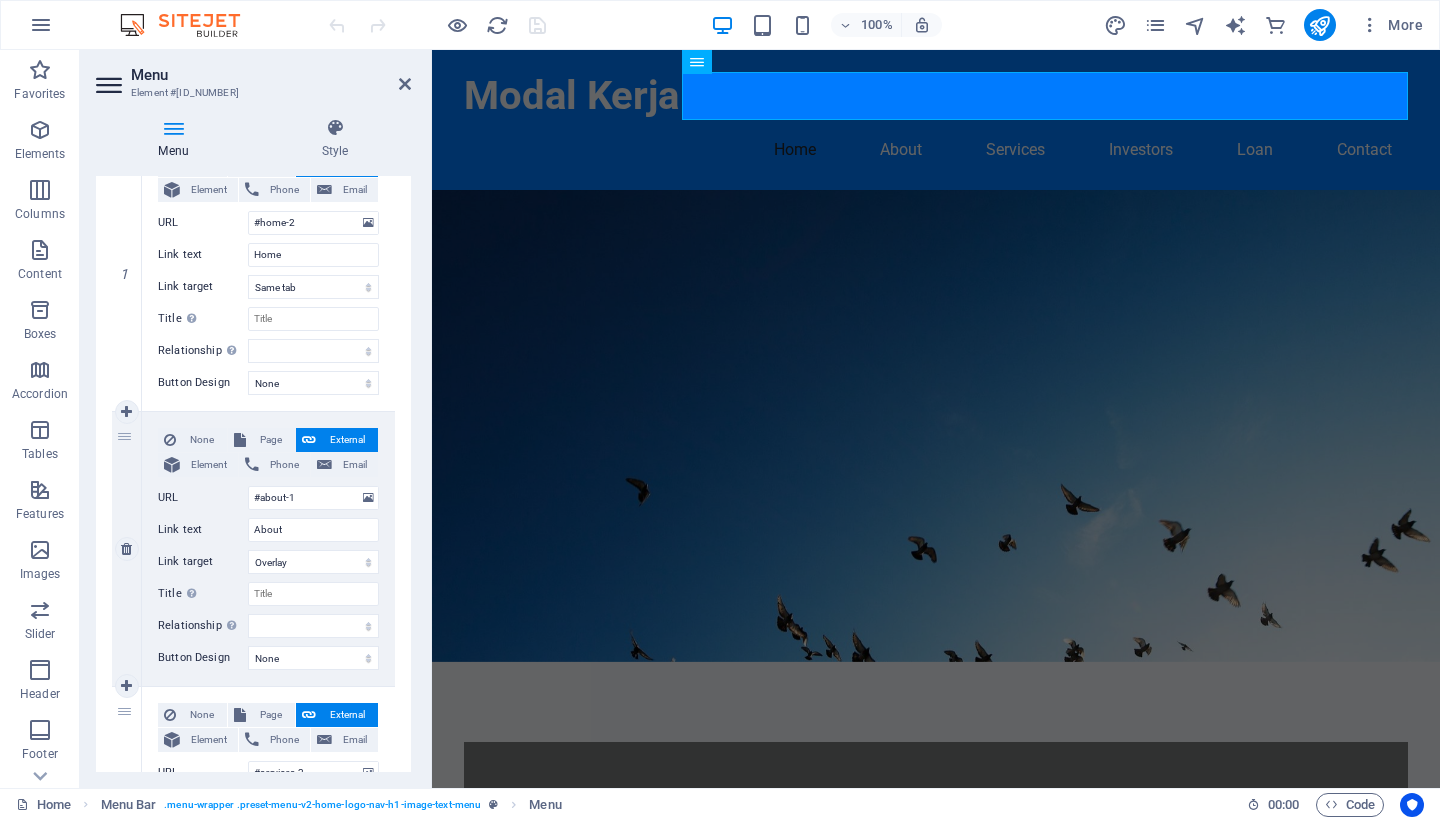 scroll, scrollTop: 255, scrollLeft: 0, axis: vertical 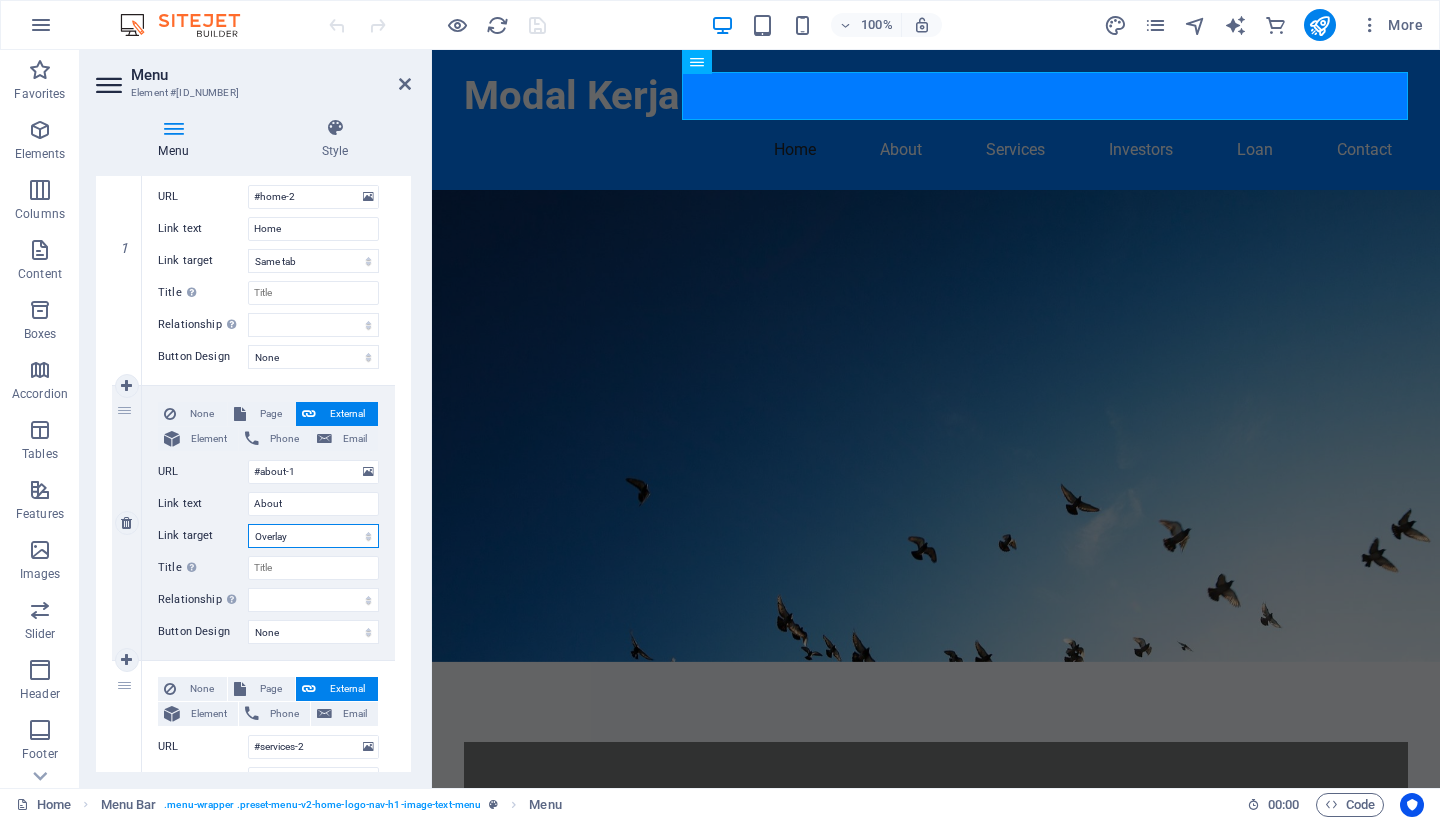select 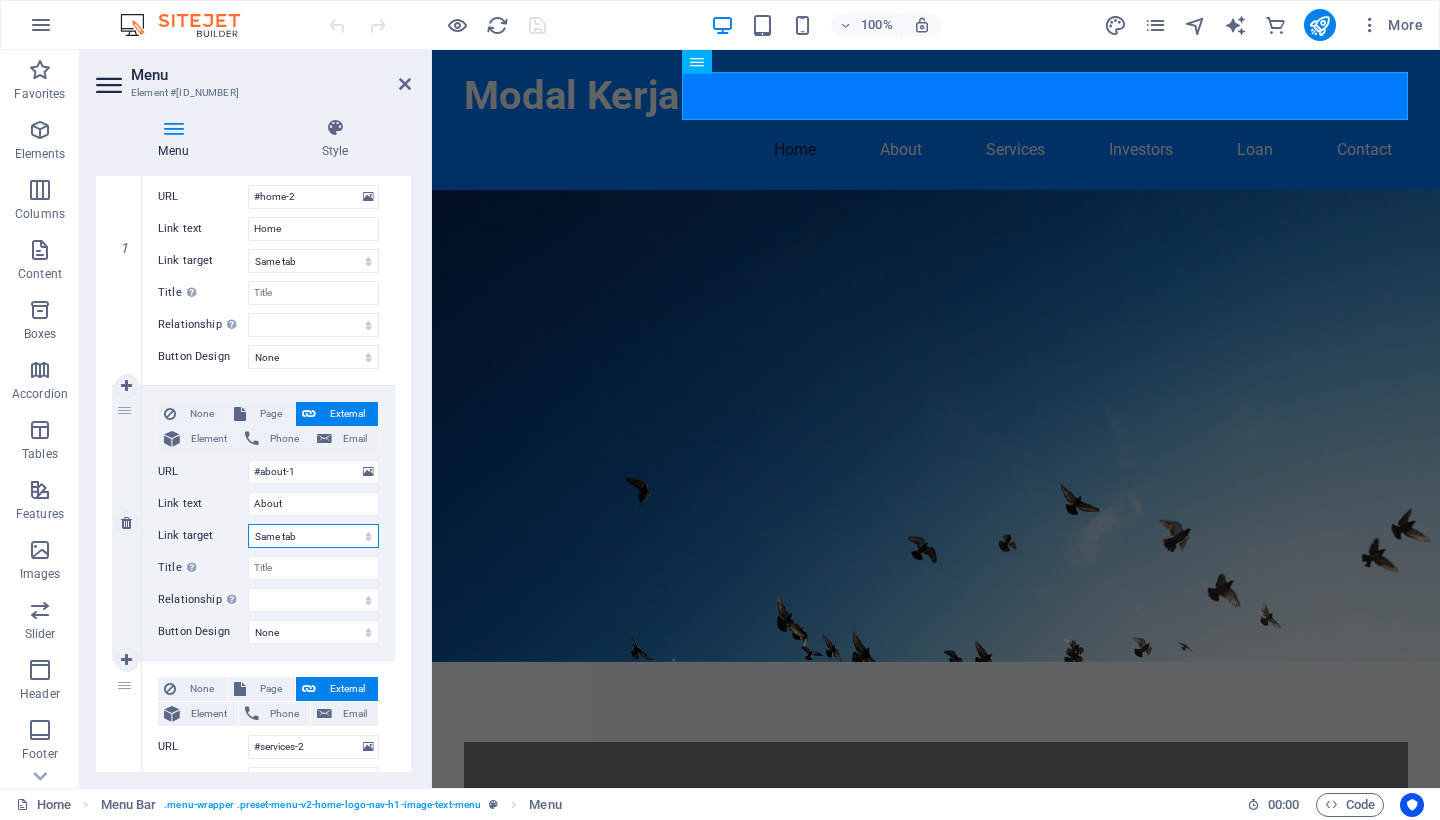 select 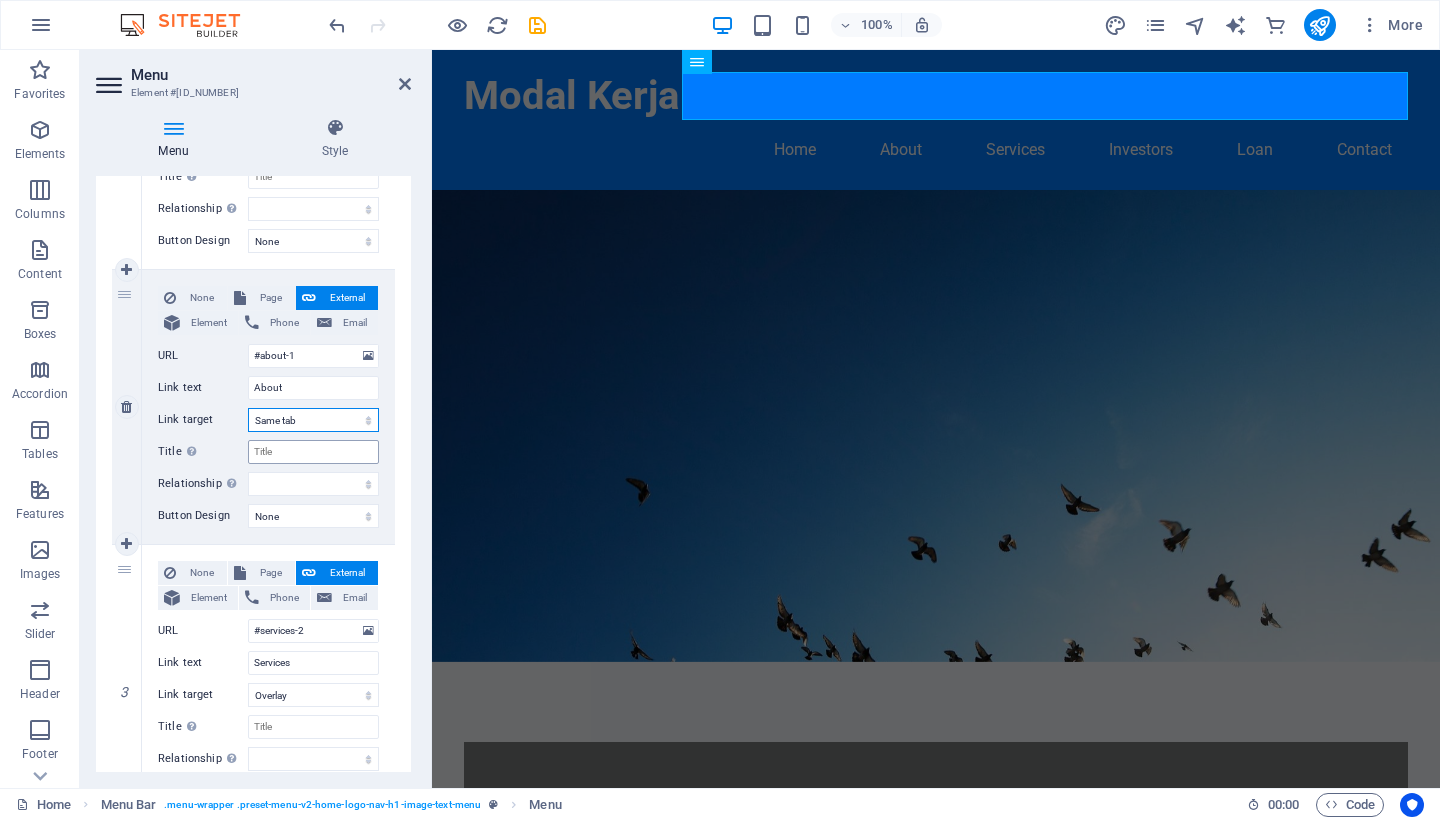 scroll, scrollTop: 375, scrollLeft: 0, axis: vertical 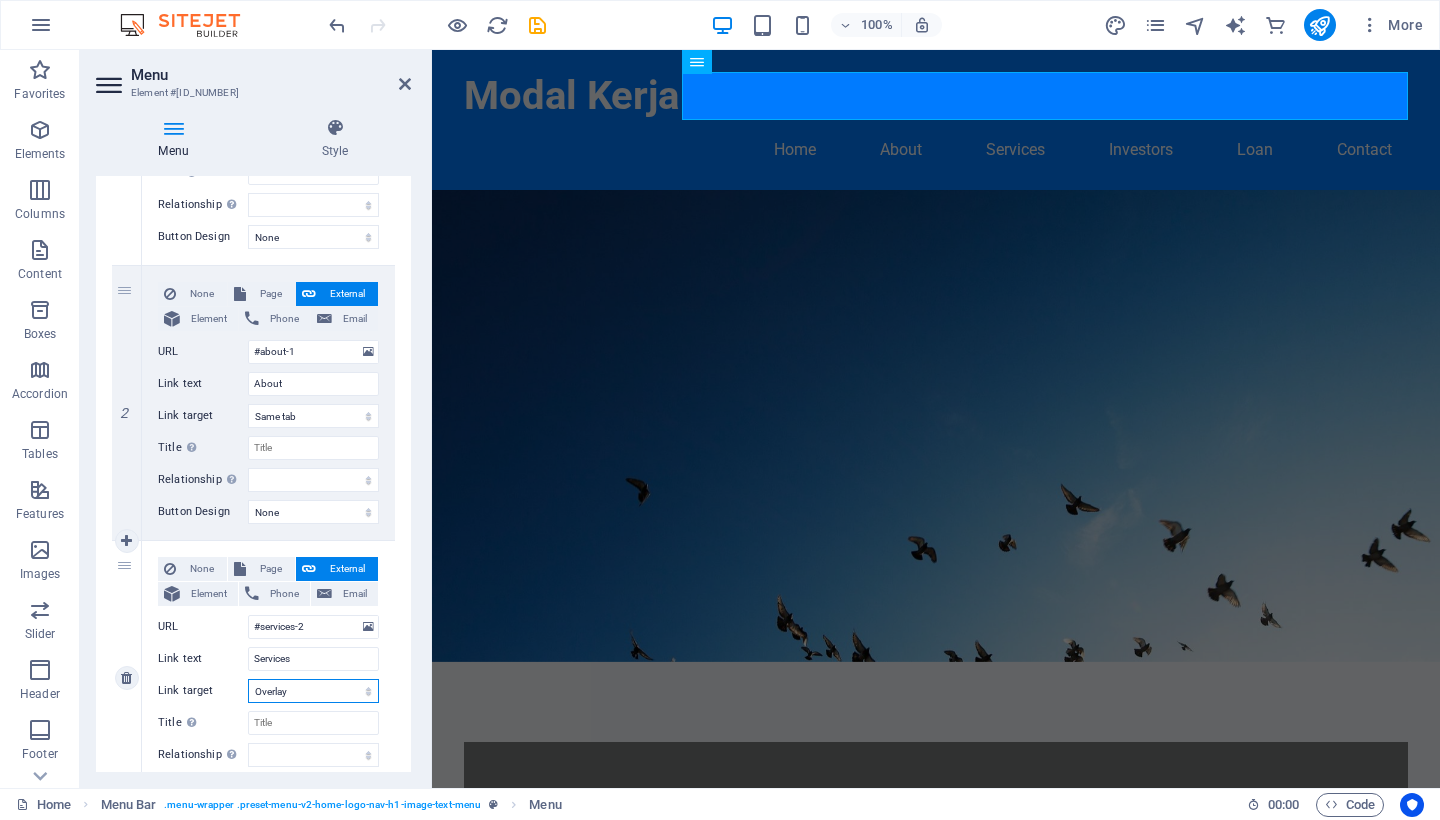 select 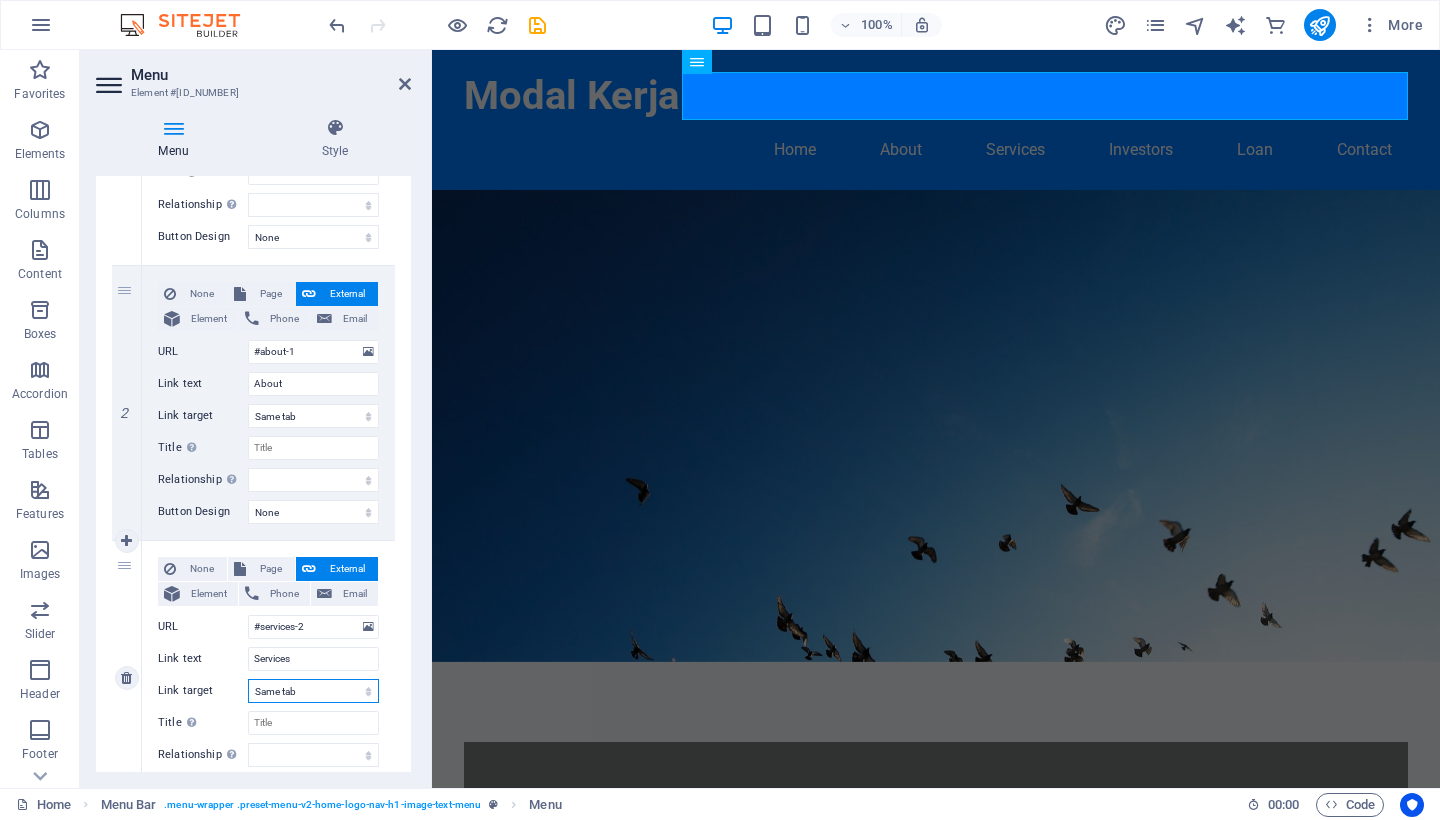 select 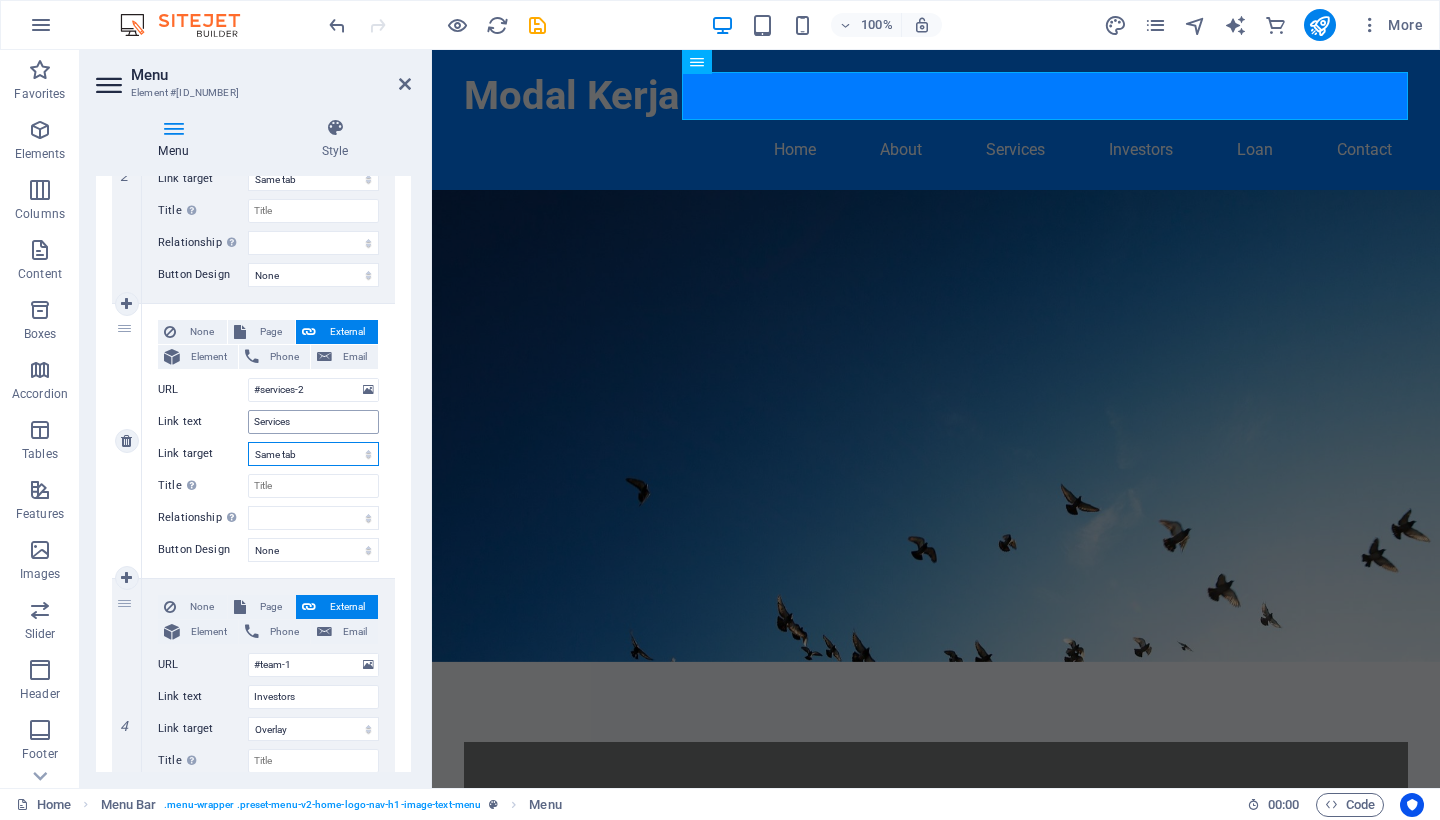 scroll, scrollTop: 615, scrollLeft: 0, axis: vertical 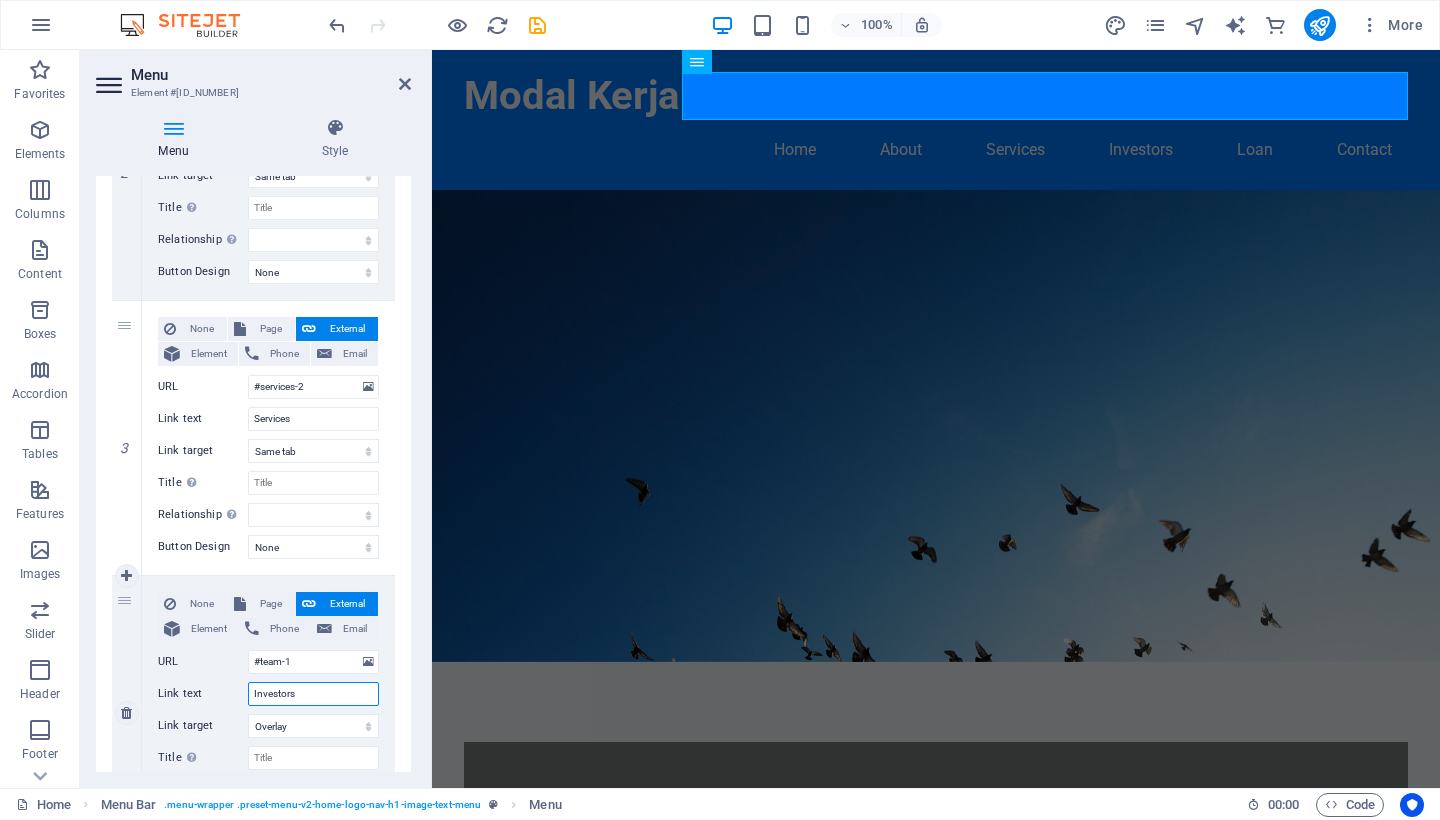click on "Investors" at bounding box center [313, 694] 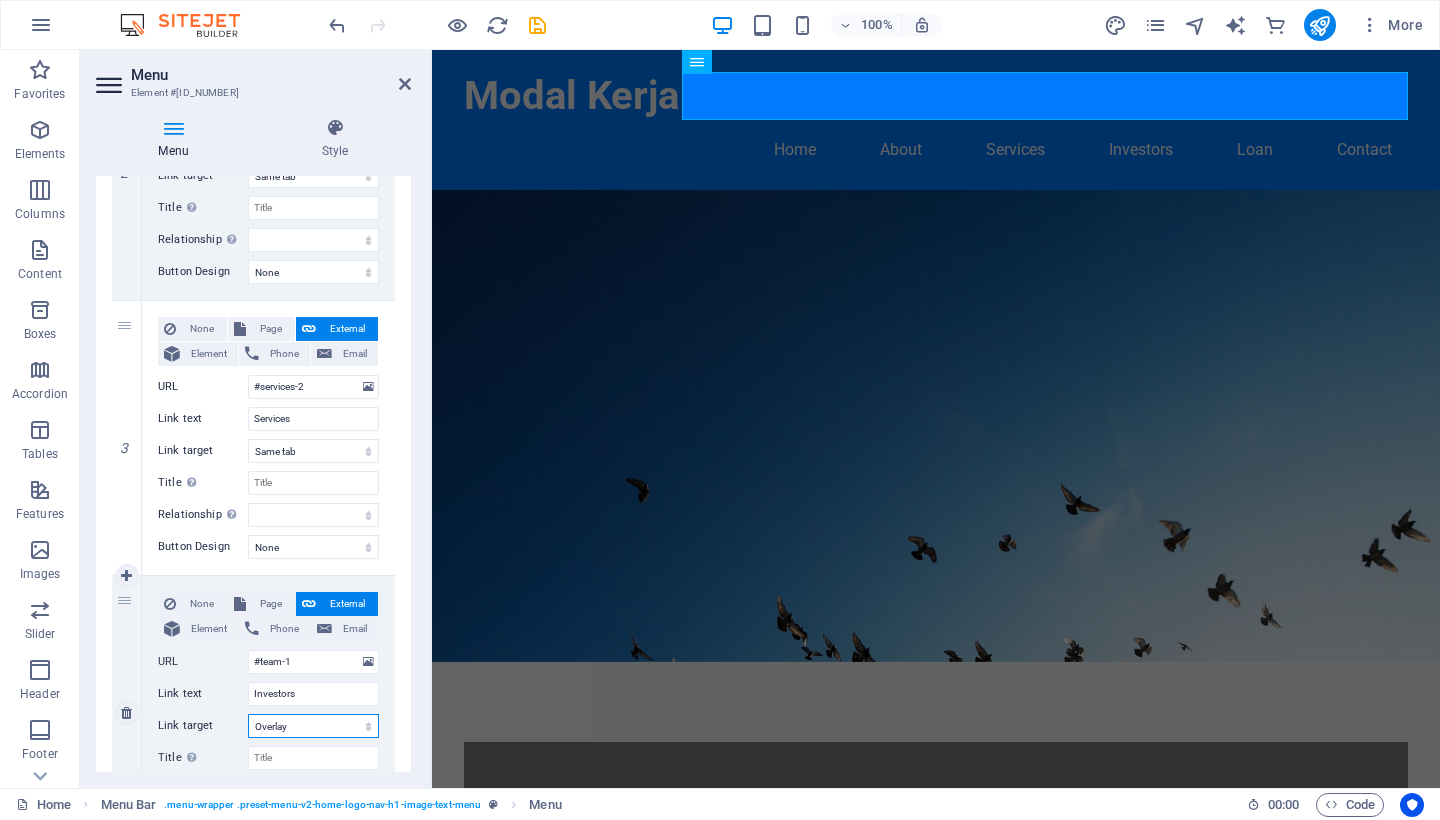 select 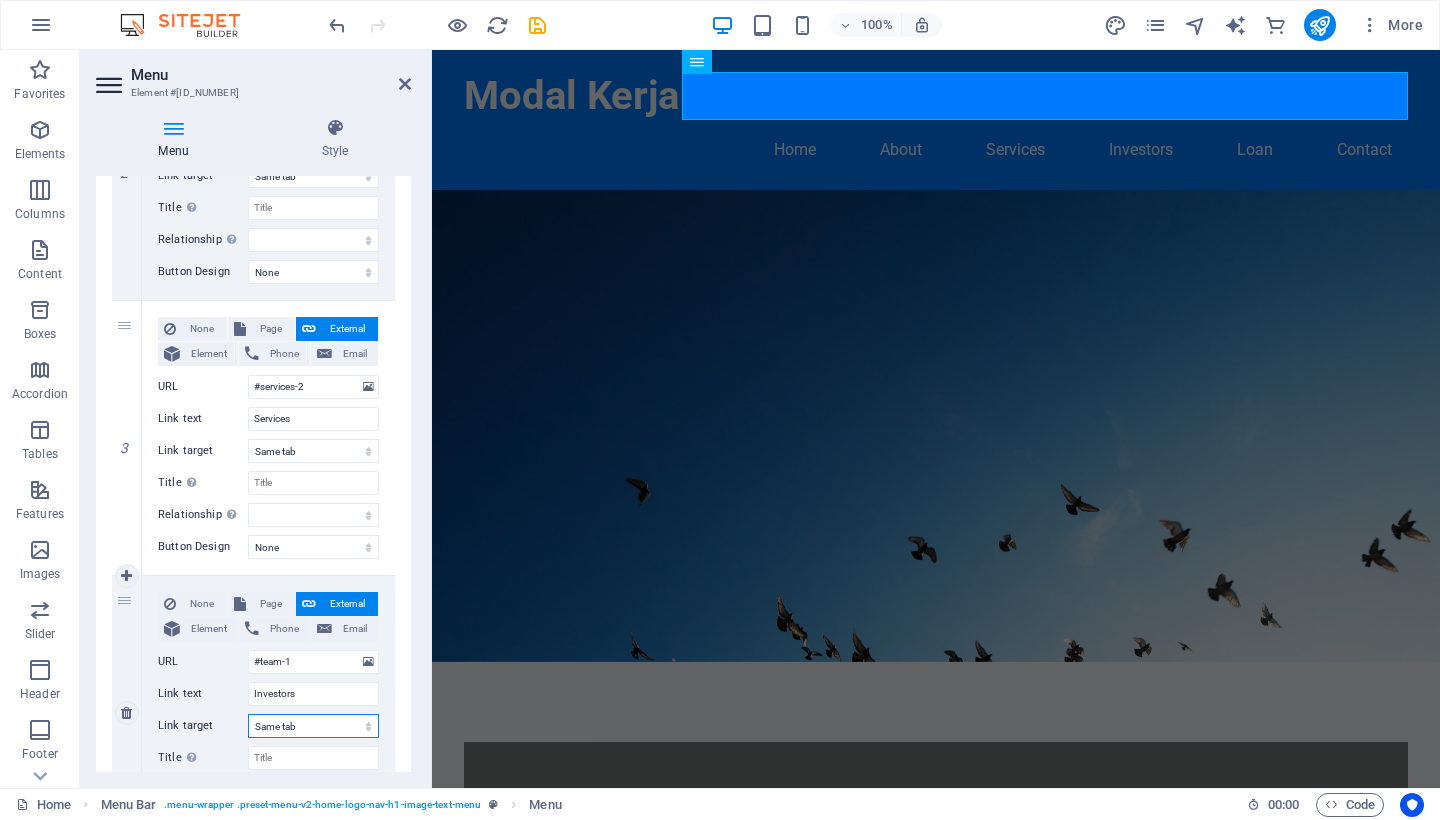 select 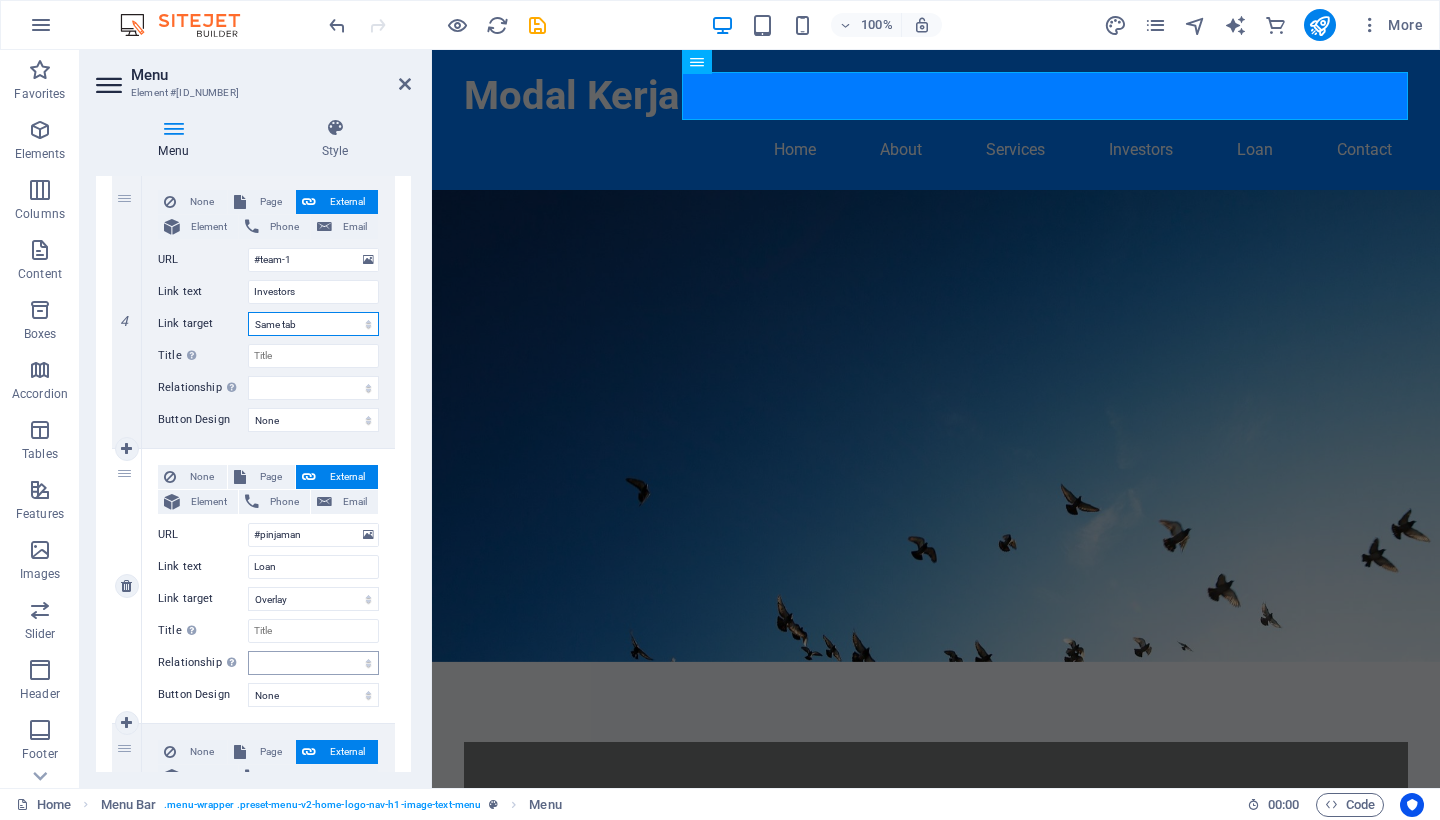 scroll, scrollTop: 1032, scrollLeft: 0, axis: vertical 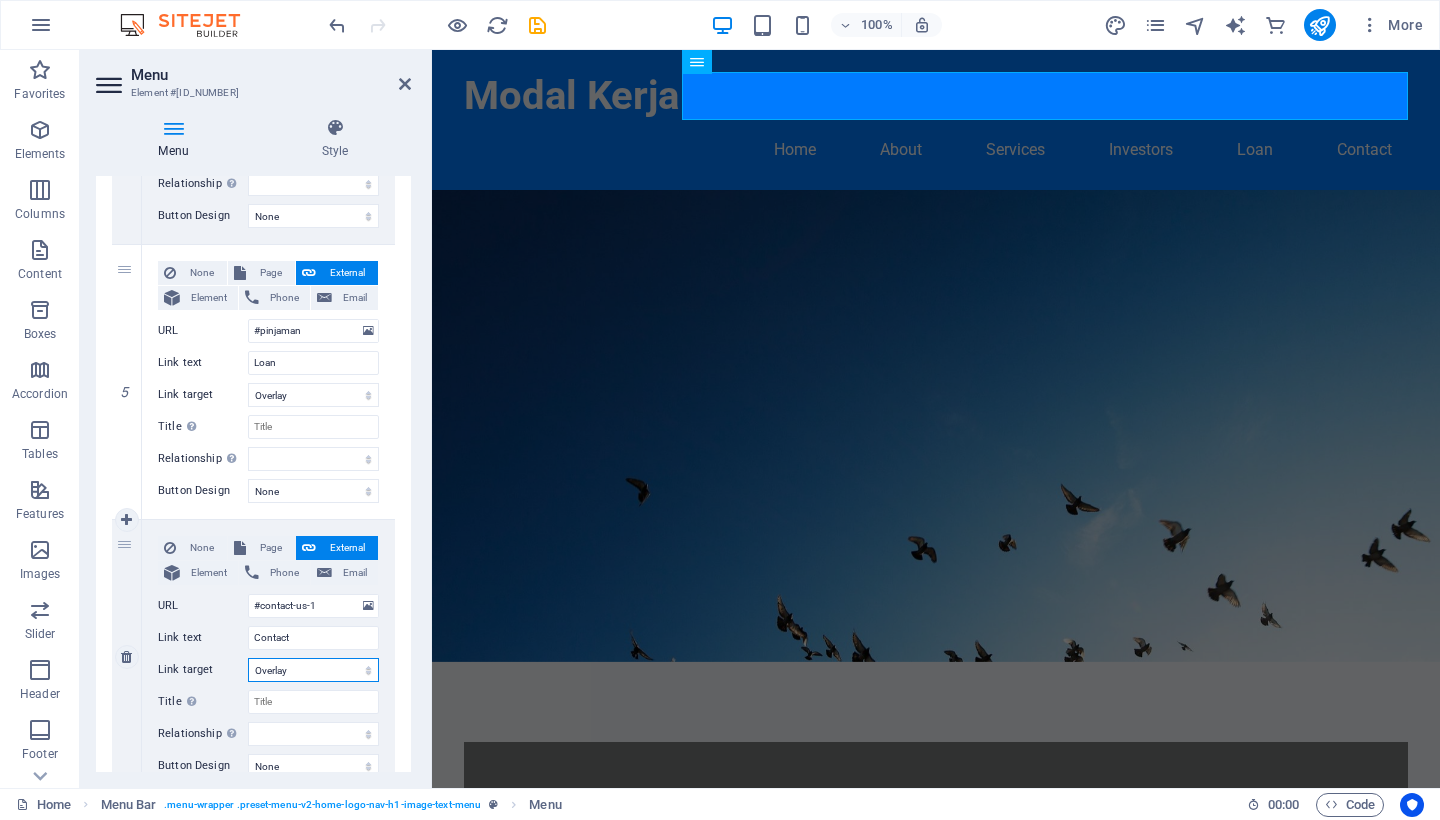 select 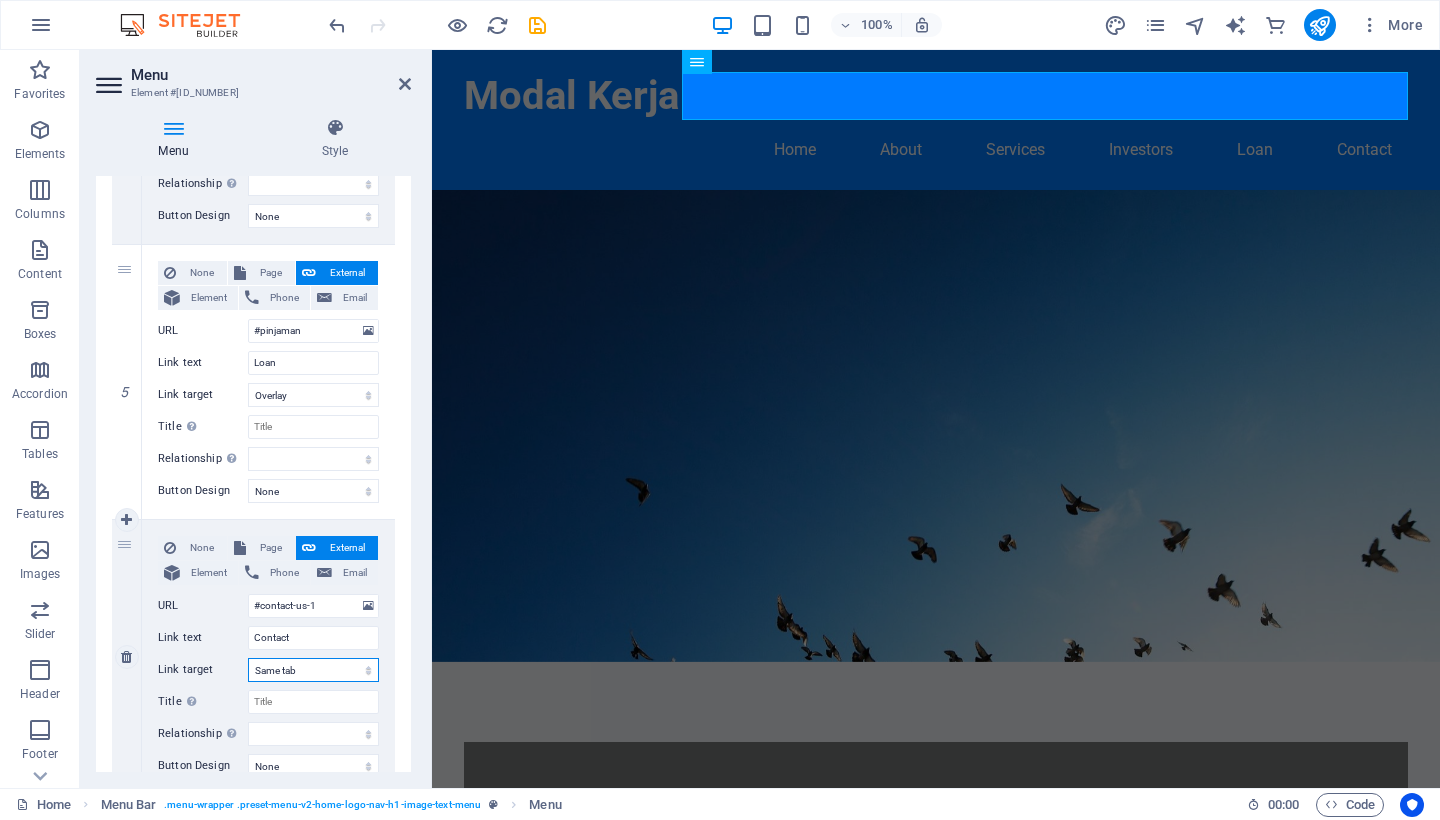 select 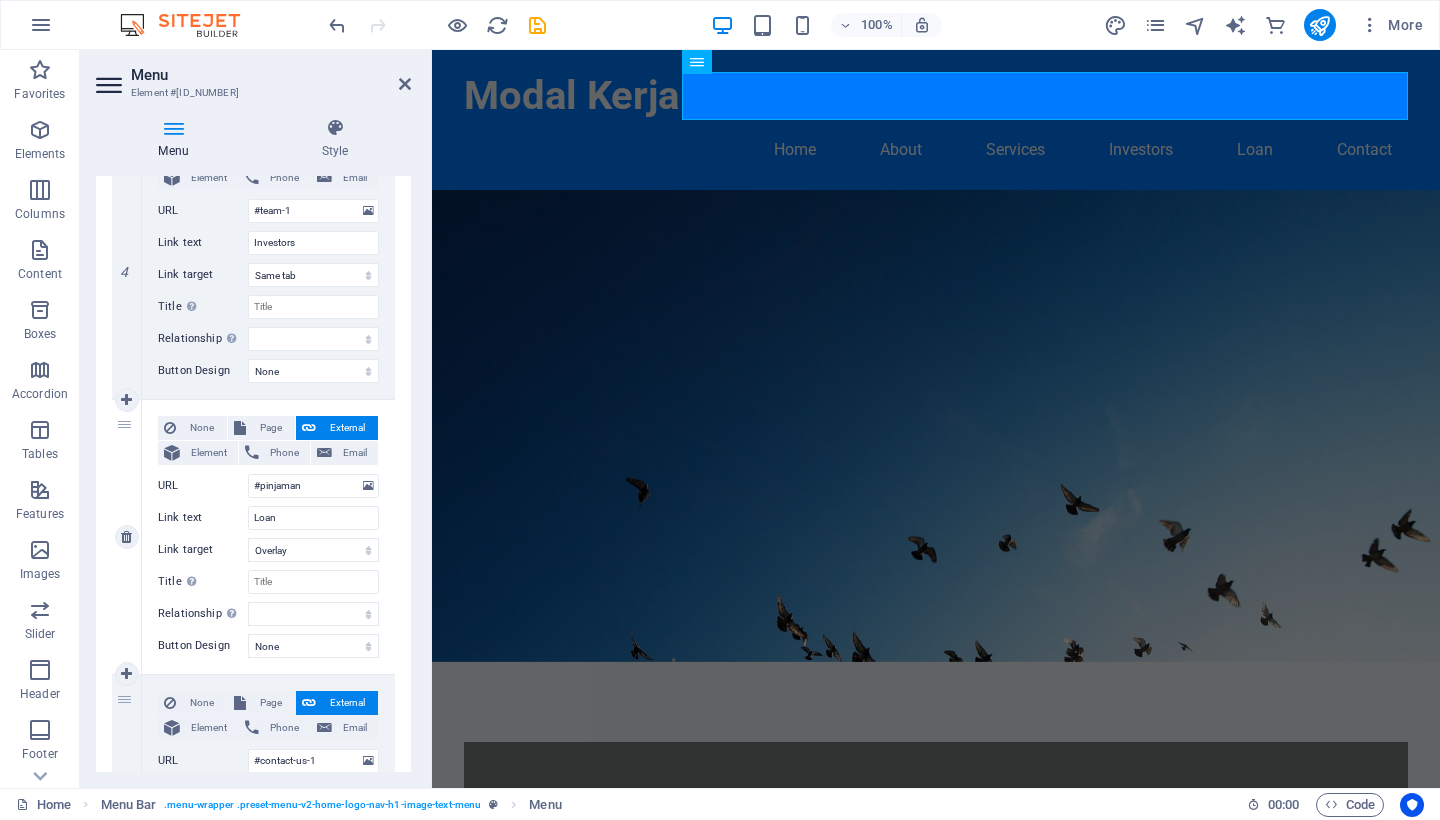 scroll, scrollTop: 1075, scrollLeft: 0, axis: vertical 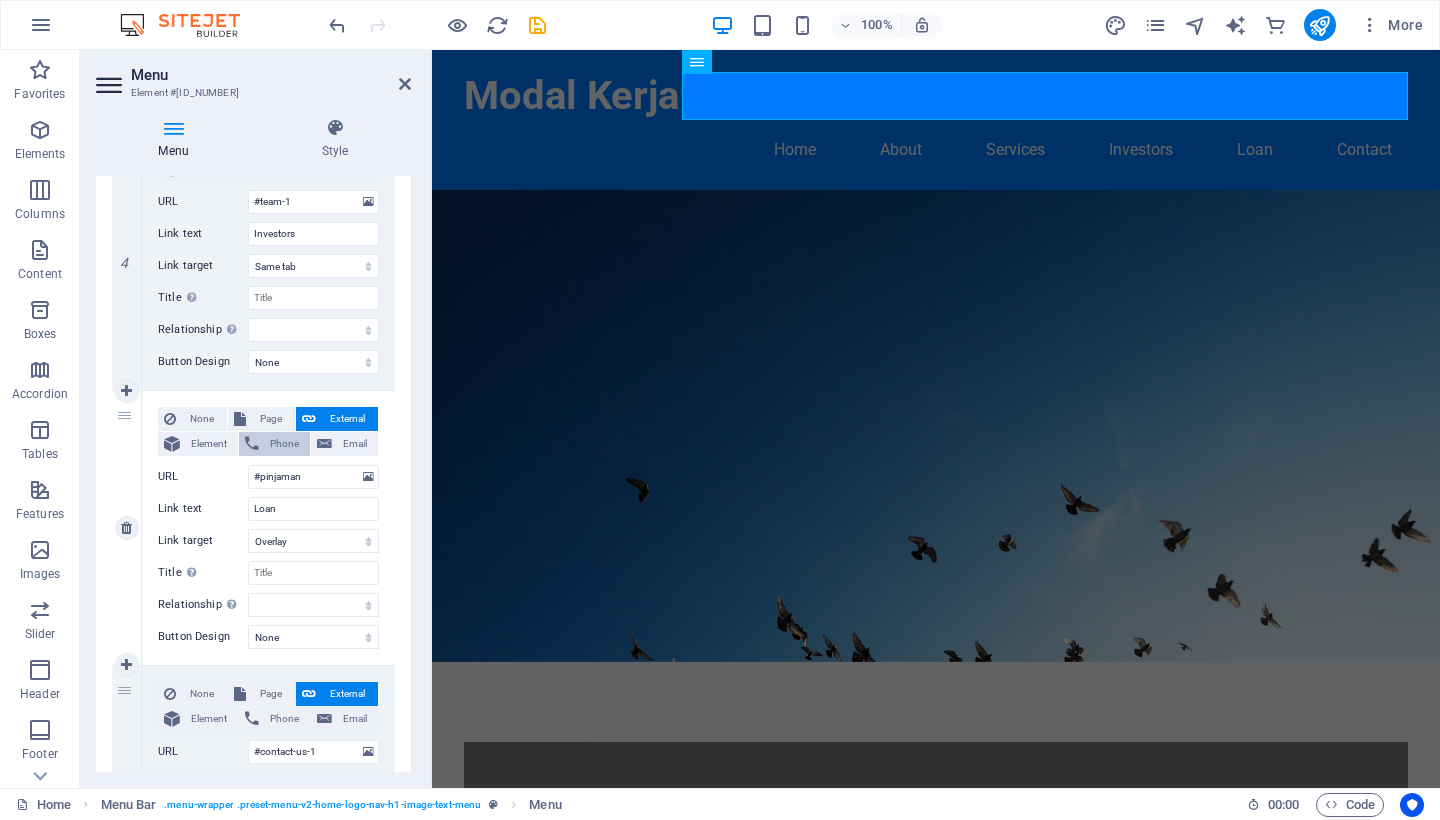 click on "Phone" at bounding box center [284, 444] 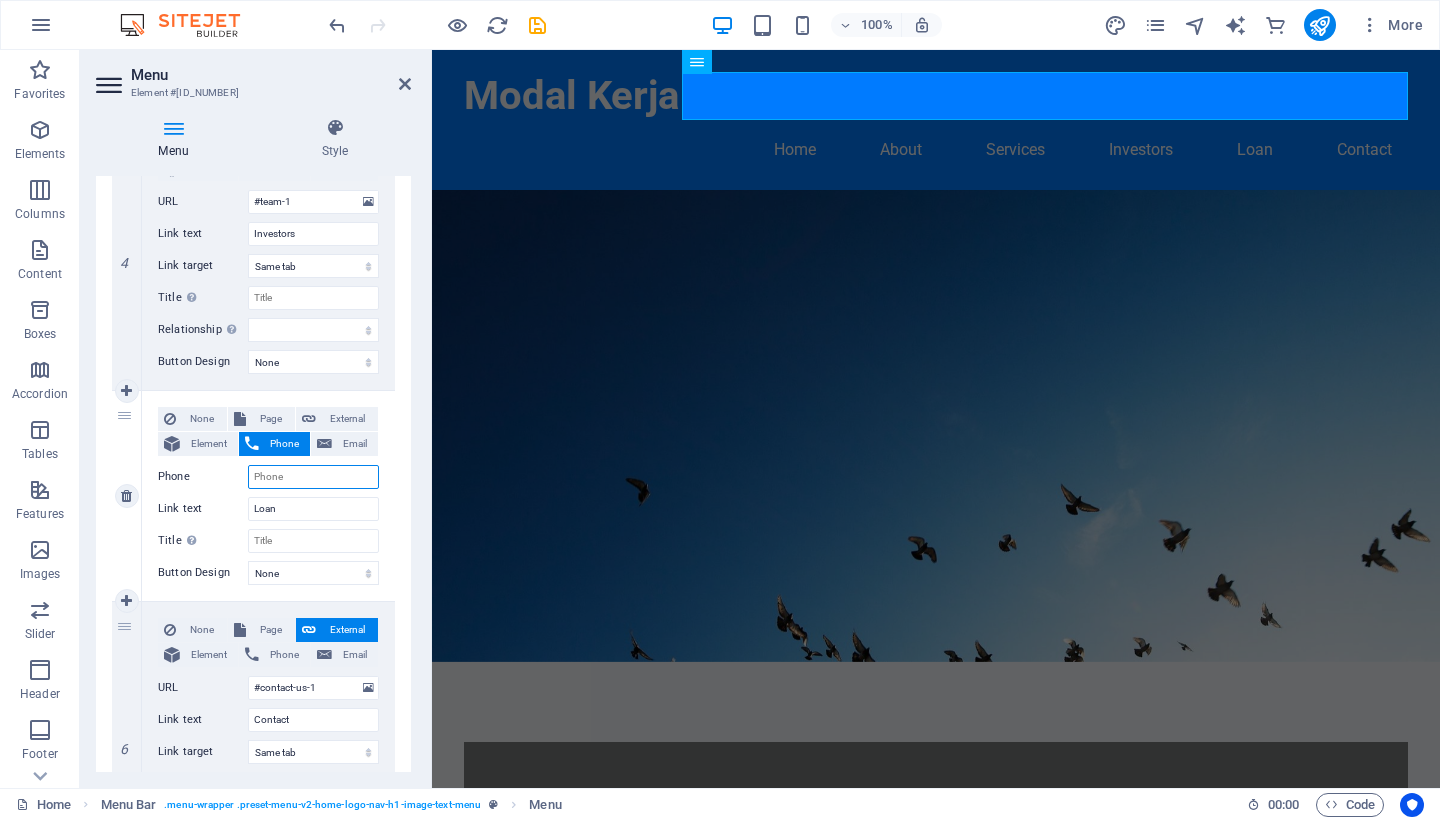 select 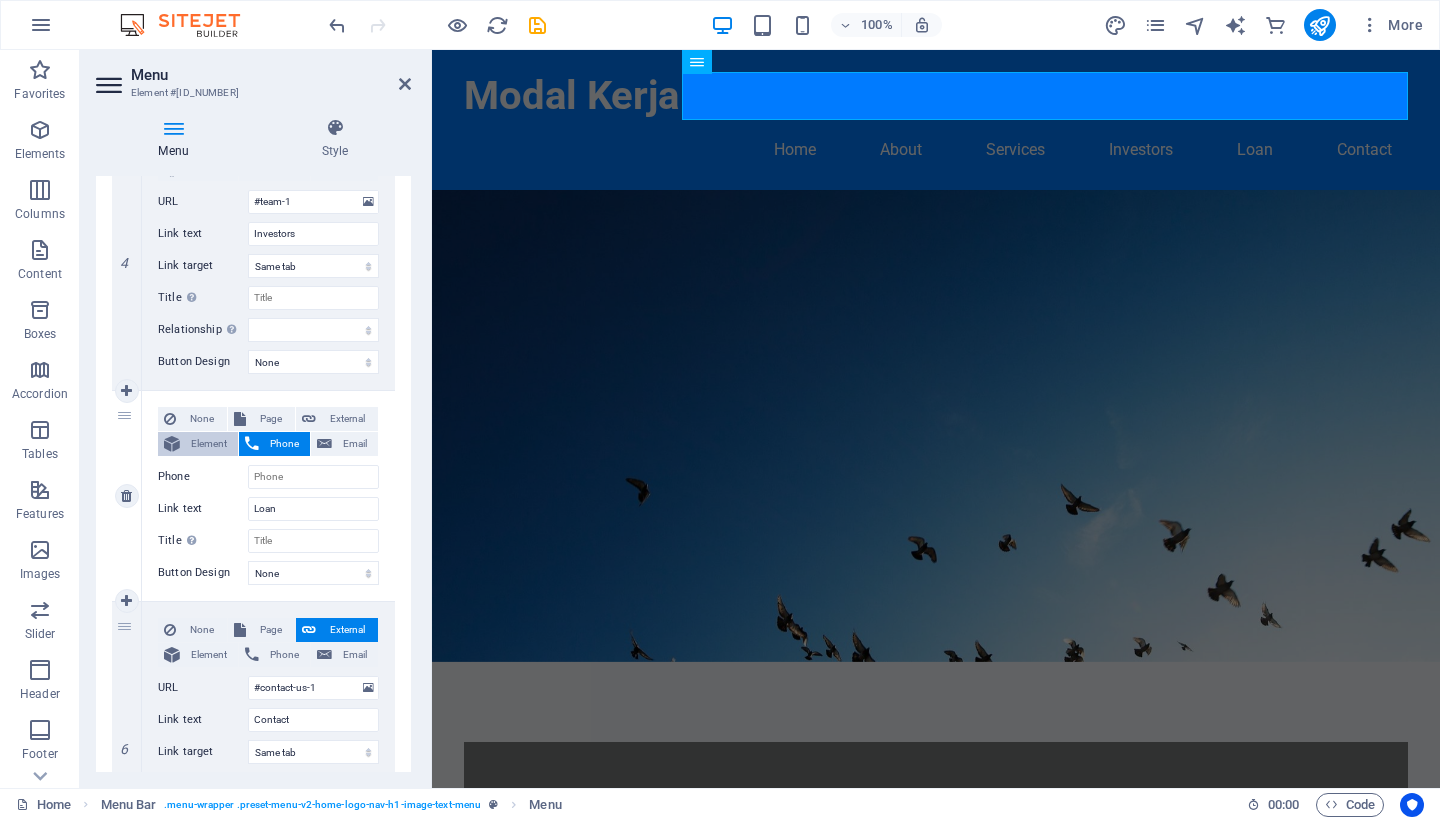 click on "Element" at bounding box center (209, 444) 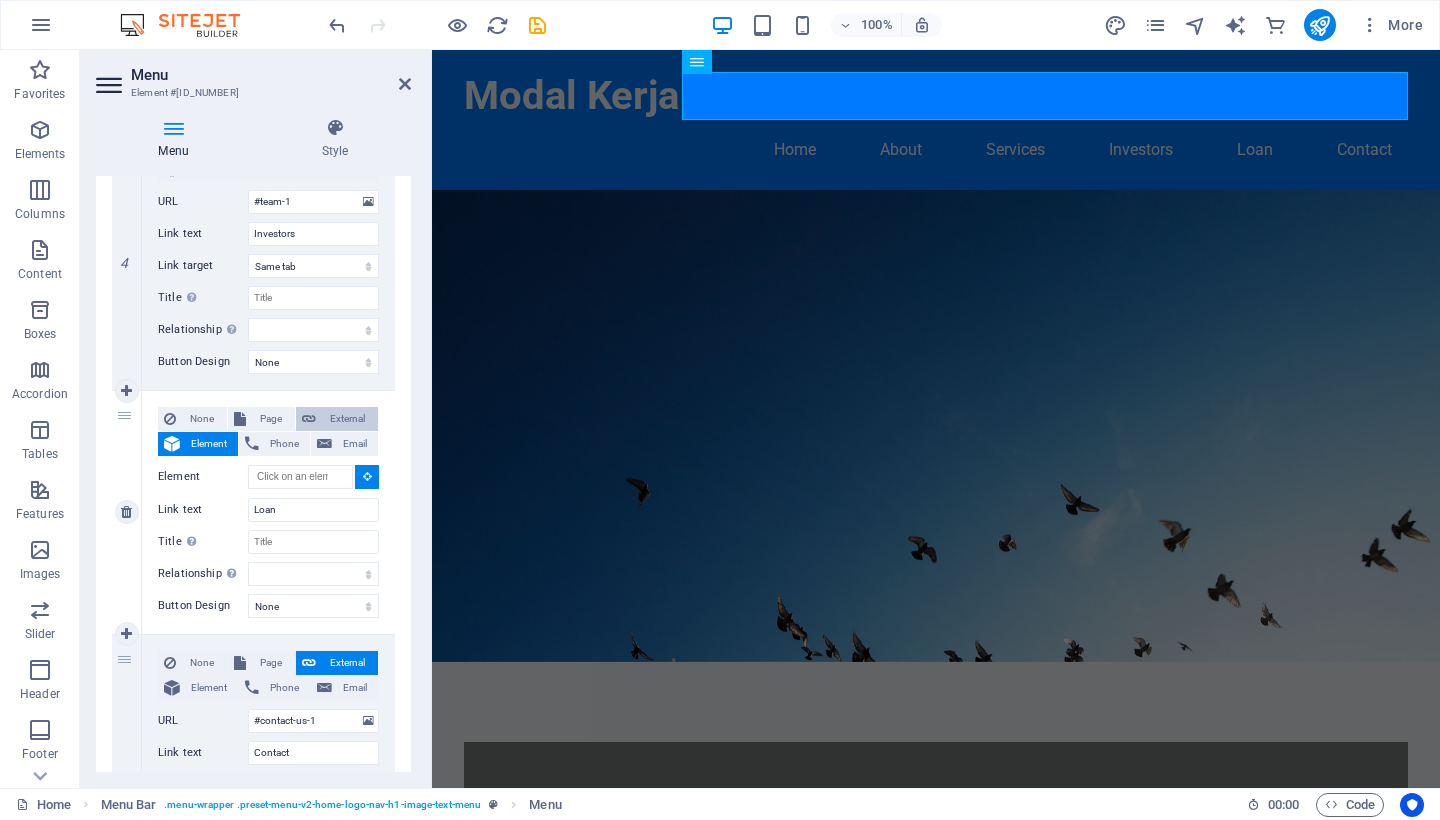 click on "External" at bounding box center [347, 419] 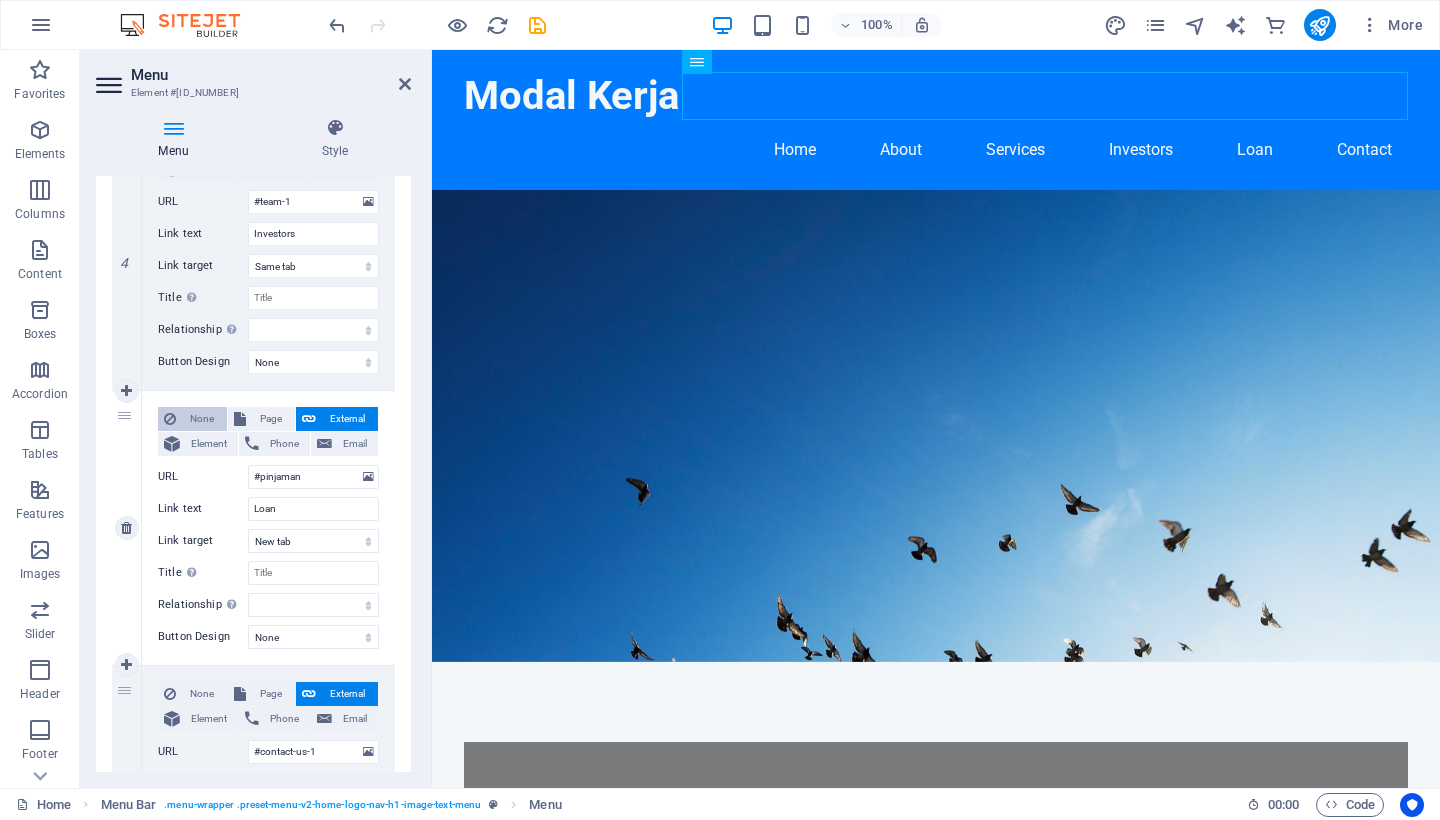 click on "None" at bounding box center (201, 419) 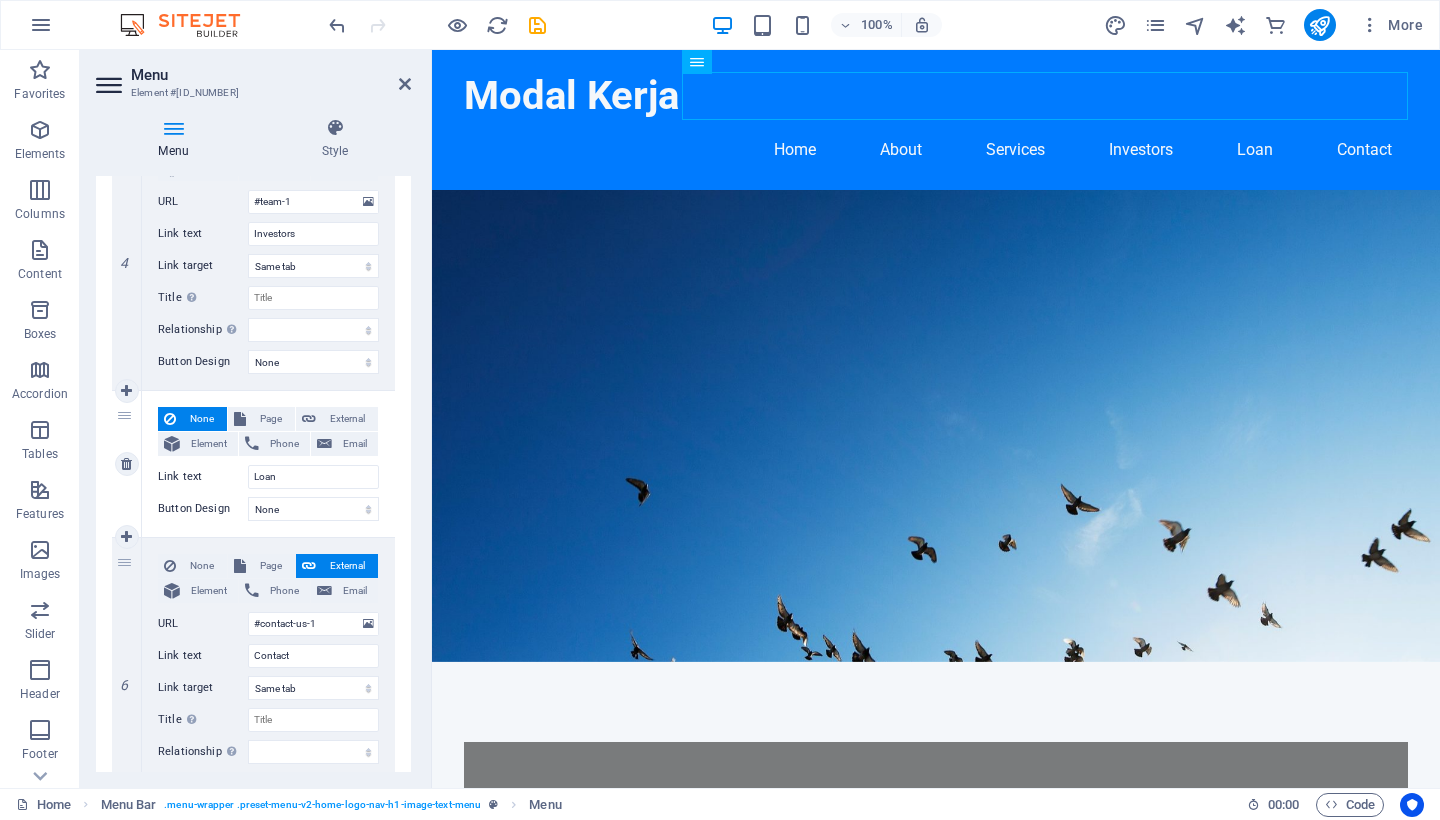 select 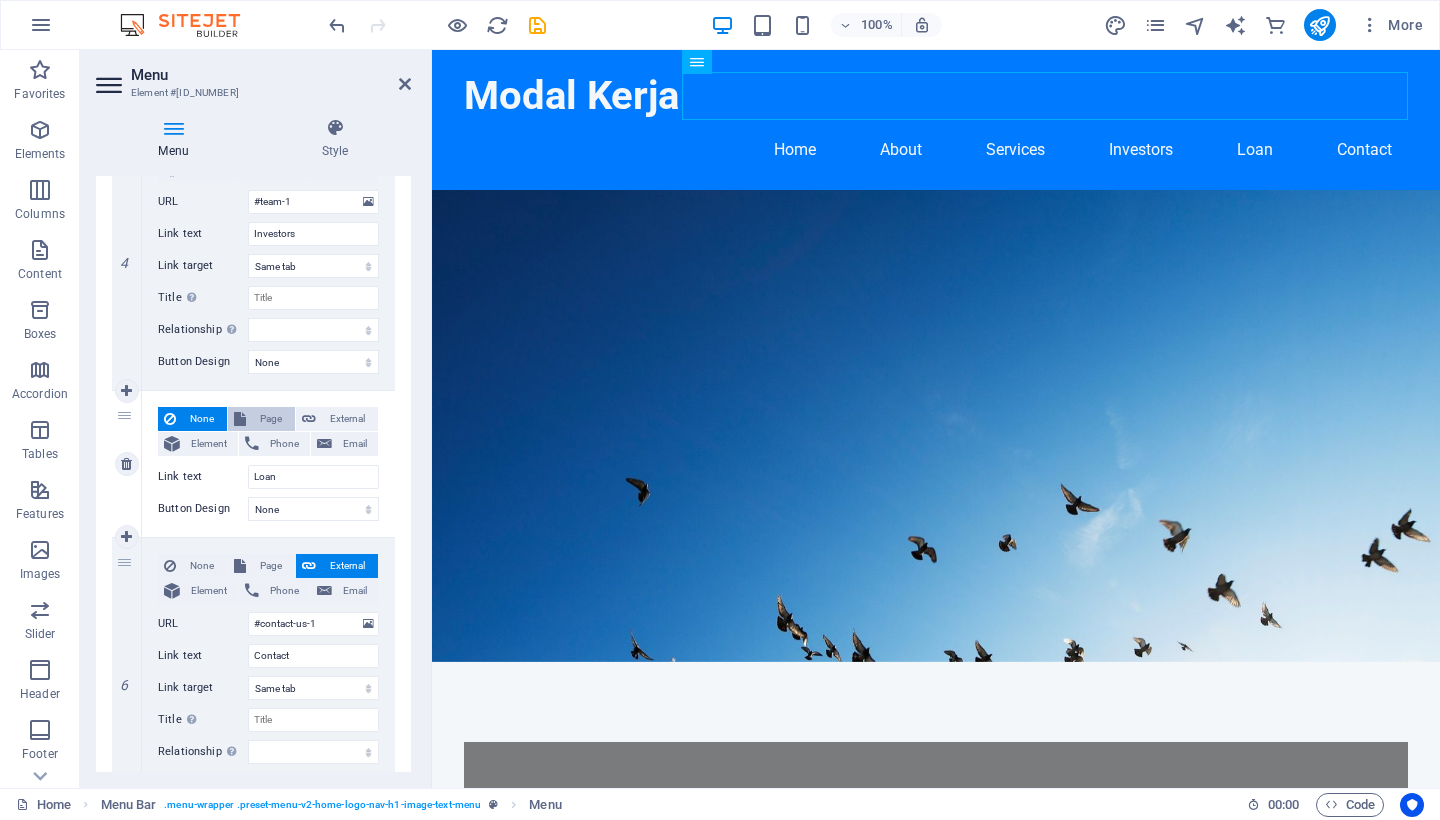 click on "Page" at bounding box center [270, 419] 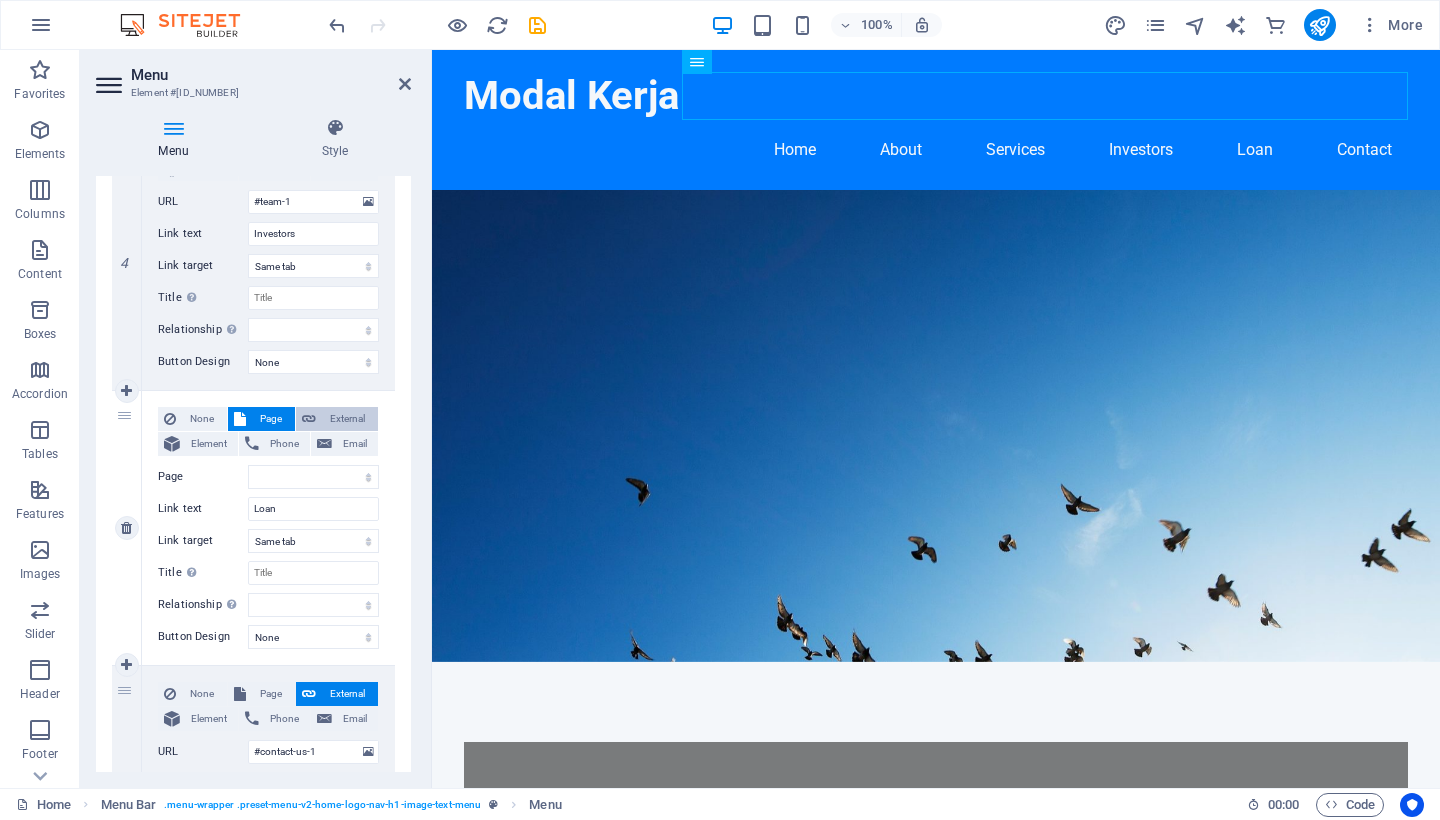click on "External" at bounding box center [347, 419] 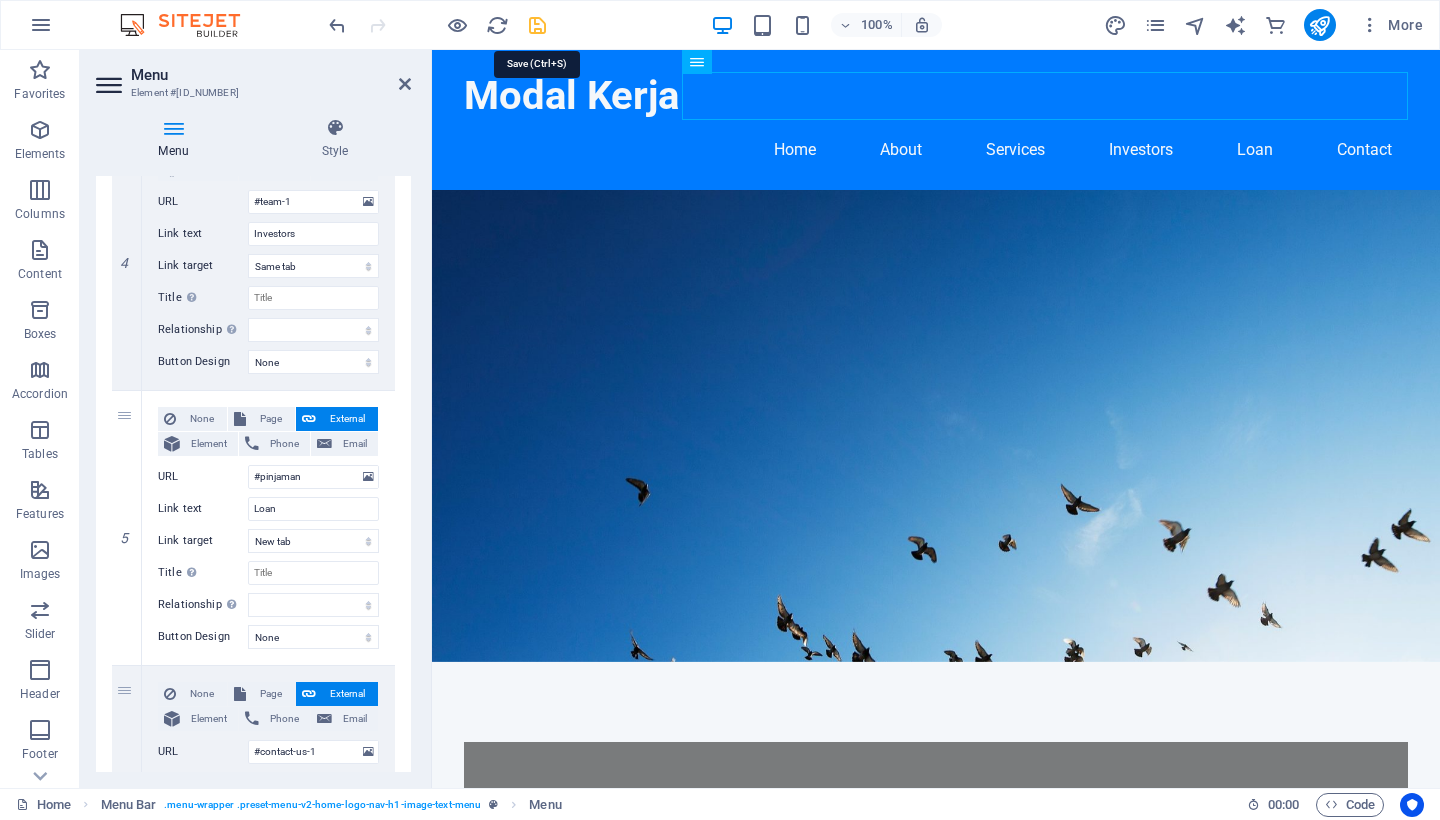 click at bounding box center [537, 25] 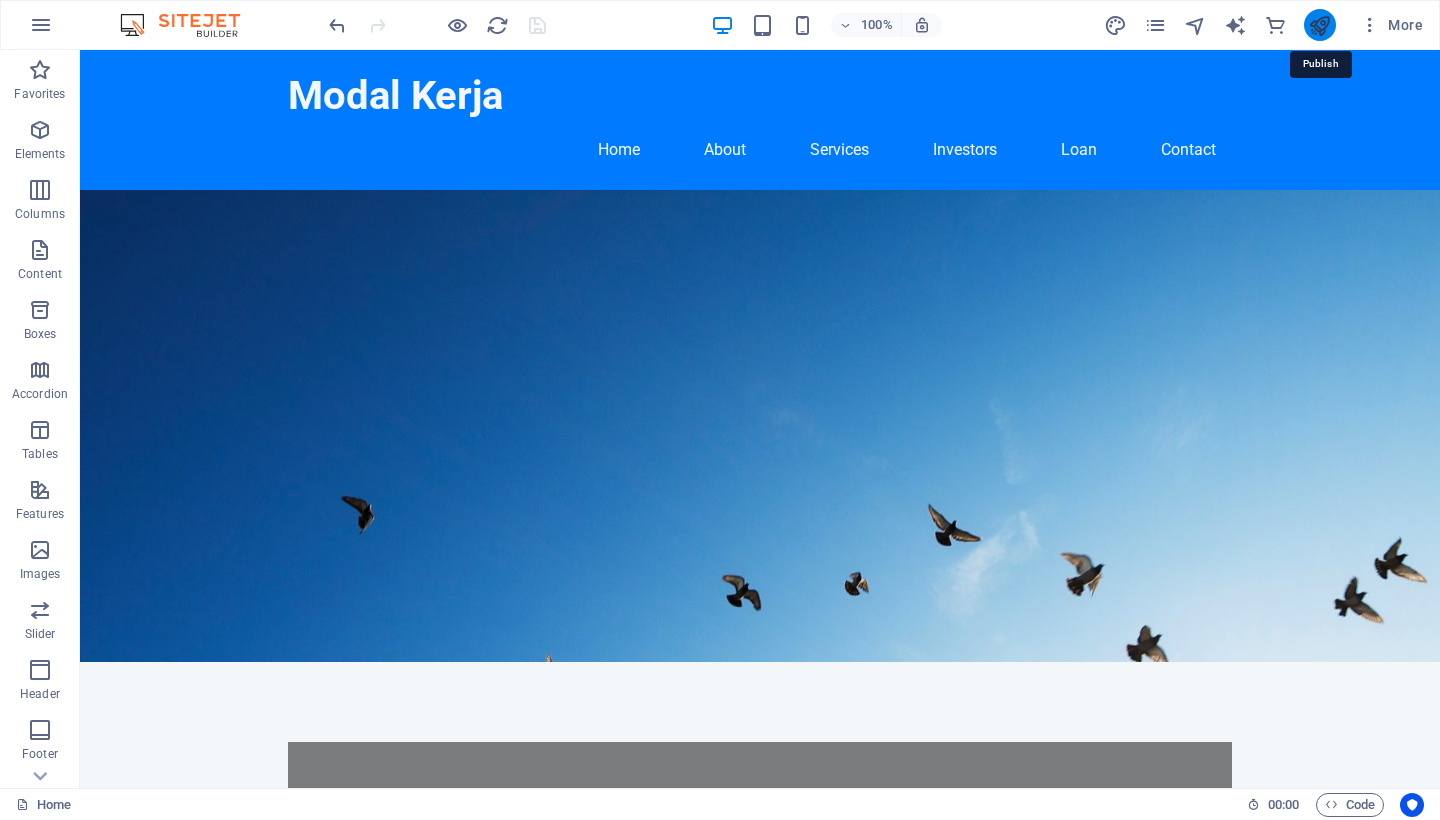 click at bounding box center (1319, 25) 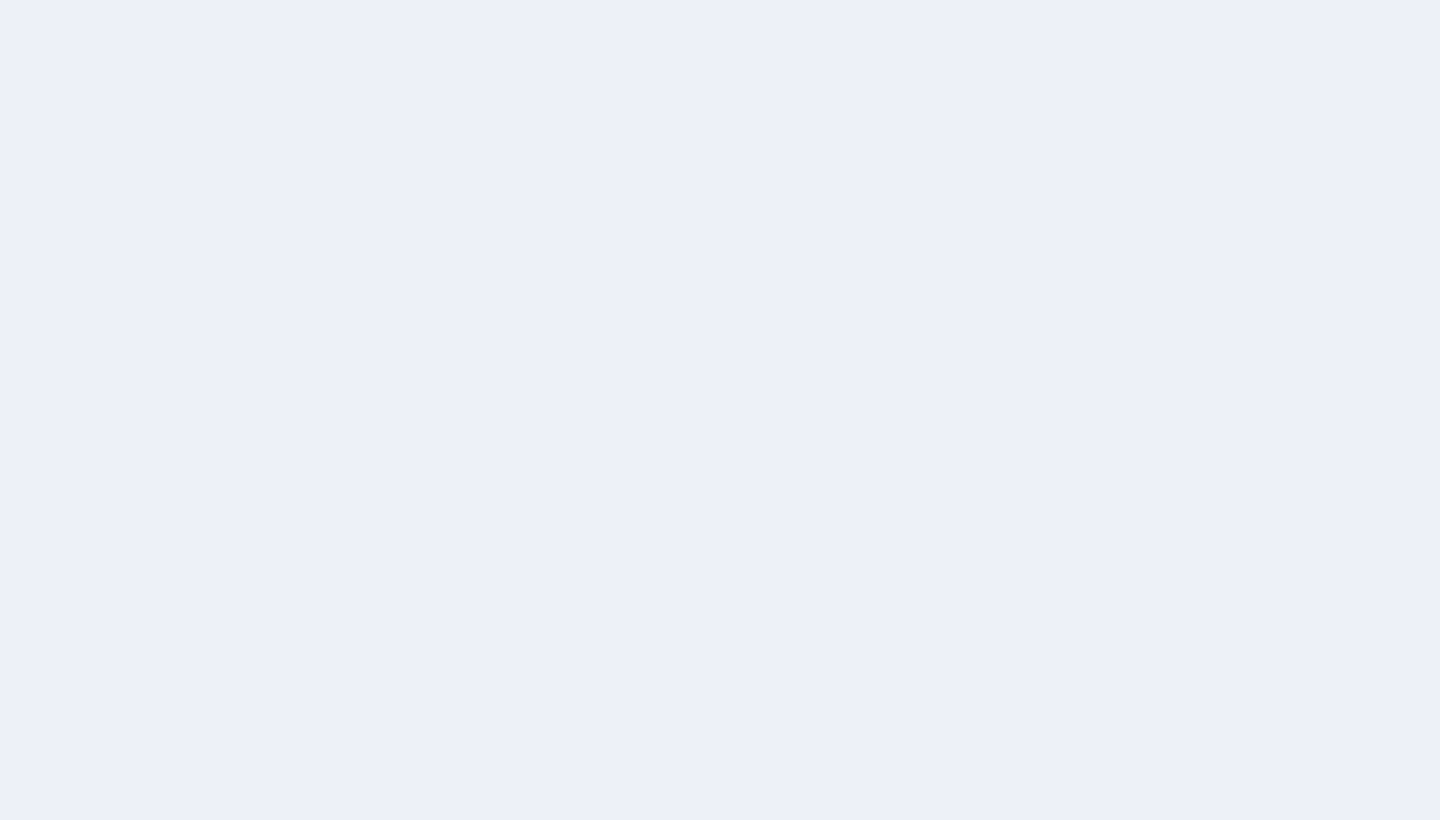 scroll, scrollTop: 0, scrollLeft: 0, axis: both 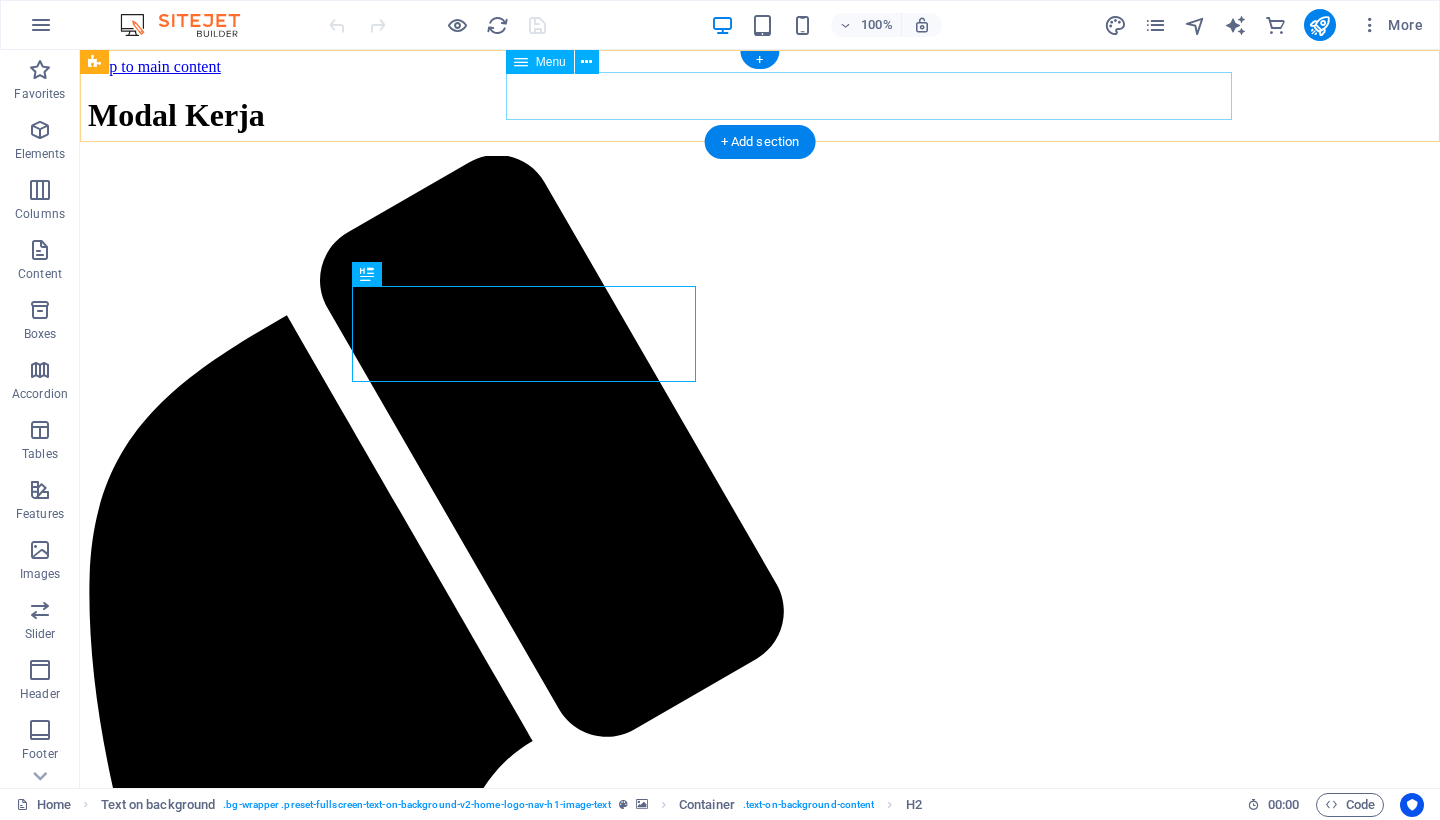 click on "Home About Services Investors Loan Contact" at bounding box center [760, 1993] 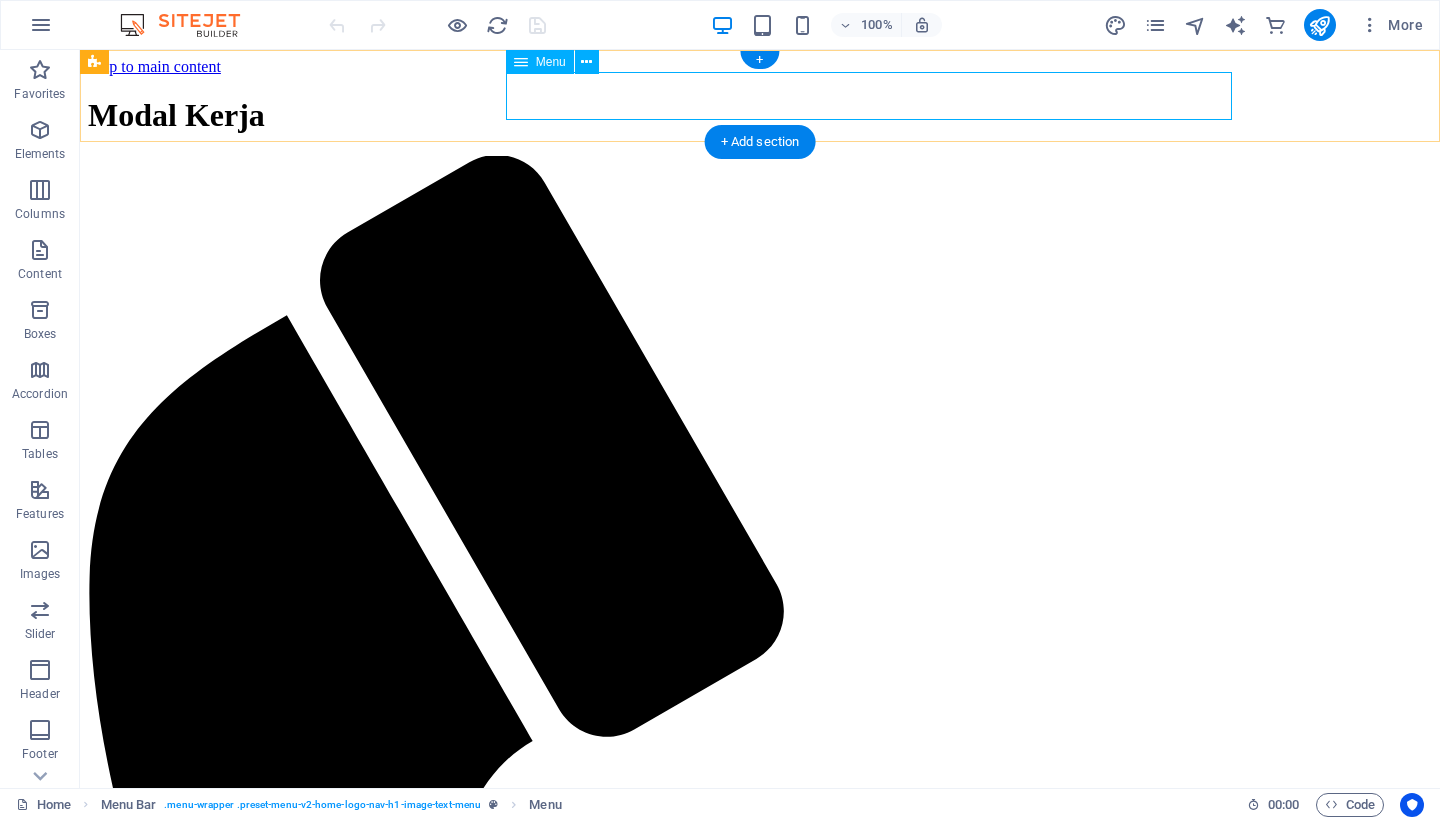 click on "Home About Services Investors Loan Contact" at bounding box center [760, 1993] 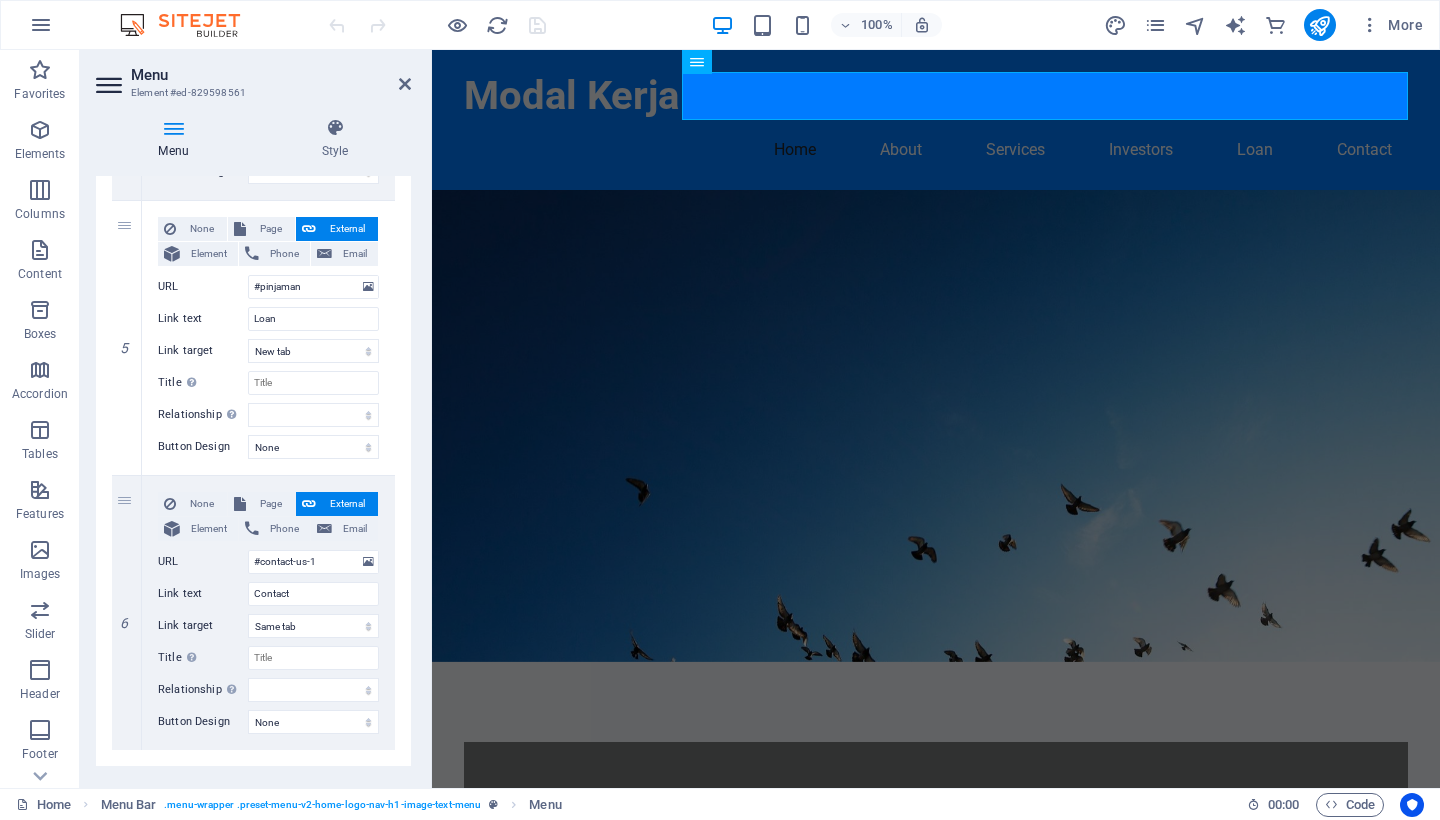 scroll, scrollTop: 1268, scrollLeft: 0, axis: vertical 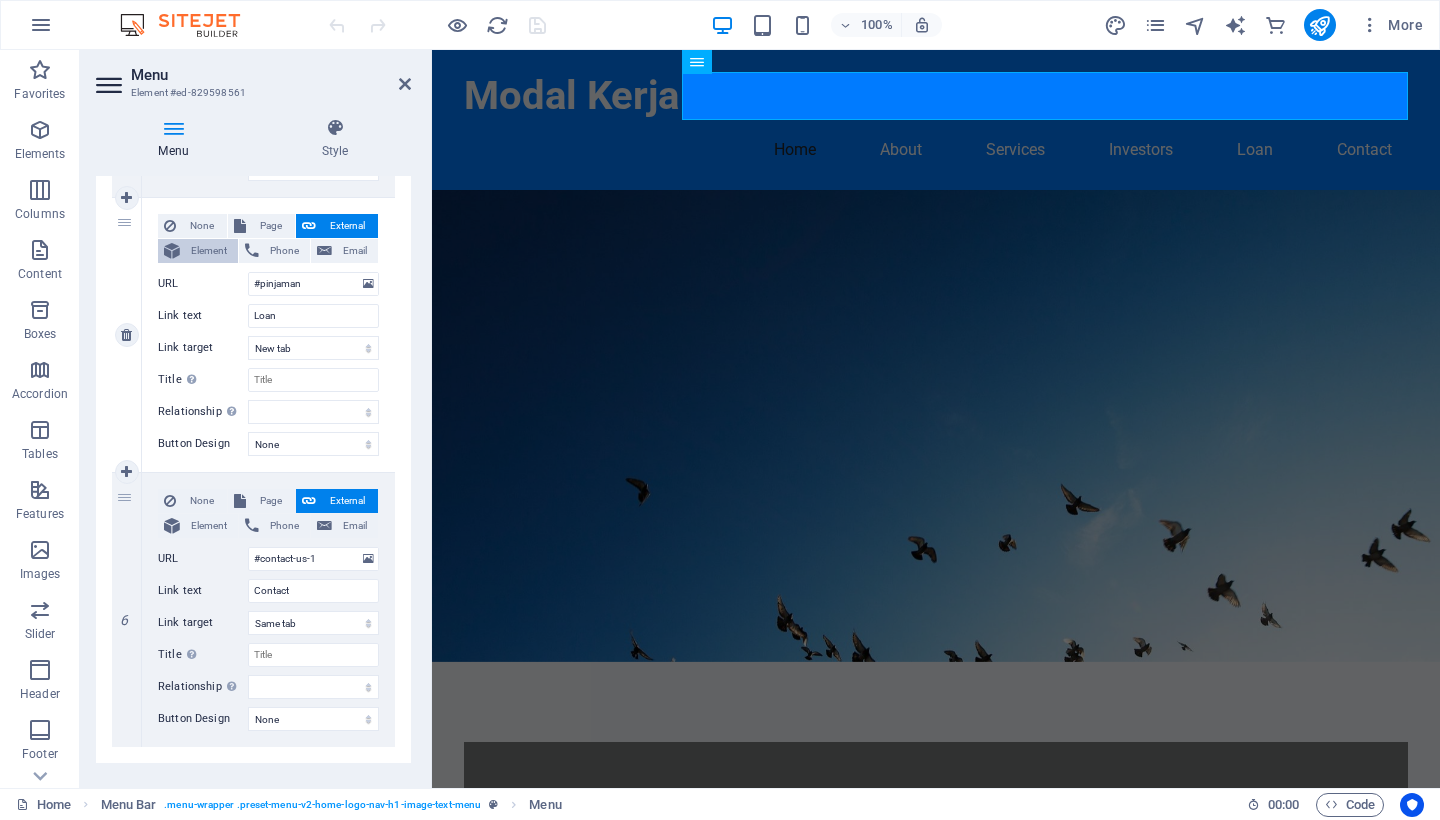 click at bounding box center [172, 251] 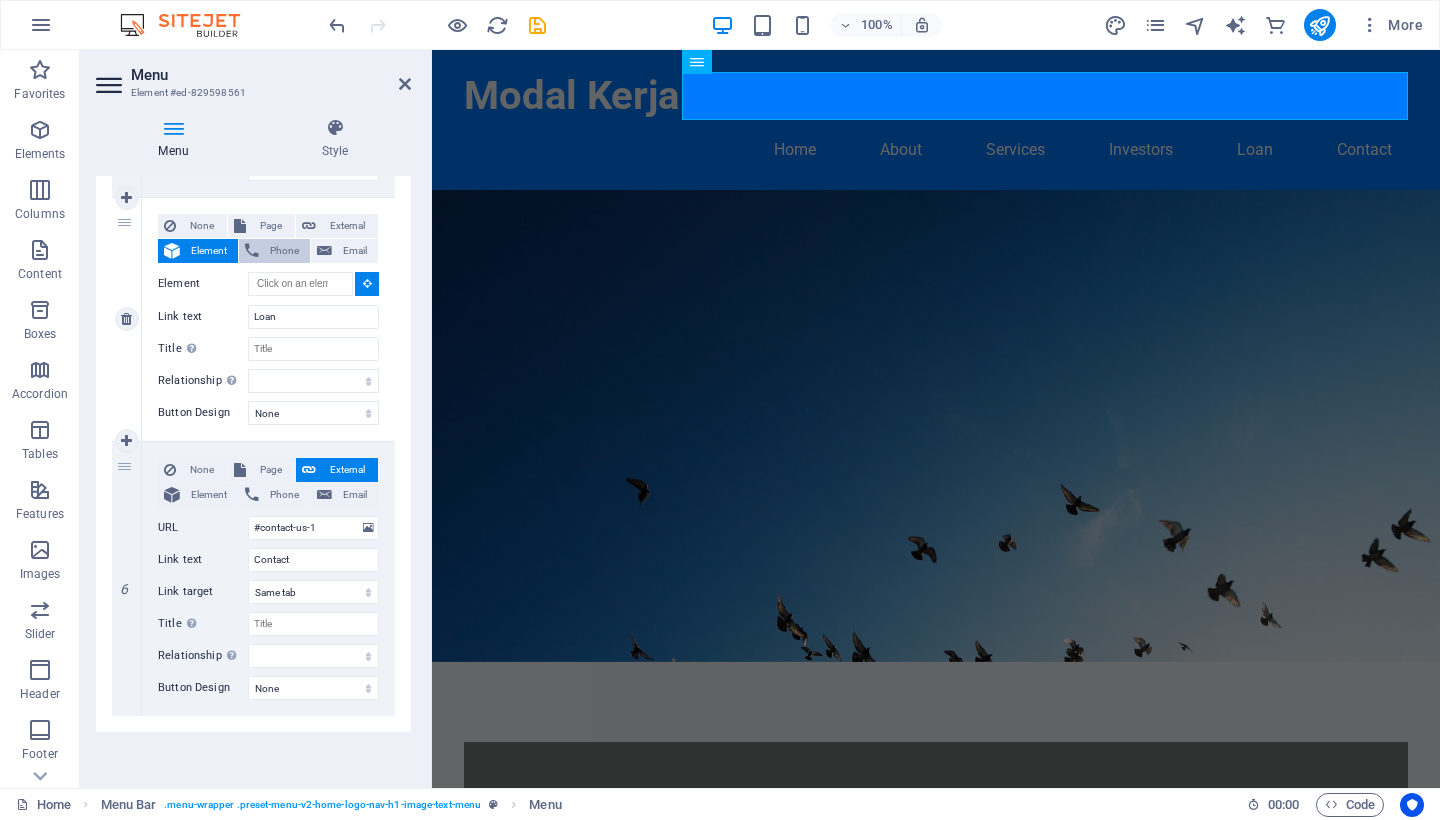click on "Phone" at bounding box center (284, 251) 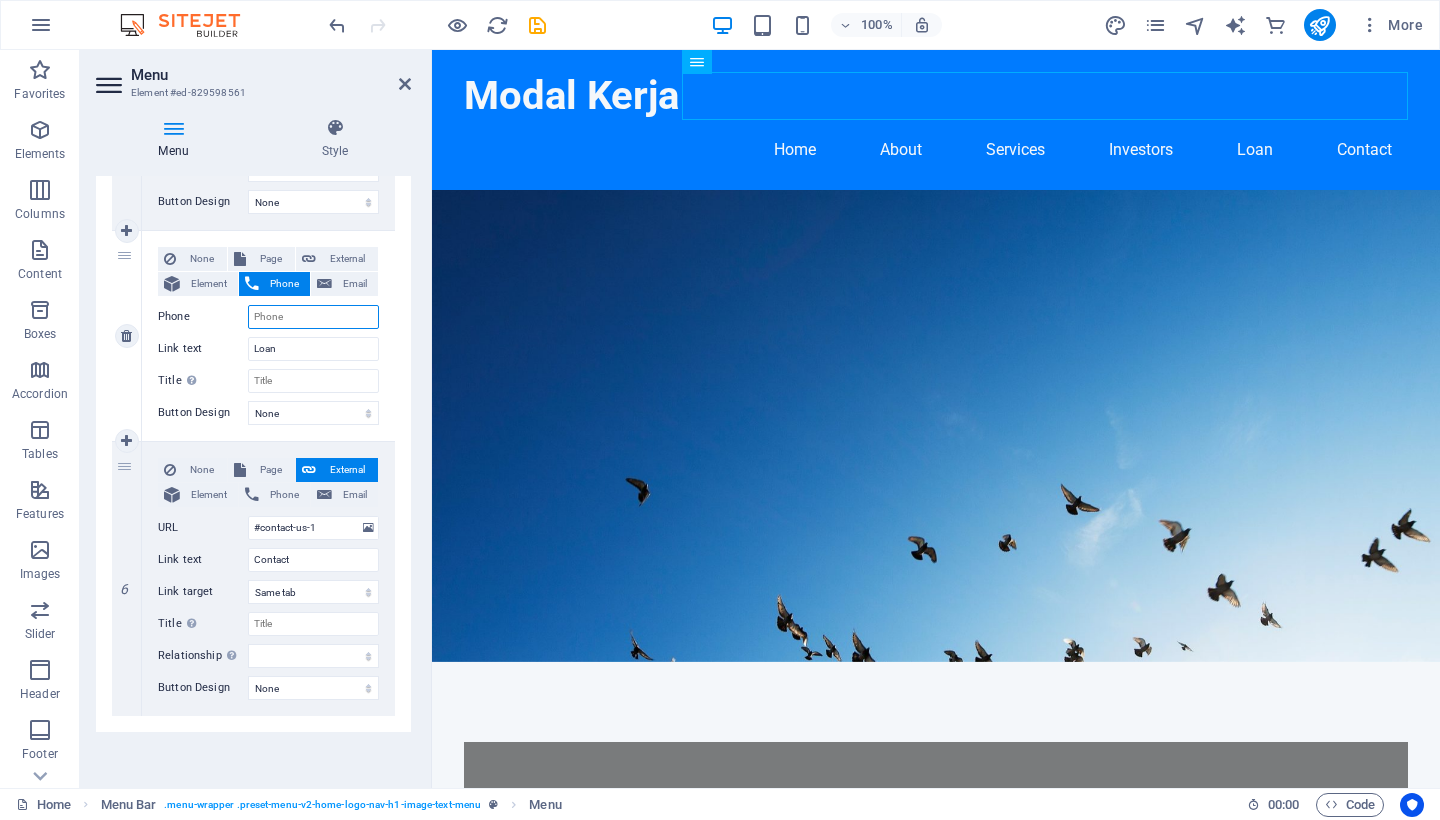 scroll, scrollTop: 1235, scrollLeft: 0, axis: vertical 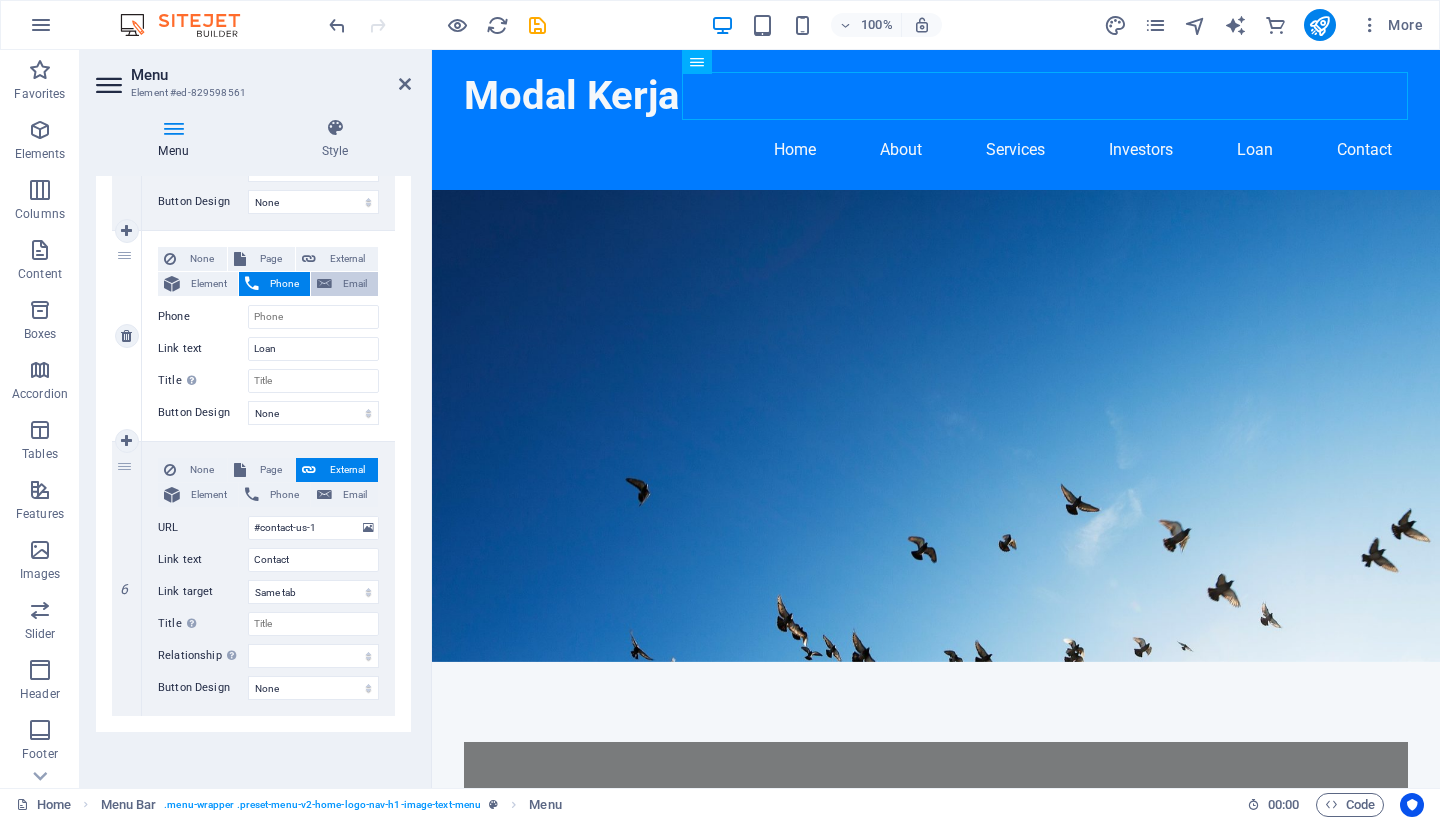 click on "Email" at bounding box center (355, 284) 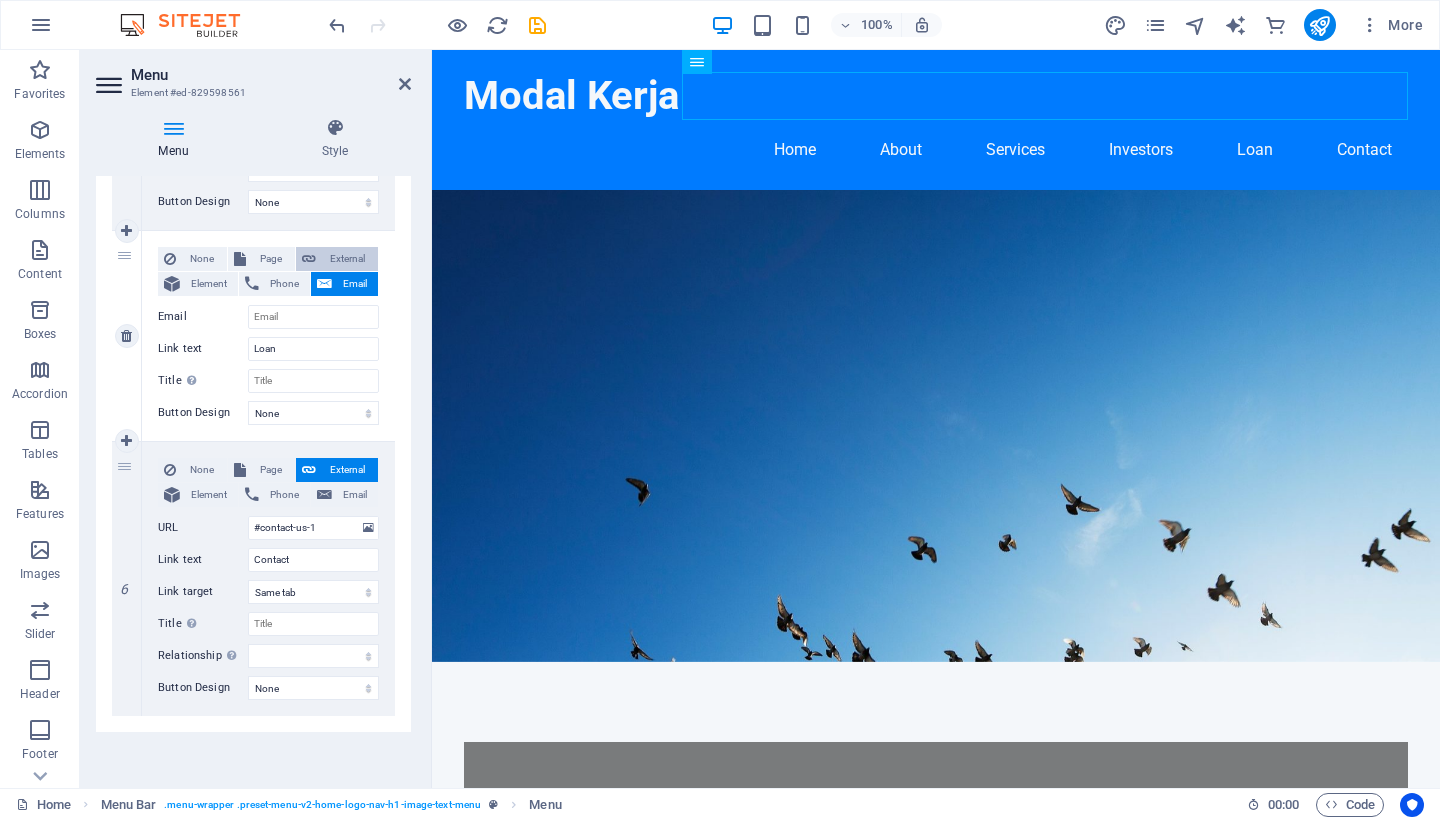 click on "External" at bounding box center (347, 259) 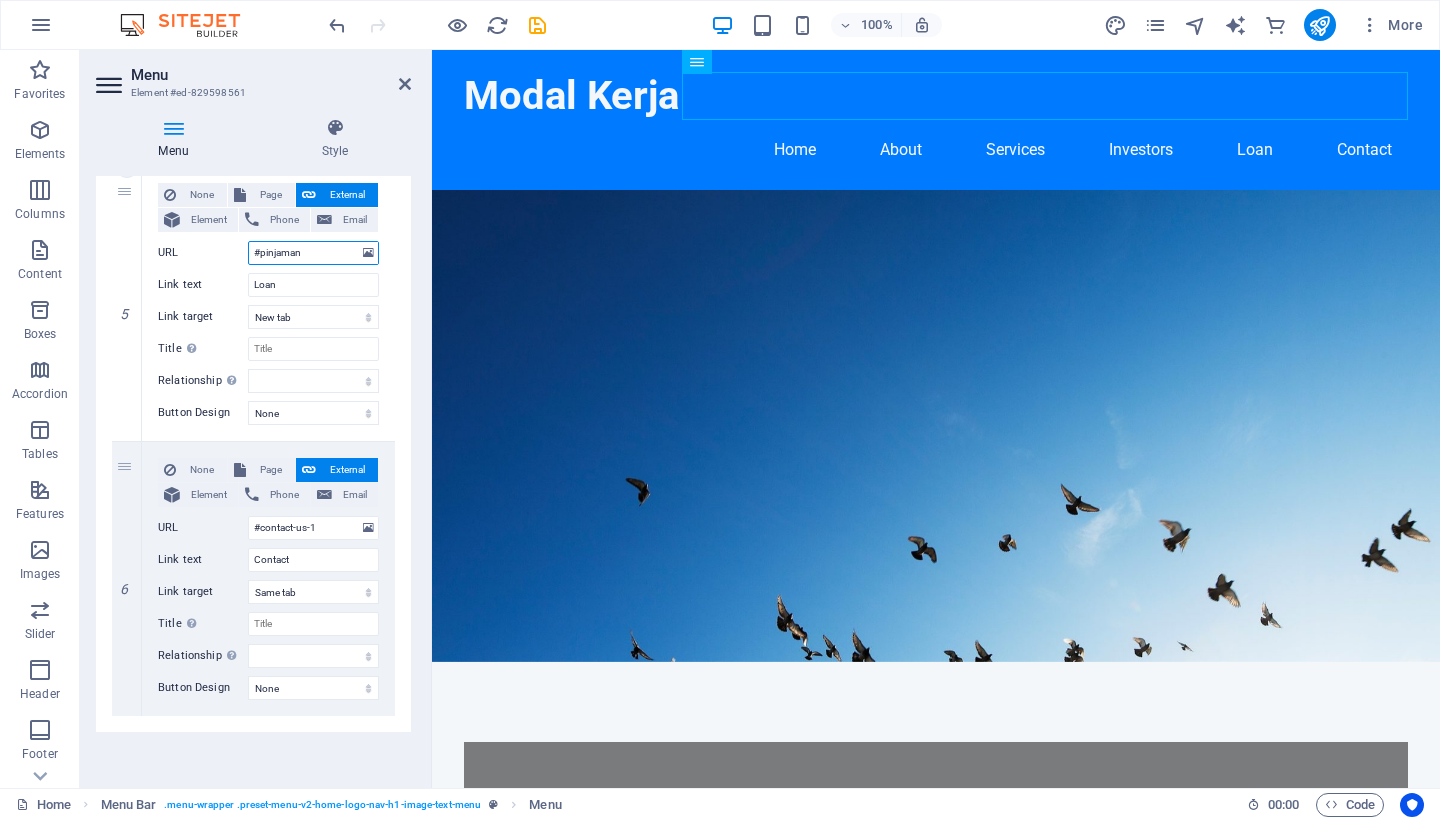 scroll, scrollTop: 1299, scrollLeft: 0, axis: vertical 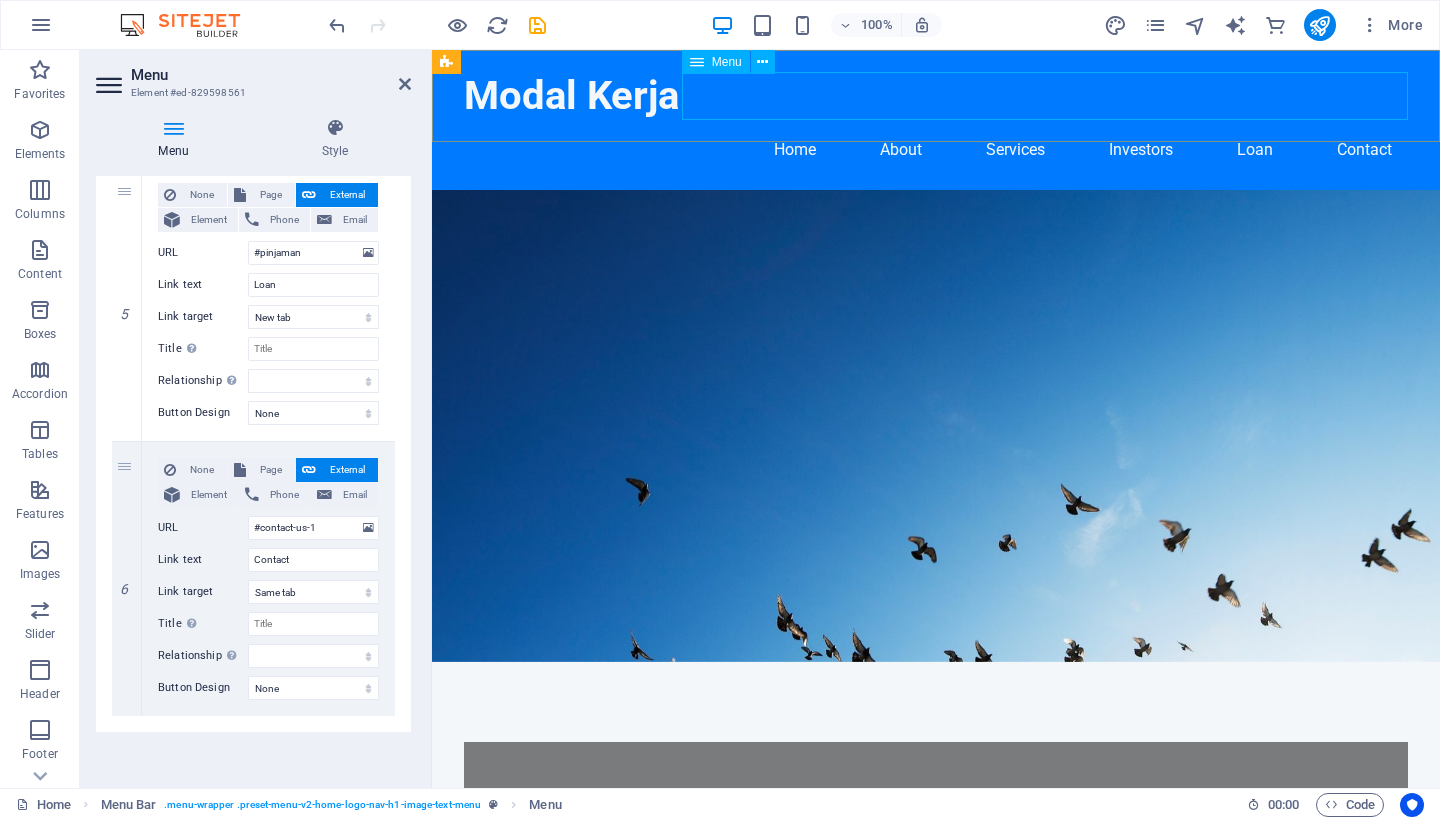 click on "Home About Services Investors Loan Contact" at bounding box center [936, 150] 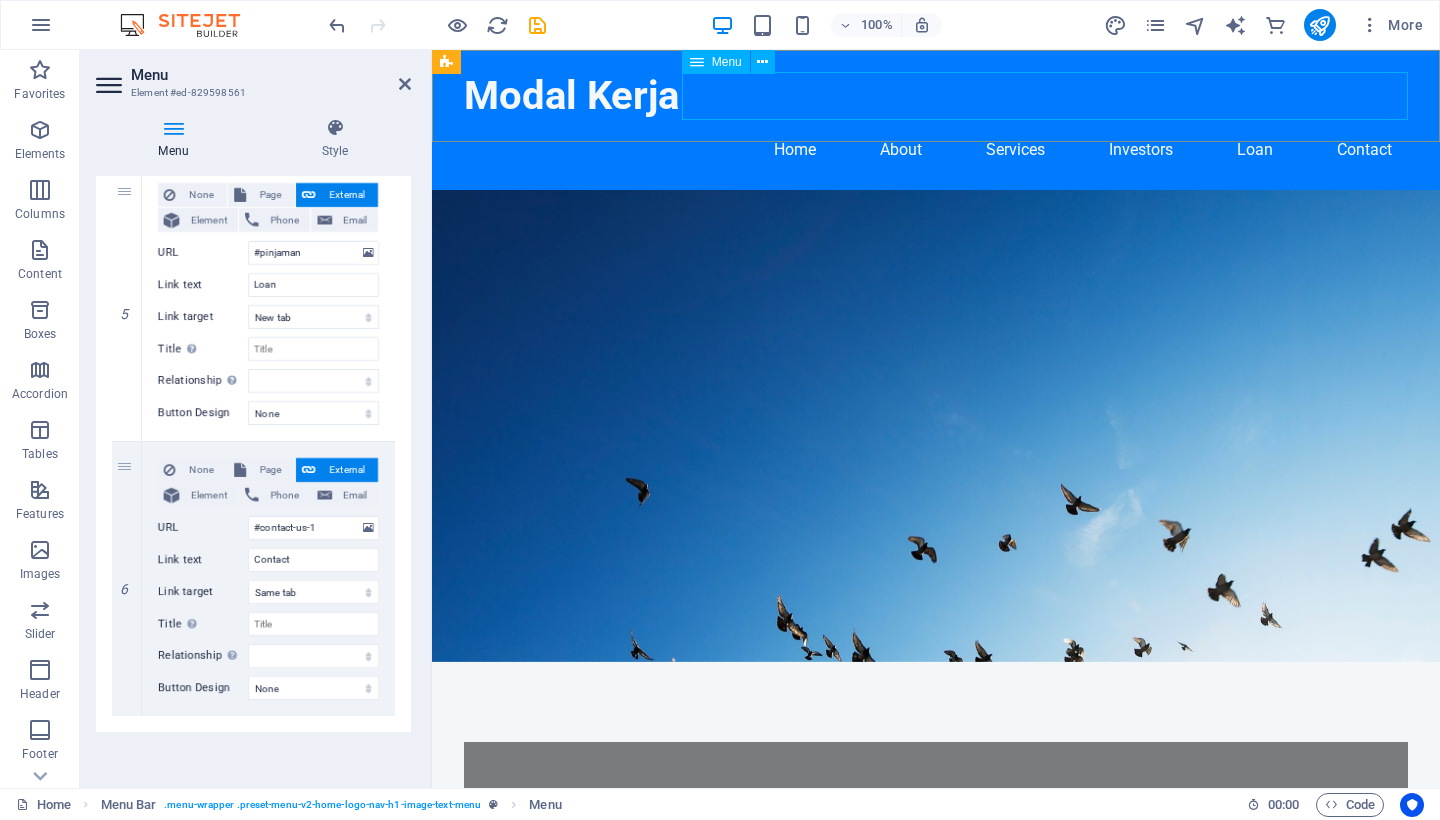 click on "Home About Services Investors Loan Contact" at bounding box center [936, 150] 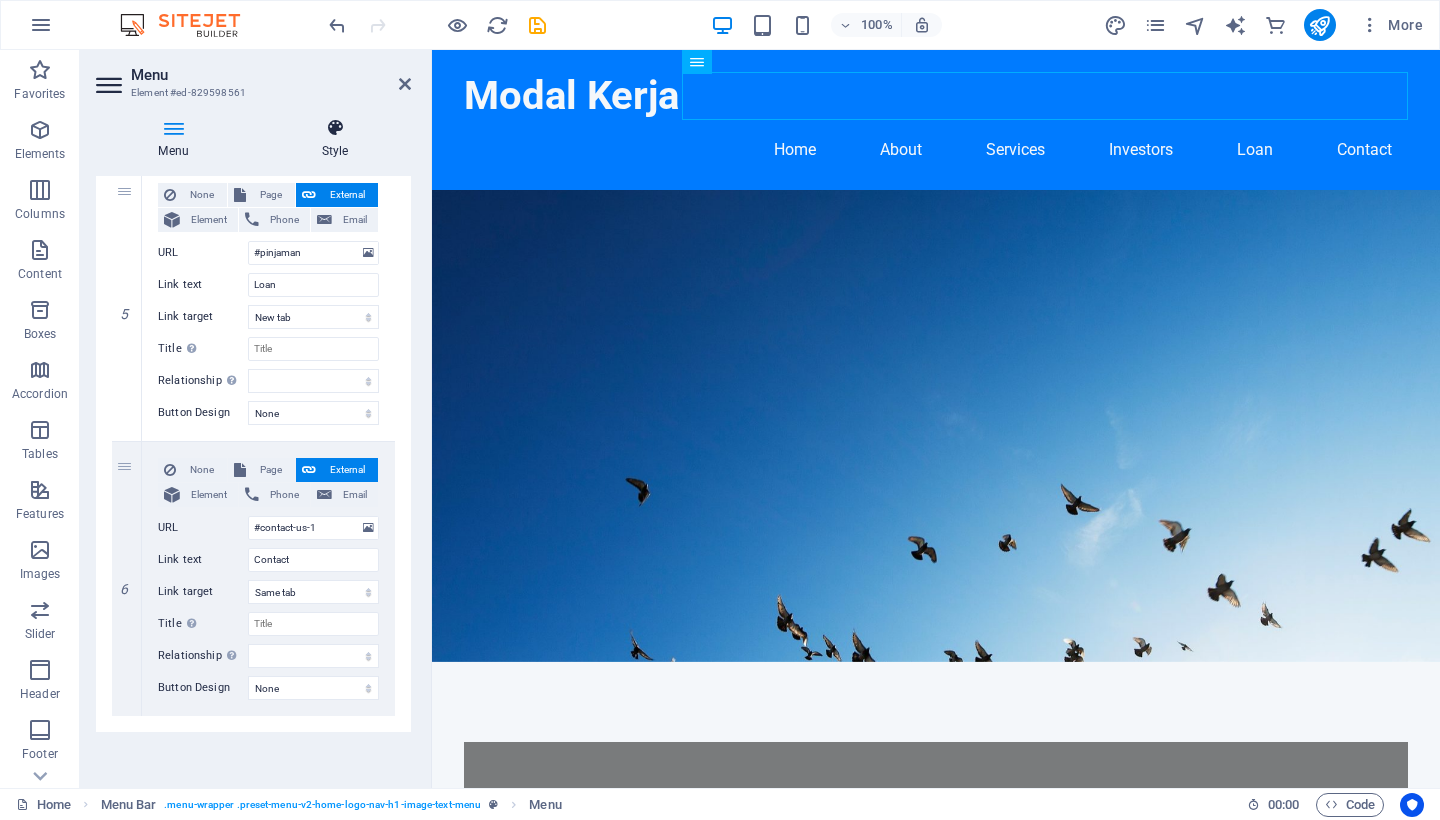 click at bounding box center [335, 128] 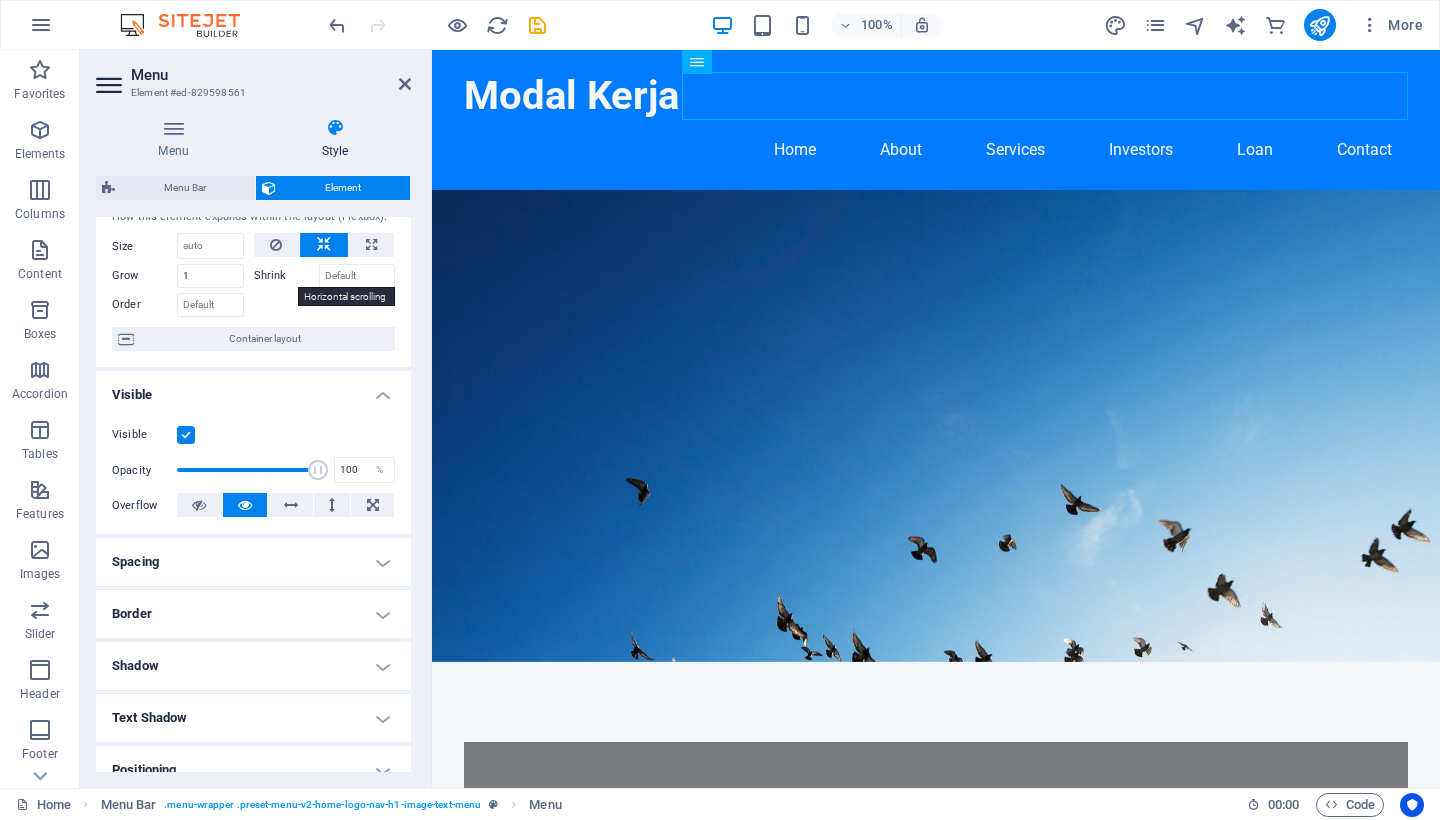 scroll, scrollTop: 0, scrollLeft: 0, axis: both 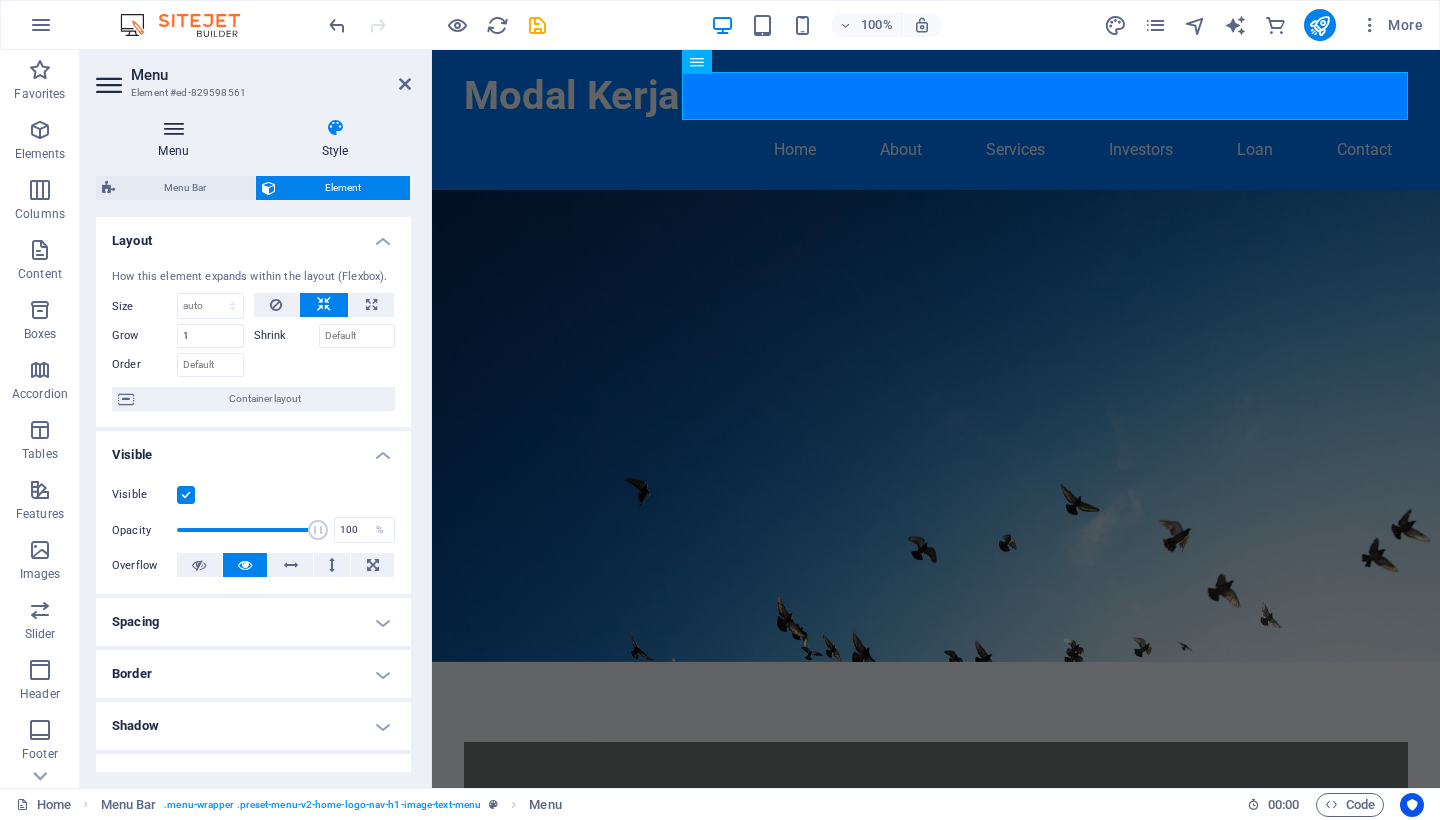 click at bounding box center (173, 128) 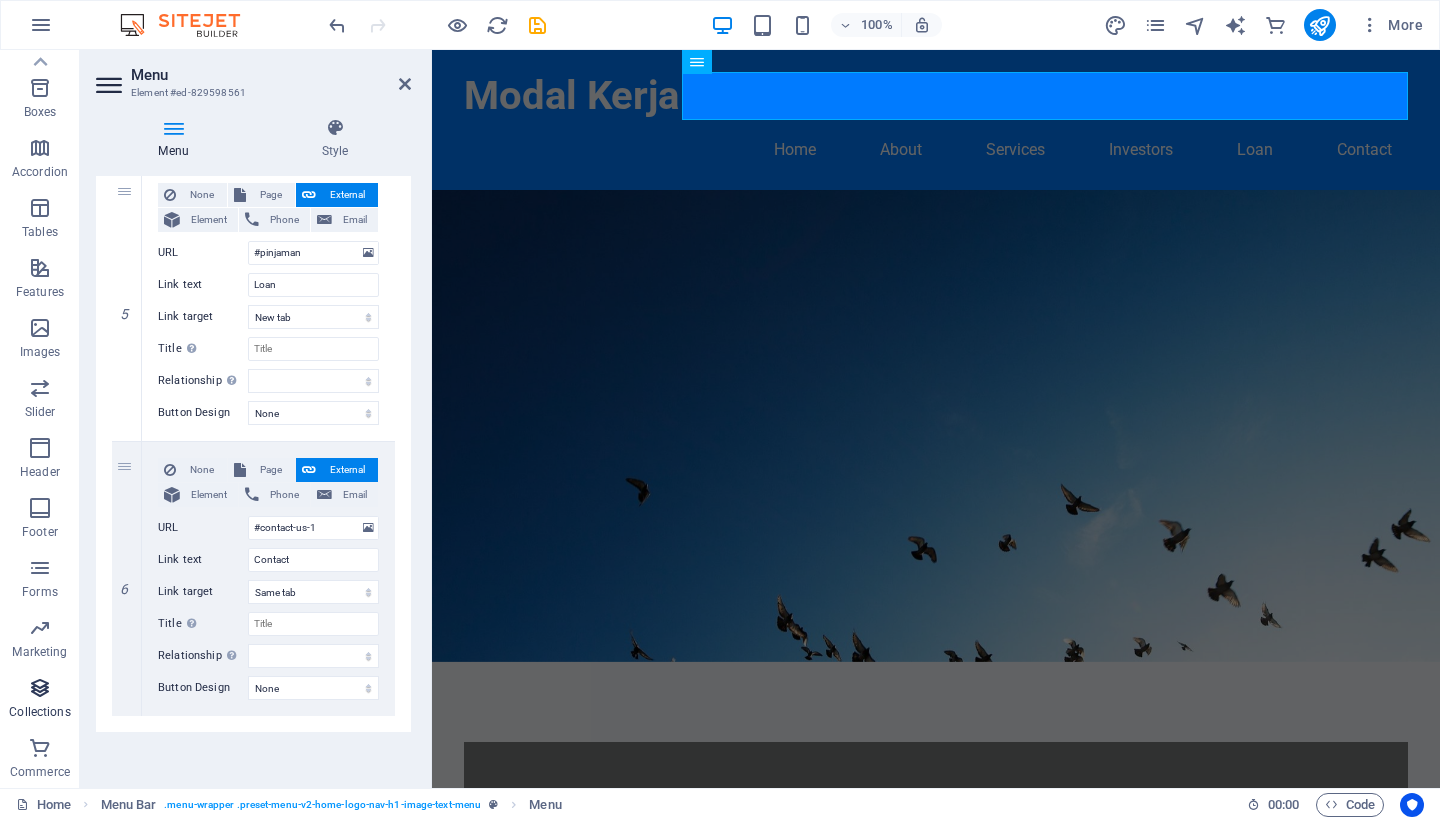 scroll, scrollTop: 221, scrollLeft: 0, axis: vertical 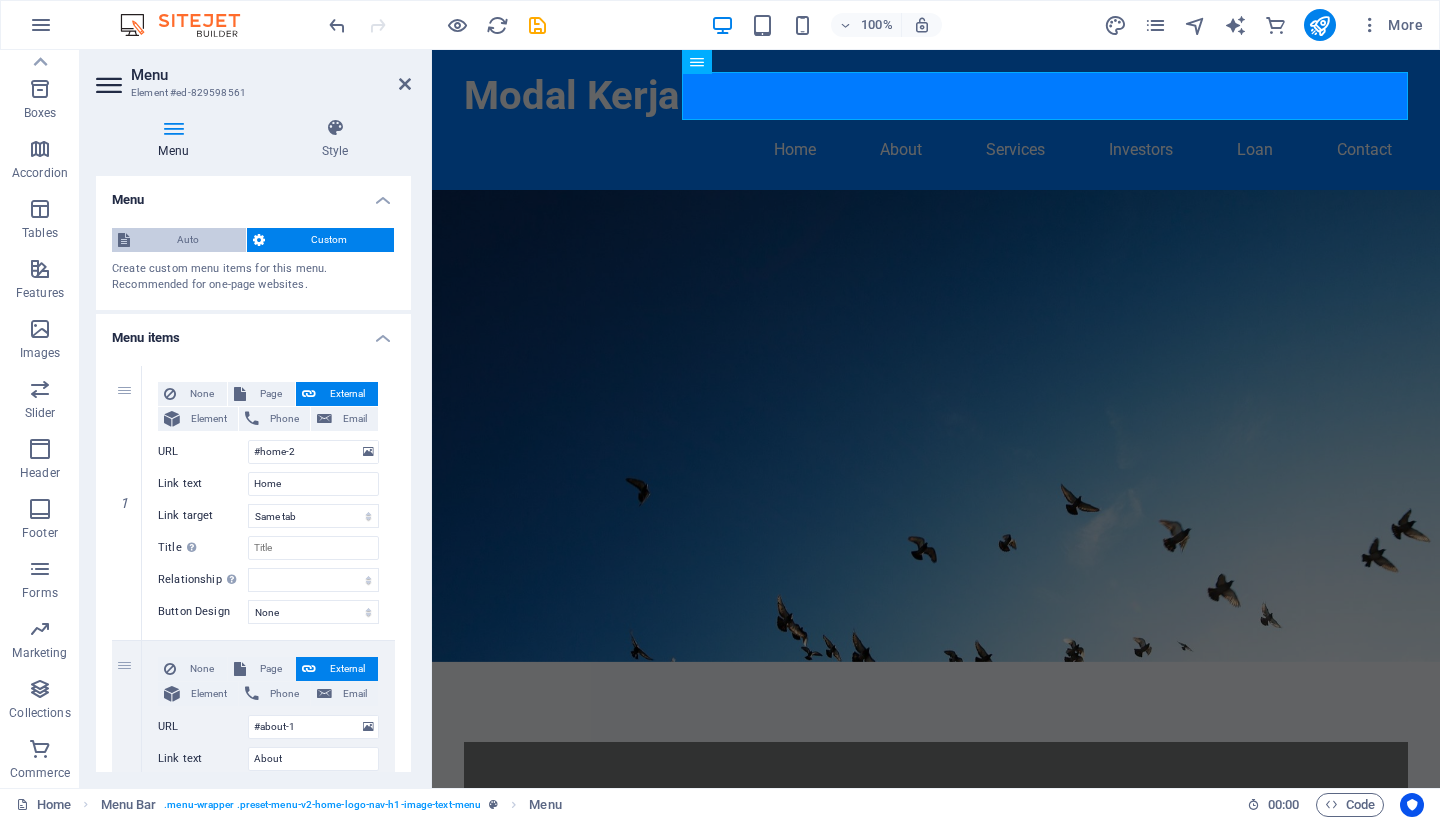 click on "Auto" at bounding box center (188, 240) 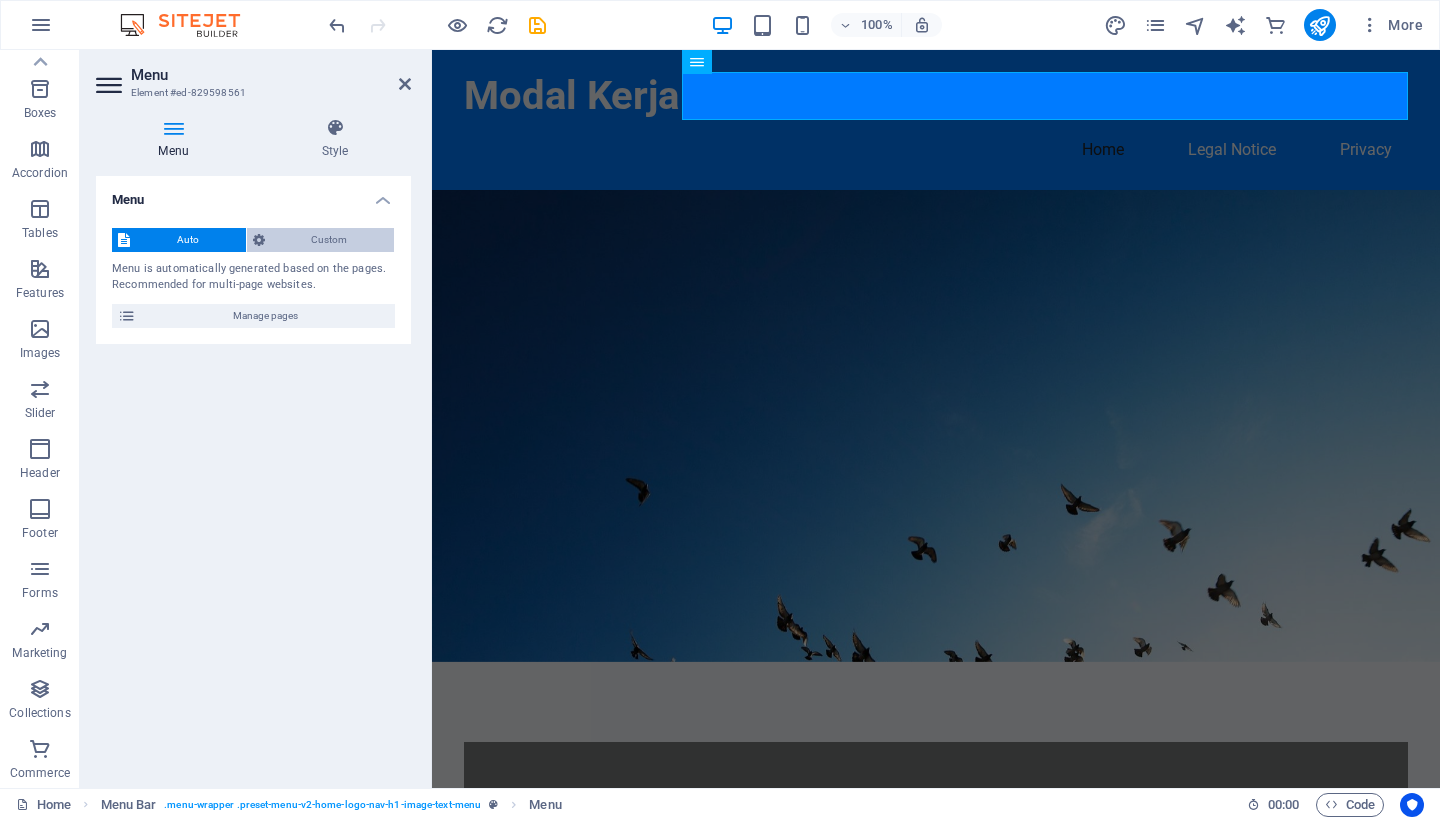 click on "Custom" at bounding box center (330, 240) 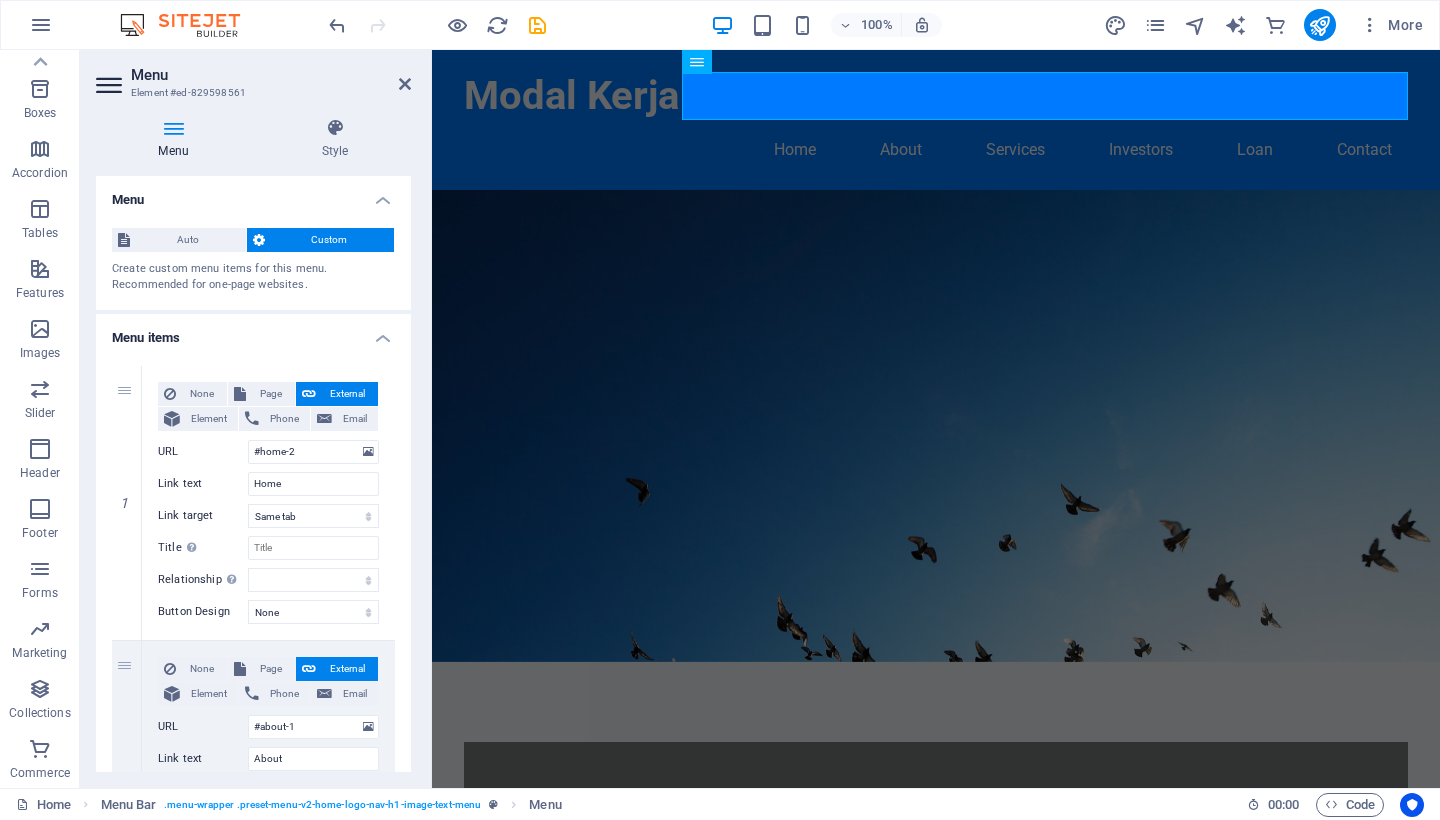 scroll, scrollTop: 0, scrollLeft: 0, axis: both 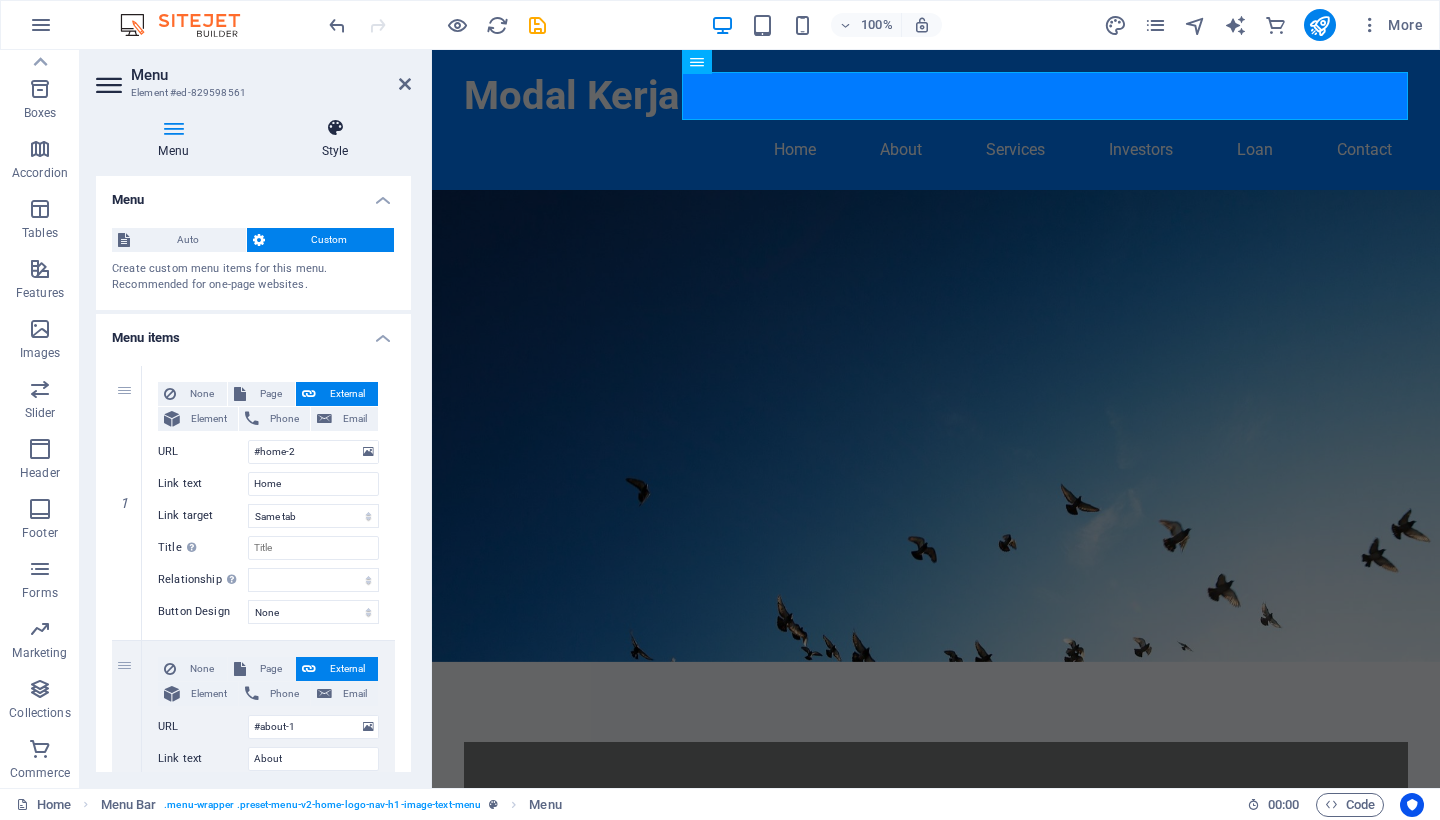 click at bounding box center [335, 128] 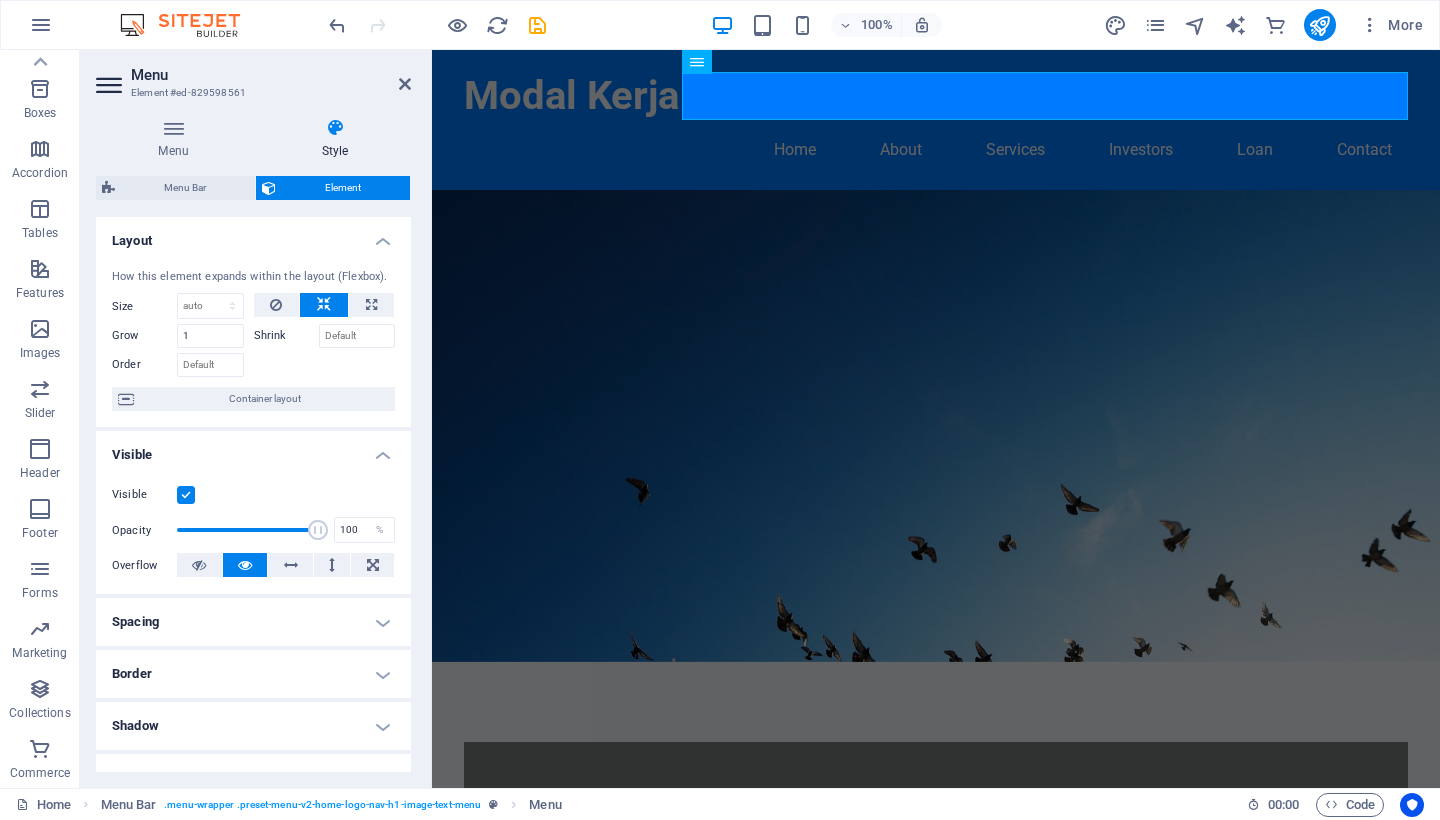 scroll, scrollTop: 0, scrollLeft: 0, axis: both 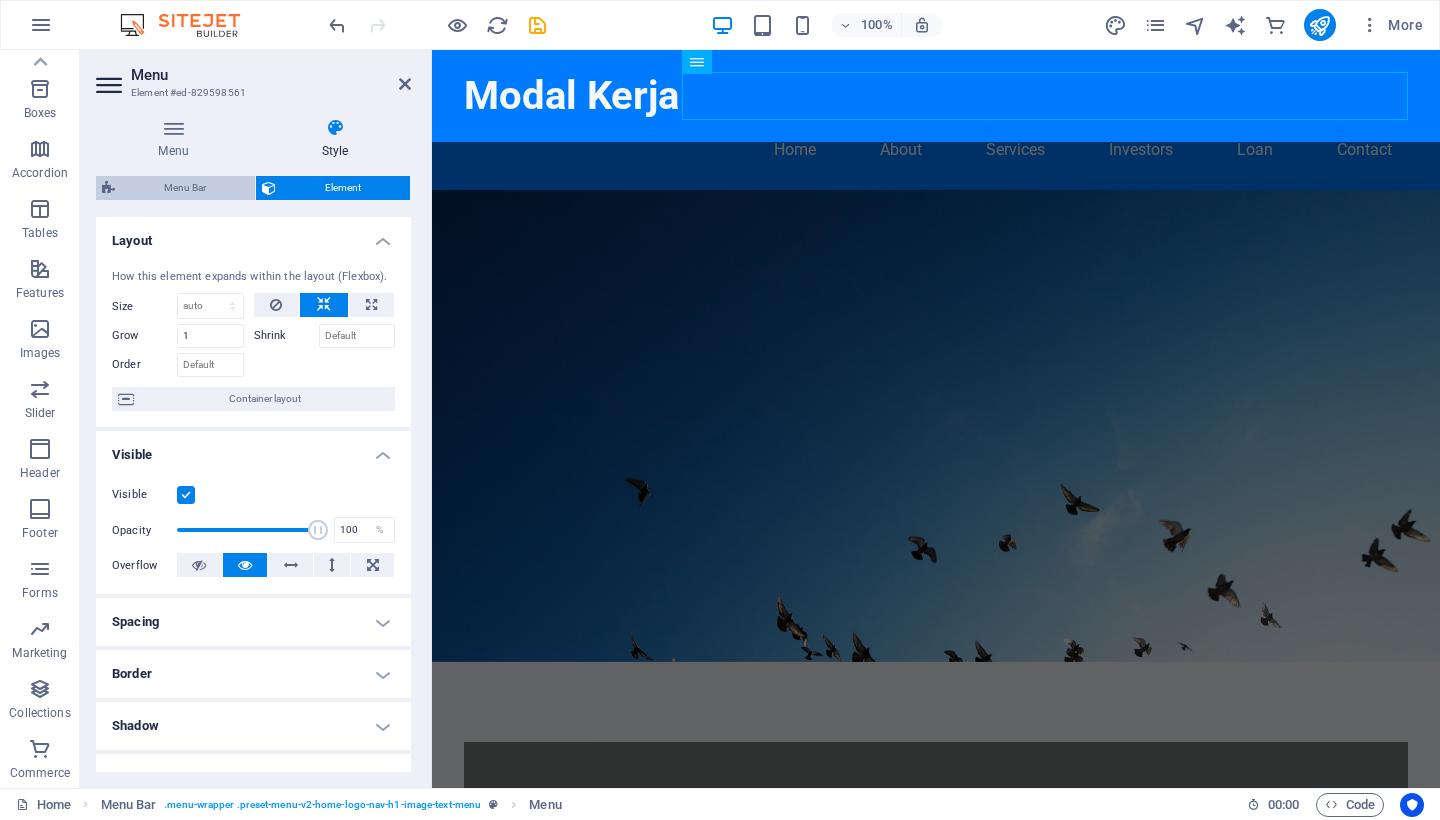 click on "Menu Bar" at bounding box center (185, 188) 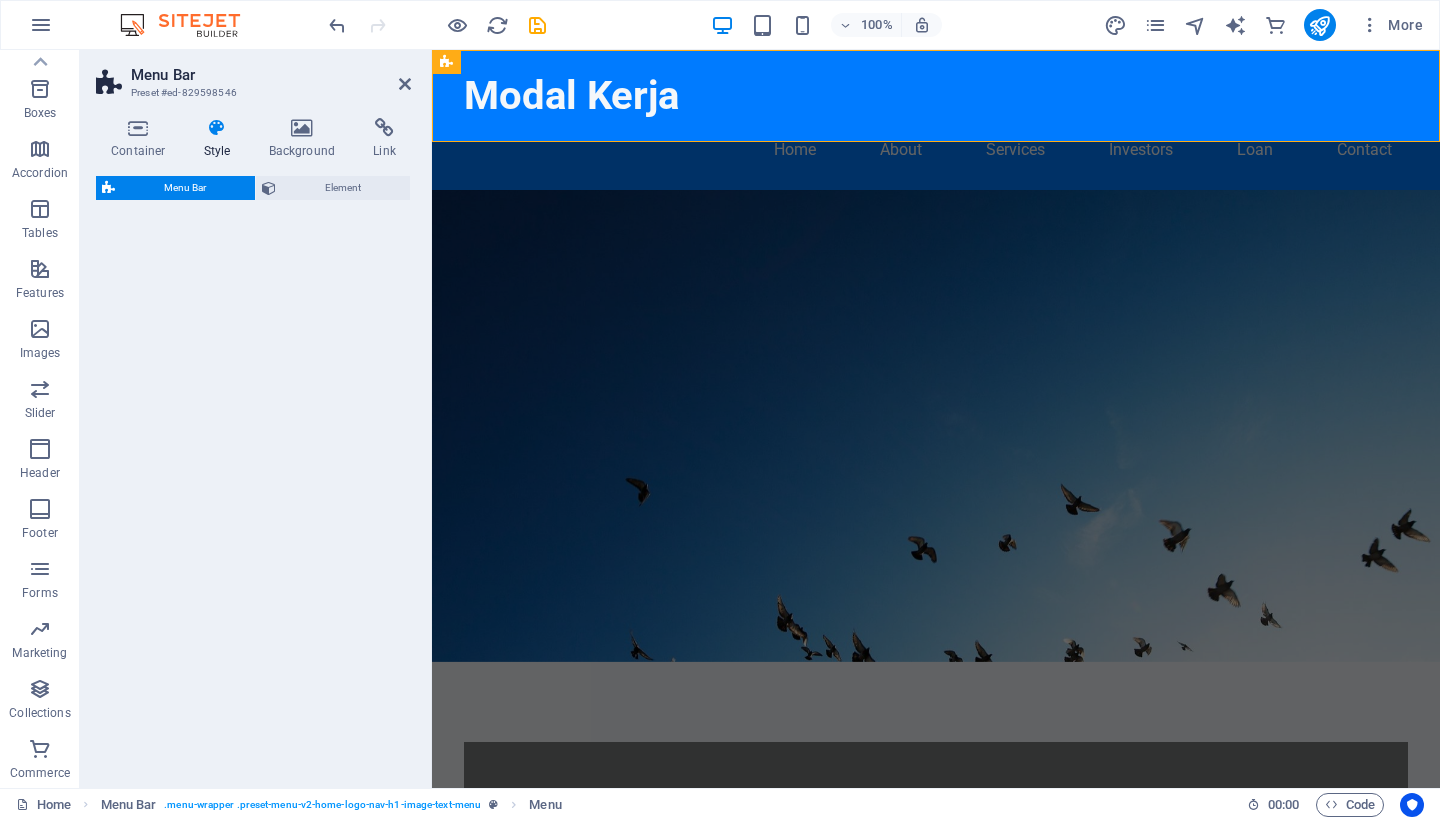 select on "rem" 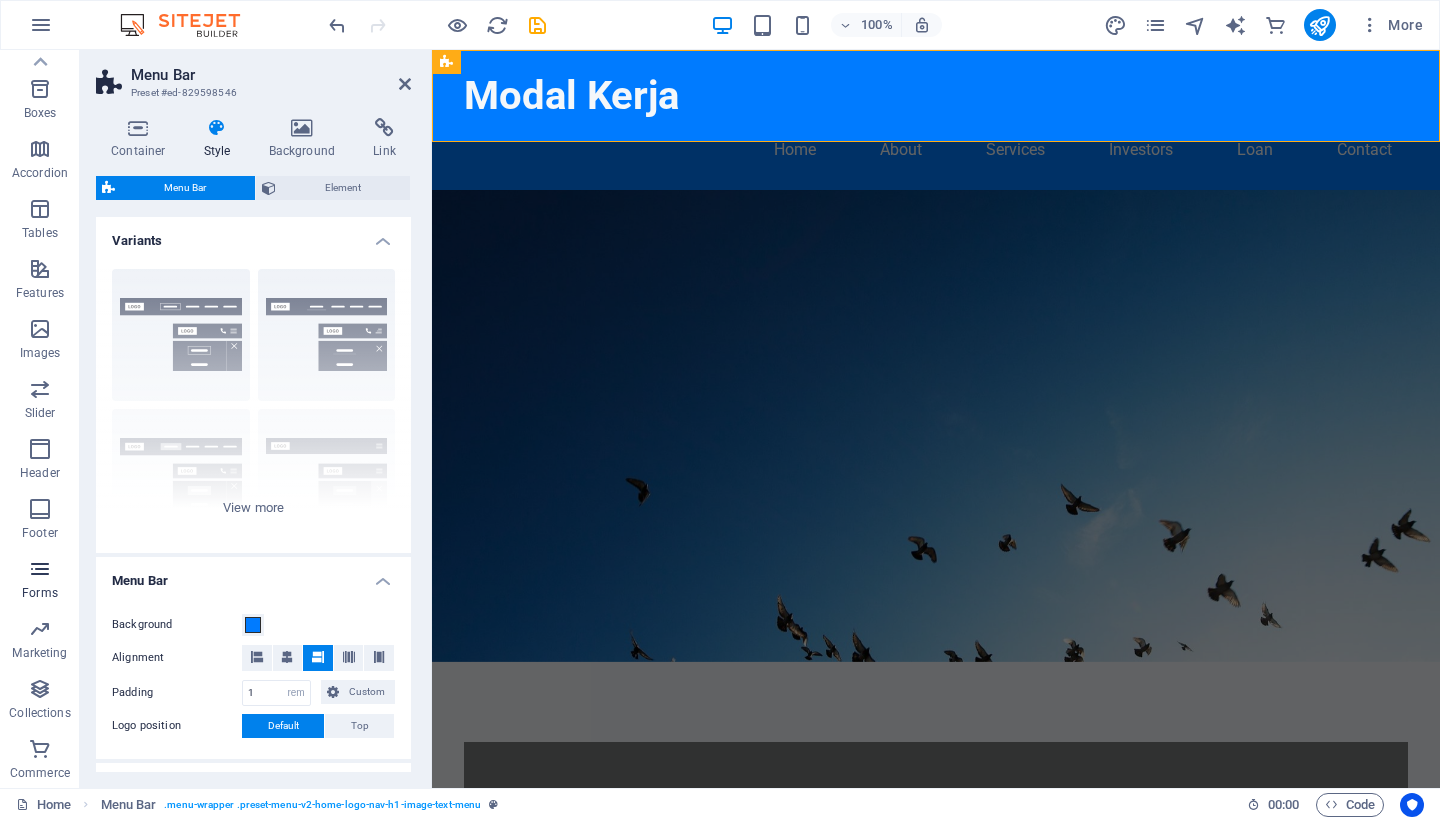 scroll, scrollTop: 222, scrollLeft: 0, axis: vertical 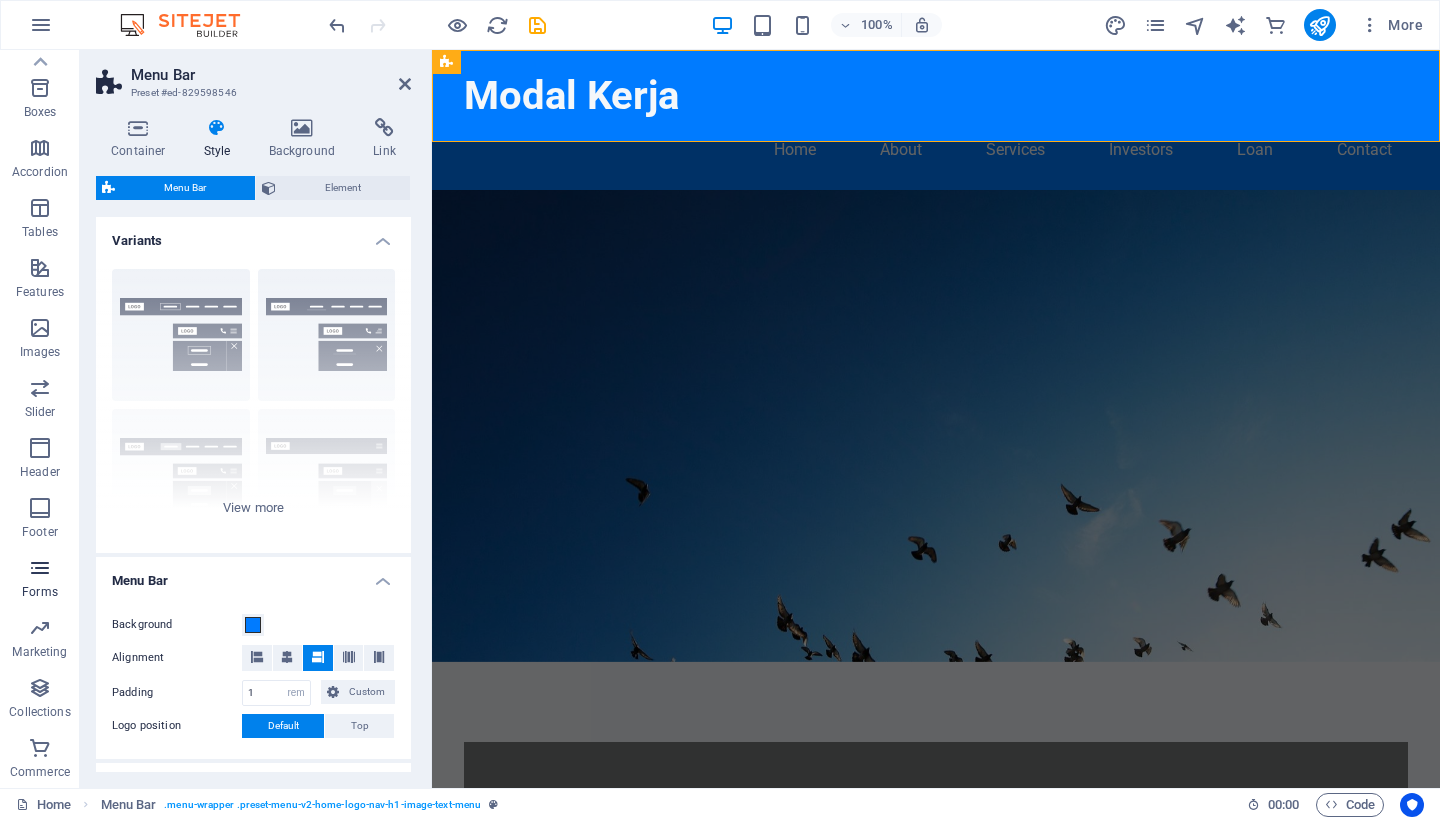 click at bounding box center (40, 568) 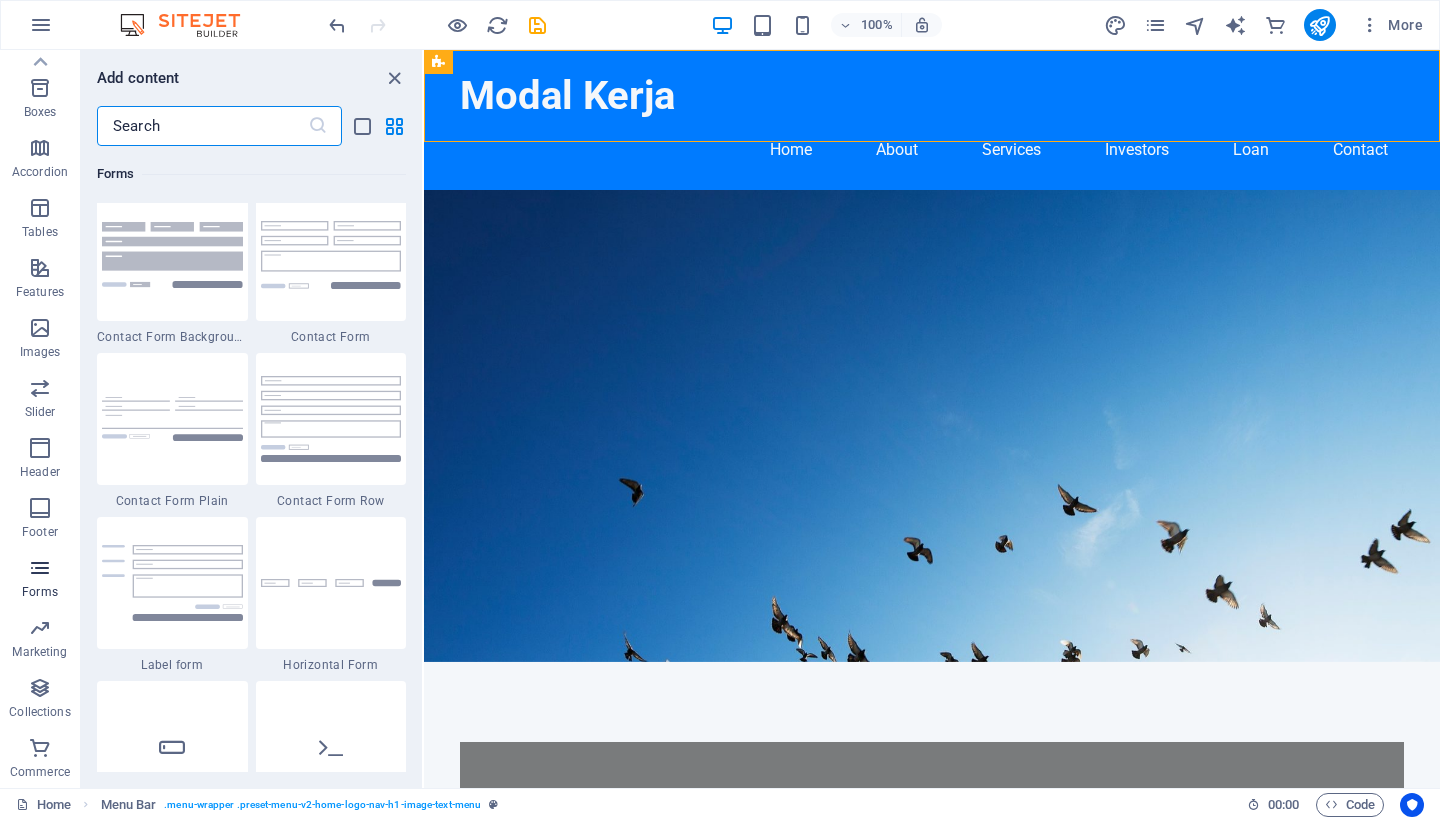 scroll, scrollTop: 14683, scrollLeft: 0, axis: vertical 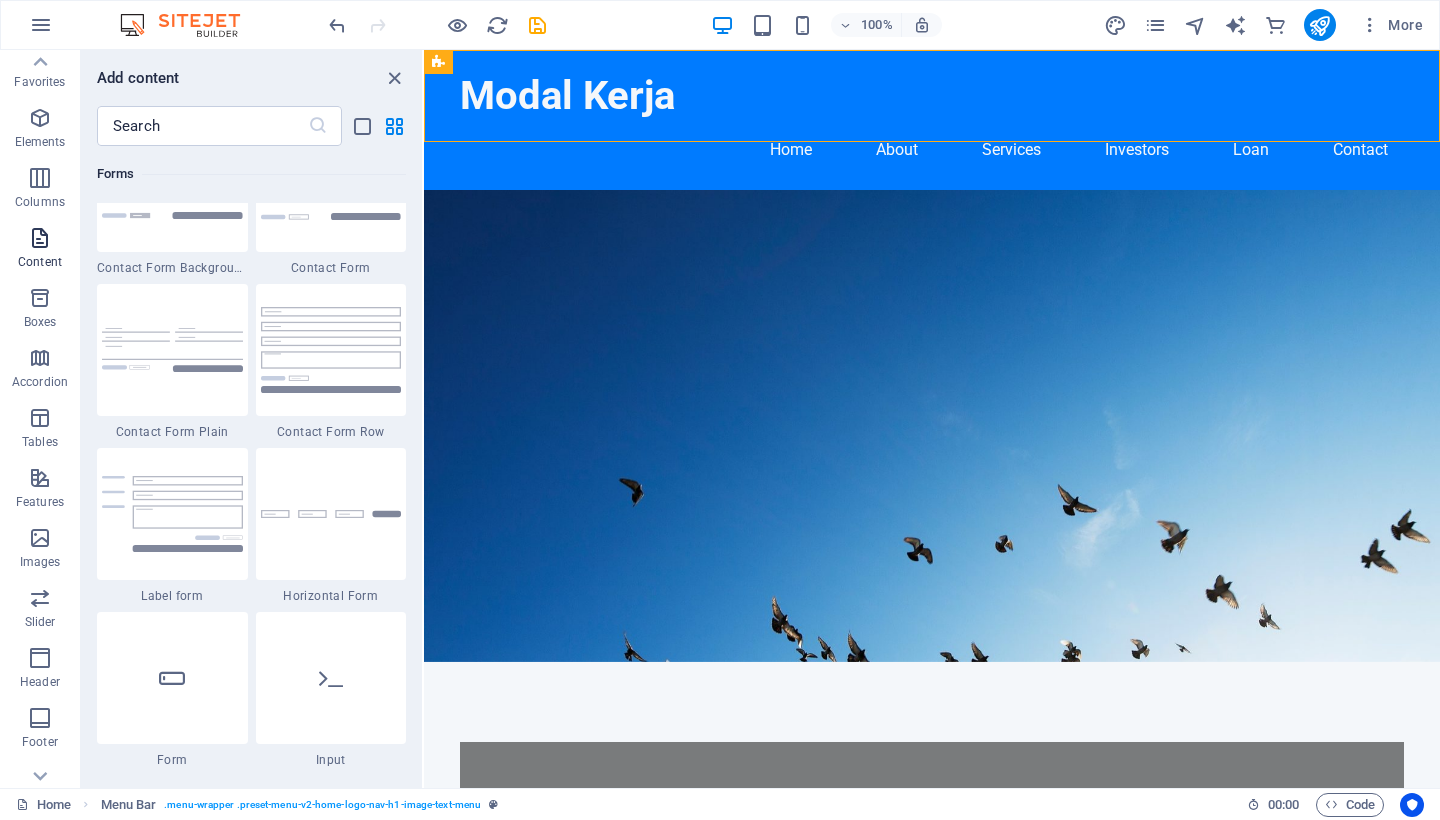 click at bounding box center [40, 238] 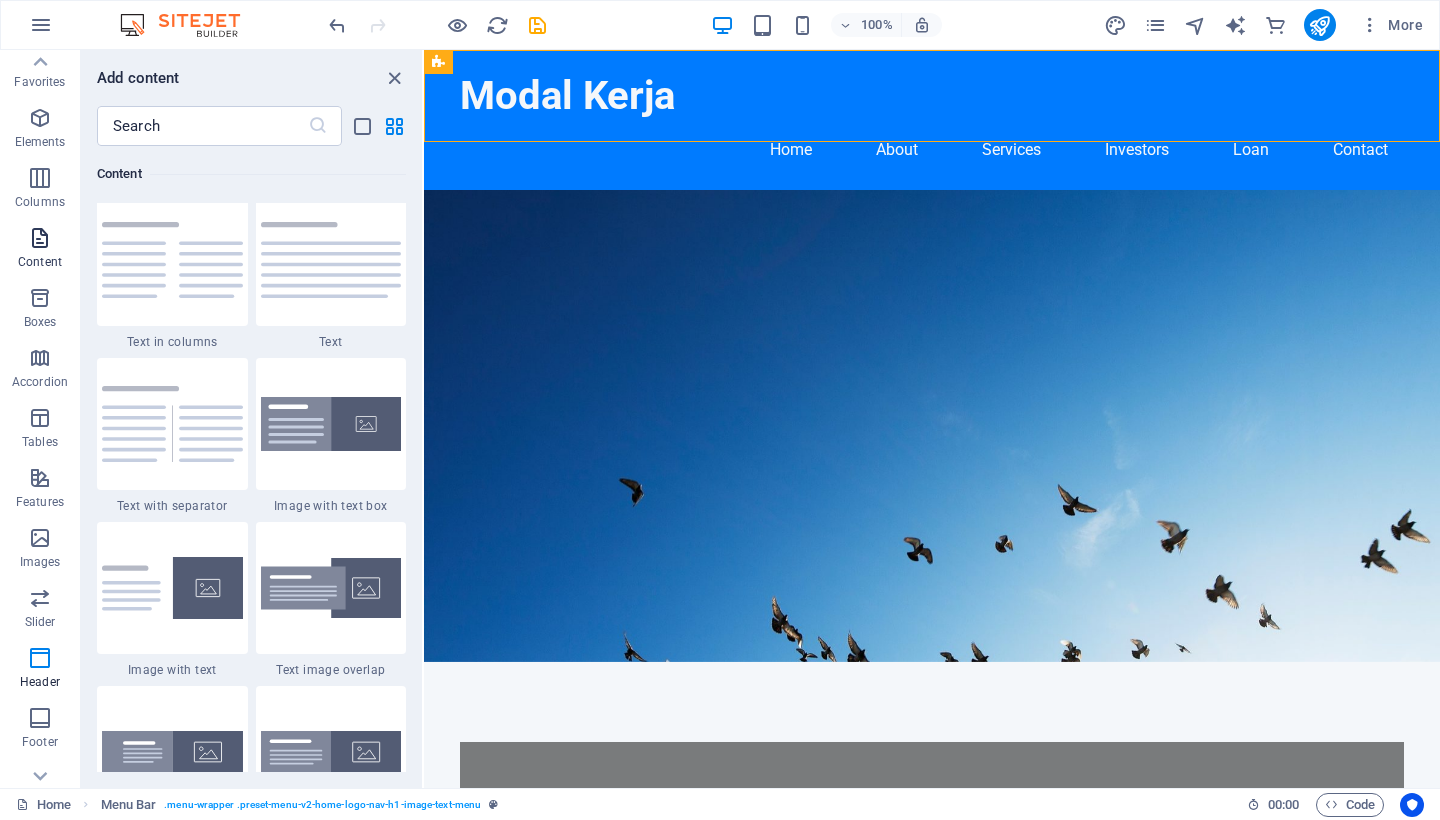 scroll, scrollTop: 3499, scrollLeft: 0, axis: vertical 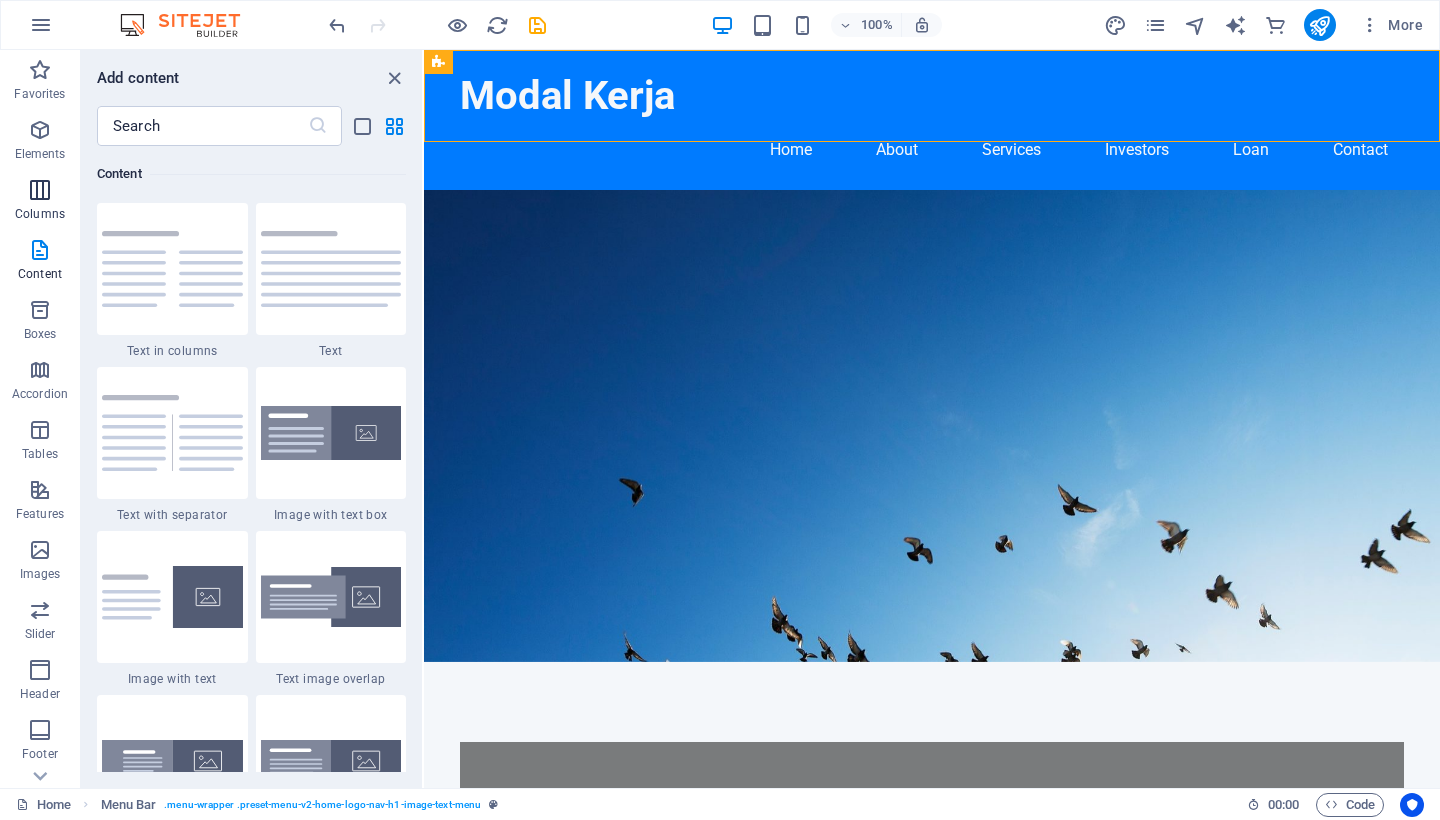 click at bounding box center [40, 190] 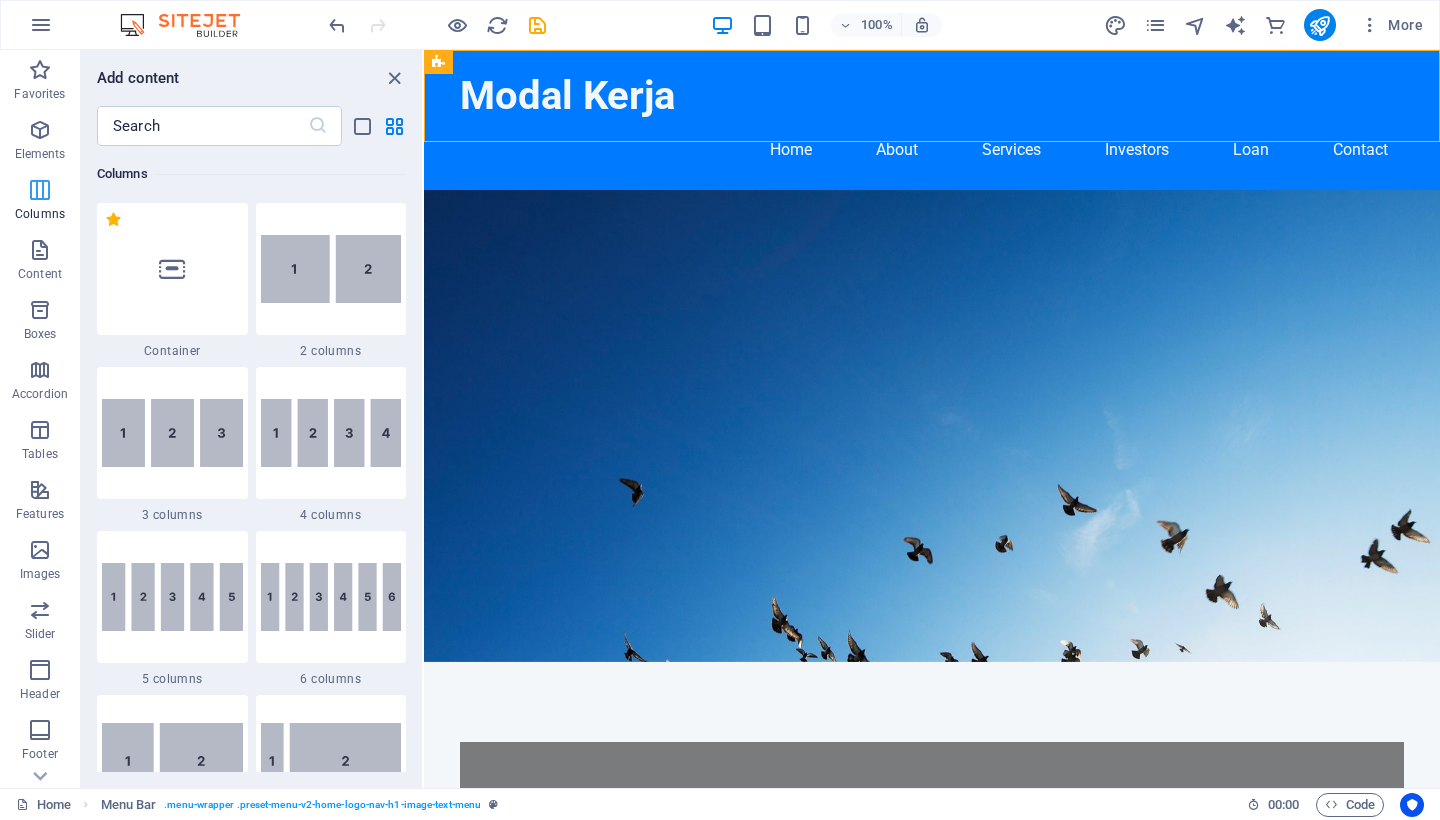 scroll, scrollTop: 990, scrollLeft: 0, axis: vertical 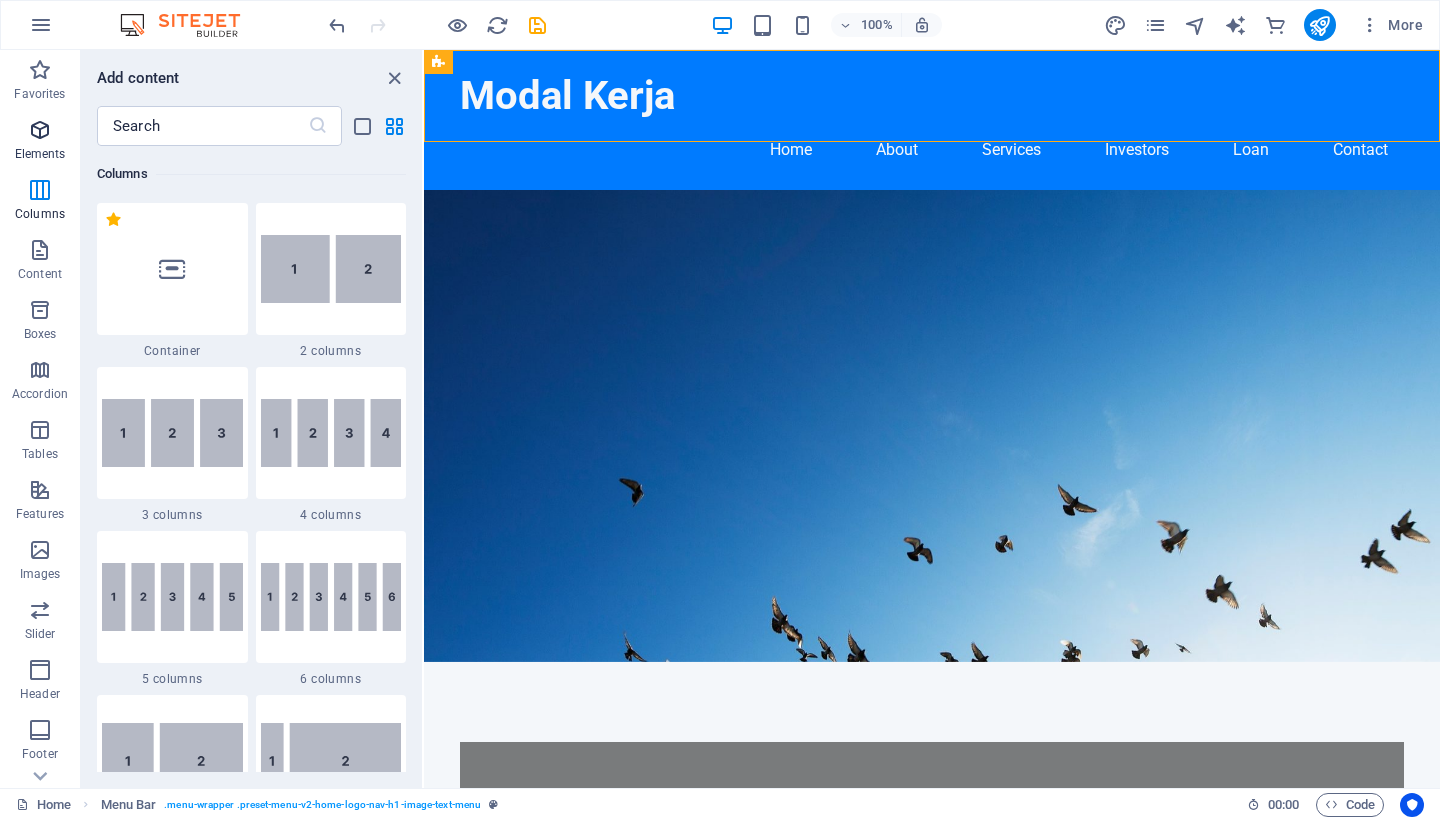 click at bounding box center (40, 130) 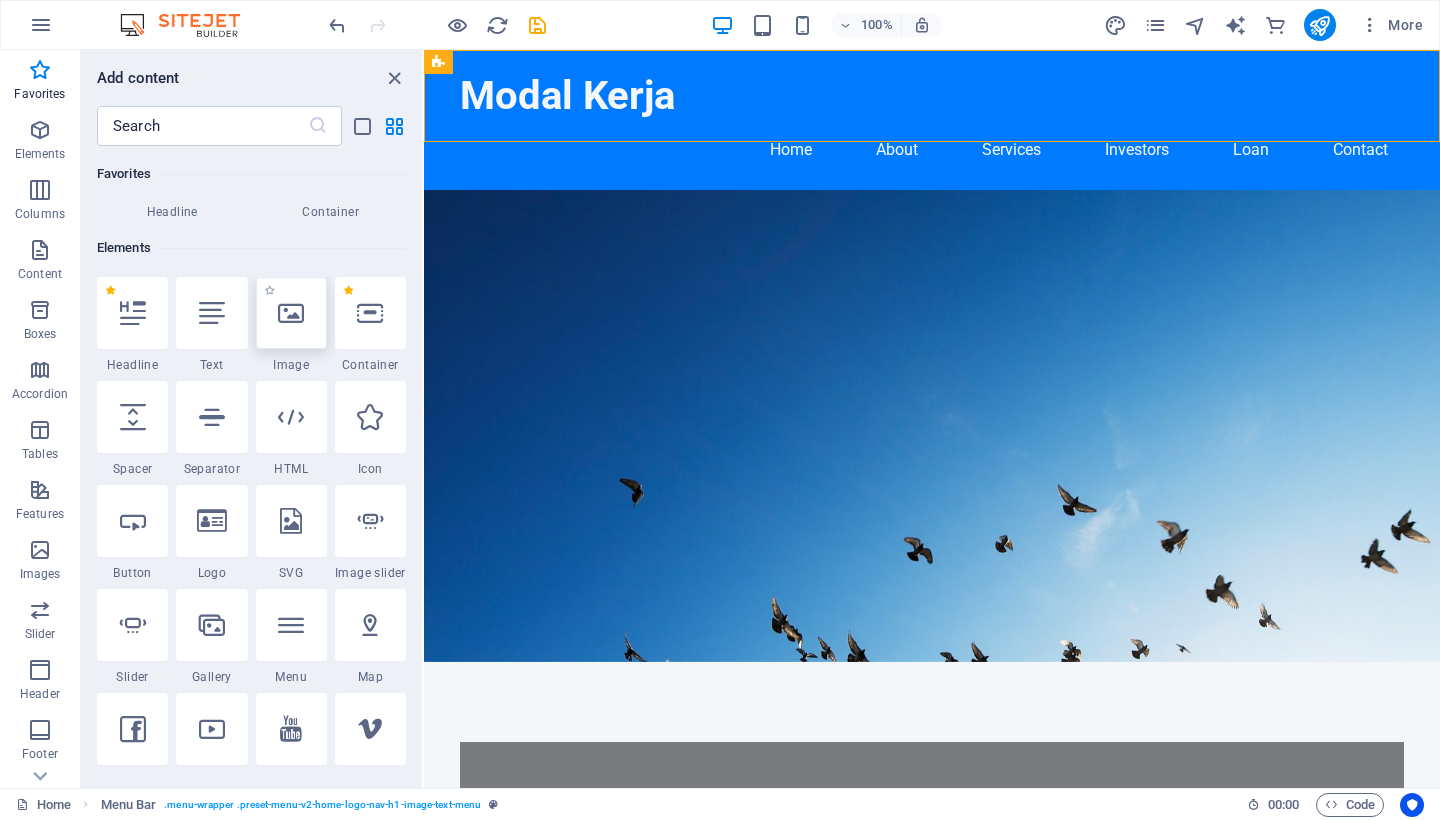 scroll, scrollTop: 153, scrollLeft: 0, axis: vertical 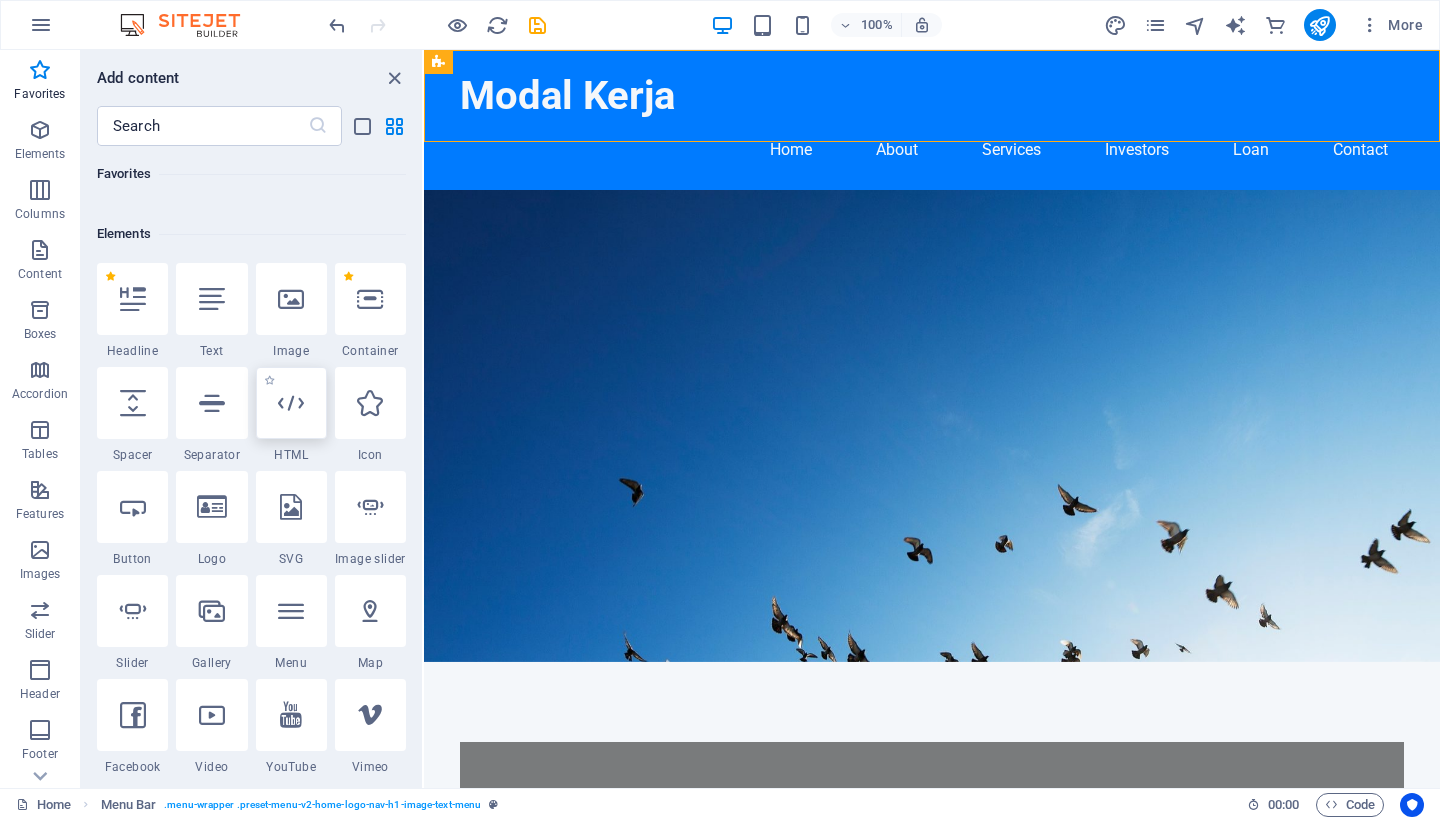 click at bounding box center [291, 403] 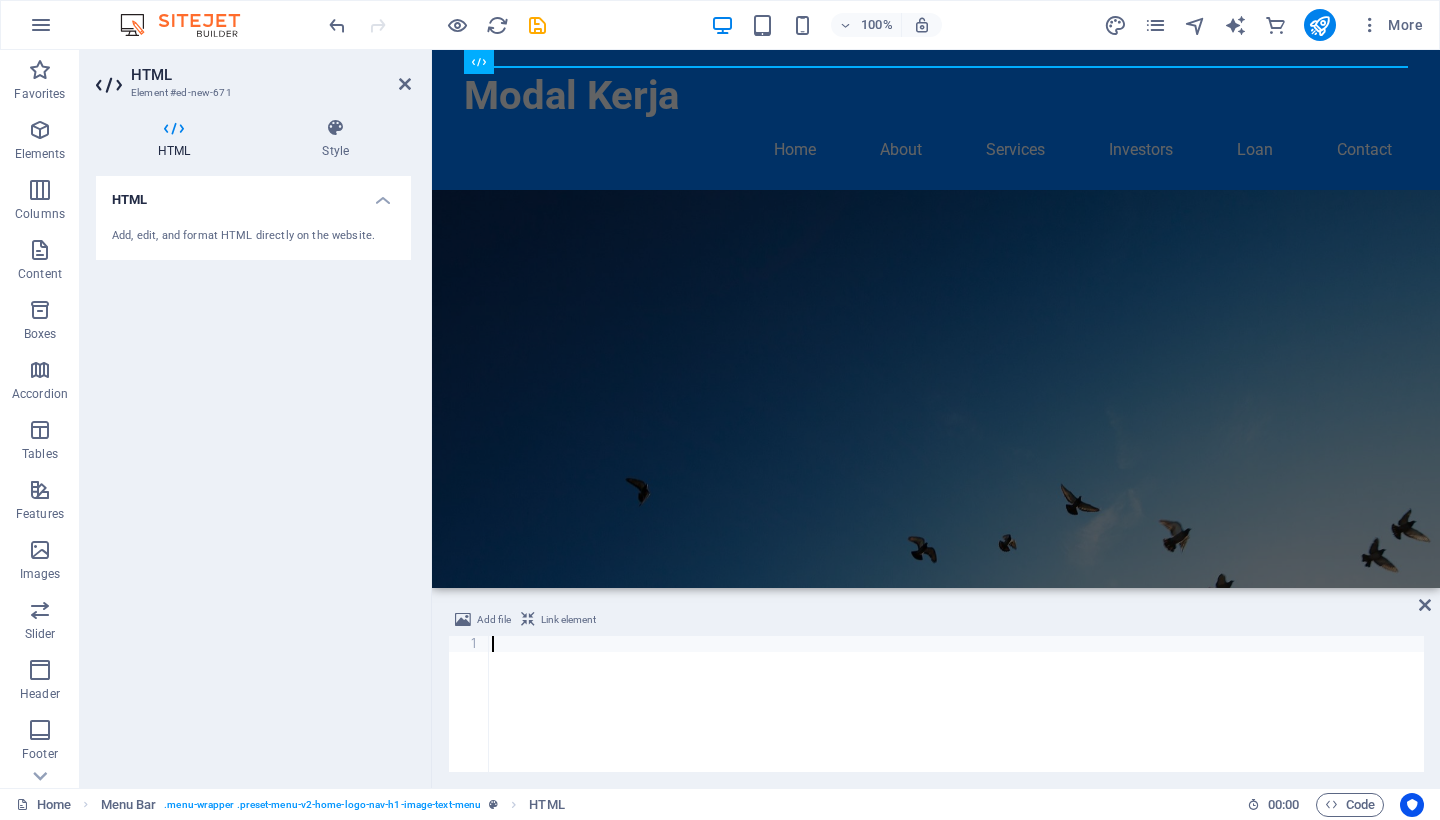 paste on "const use" 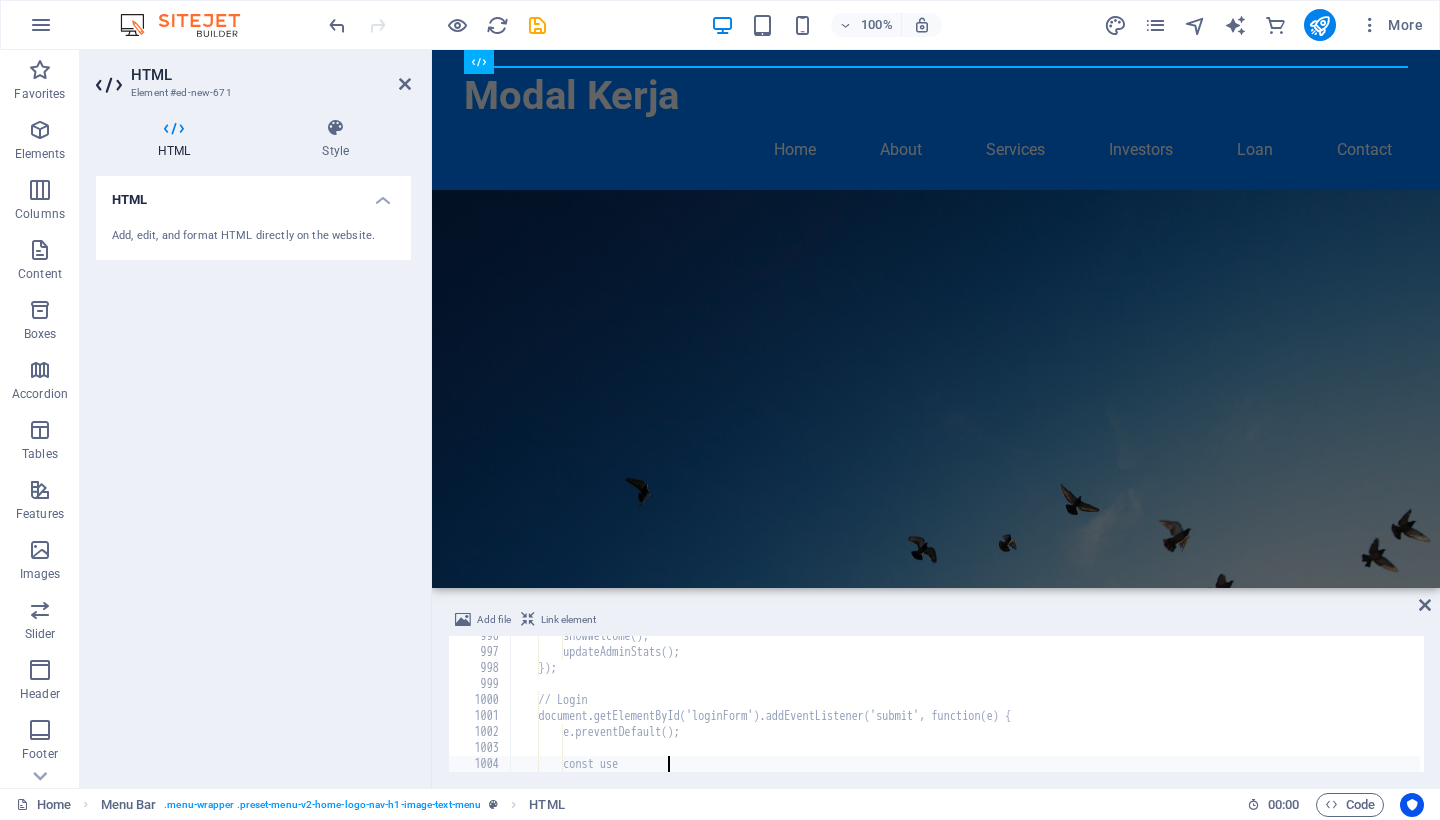 scroll, scrollTop: 15928, scrollLeft: 0, axis: vertical 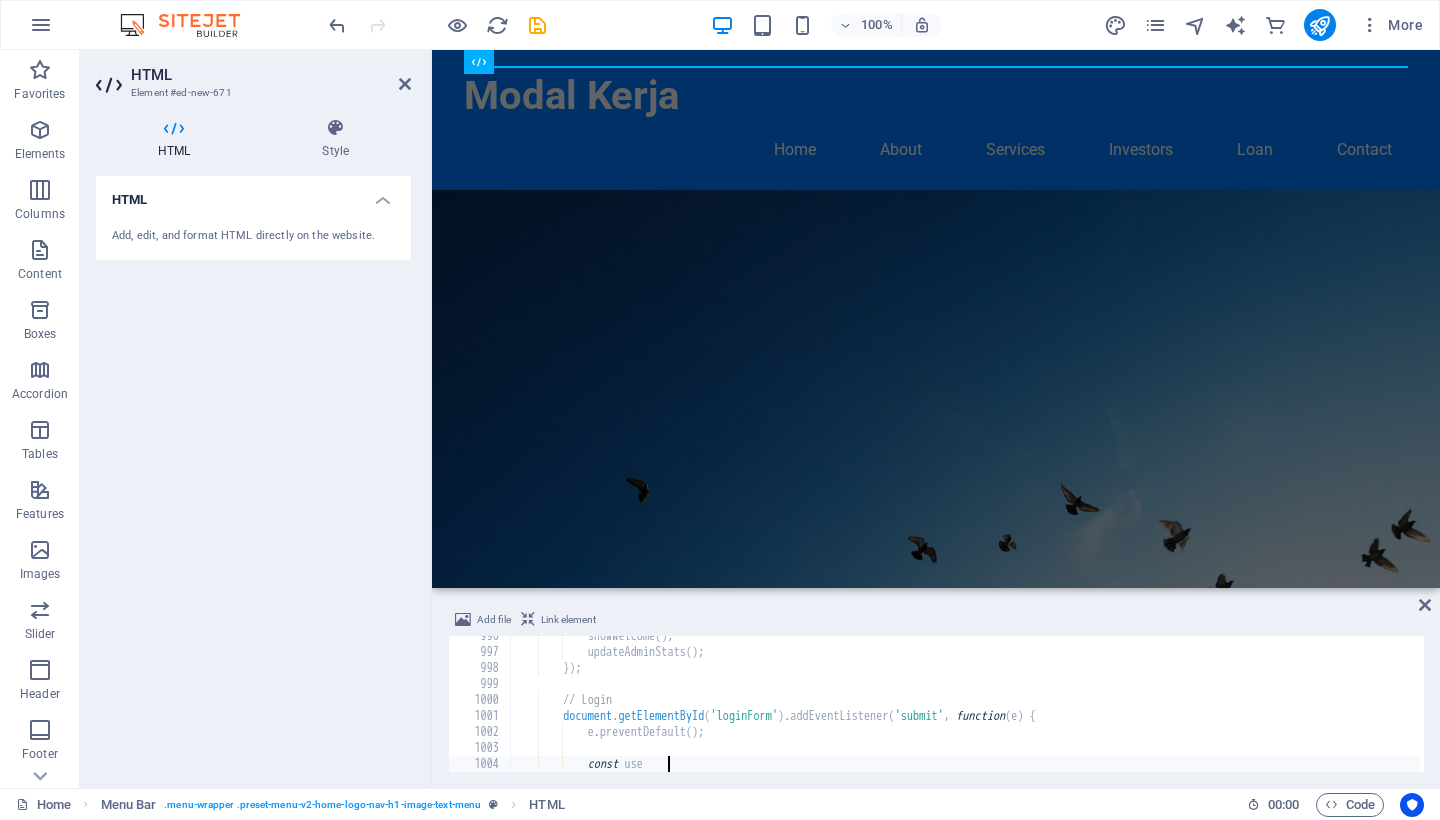 click on "HTML Add, edit, and format HTML directly on the website." at bounding box center [253, 474] 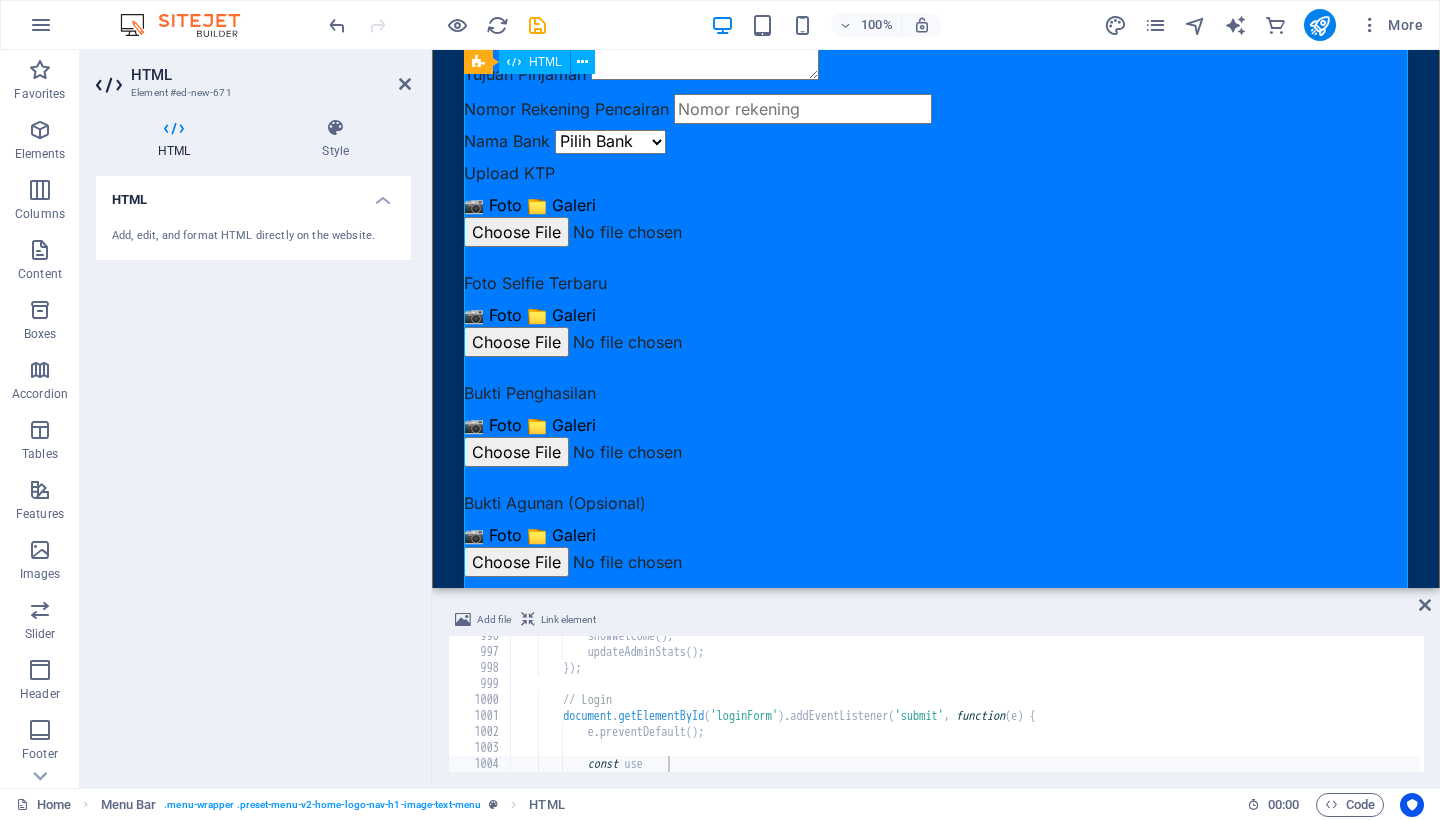 scroll, scrollTop: 3055, scrollLeft: 0, axis: vertical 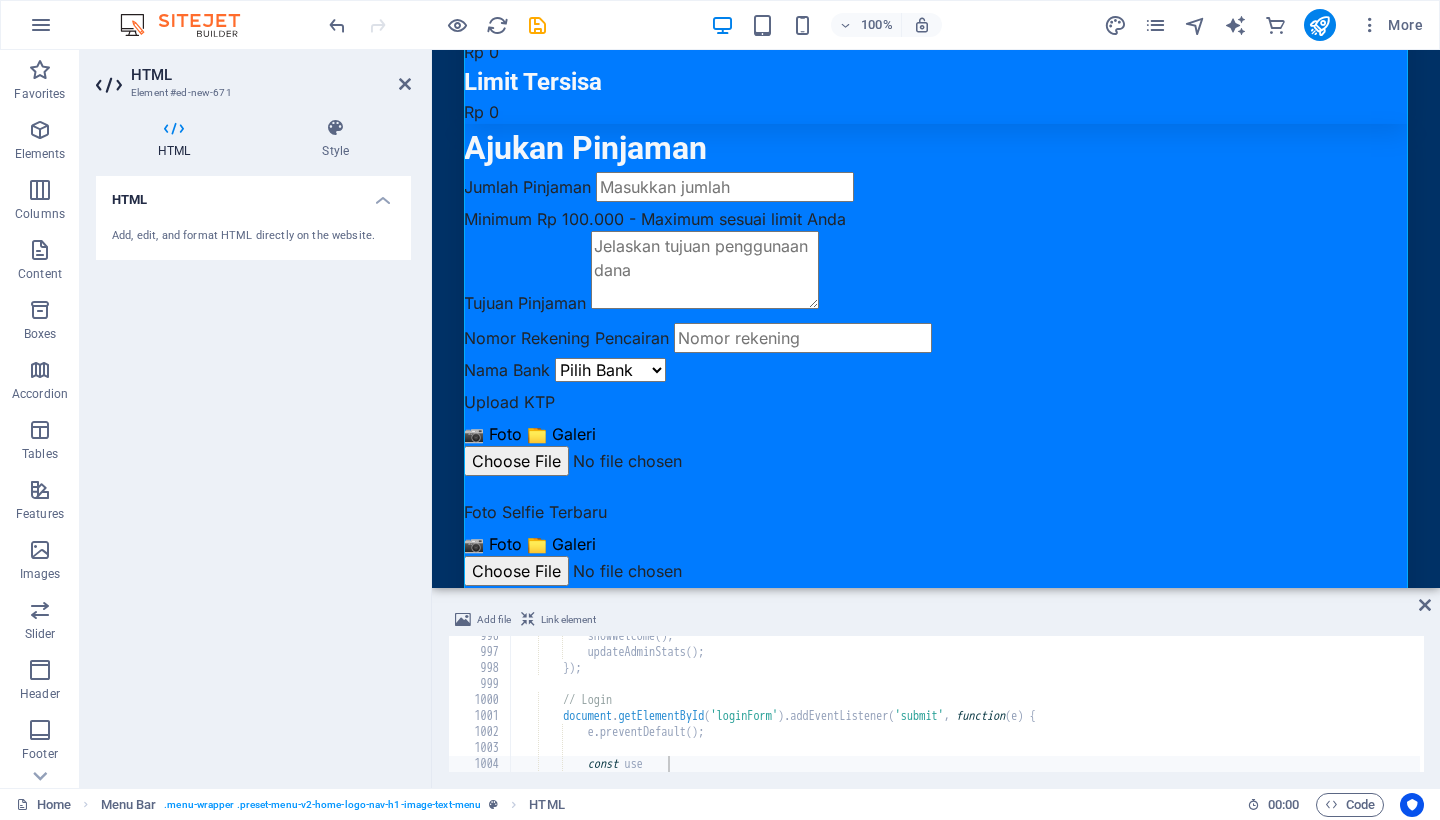 click on "Link element" at bounding box center [568, 620] 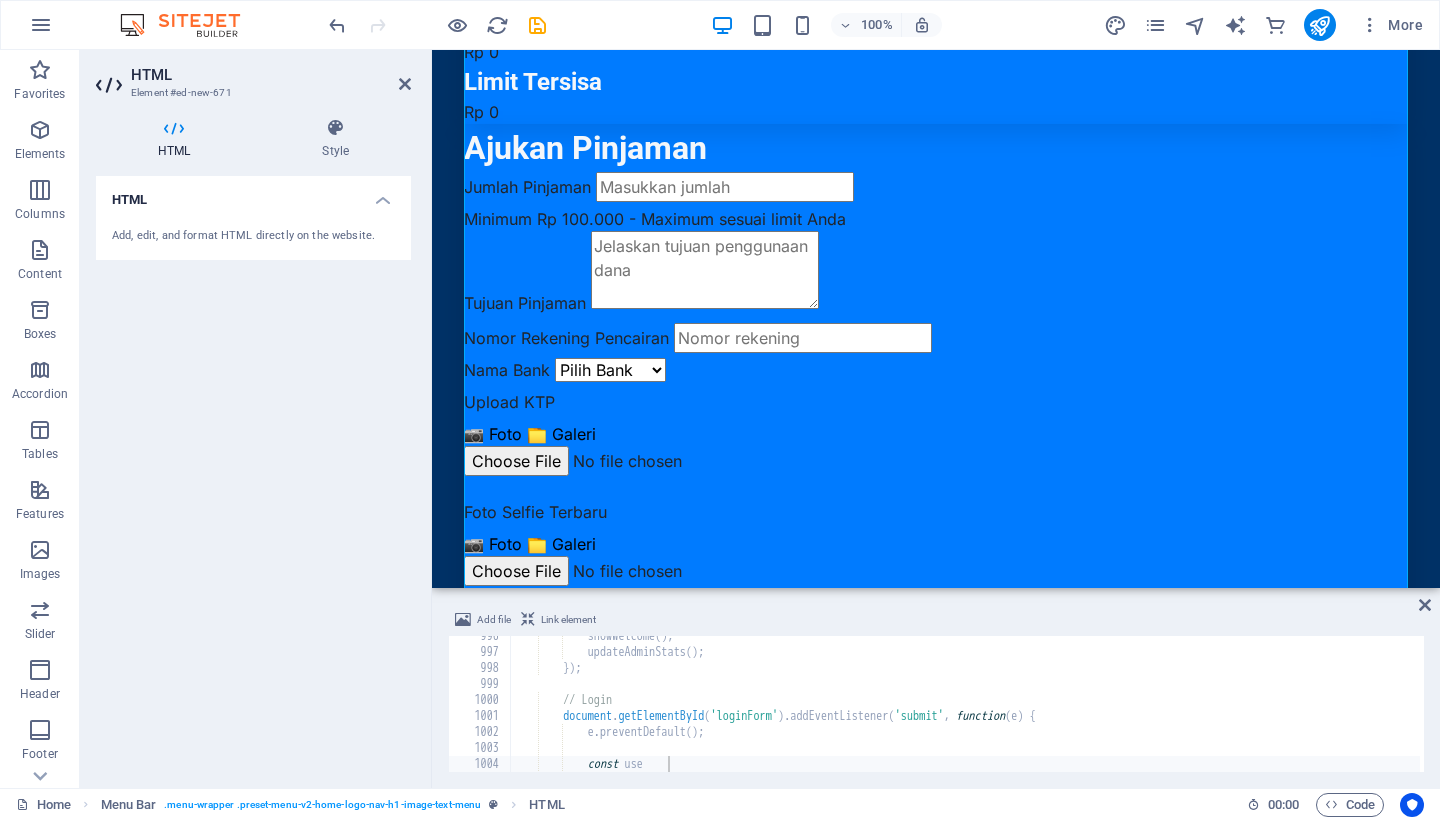 scroll, scrollTop: 15932, scrollLeft: 0, axis: vertical 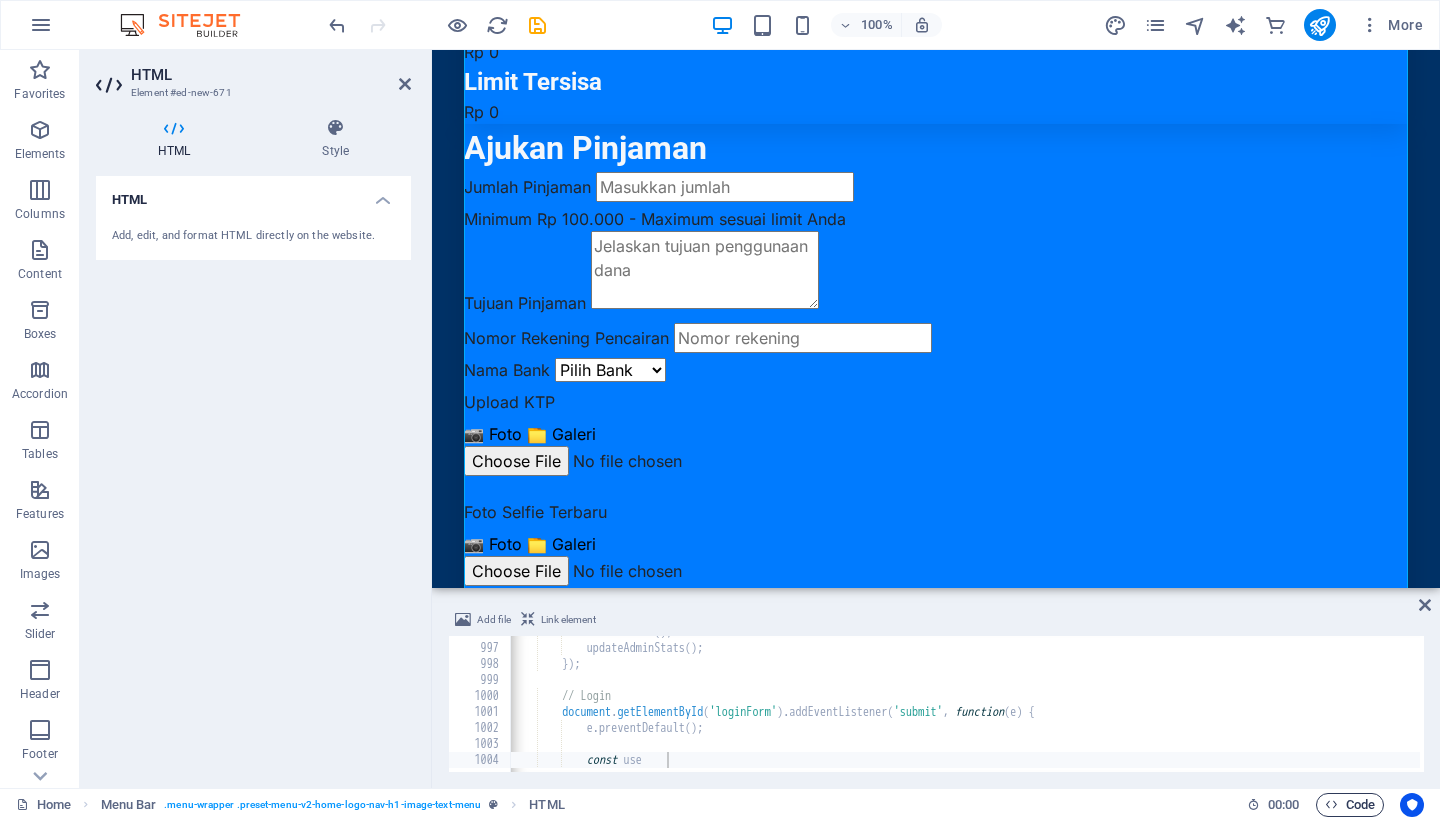 click on "Code" at bounding box center [1350, 805] 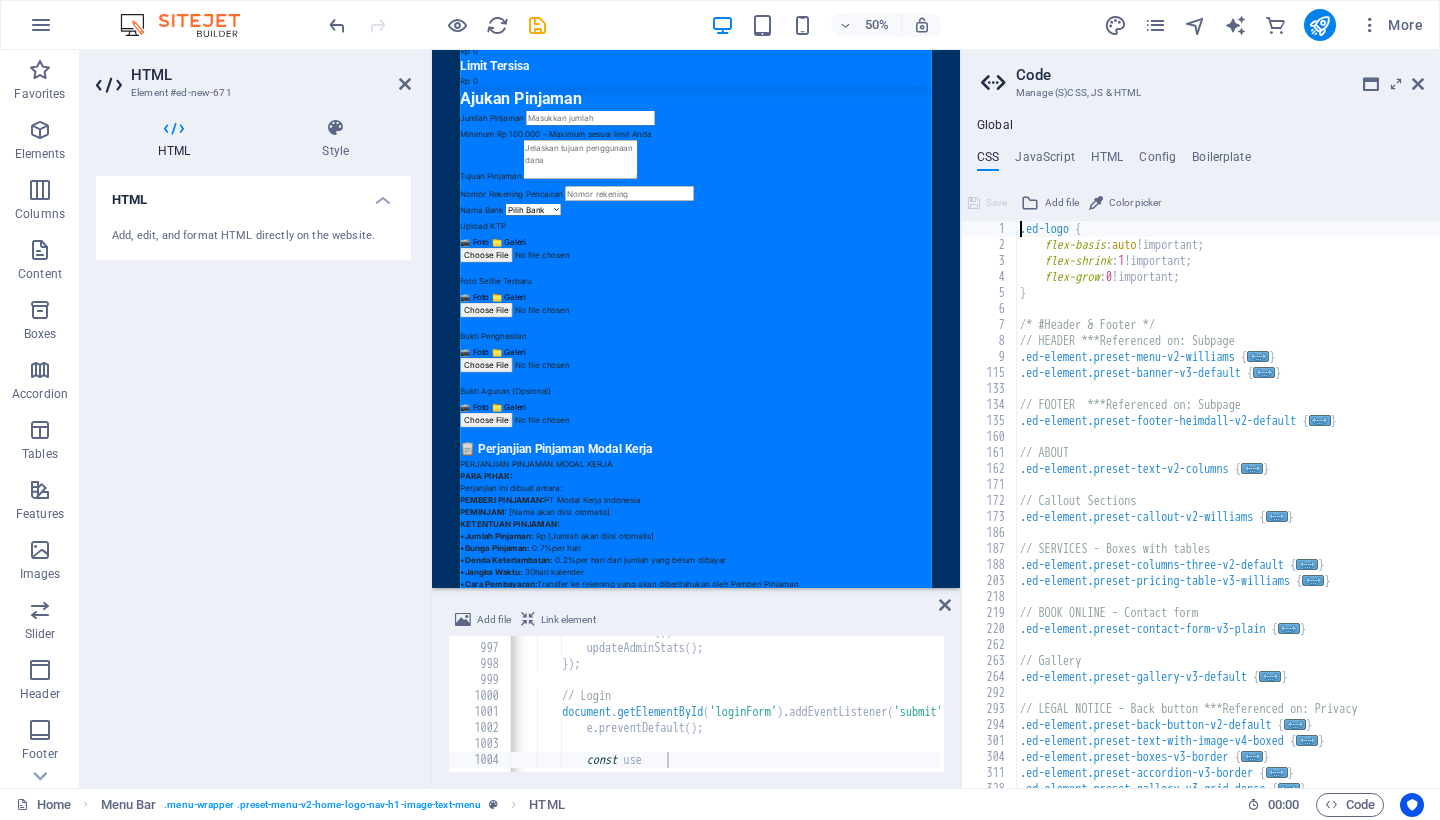 scroll, scrollTop: 55, scrollLeft: 0, axis: vertical 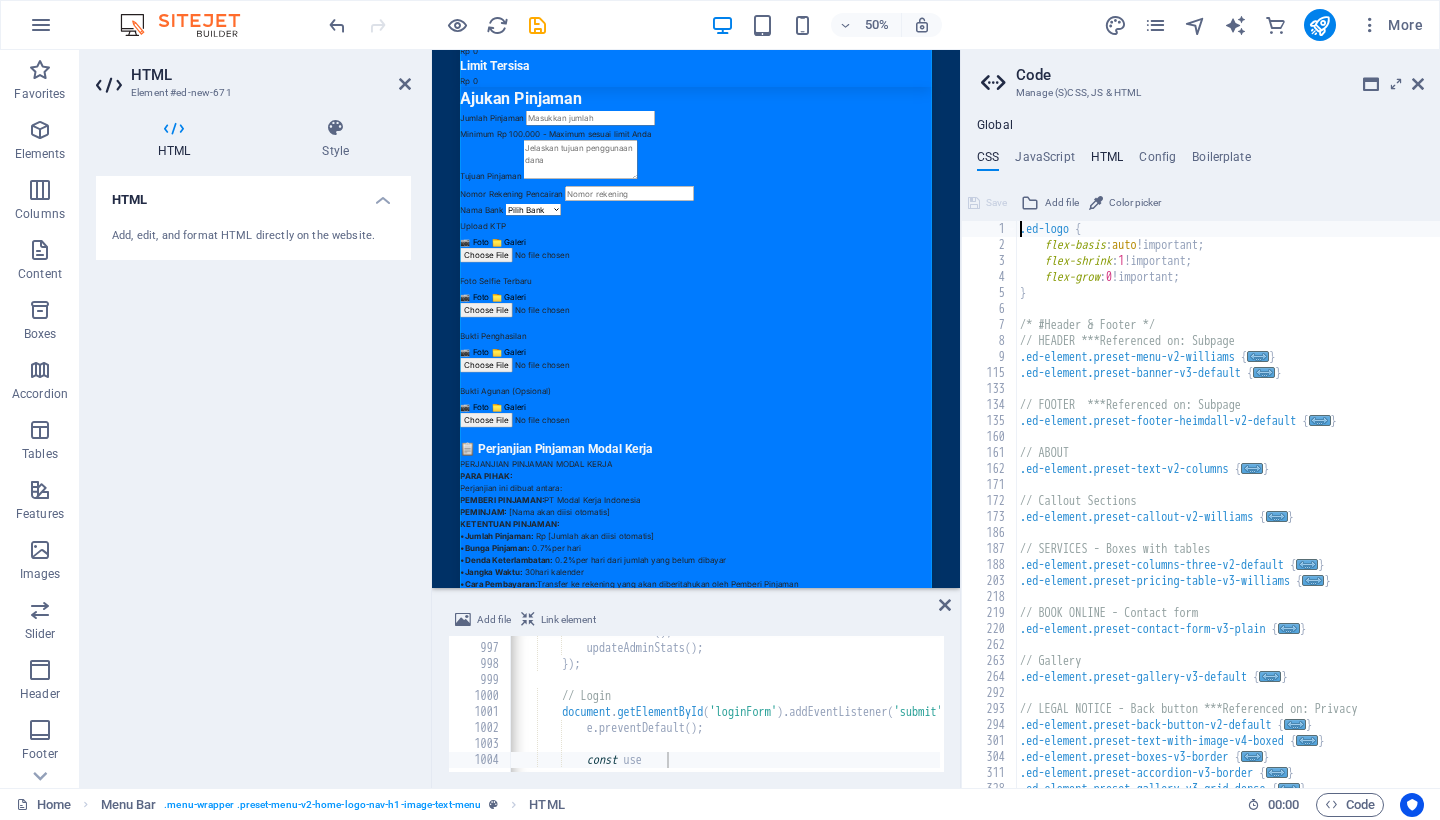 click on "HTML" at bounding box center [1107, 161] 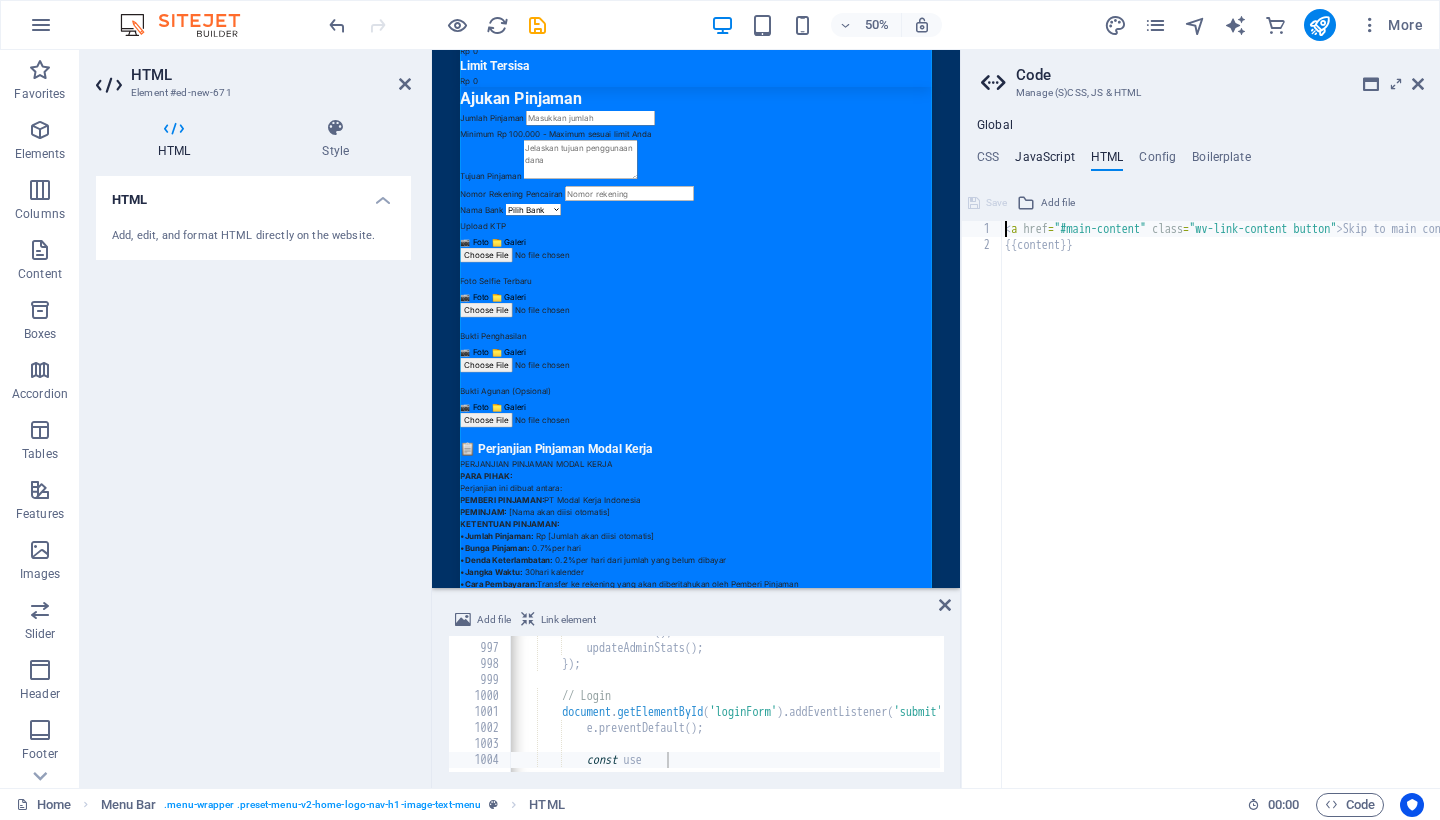 click on "JavaScript" at bounding box center (1044, 161) 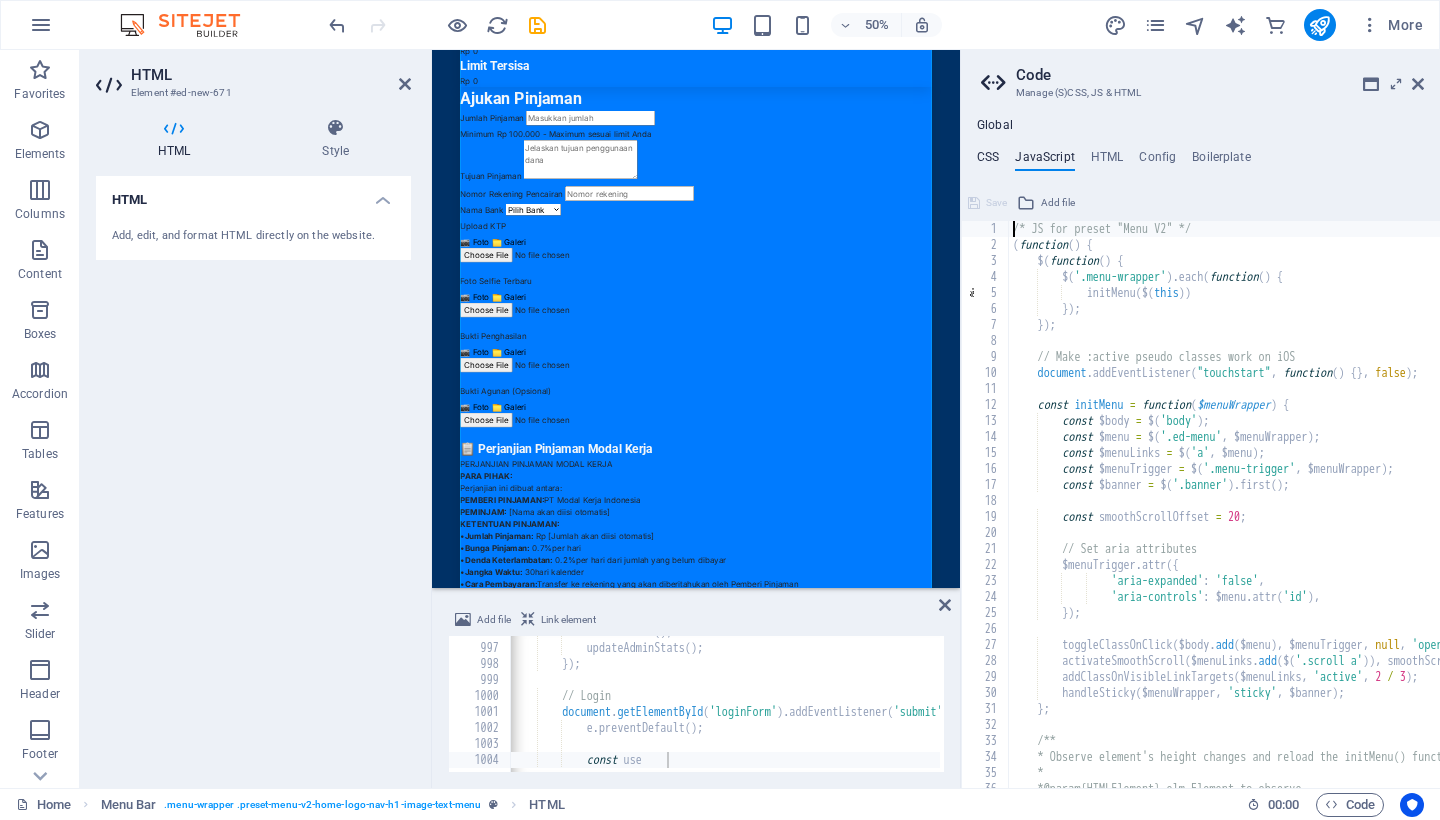 click on "CSS" at bounding box center (988, 161) 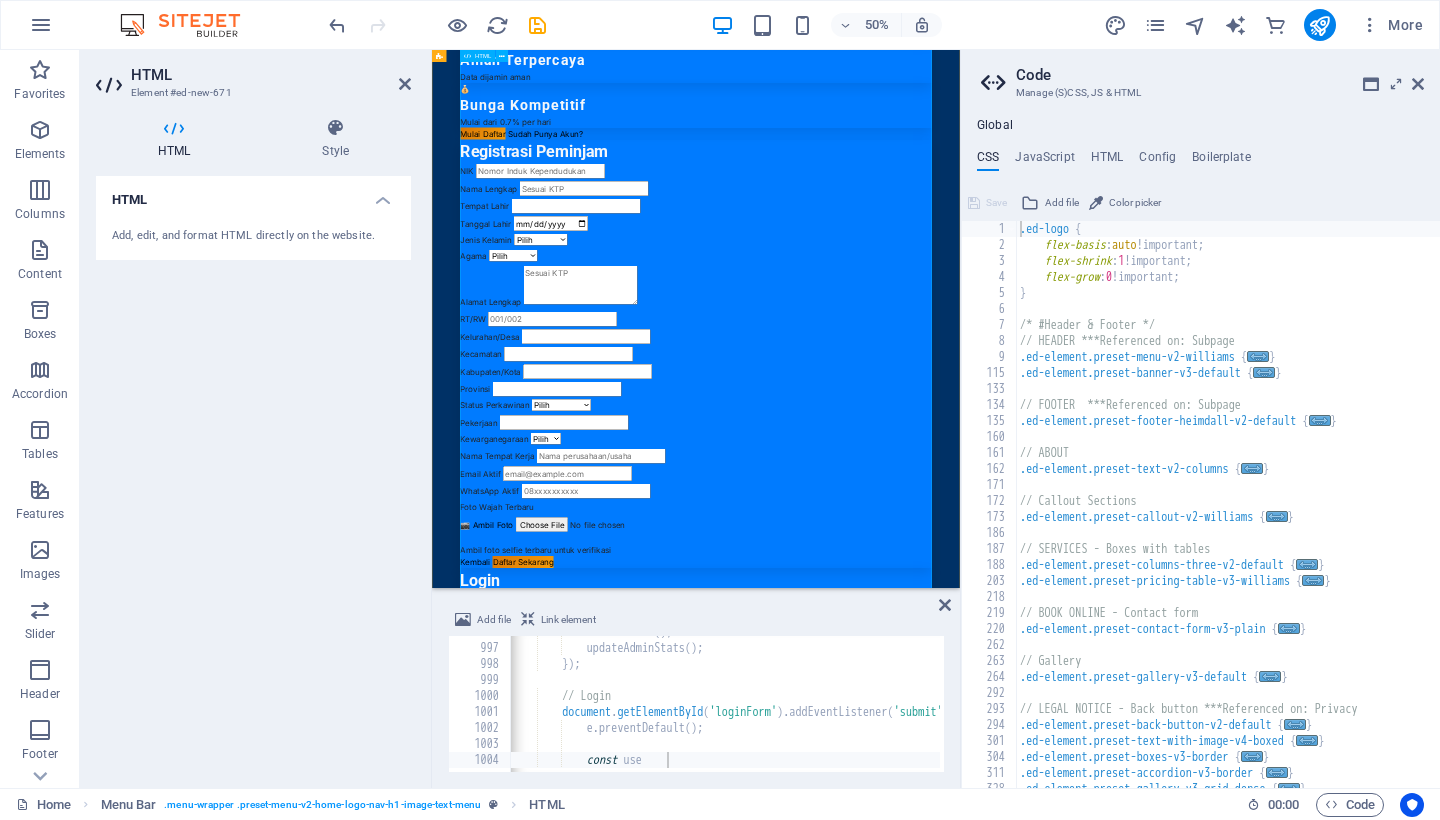 scroll, scrollTop: 367, scrollLeft: 0, axis: vertical 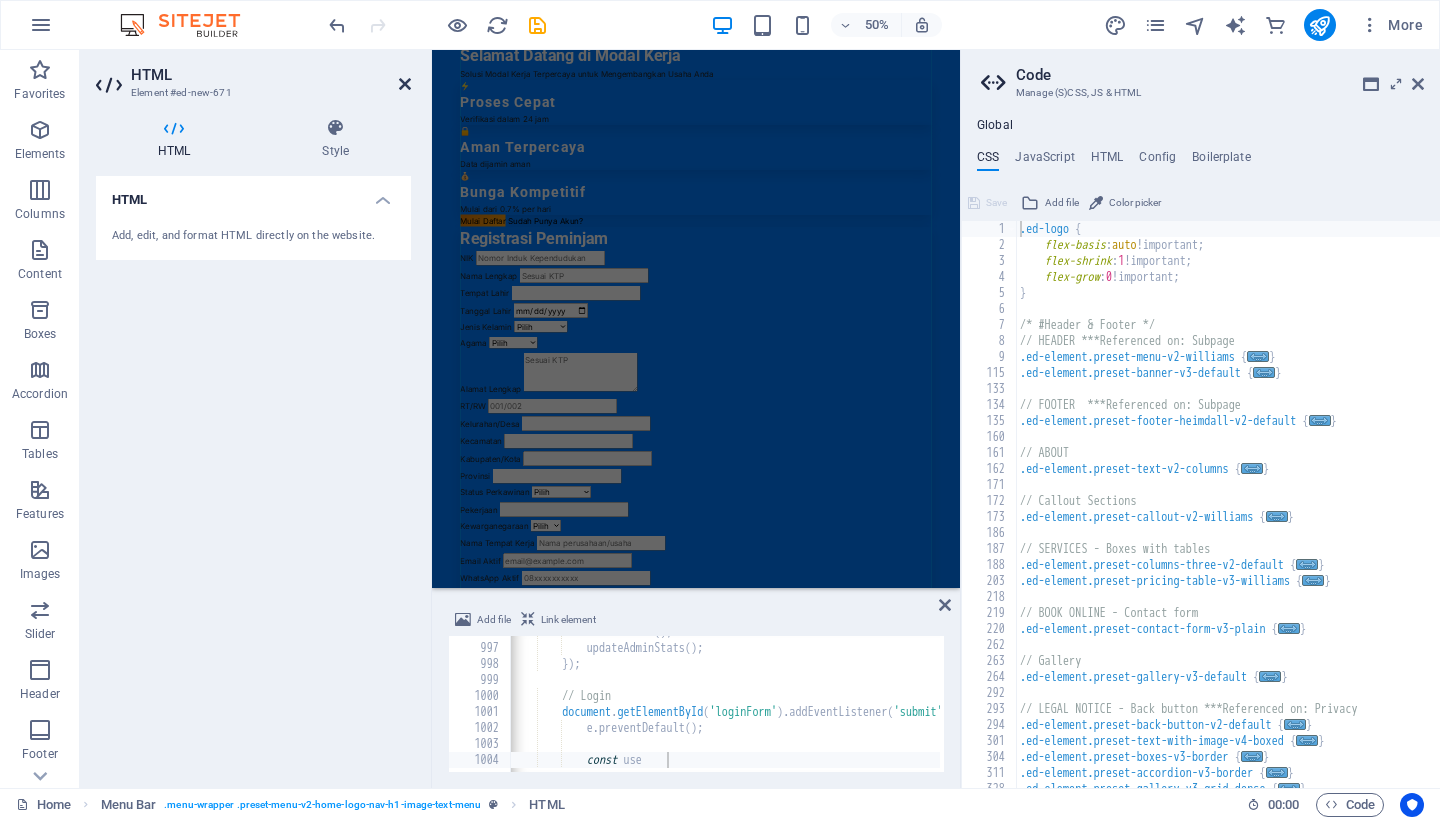 click at bounding box center [405, 84] 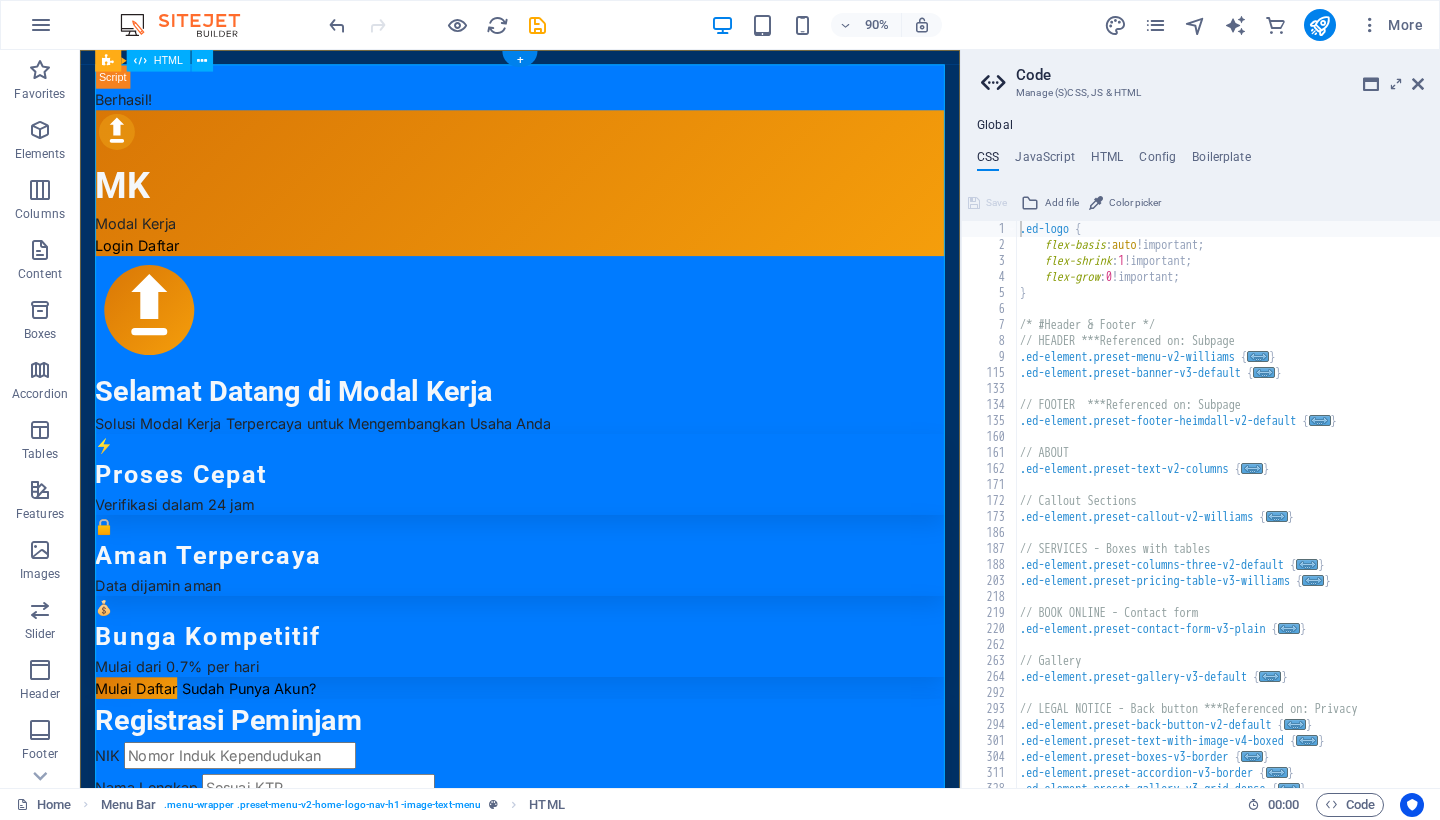 scroll, scrollTop: 0, scrollLeft: 0, axis: both 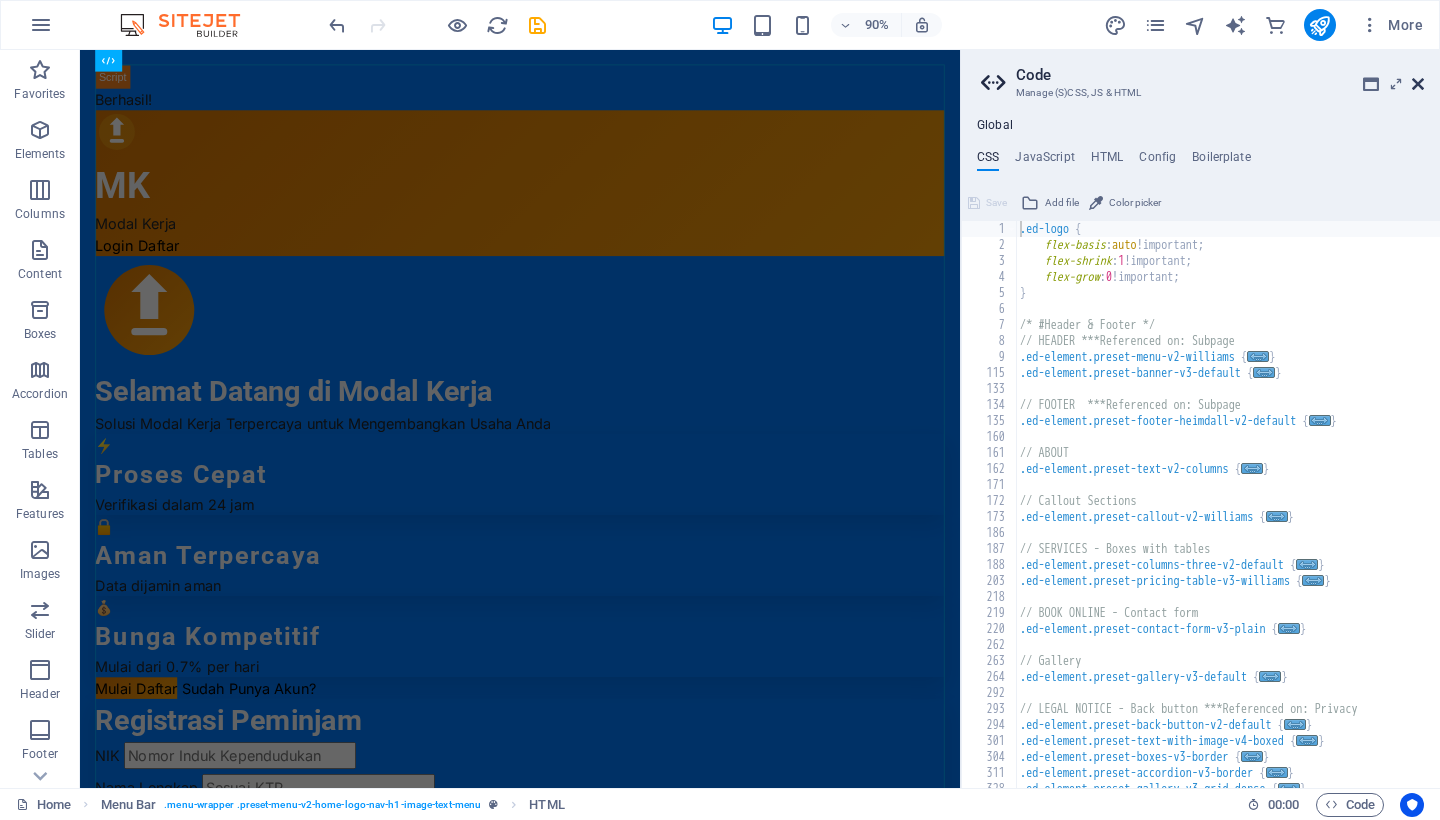 click at bounding box center (1418, 84) 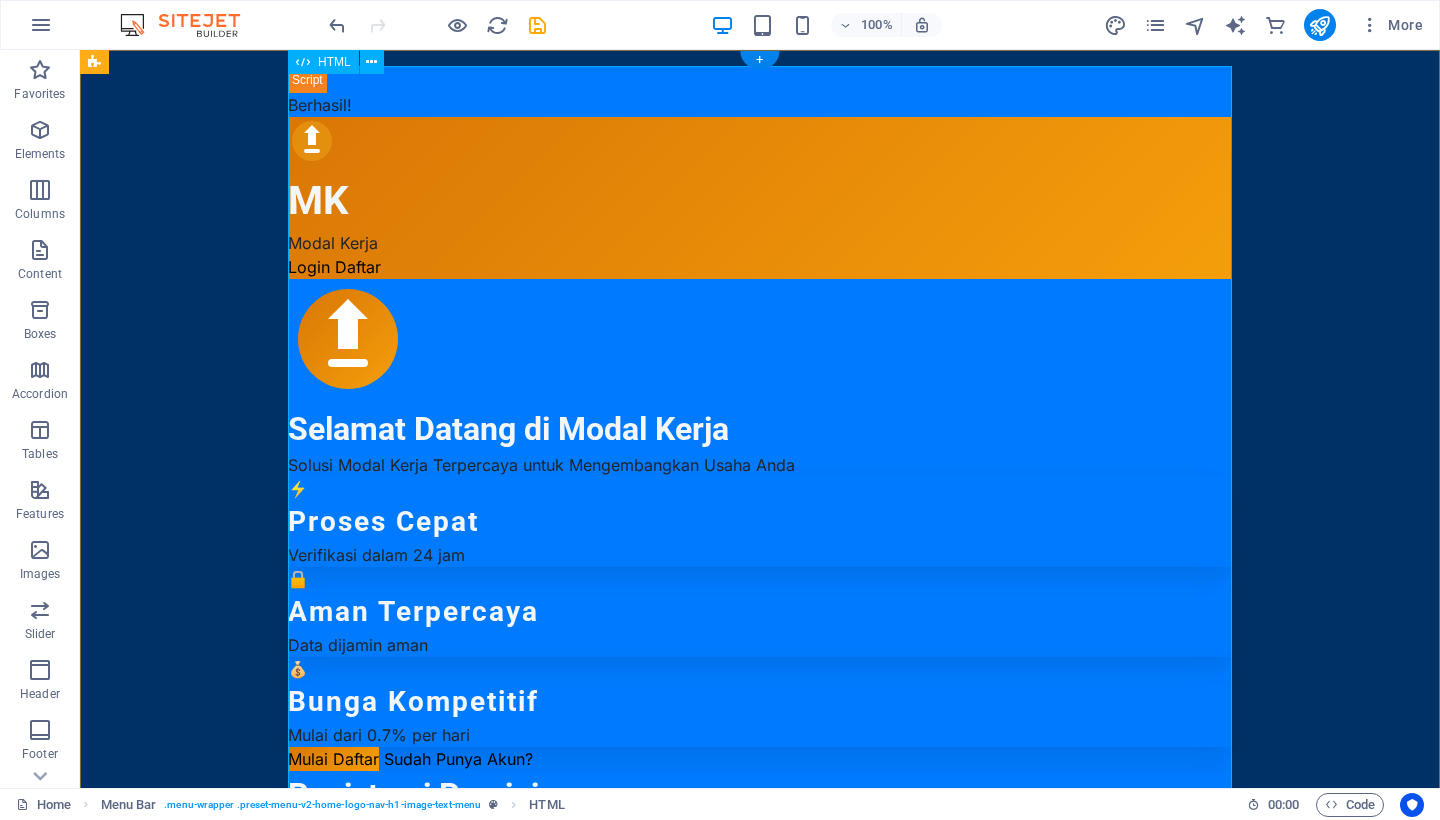 scroll, scrollTop: 0, scrollLeft: 0, axis: both 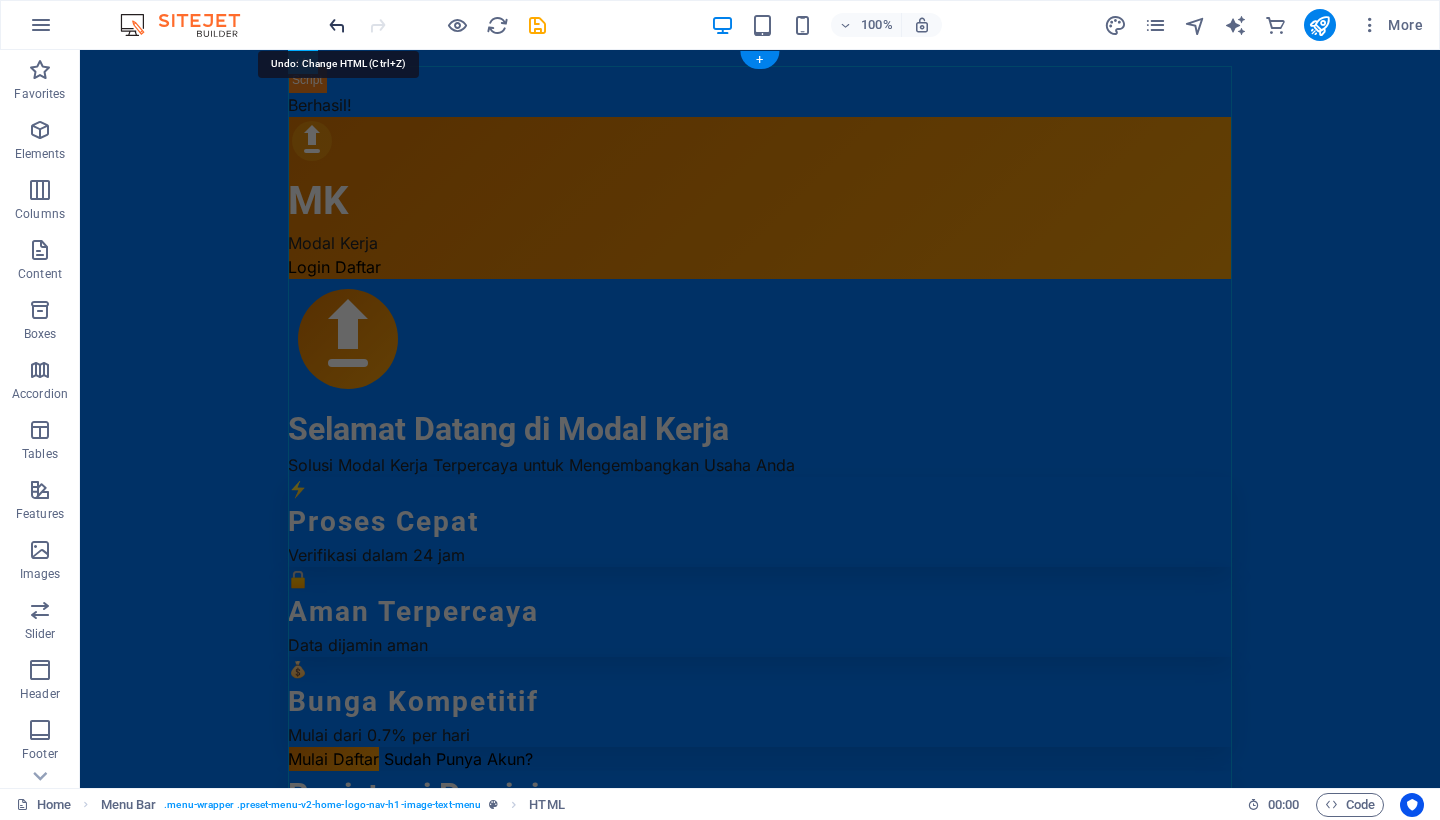 click at bounding box center [337, 25] 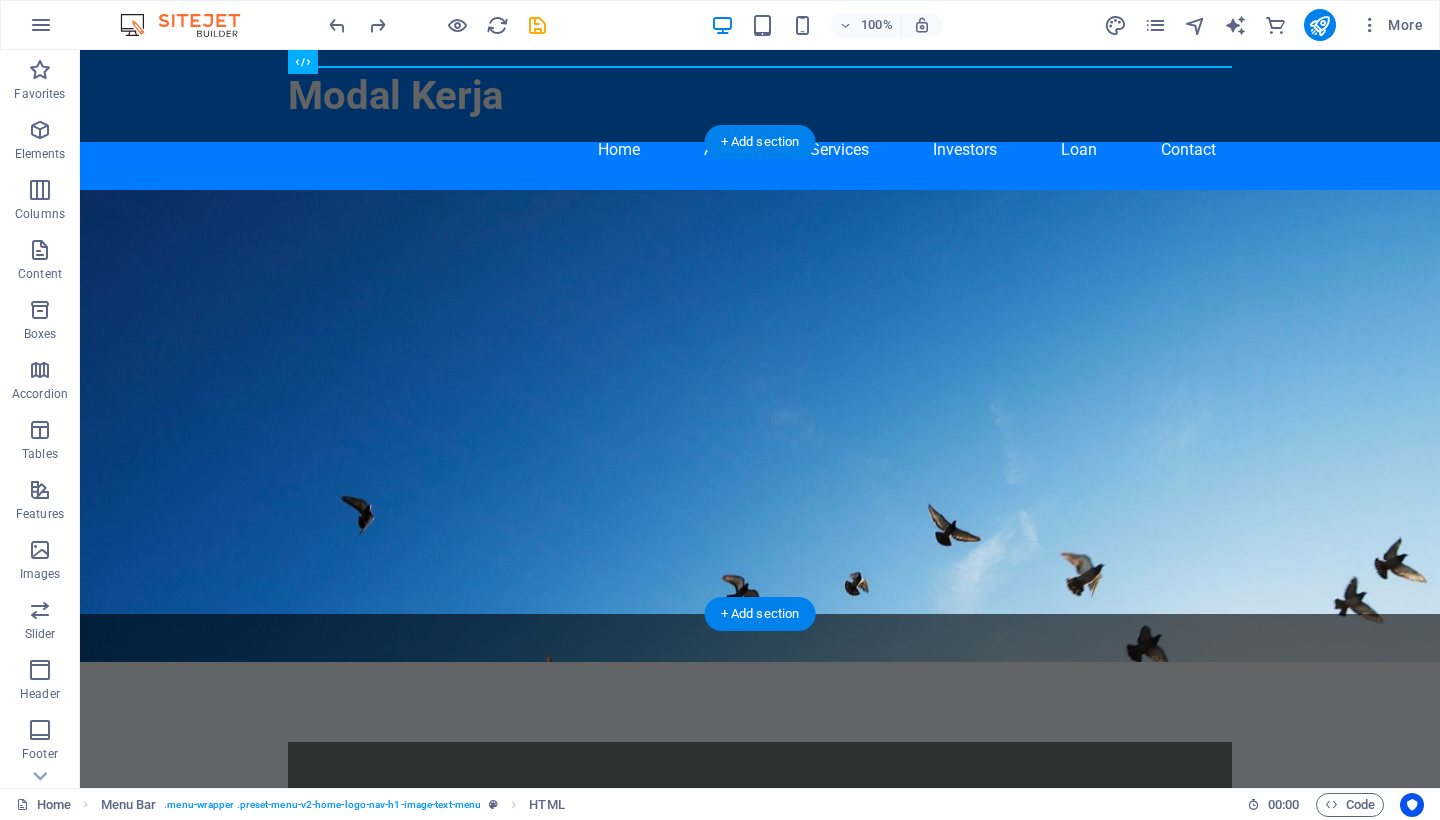 click at bounding box center (760, 426) 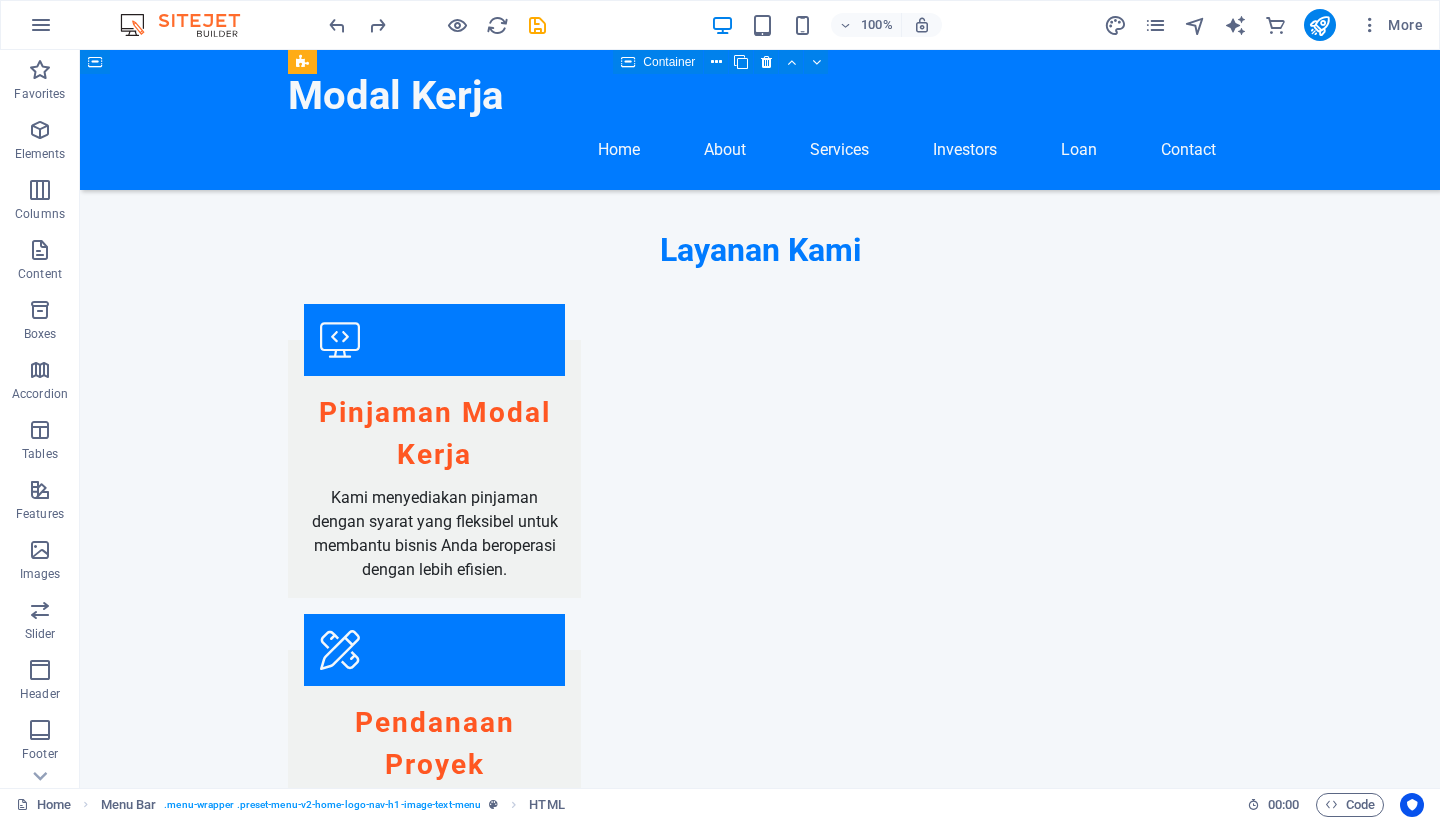 scroll, scrollTop: 1914, scrollLeft: 0, axis: vertical 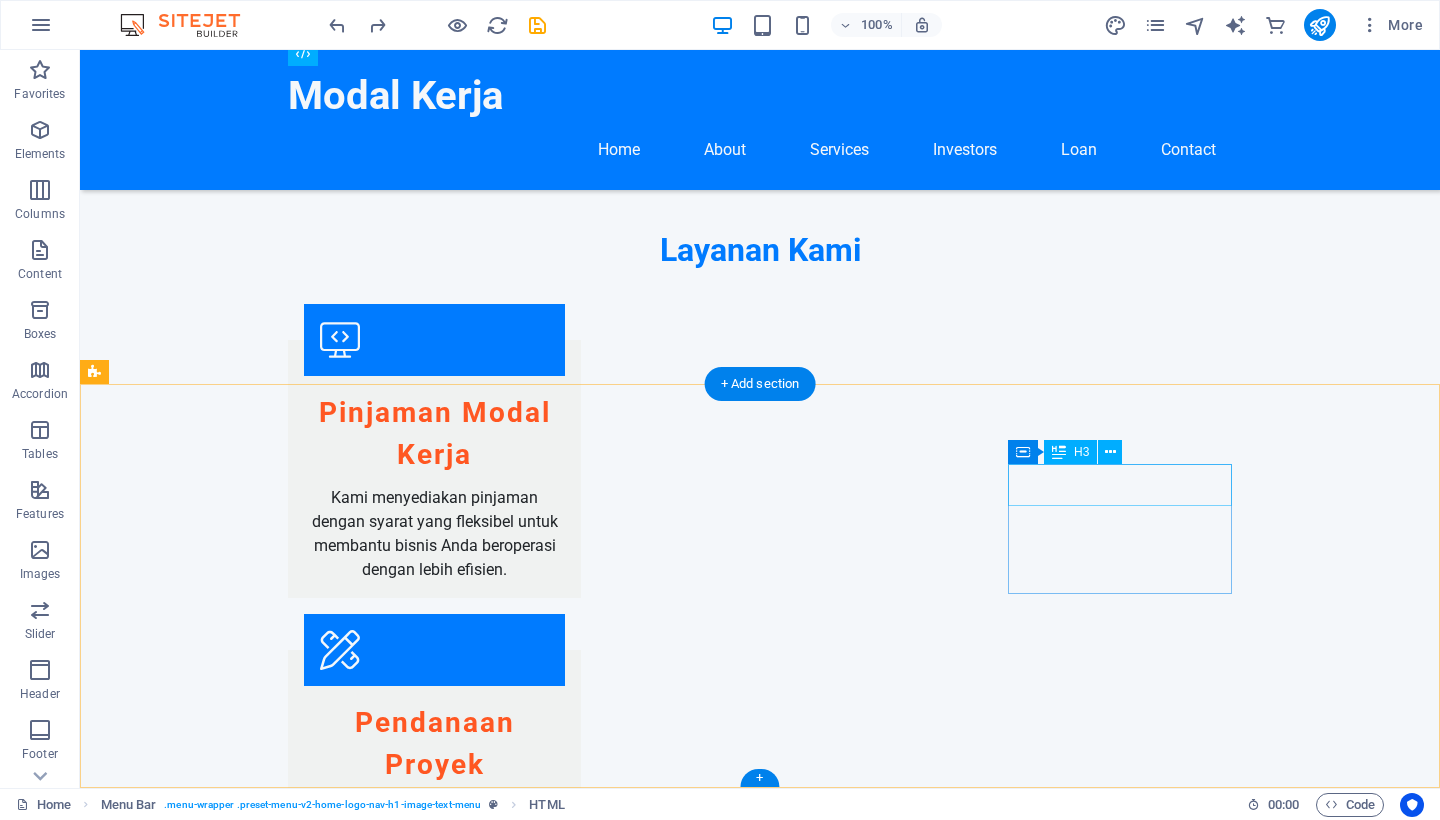 click on "Social media" at bounding box center [208, 2661] 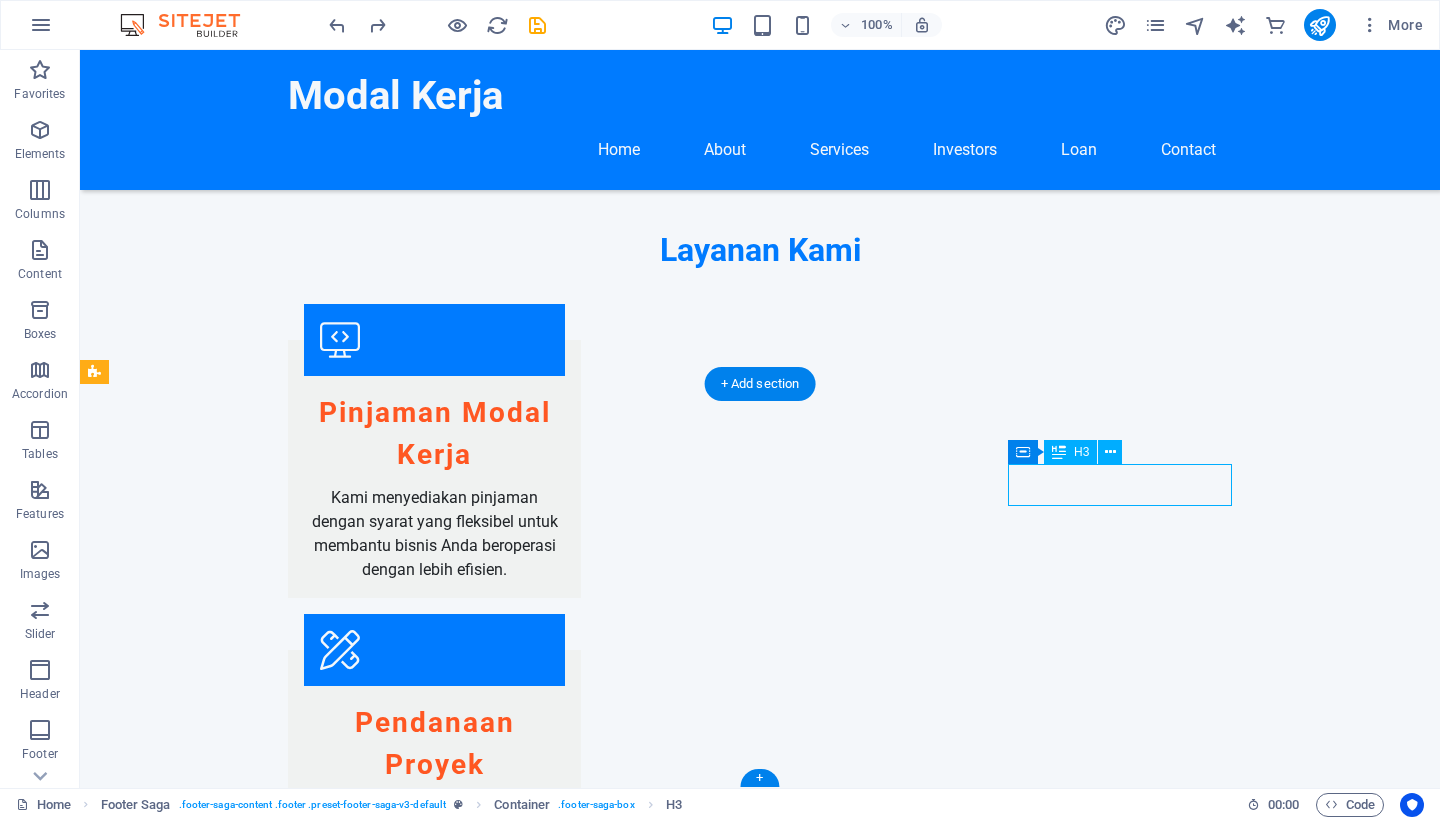 click on "Social media" at bounding box center [208, 2661] 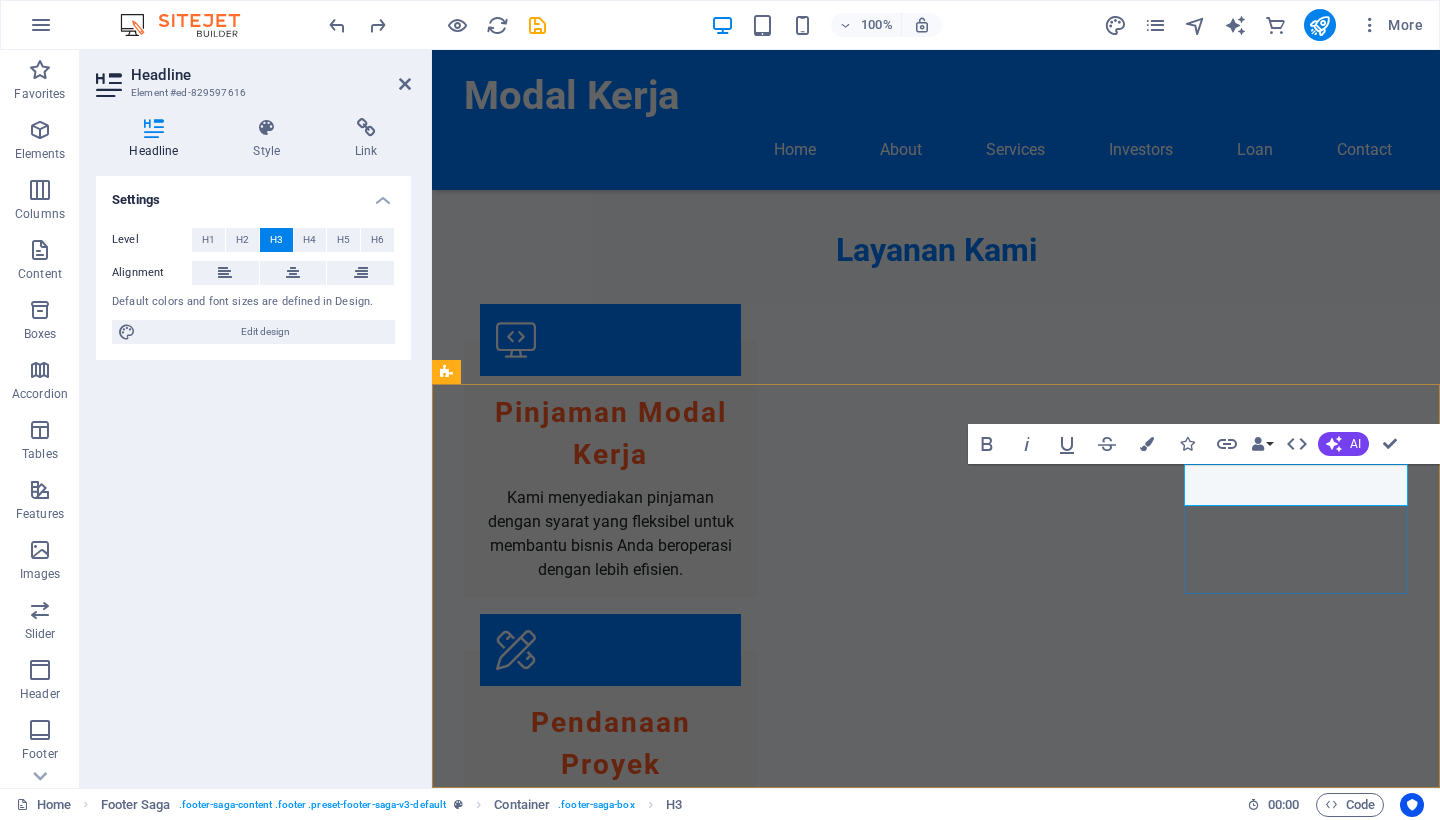 click on "Social media" at bounding box center (560, 2661) 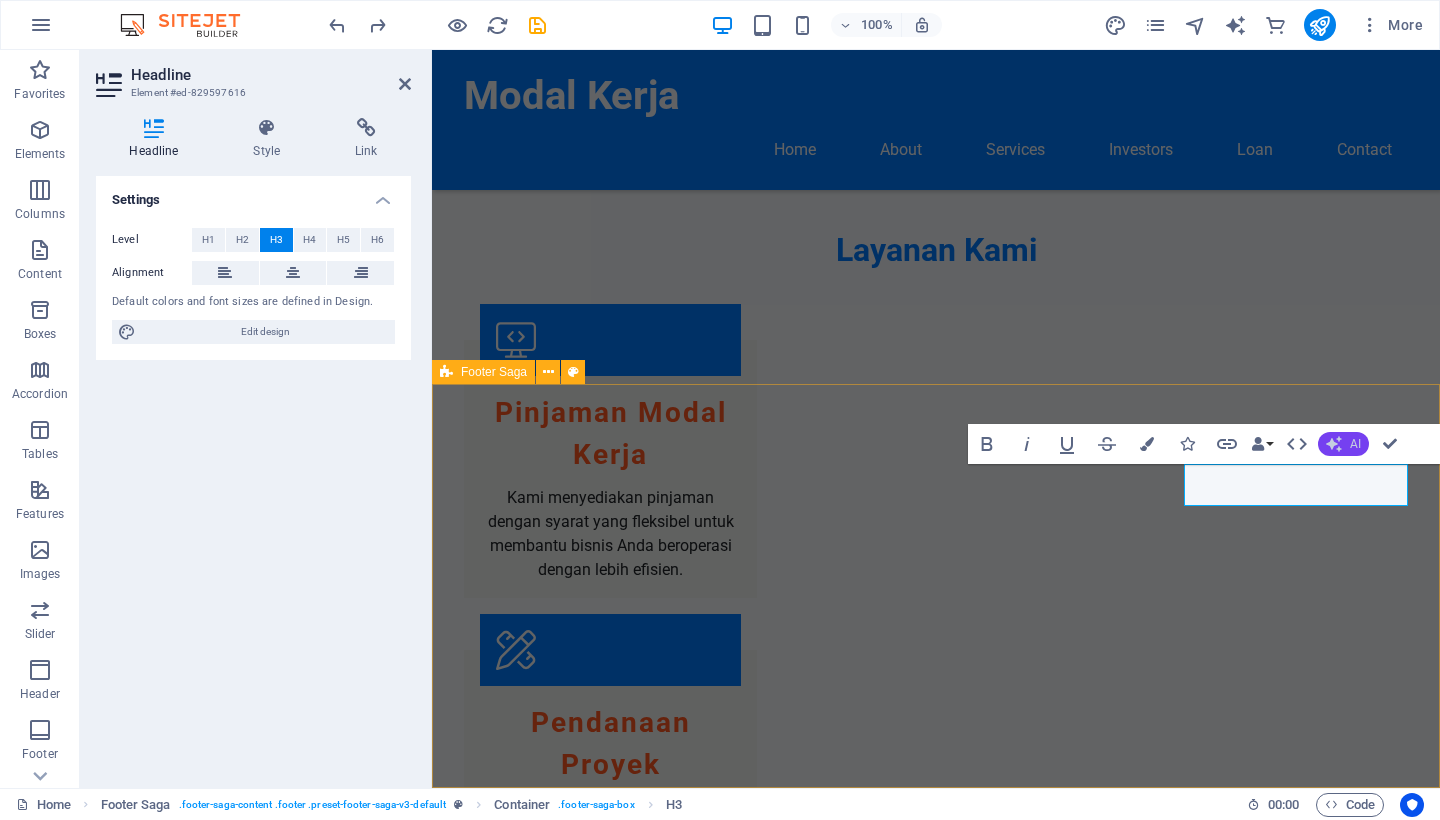 click on "AI" at bounding box center (1355, 444) 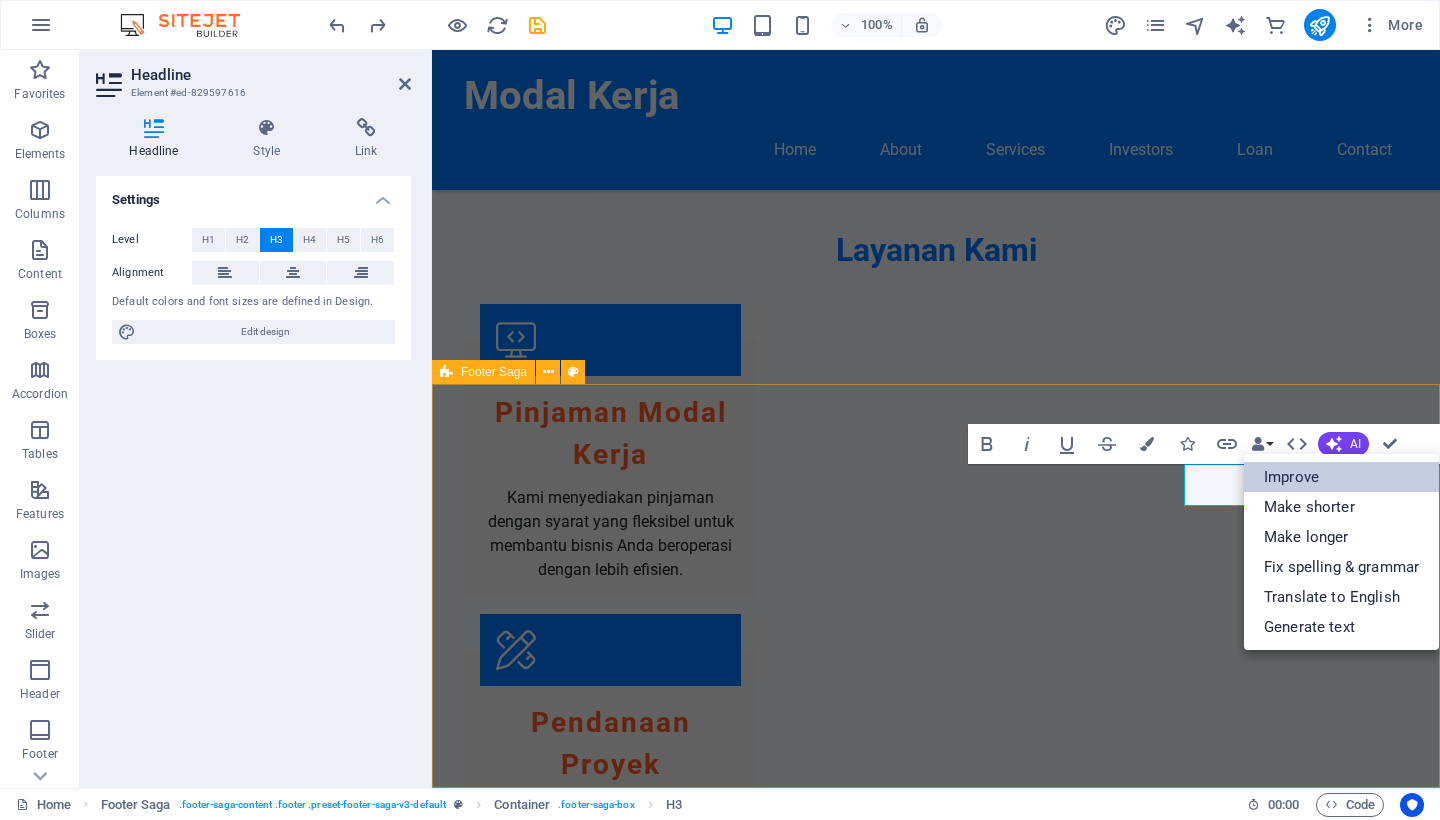 click on "Improve" at bounding box center (1341, 477) 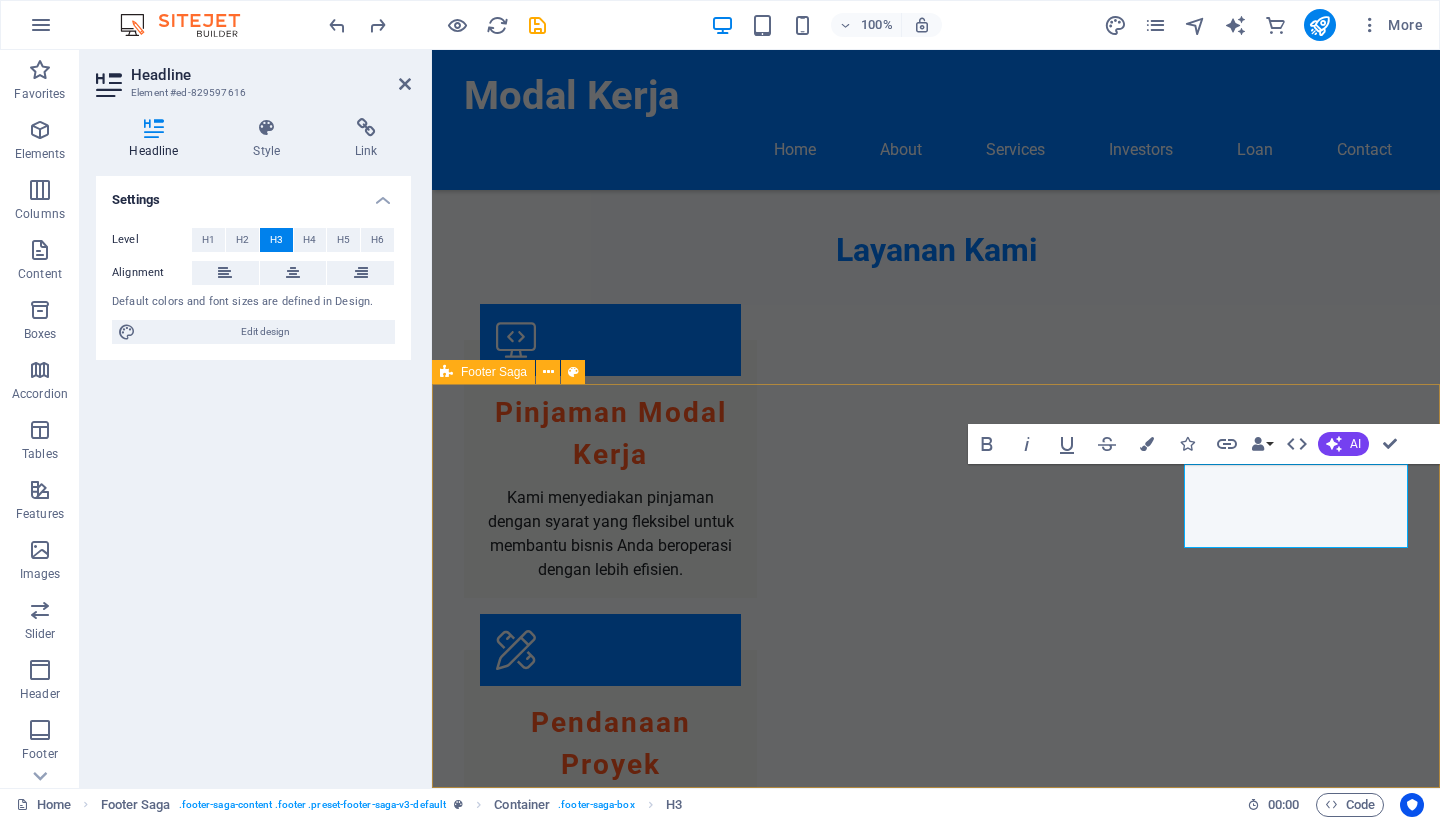 click on "Modal Kerja Modal Kerja menyediakan solusi pembiayaan bisnis yang handal. Kami berkomitmen untuk membantu klien kami mencapai tujuan finansial dengan layanan yang berkualitas. Contact Jl. [STREET] Kel [NEIGHBORHOOD] Kec. [DISTRICT] [POSTAL_CODE]   [CITY] Phone:  [PHONE] Mobile:  [PHONE] Email:  [EMAIL] Navigation Home About Services Team Contact Legal Notice Privacy Policy Social Media Platforms Facebook X Instagram" at bounding box center (936, 2402) 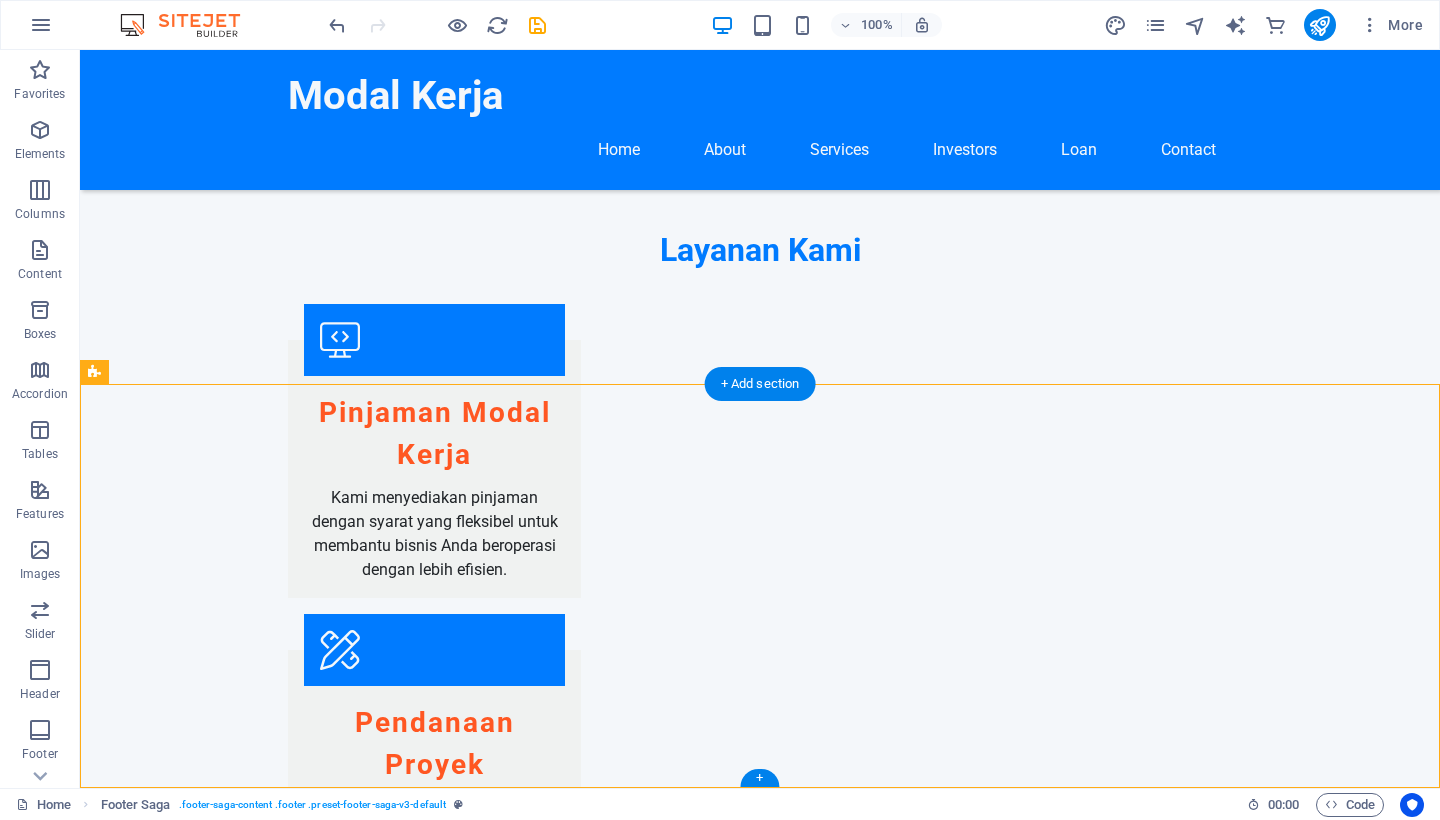 click on "X" at bounding box center (208, 2824) 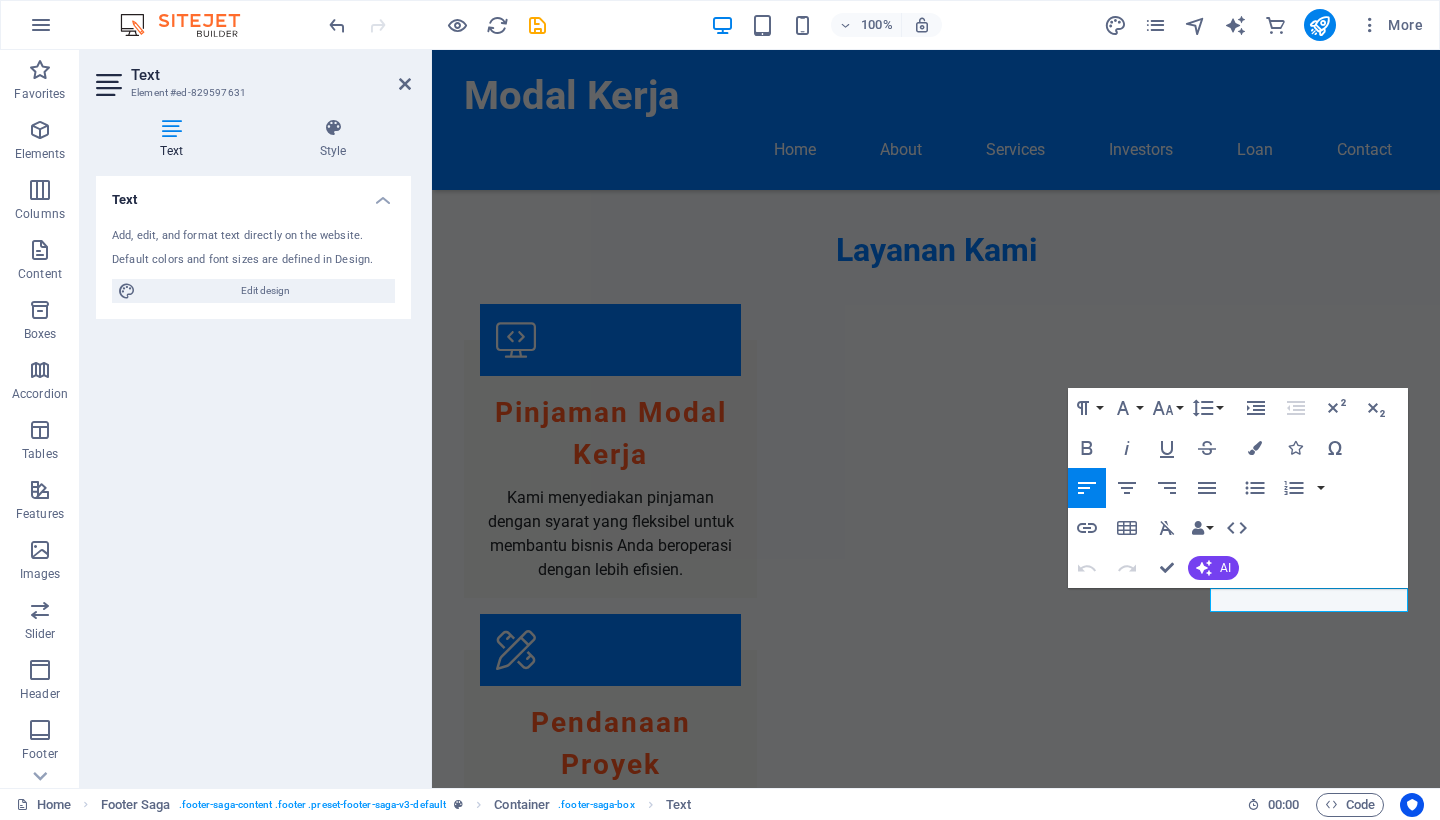 click on "Modal Kerja Modal Kerja menyediakan solusi pembiayaan bisnis yang handal. Kami berkomitmen untuk membantu klien kami mencapai tujuan finansial dengan layanan yang berkualitas. Contact Jl. [STREET] Kel [NEIGHBORHOOD] Kec. [DISTRICT] [POSTAL_CODE]   [CITY] Phone:  [PHONE] Mobile:  [PHONE] Email:  [EMAIL] Navigation Home About Services Team Contact Legal Notice Privacy Policy Social Media Platforms Facebook X Instagram" at bounding box center [936, 2402] 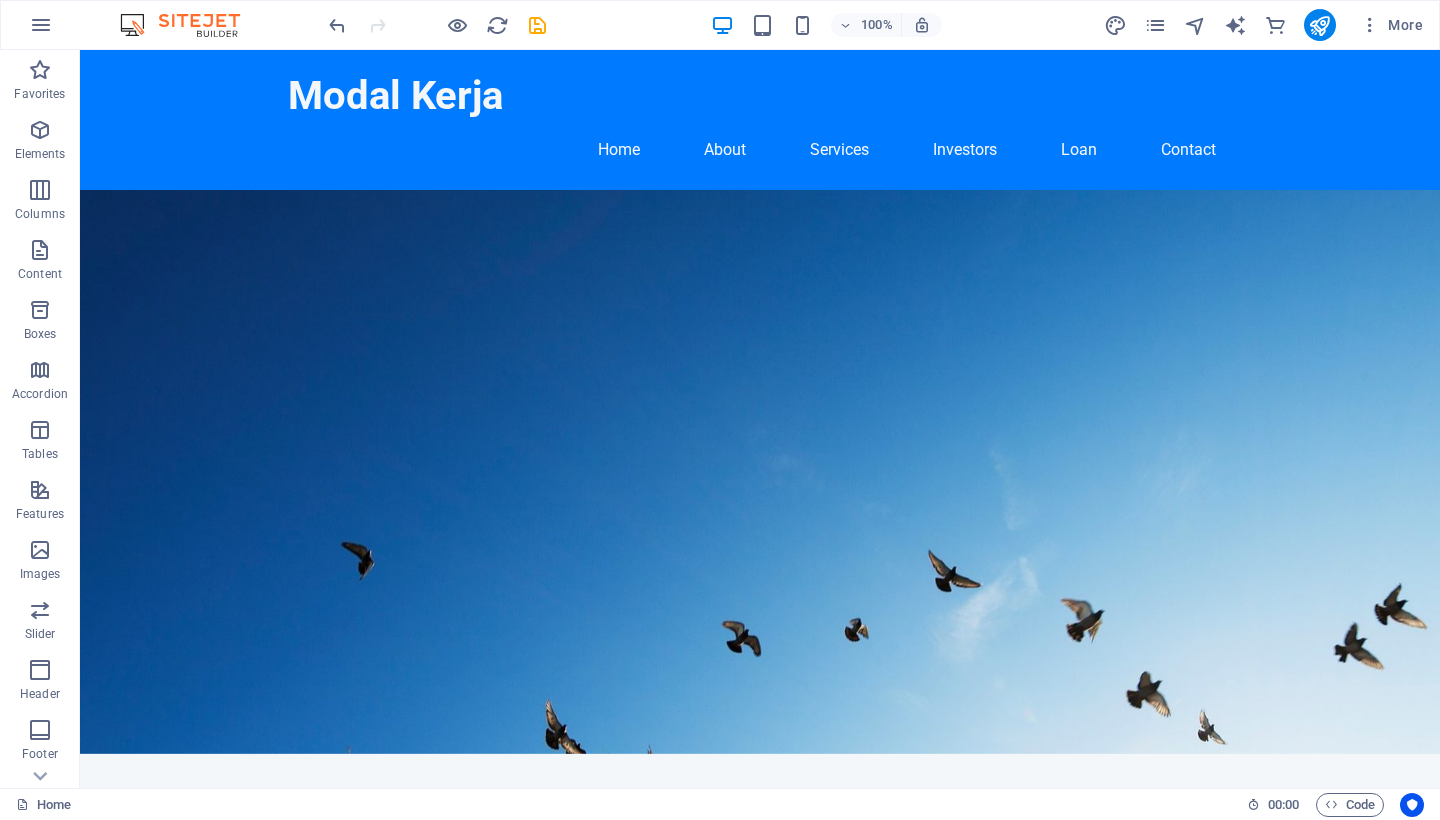 scroll, scrollTop: 0, scrollLeft: 0, axis: both 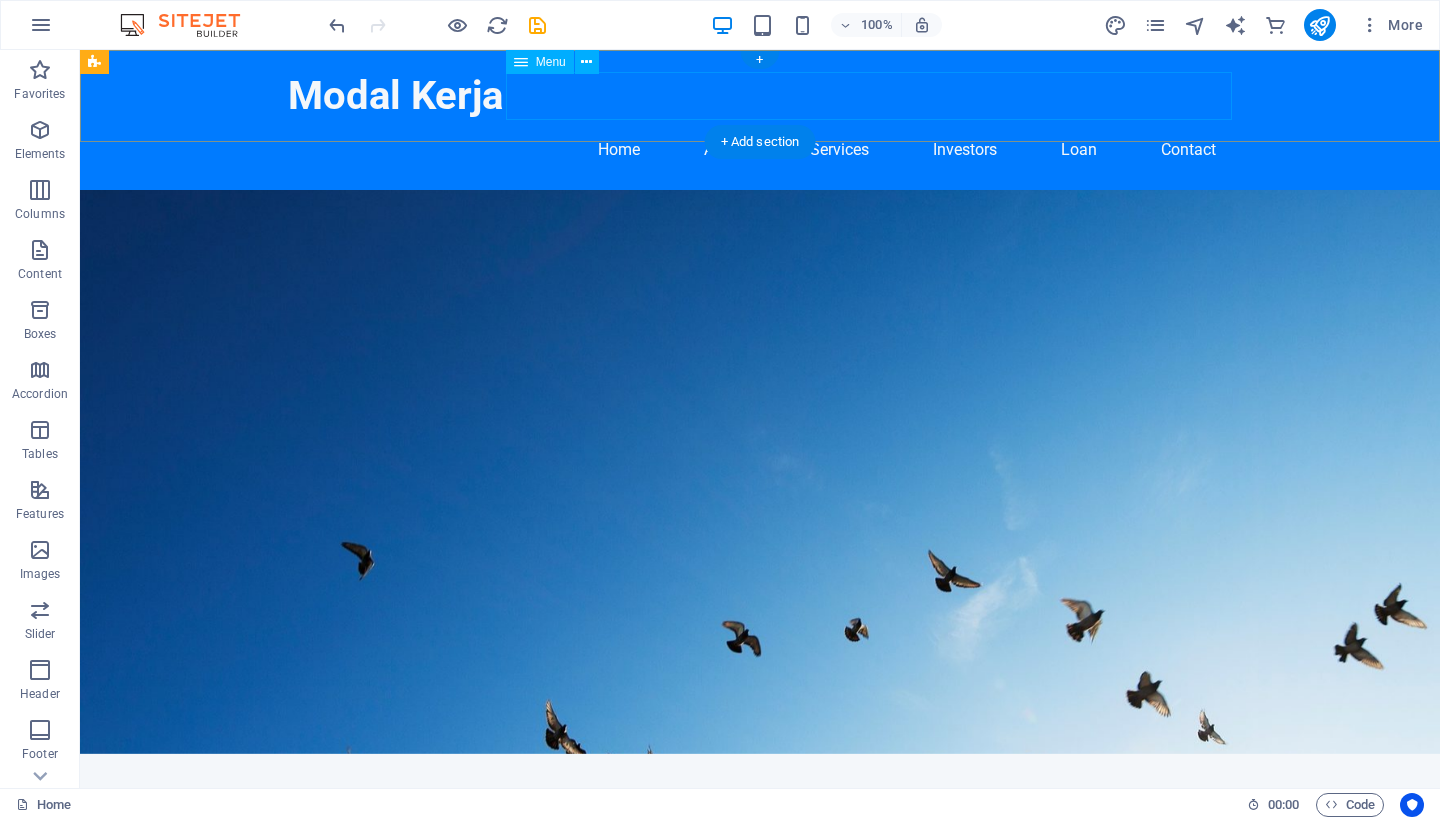 click on "Home About Services Investors Loan Contact" at bounding box center (760, 150) 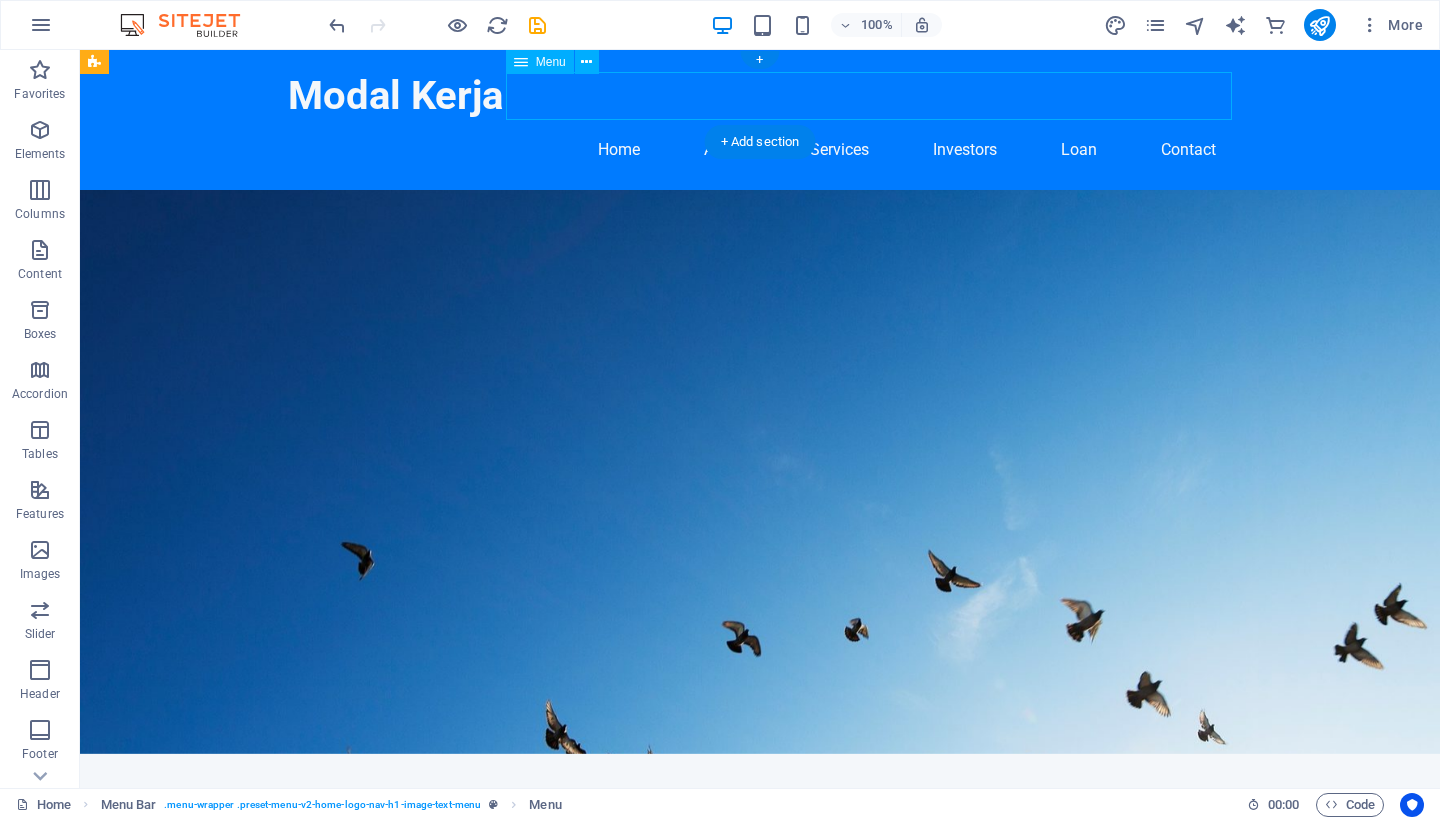 click on "Home About Services Investors Loan Contact" at bounding box center [760, 150] 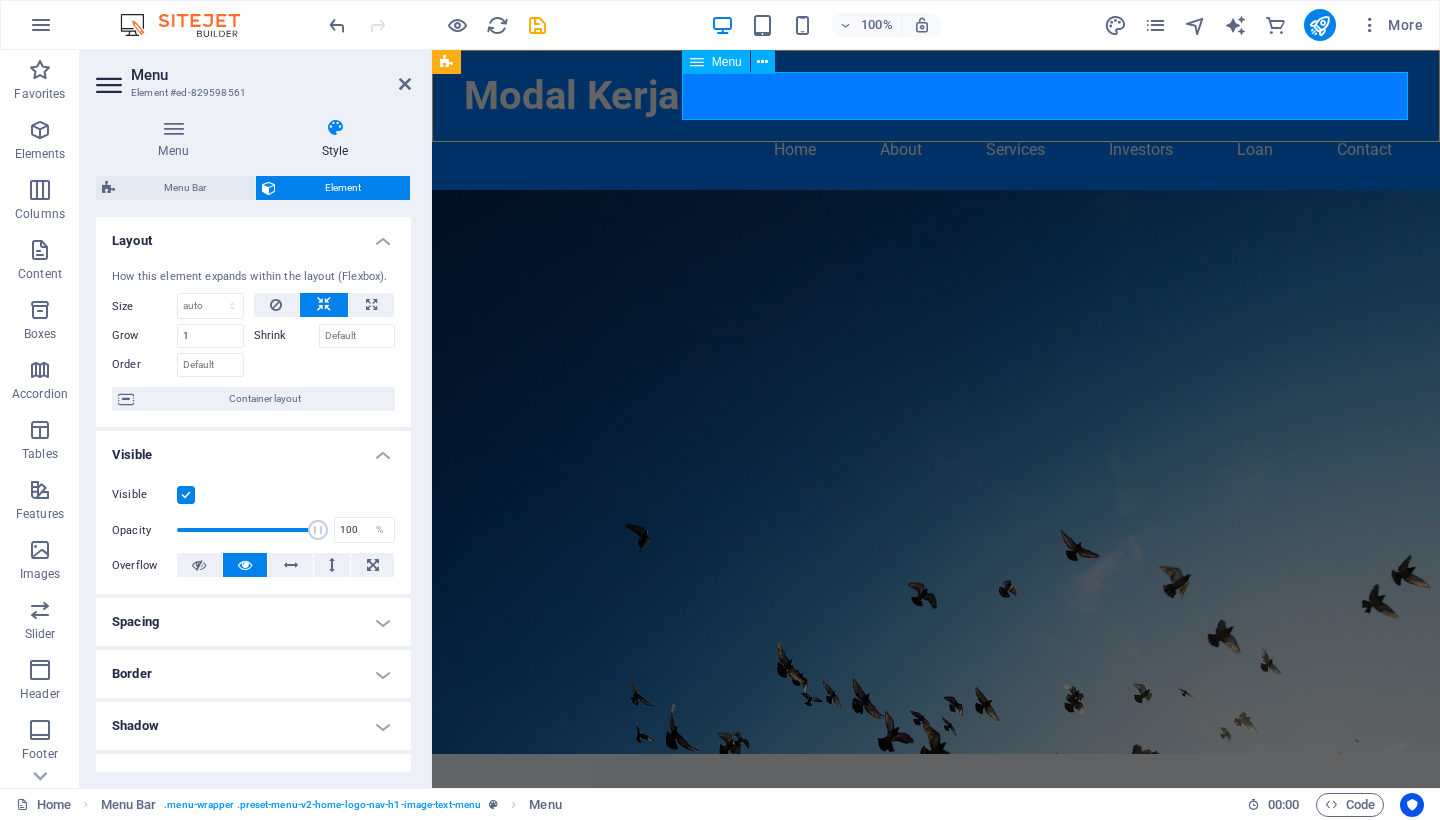 scroll, scrollTop: 0, scrollLeft: 0, axis: both 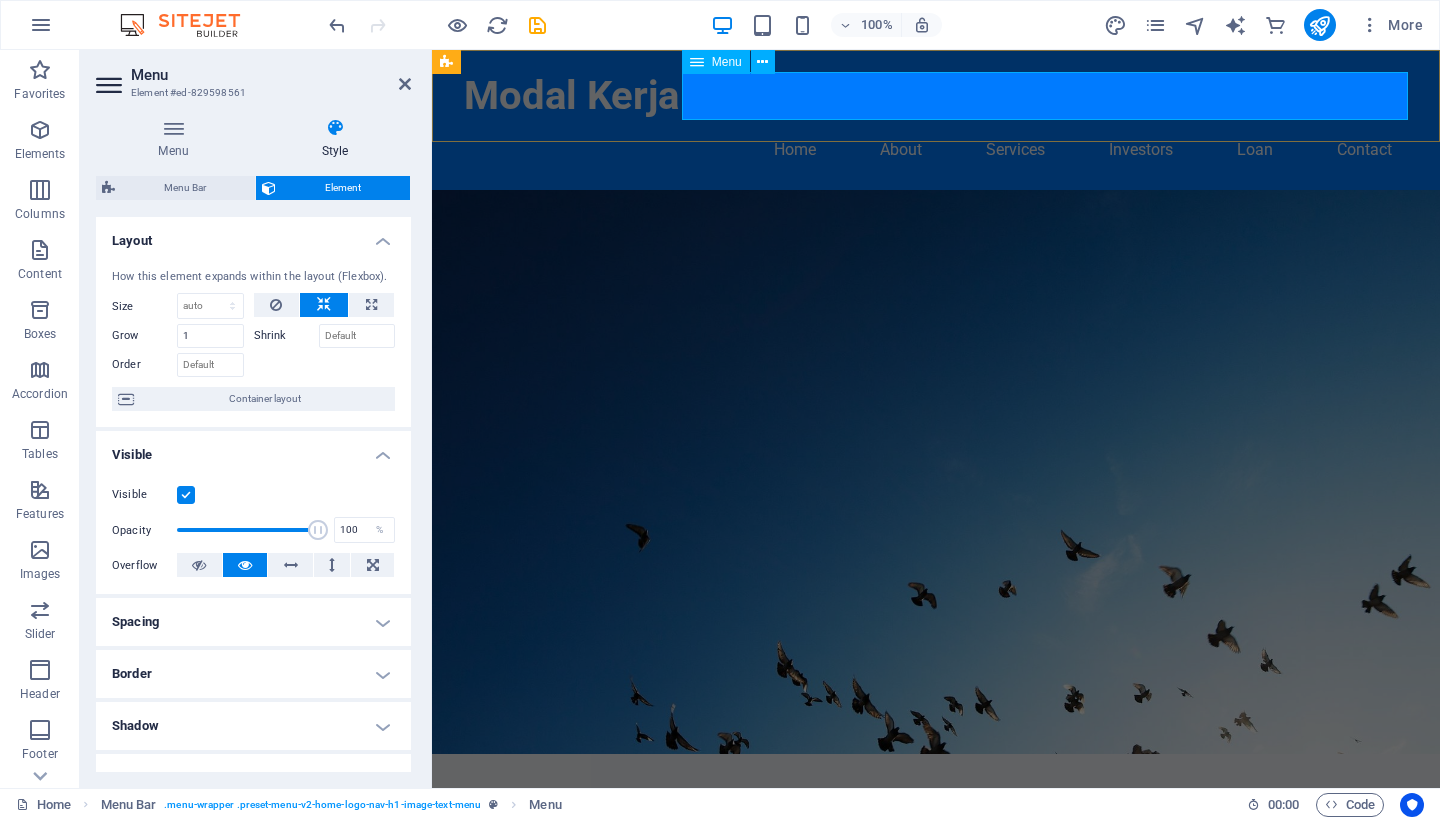 click on "Home About Services Investors Loan Contact" at bounding box center [936, 150] 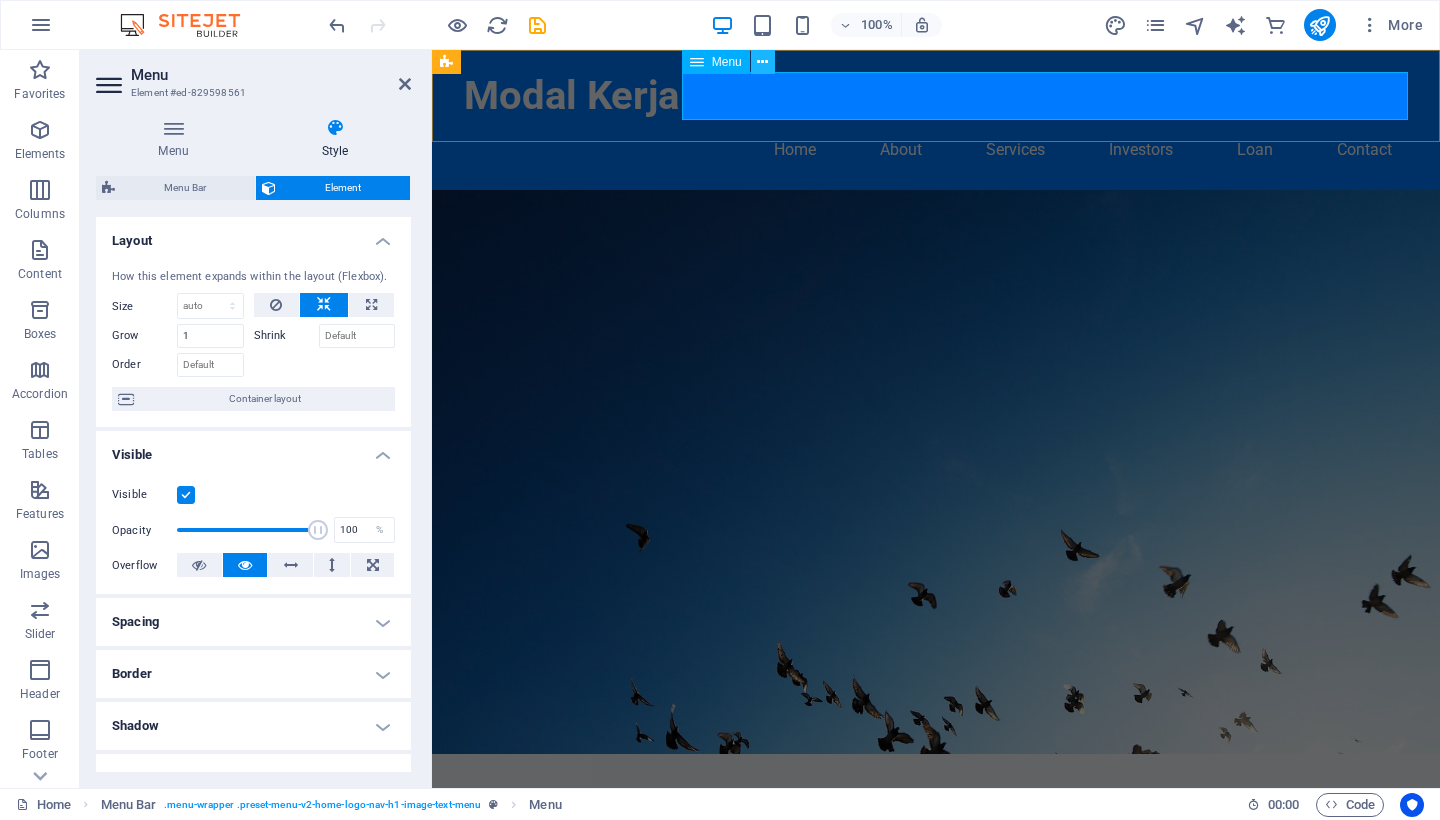 click at bounding box center (762, 62) 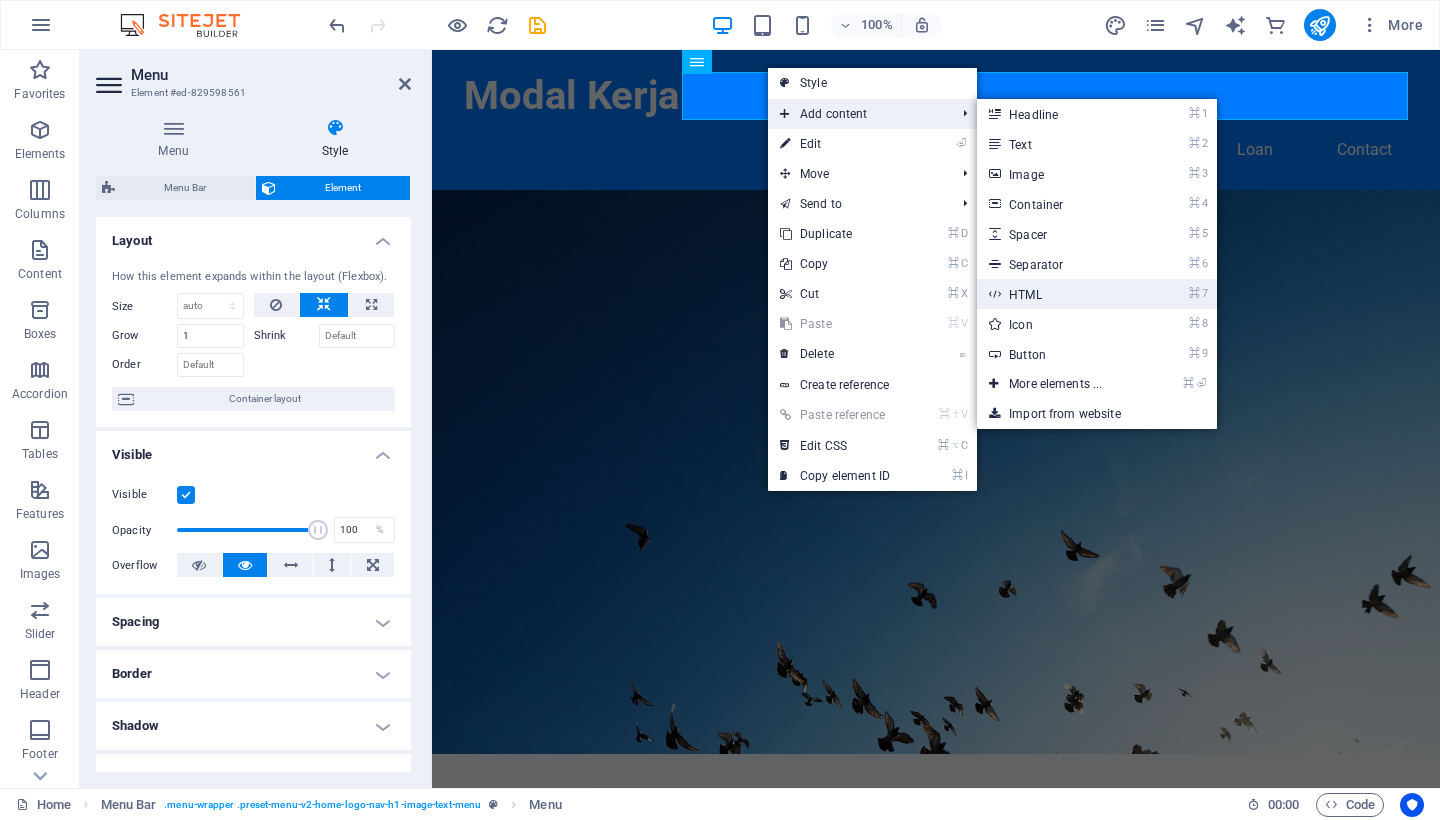 click on "⌘ 7  HTML" at bounding box center [1059, 294] 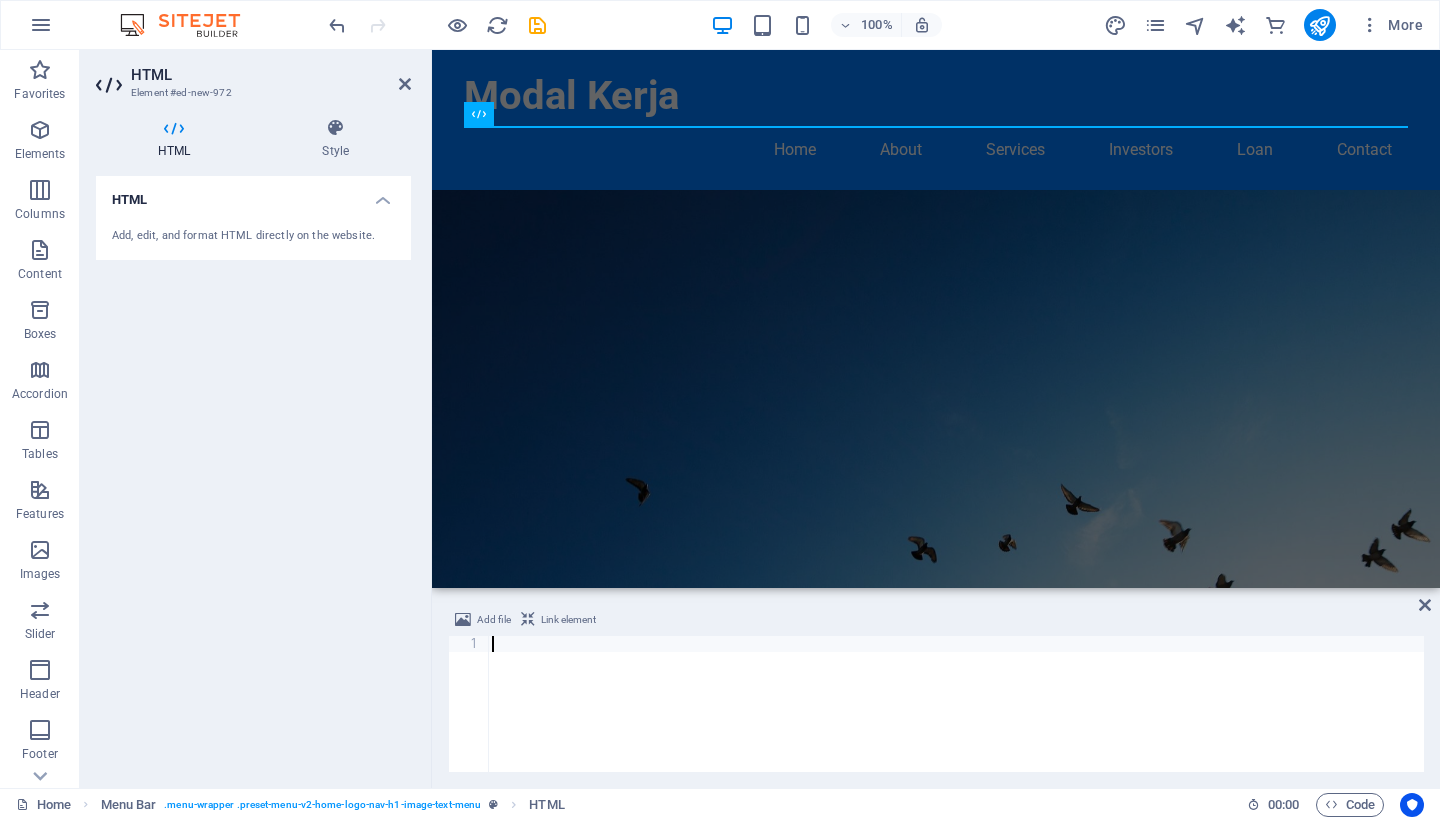 click at bounding box center [936, 426] 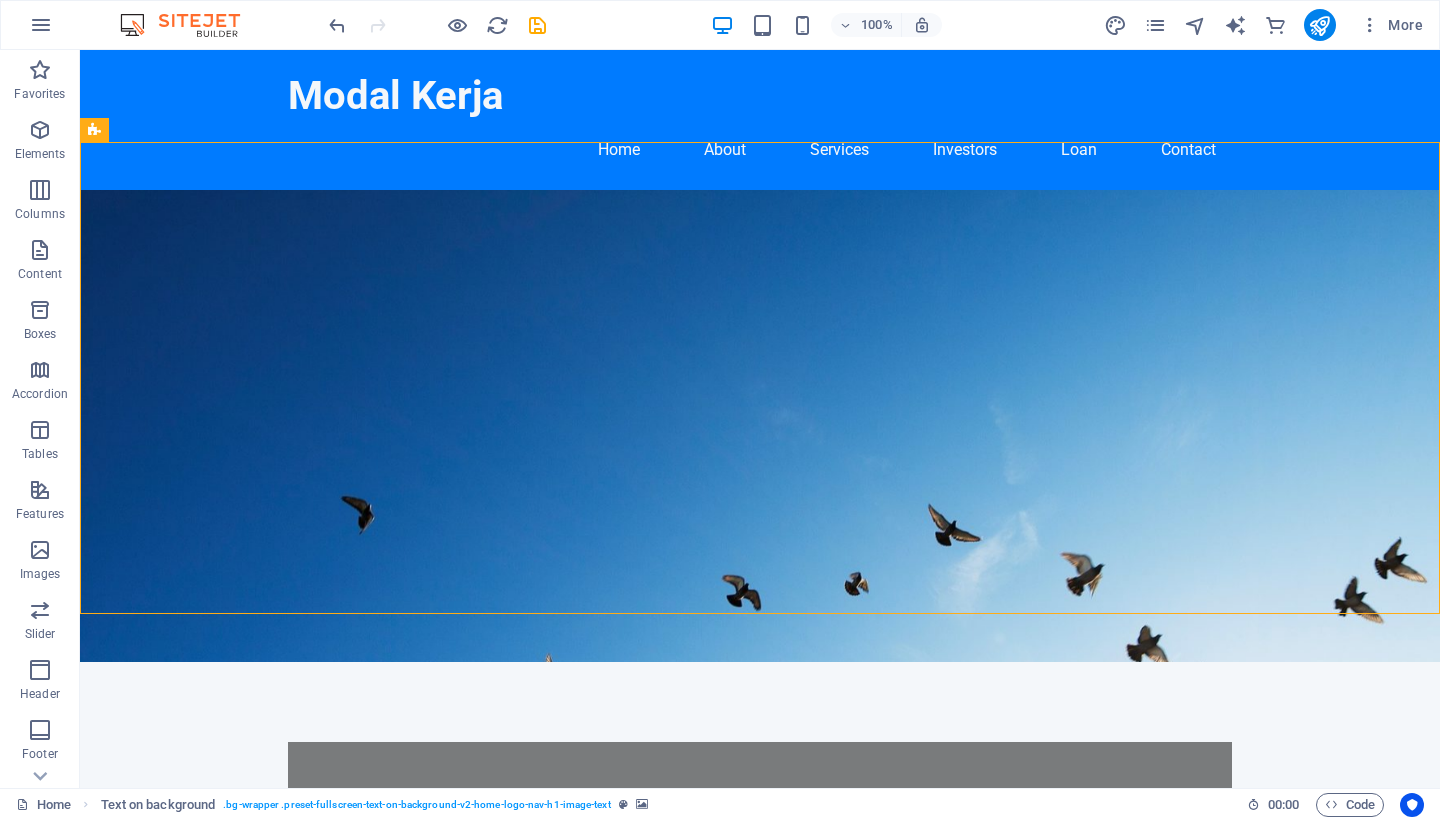 click at bounding box center (760, 426) 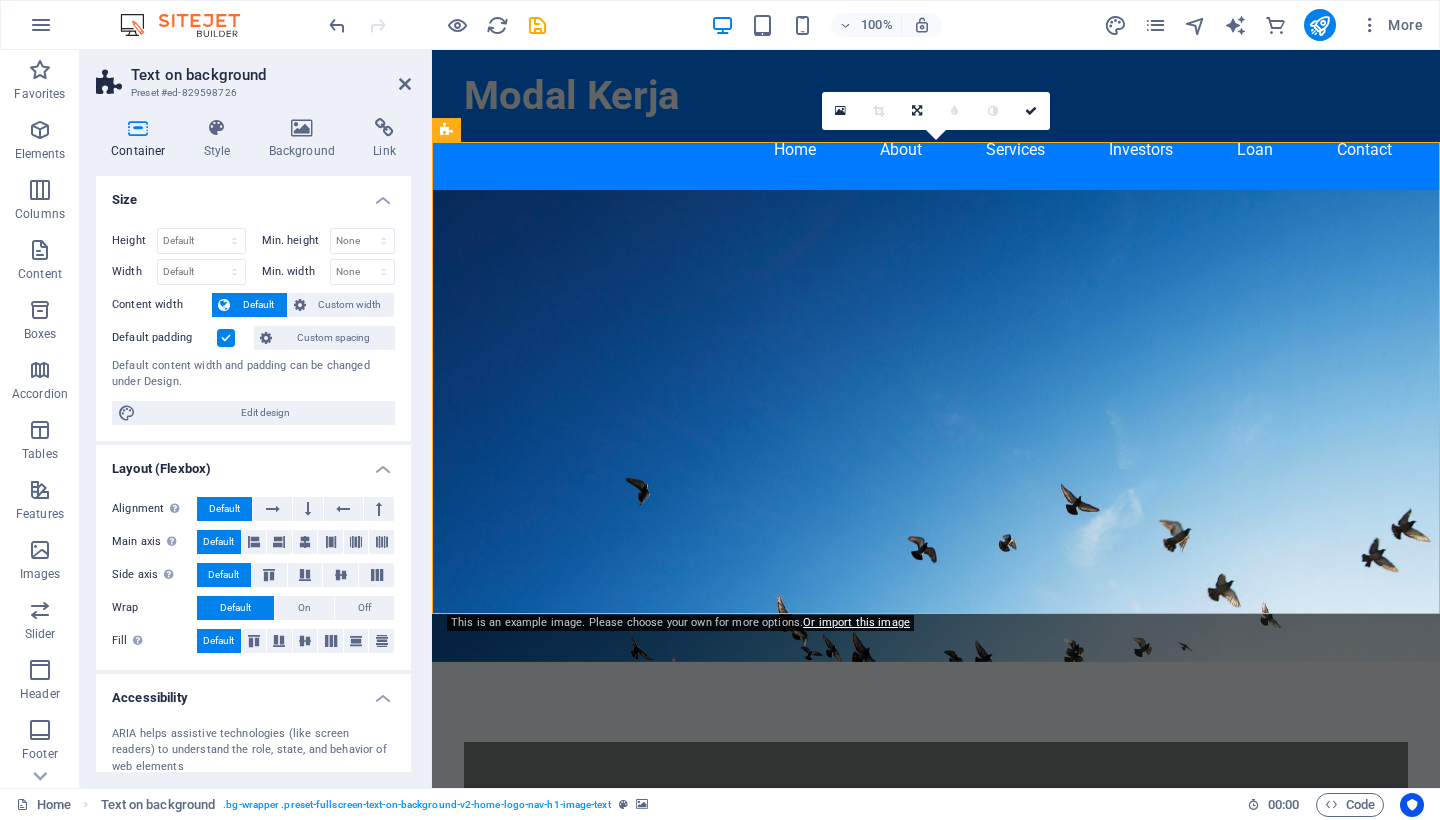 scroll, scrollTop: 0, scrollLeft: 0, axis: both 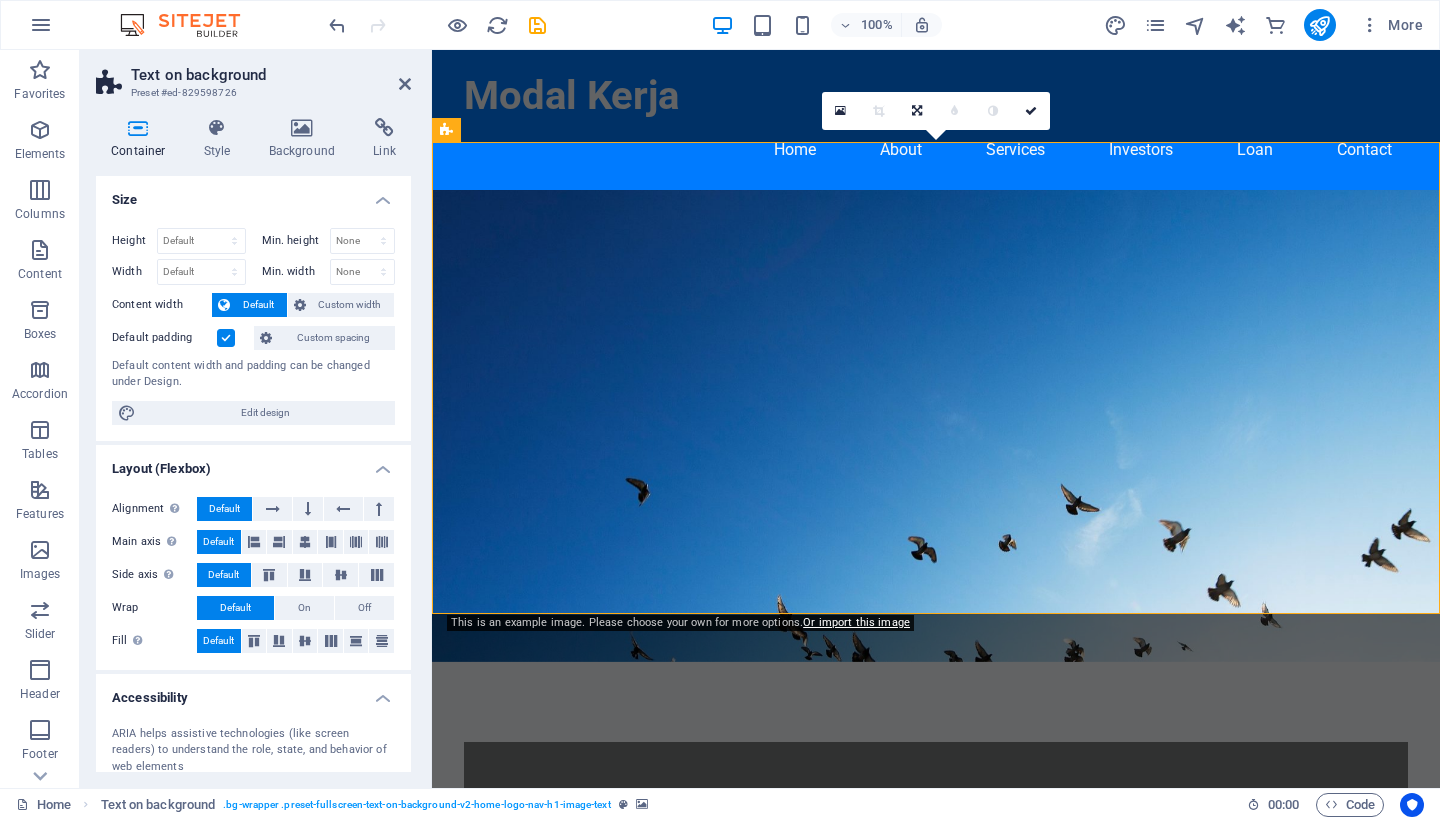 click at bounding box center (936, 426) 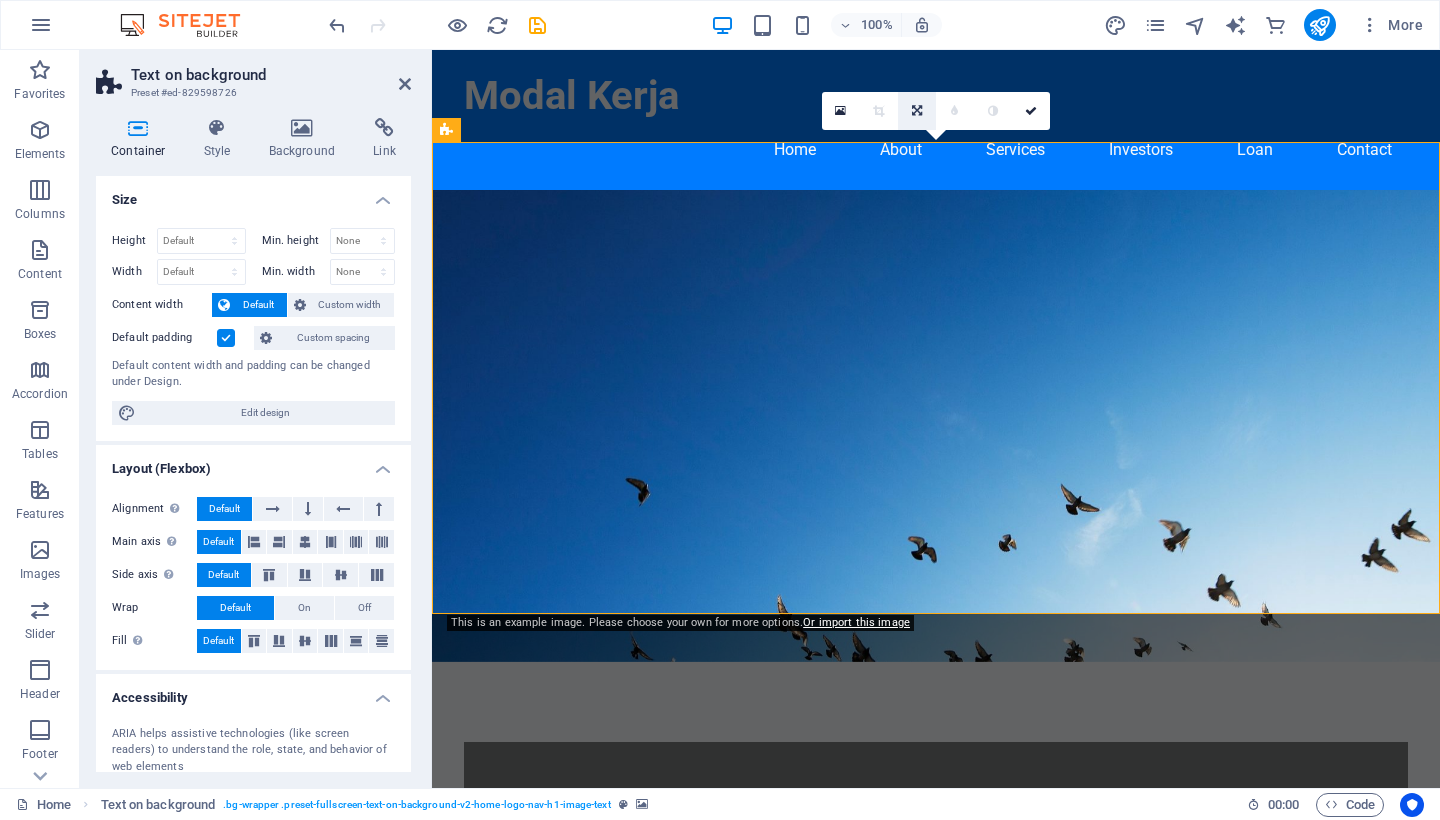 click at bounding box center [917, 111] 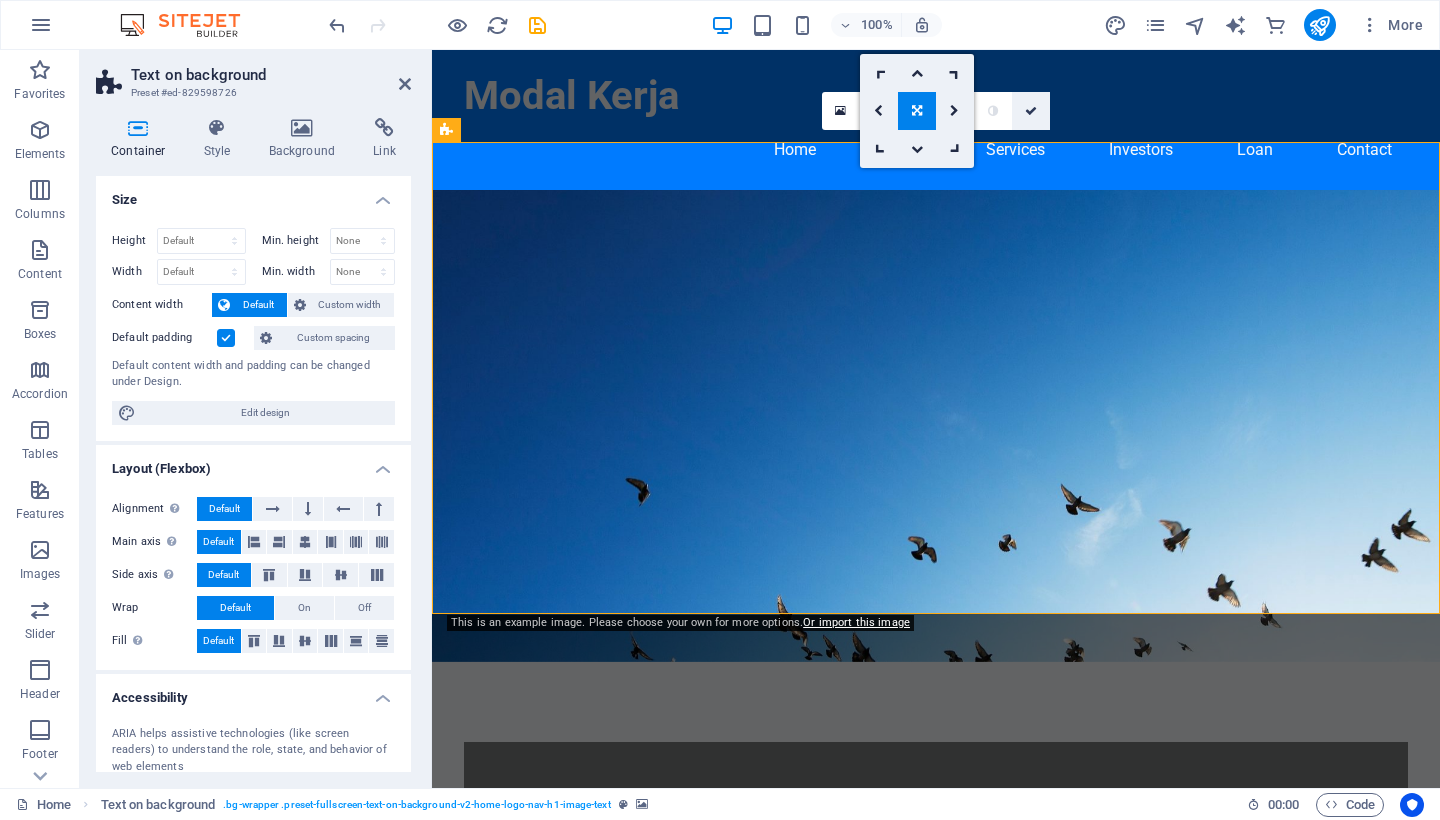 click at bounding box center (1031, 111) 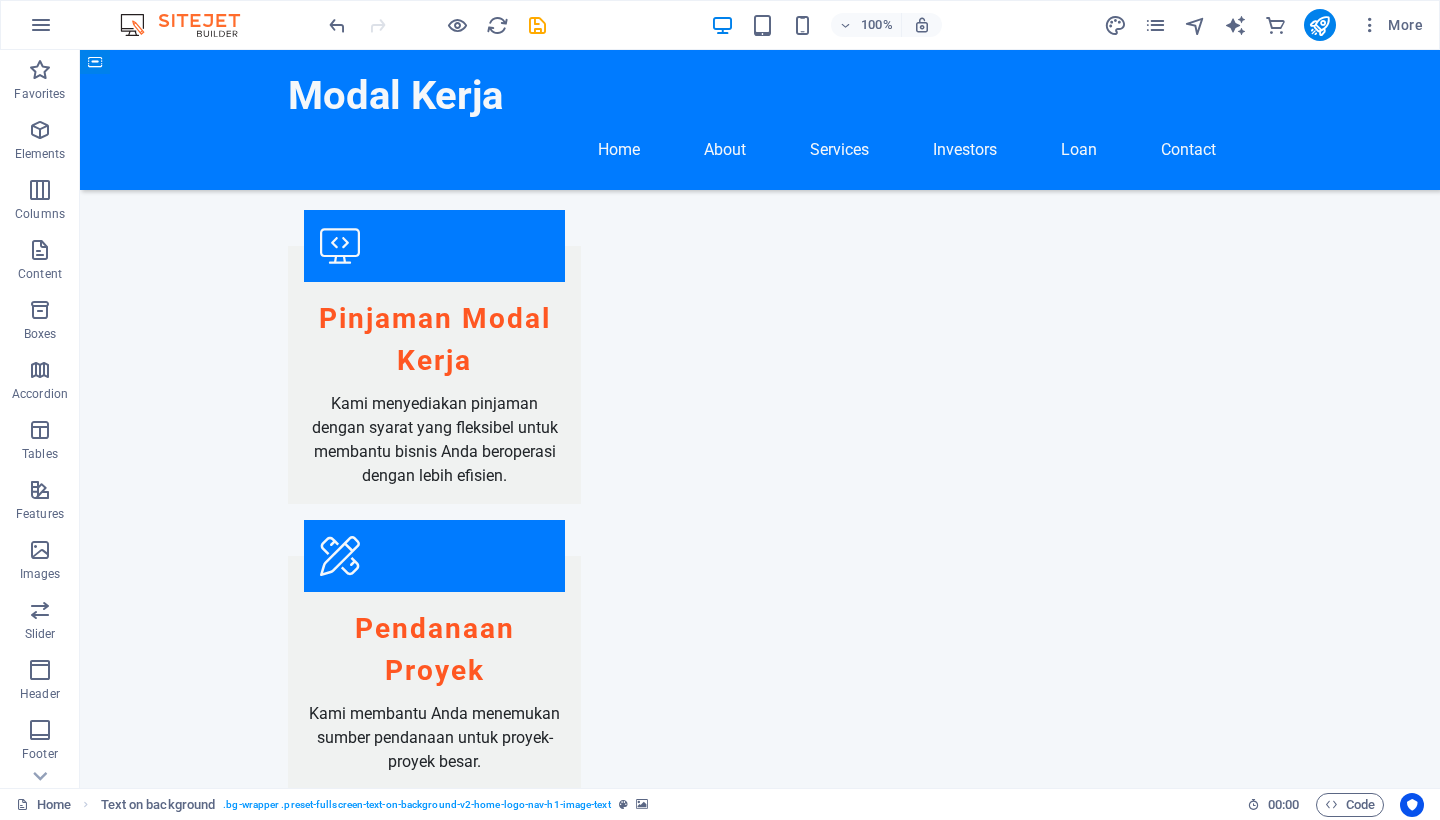 scroll, scrollTop: 1914, scrollLeft: 0, axis: vertical 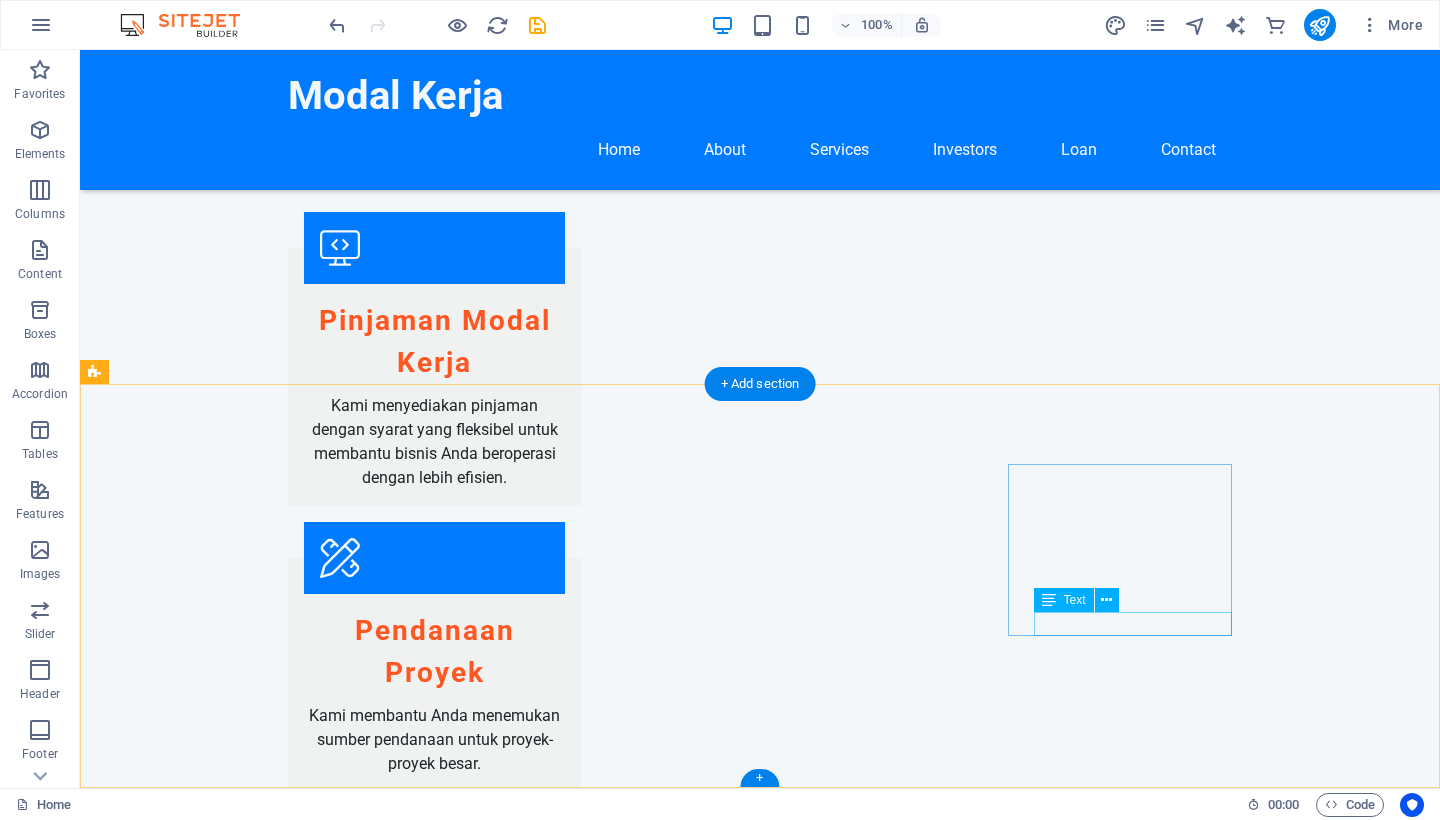click on "Instagram" at bounding box center [208, 2780] 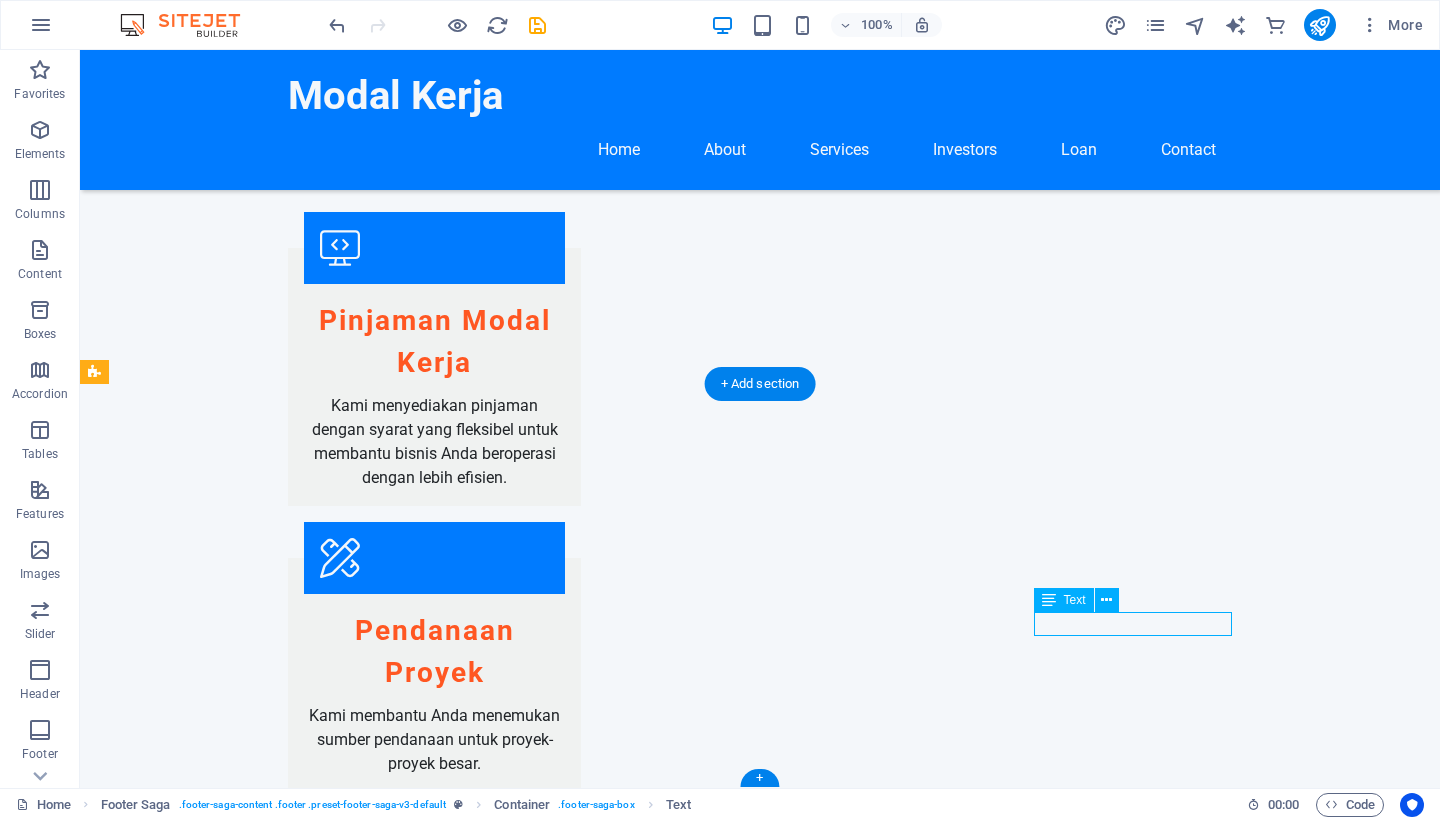 click on "Instagram" at bounding box center (208, 2780) 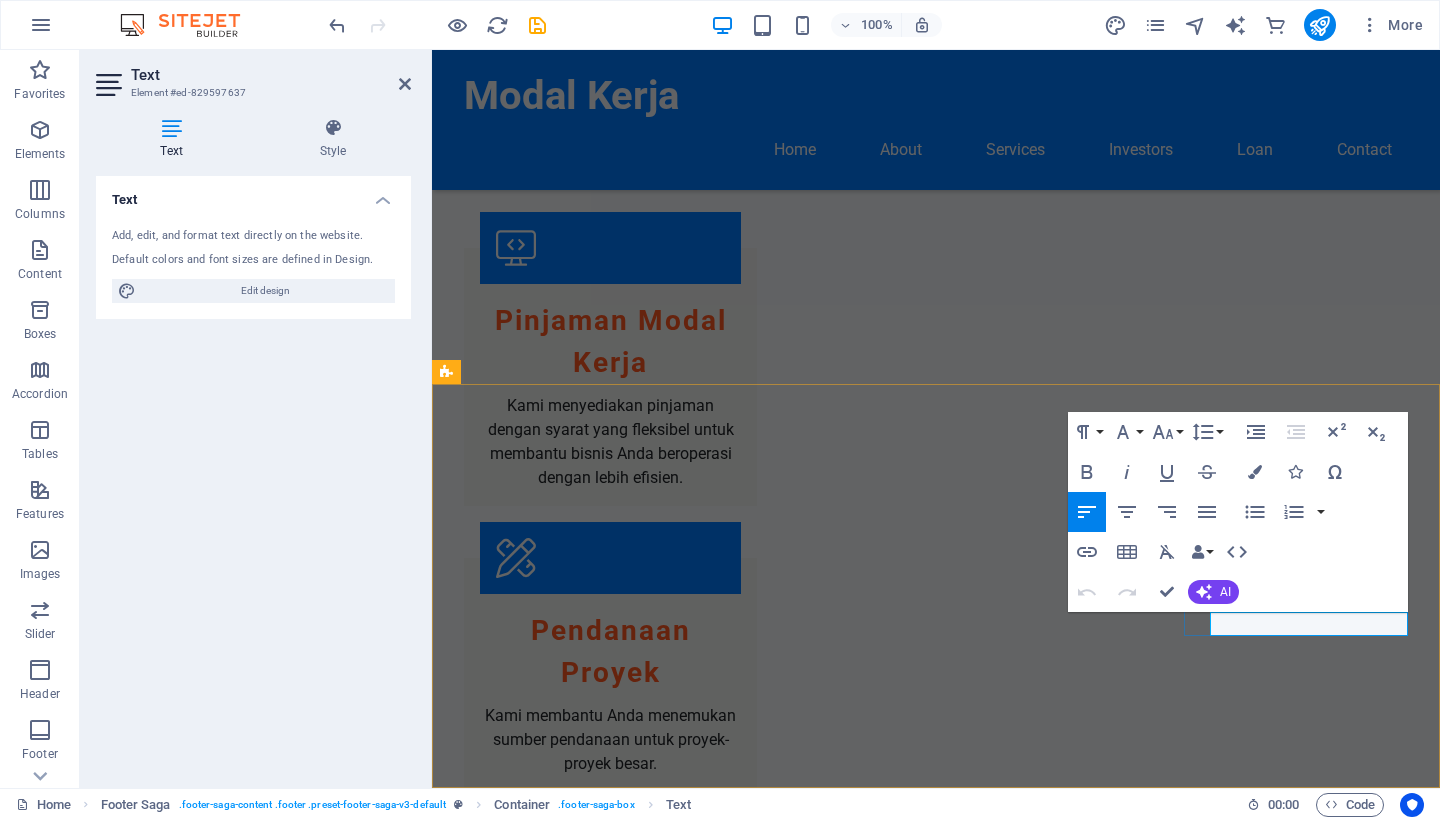 click on "Instagram" at bounding box center (484, 2779) 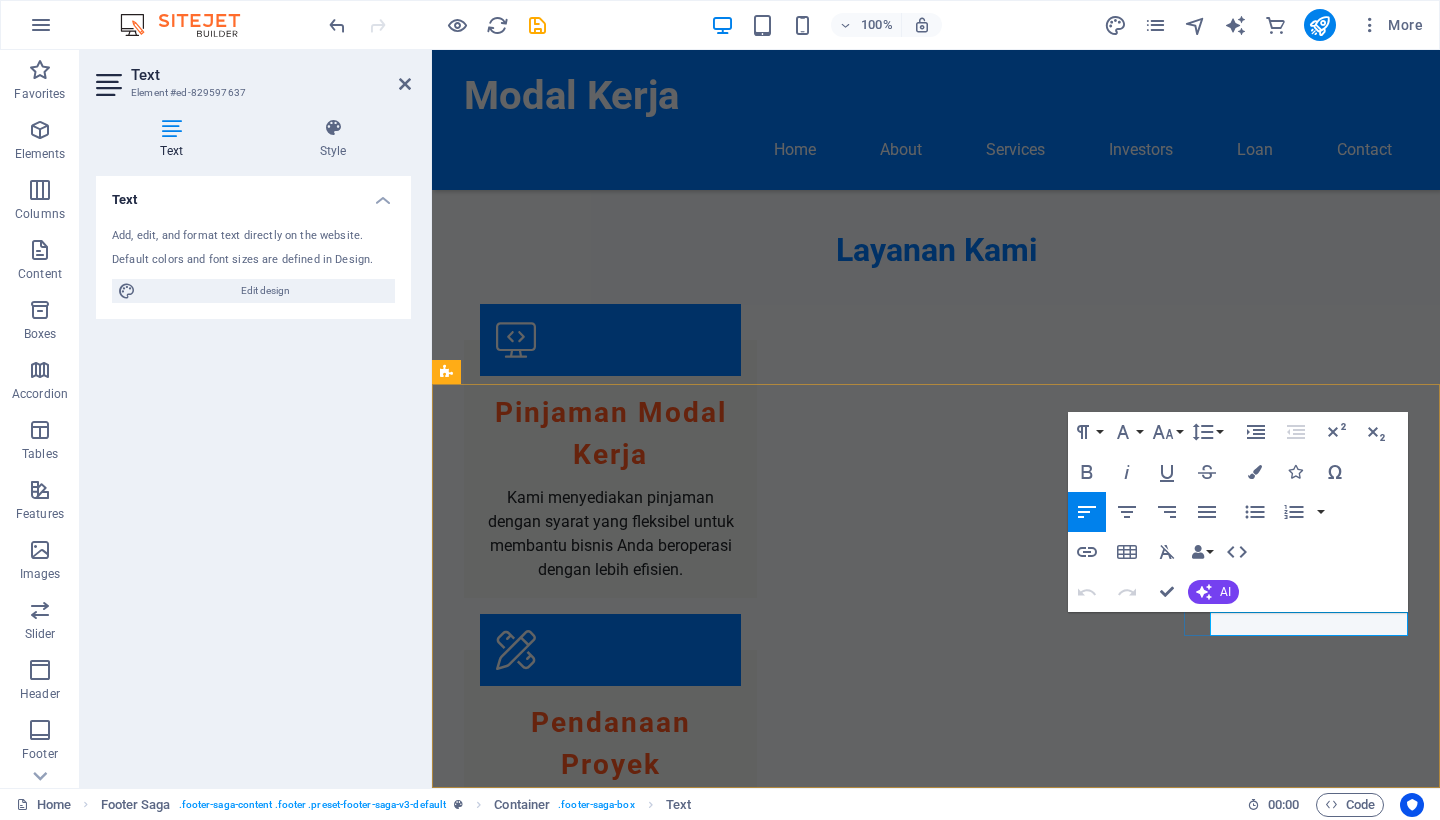 type 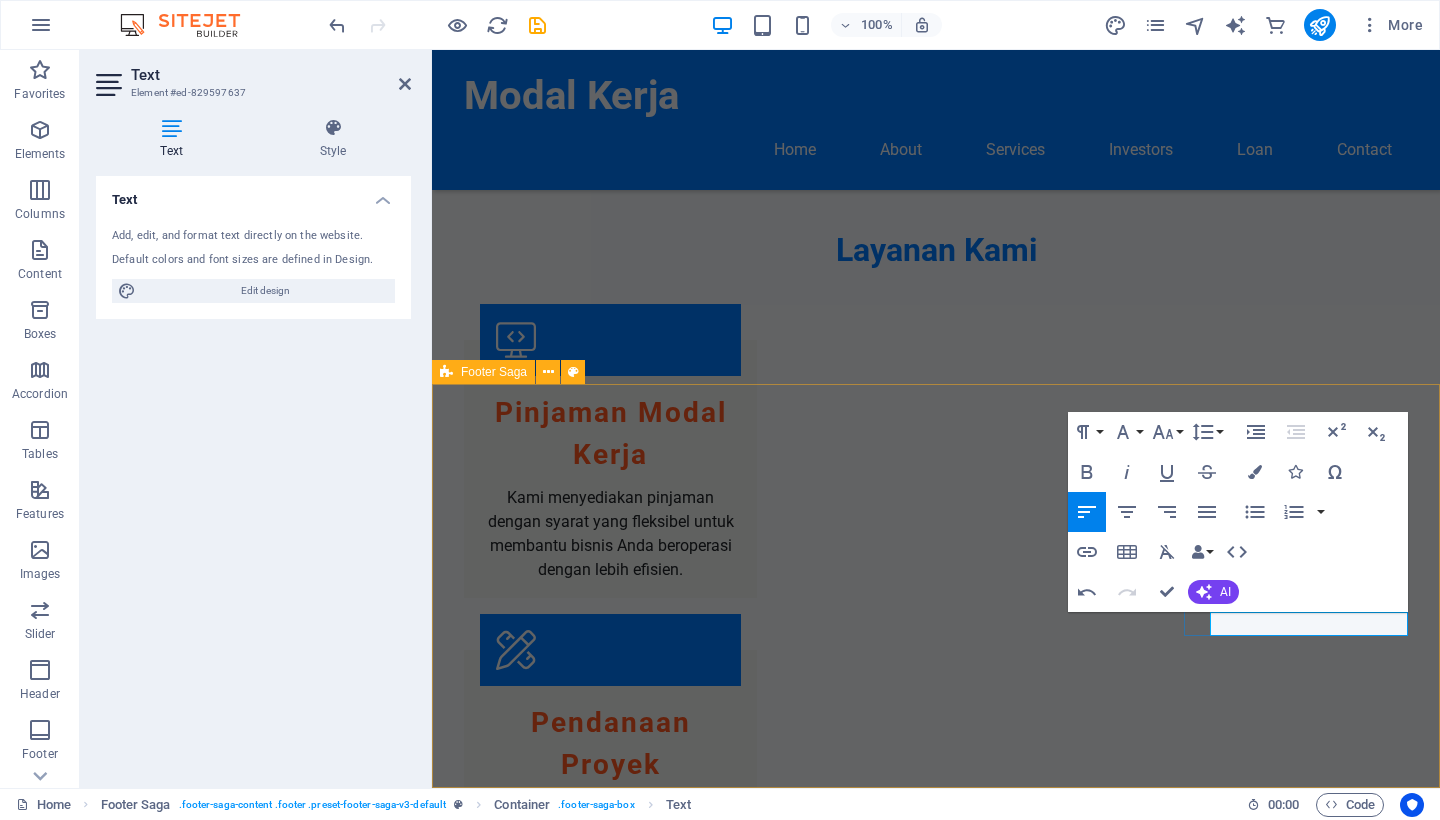 click on "Modal Kerja Modal Kerja menyediakan solusi pembiayaan bisnis yang handal. Kami berkomitmen untuk membantu klien kami mencapai tujuan finansial dengan layanan yang berkualitas. Contact Jl. [STREET] Kel [NEIGHBORHOOD] Kec. [DISTRICT] [POSTAL_CODE]   [CITY] Phone:  [PHONE] Mobile:  [PHONE] Email:  [EMAIL] Navigation Home About Services Team Contact Legal Notice Privacy Policy Social Media Platforms Facebook X Modal.Kerja" at bounding box center [936, 2402] 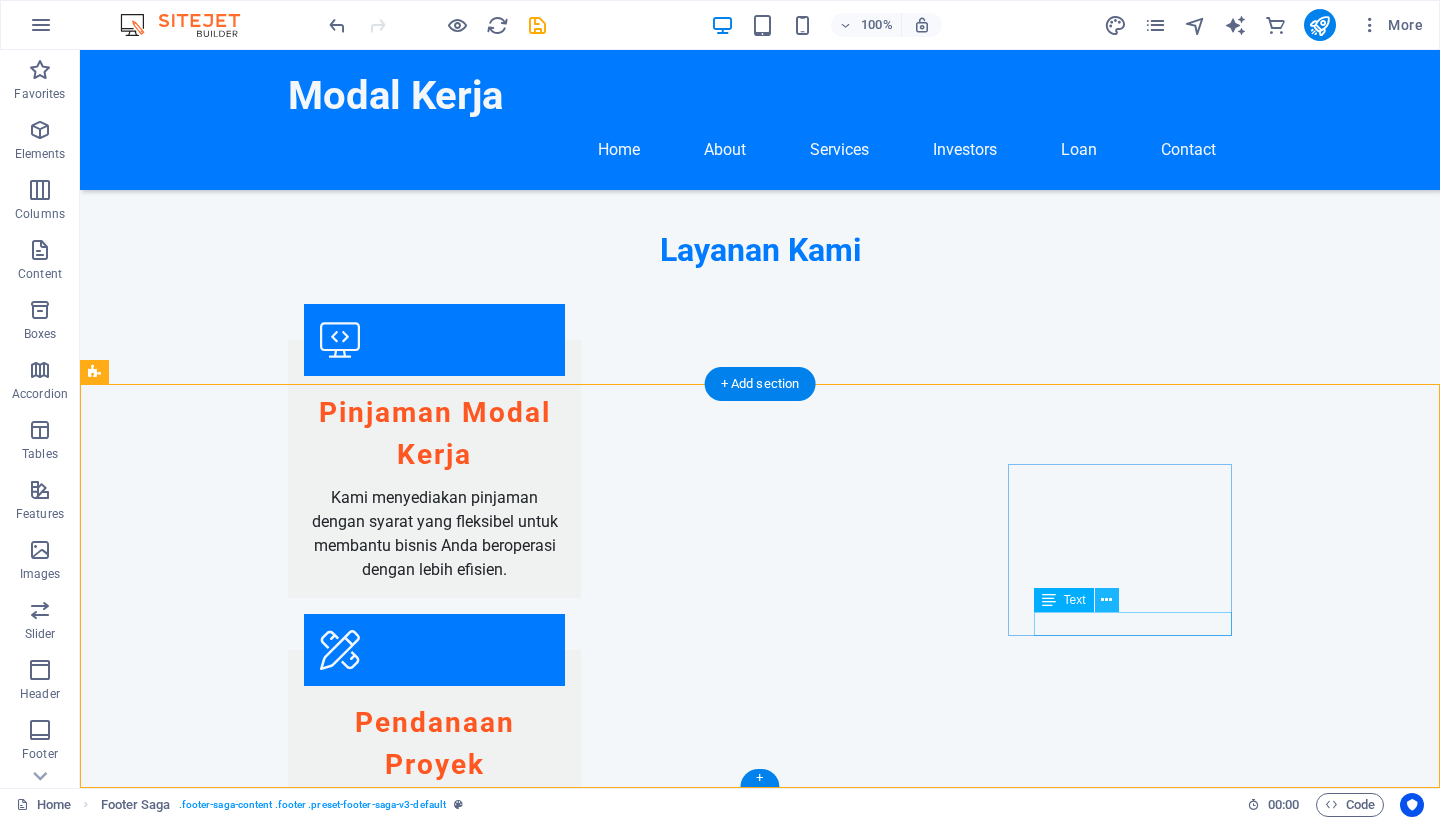 click at bounding box center (1106, 600) 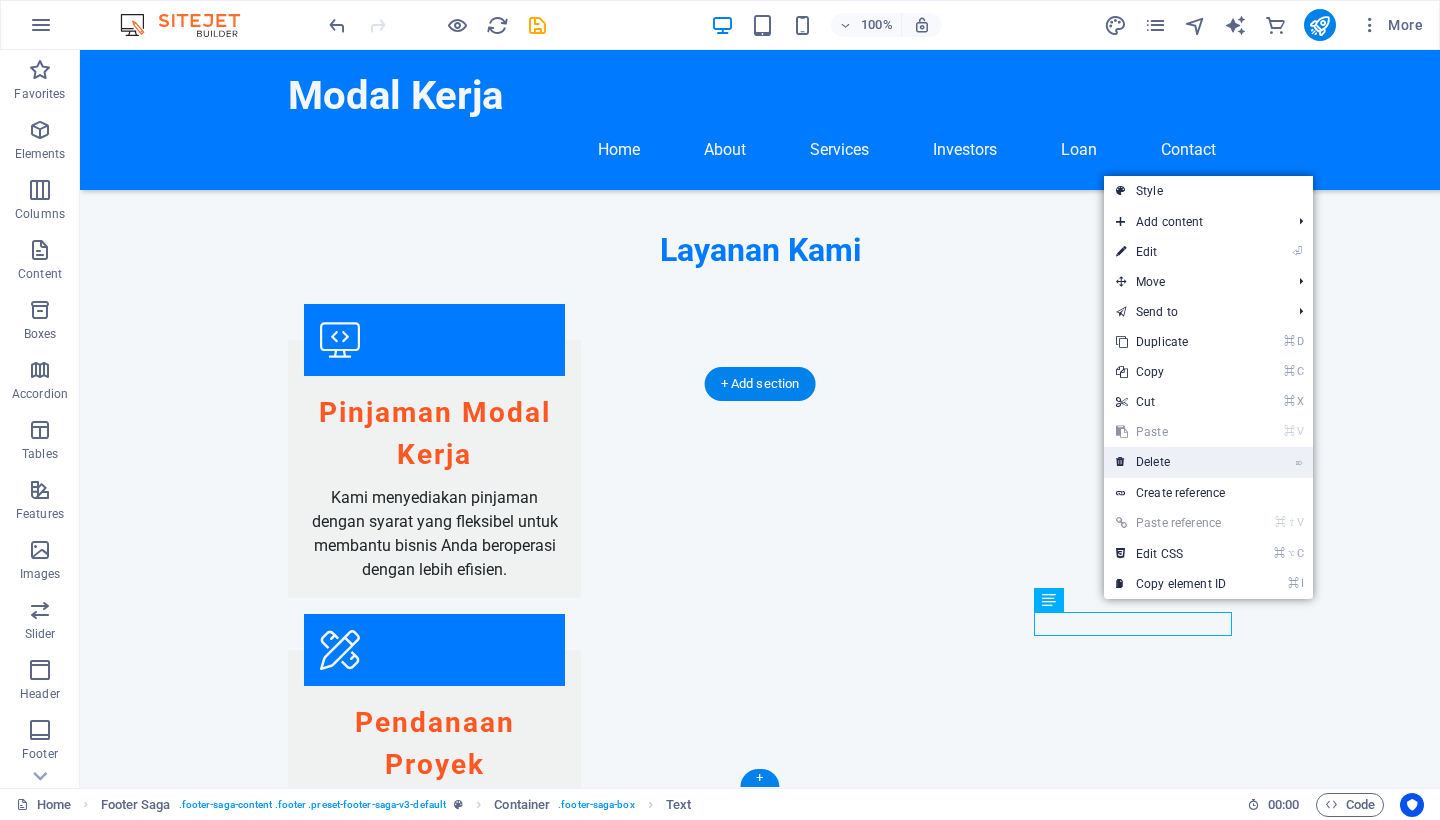 click on "⌦  Delete" at bounding box center (1171, 462) 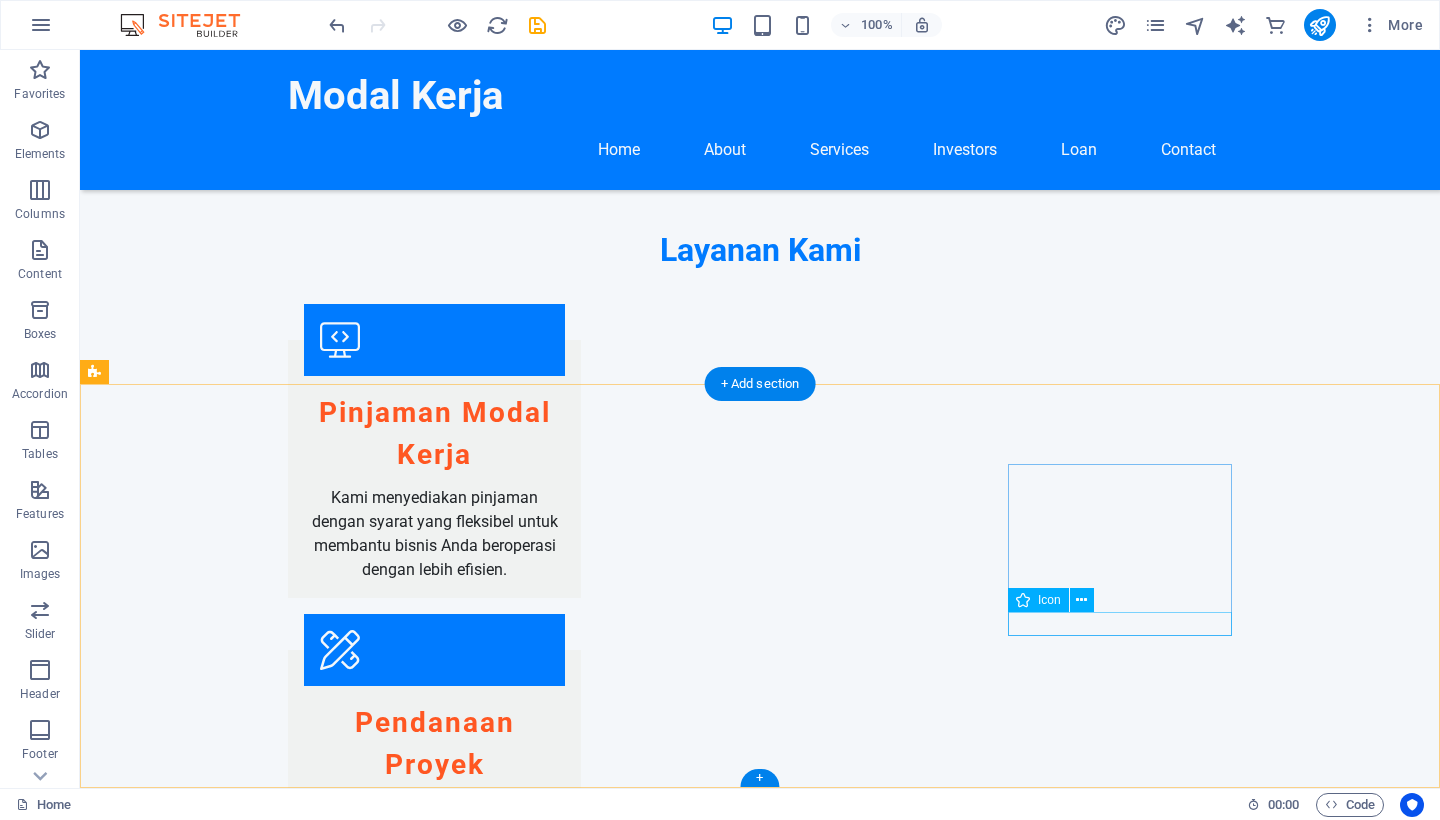 click at bounding box center [208, 2848] 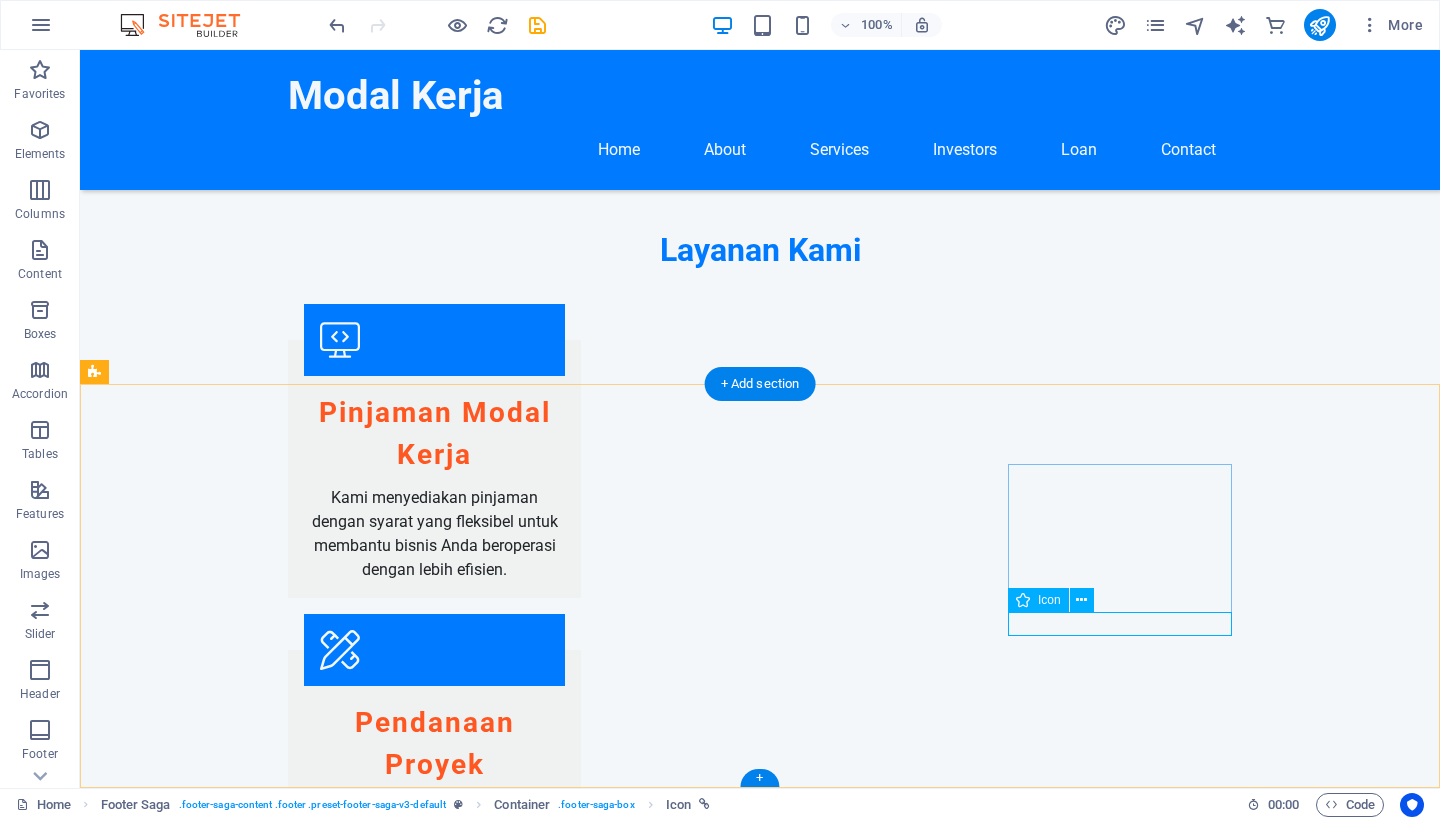 click at bounding box center [208, 2848] 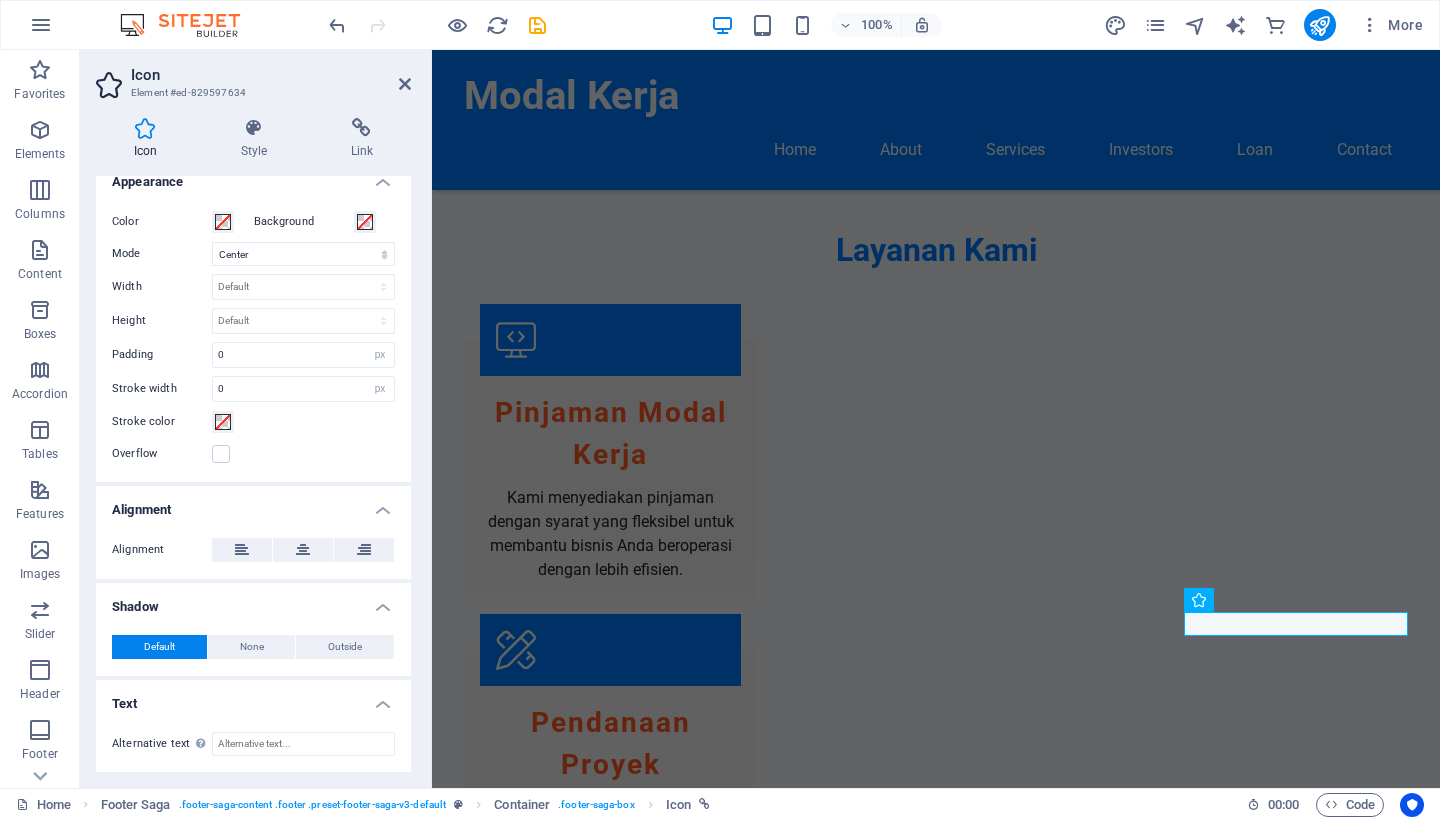 scroll, scrollTop: 453, scrollLeft: 0, axis: vertical 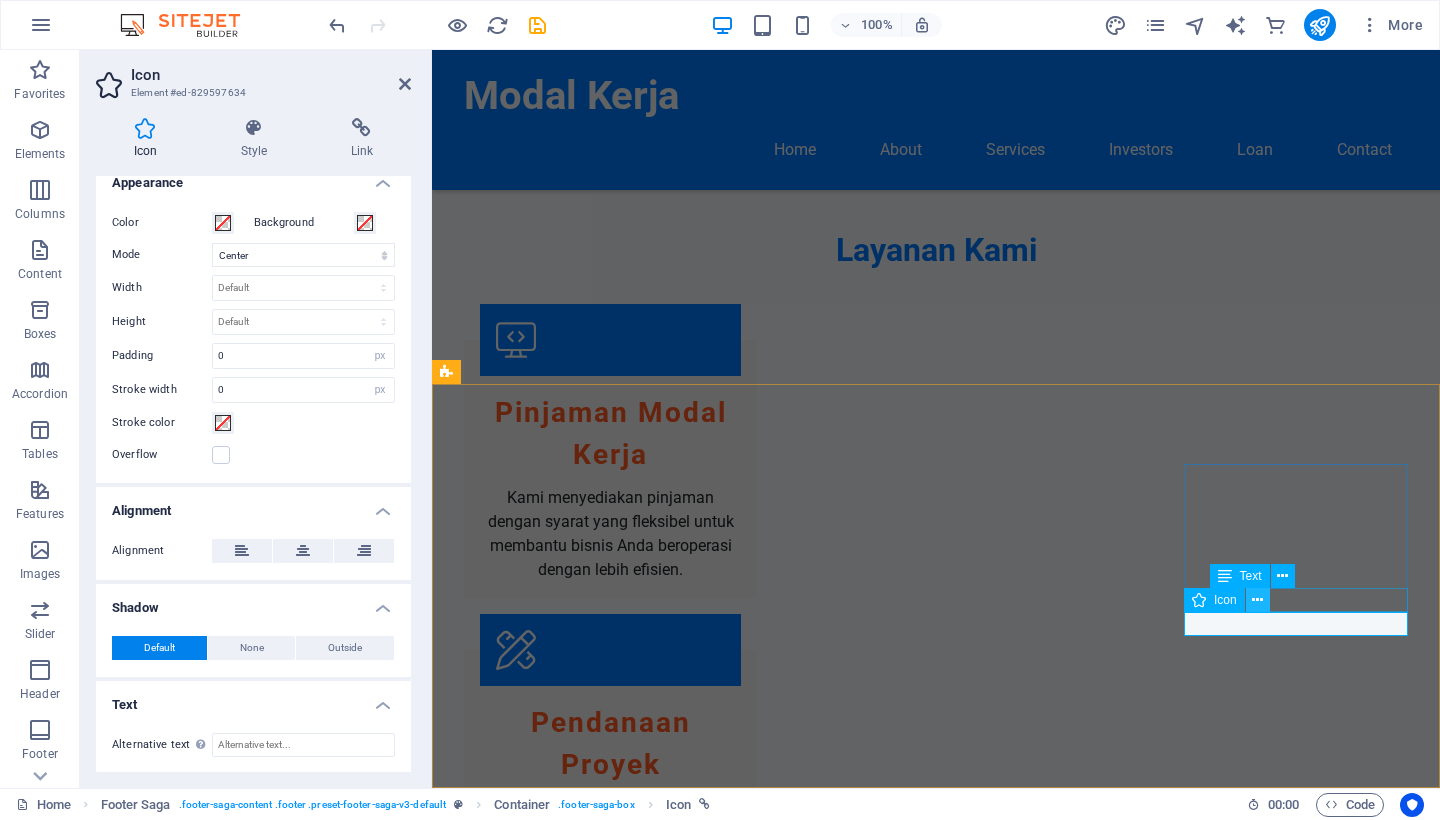click at bounding box center [1257, 600] 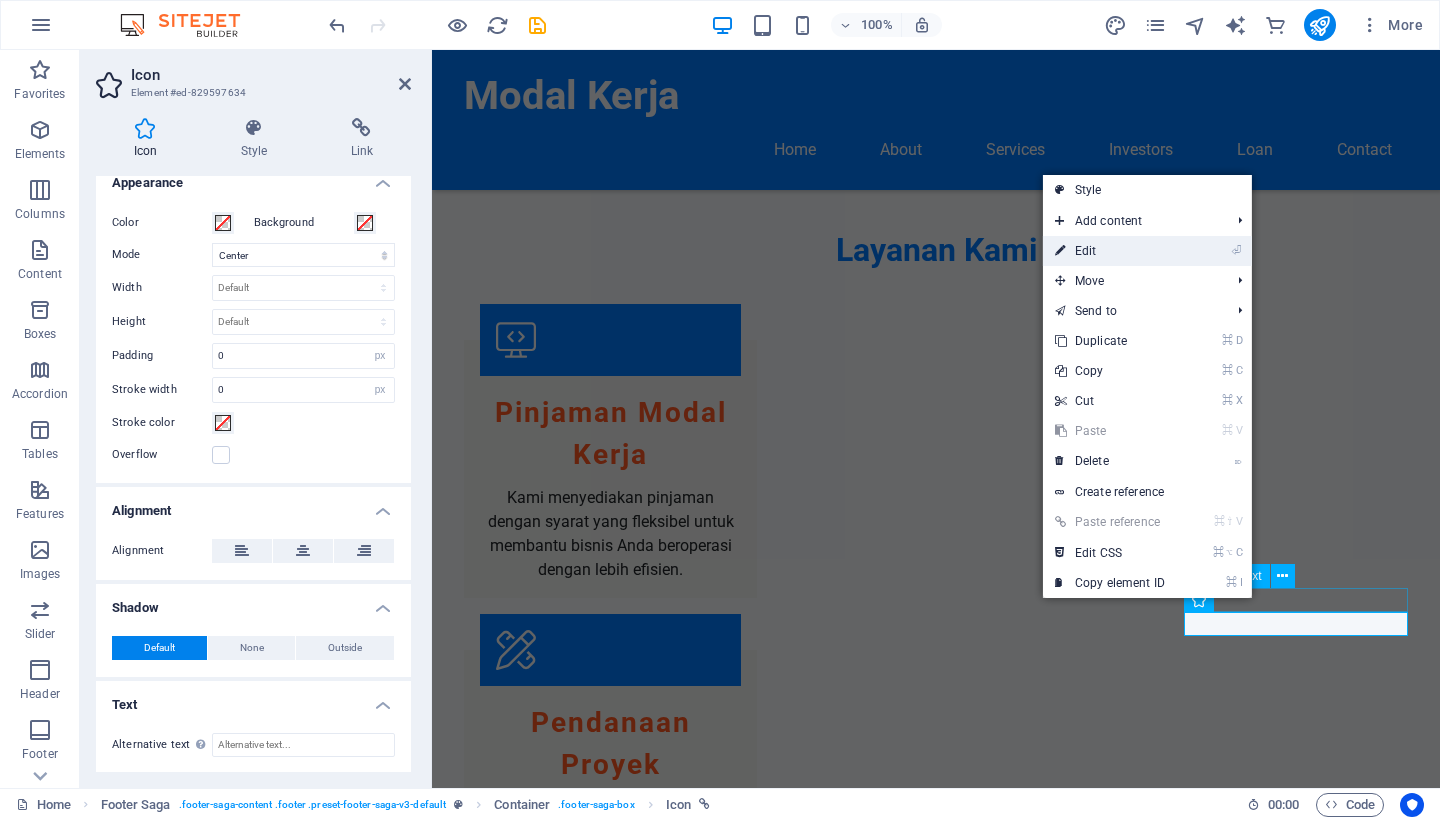 click on "⏎  Edit" at bounding box center (1110, 251) 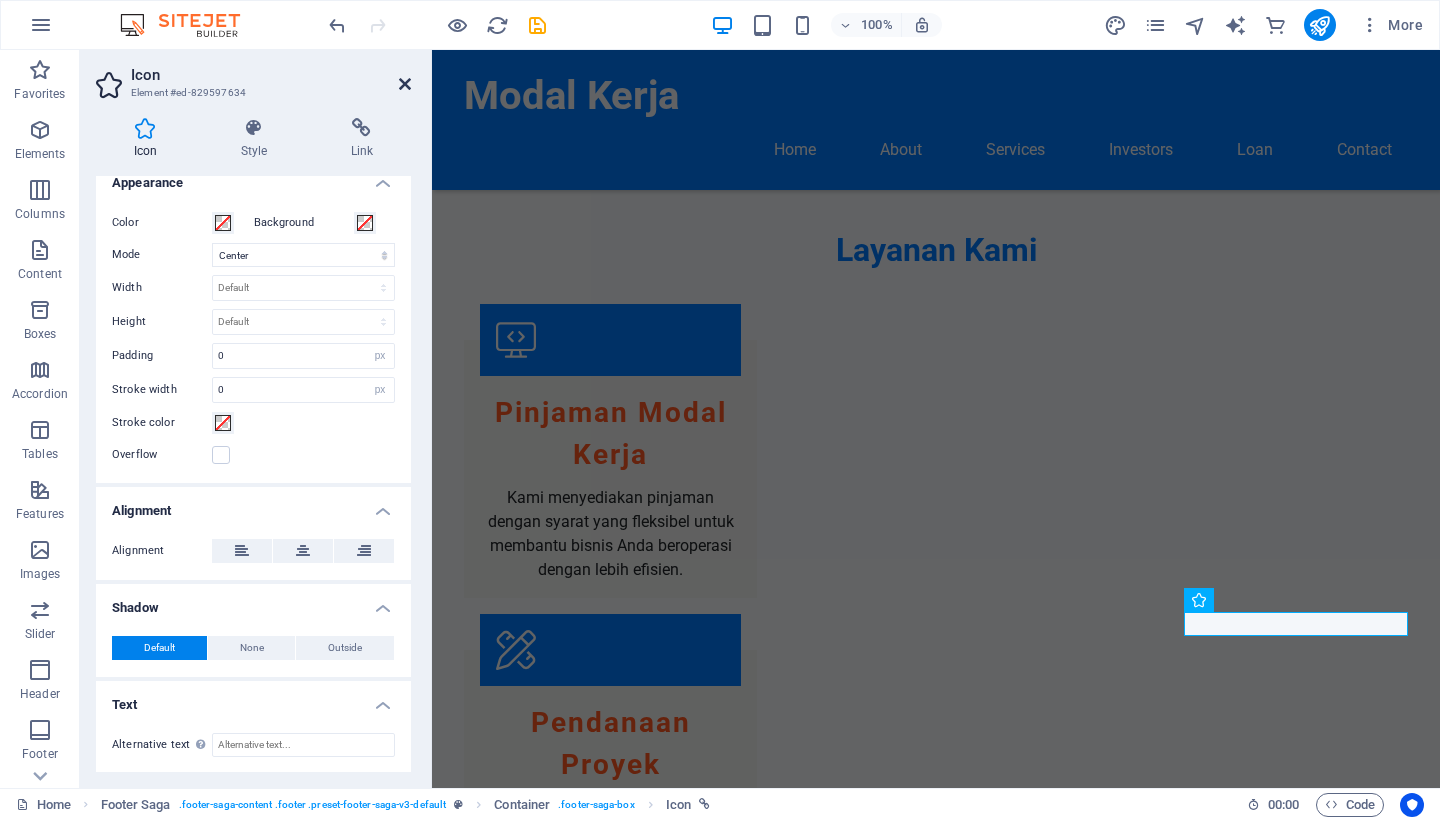 click at bounding box center [405, 84] 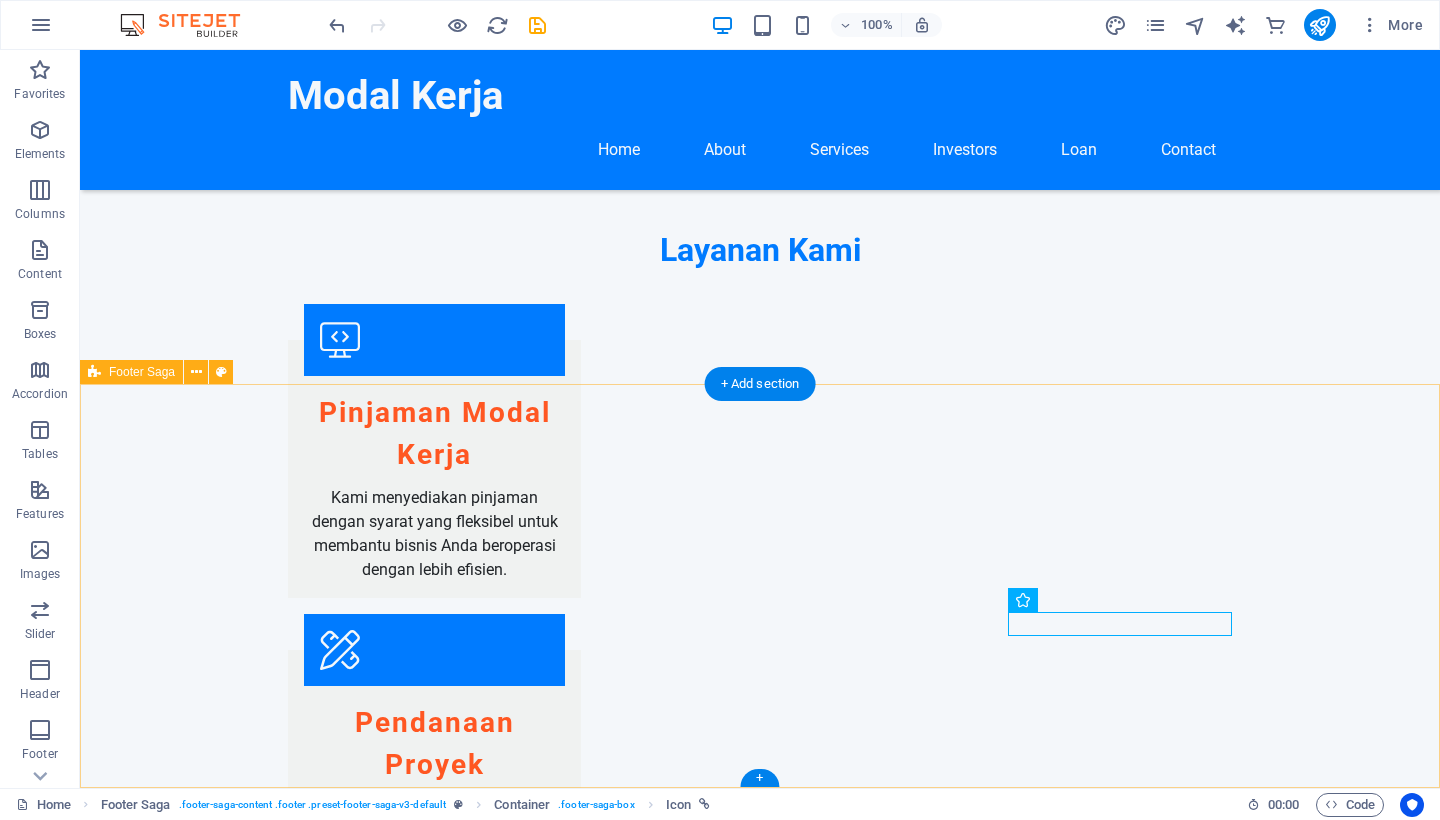 click on "Modal Kerja Modal Kerja menyediakan solusi pembiayaan bisnis yang handal. Kami berkomitmen untuk membantu klien kami mencapai tujuan finansial dengan layanan yang berkualitas. Contact Jl. [STREET] Kel [NEIGHBORHOOD] Kec. [DISTRICT] [POSTAL_CODE]   [CITY] Phone:  [PHONE] Mobile:  [PHONE] Email:  [EMAIL] Navigation Home About Services Team Contact Legal Notice Privacy Policy Social Media Platforms Facebook X" at bounding box center (760, 2390) 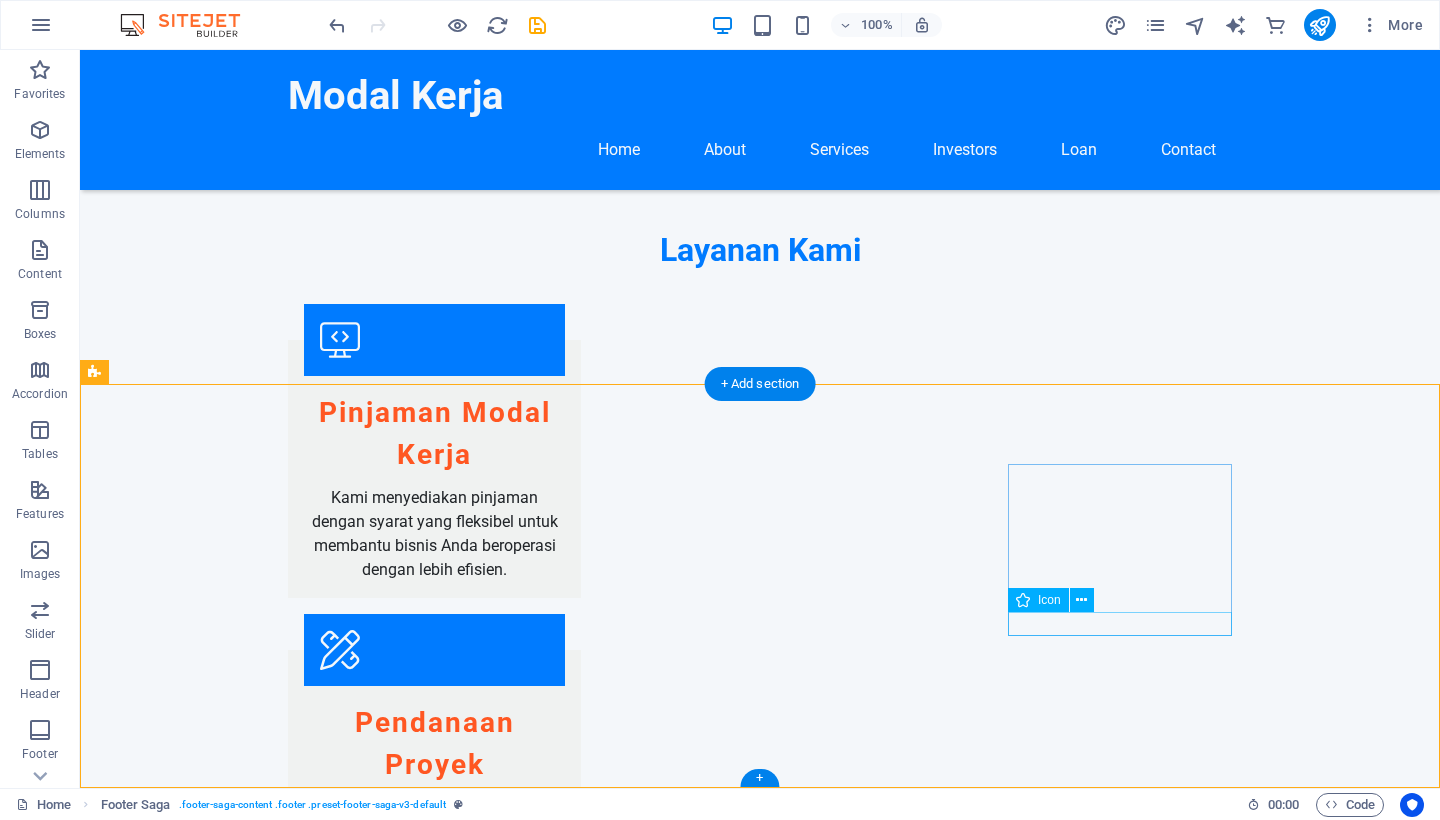 click at bounding box center (208, 2848) 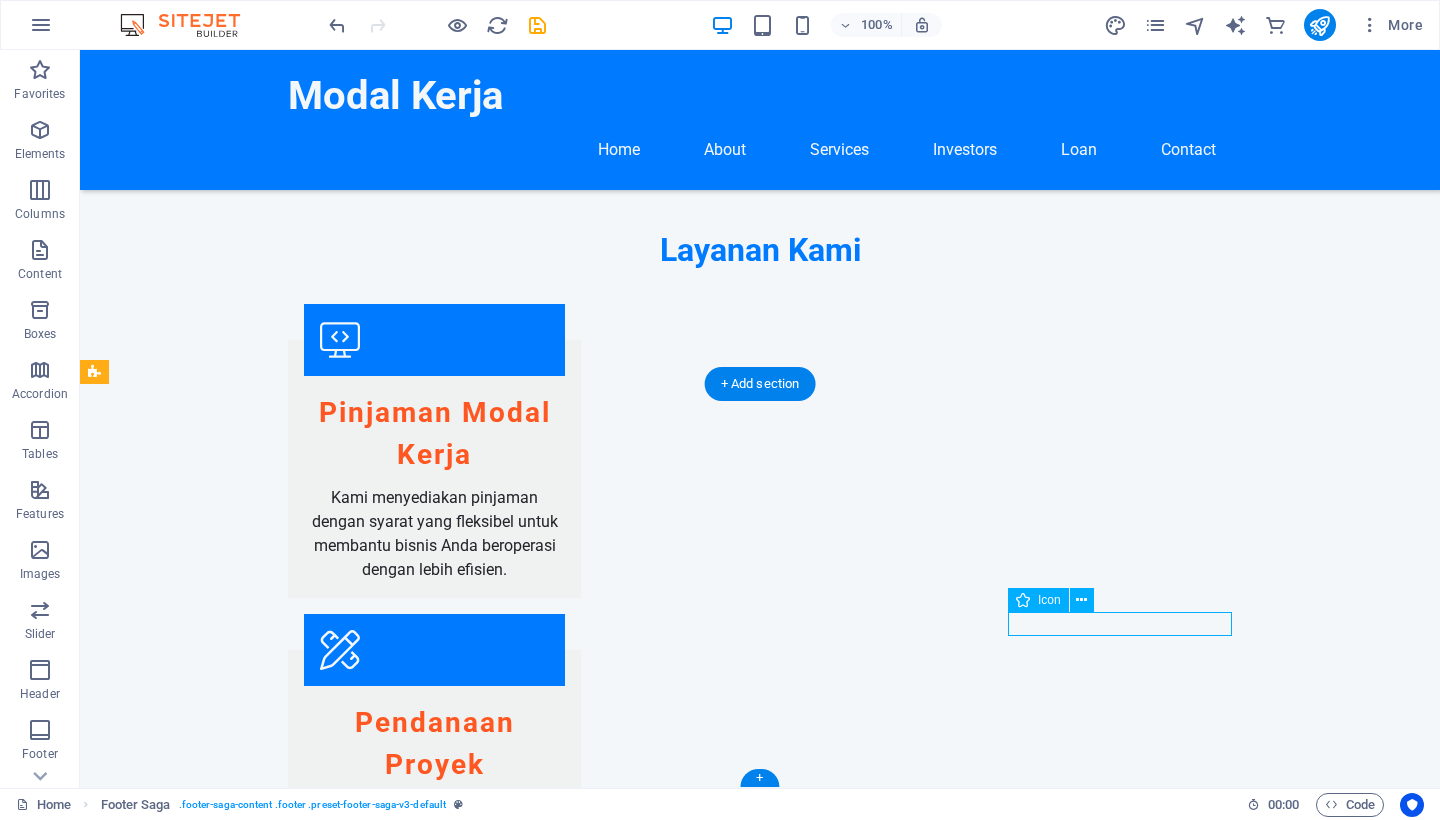 click at bounding box center [208, 2848] 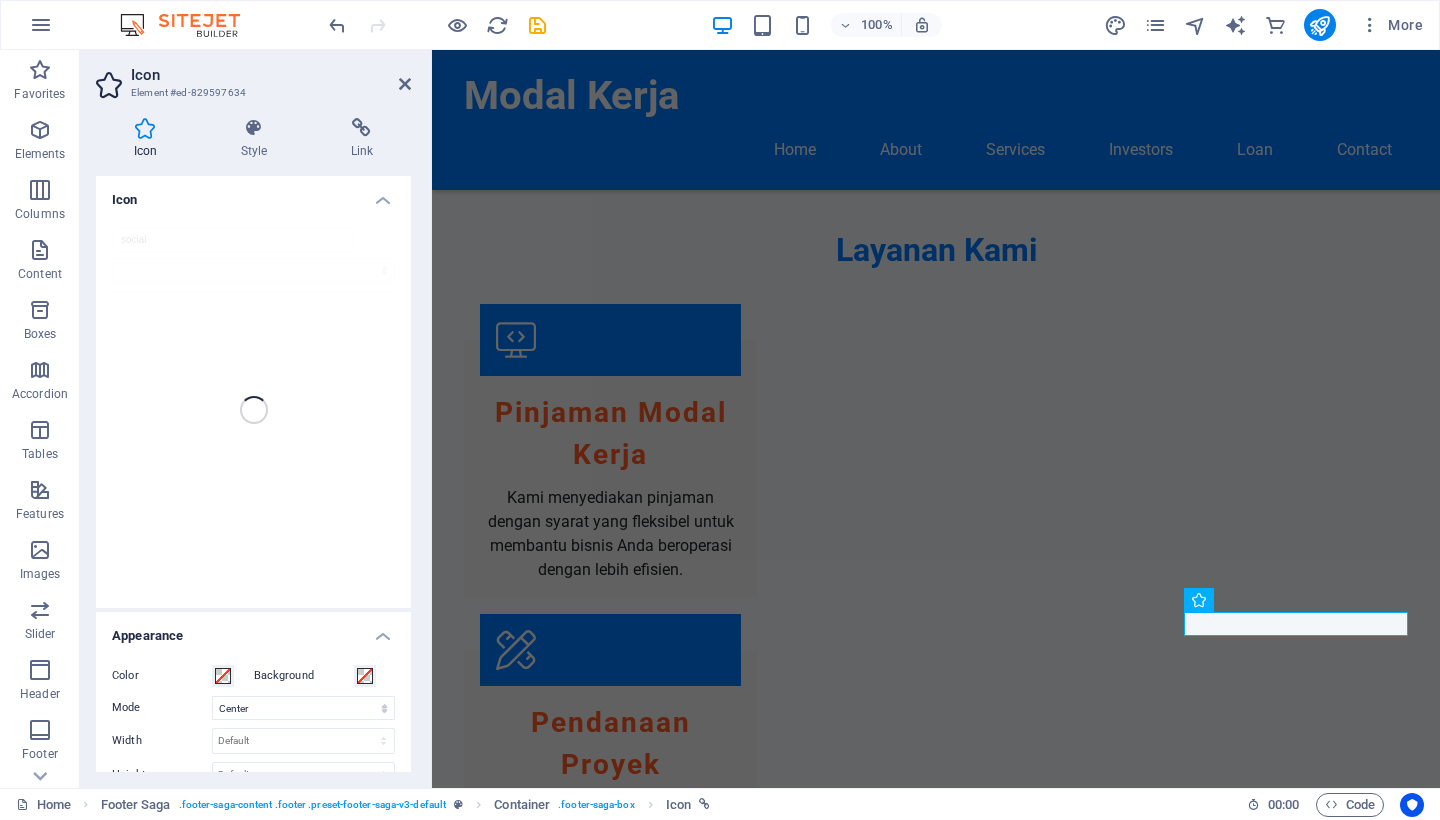 scroll, scrollTop: 0, scrollLeft: 0, axis: both 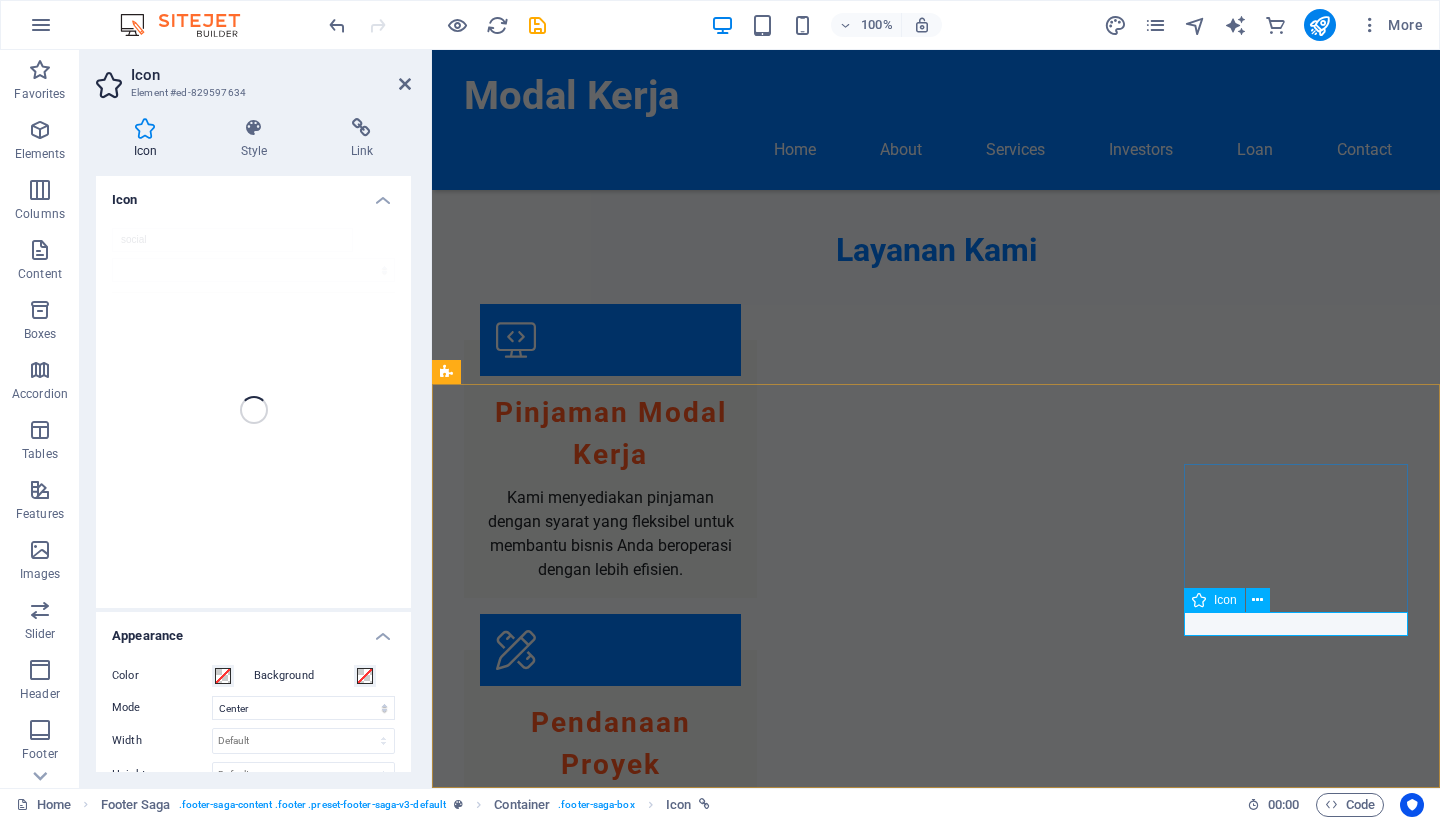 click at bounding box center [560, 2848] 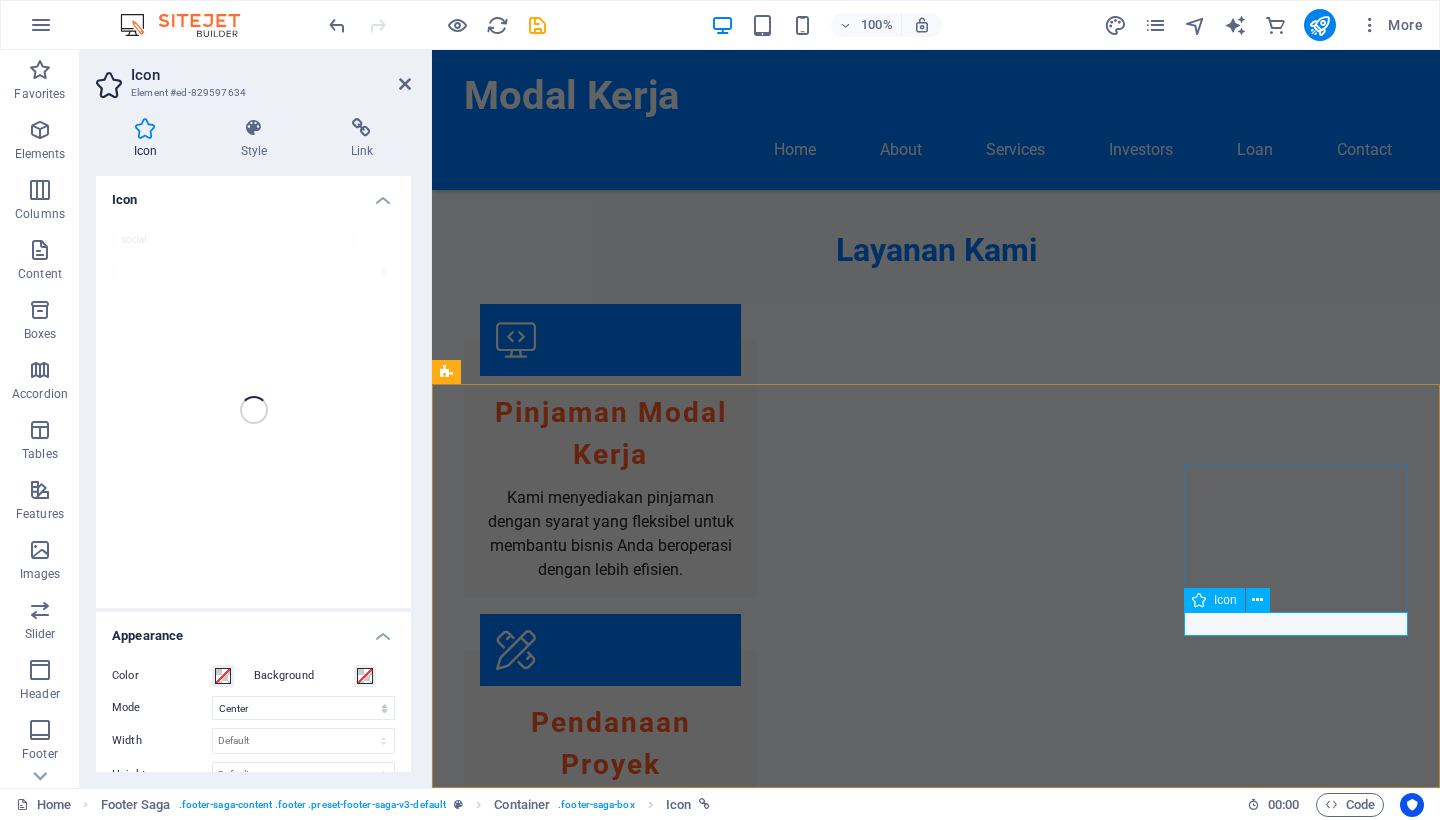 click at bounding box center (560, 2848) 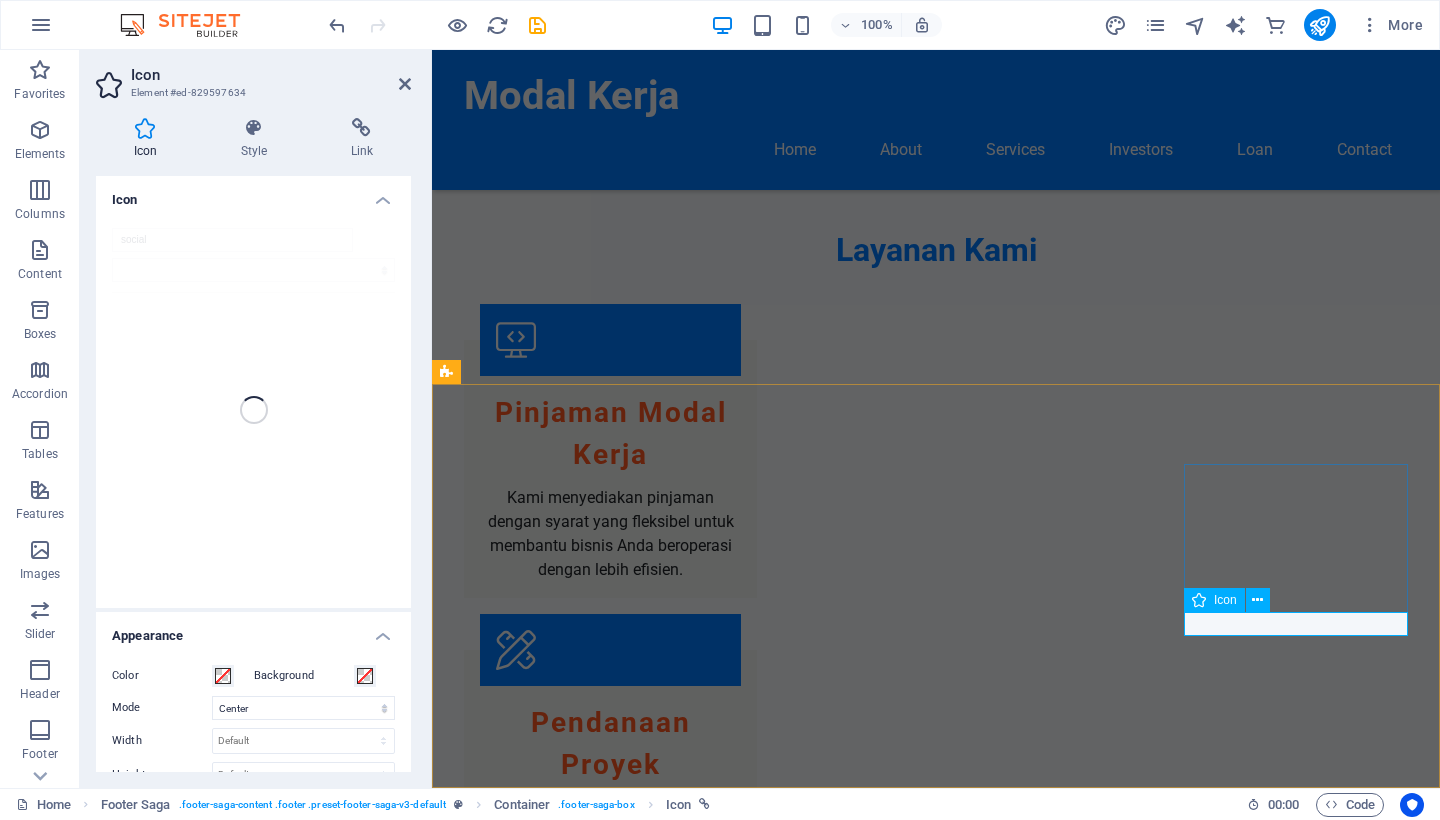 click at bounding box center [560, 2848] 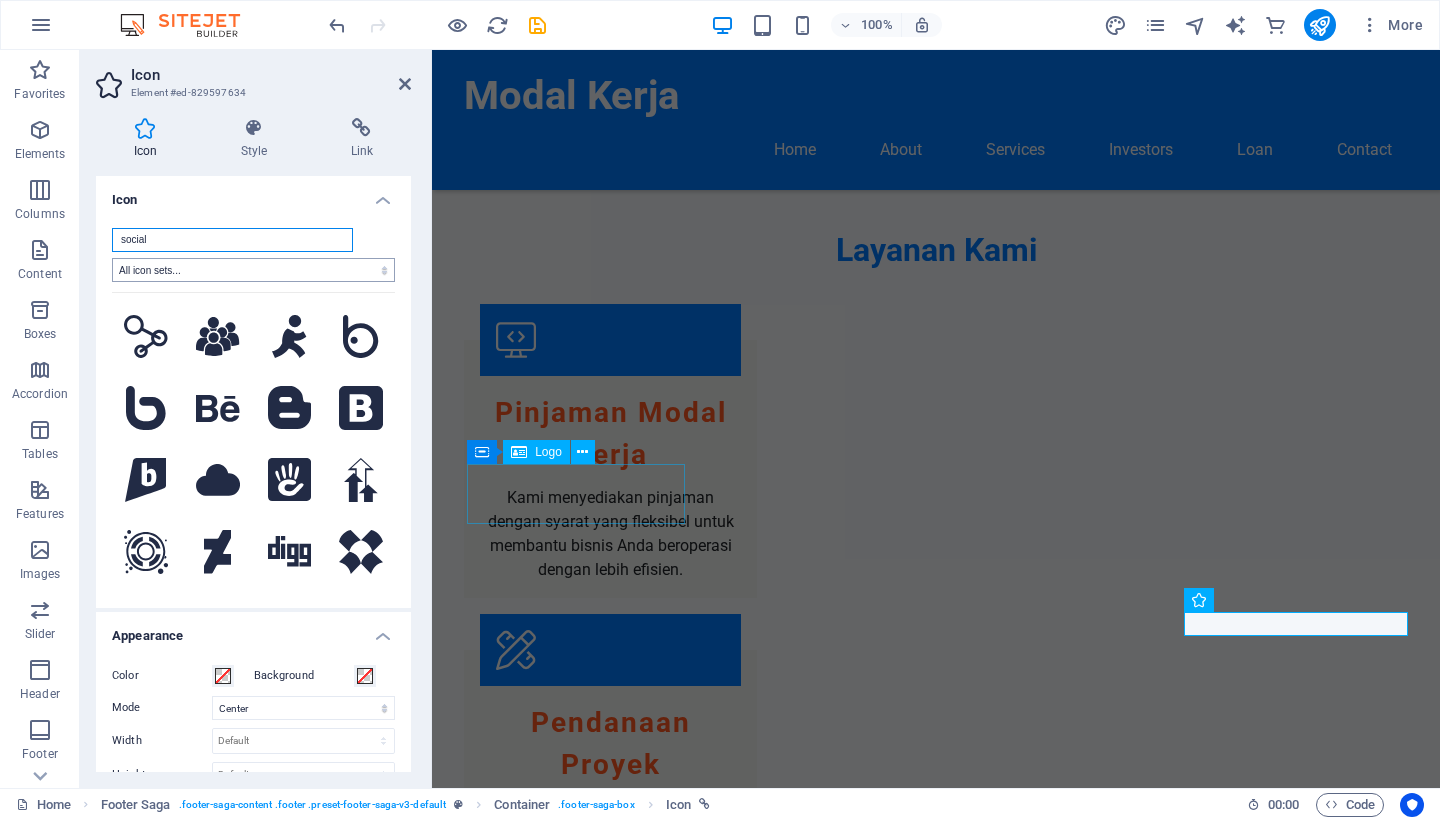 scroll, scrollTop: 0, scrollLeft: 0, axis: both 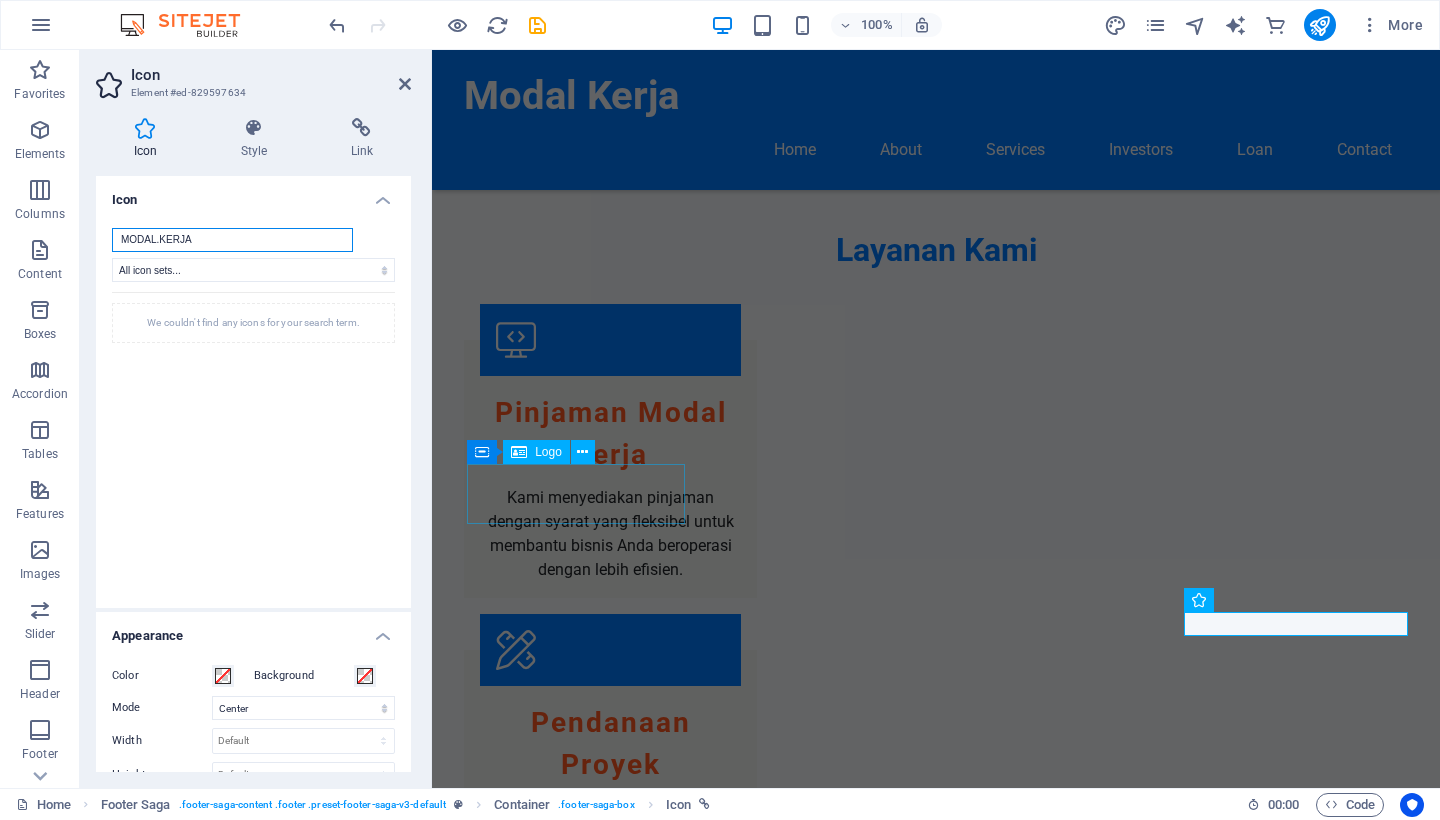 type on "MODAL.KERJA" 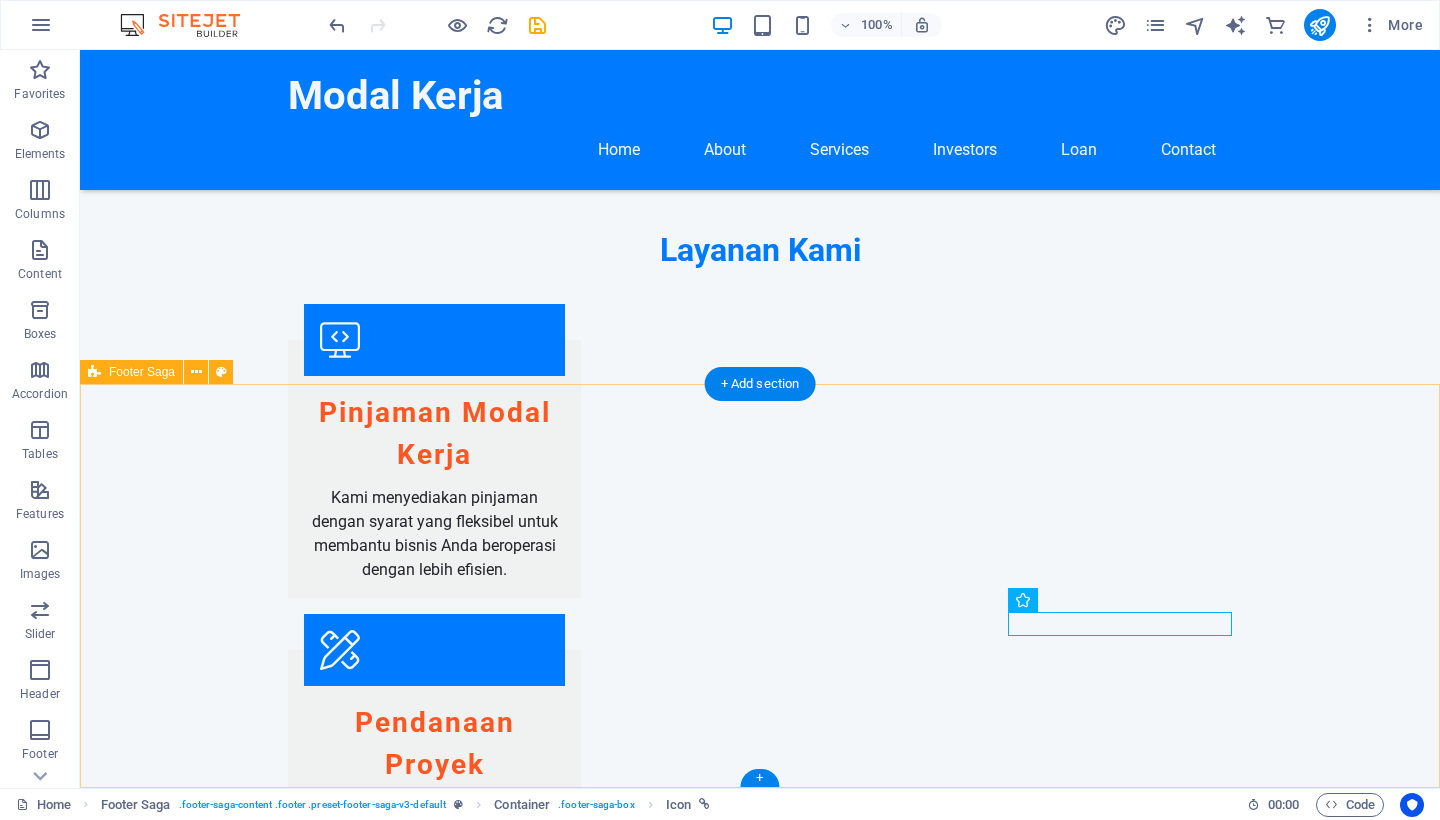 click on "Modal Kerja Modal Kerja menyediakan solusi pembiayaan bisnis yang handal. Kami berkomitmen untuk membantu klien kami mencapai tujuan finansial dengan layanan yang berkualitas. Contact Jl. [STREET] Kel [NEIGHBORHOOD] Kec. [DISTRICT] [POSTAL_CODE]   [CITY] Phone:  [PHONE] Mobile:  [PHONE] Email:  [EMAIL] Navigation Home About Services Team Contact Legal Notice Privacy Policy Social Media Platforms Facebook X" at bounding box center [760, 2390] 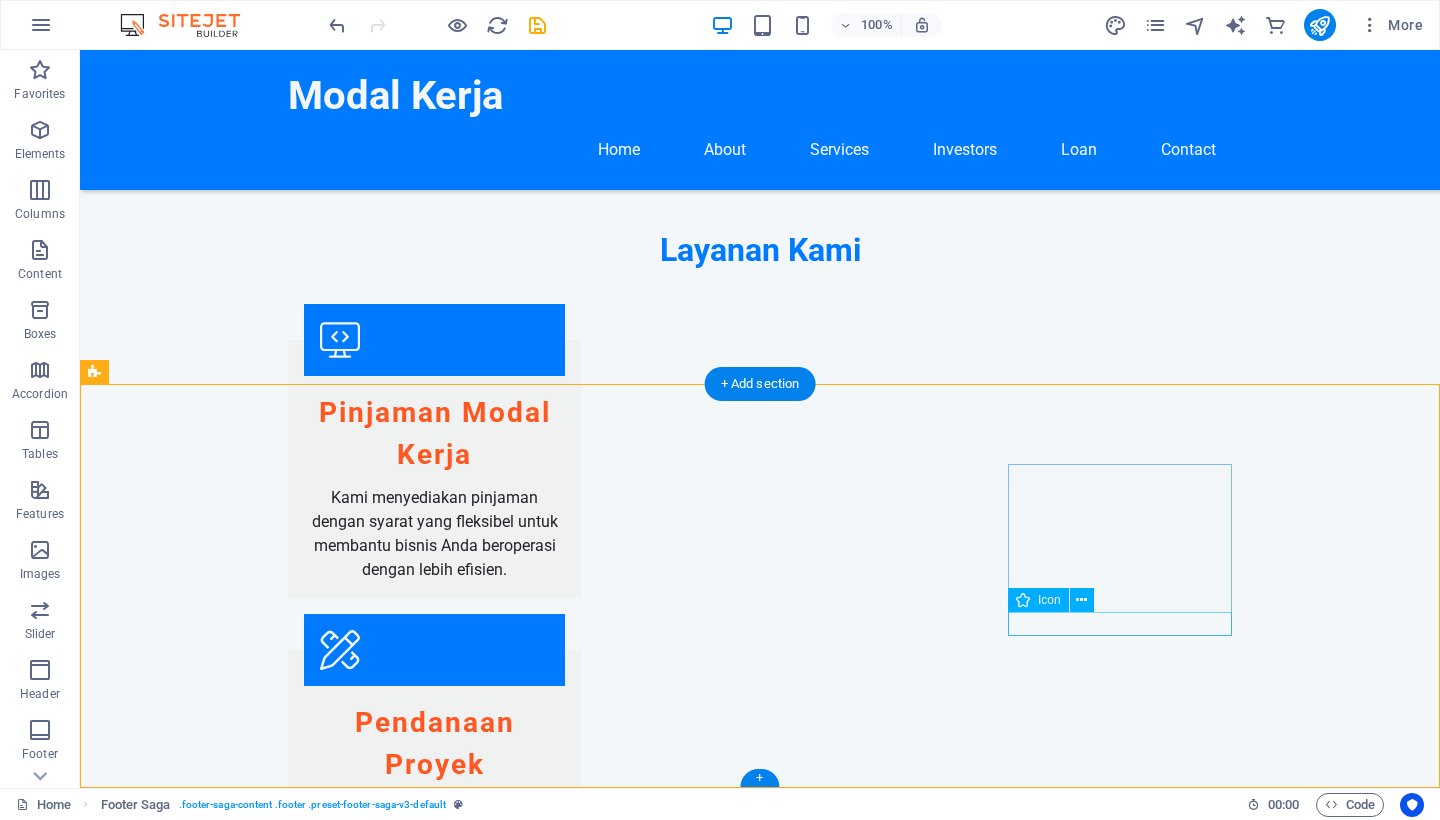 click at bounding box center [208, 2848] 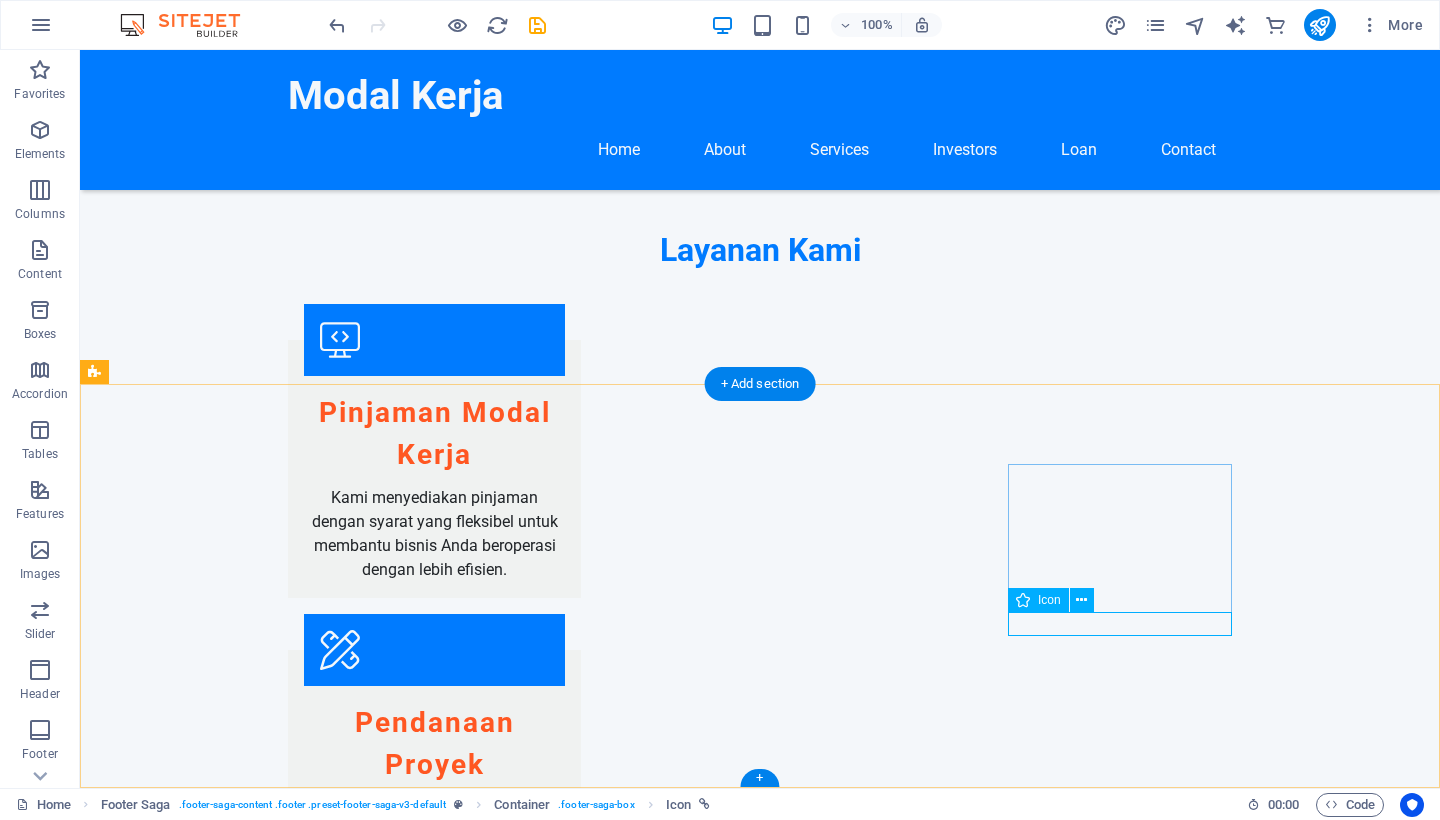 click on "Icon" at bounding box center [1049, 600] 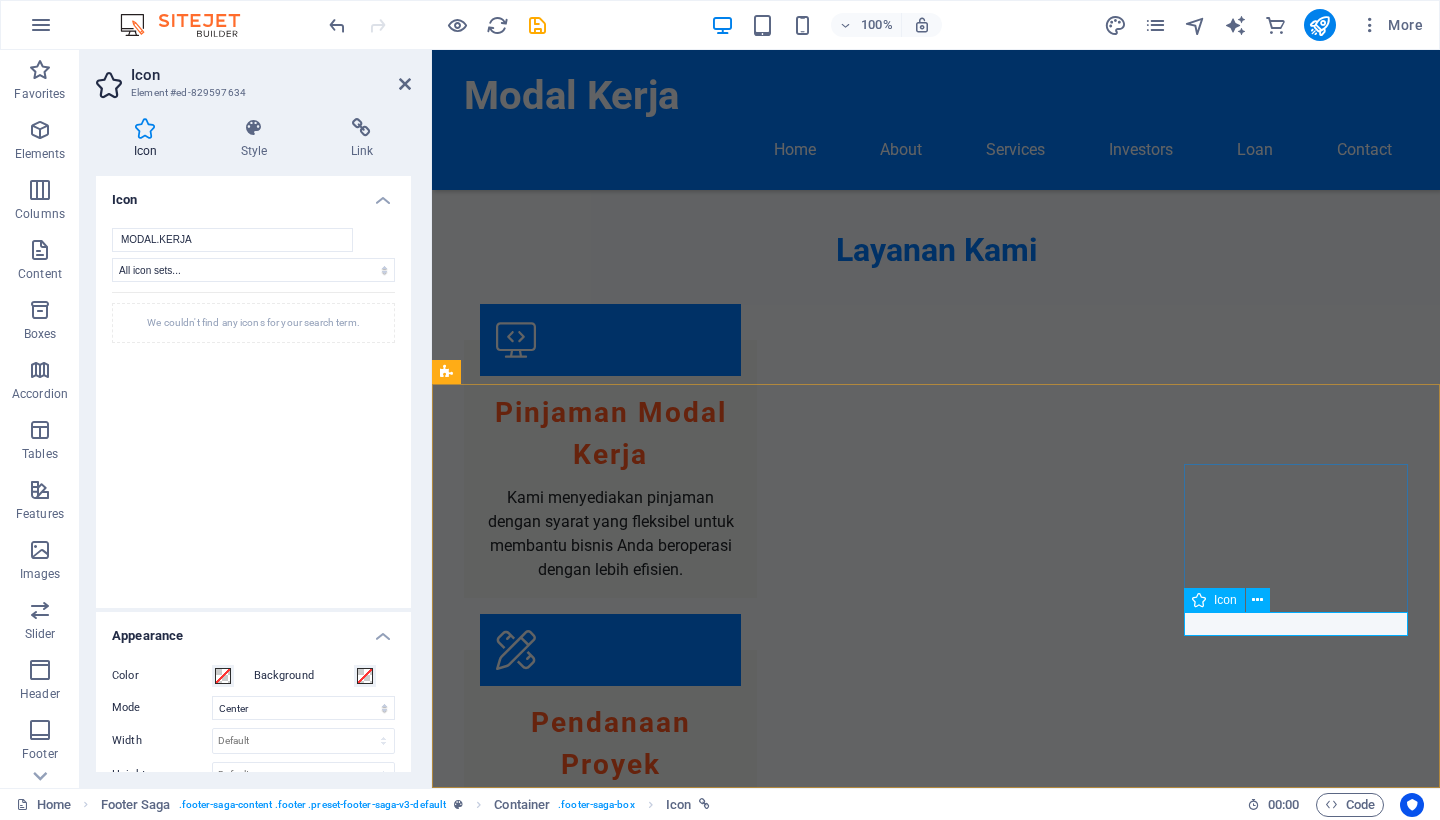 click at bounding box center [560, 2848] 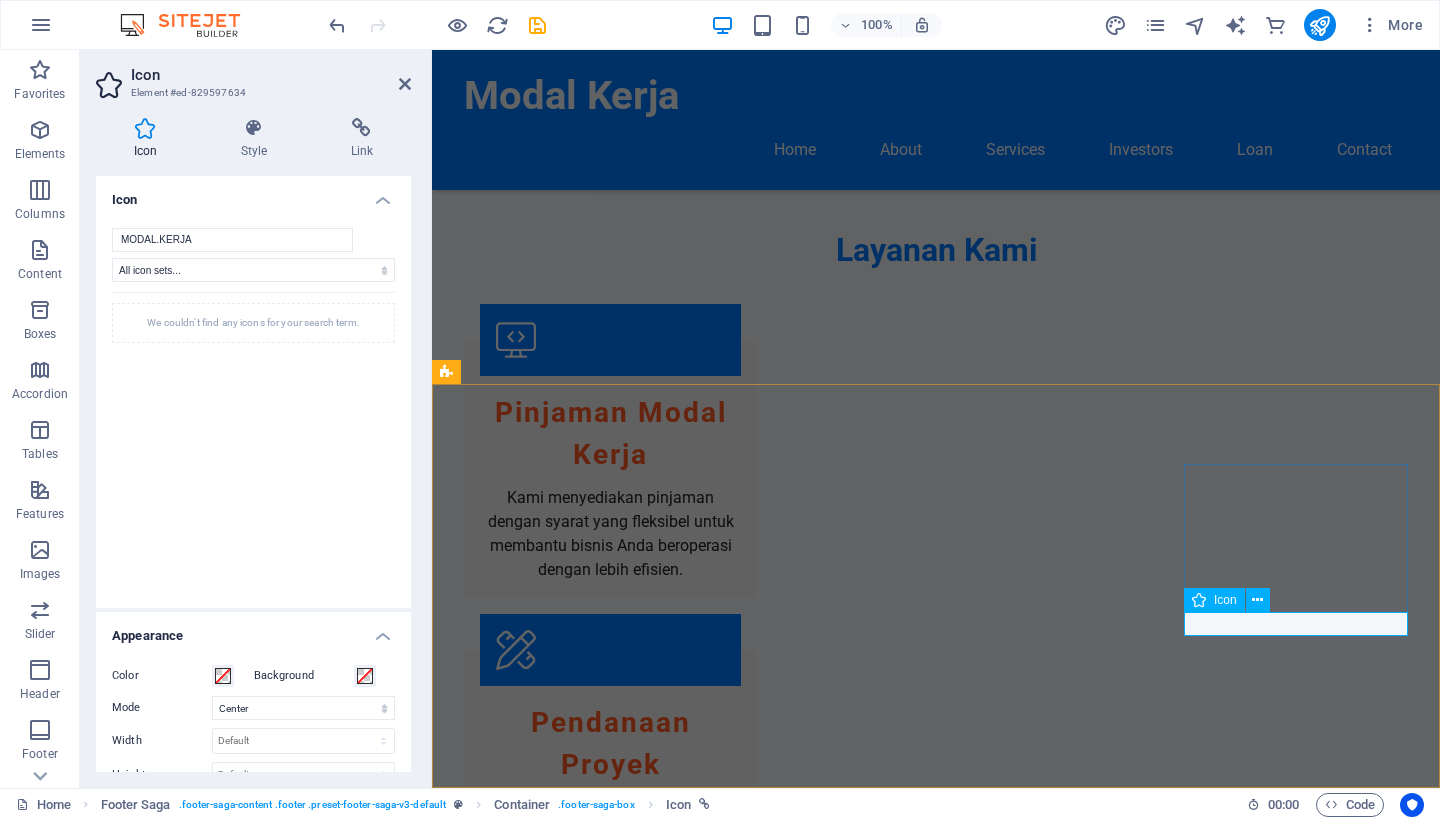 click at bounding box center (560, 2848) 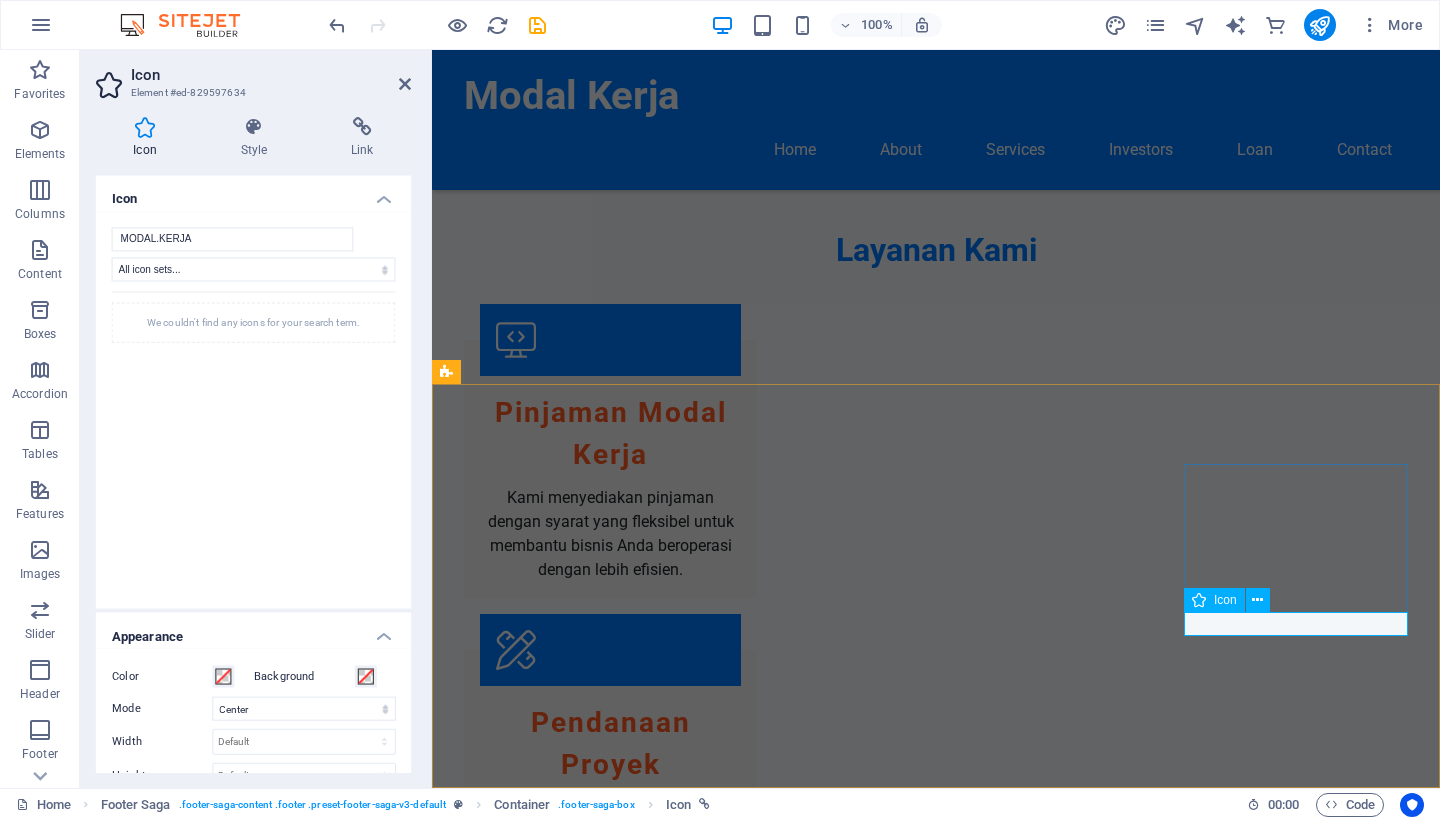 click at bounding box center (560, 2848) 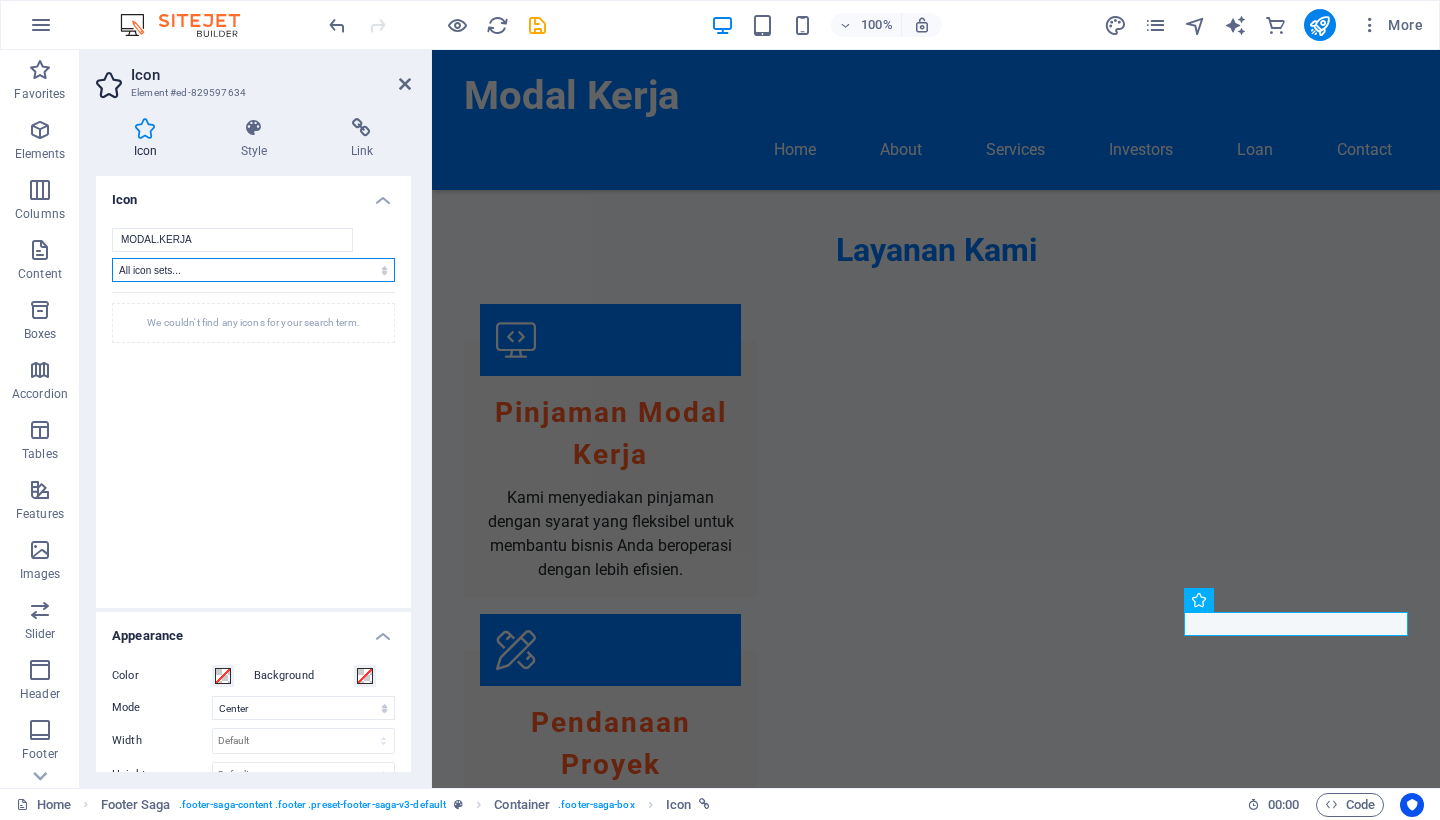 scroll, scrollTop: 0, scrollLeft: 0, axis: both 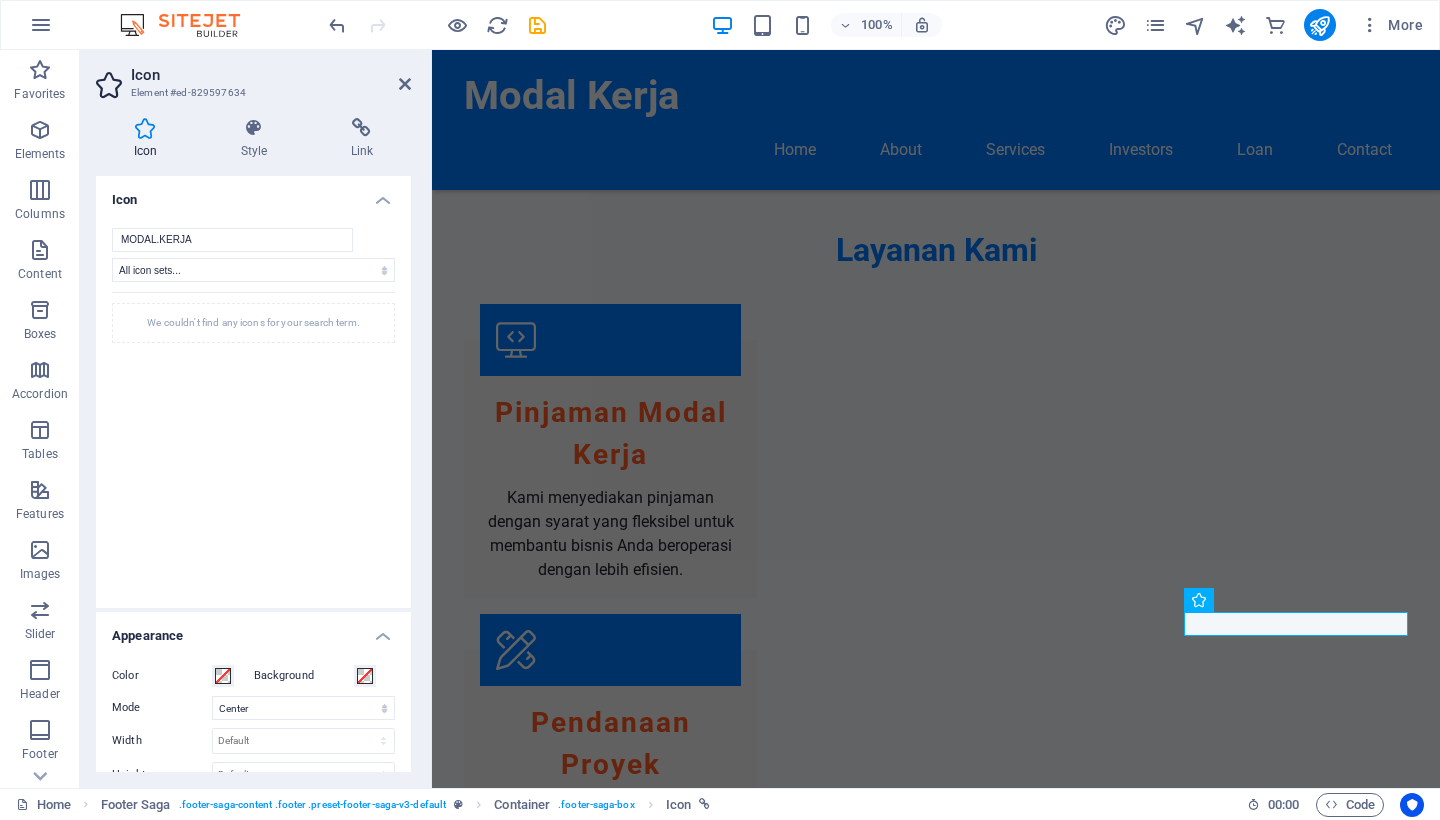 click on "Icon" at bounding box center [253, 194] 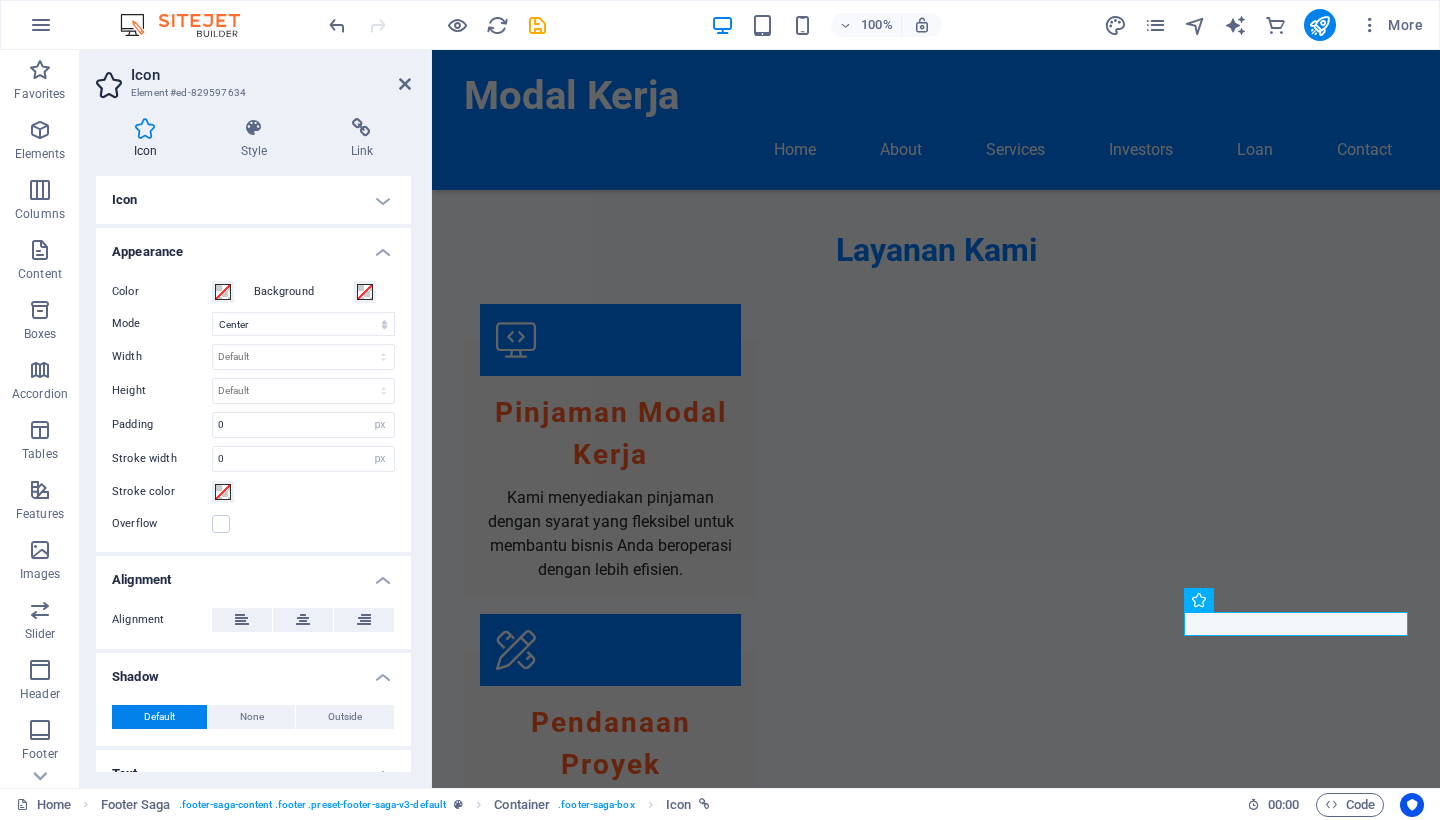 click on "Appearance" at bounding box center [253, 246] 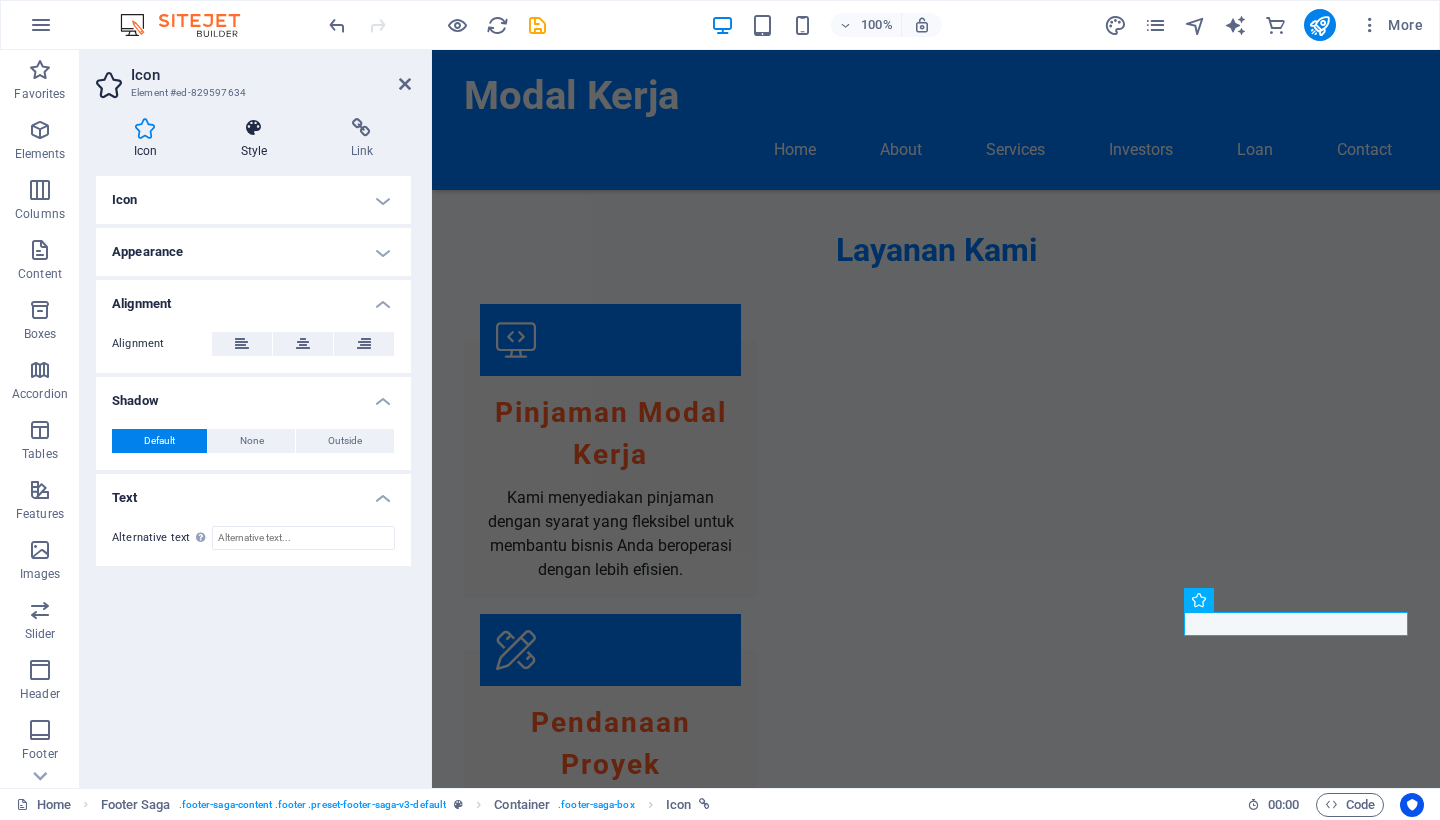 click at bounding box center [254, 128] 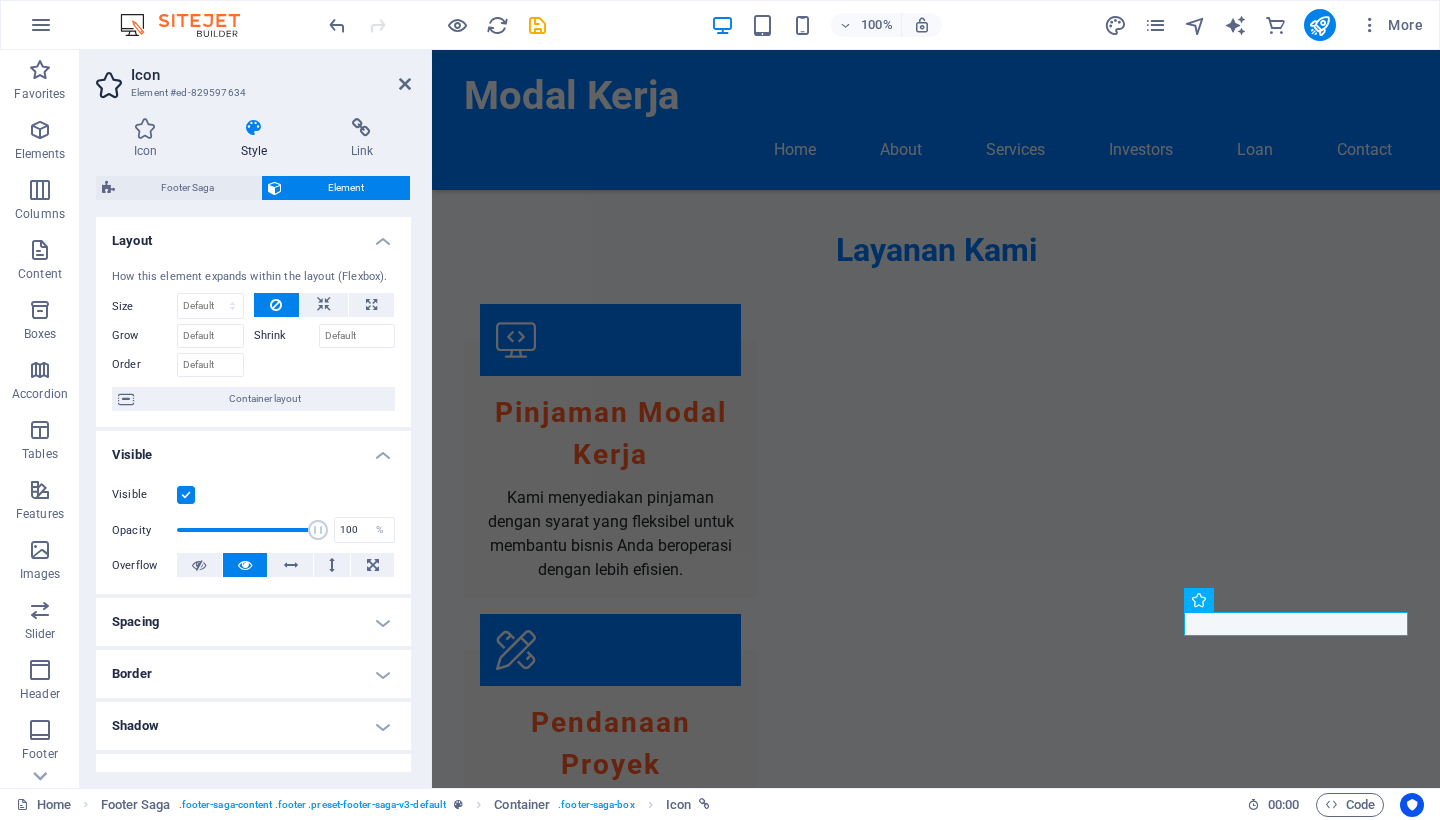 scroll, scrollTop: 0, scrollLeft: 0, axis: both 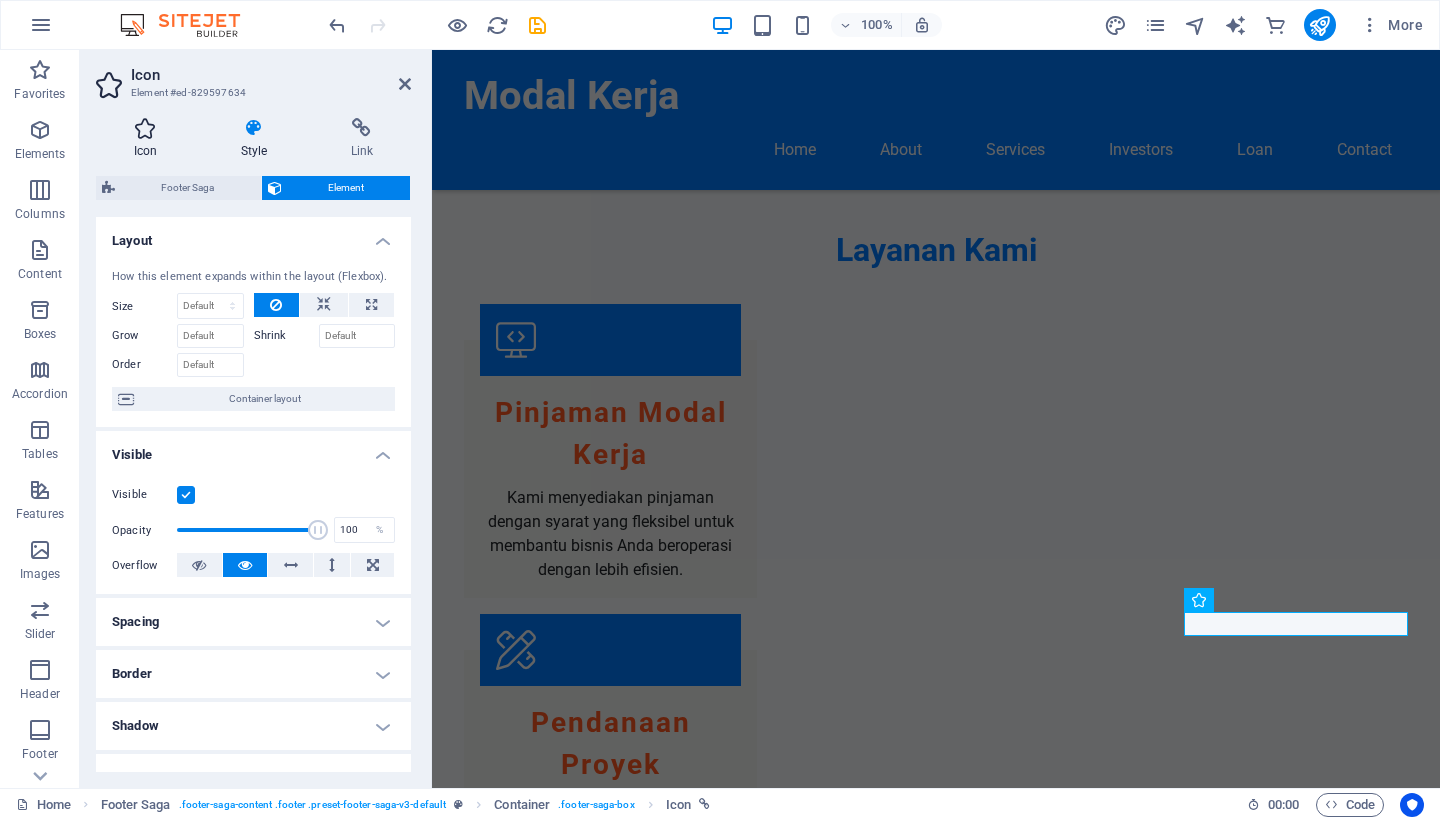 click at bounding box center [145, 128] 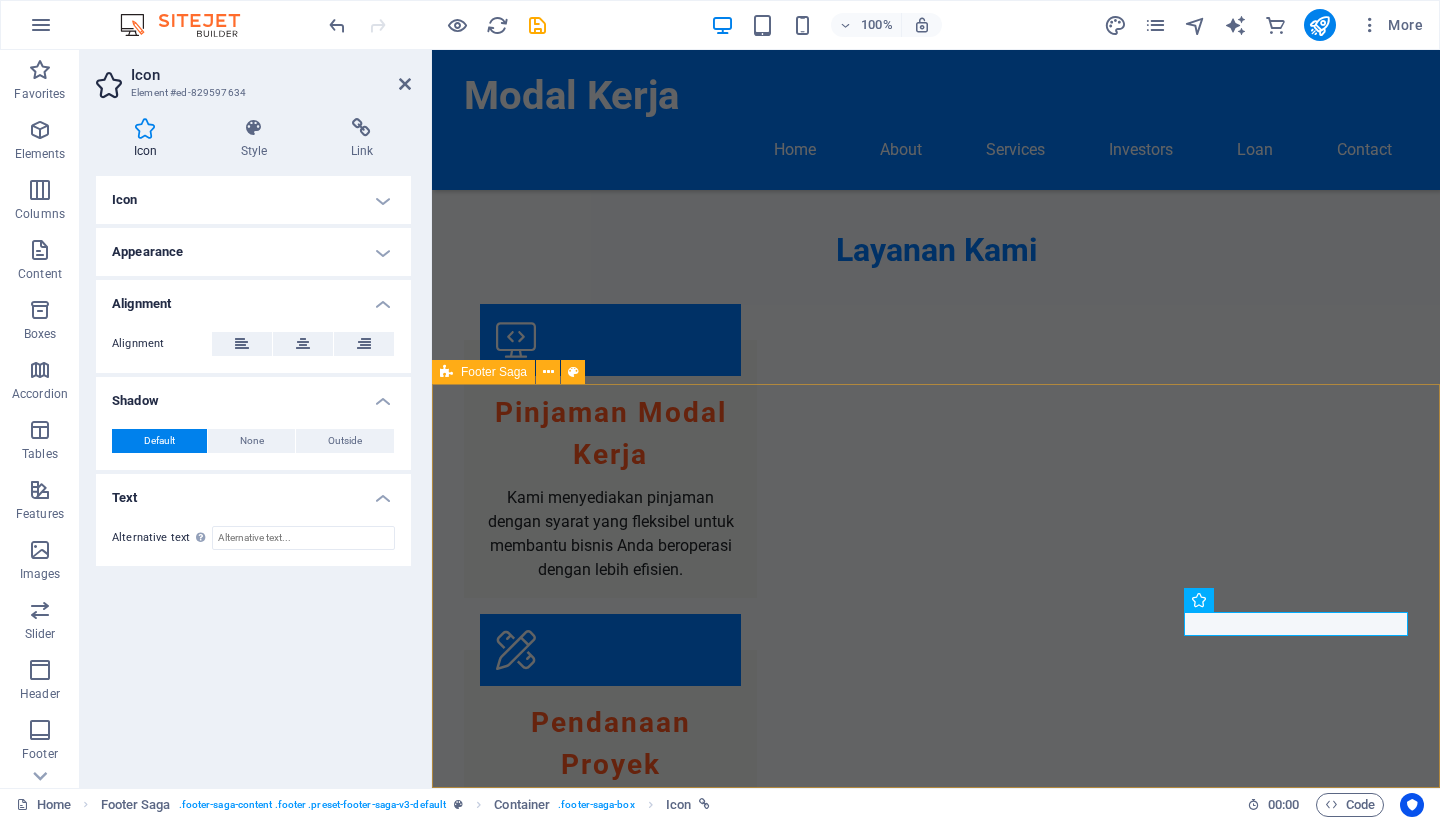 click on "Modal Kerja Modal Kerja menyediakan solusi pembiayaan bisnis yang handal. Kami berkomitmen untuk membantu klien kami mencapai tujuan finansial dengan layanan yang berkualitas. Contact Jl. [STREET] Kel [NEIGHBORHOOD] Kec. [DISTRICT] [POSTAL_CODE]   [CITY] Phone:  [PHONE] Mobile:  [PHONE] Email:  [EMAIL] Navigation Home About Services Team Contact Legal Notice Privacy Policy Social Media Platforms Facebook X" at bounding box center (936, 2390) 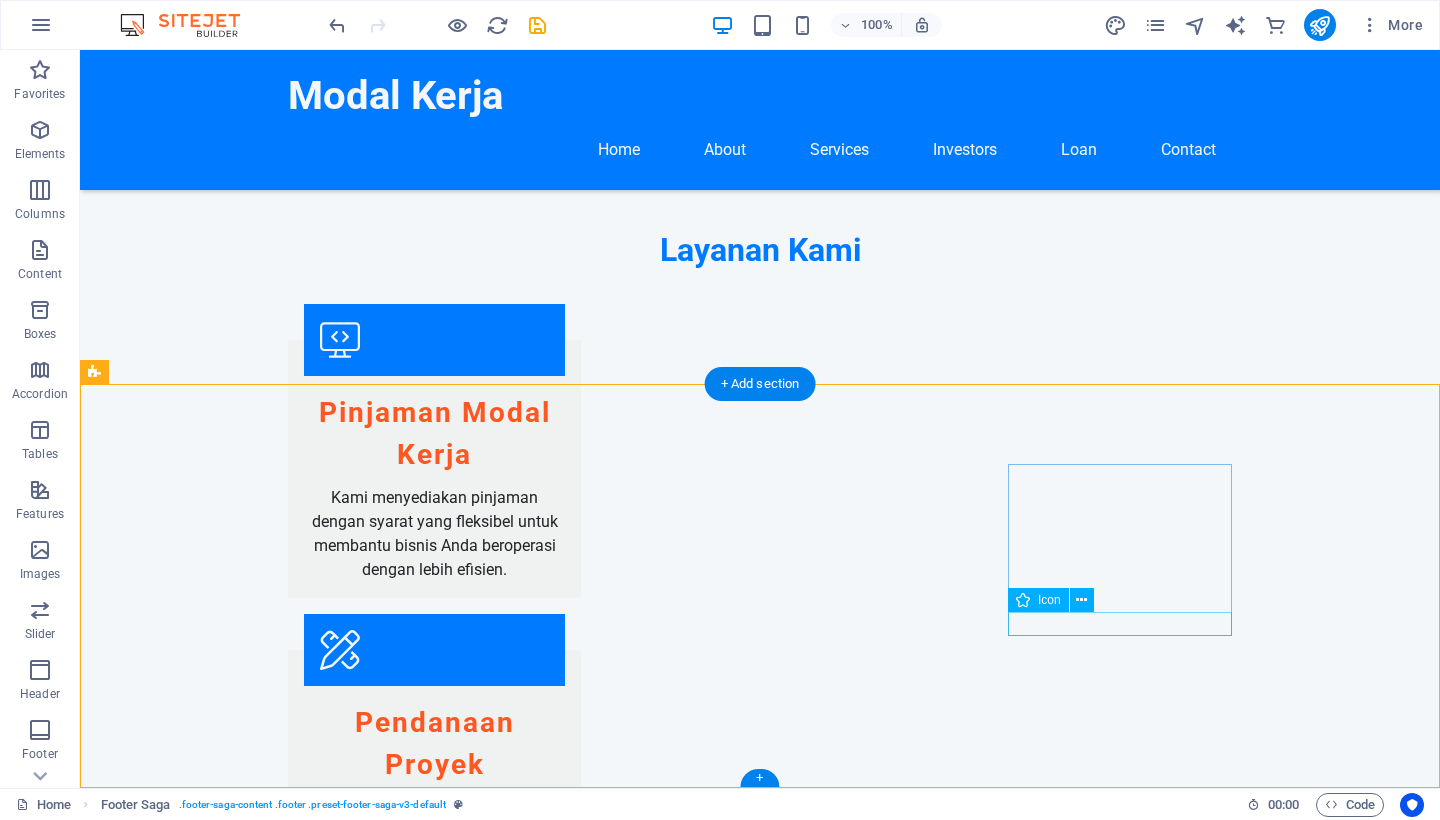 click at bounding box center (208, 2848) 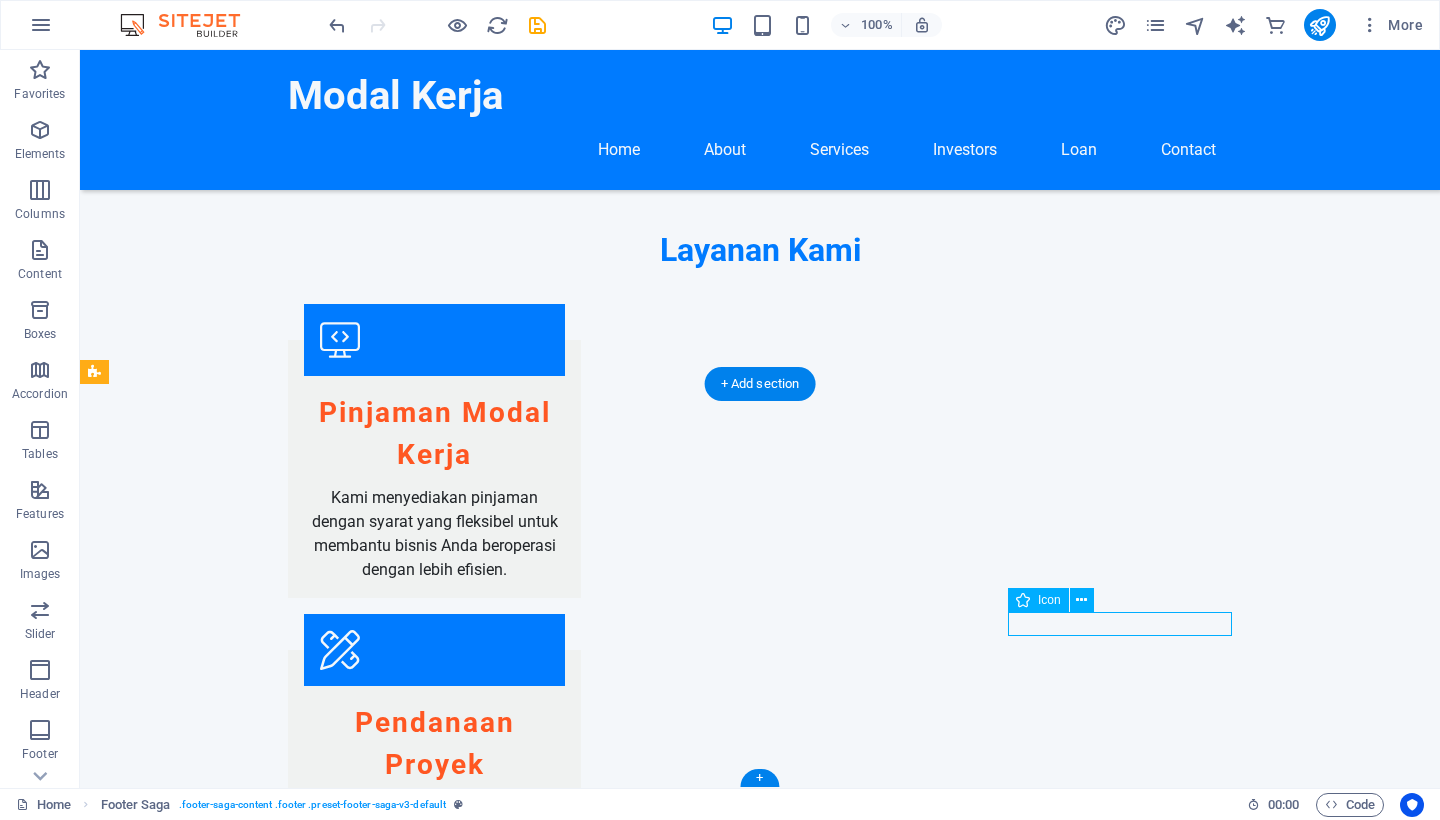 click at bounding box center [208, 2848] 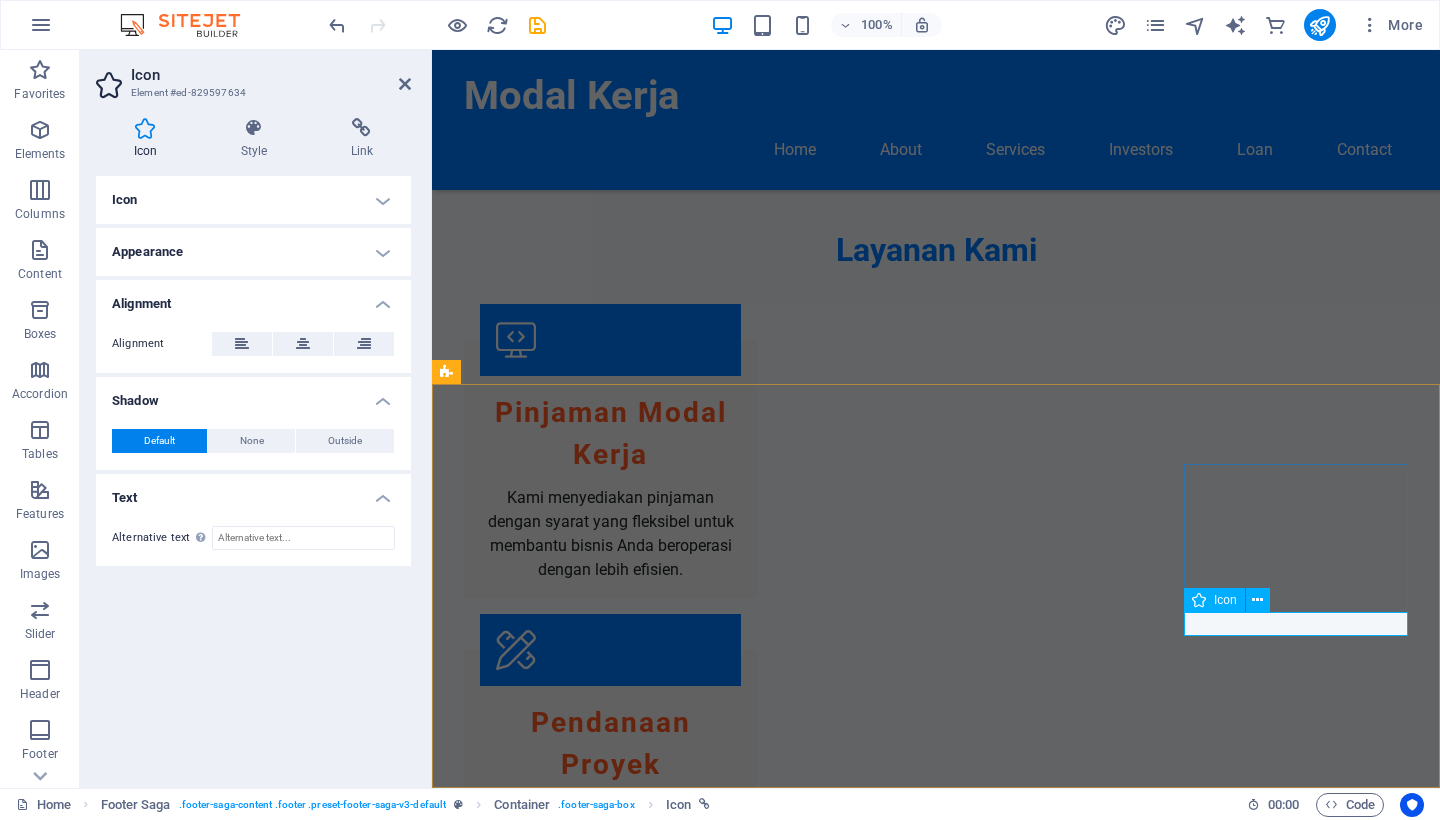 click at bounding box center [560, 2848] 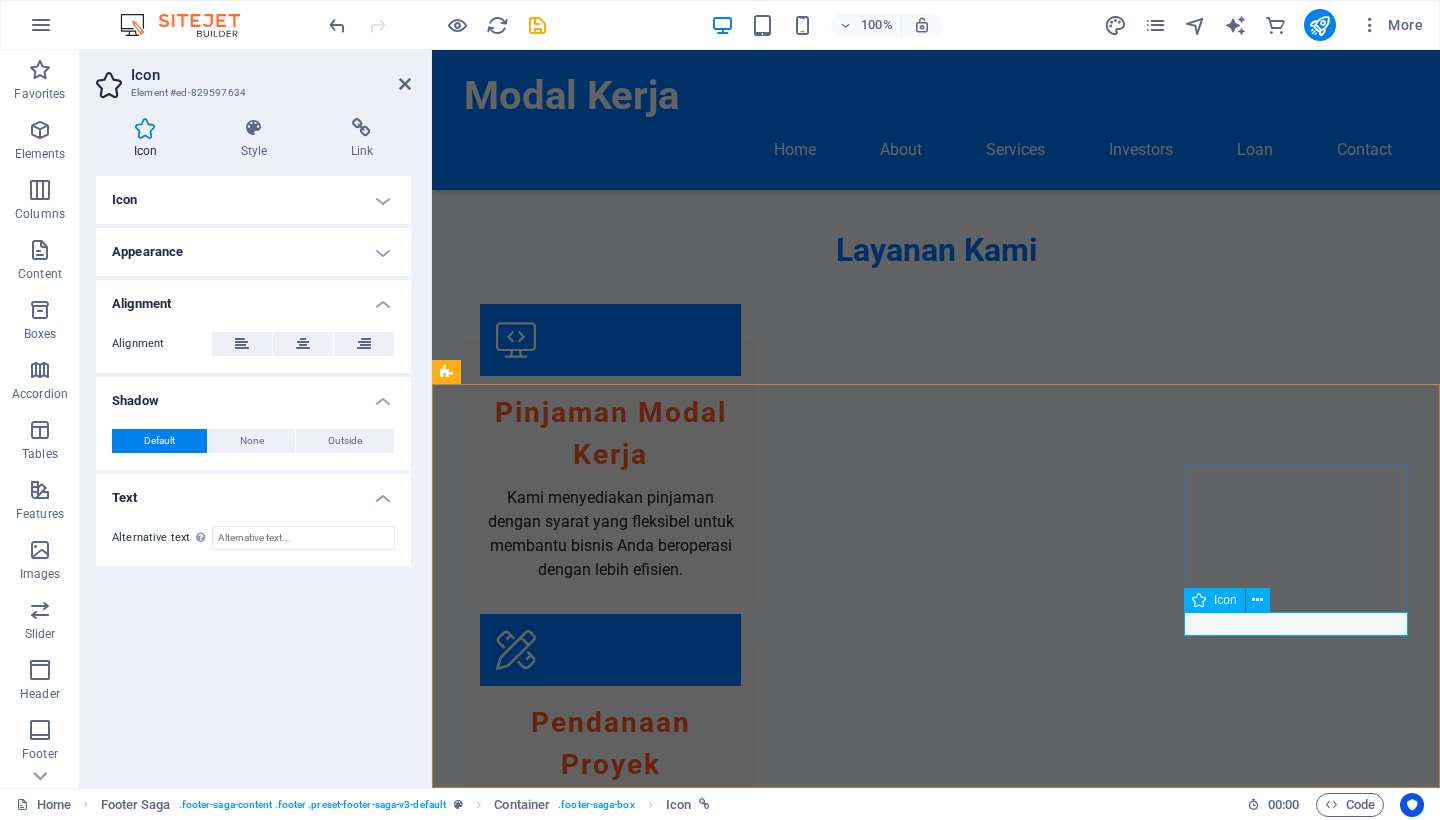 click at bounding box center (560, 2848) 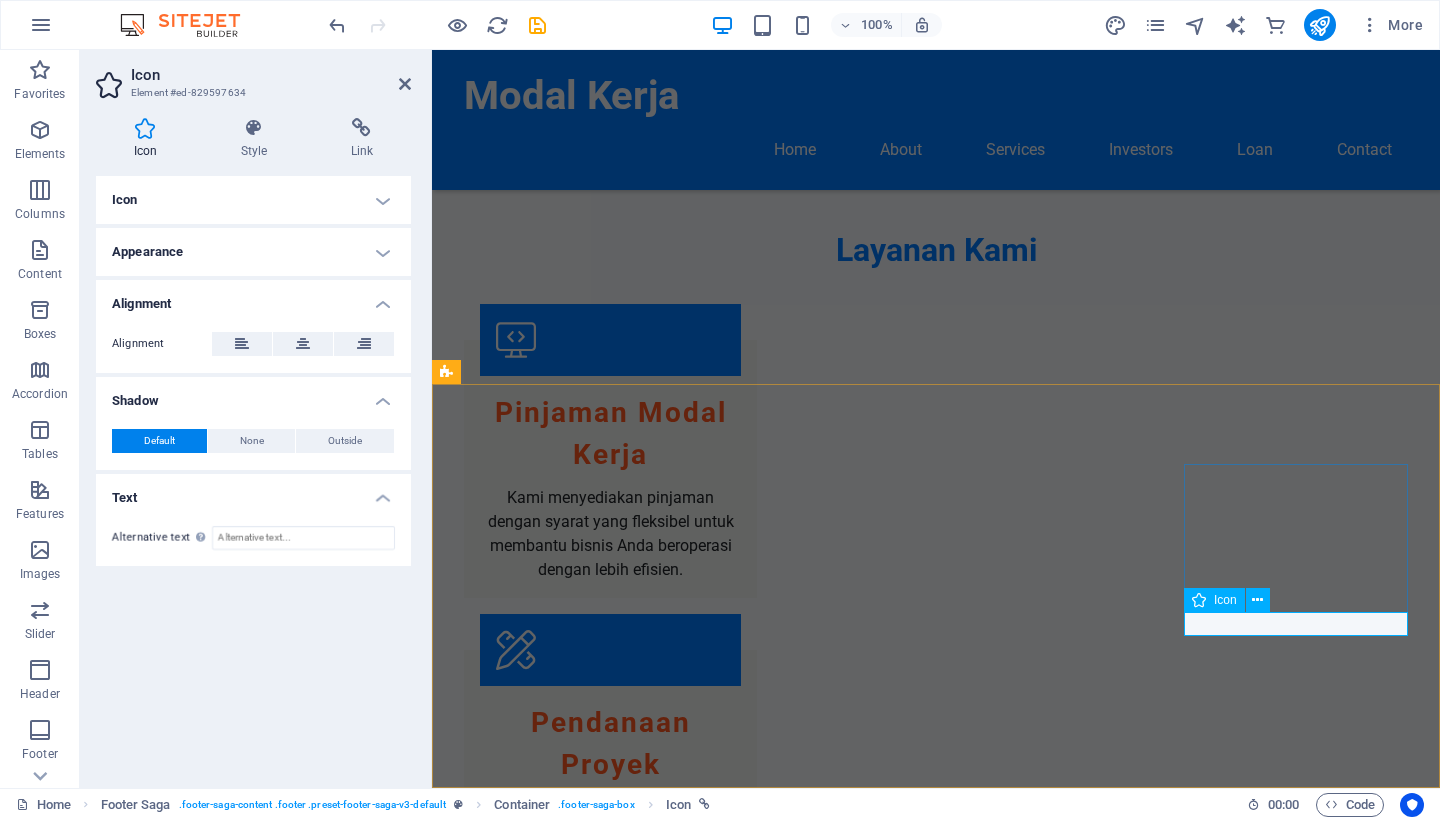 click at bounding box center [560, 2848] 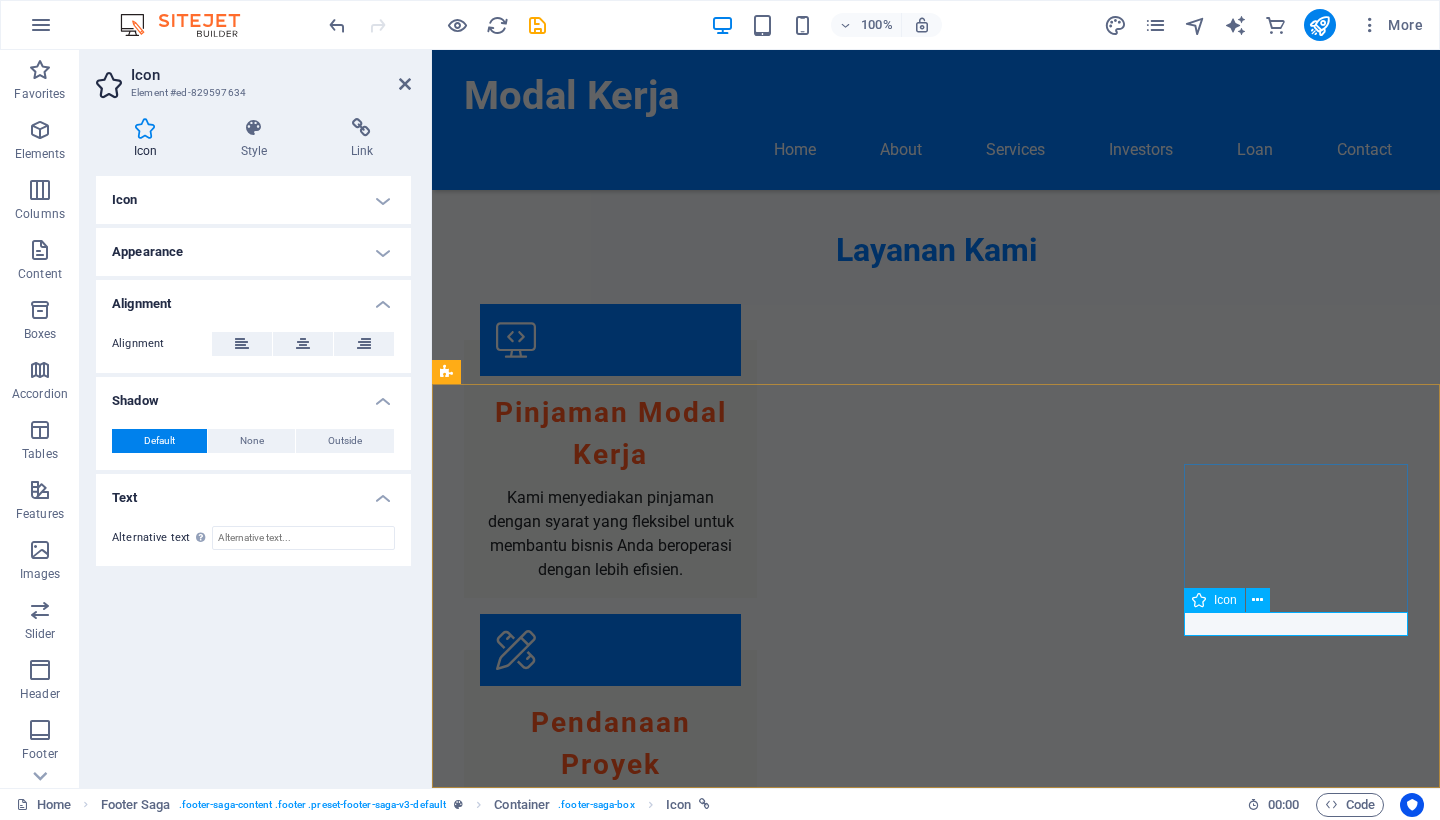 click at bounding box center [560, 2848] 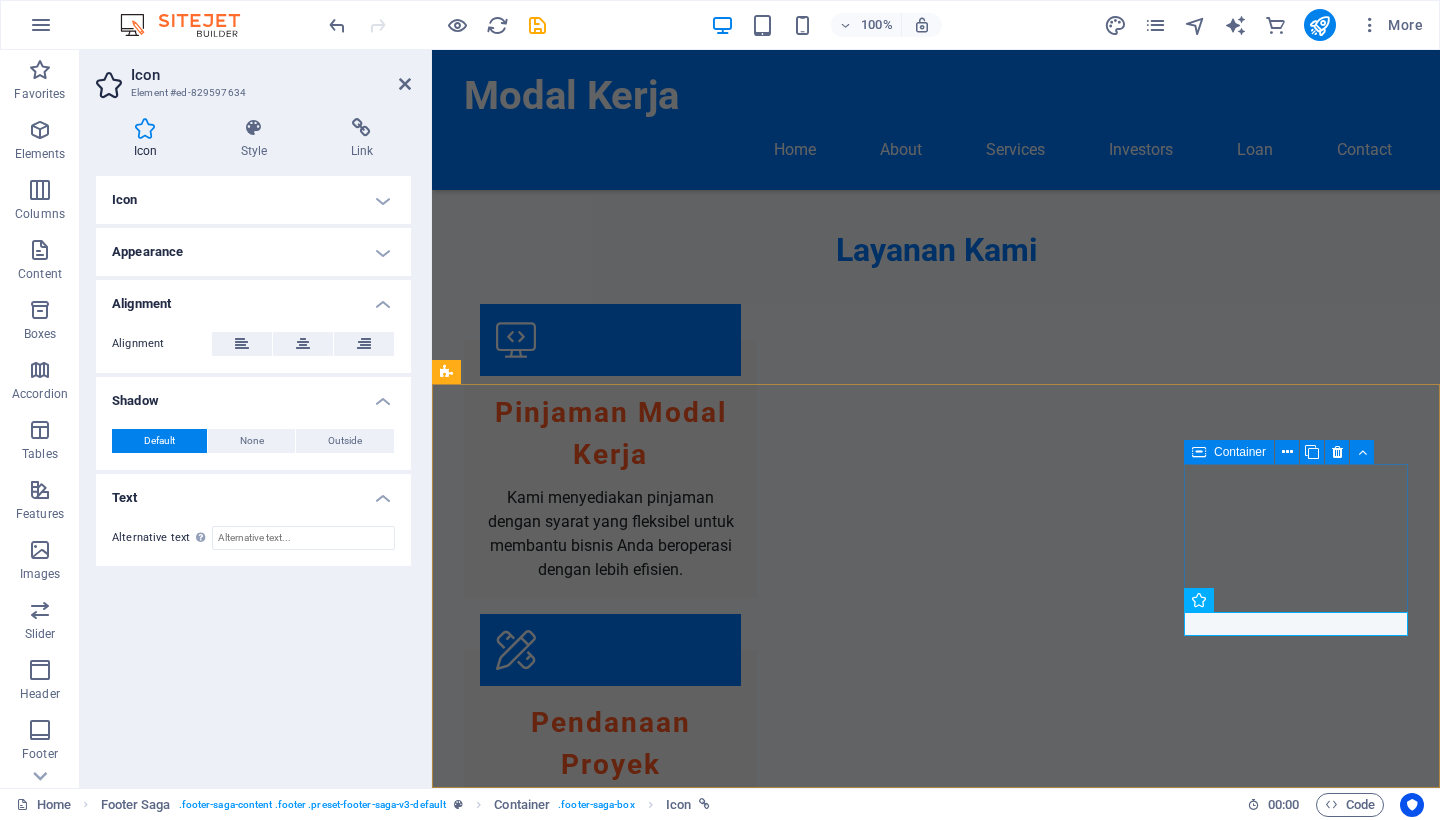 click on "Modal Kerja Modal Kerja menyediakan solusi pembiayaan bisnis yang handal. Kami berkomitmen untuk membantu klien kami mencapai tujuan finansial dengan layanan yang berkualitas. Contact Jl. [STREET] Kel [NEIGHBORHOOD] Kec. [DISTRICT] [POSTAL_CODE]   [CITY] Phone:  [PHONE] Mobile:  [PHONE] Email:  [EMAIL] Navigation Home About Services Team Contact Legal Notice Privacy Policy Social Media Platforms Facebook X" at bounding box center [936, 2390] 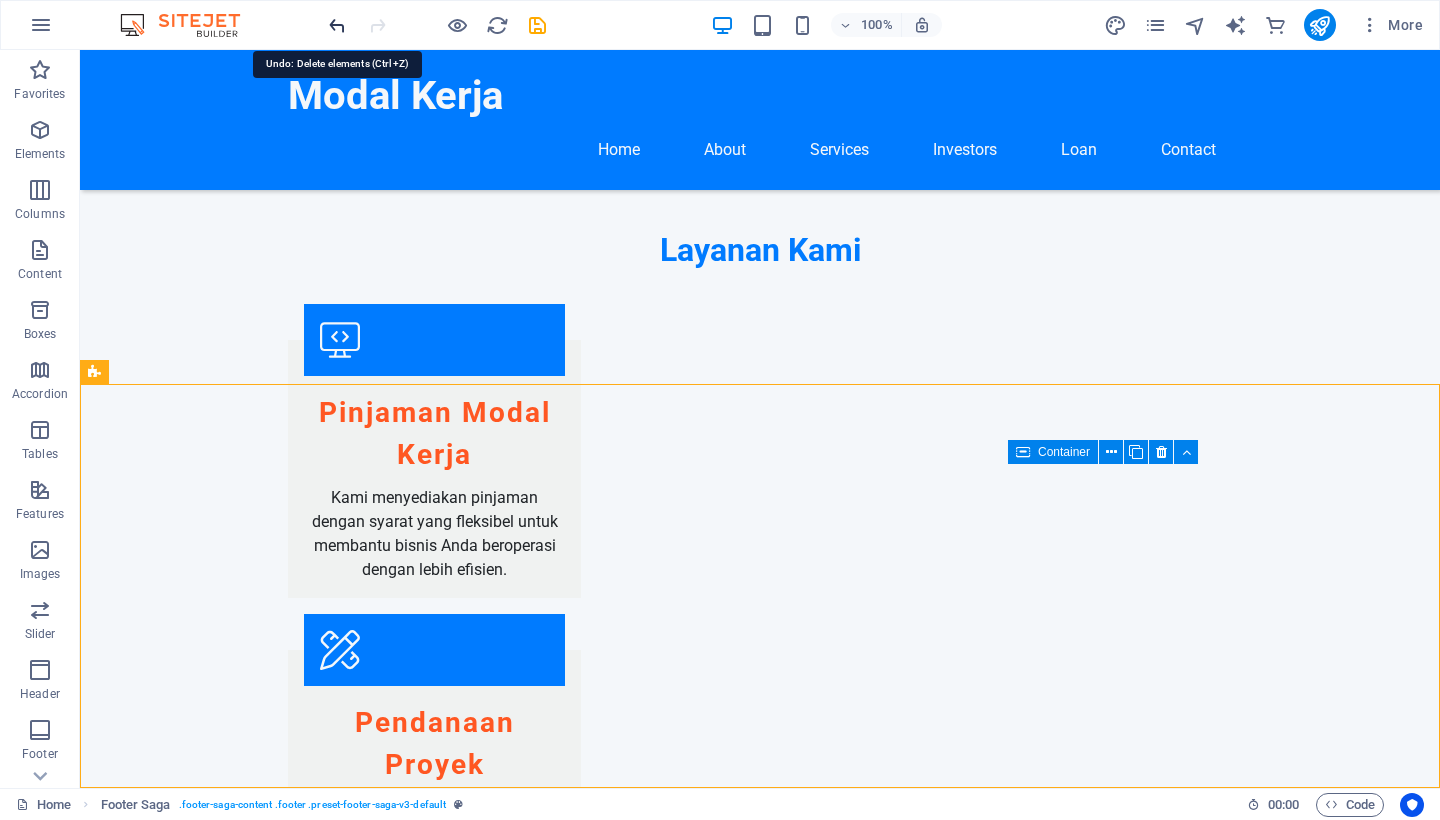 click at bounding box center (337, 25) 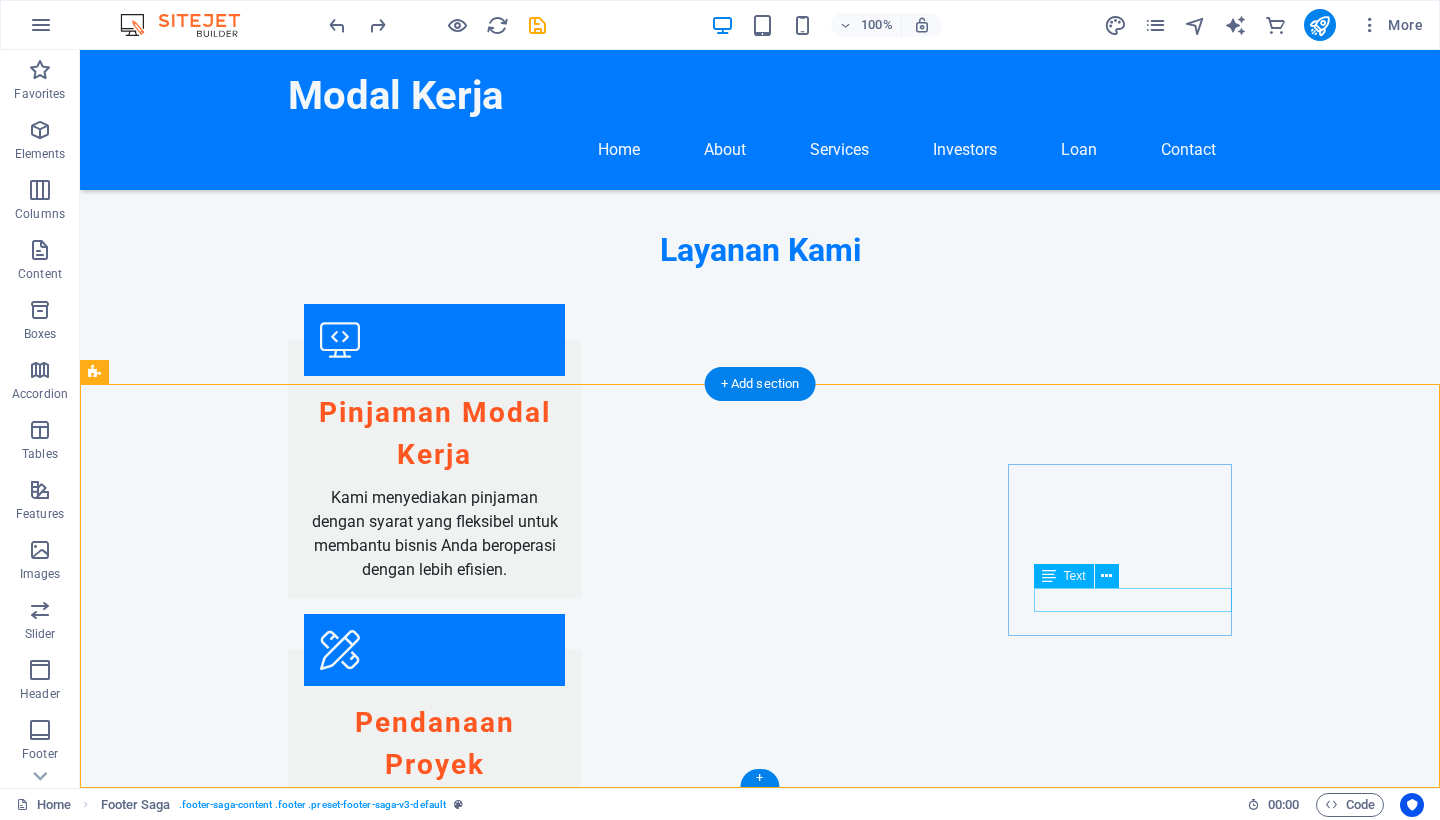 click on "X" at bounding box center [208, 2824] 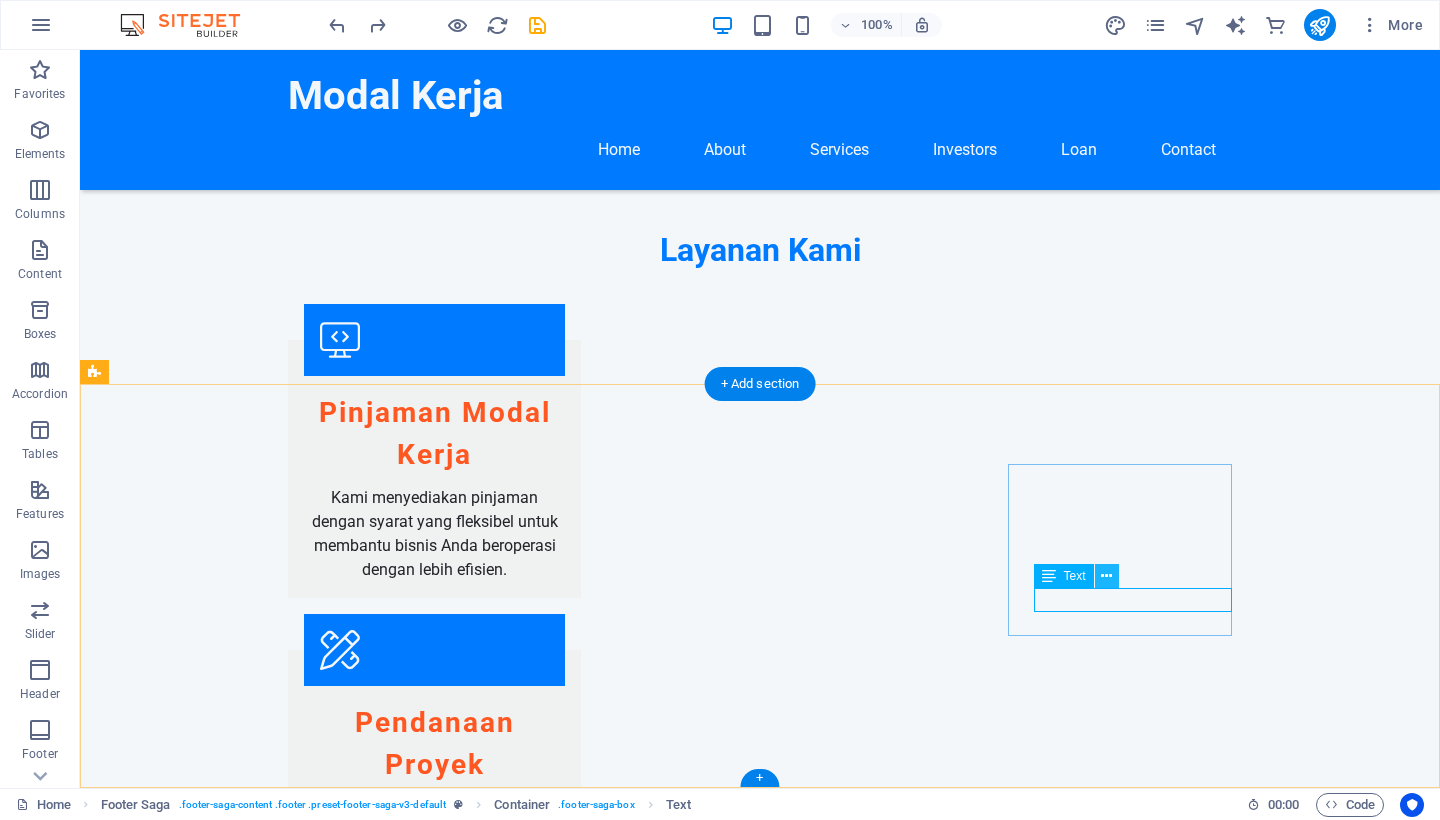 click at bounding box center (1106, 576) 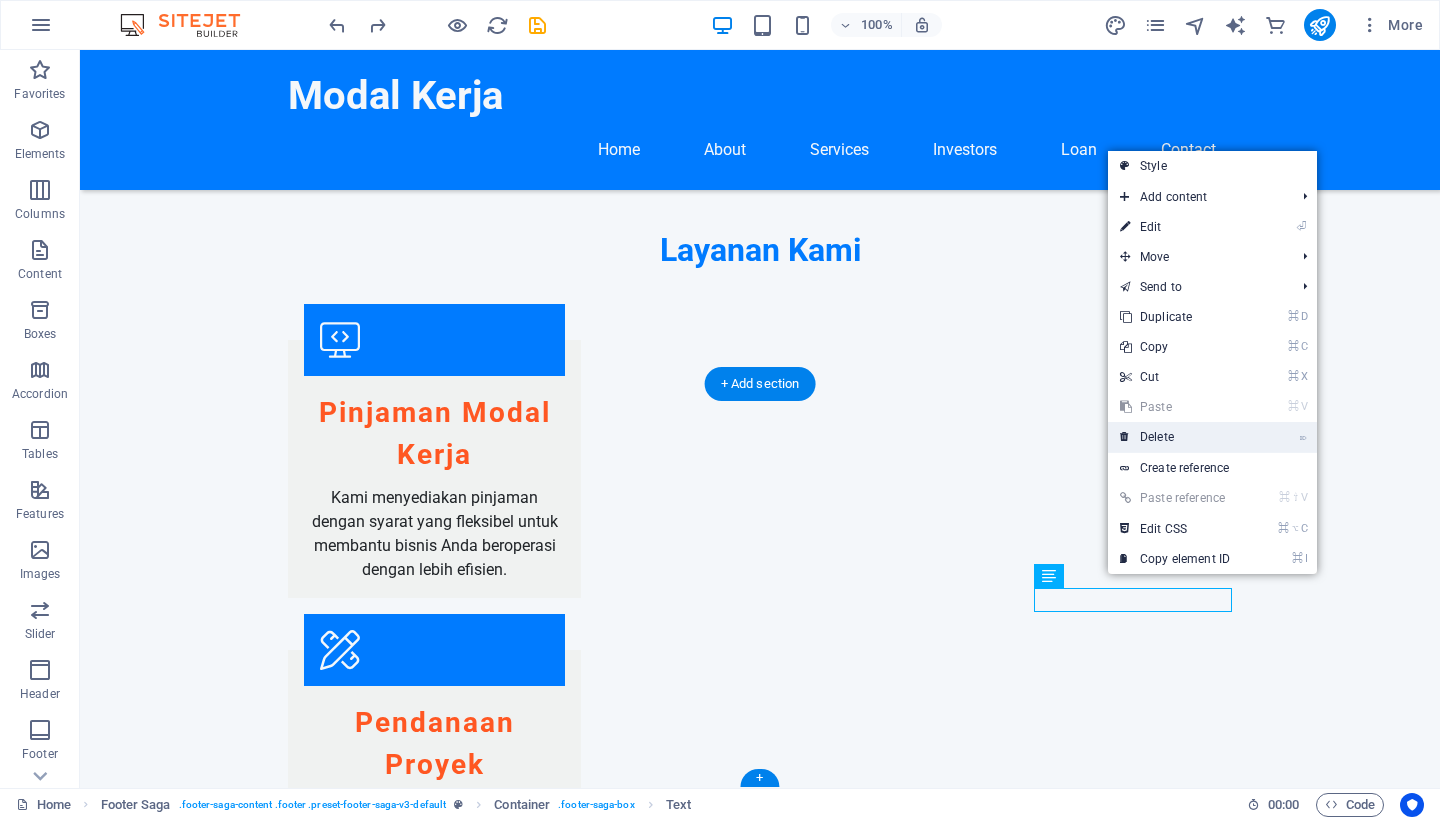 click on "⌦  Delete" at bounding box center (1175, 437) 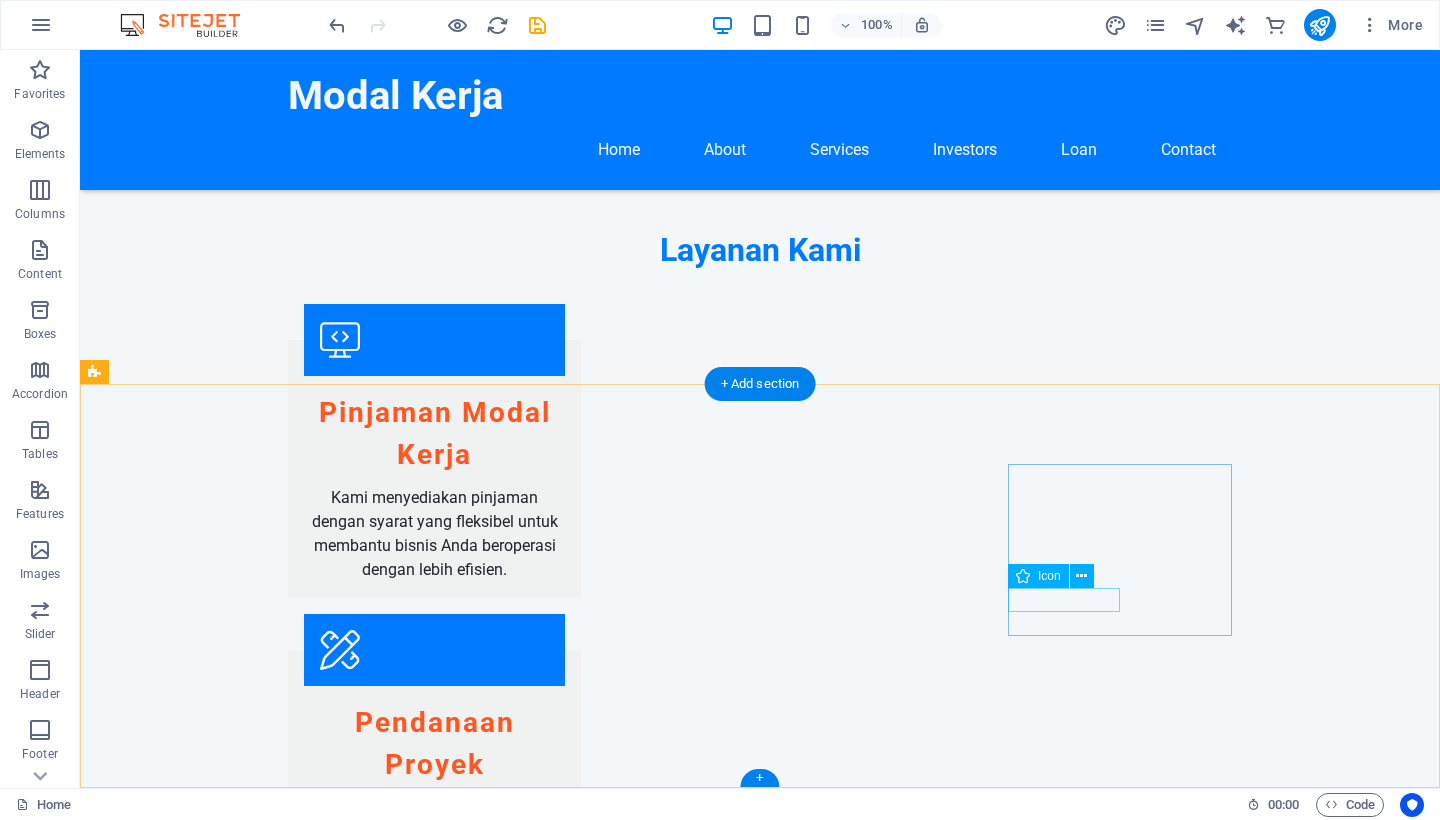 click at bounding box center (208, 2800) 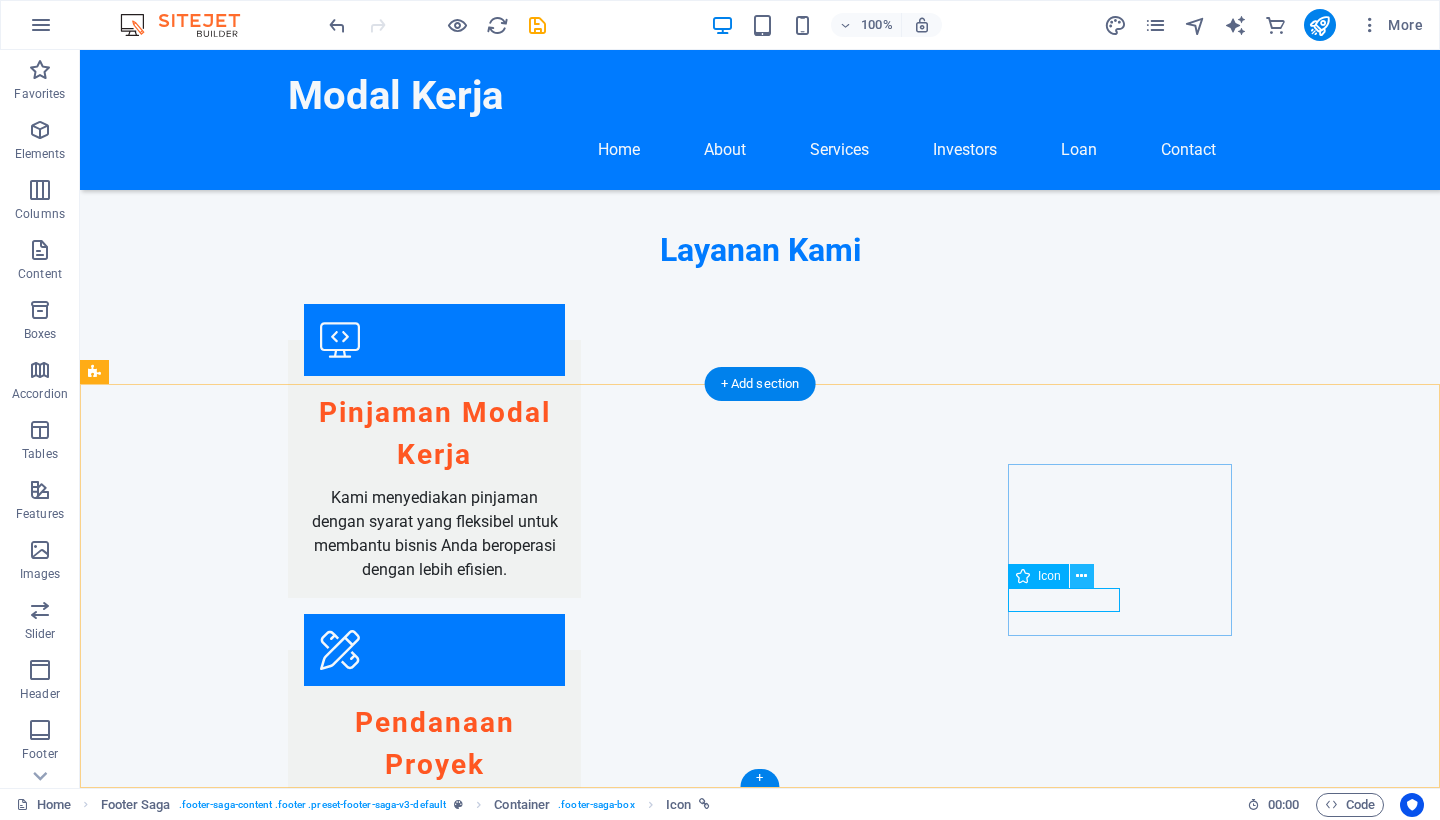 click at bounding box center [1081, 576] 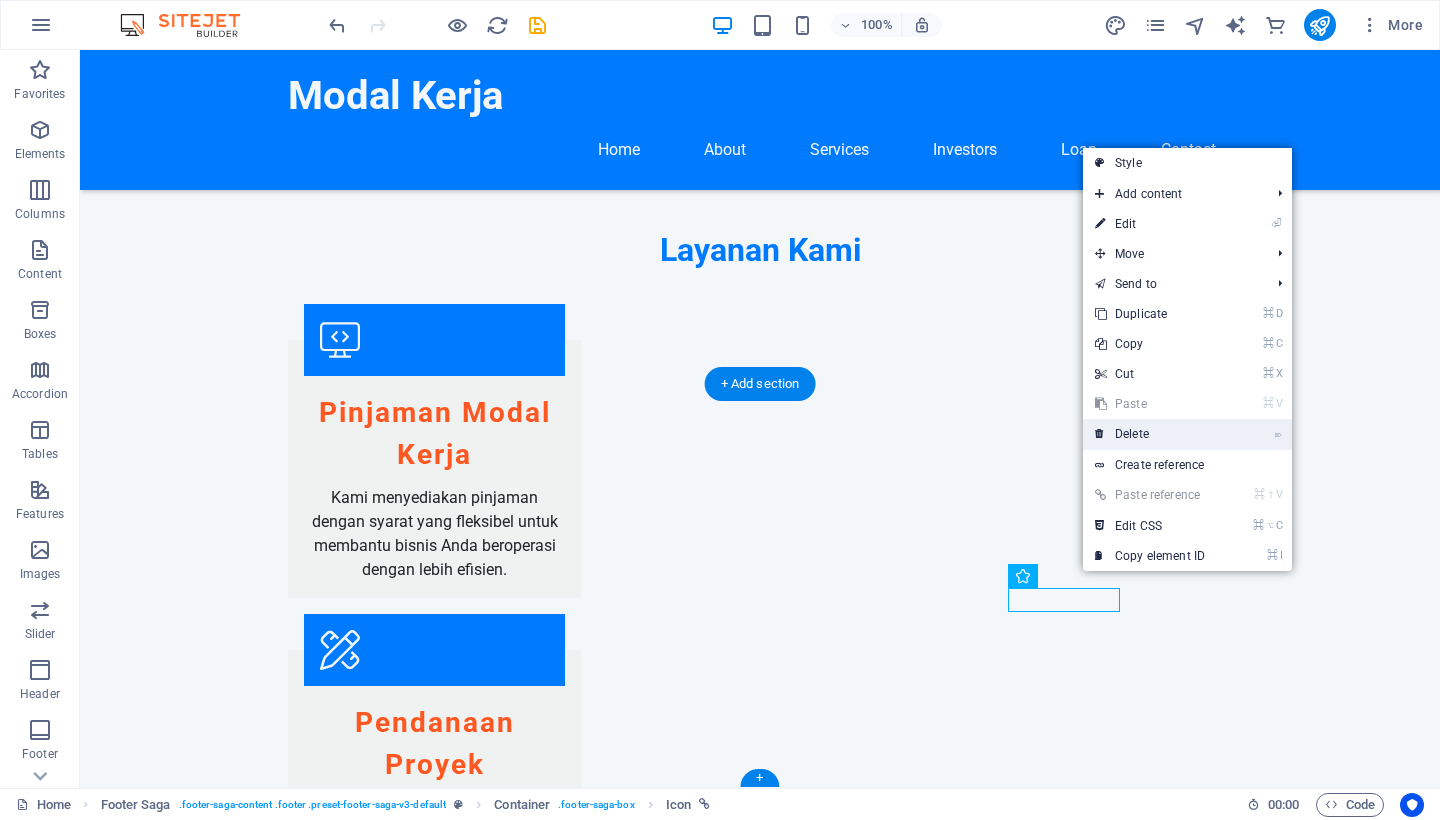click on "⌦  Delete" at bounding box center [1150, 434] 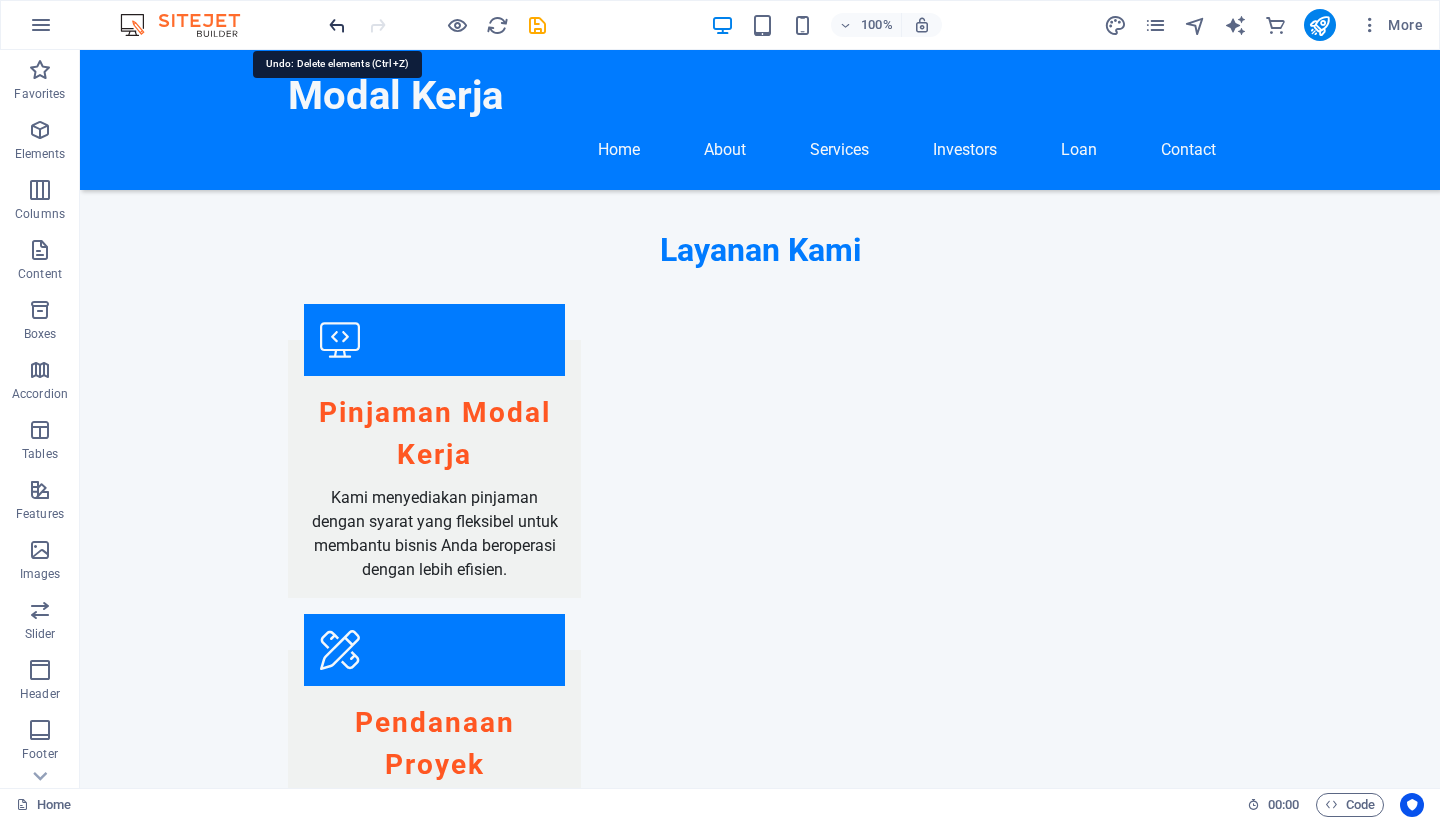 click at bounding box center (337, 25) 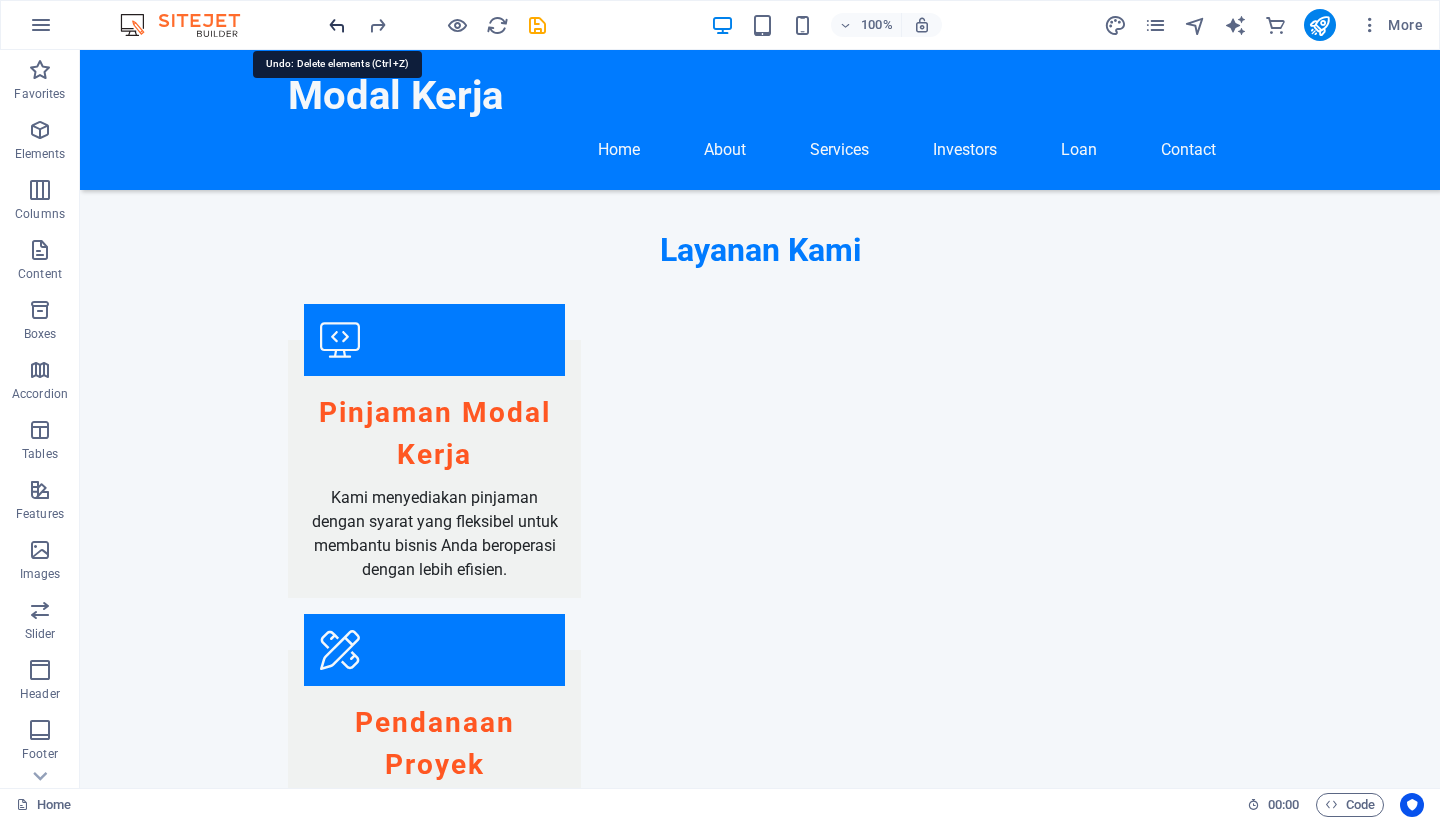 click at bounding box center (337, 25) 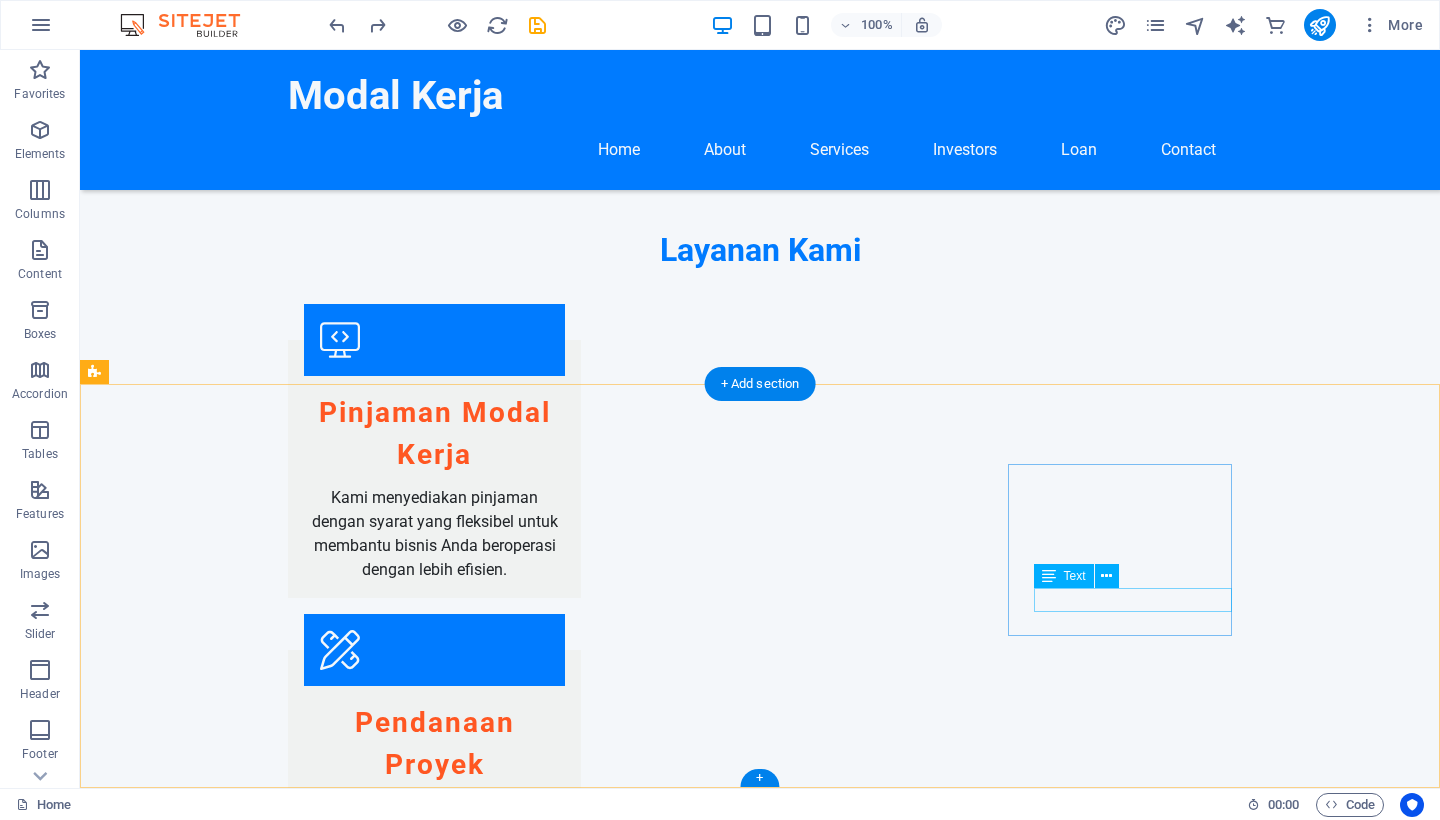click on "X" at bounding box center [208, 2824] 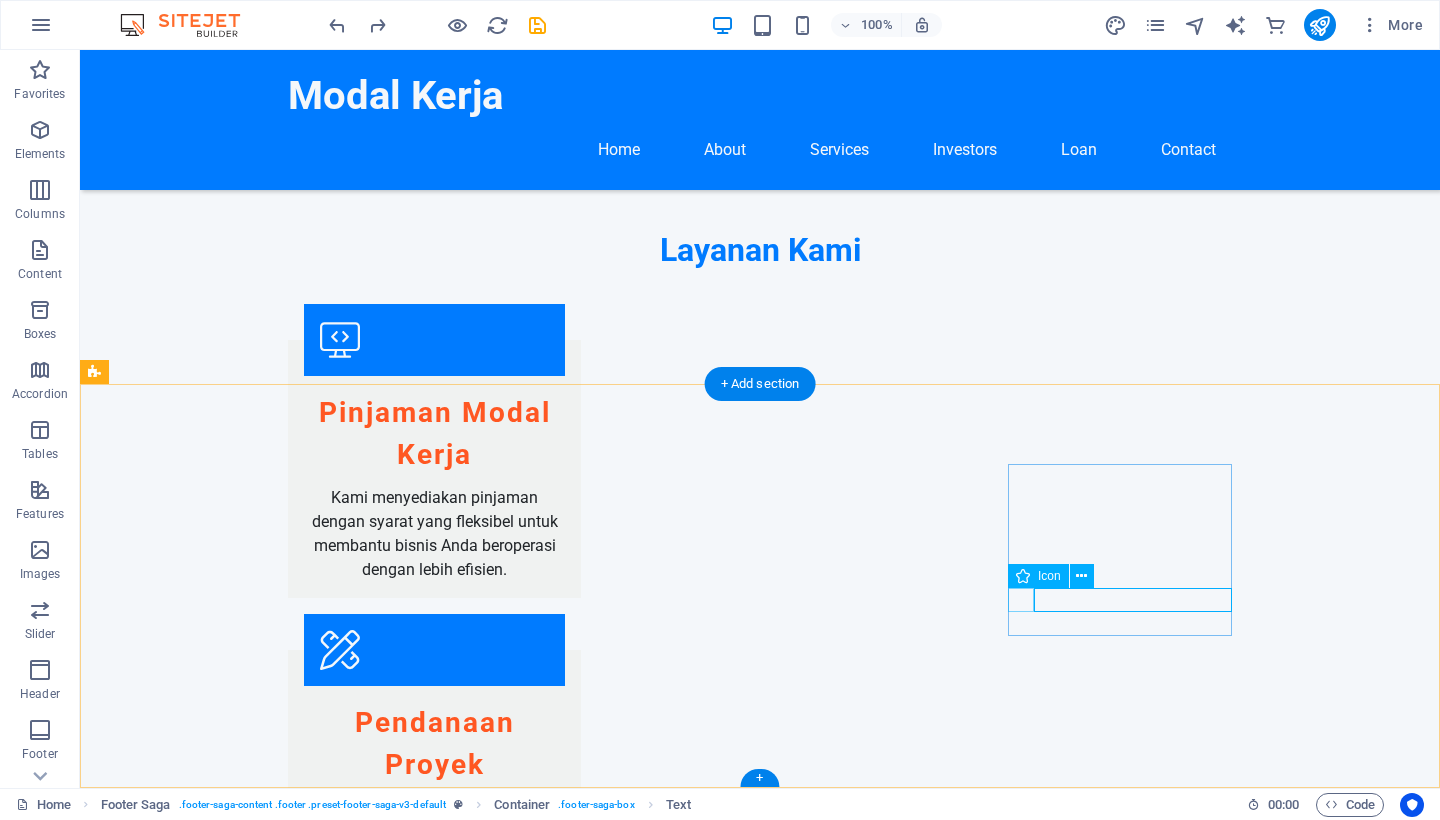 drag, startPoint x: 1014, startPoint y: 601, endPoint x: 1128, endPoint y: 630, distance: 117.630775 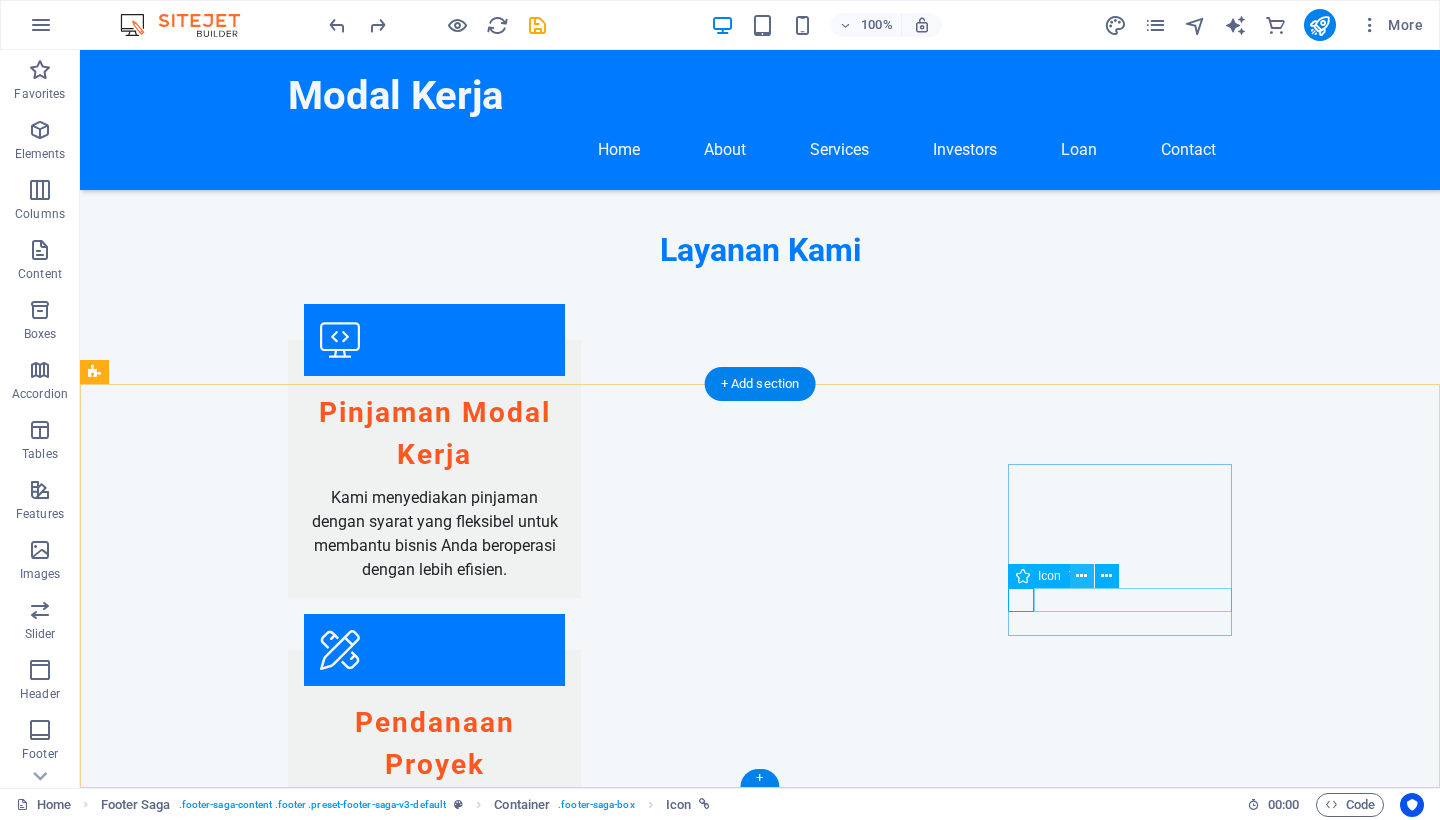click at bounding box center [1081, 576] 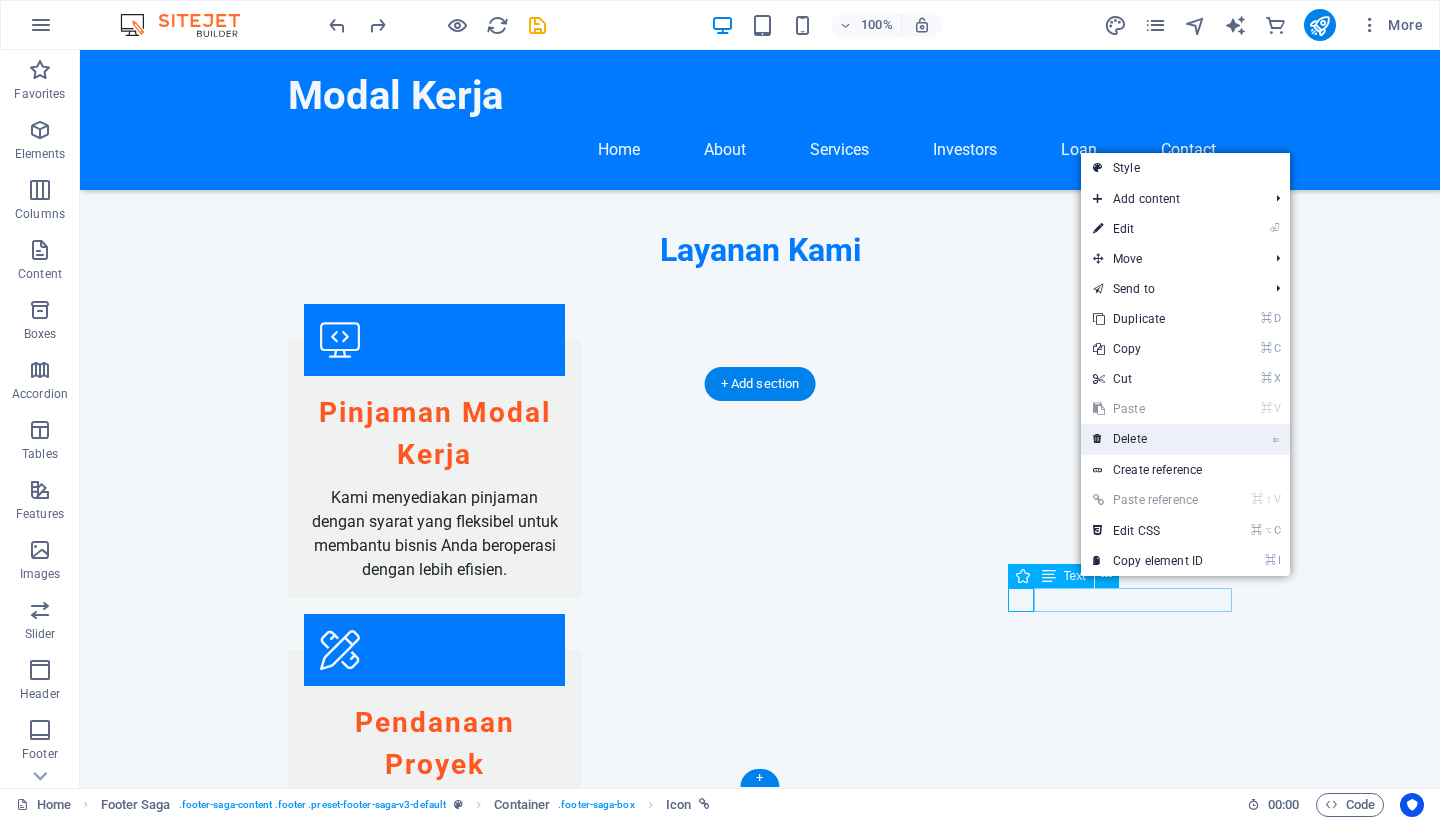 click on "⌦  Delete" at bounding box center [1148, 439] 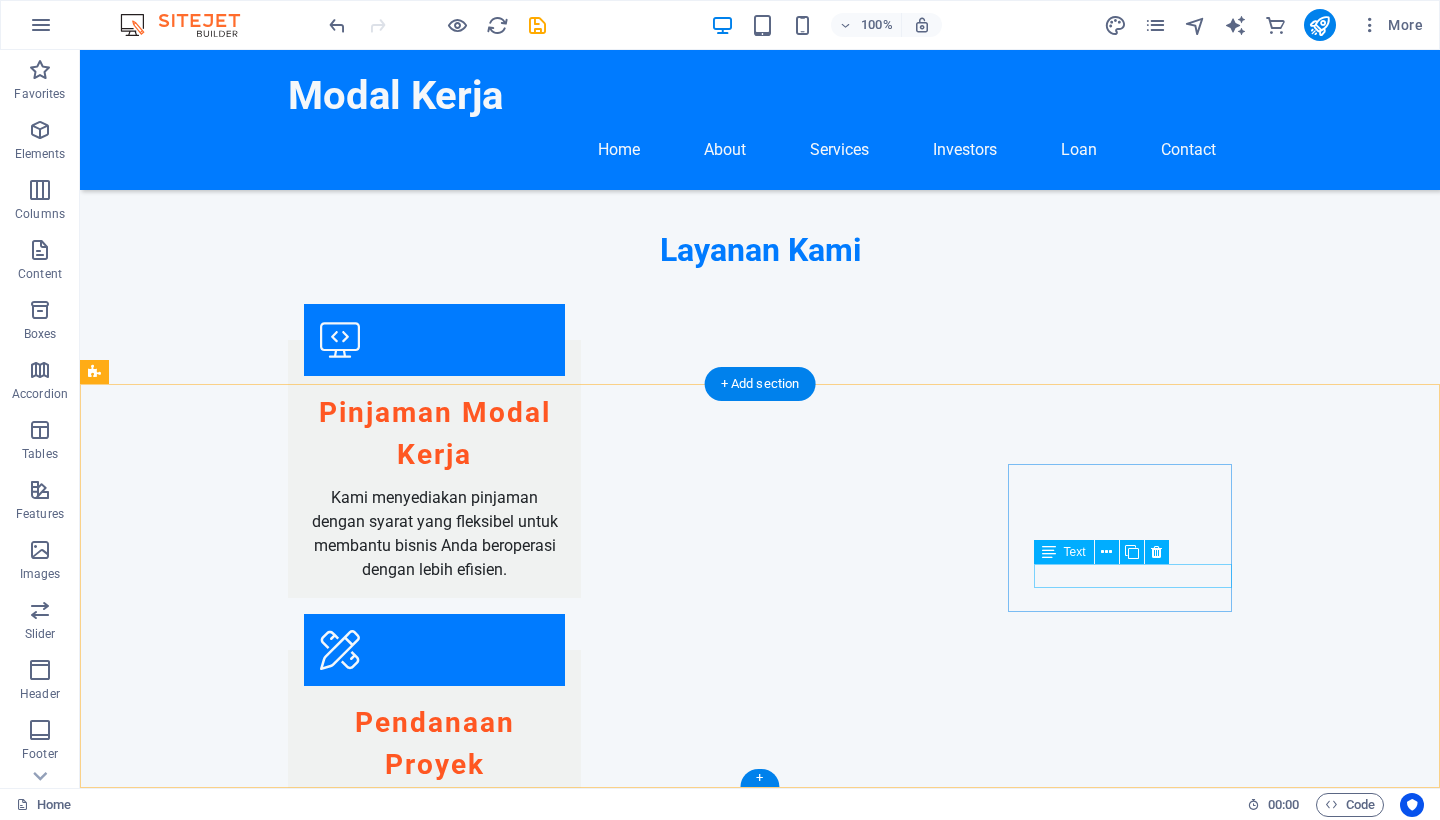 click on "Facebook" at bounding box center [208, 2776] 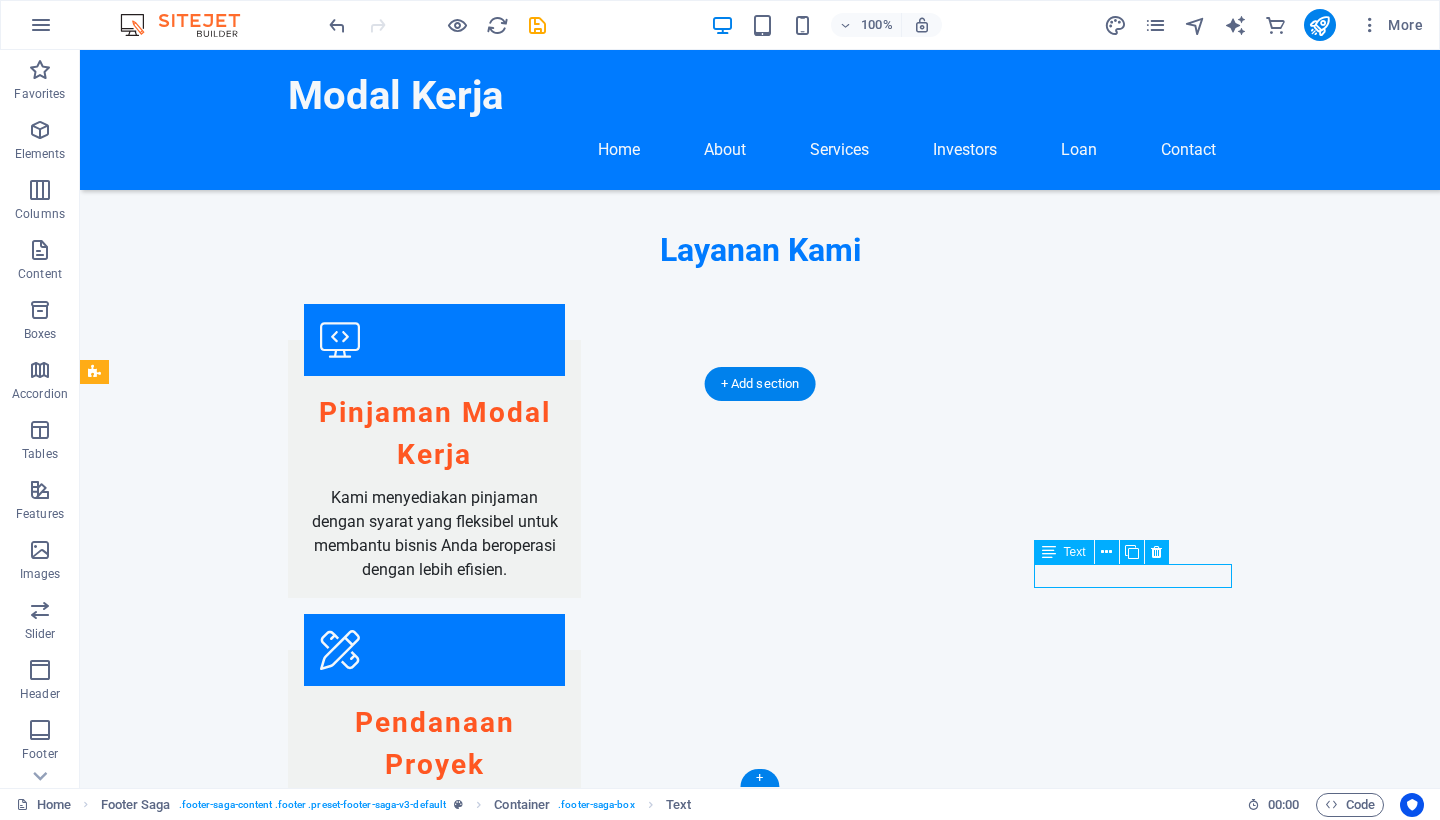 click on "Facebook" at bounding box center (208, 2776) 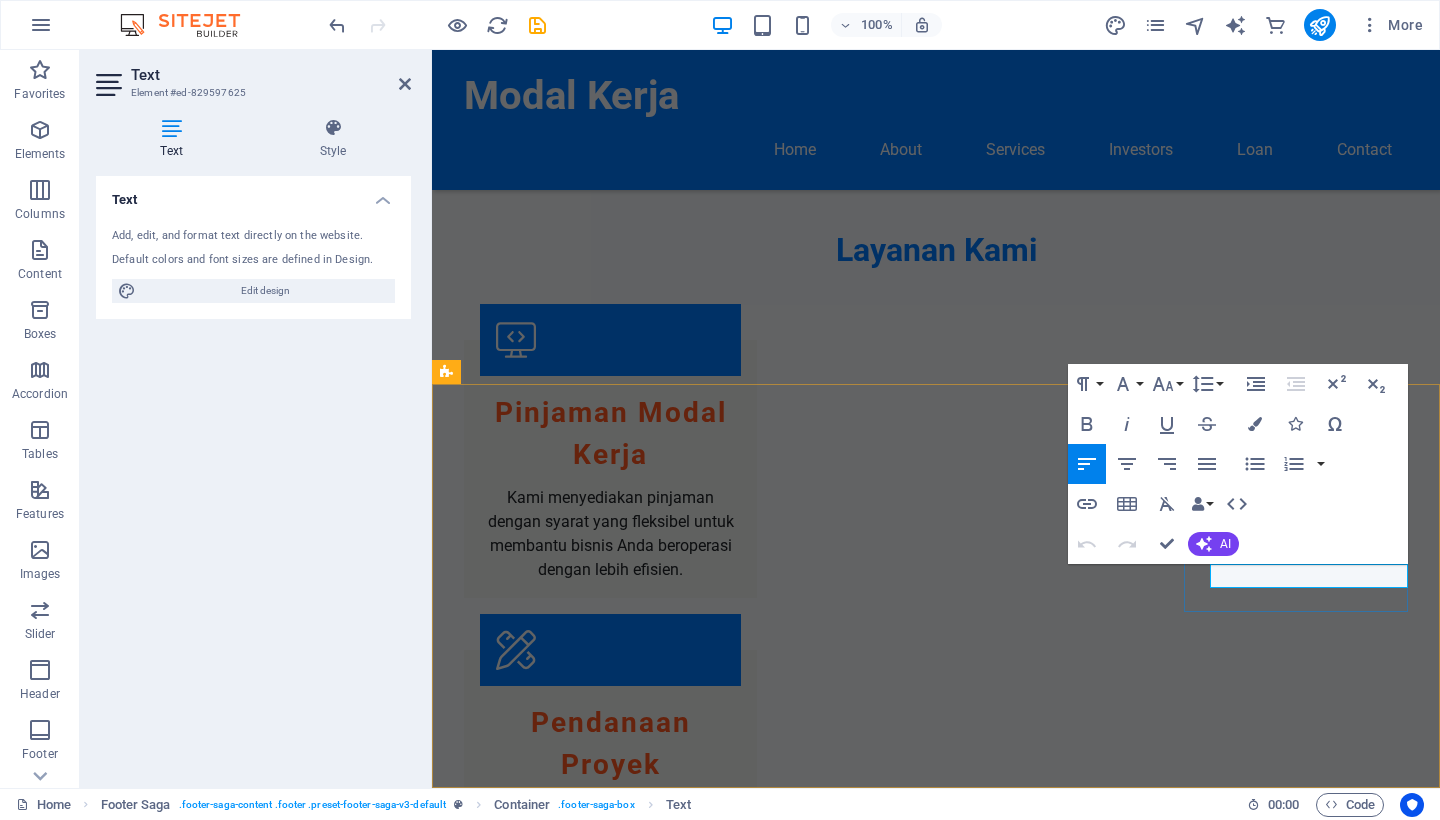 click on "Facebook" at bounding box center (482, 2775) 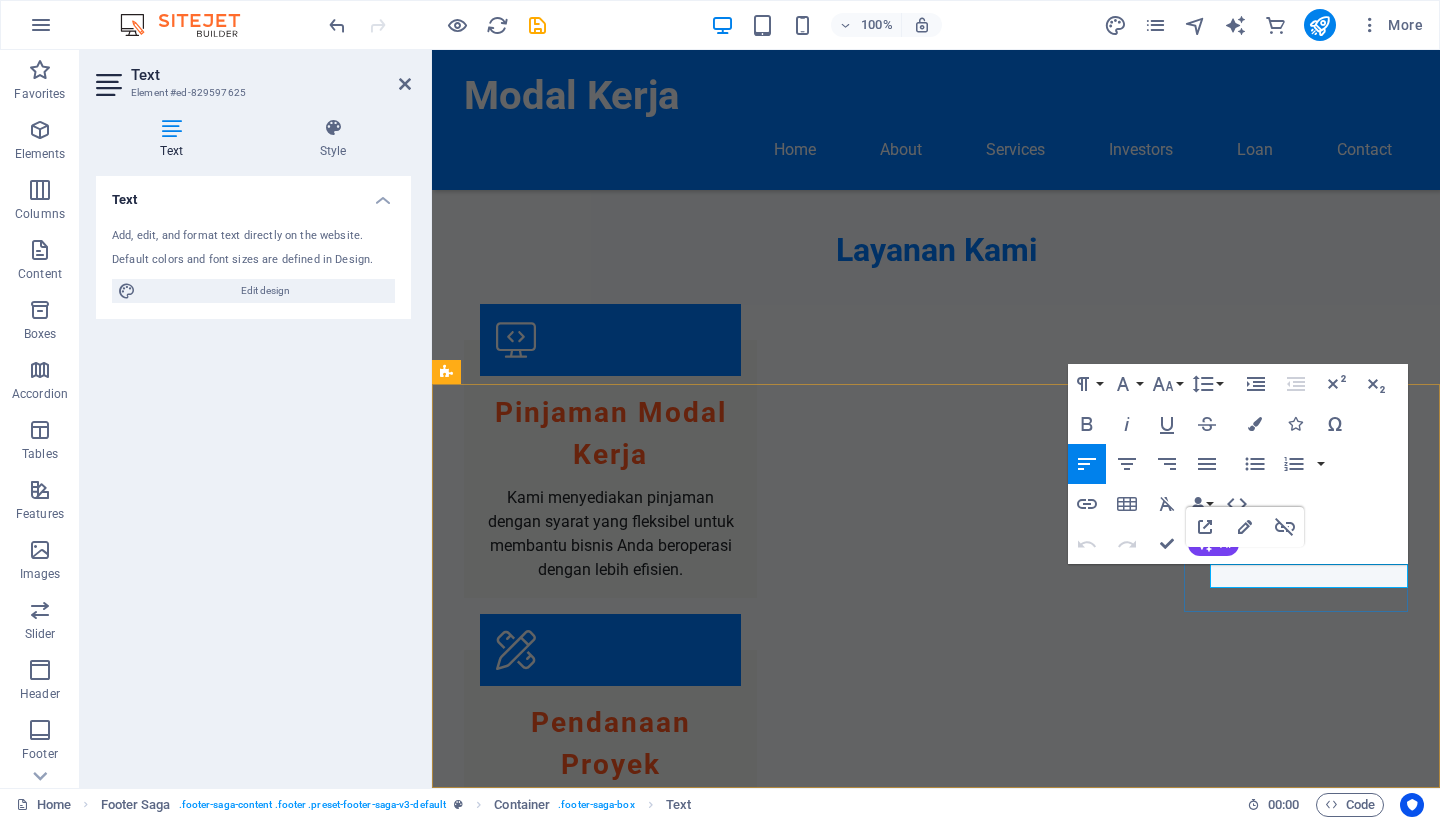click on "Facebook" at bounding box center (482, 2775) 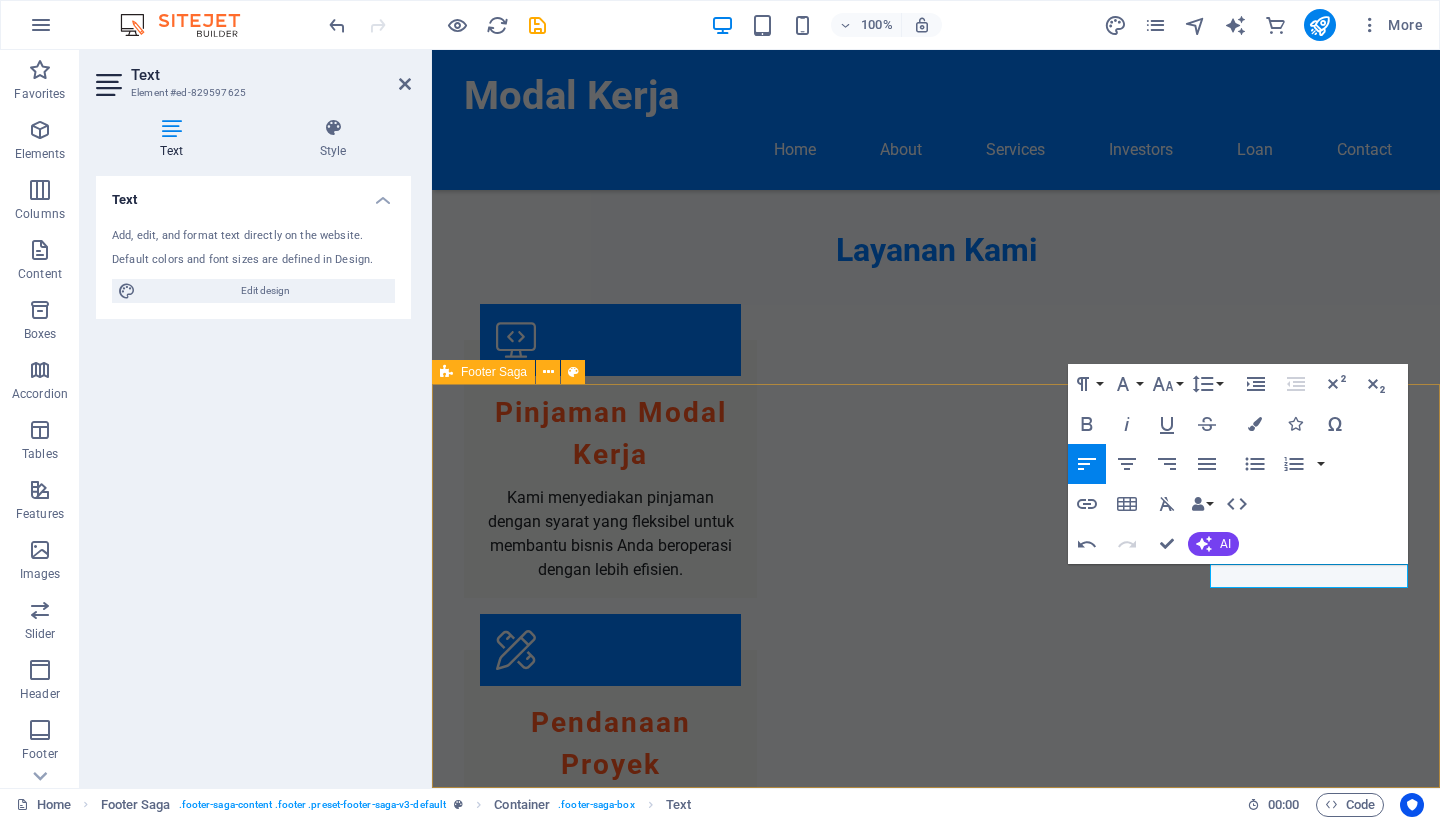 click on "Modal Kerja Modal Kerja menyediakan solusi pembiayaan bisnis yang handal. Kami berkomitmen untuk membantu klien kami mencapai tujuan finansial dengan layanan yang berkualitas. Contact Jl. [STREET] Kel [NEIGHBORHOOD] Kec. [DISTRICT] [POSTAL_CODE]   [CITY] Phone:  [PHONE] Mobile:  [PHONE] Email:  [EMAIL] Navigation Home About Services Team Contact Legal Notice Privacy Policy Social Media Platforms Jasa Hukum - Online Modal.Kerja" at bounding box center [936, 2378] 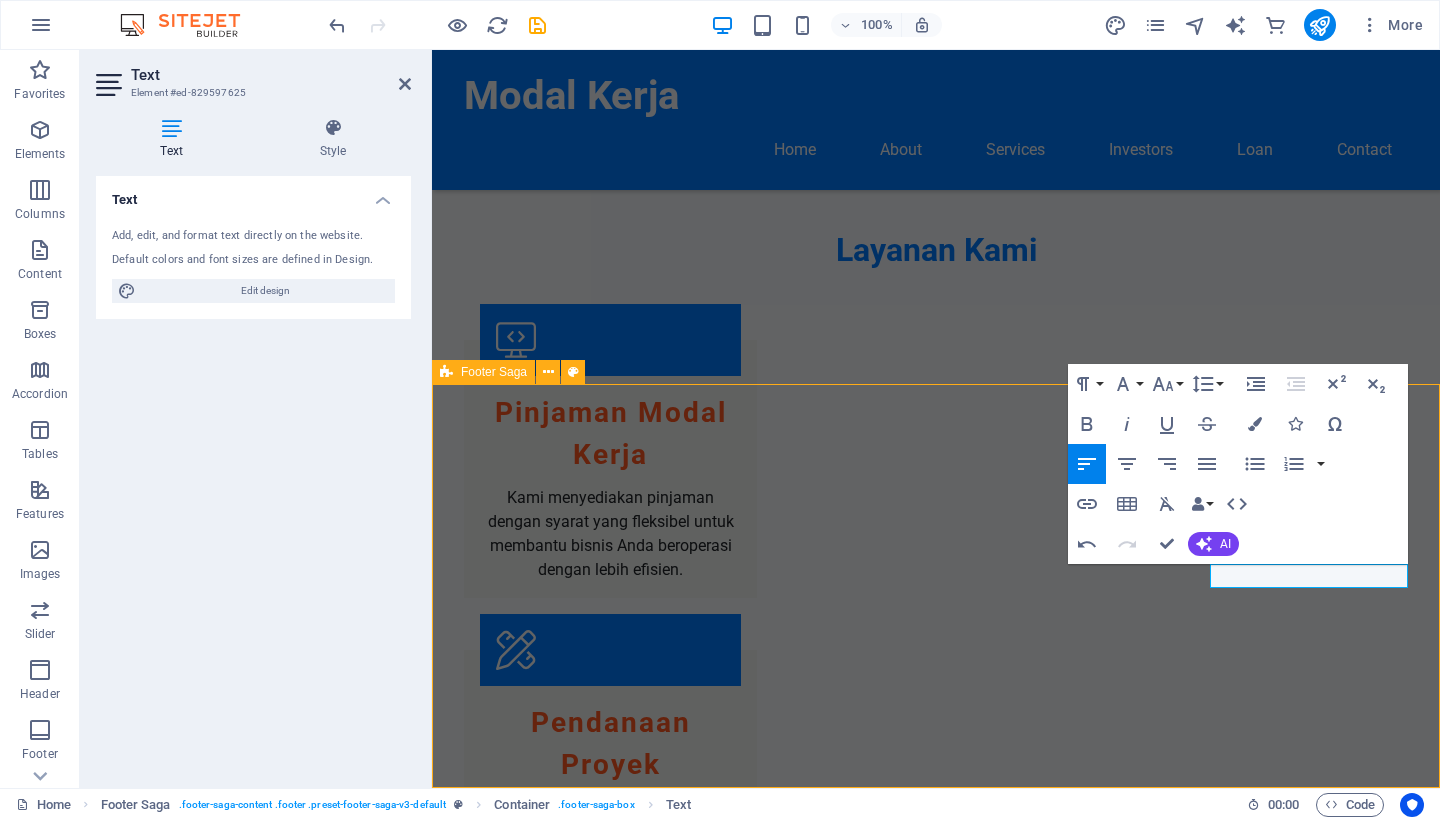 click on "Modal Kerja Modal Kerja menyediakan solusi pembiayaan bisnis yang handal. Kami berkomitmen untuk membantu klien kami mencapai tujuan finansial dengan layanan yang berkualitas. Contact Jl. [STREET] Kel [NEIGHBORHOOD] Kec. [DISTRICT] [POSTAL_CODE]   [CITY] Phone:  [PHONE] Mobile:  [PHONE] Email:  [EMAIL] Navigation Home About Services Team Contact Legal Notice Privacy Policy Social Media Platforms Jasa Hukum - Online Modal.Kerja" at bounding box center [936, 2378] 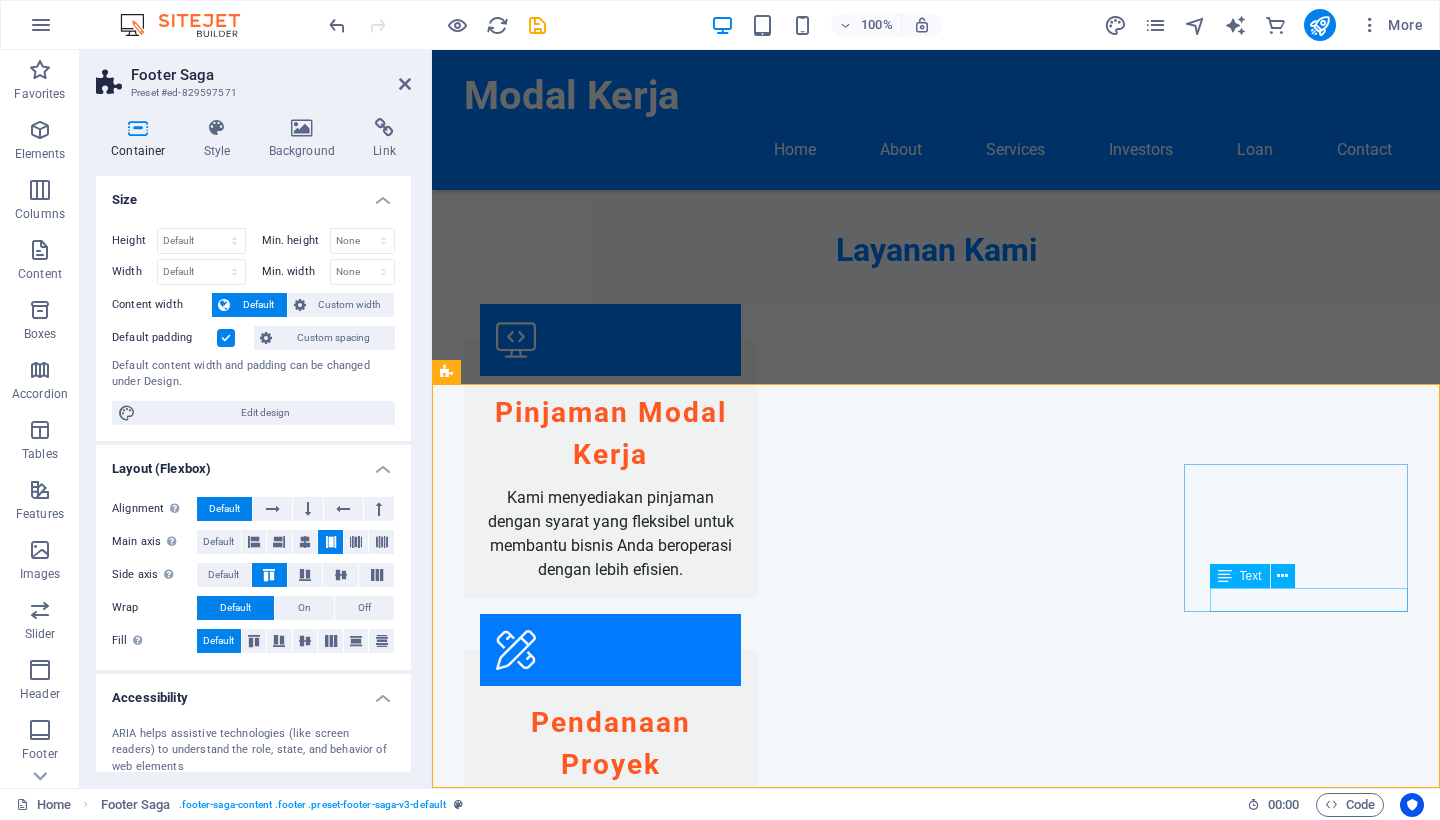 click on "Modal.Kerja" at bounding box center (560, 2824) 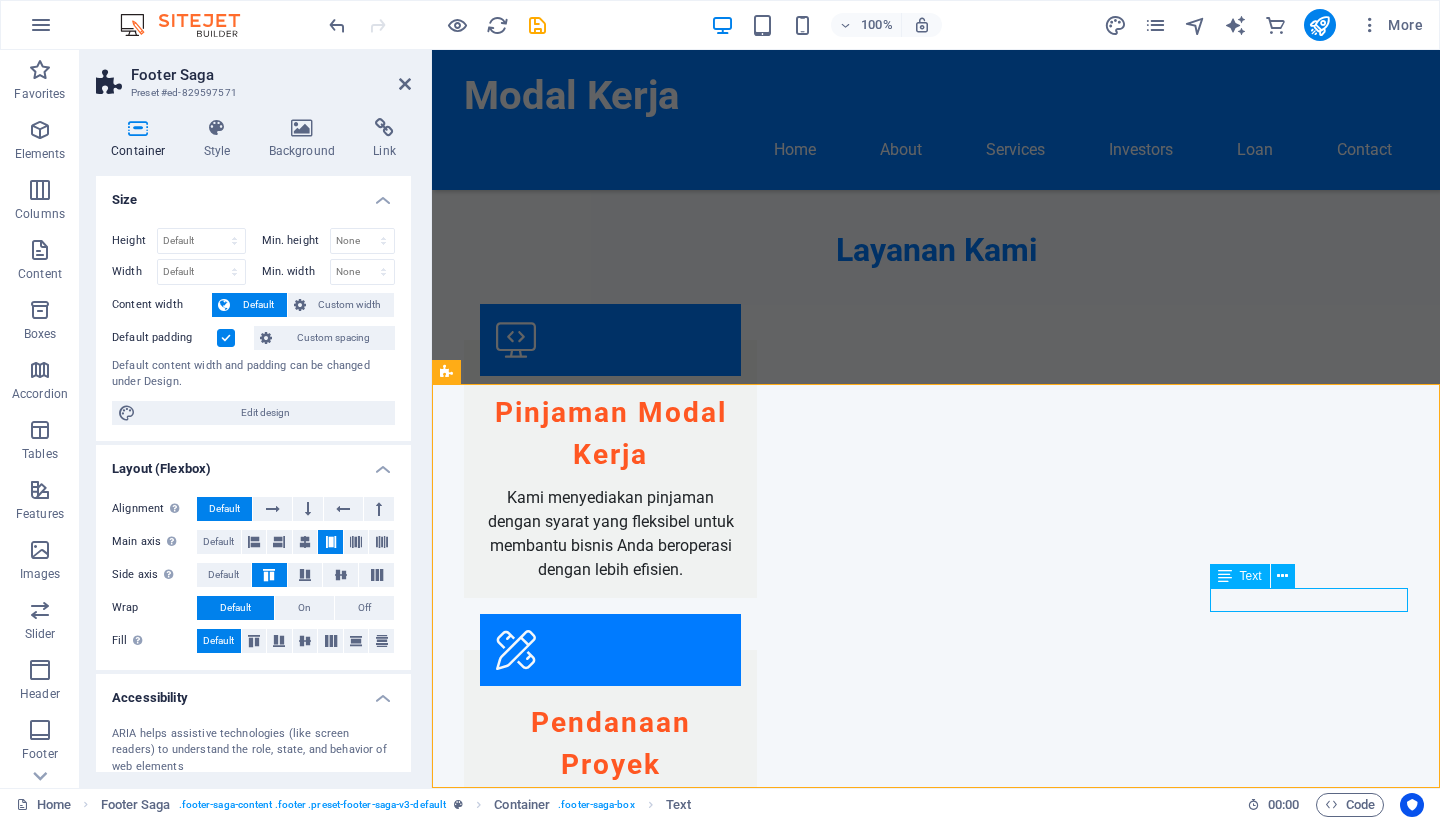 click on "Modal.Kerja" at bounding box center [560, 2824] 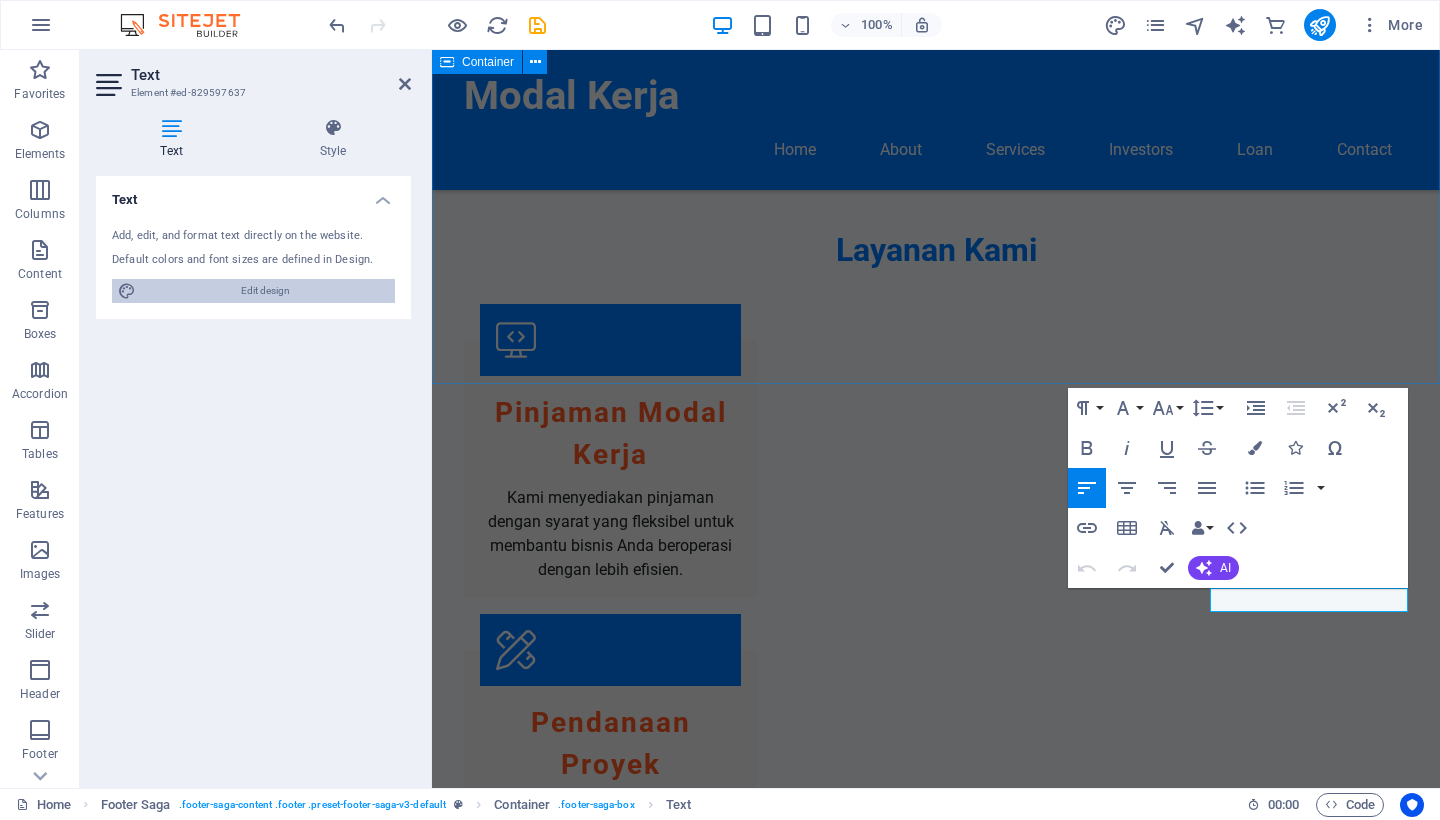 click on "Edit design" at bounding box center [265, 291] 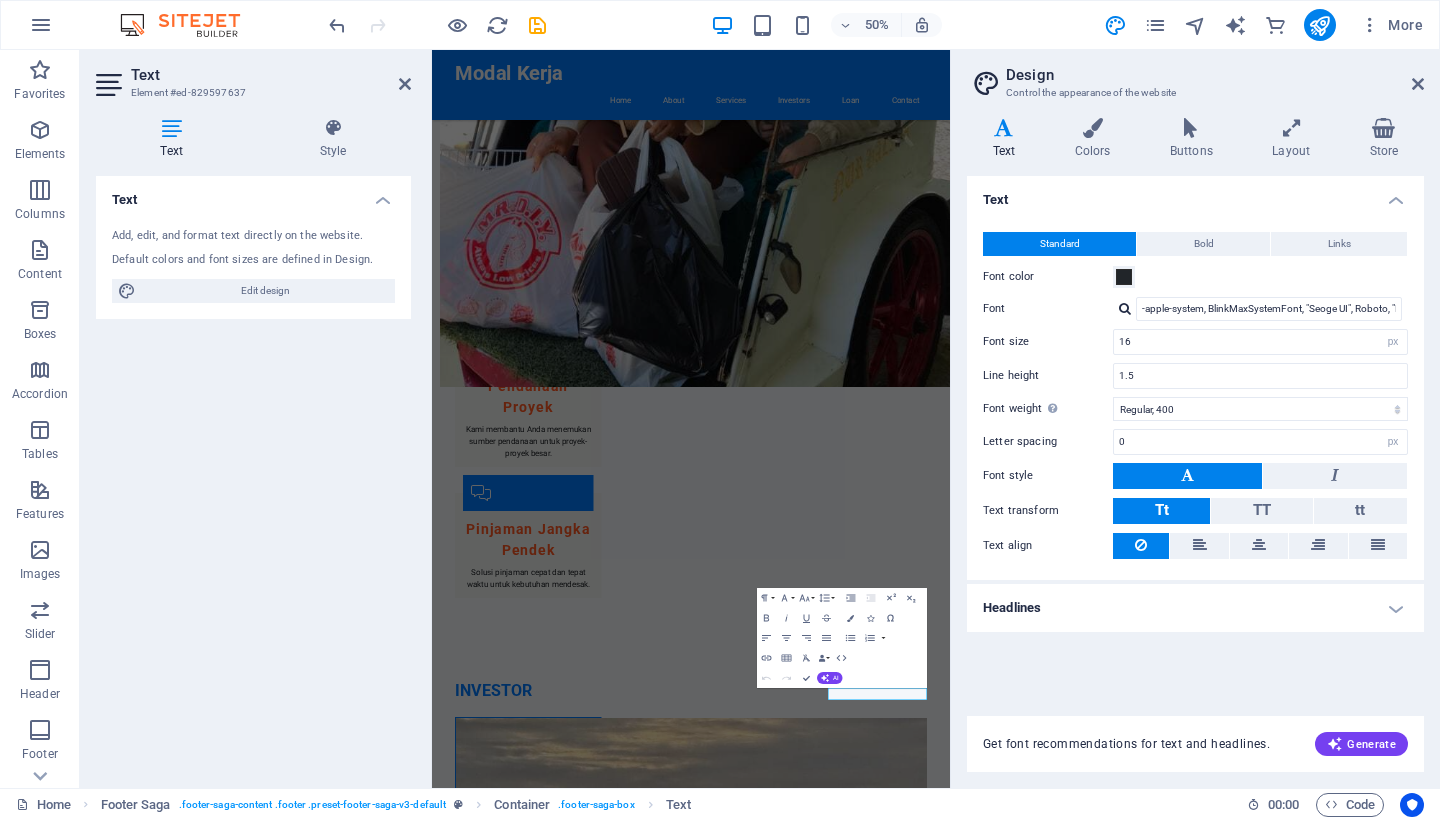 scroll, scrollTop: 1176, scrollLeft: 0, axis: vertical 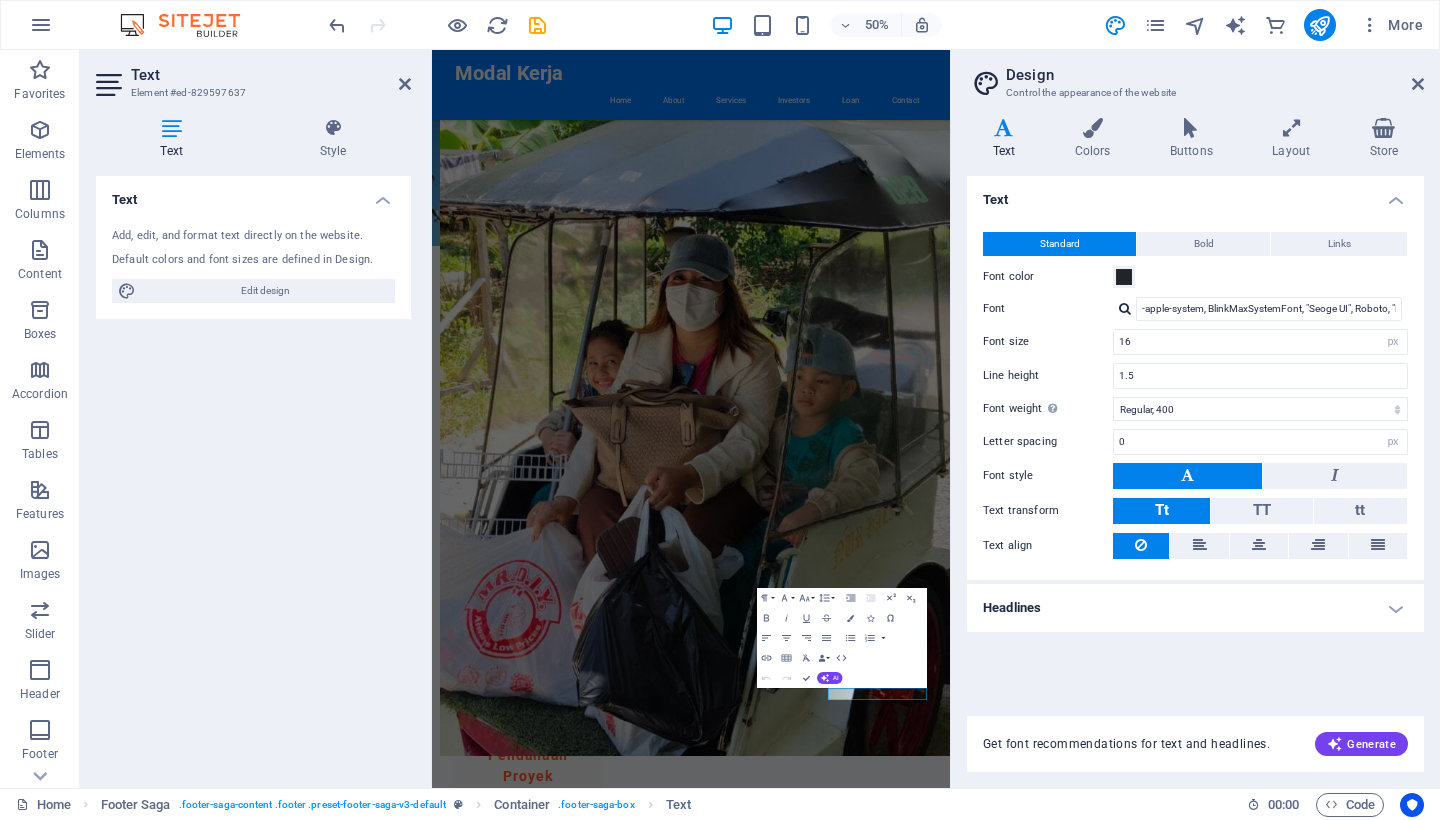 click on "Headlines" at bounding box center [1195, 608] 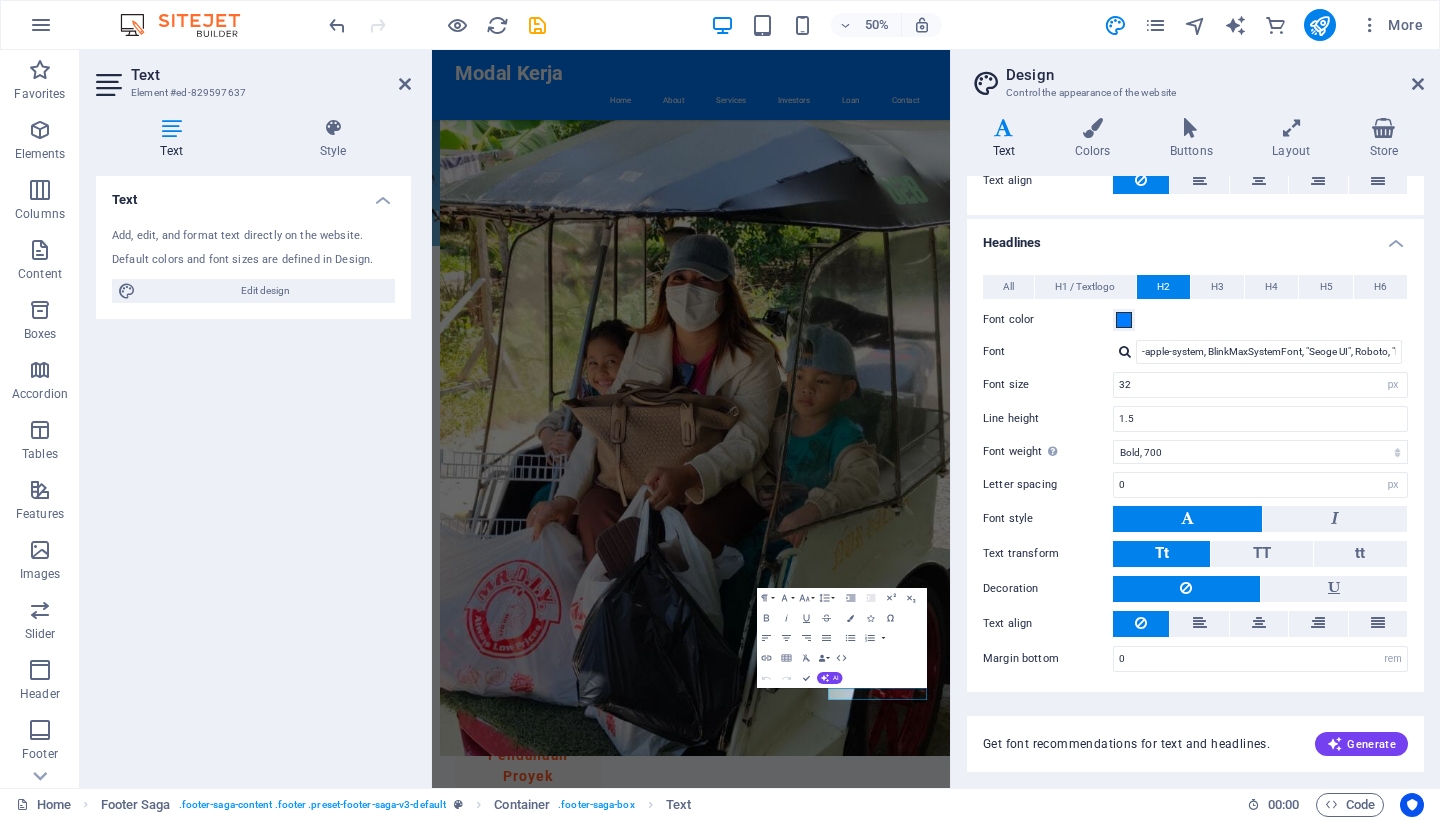 scroll, scrollTop: 364, scrollLeft: 0, axis: vertical 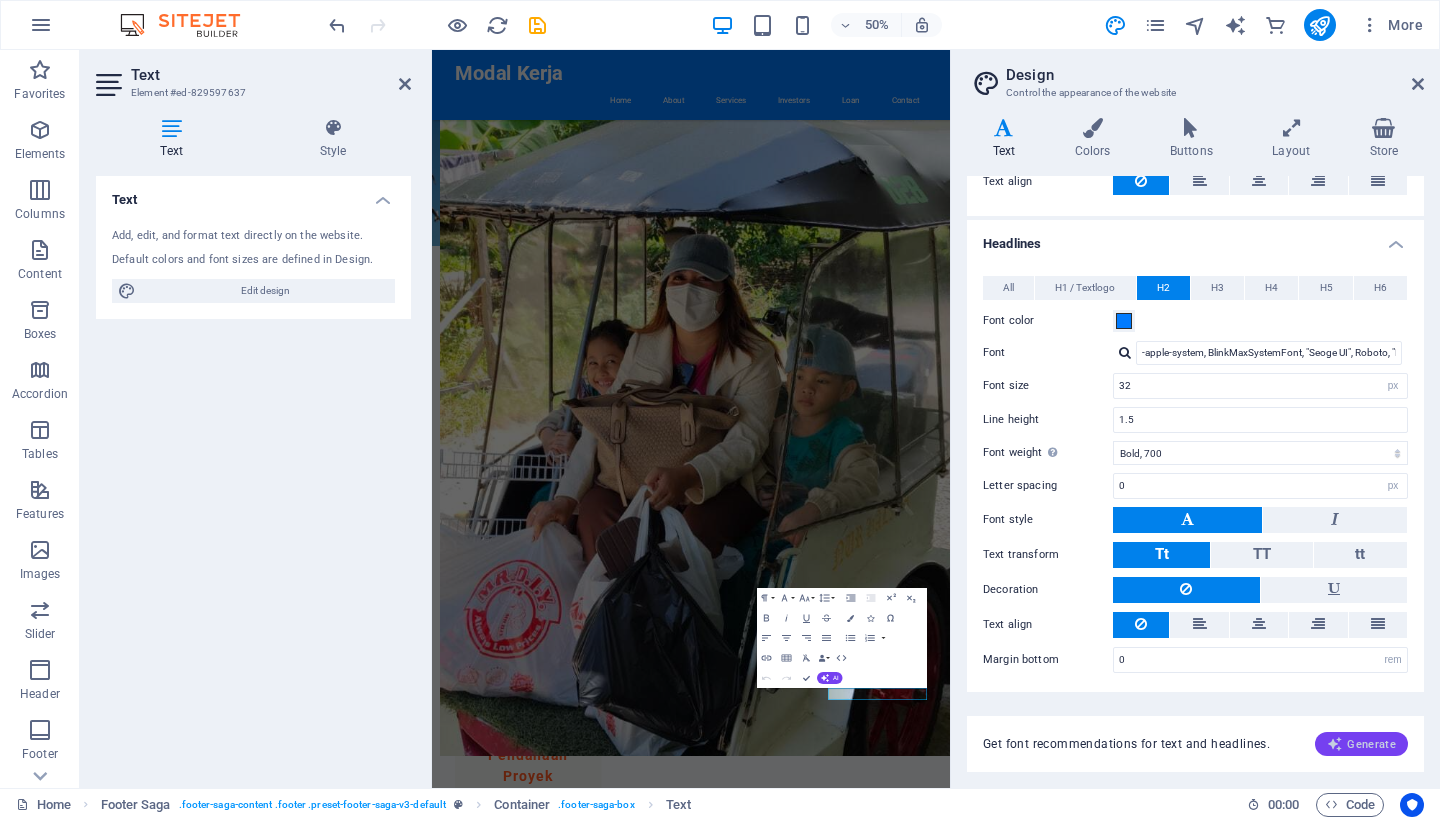 click on "Generate" at bounding box center [1361, 744] 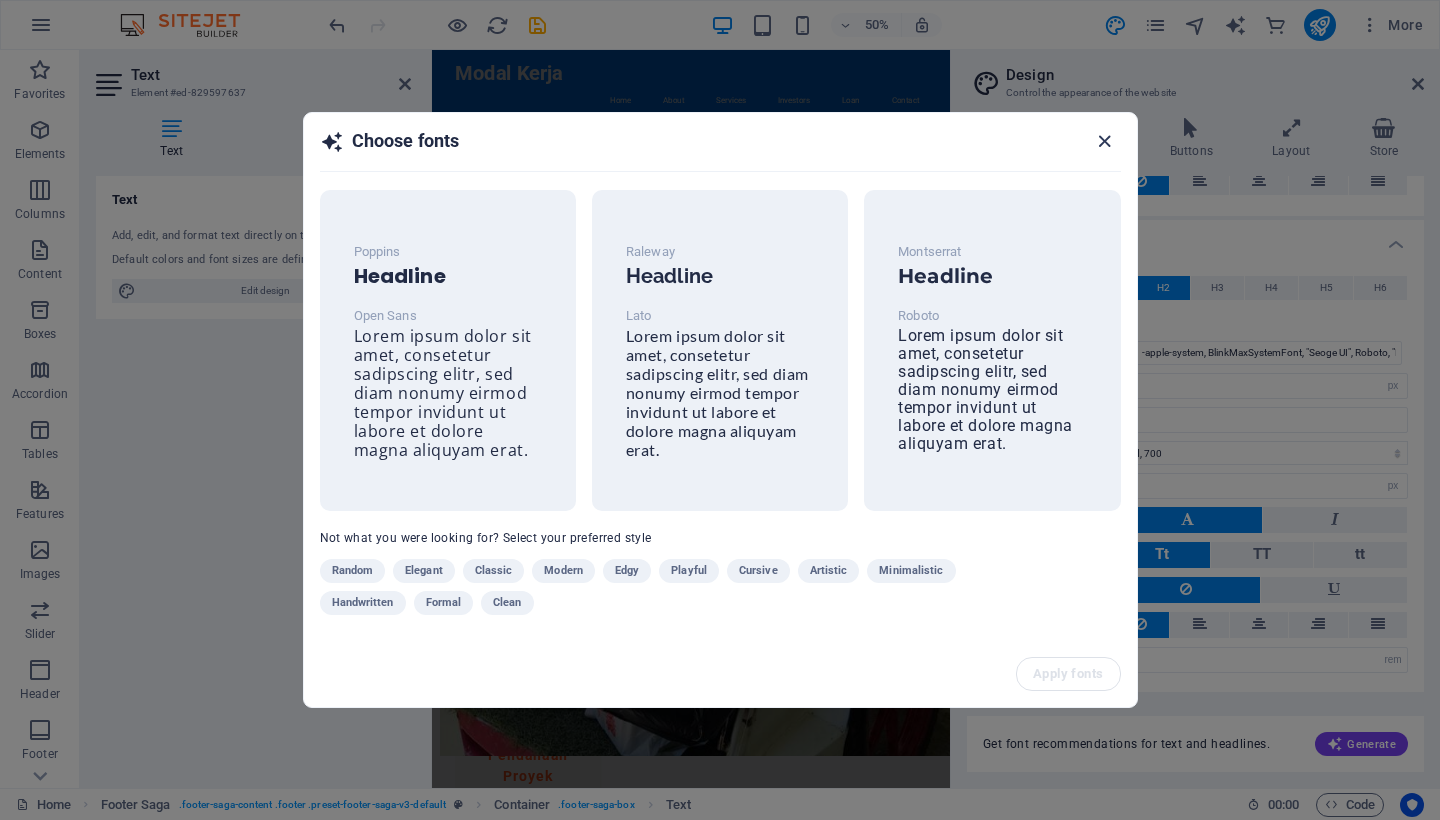 click at bounding box center (1104, 141) 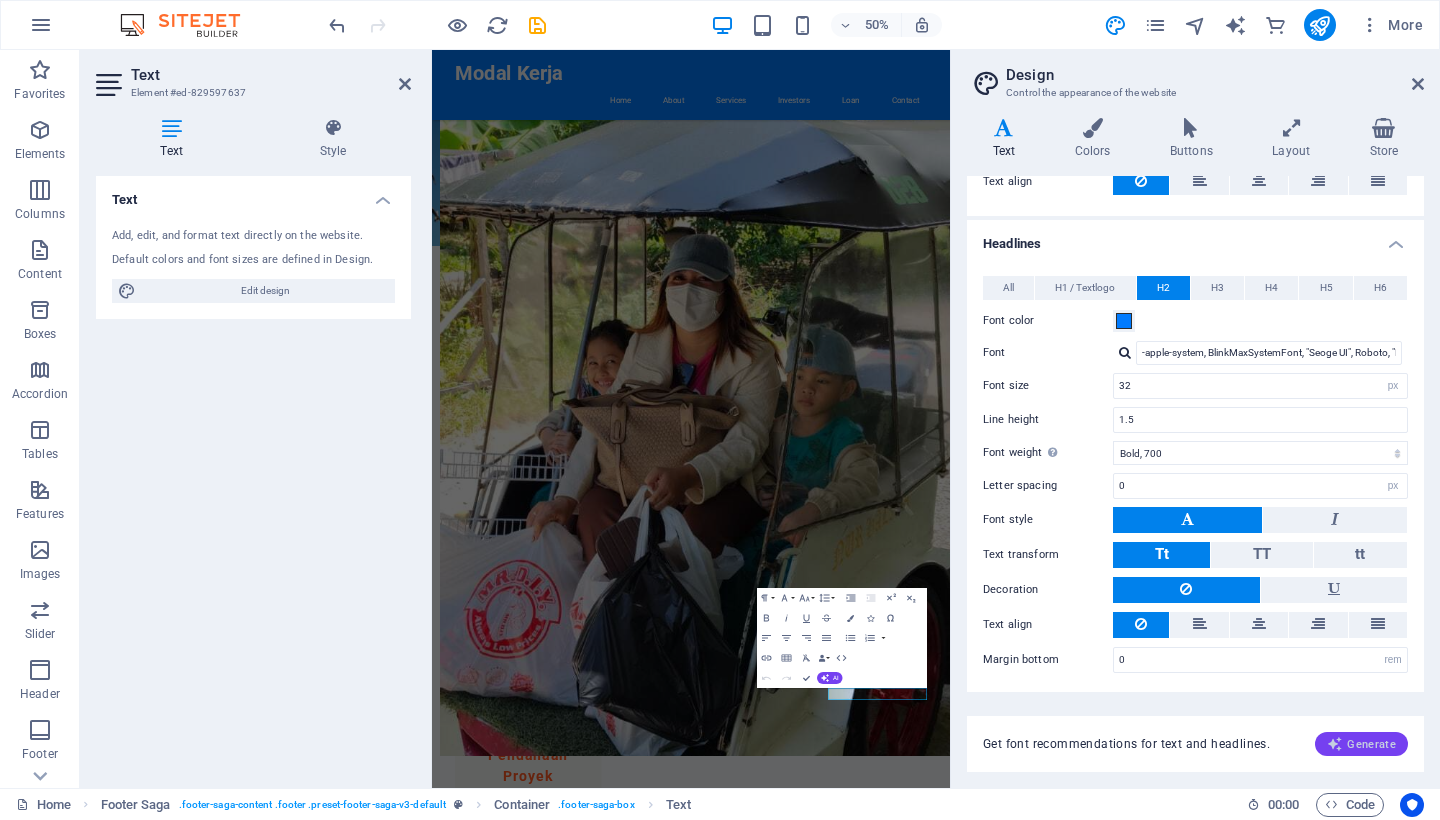 click at bounding box center (1335, 744) 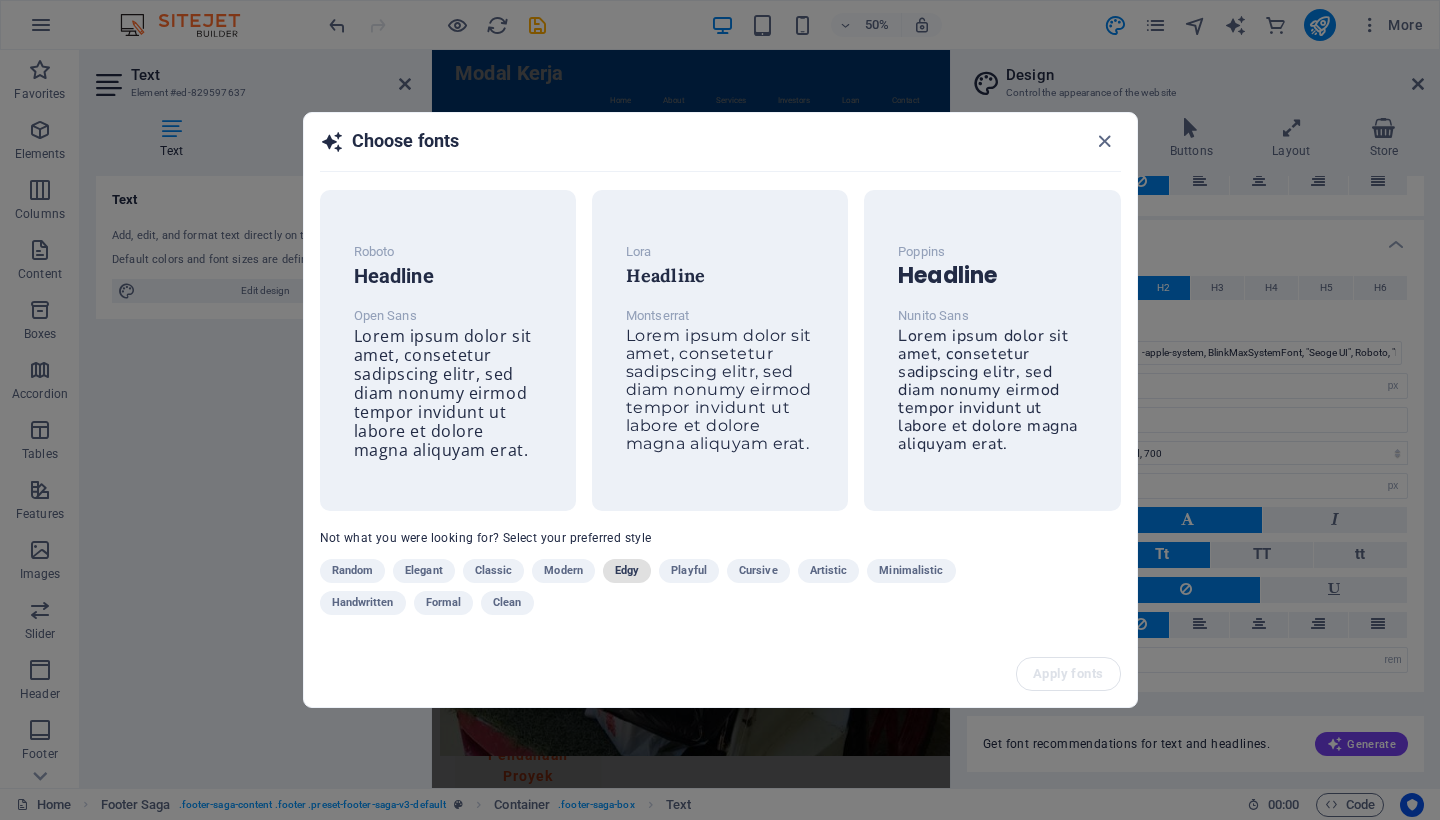 click on "Edgy" at bounding box center (627, 571) 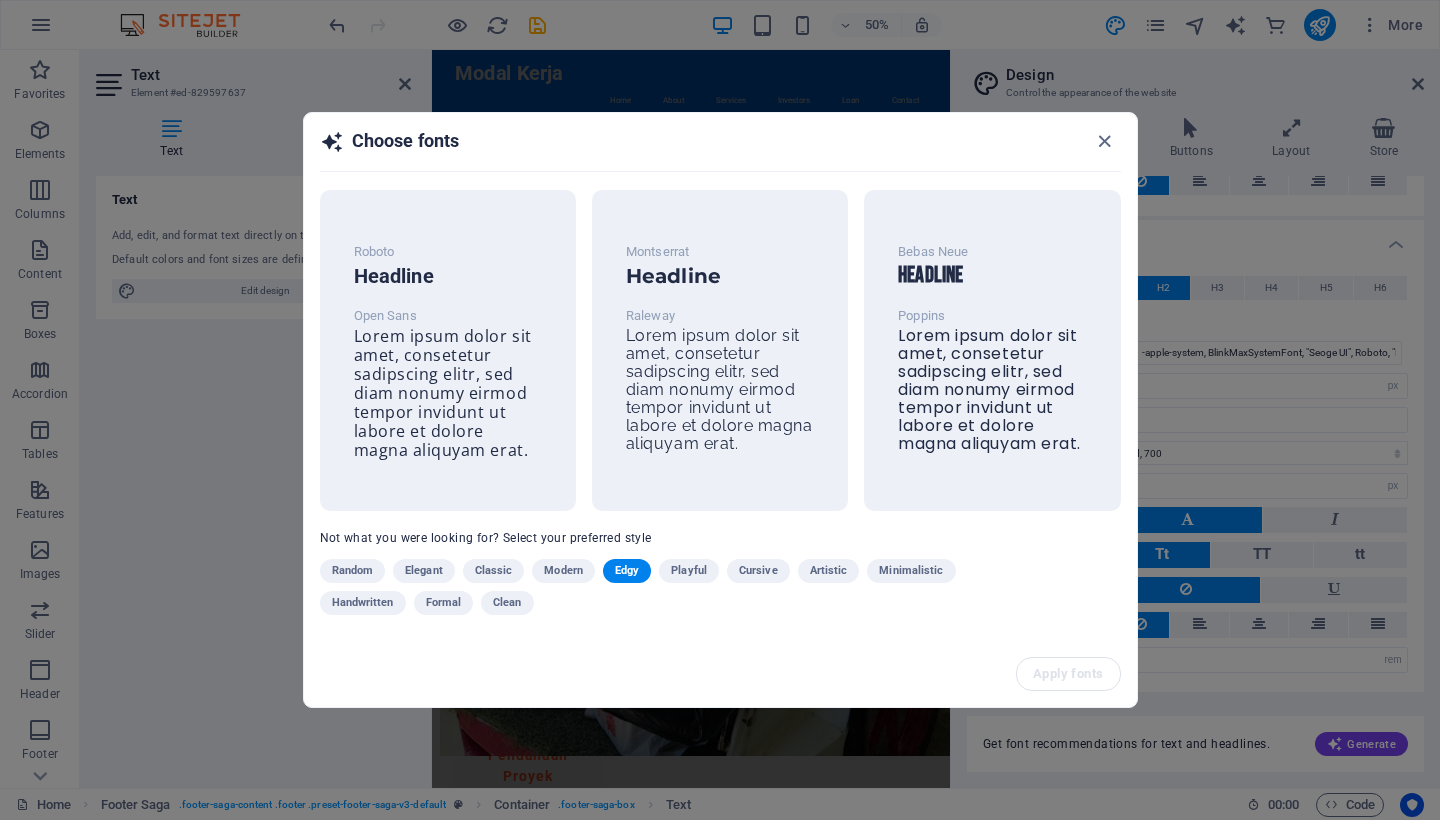 click on "Apply fonts" at bounding box center (720, 674) 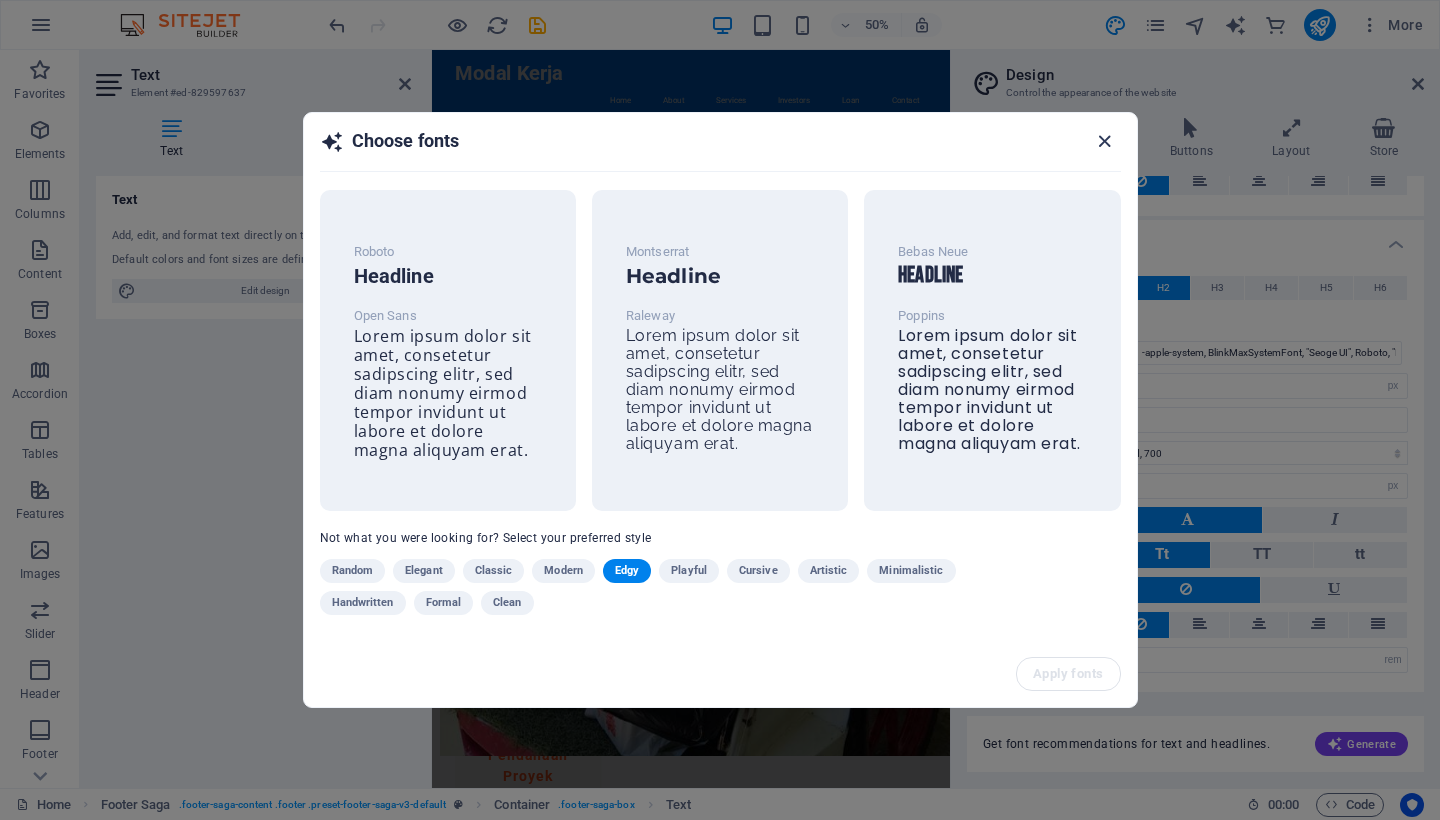 click at bounding box center [1104, 141] 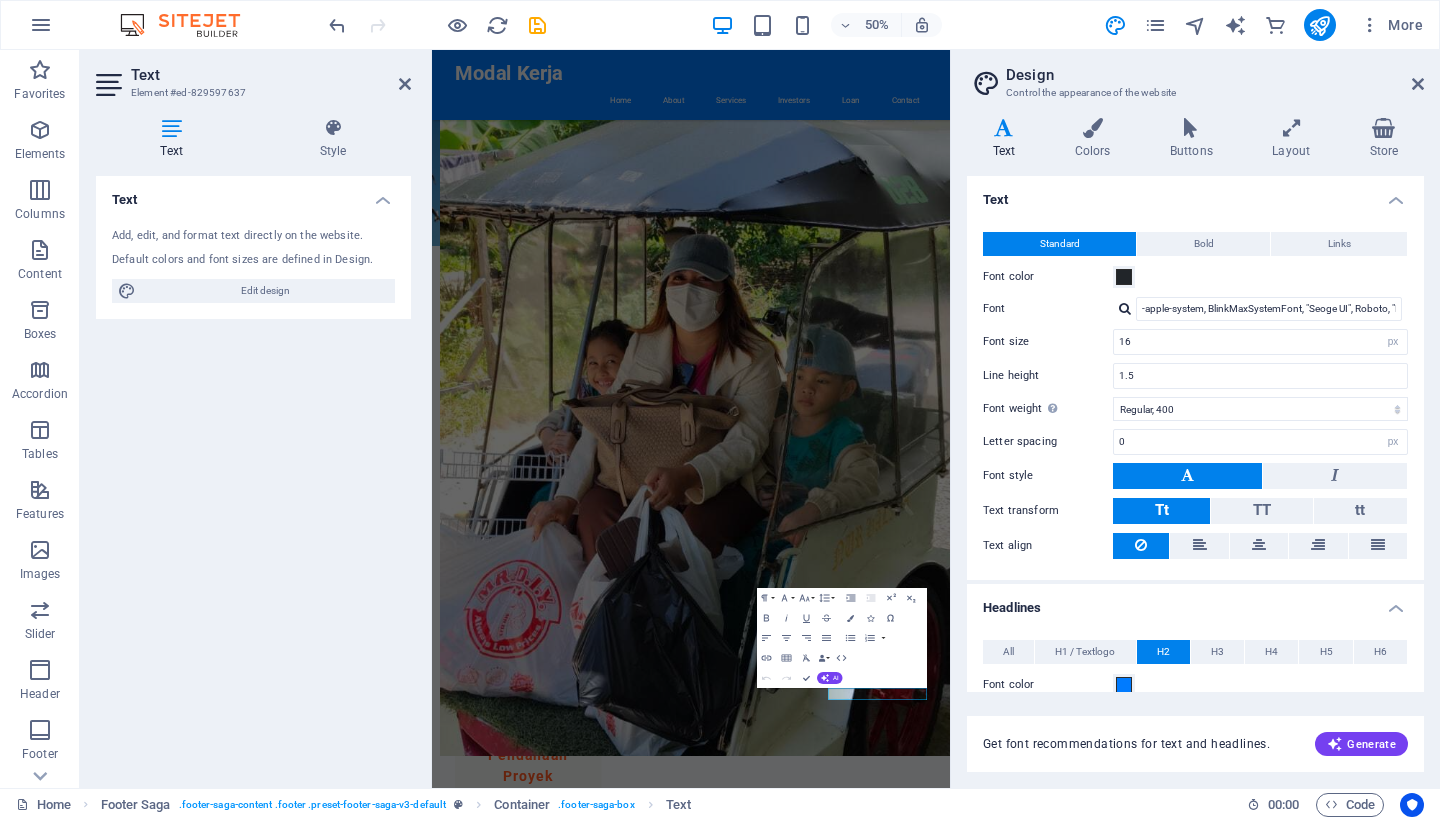 scroll, scrollTop: 0, scrollLeft: 0, axis: both 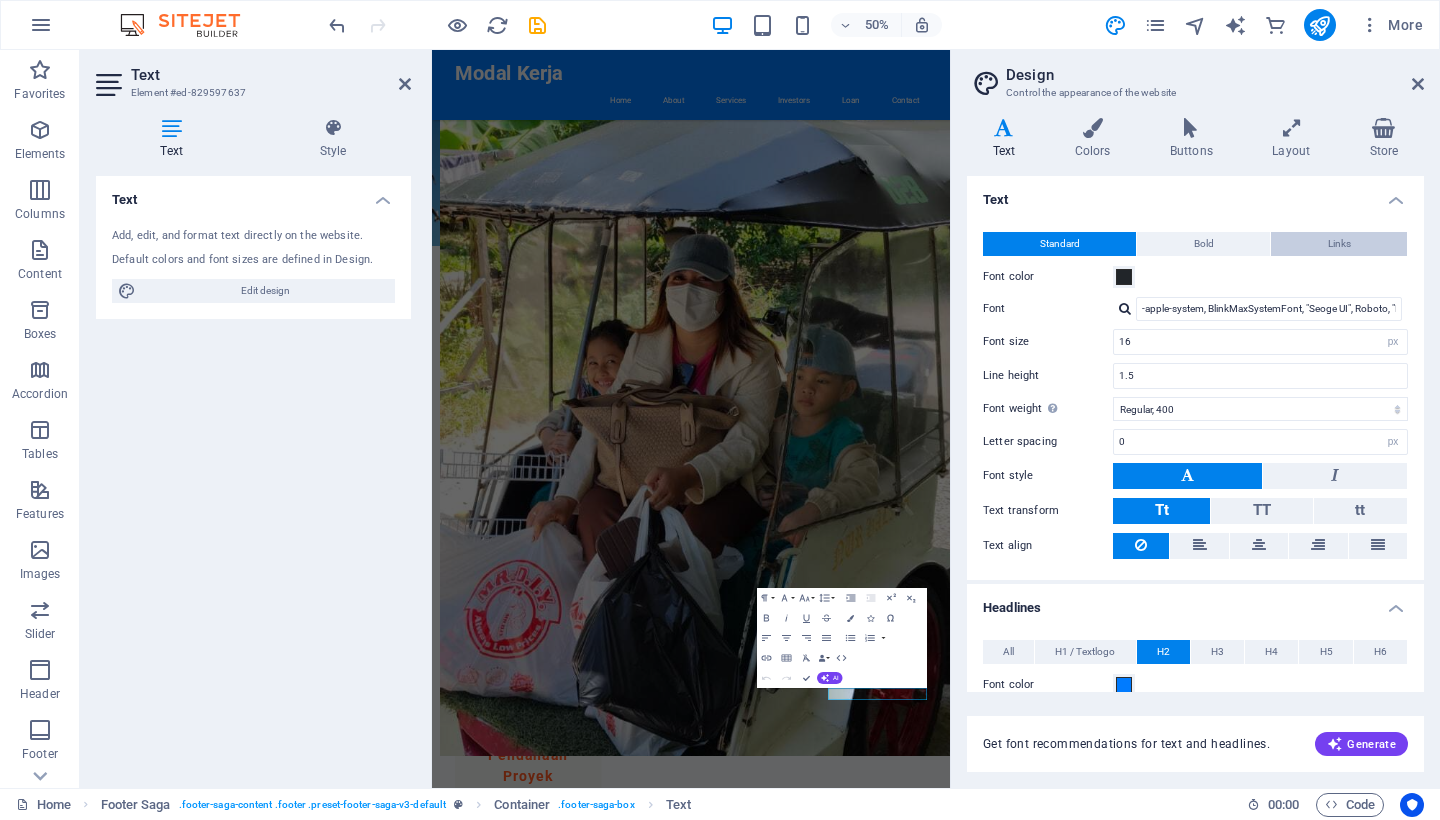 click on "Links" at bounding box center (1339, 244) 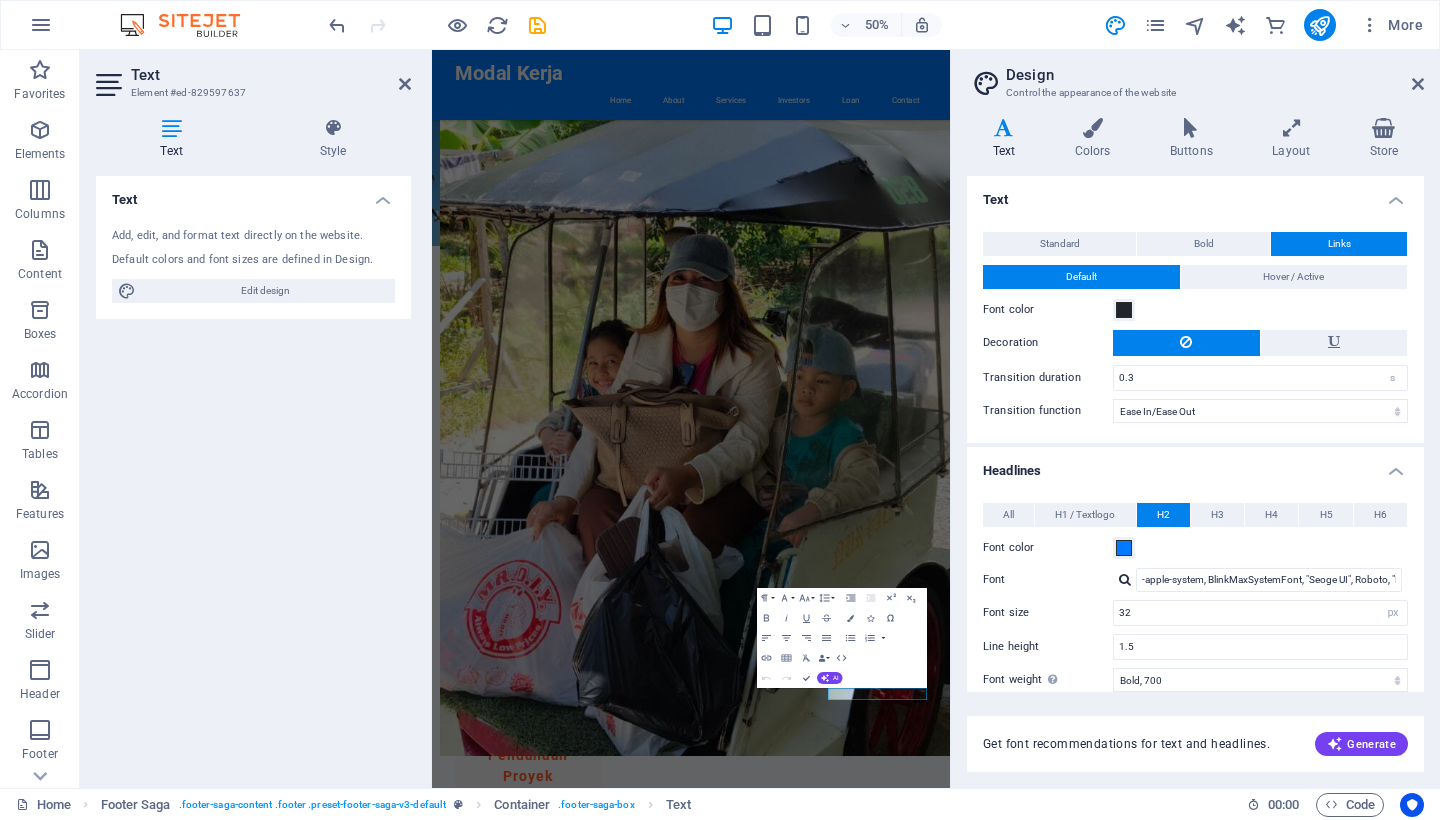 scroll, scrollTop: 0, scrollLeft: 0, axis: both 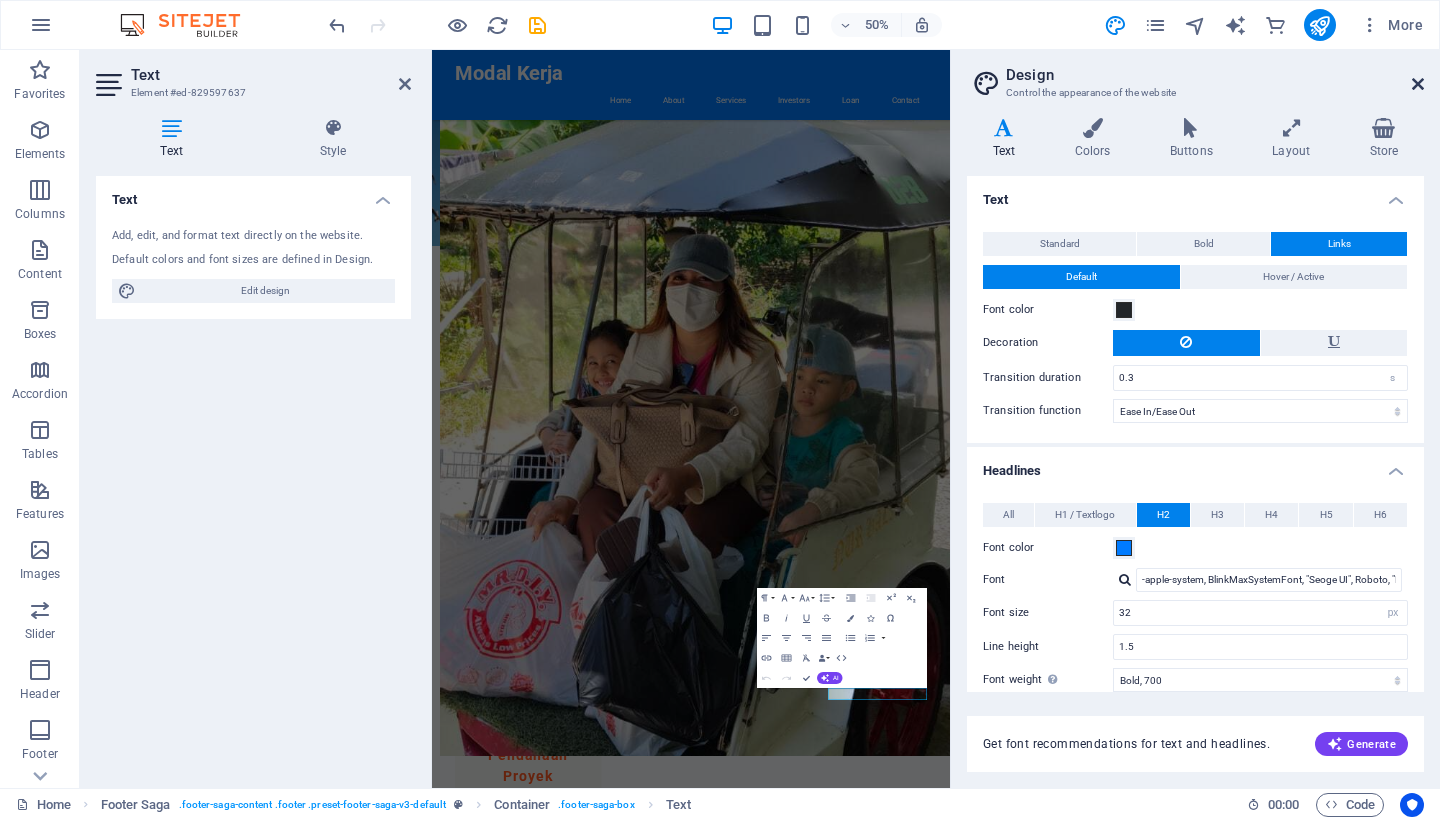 click at bounding box center [1418, 84] 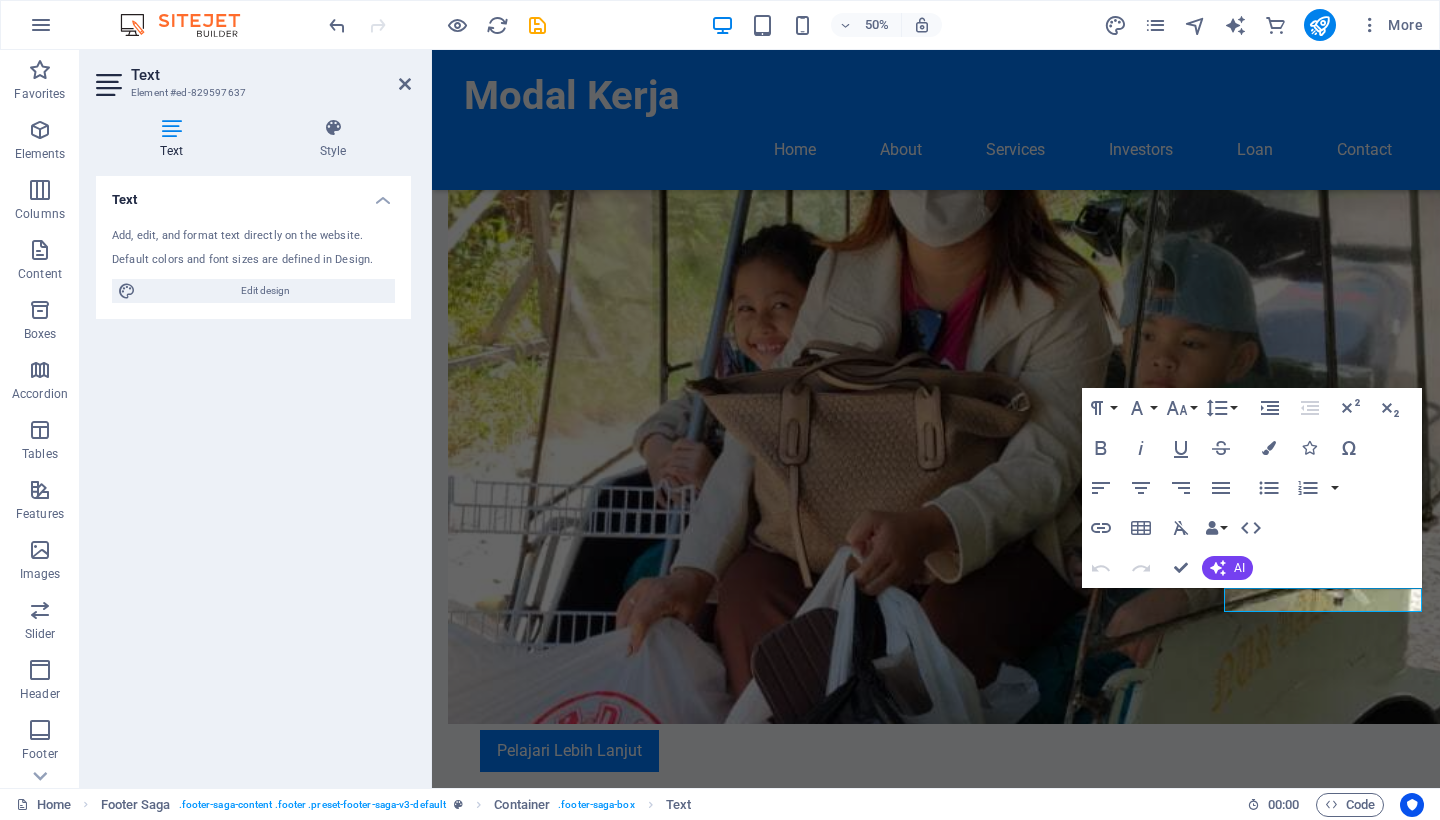 scroll, scrollTop: 1914, scrollLeft: 0, axis: vertical 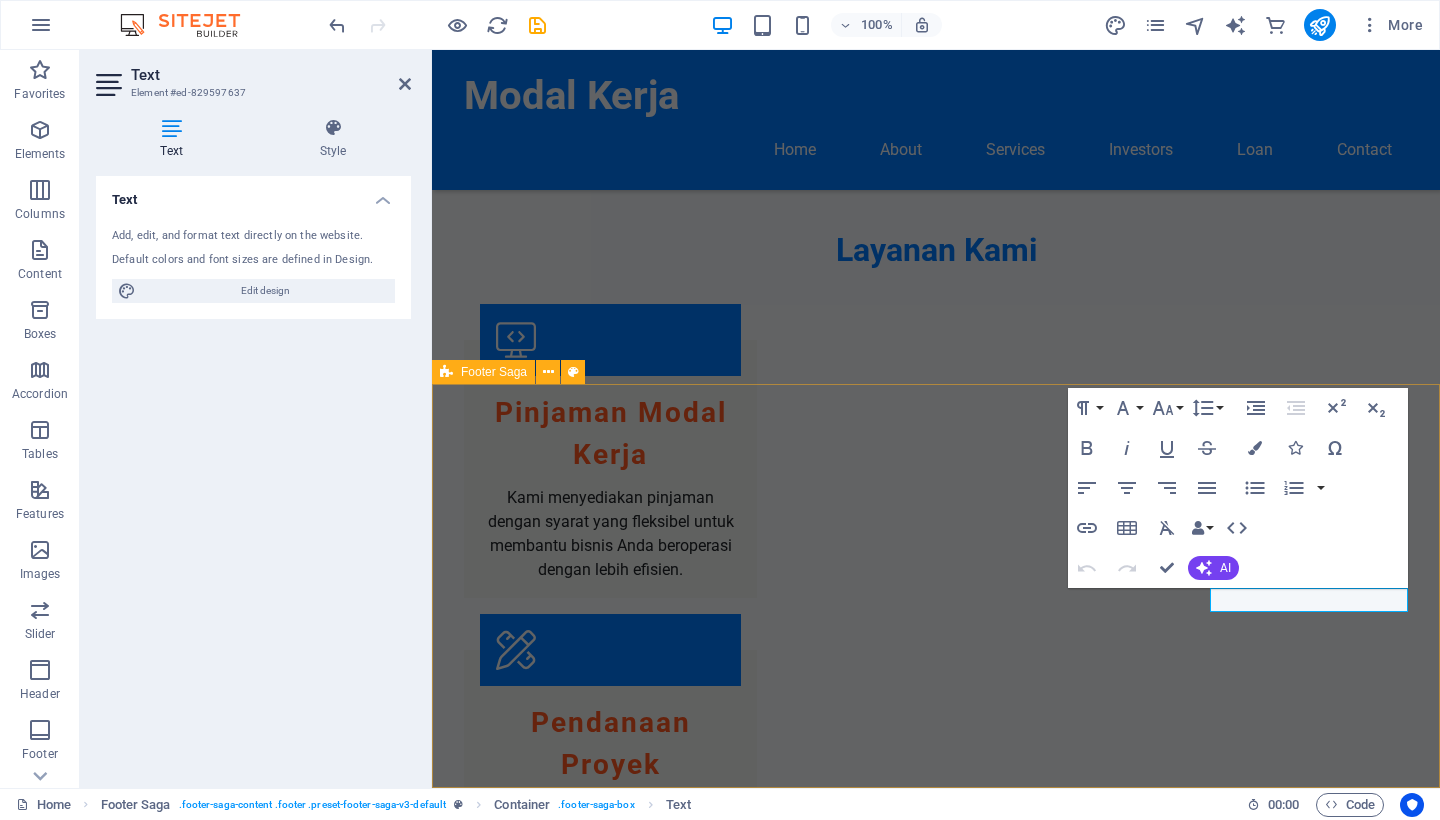 click on "Modal Kerja Modal Kerja menyediakan solusi pembiayaan bisnis yang handal. Kami berkomitmen untuk membantu klien kami mencapai tujuan finansial dengan layanan yang berkualitas. Contact Jl. [STREET] Kel [NEIGHBORHOOD] Kec. [DISTRICT] [POSTAL_CODE]   [CITY] Phone:  [PHONE] Mobile:  [PHONE] Email:  [EMAIL] Navigation Home About Services Team Contact Legal Notice Privacy Policy Social Media Platforms Jasa Hukum - Online Modal.Kerja" at bounding box center (936, 2378) 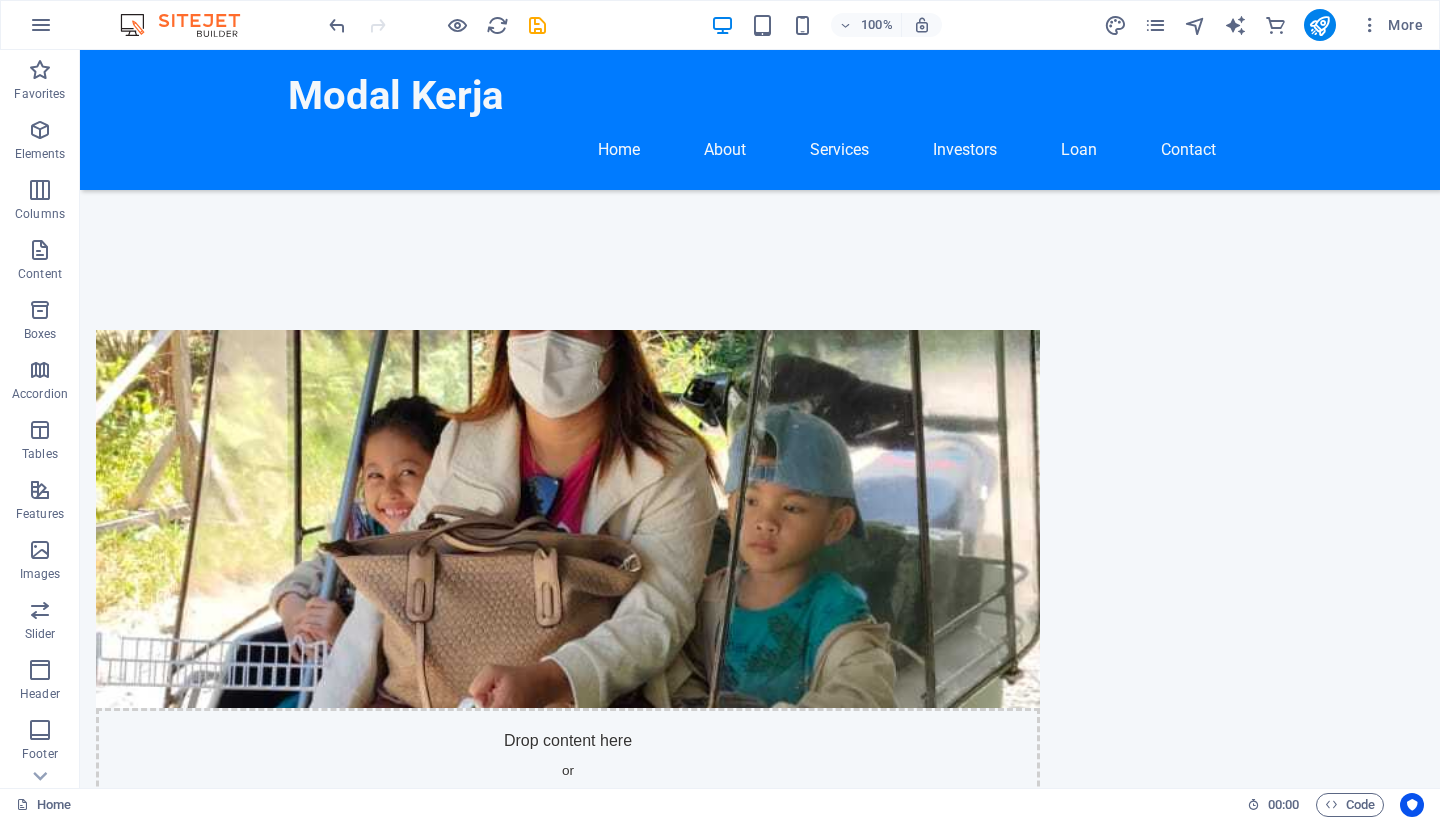 scroll, scrollTop: 794, scrollLeft: 0, axis: vertical 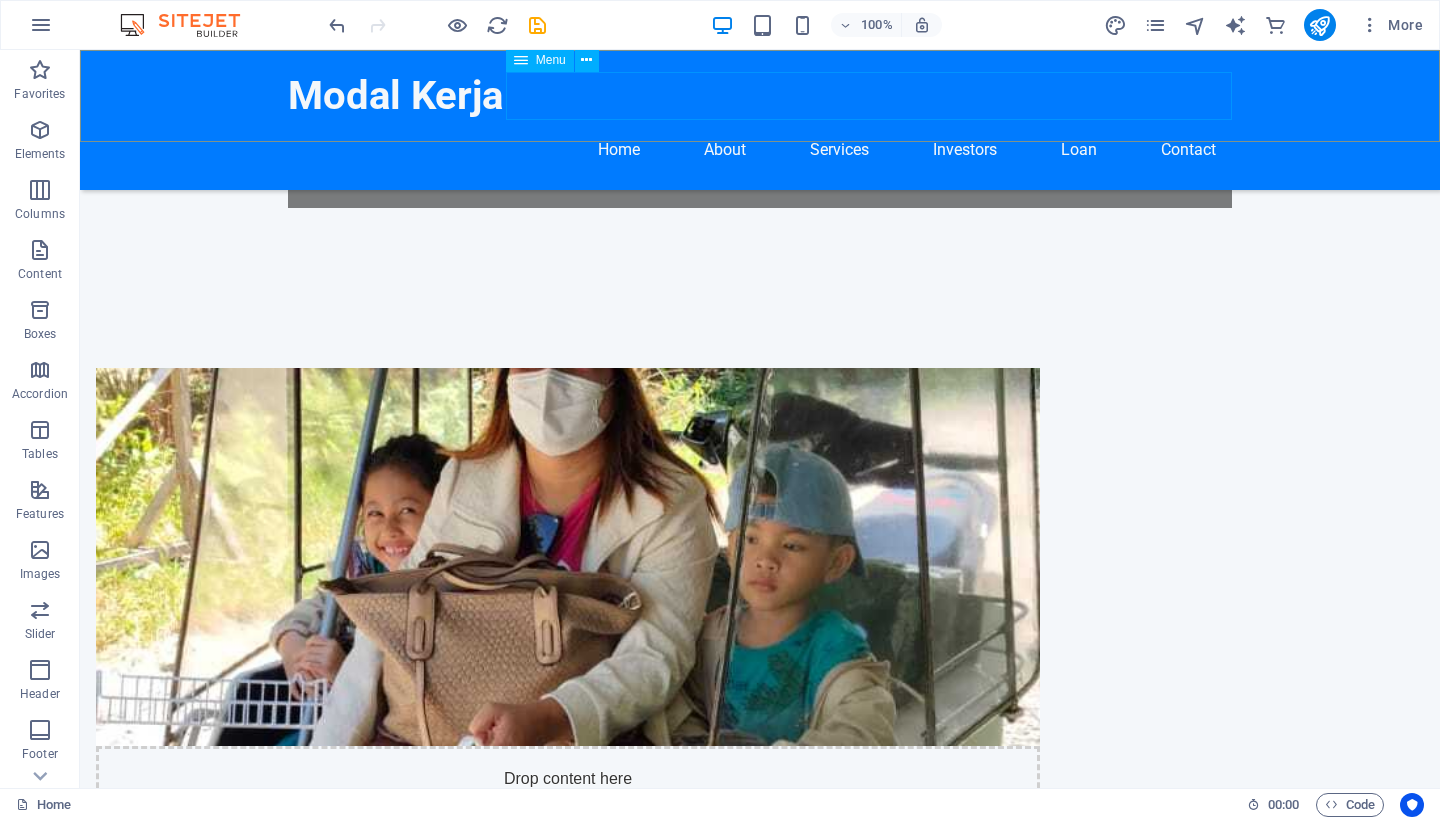 click on "Home About Services Investors Loan Contact" at bounding box center [760, 150] 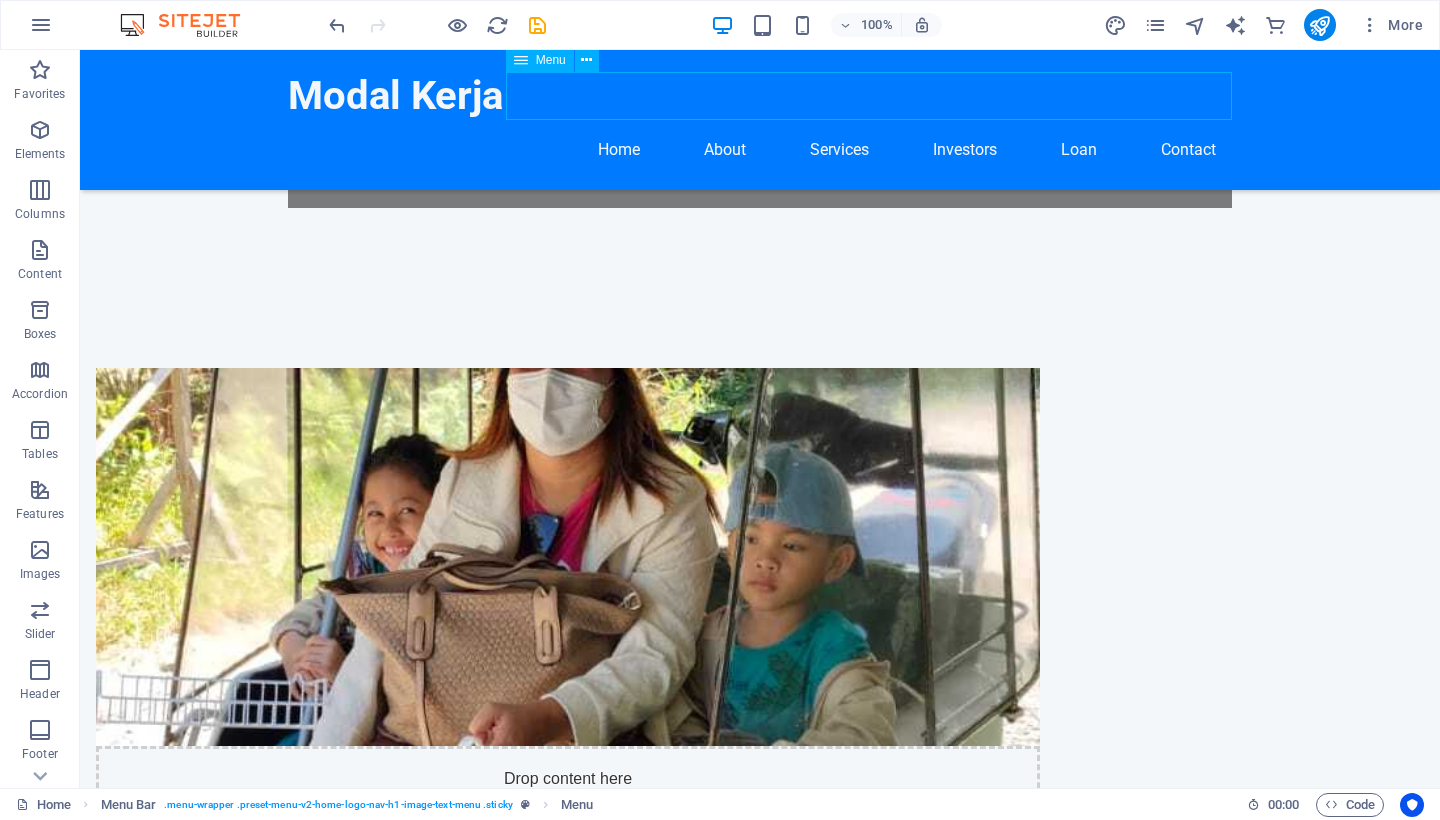 click on "Home About Services Investors Loan Contact" at bounding box center [760, 150] 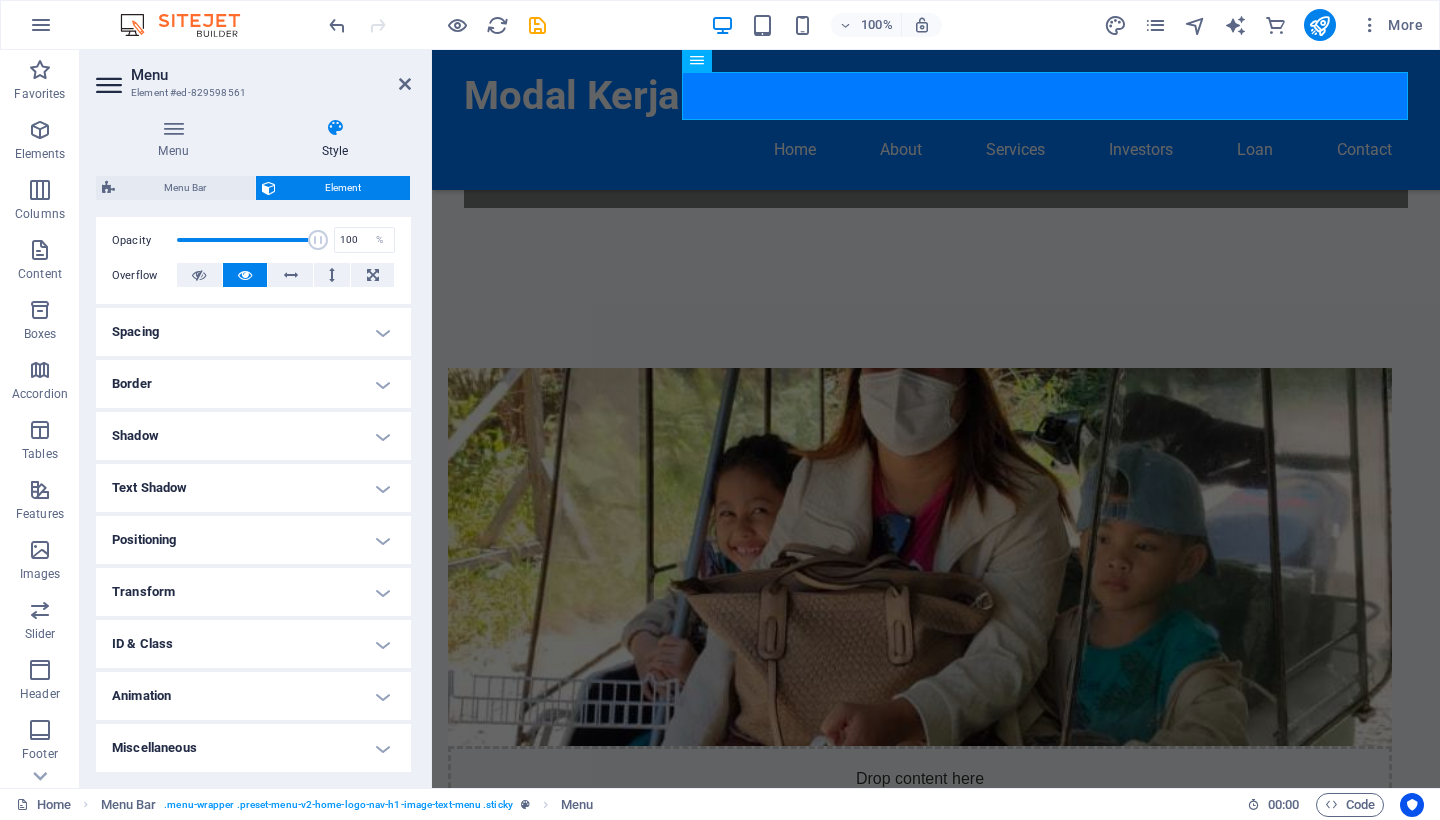 scroll, scrollTop: 289, scrollLeft: 0, axis: vertical 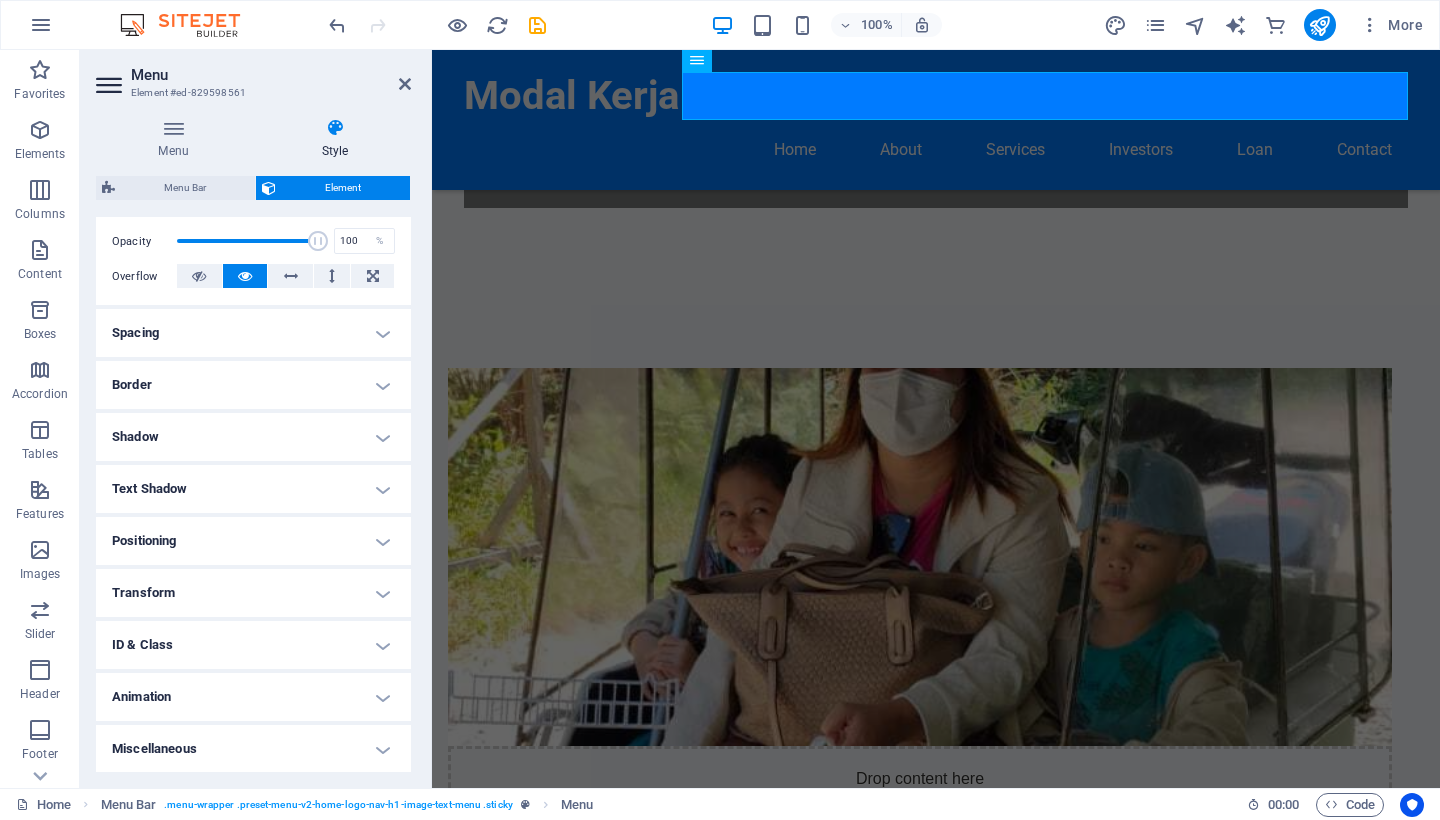 click on "Text Shadow" at bounding box center (253, 489) 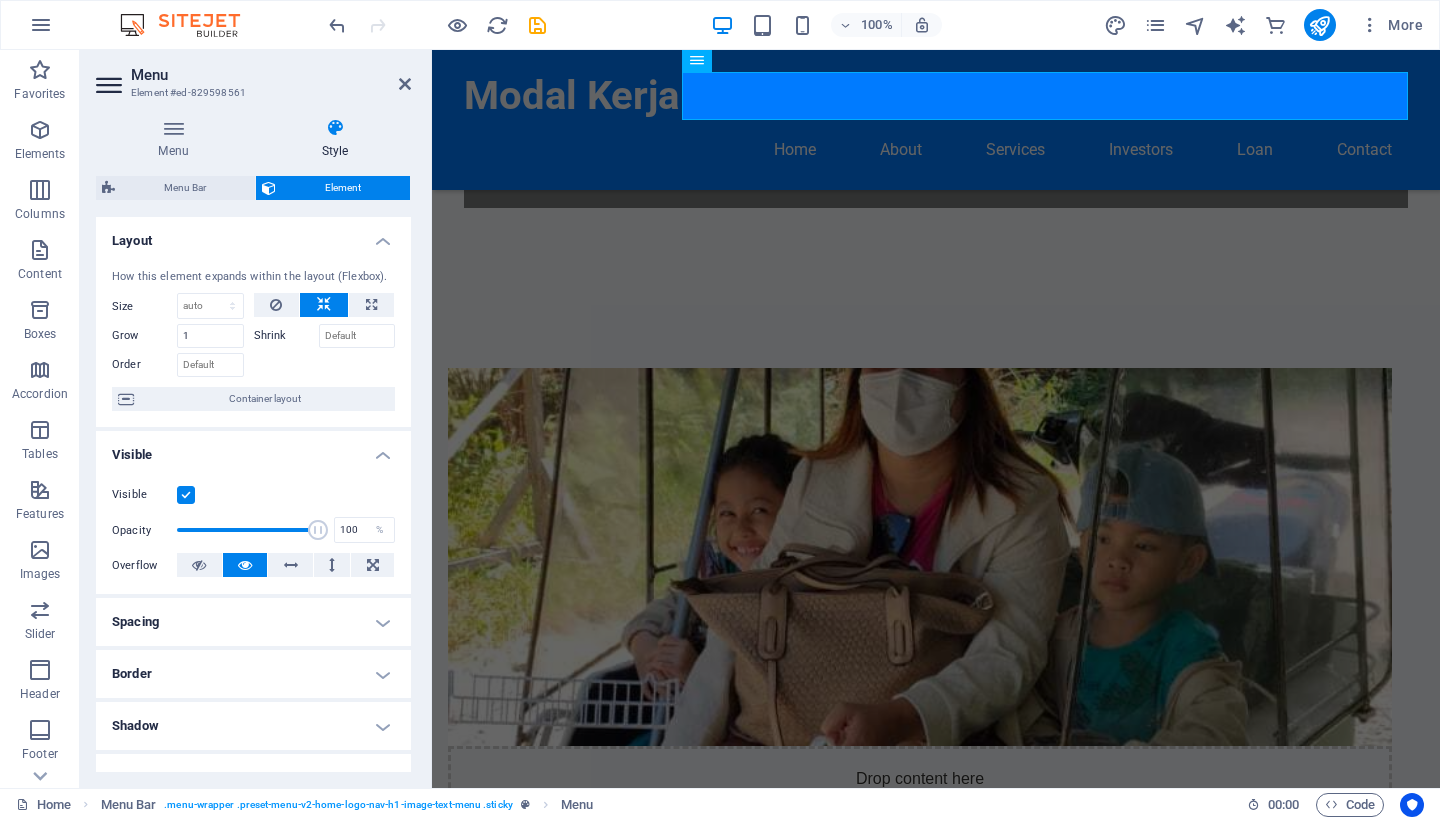 scroll, scrollTop: 0, scrollLeft: 0, axis: both 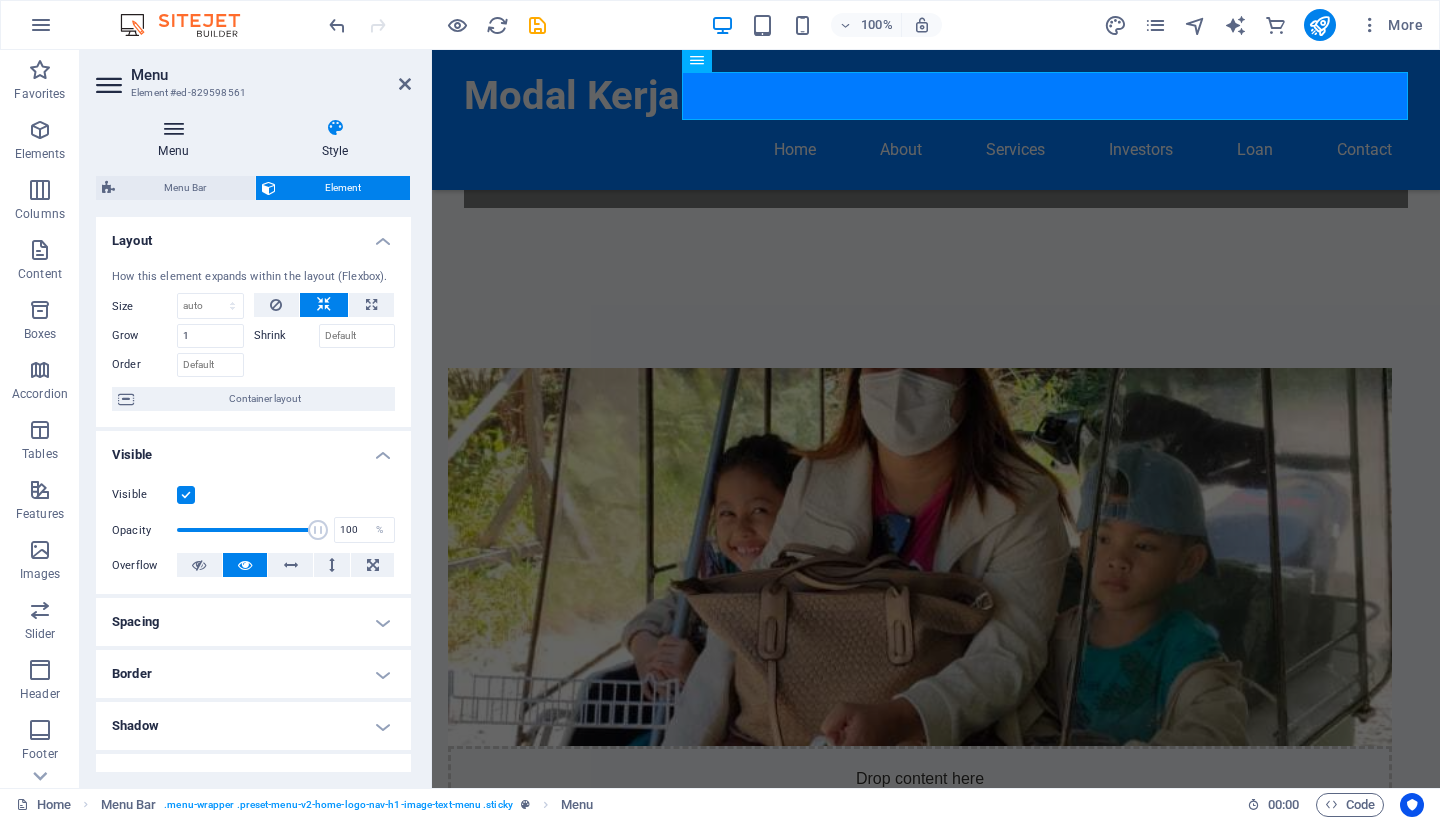 click at bounding box center (173, 128) 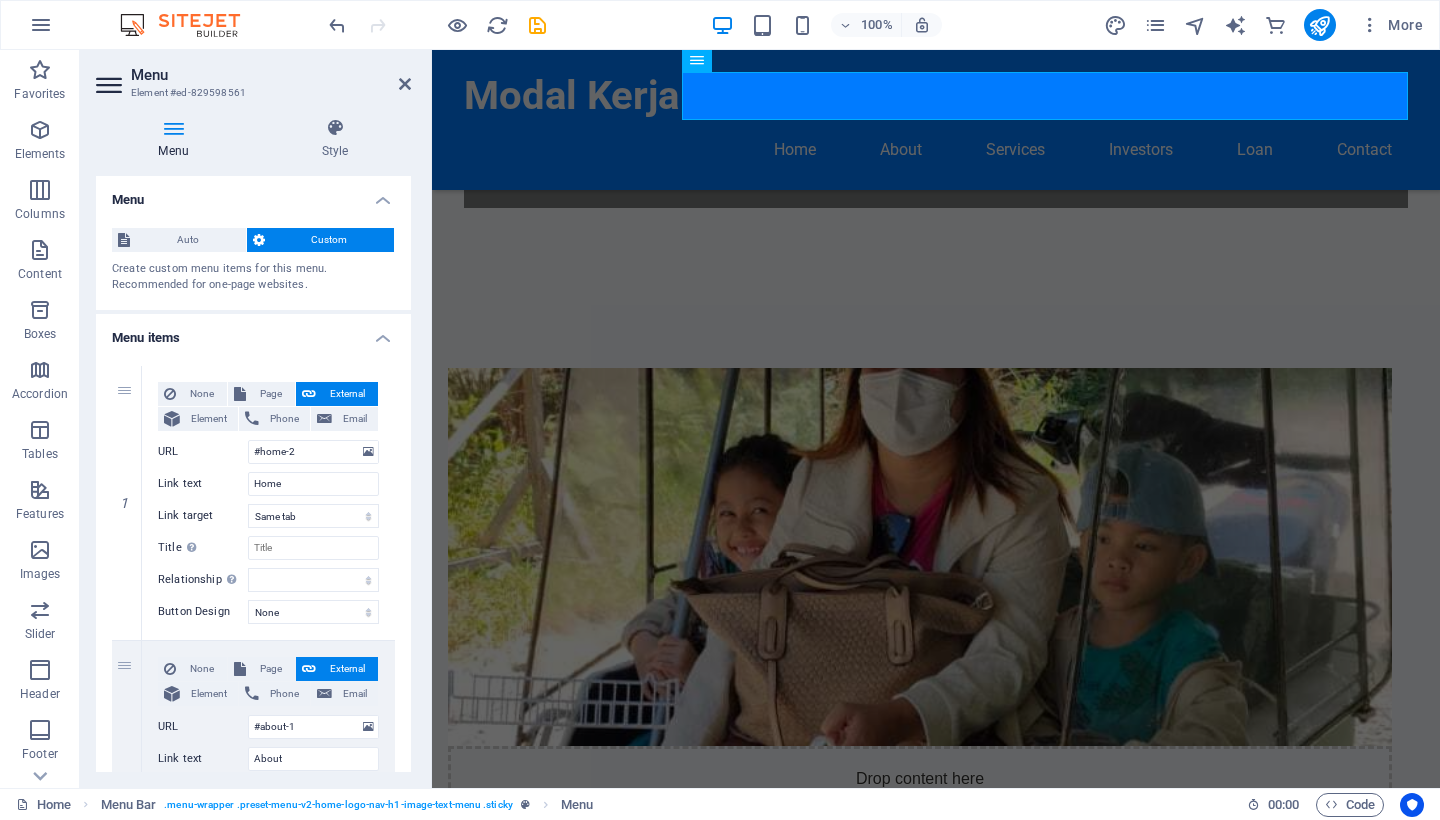 scroll, scrollTop: 0, scrollLeft: 0, axis: both 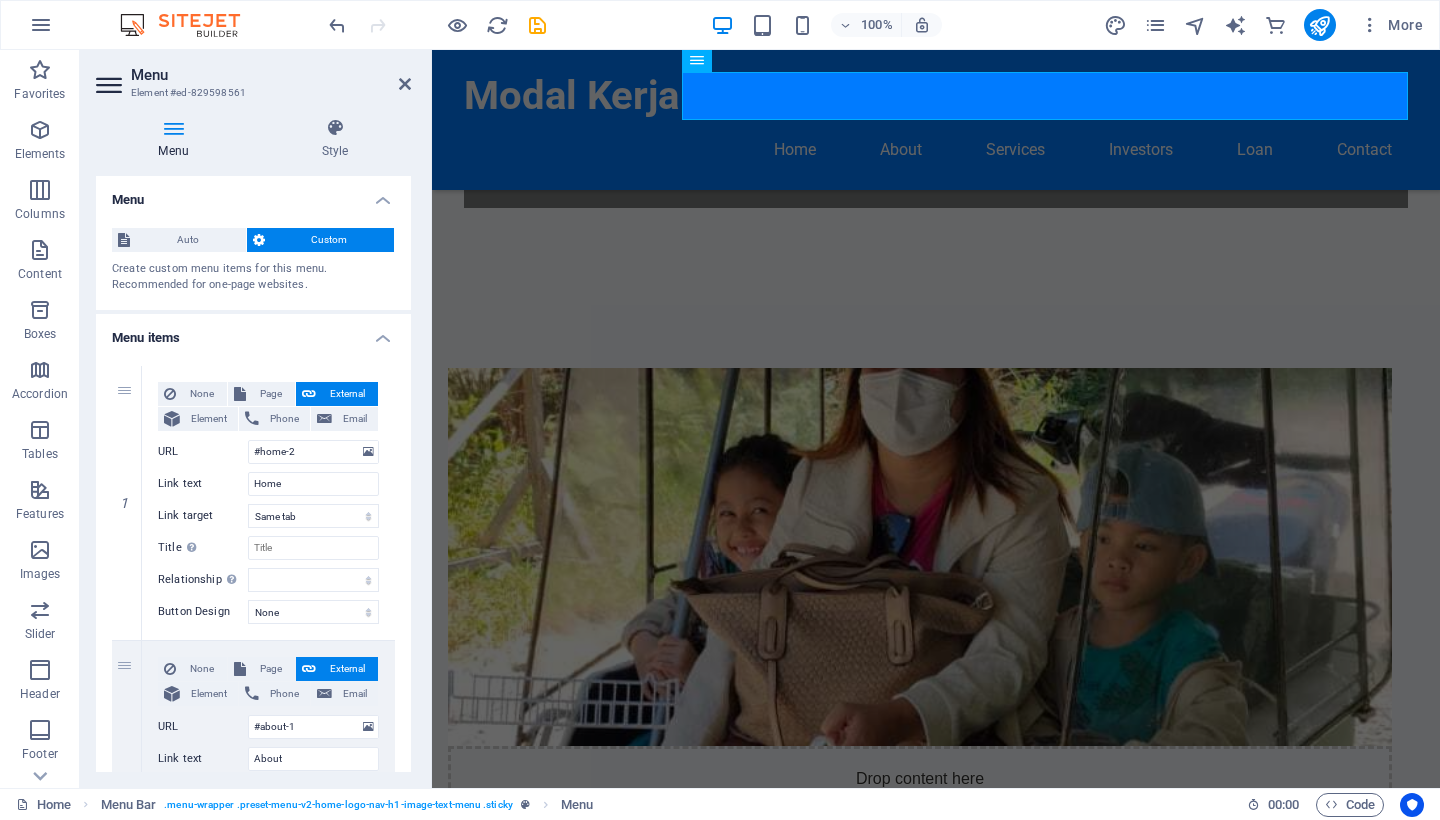 click on "Menu" at bounding box center [253, 194] 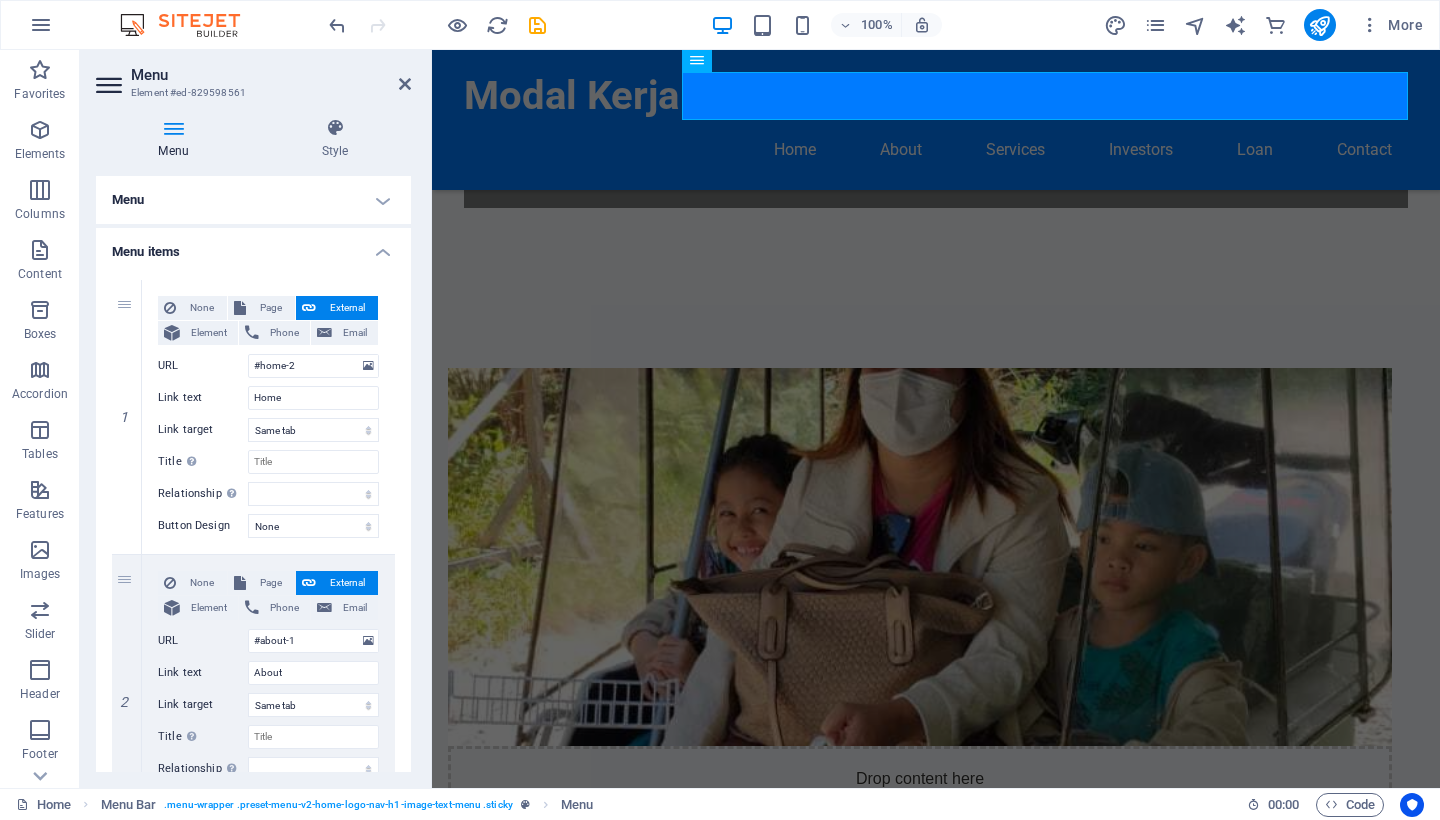 click on "Menu items" at bounding box center (253, 246) 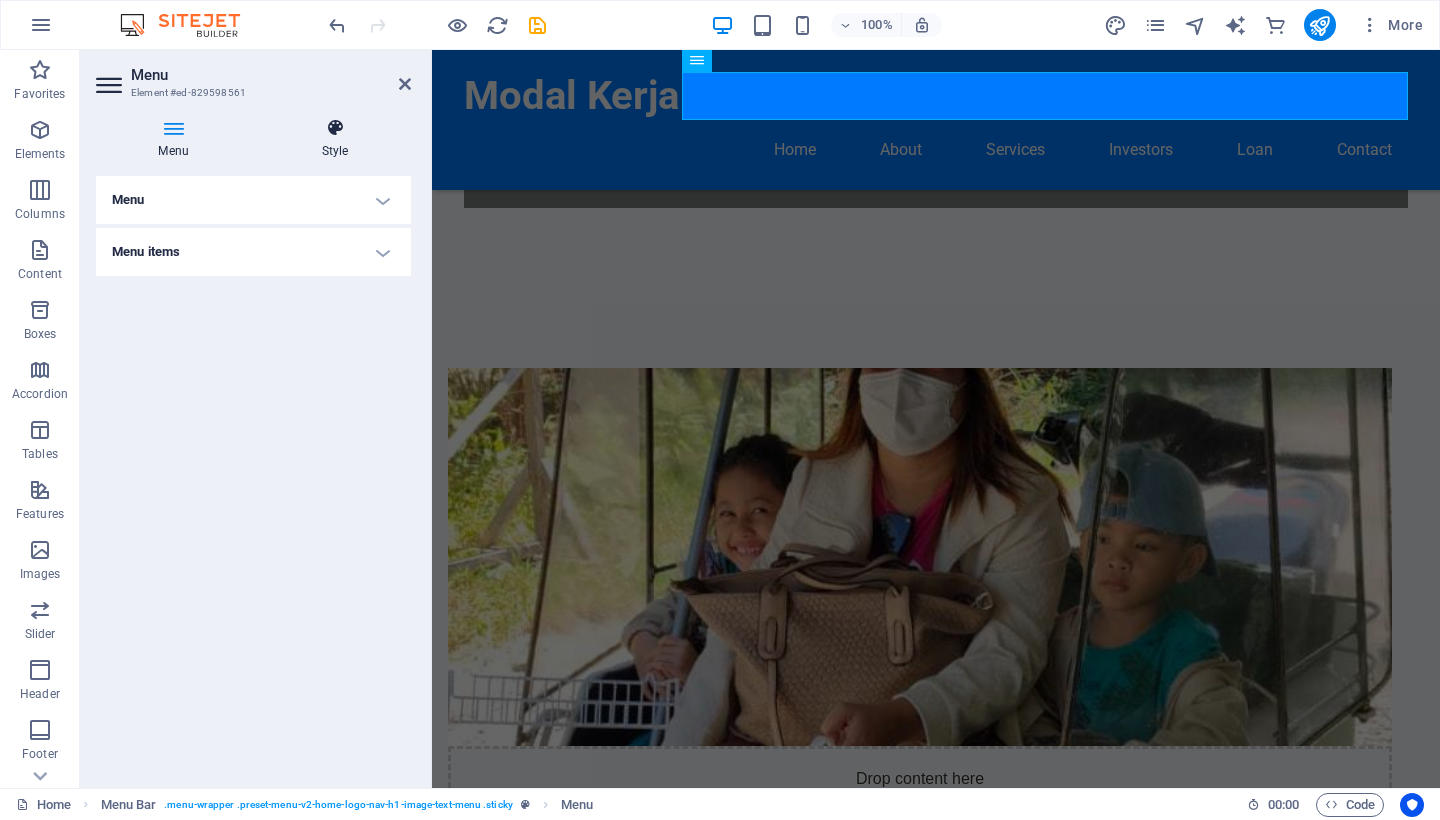 click on "Style" at bounding box center (335, 139) 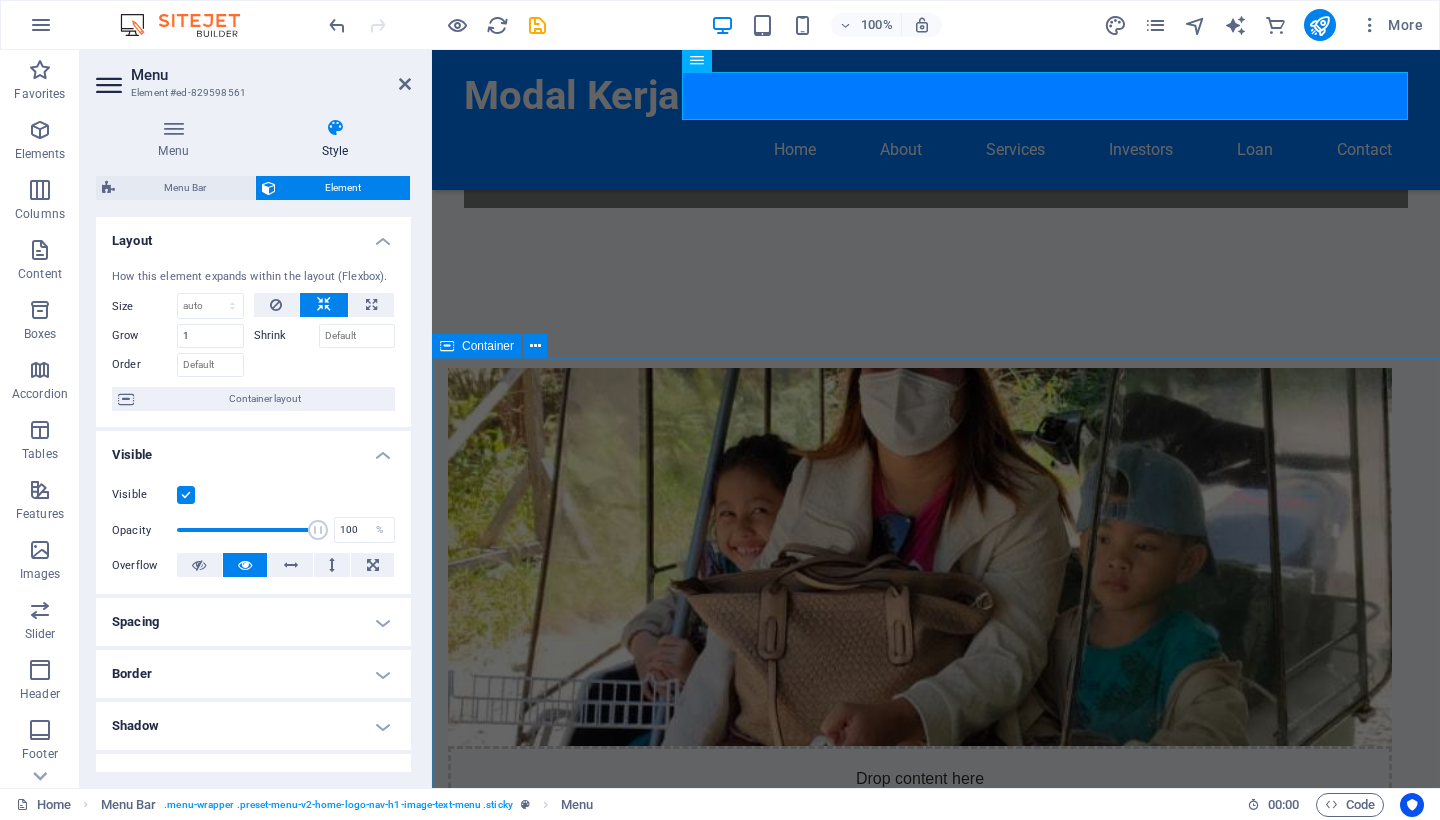 scroll, scrollTop: 0, scrollLeft: 0, axis: both 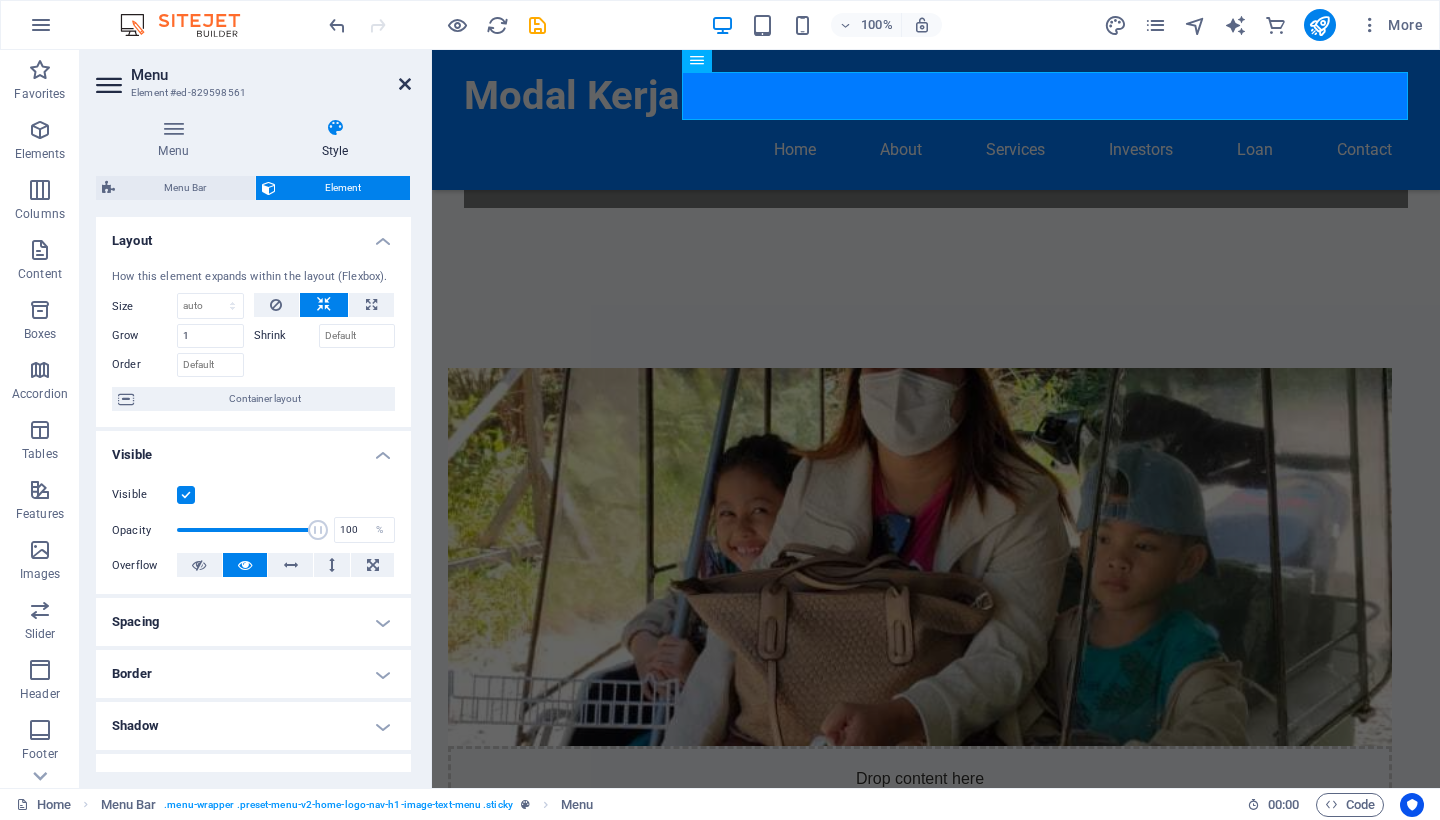 click at bounding box center (405, 84) 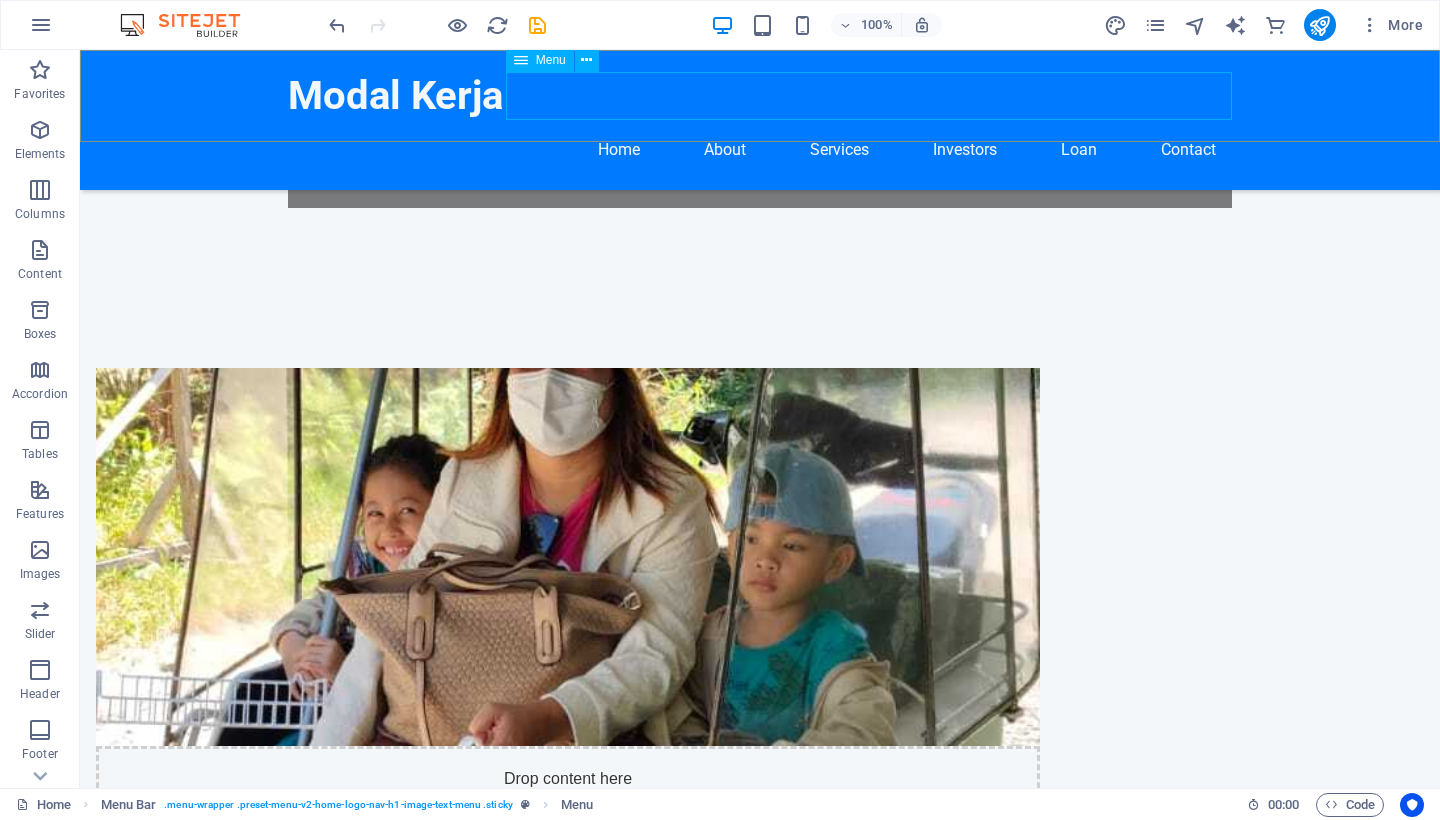 click on "Home About Services Investors Loan Contact" at bounding box center (760, 150) 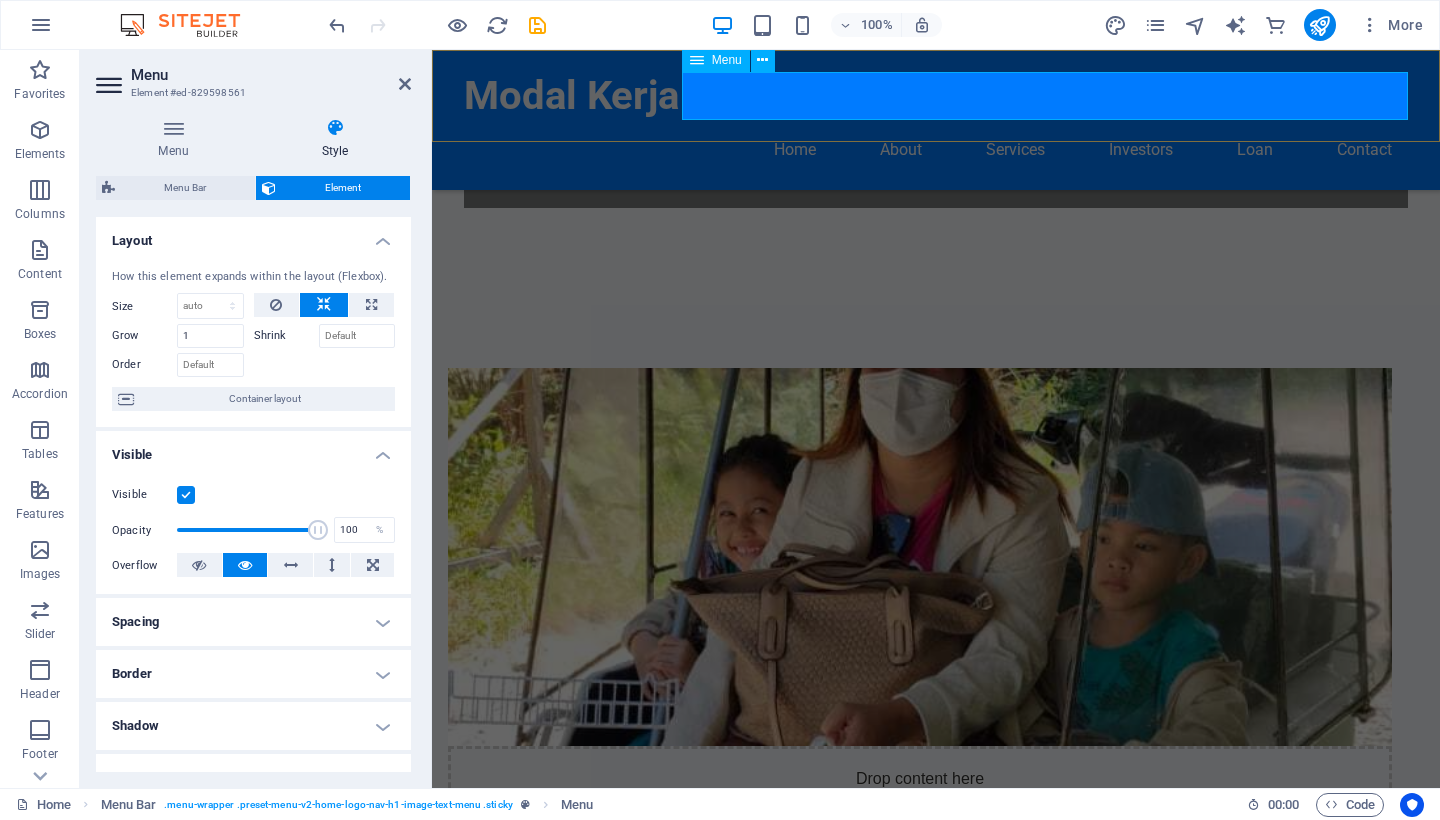 click on "Home About Services Investors Loan Contact" at bounding box center [936, 150] 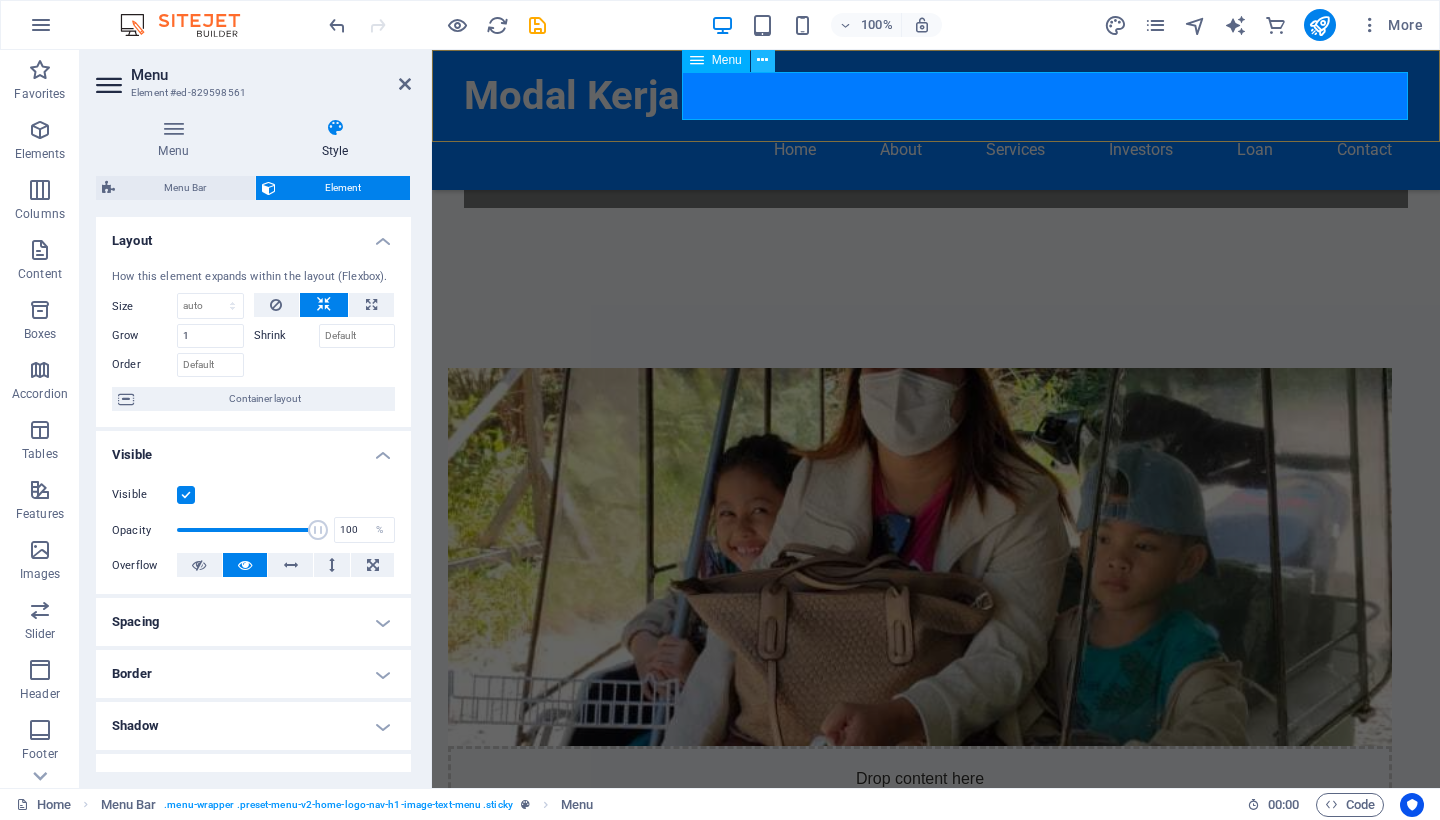 click at bounding box center [762, 60] 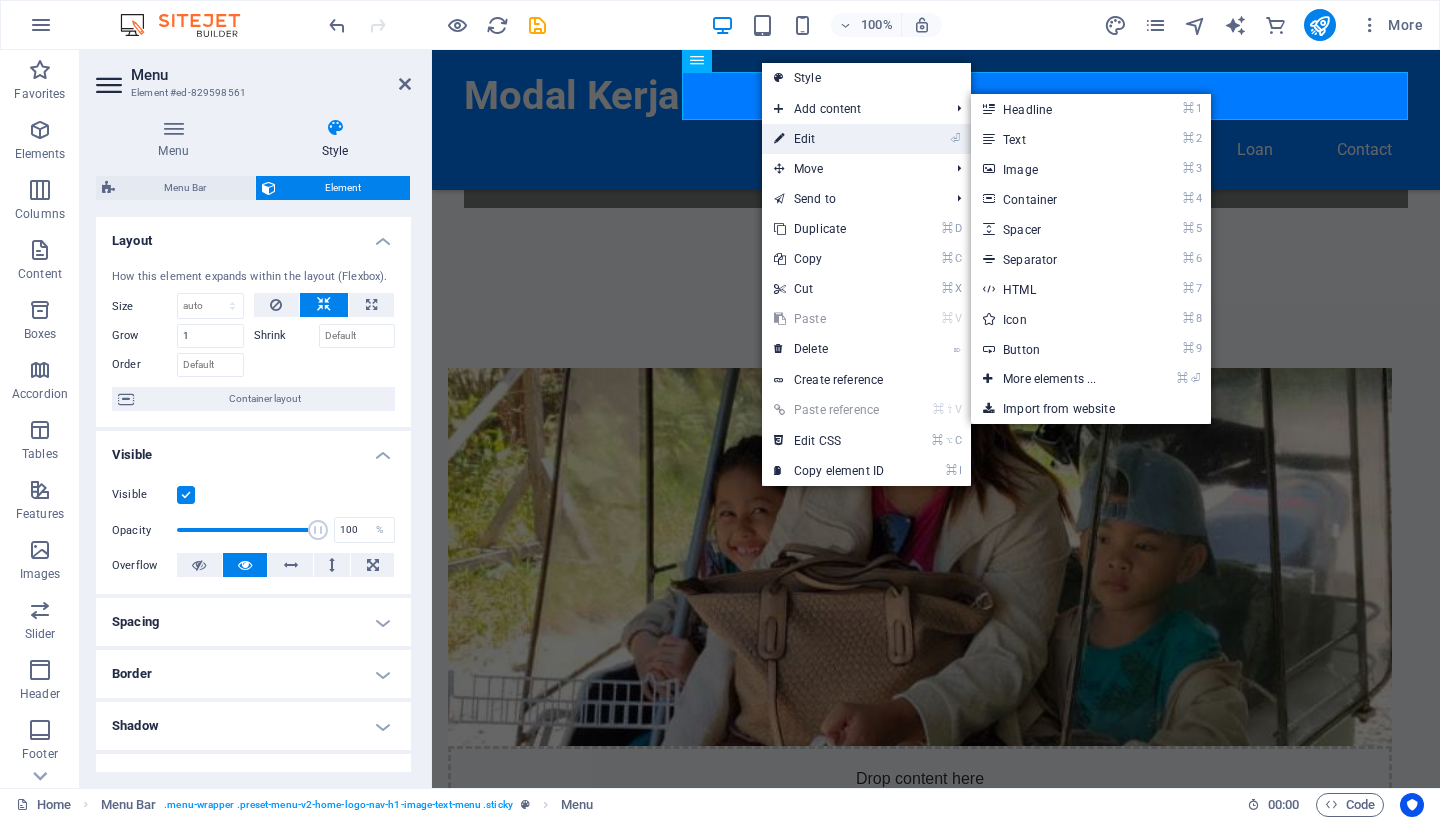 click on "⏎  Edit" at bounding box center [829, 139] 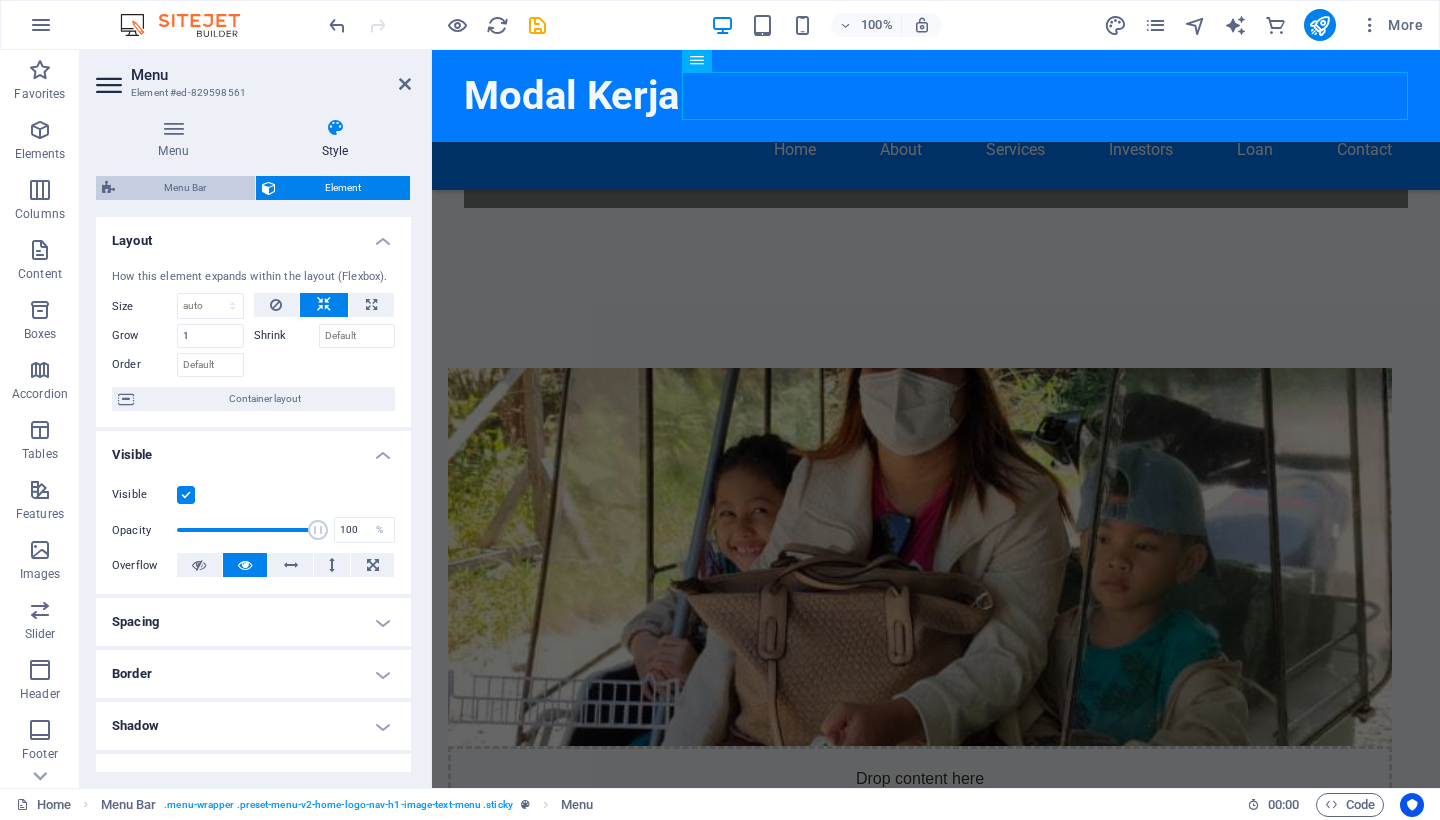 click on "Menu Bar" at bounding box center (185, 188) 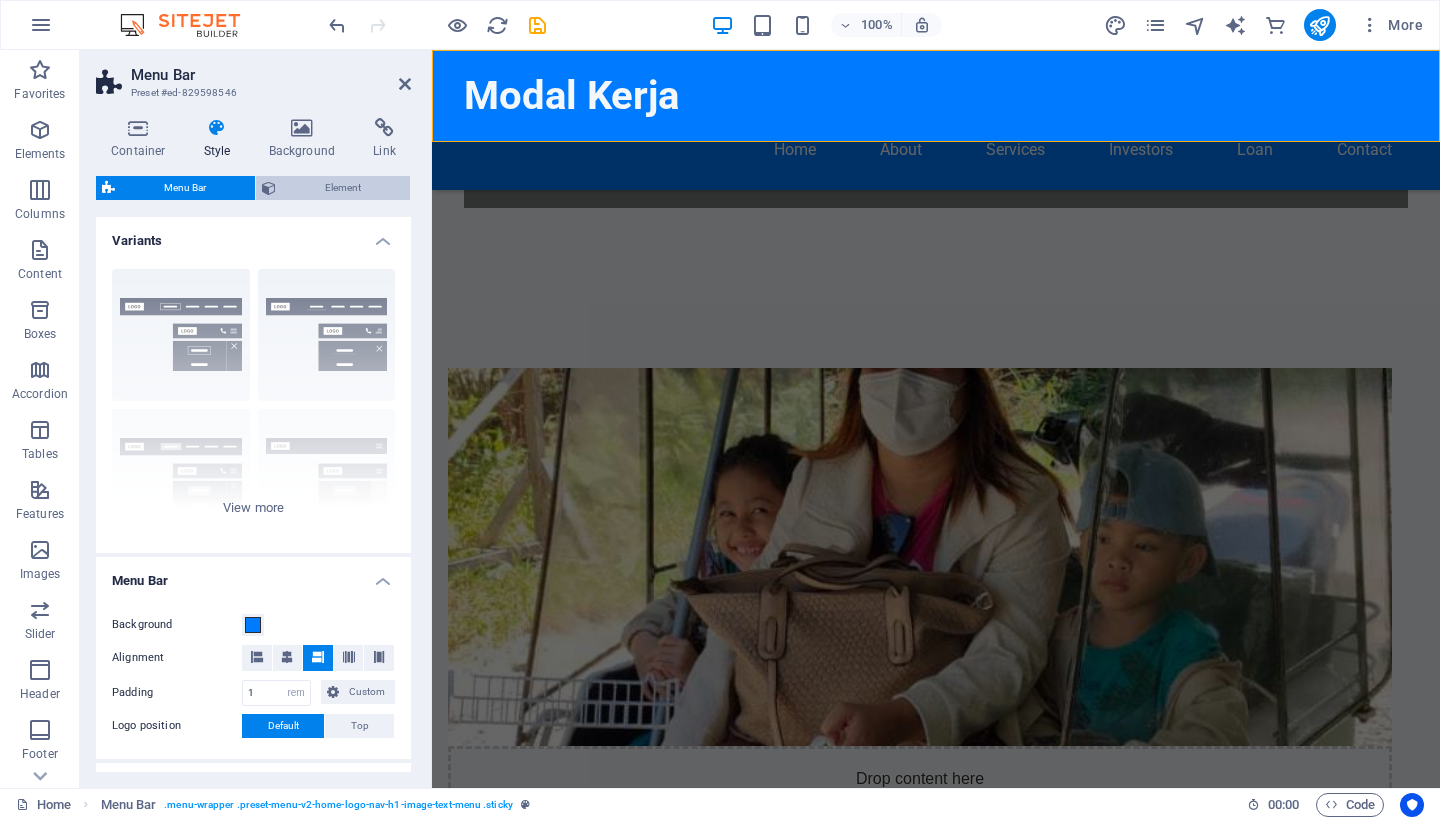 click on "Element" at bounding box center (343, 188) 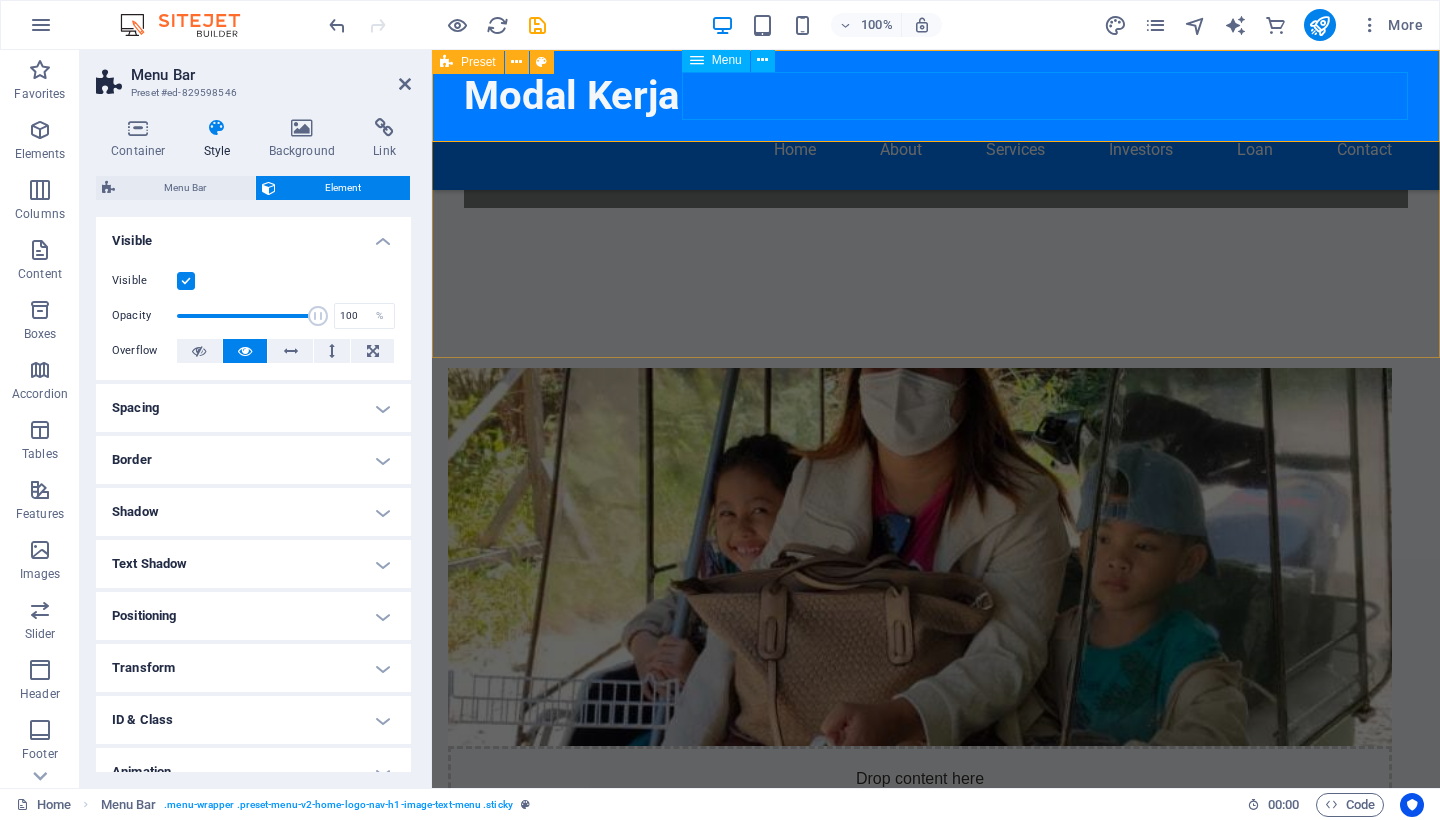click on "Menu" at bounding box center (727, 60) 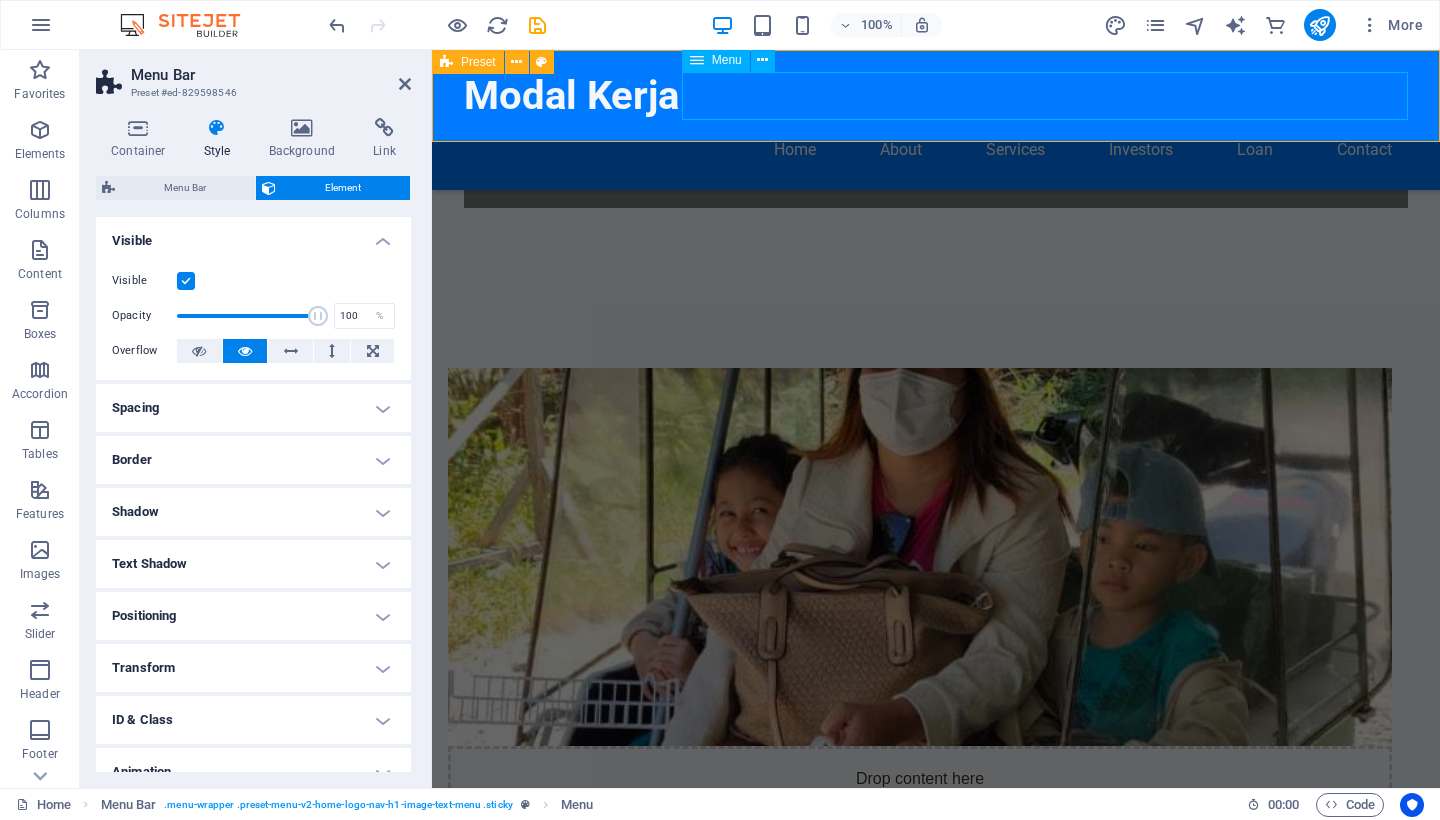 click on "Menu" at bounding box center [727, 60] 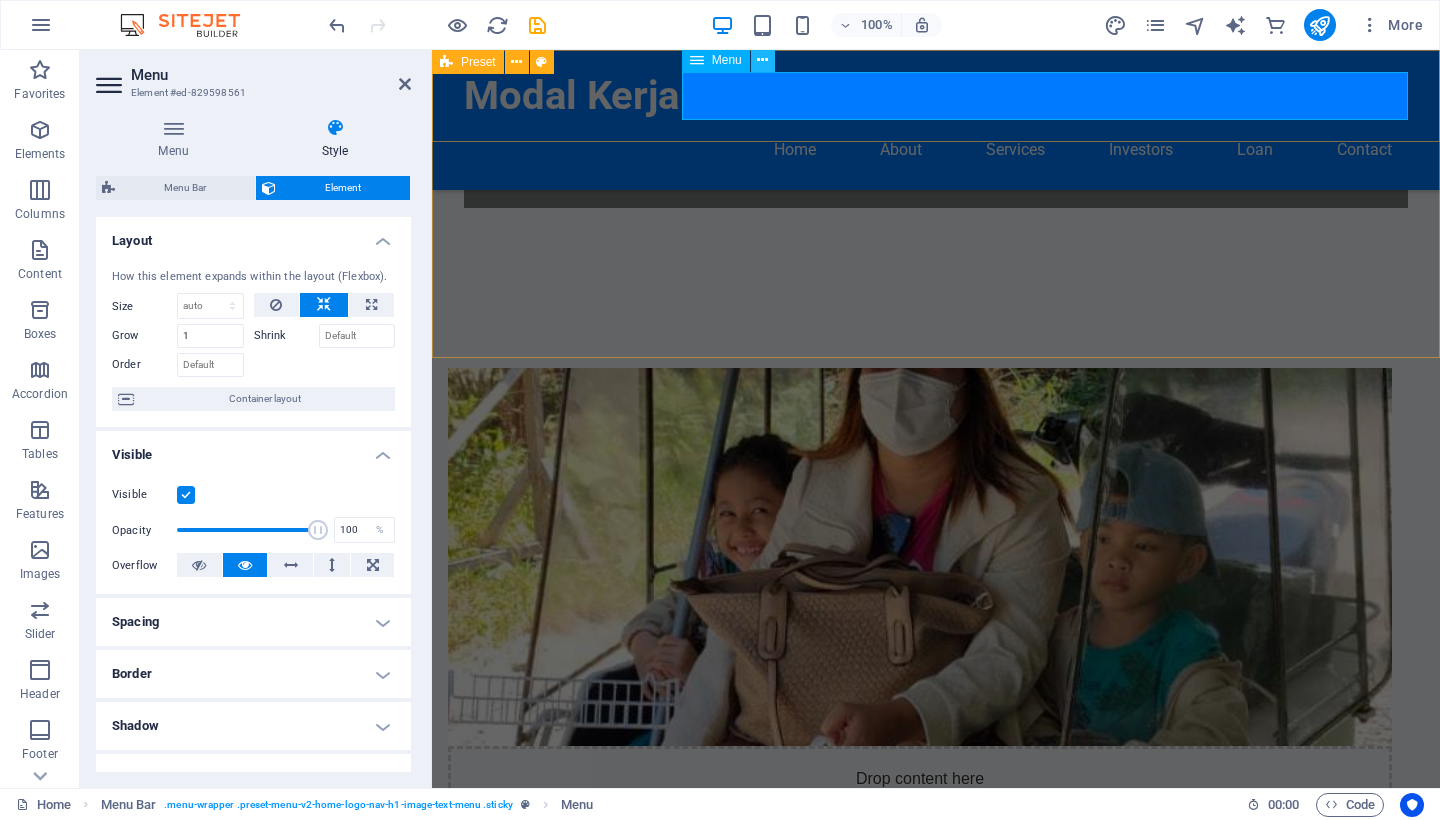click at bounding box center [762, 60] 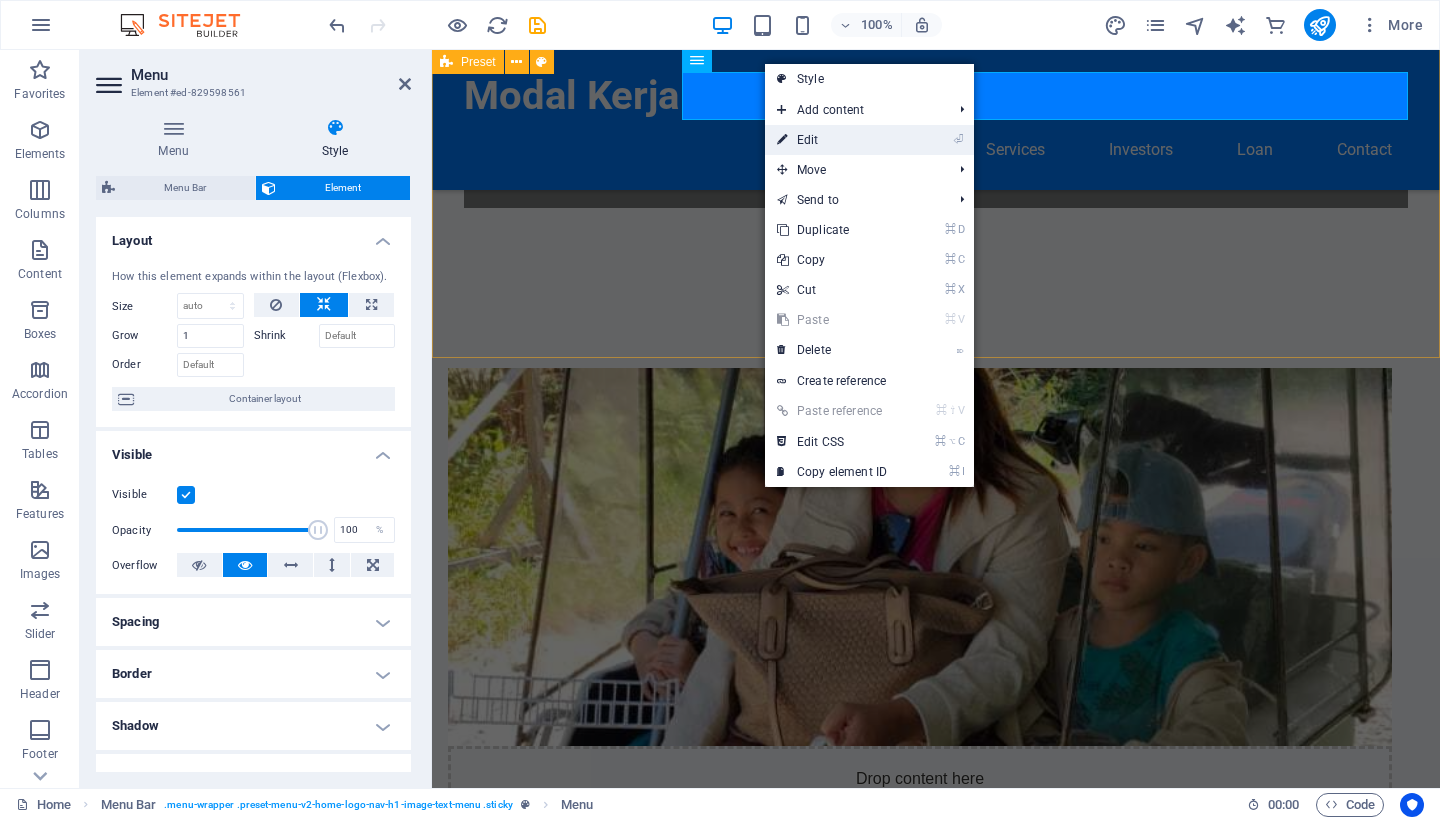 click on "⏎  Edit" at bounding box center (832, 140) 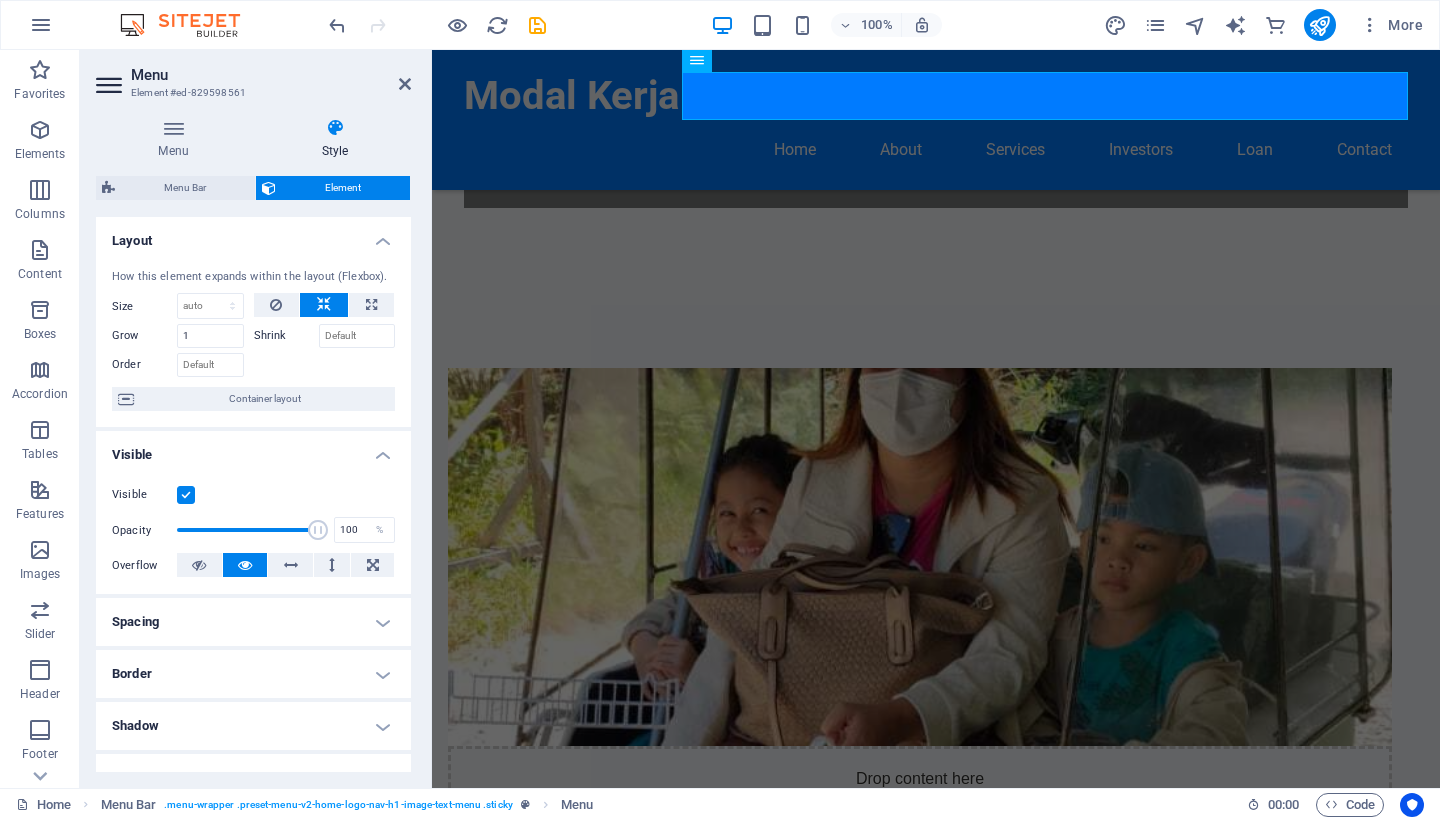 scroll, scrollTop: 0, scrollLeft: 0, axis: both 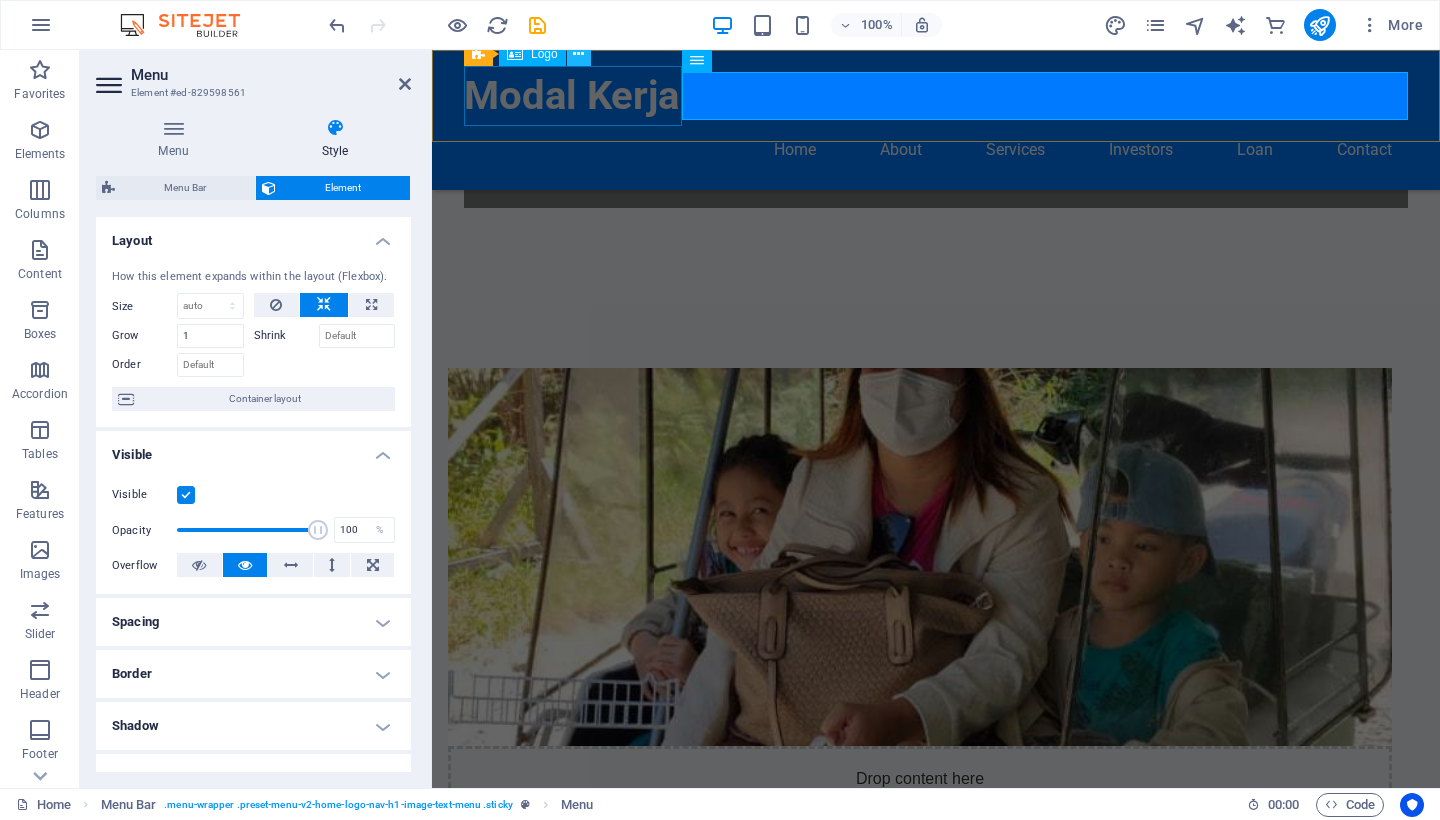 click at bounding box center (578, 54) 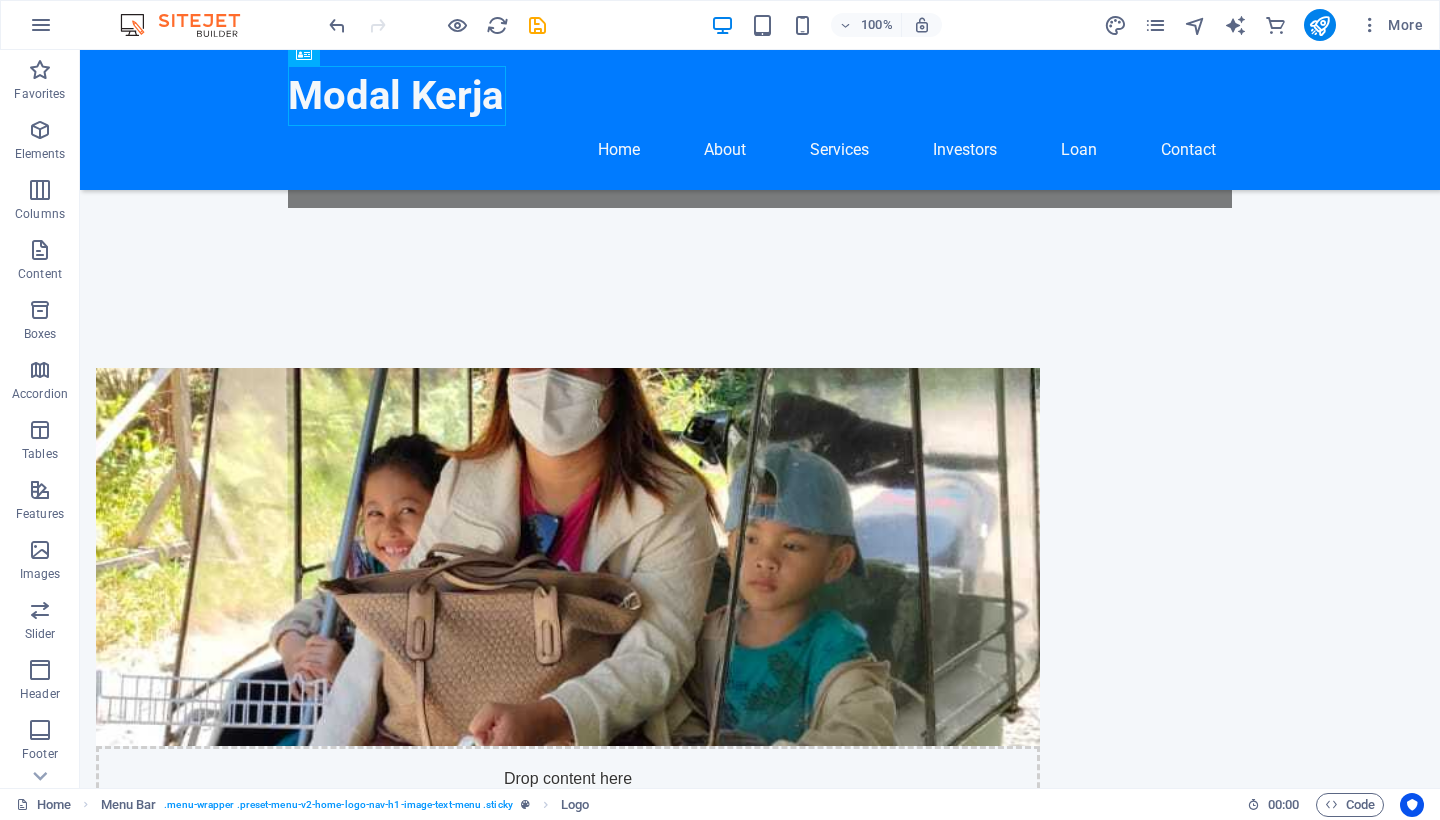 click on "100% More" at bounding box center (878, 25) 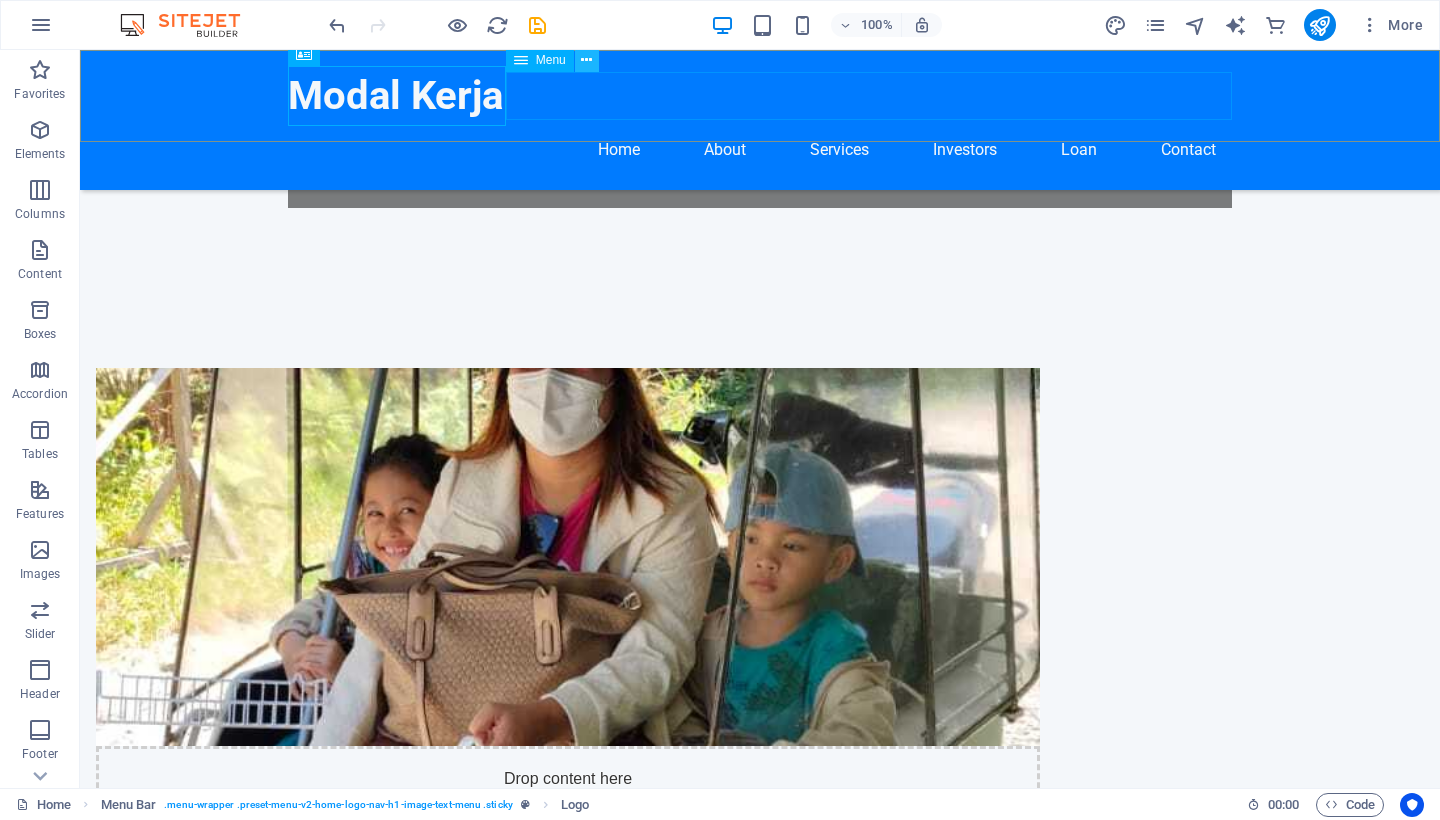 click at bounding box center (586, 60) 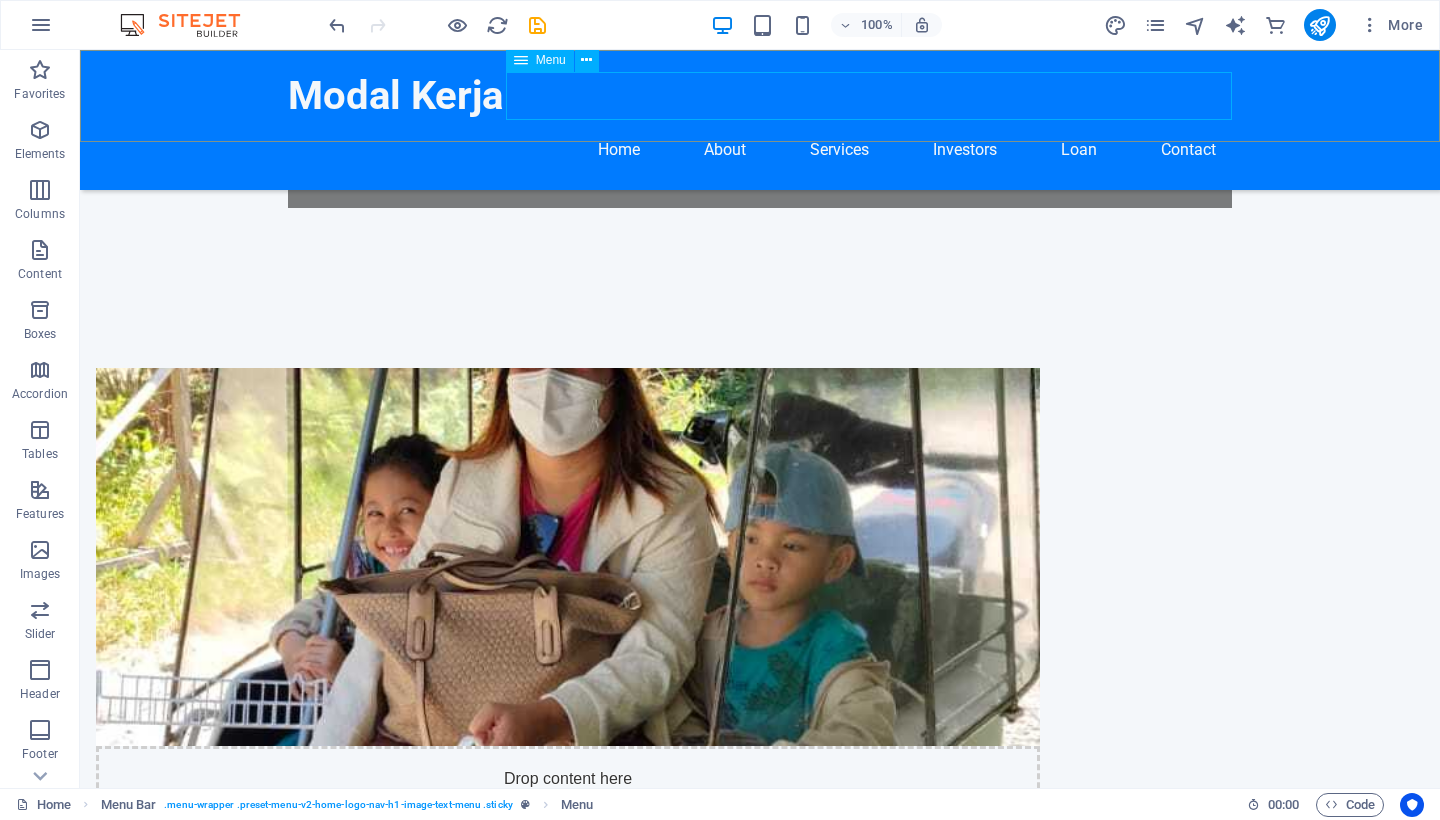click on "Home About Services Investors Loan Contact" at bounding box center (760, 150) 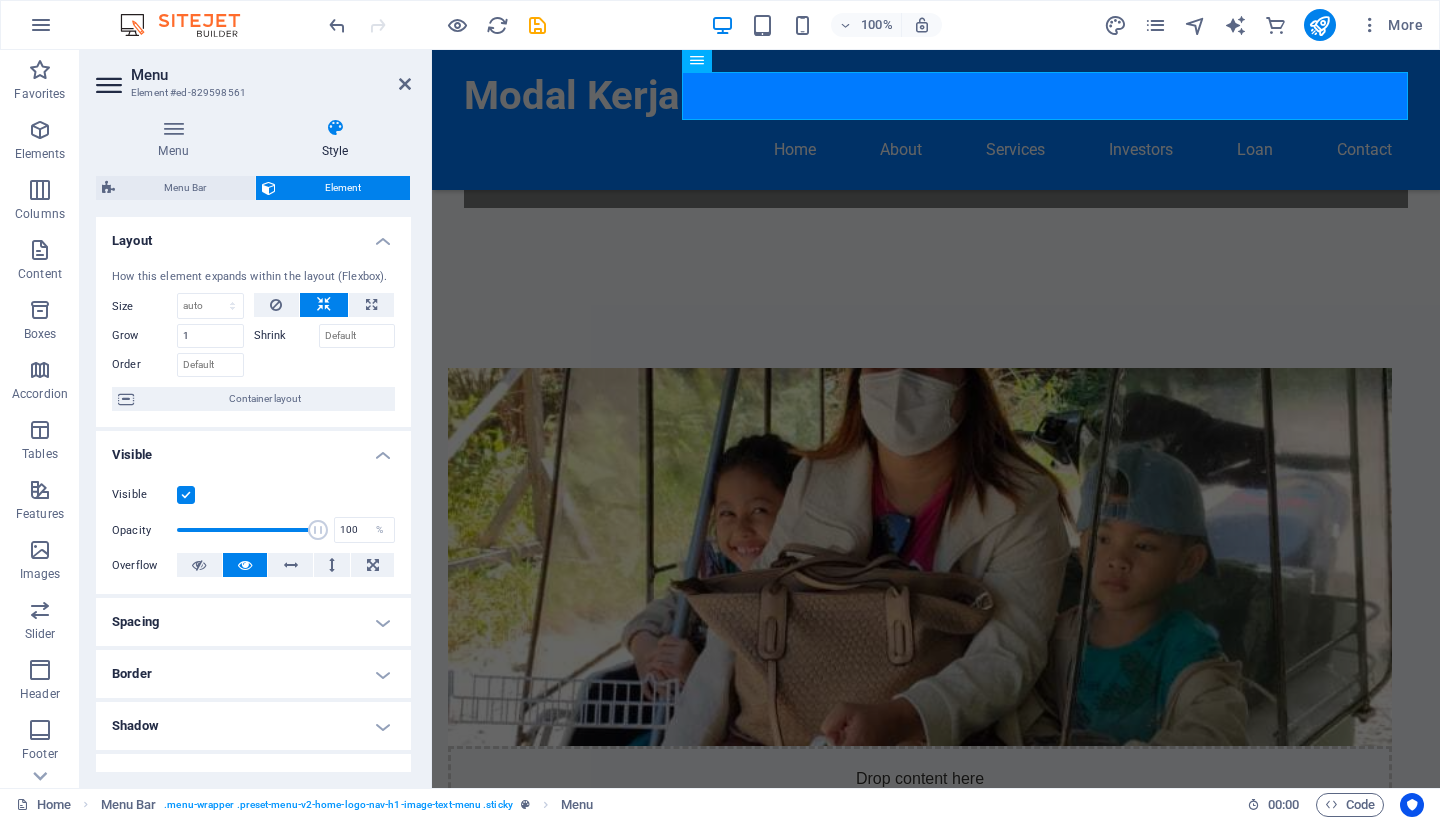 click on "Layout" at bounding box center [253, 235] 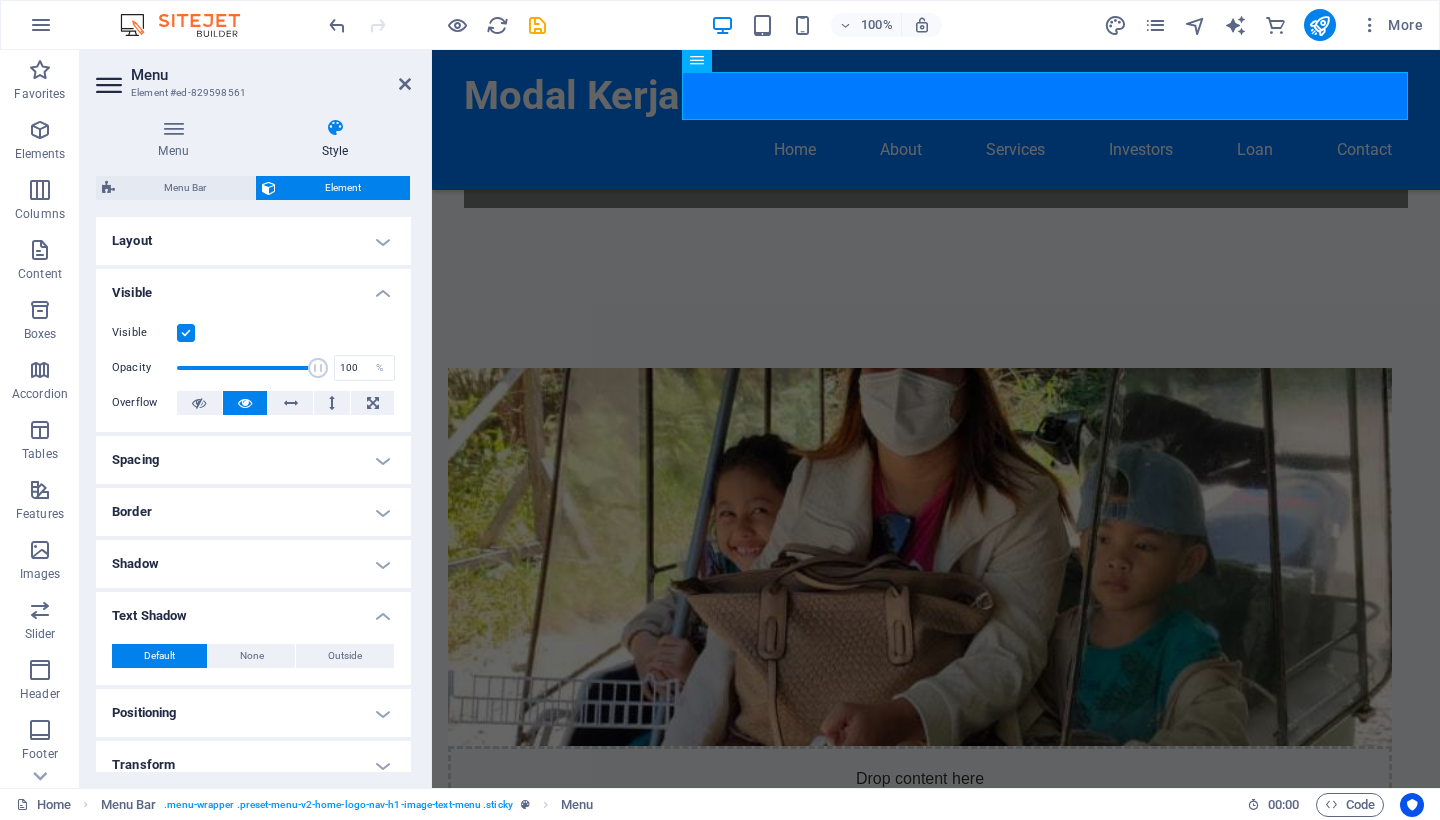 click on "Visible" at bounding box center (253, 287) 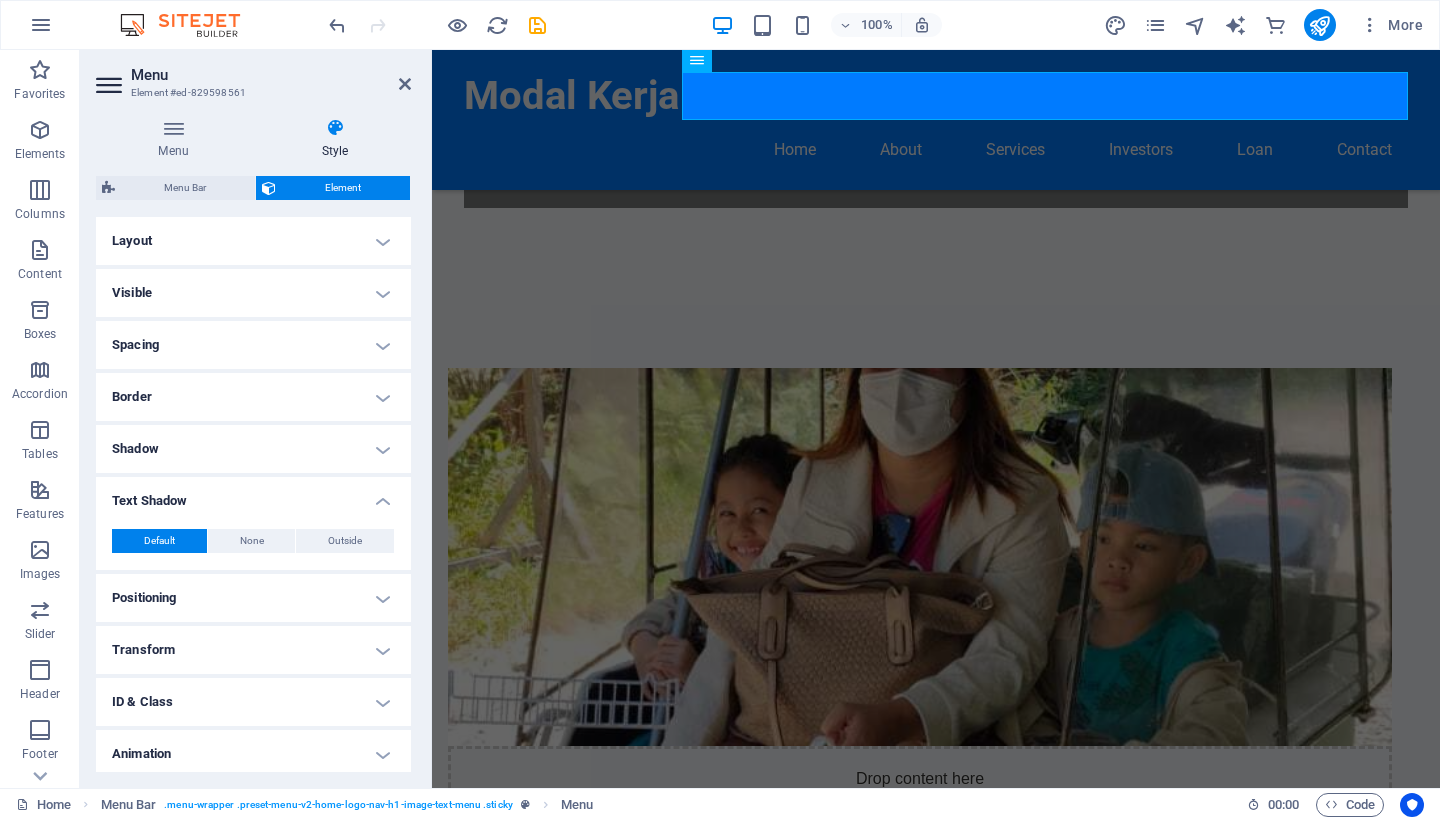 click on "Text Shadow" at bounding box center (253, 495) 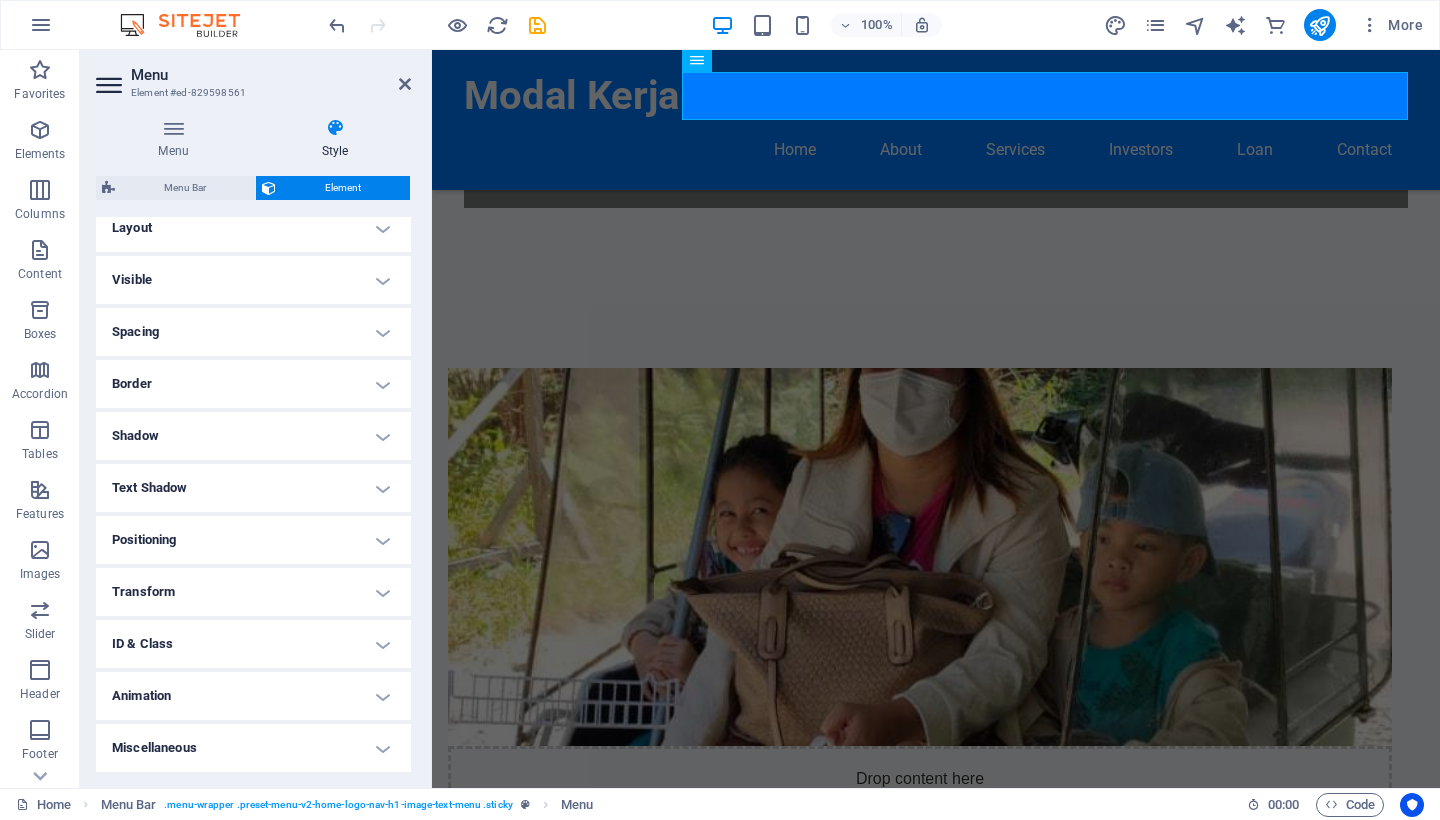 scroll, scrollTop: 12, scrollLeft: 0, axis: vertical 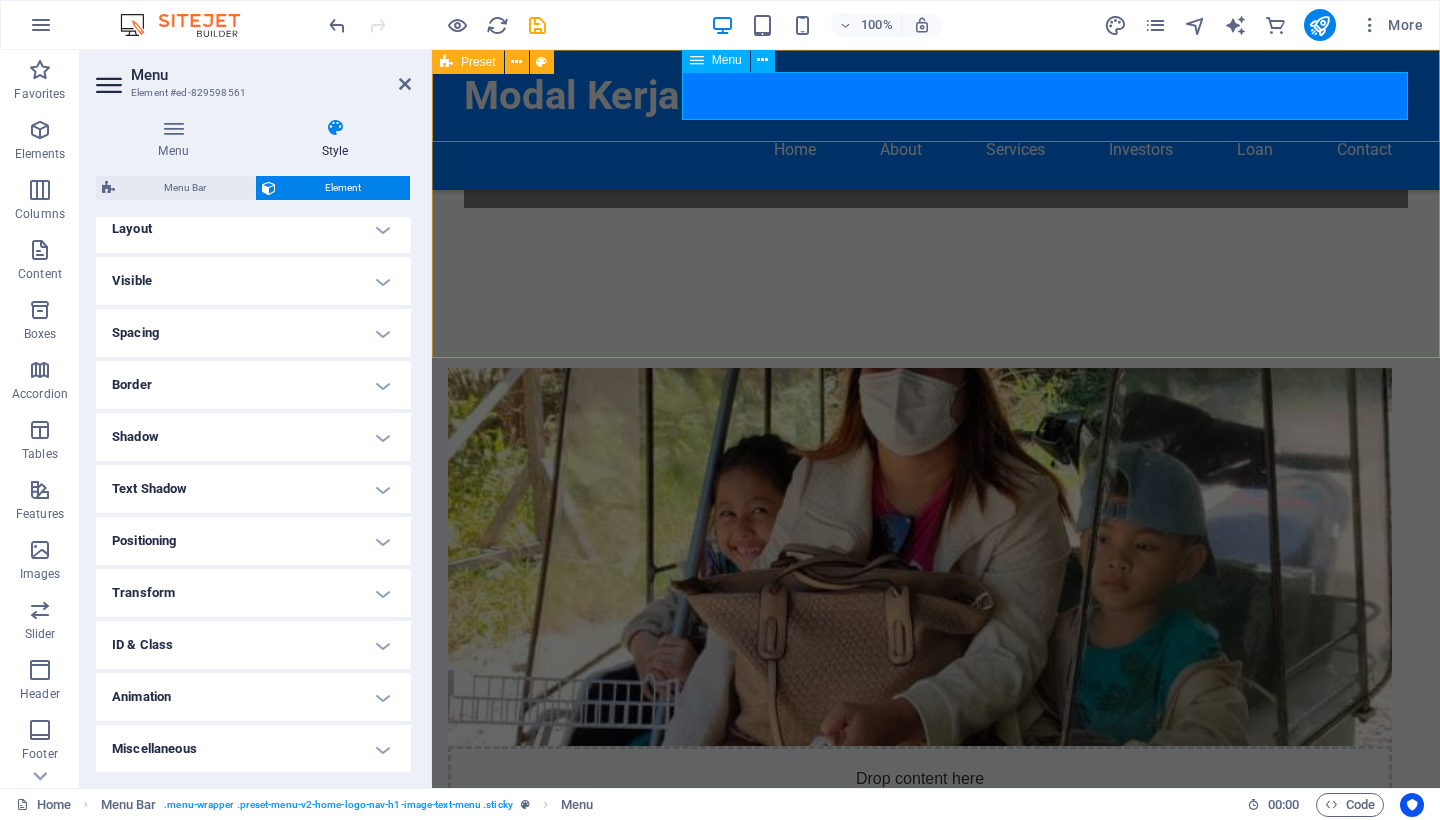 click on "Menu" at bounding box center (727, 60) 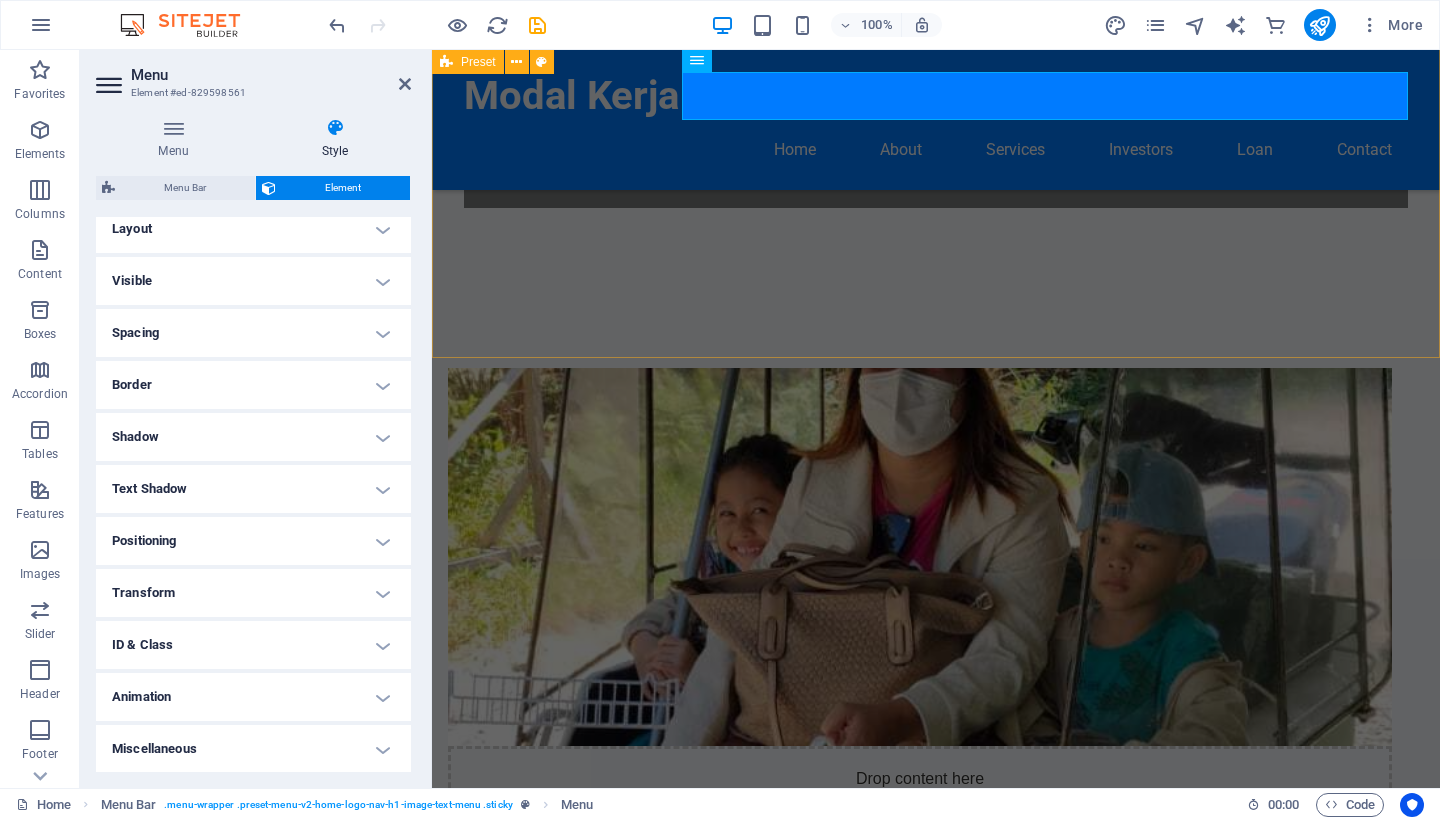 click on "Preset" at bounding box center [499, 62] 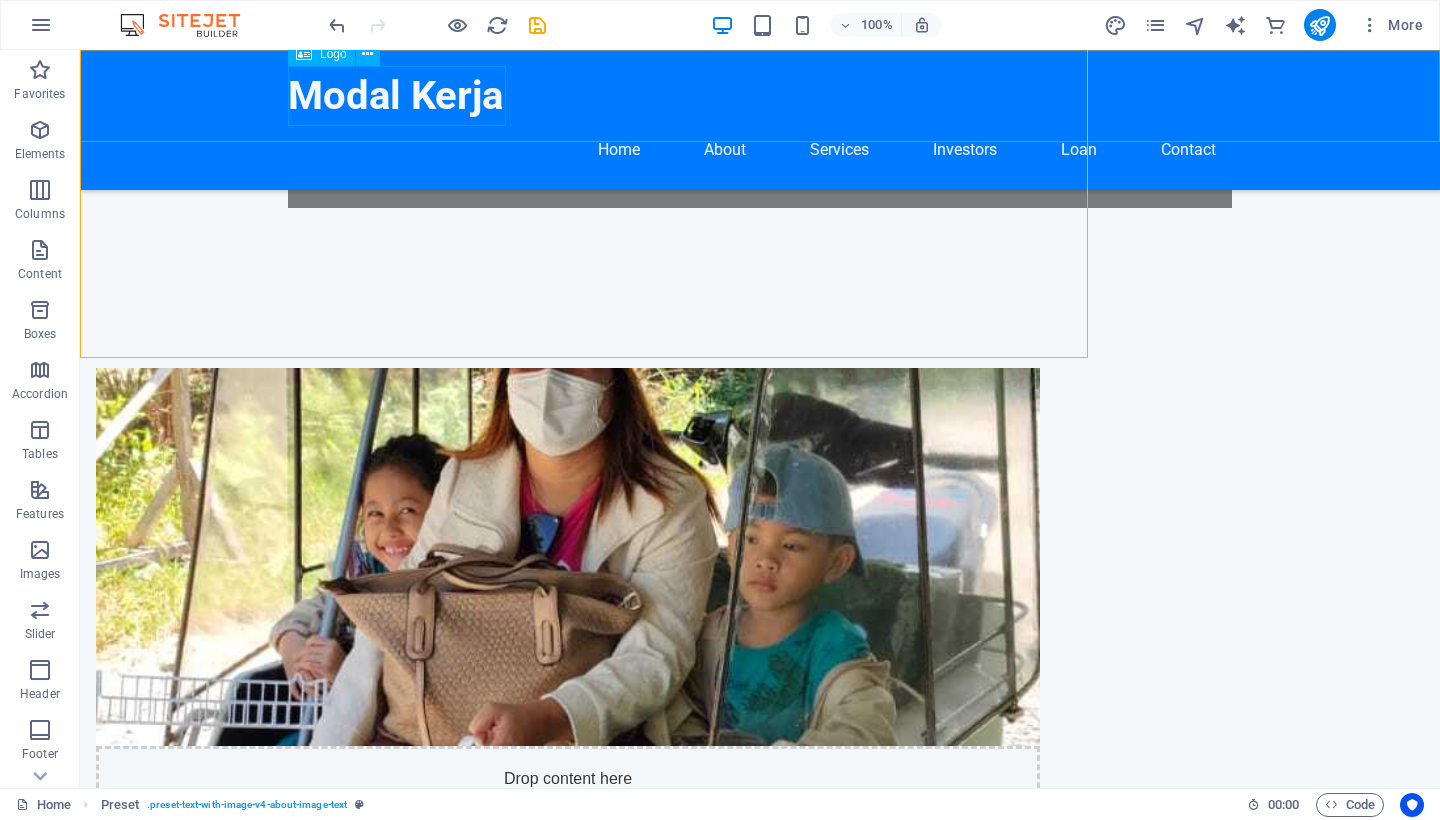 click on "Modal Kerja Home About Services Investors Loan Contact" at bounding box center (760, 120) 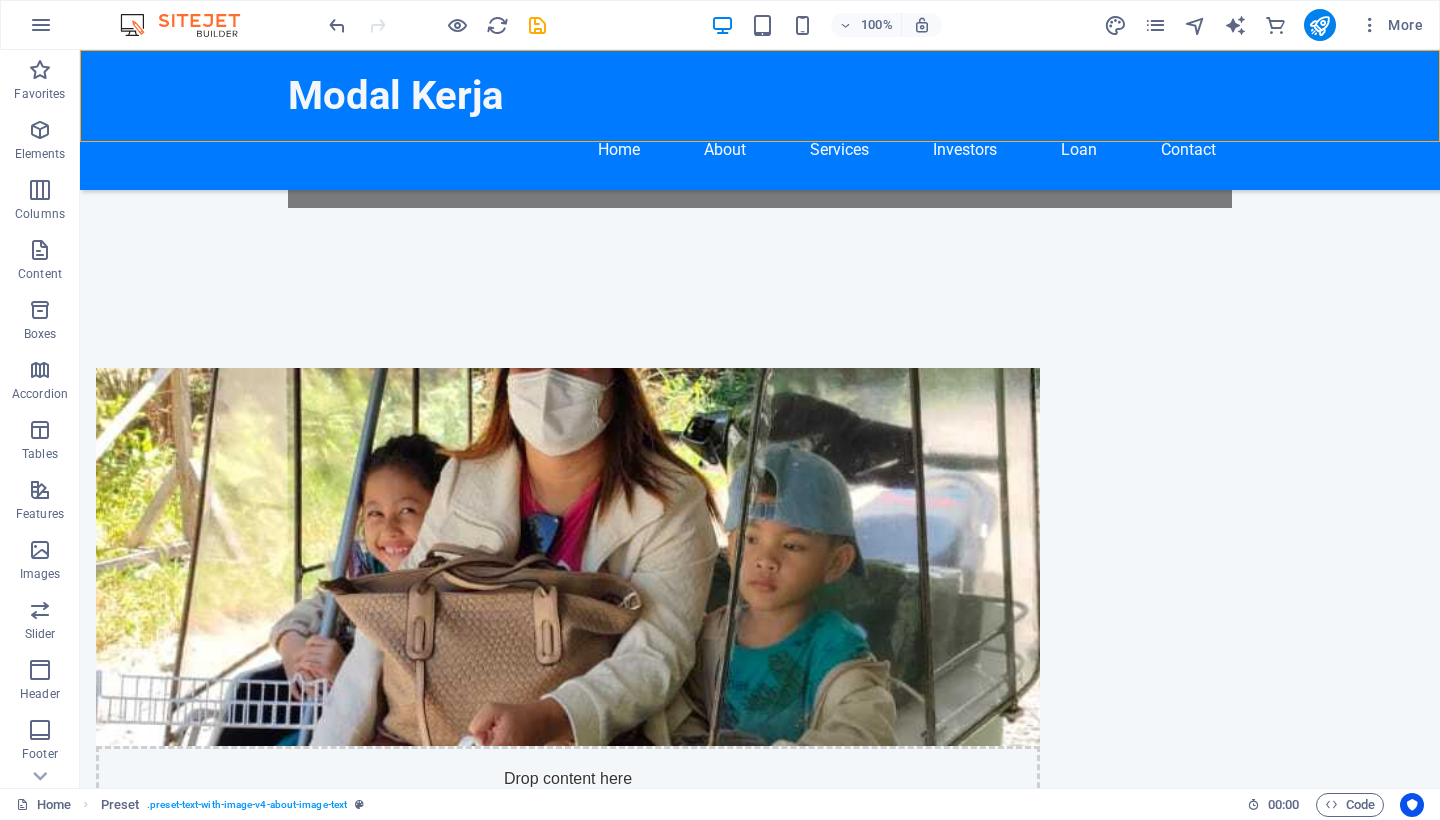 click on "Modal Kerja Home About Services Investors Loan Contact" at bounding box center [760, 120] 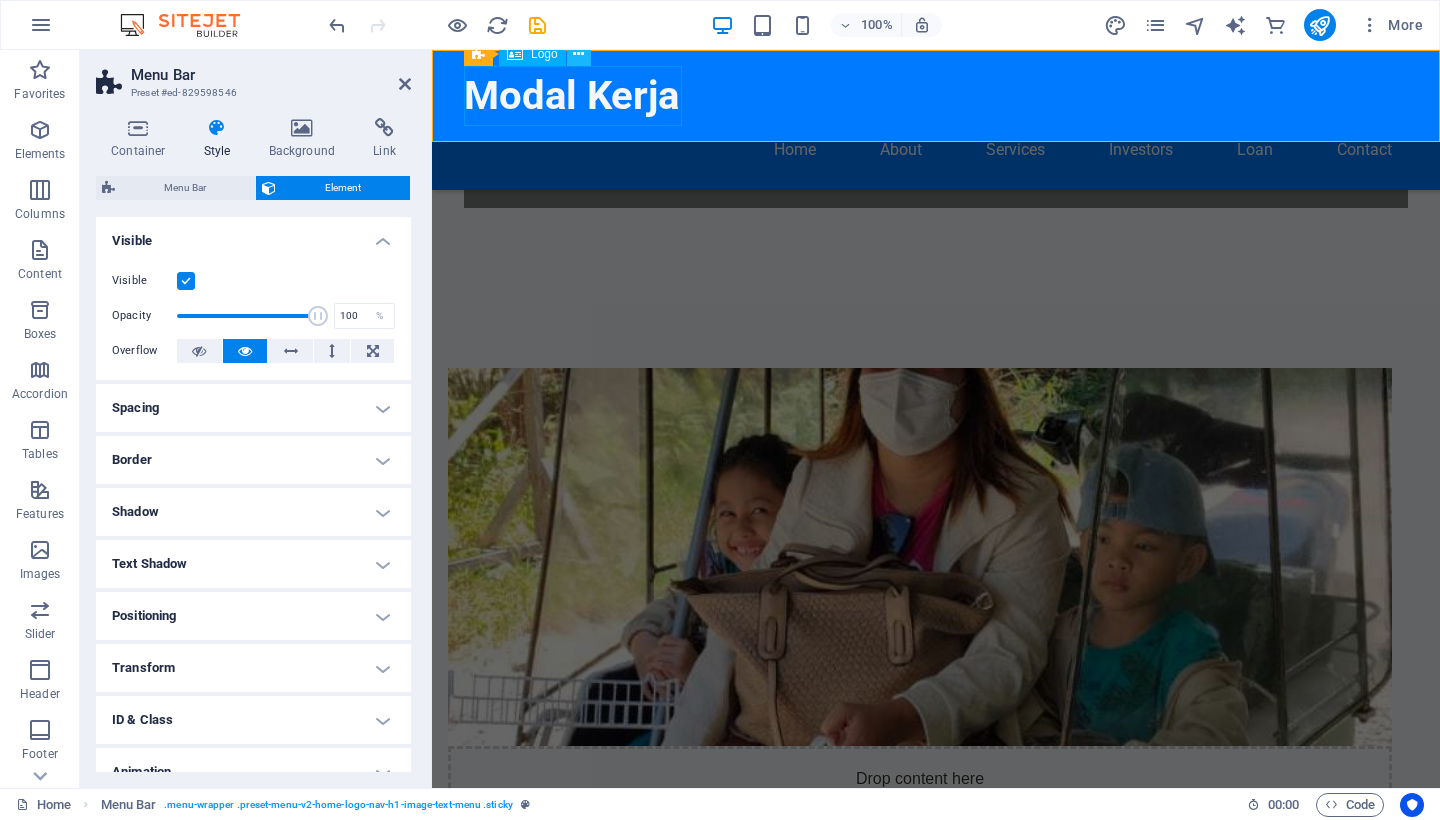 click at bounding box center [578, 54] 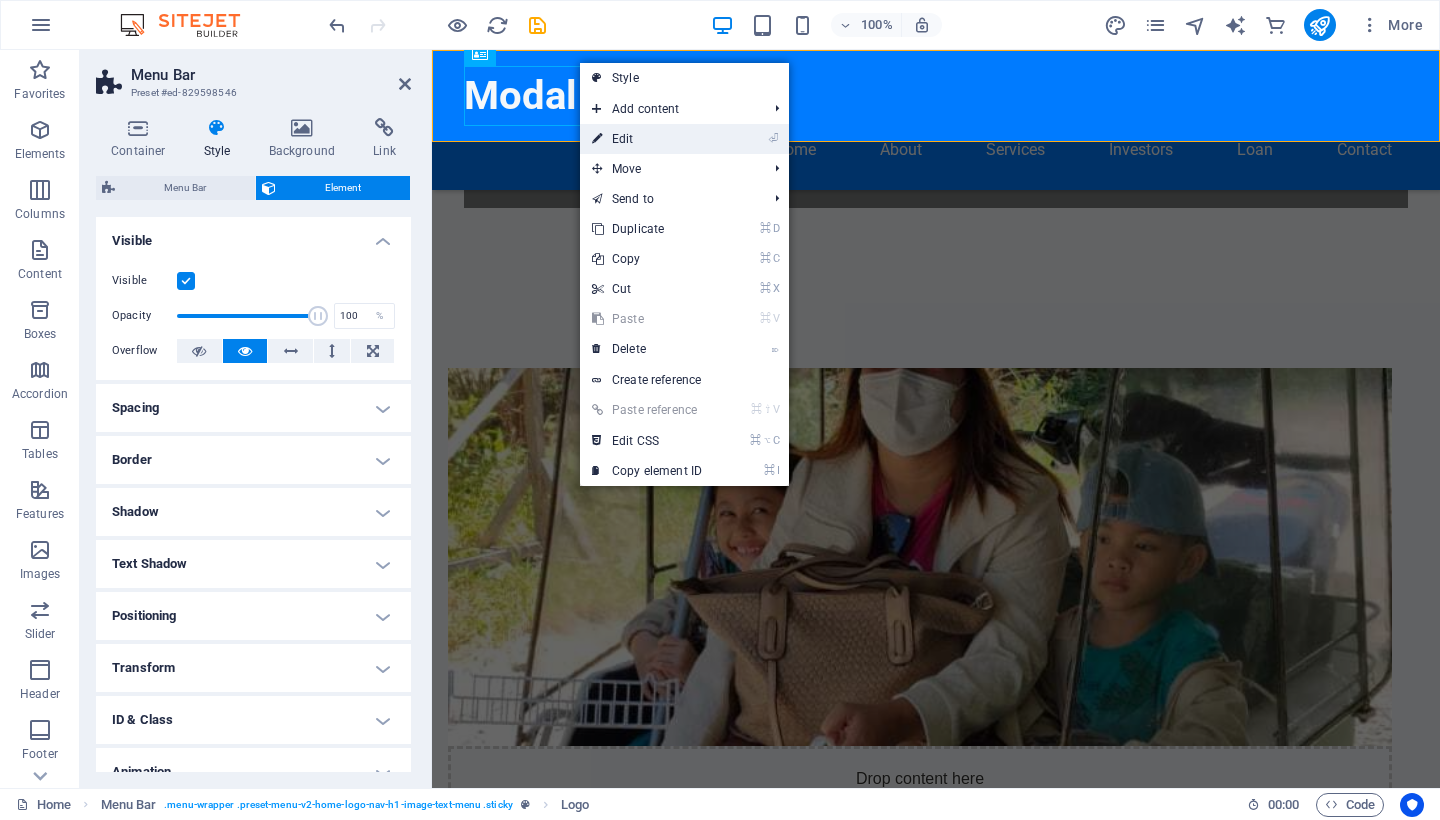 click on "⏎  Edit" at bounding box center (647, 139) 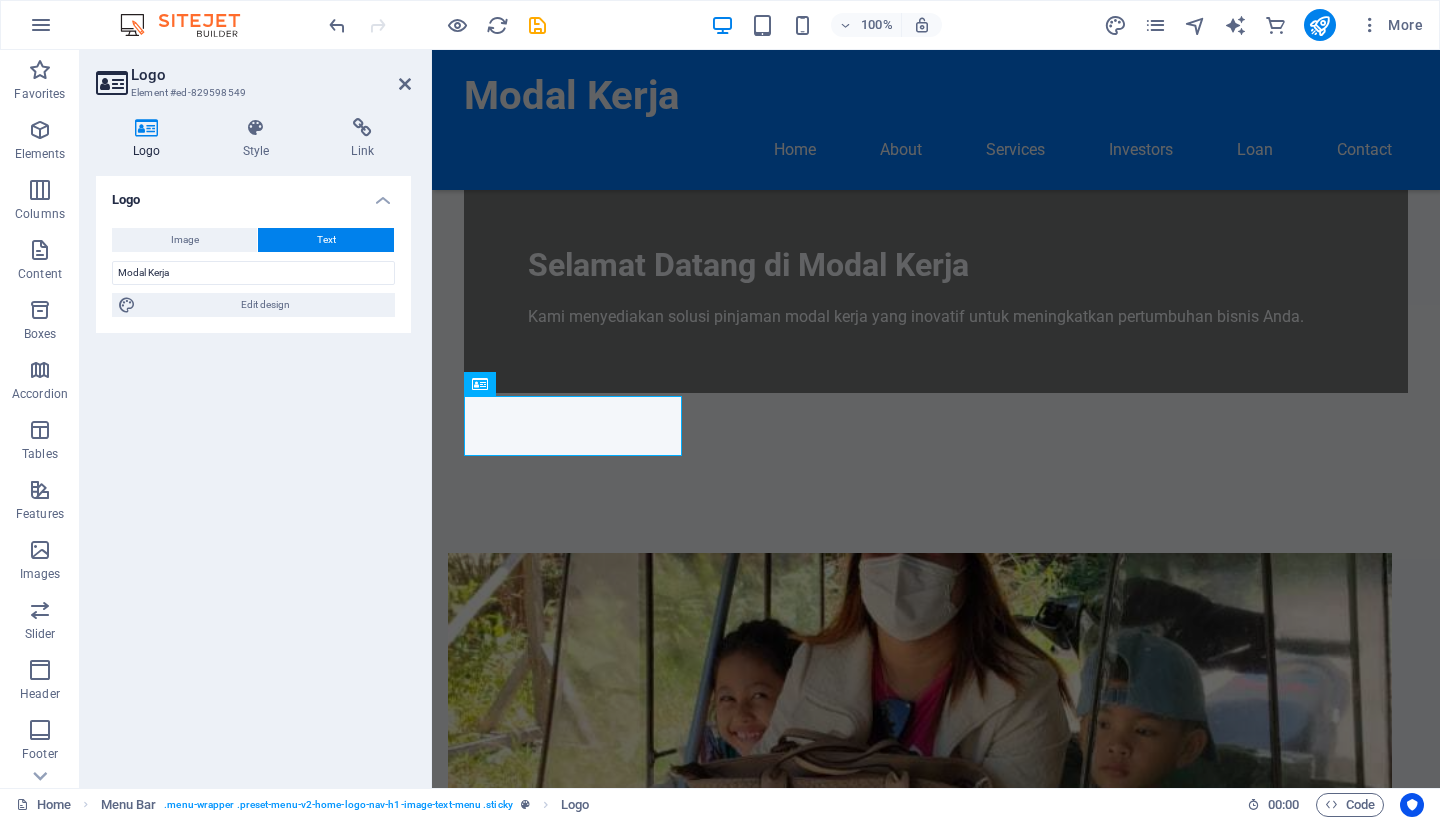 scroll, scrollTop: 436, scrollLeft: 0, axis: vertical 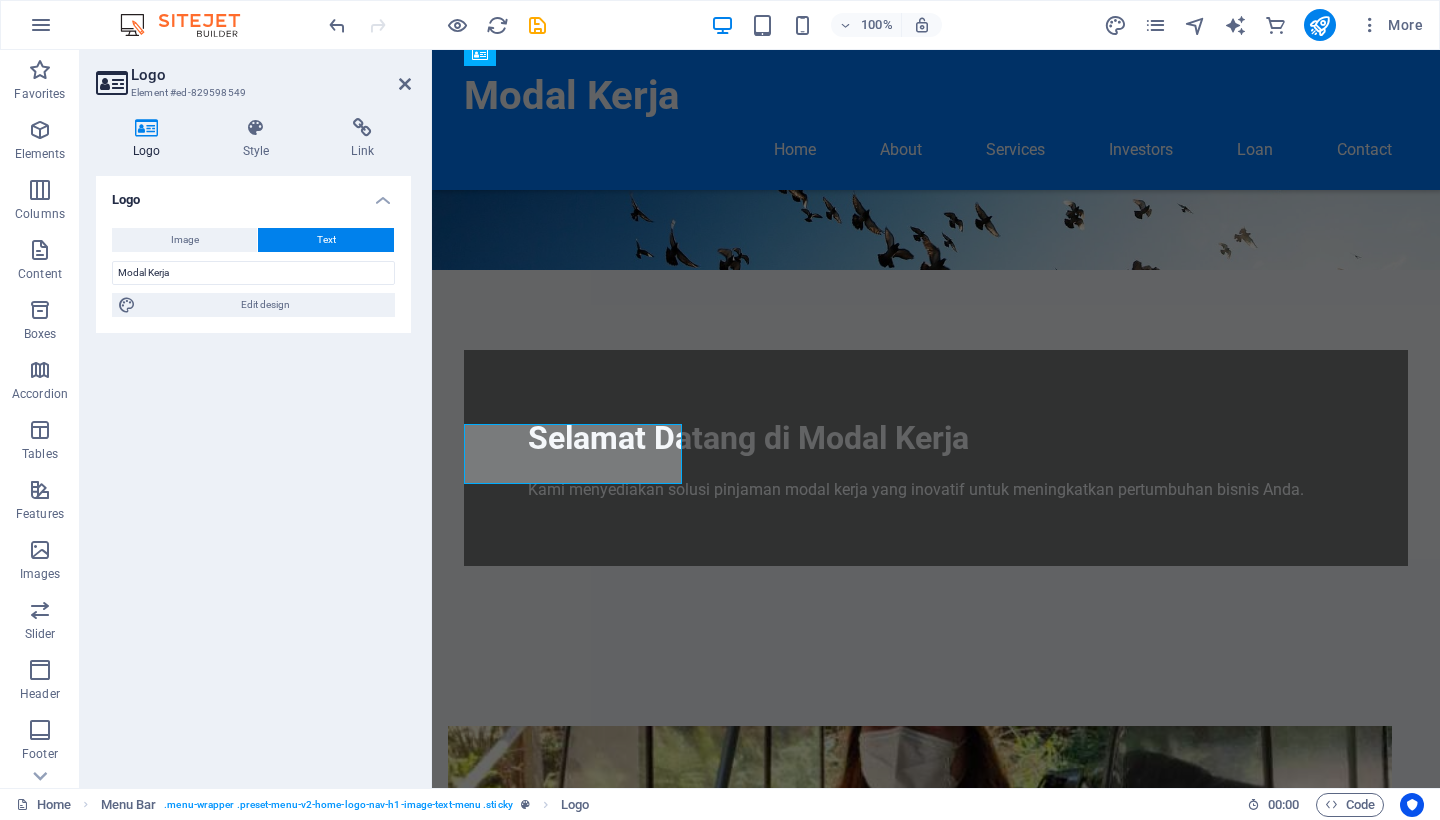 click at bounding box center [936, -12] 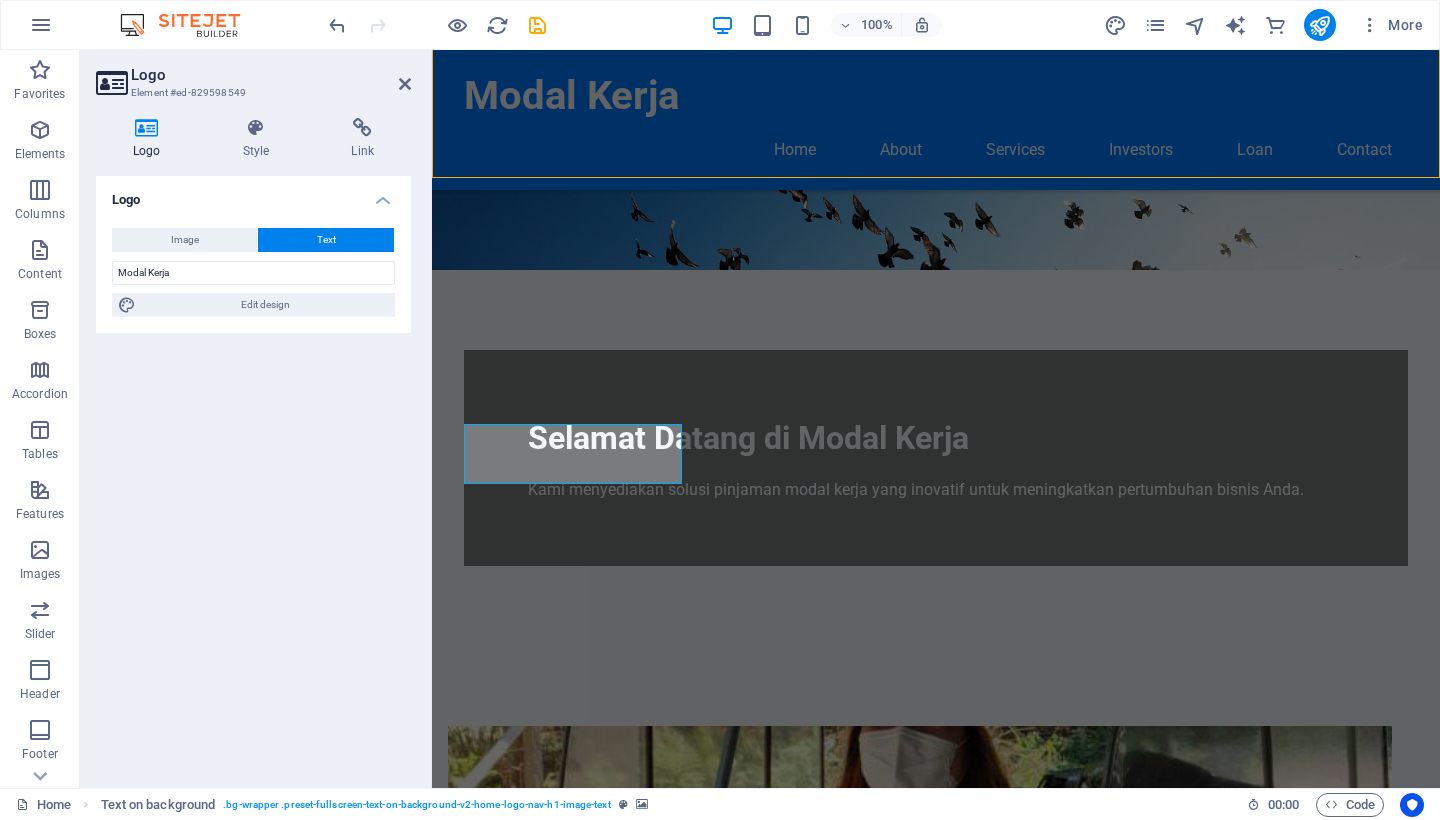 click at bounding box center (936, -12) 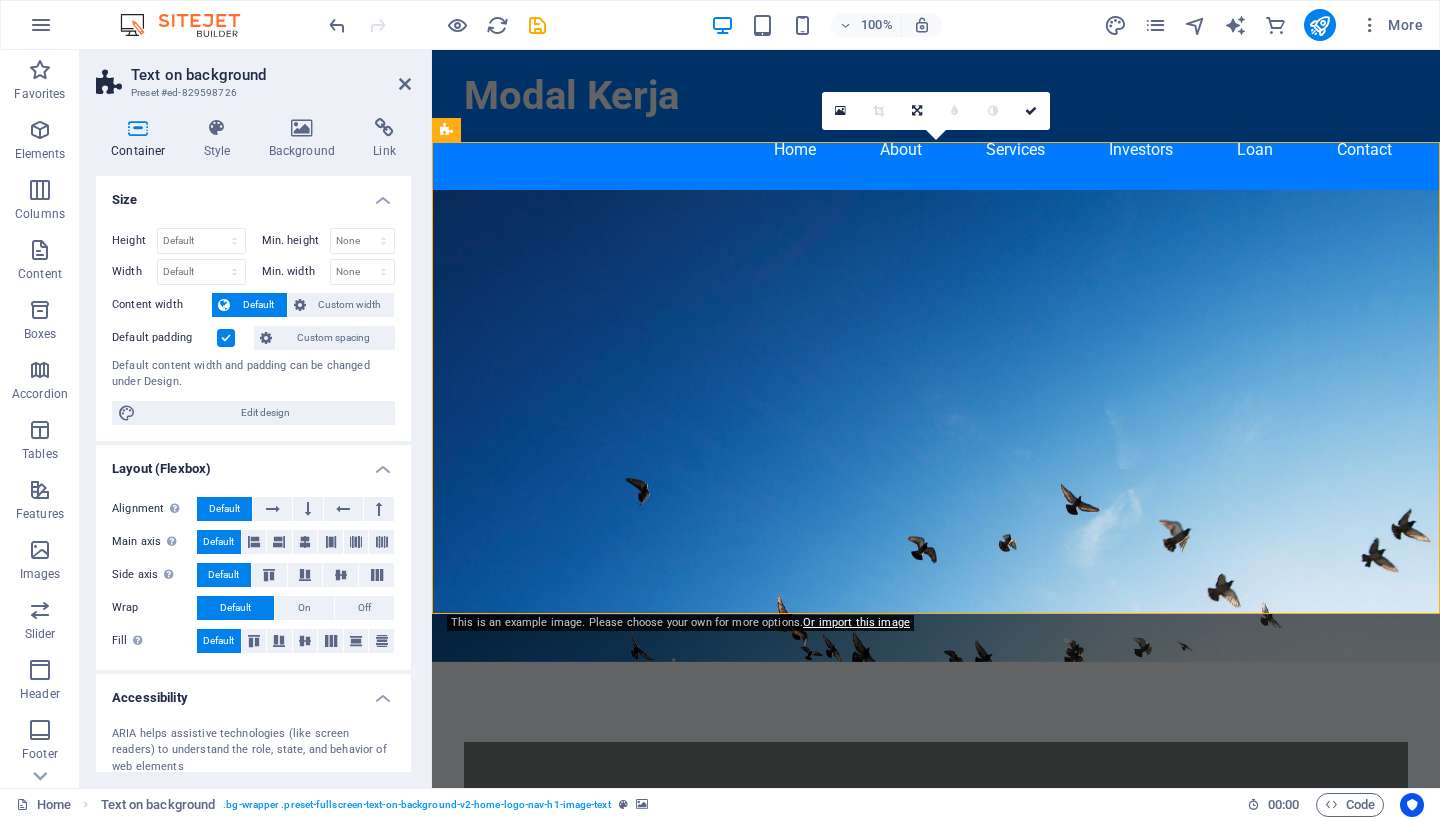 click at bounding box center [936, 426] 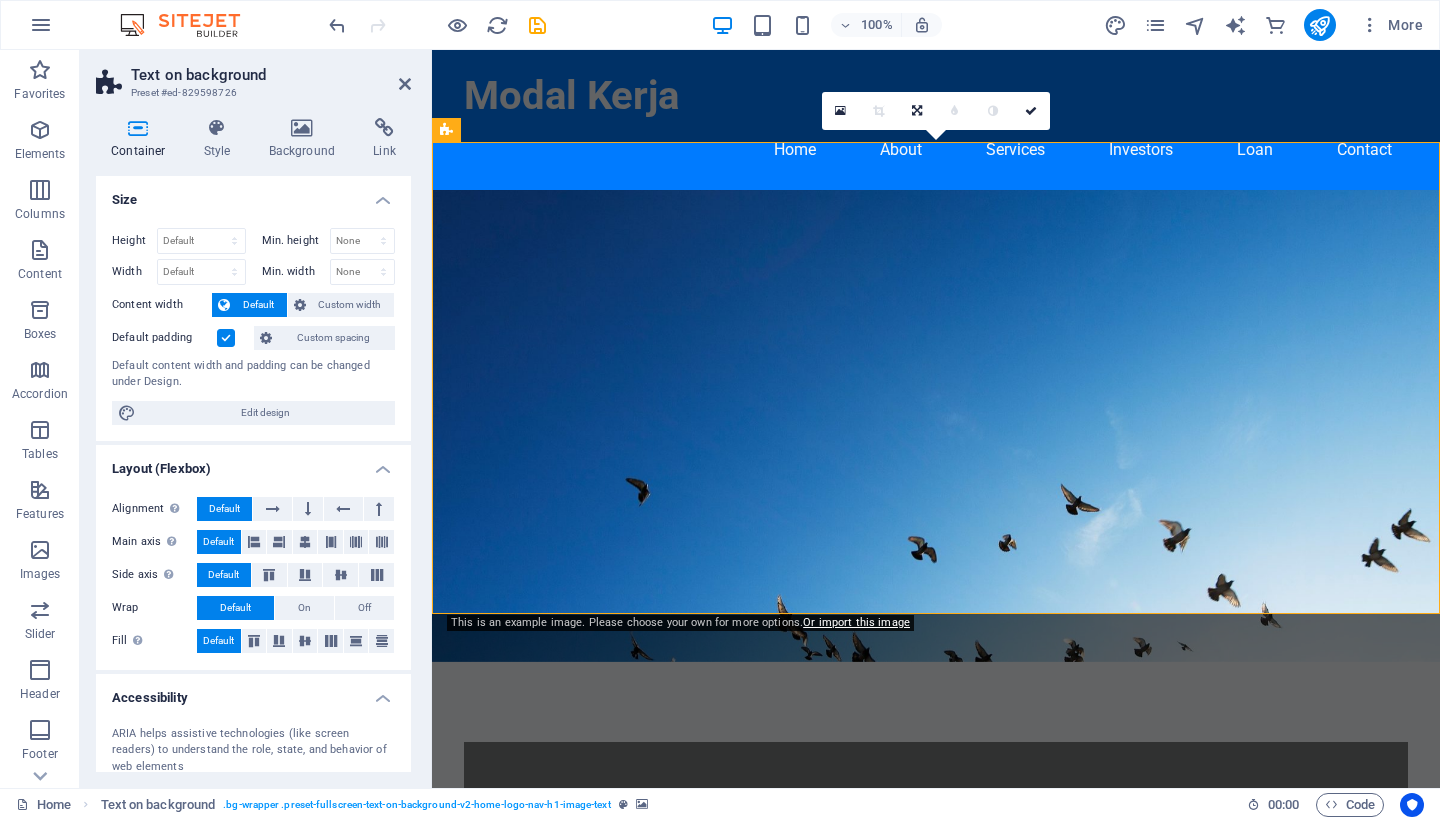 click at bounding box center (936, 426) 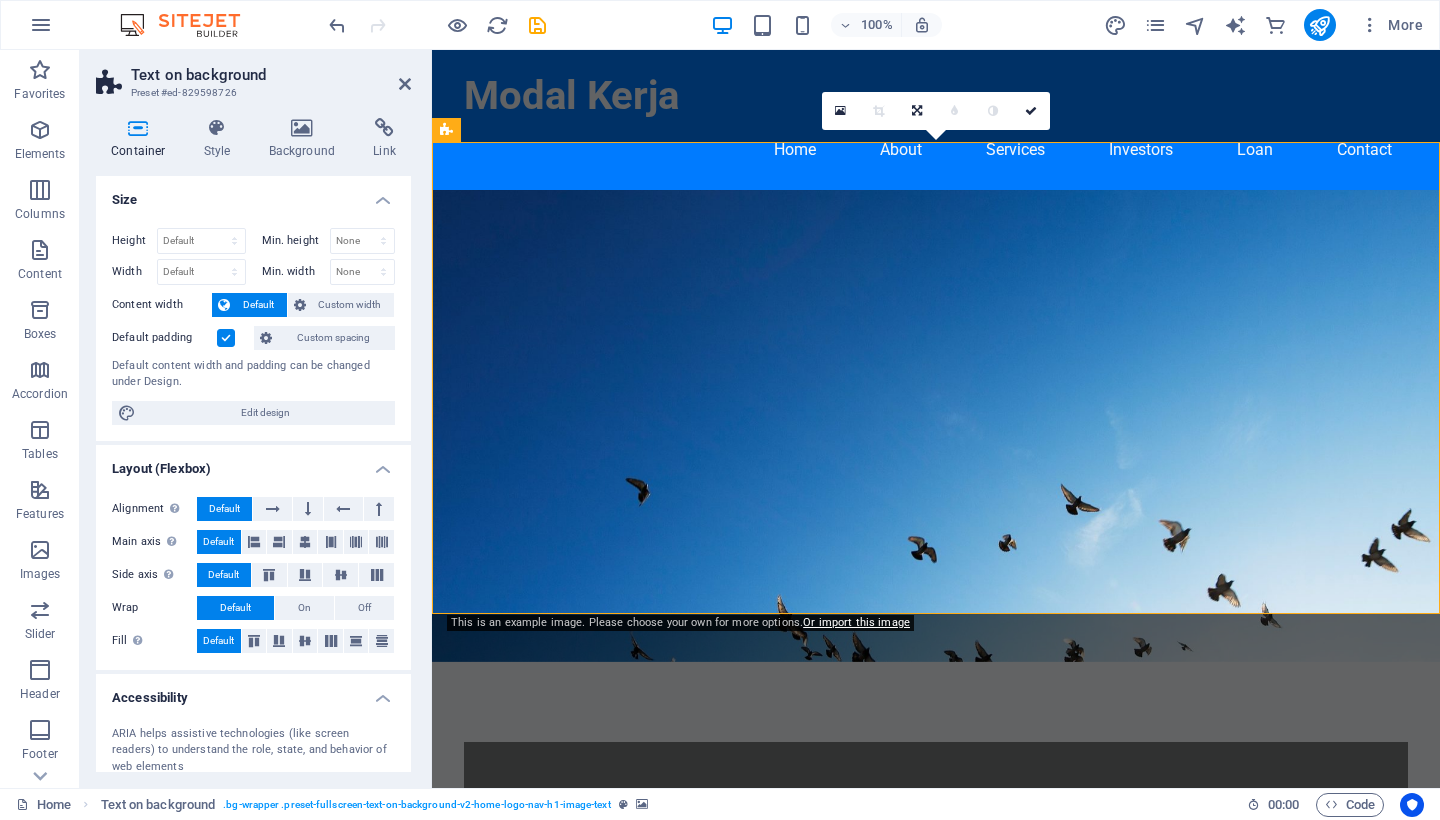 click on "Home About Services Investors Loan Contact" at bounding box center (936, 150) 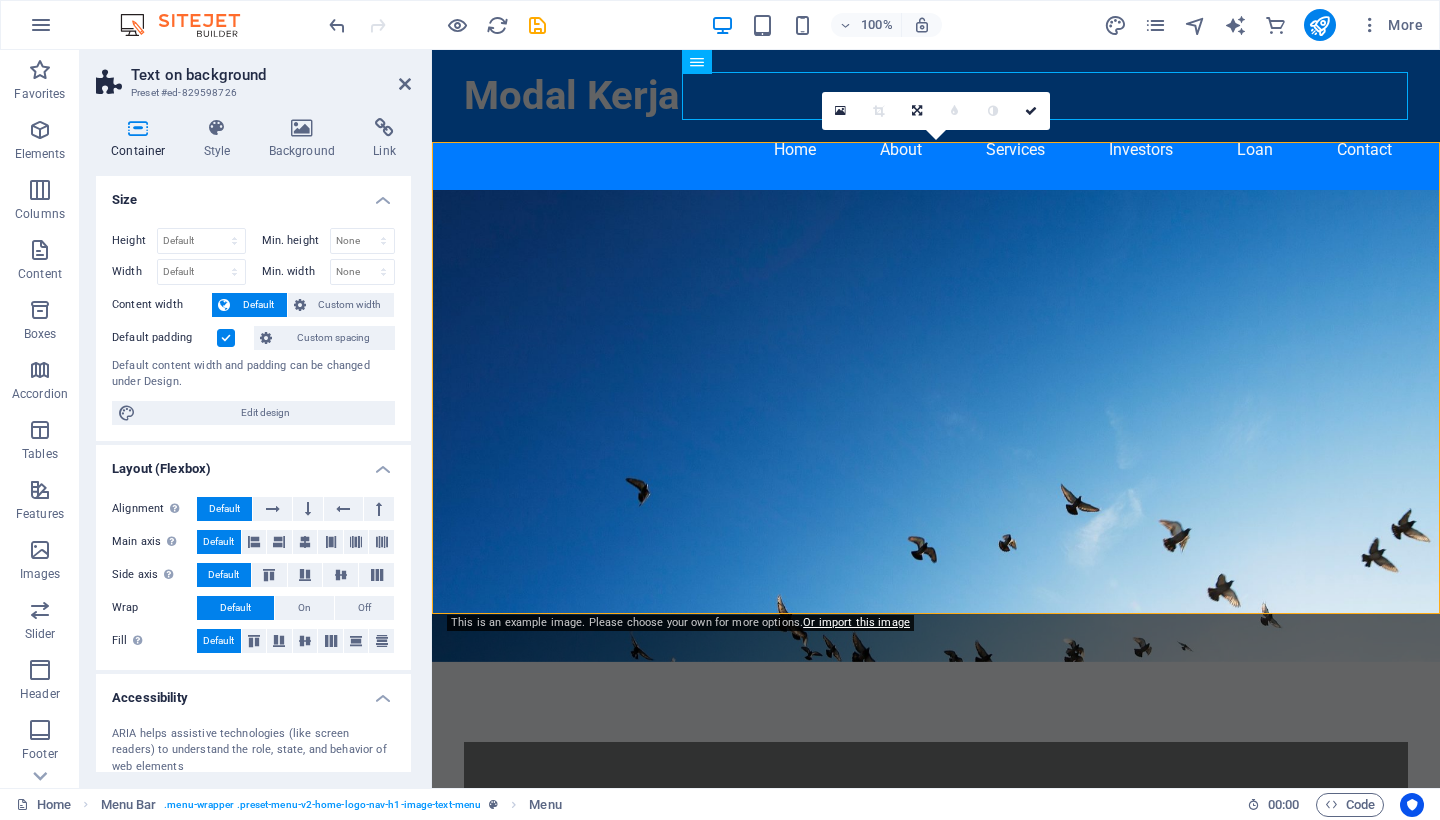 click on "Home About Services Investors Loan Contact" at bounding box center [936, 150] 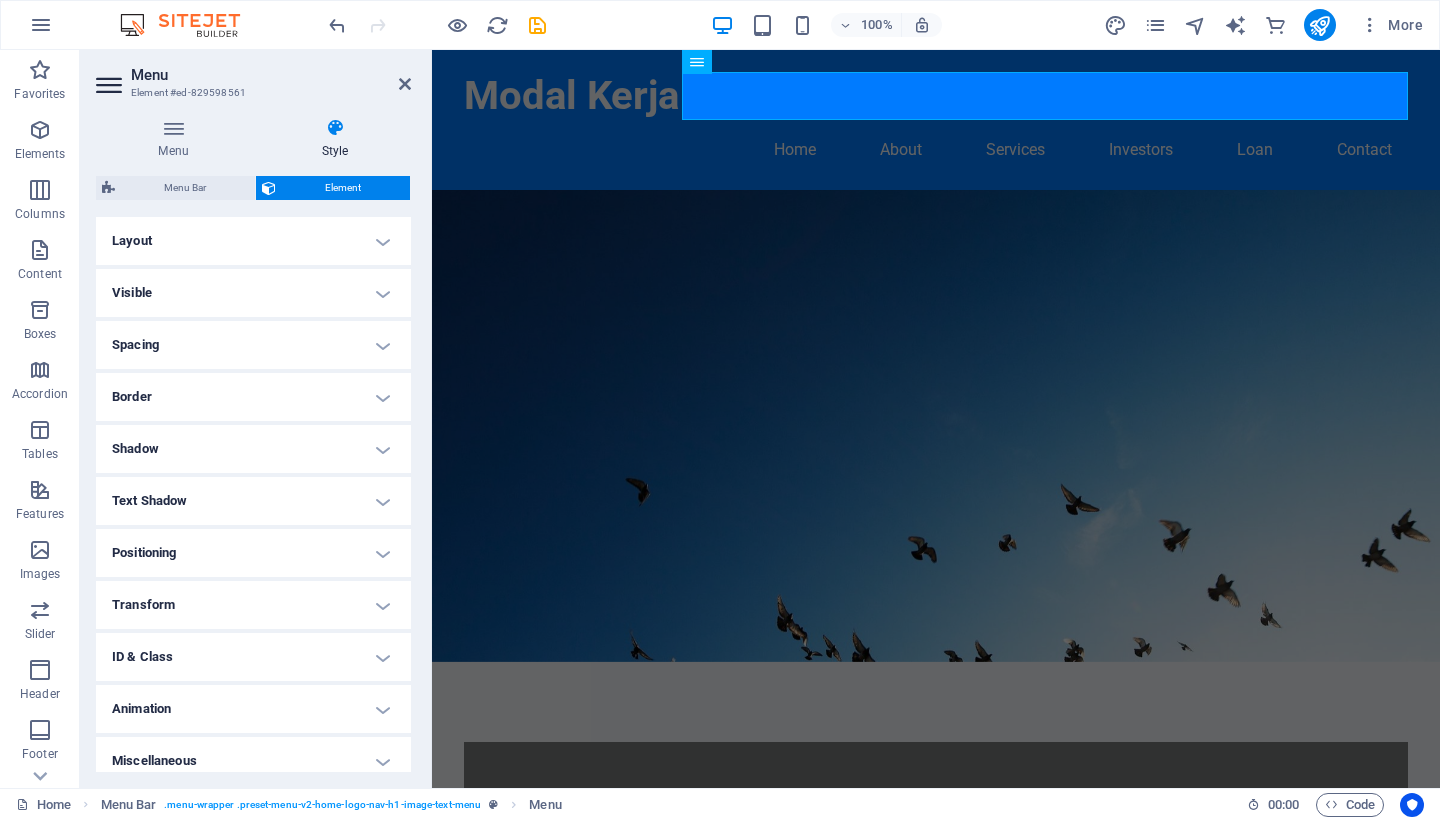 click on "Home About Services Investors Loan Contact" at bounding box center [936, 150] 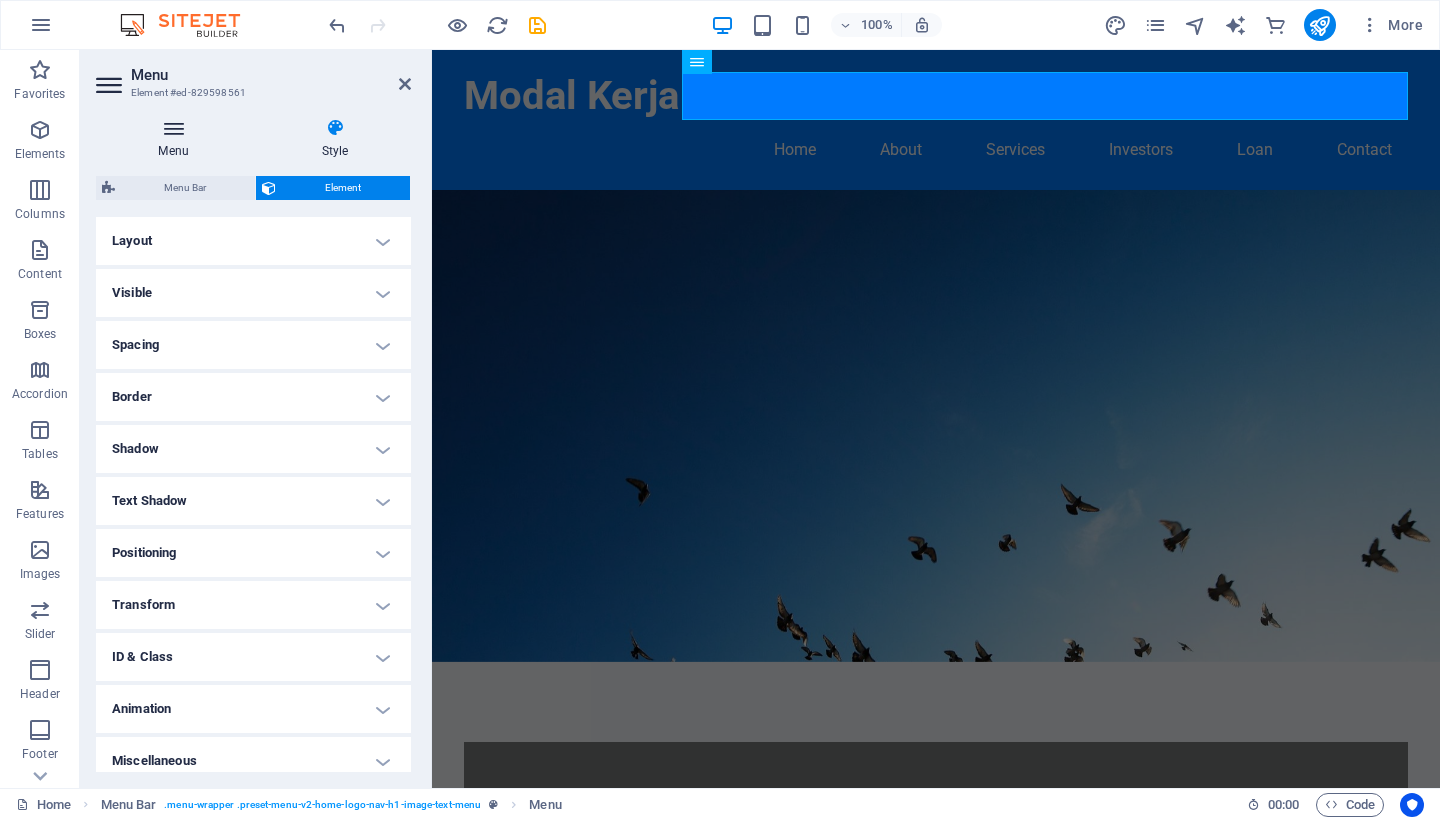 click at bounding box center (173, 128) 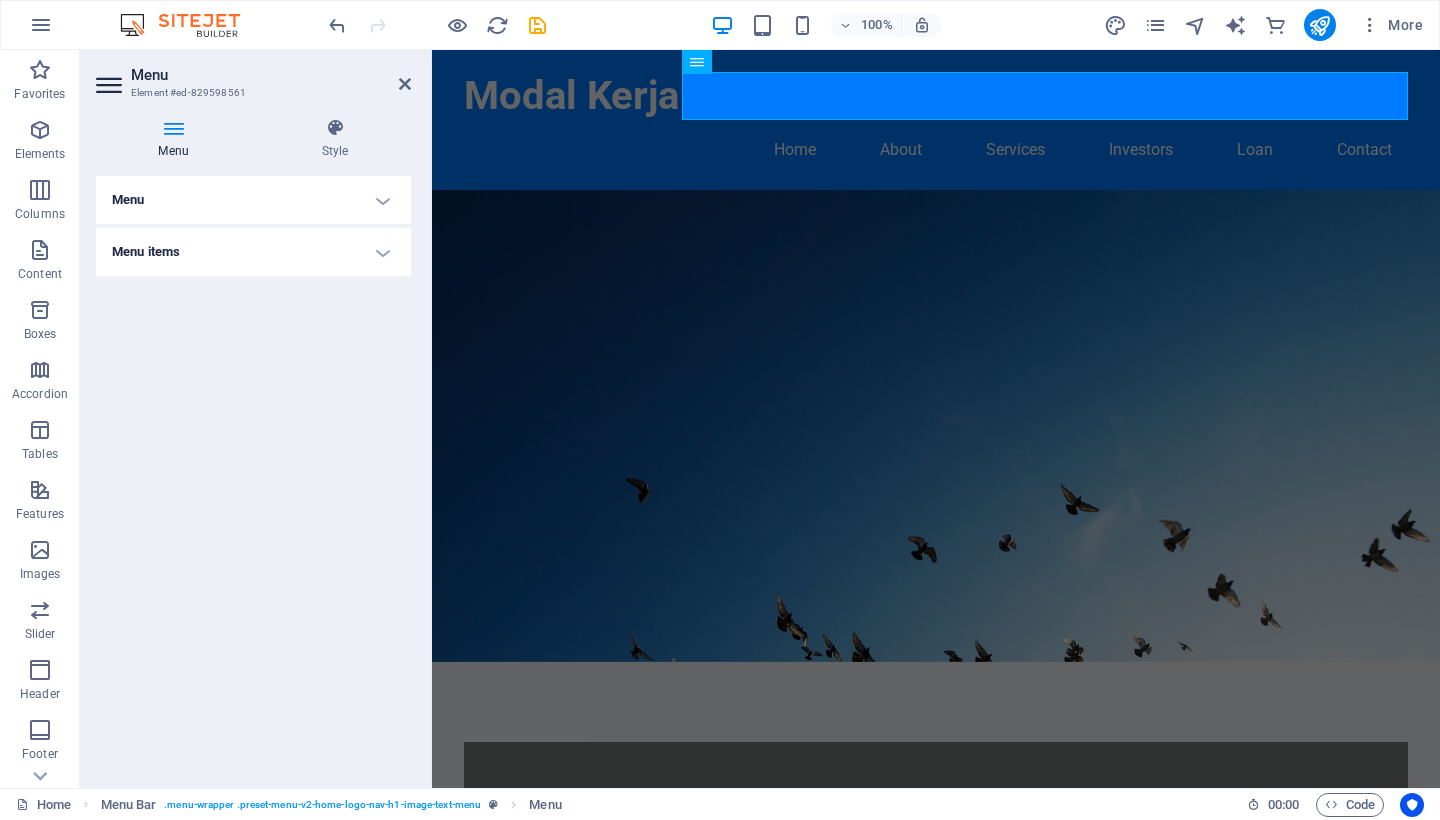 click on "Menu" at bounding box center [253, 200] 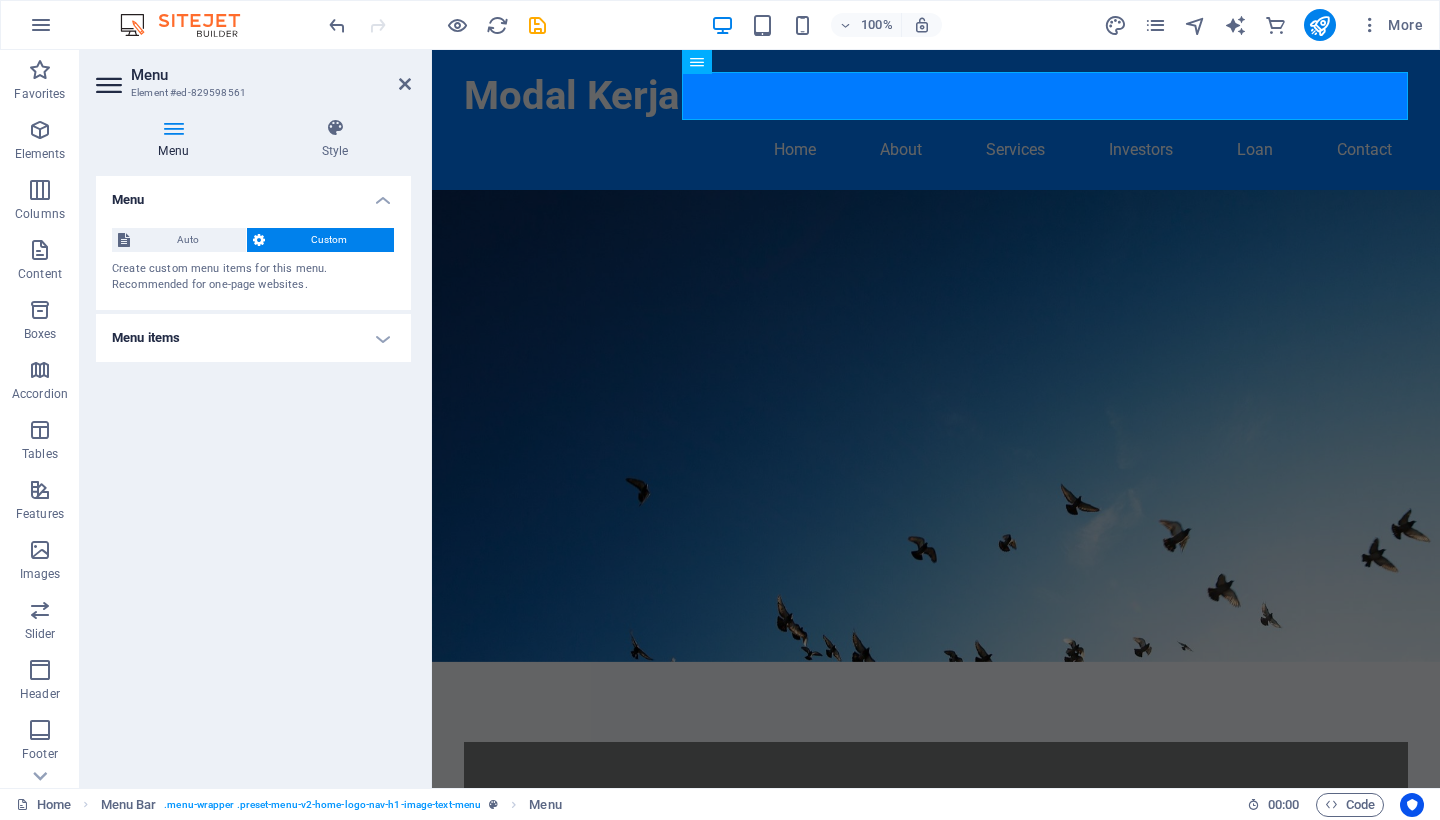 click on "Menu items" at bounding box center (253, 338) 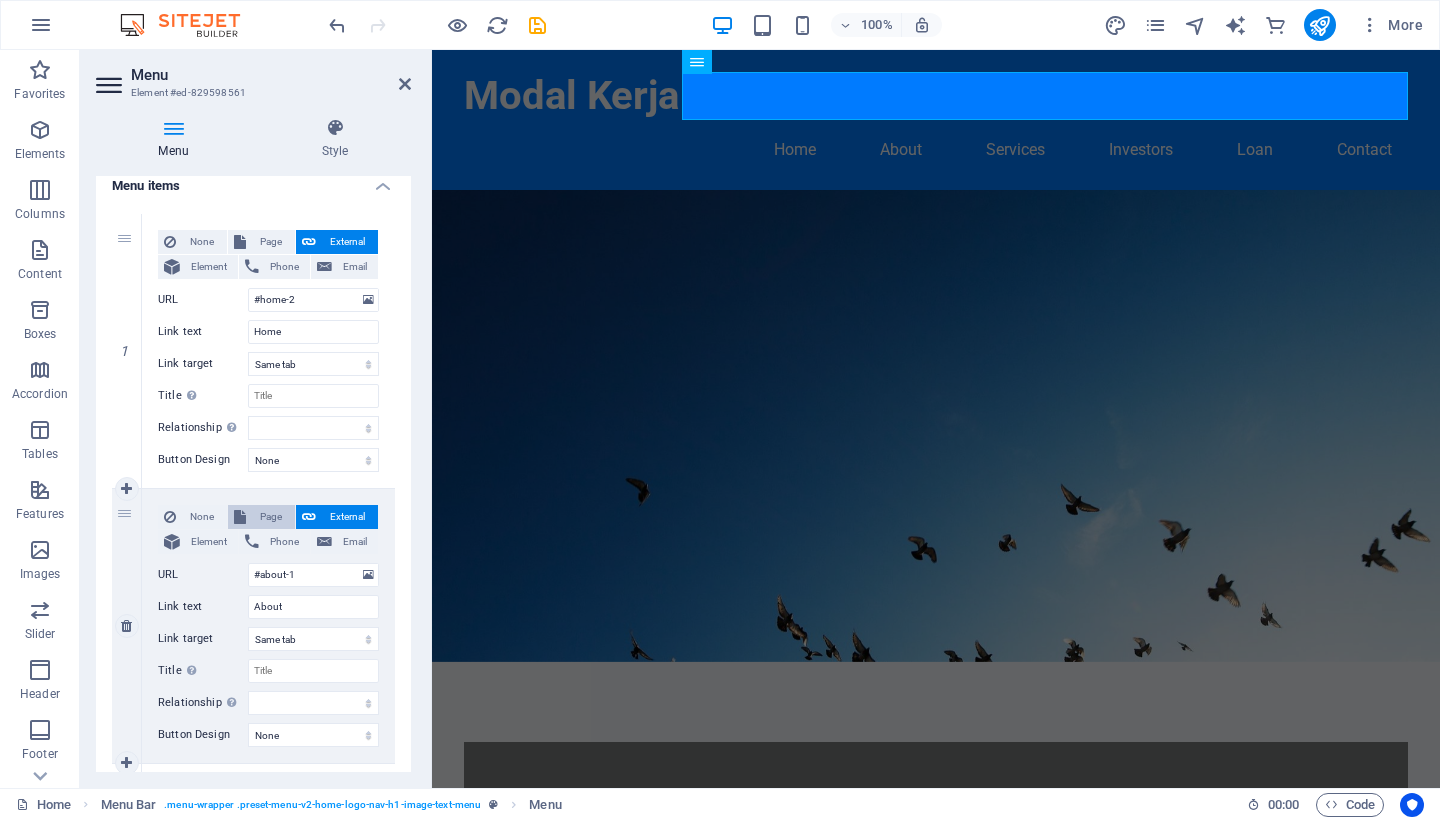 scroll, scrollTop: 158, scrollLeft: 0, axis: vertical 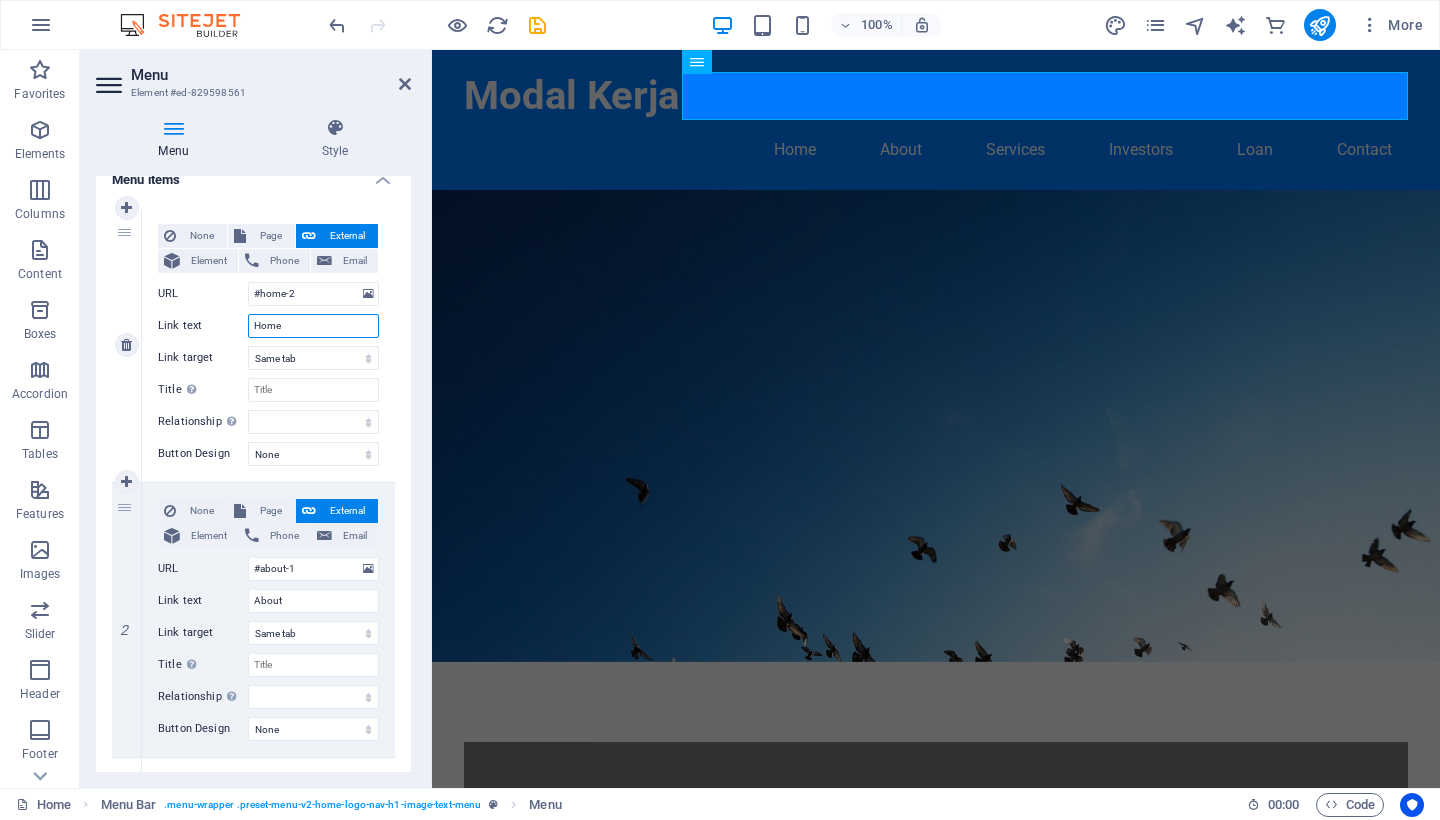click on "Home" at bounding box center (313, 326) 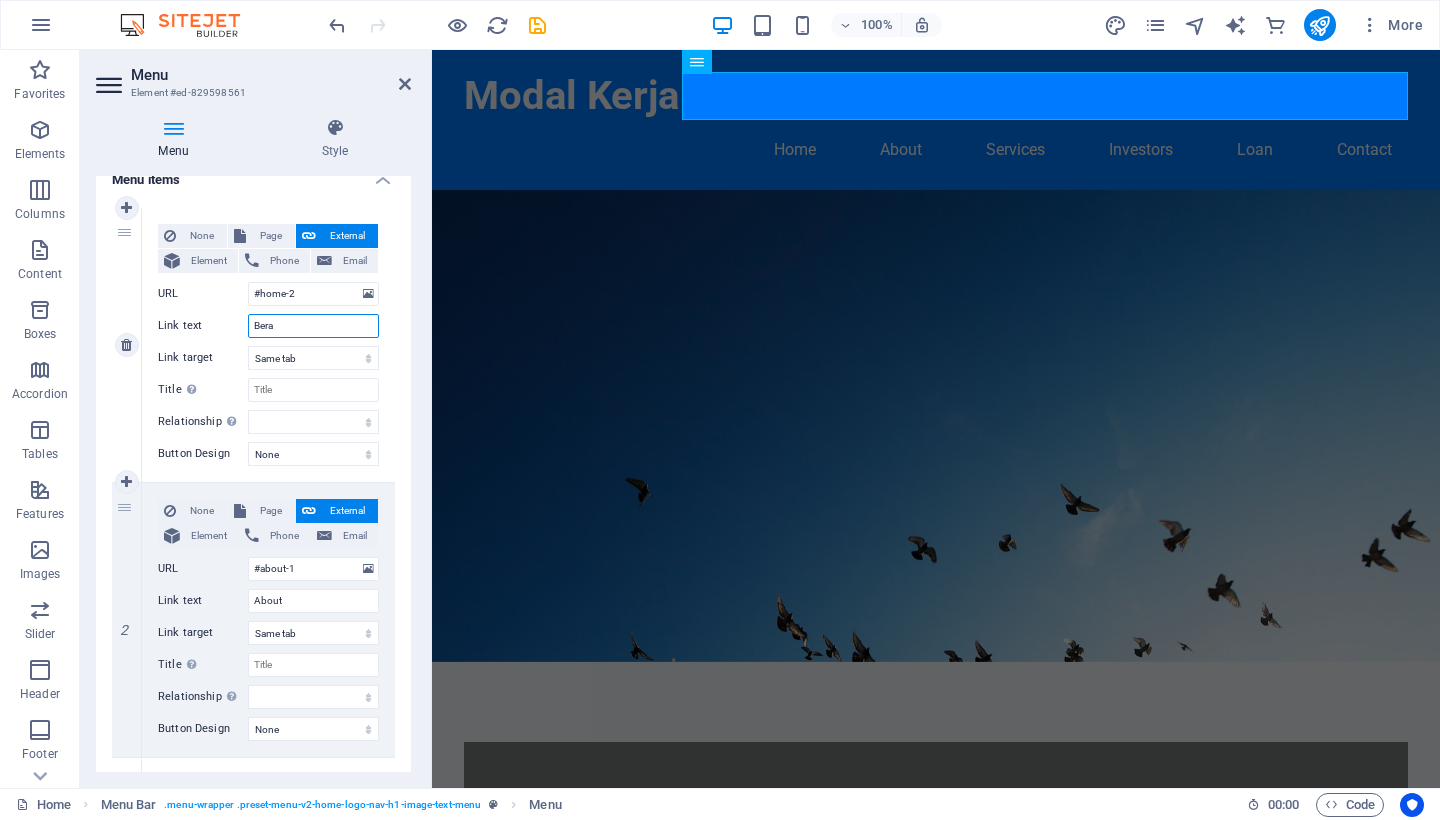 type on "Berad" 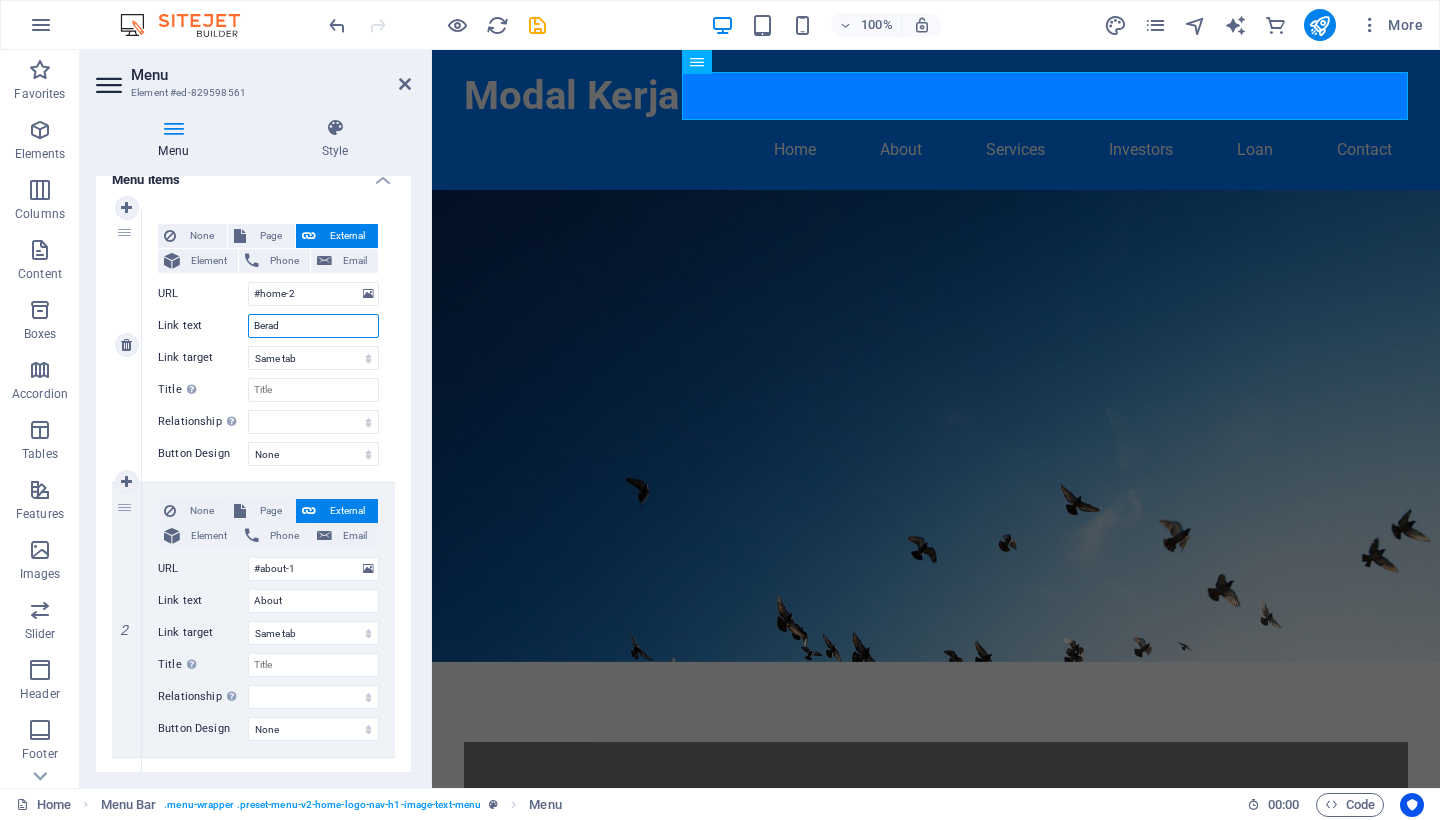 select 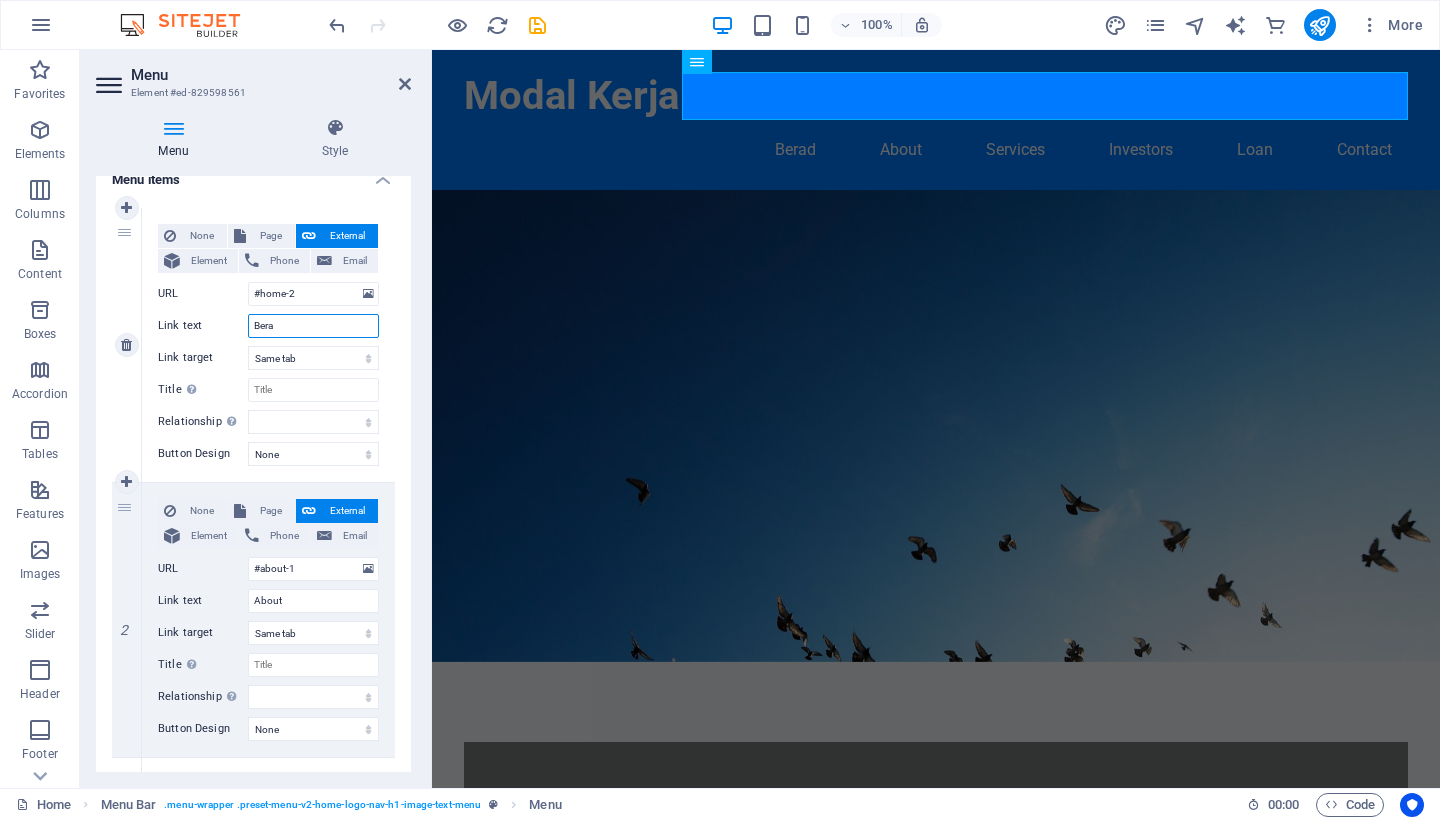 type on "Beran" 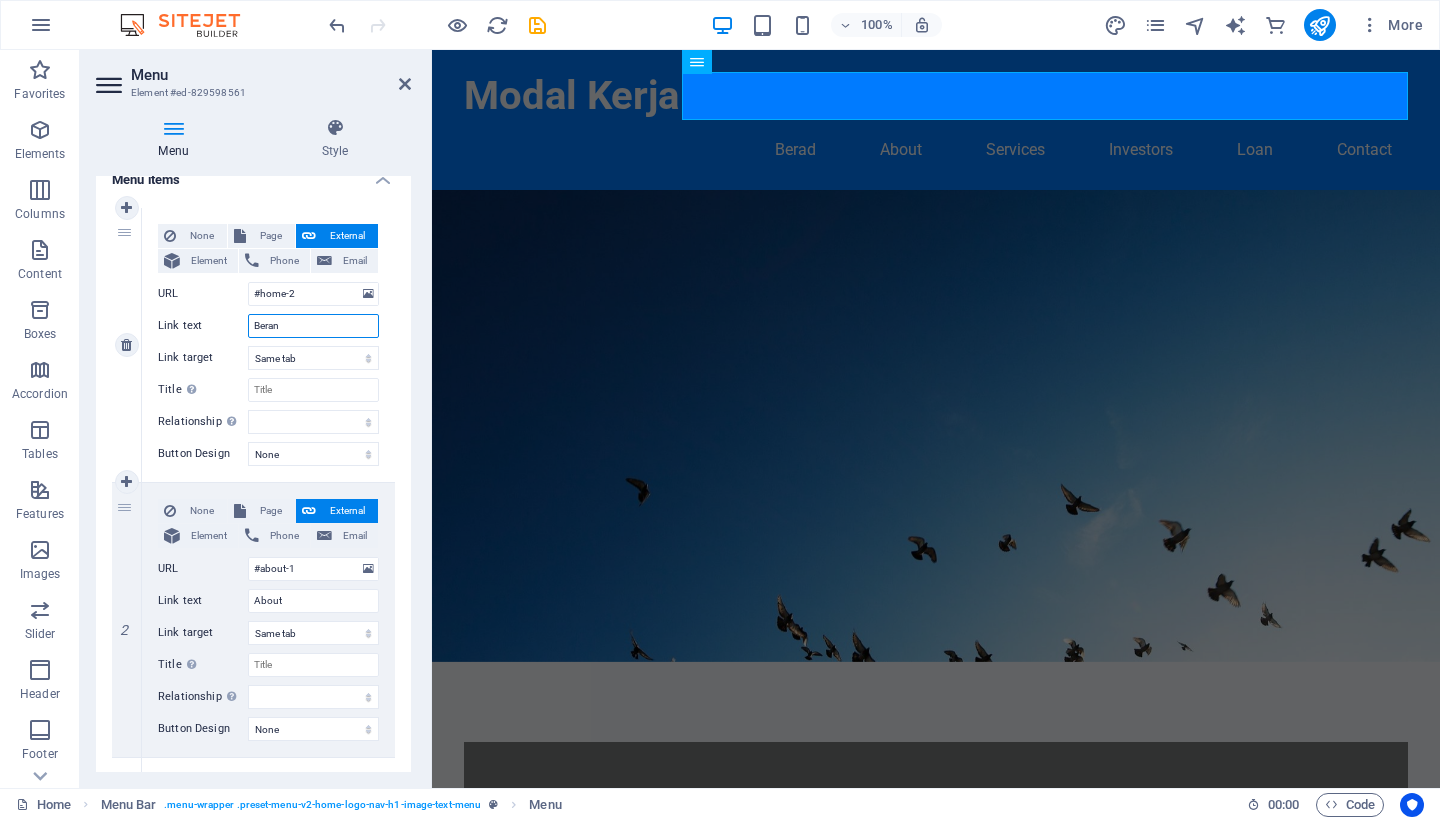 select 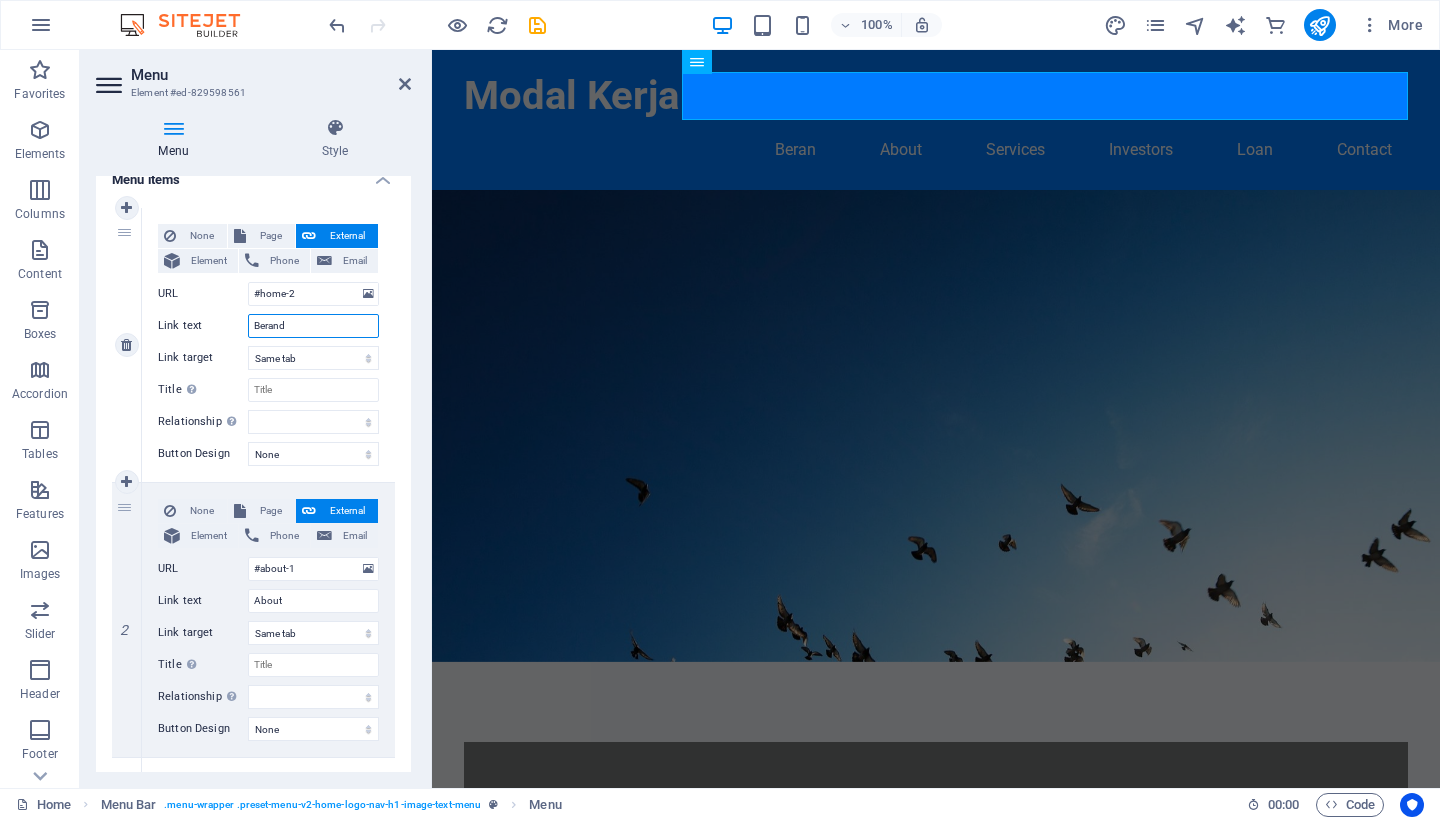 type on "Beranda" 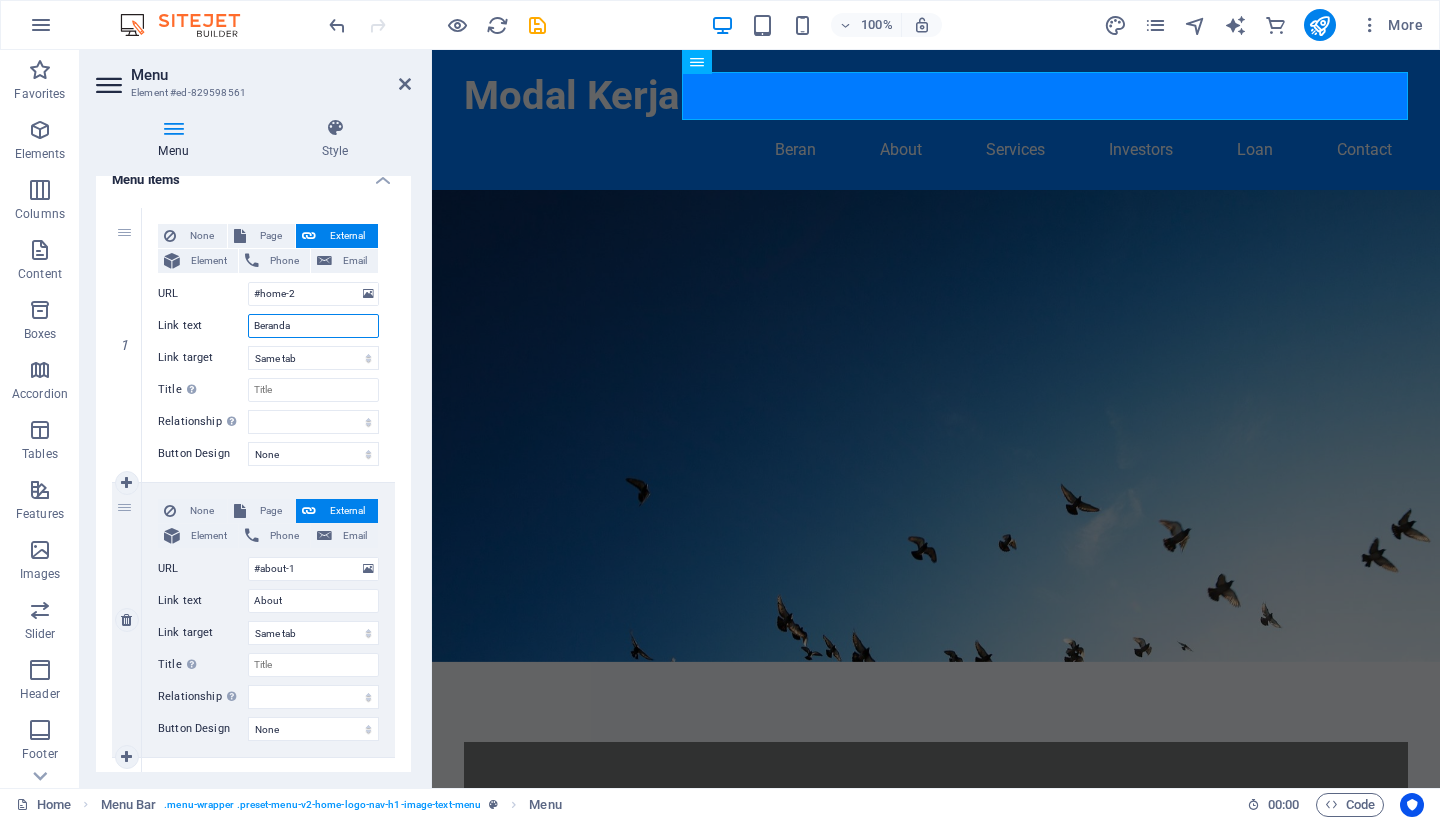select 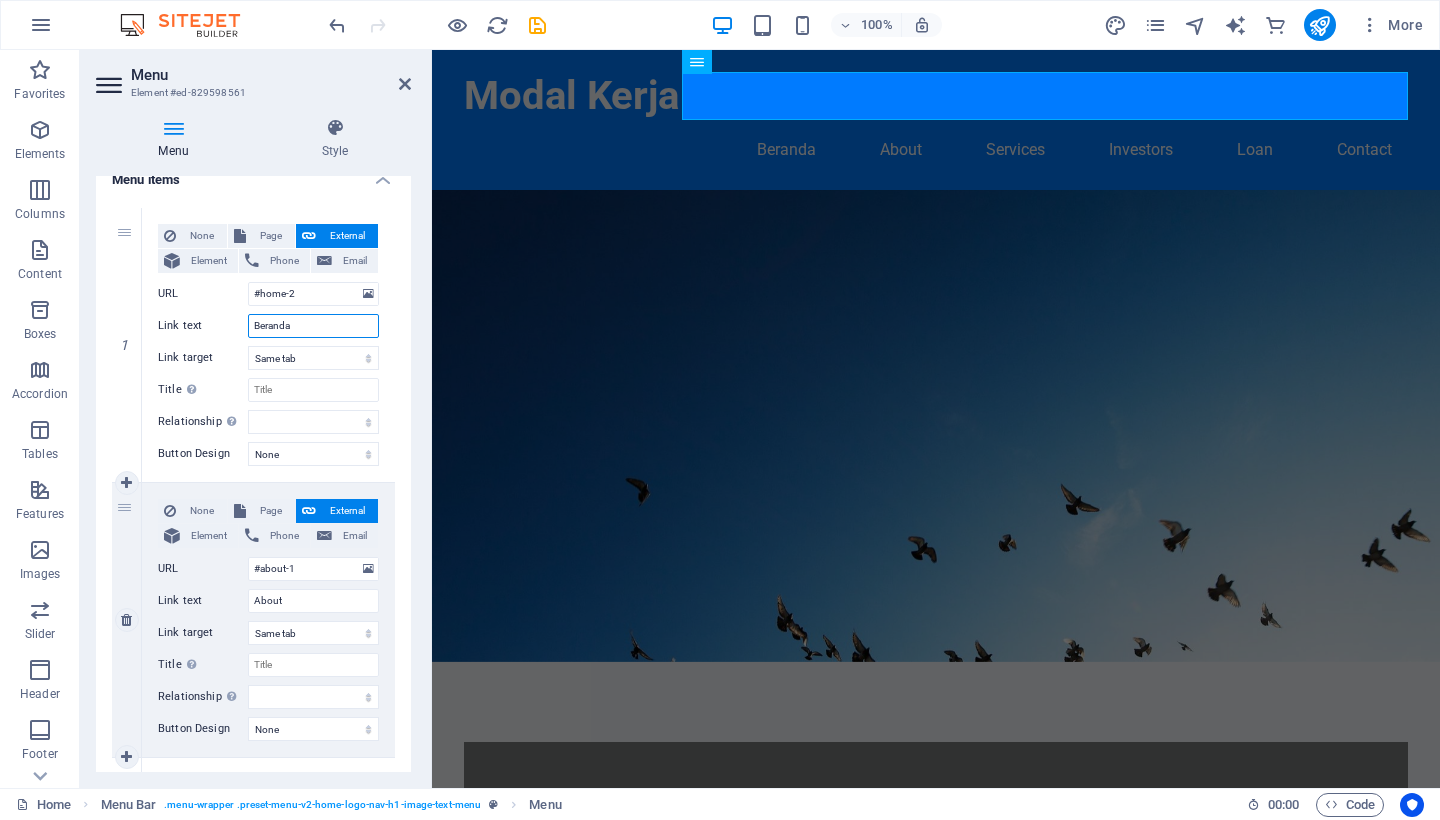 scroll, scrollTop: 219, scrollLeft: 0, axis: vertical 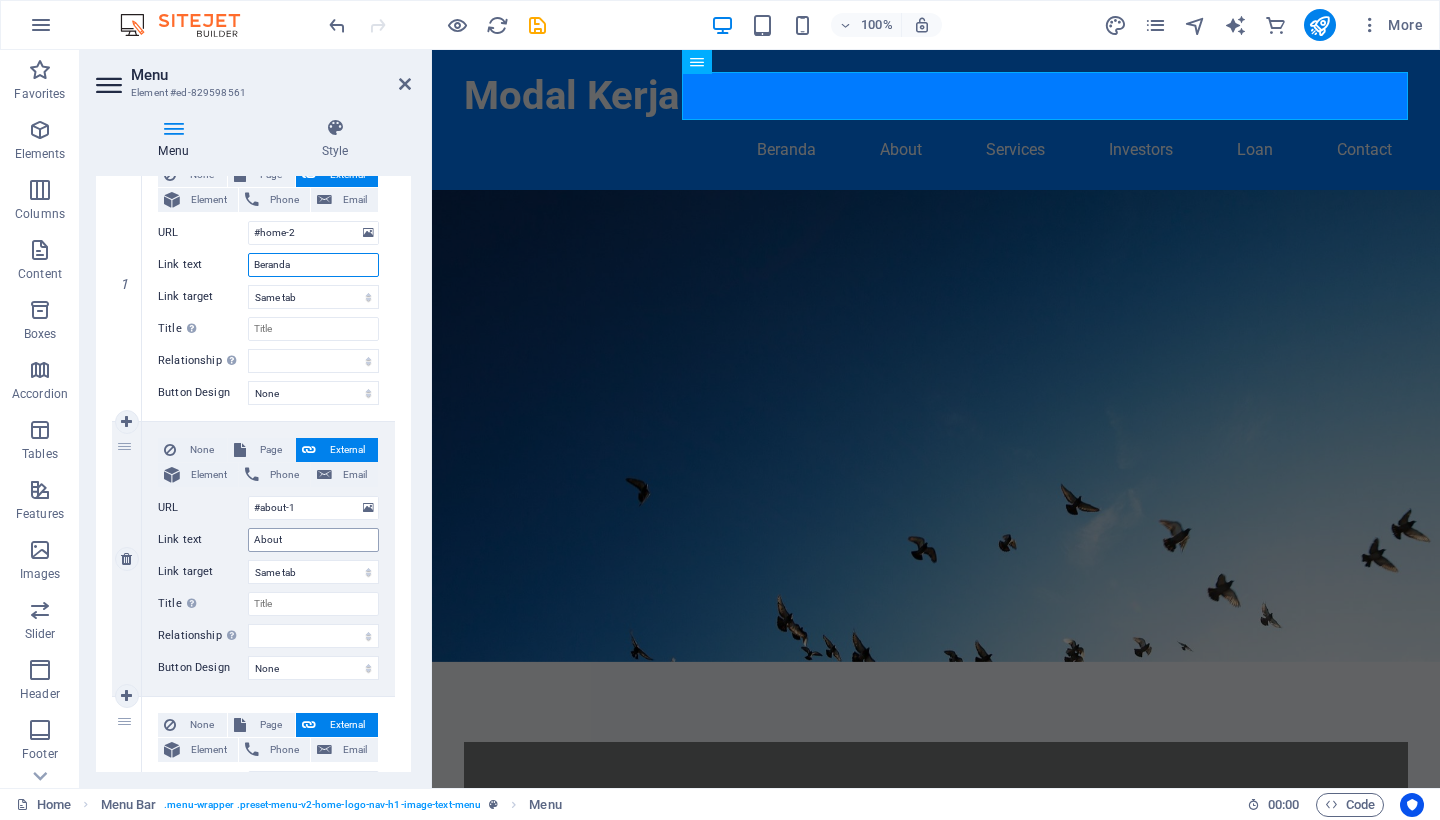 type on "Beranda" 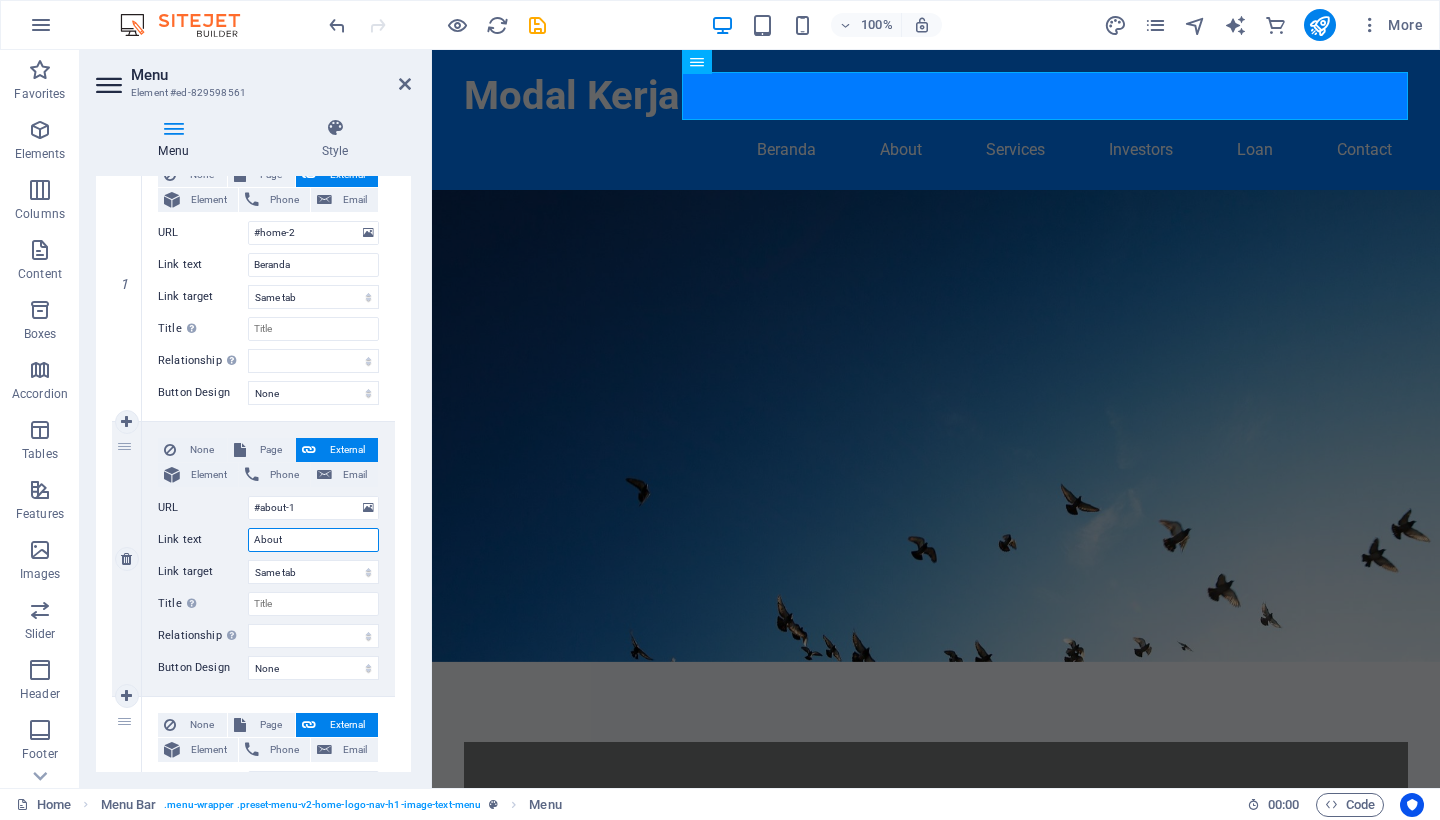 click on "About" at bounding box center (313, 540) 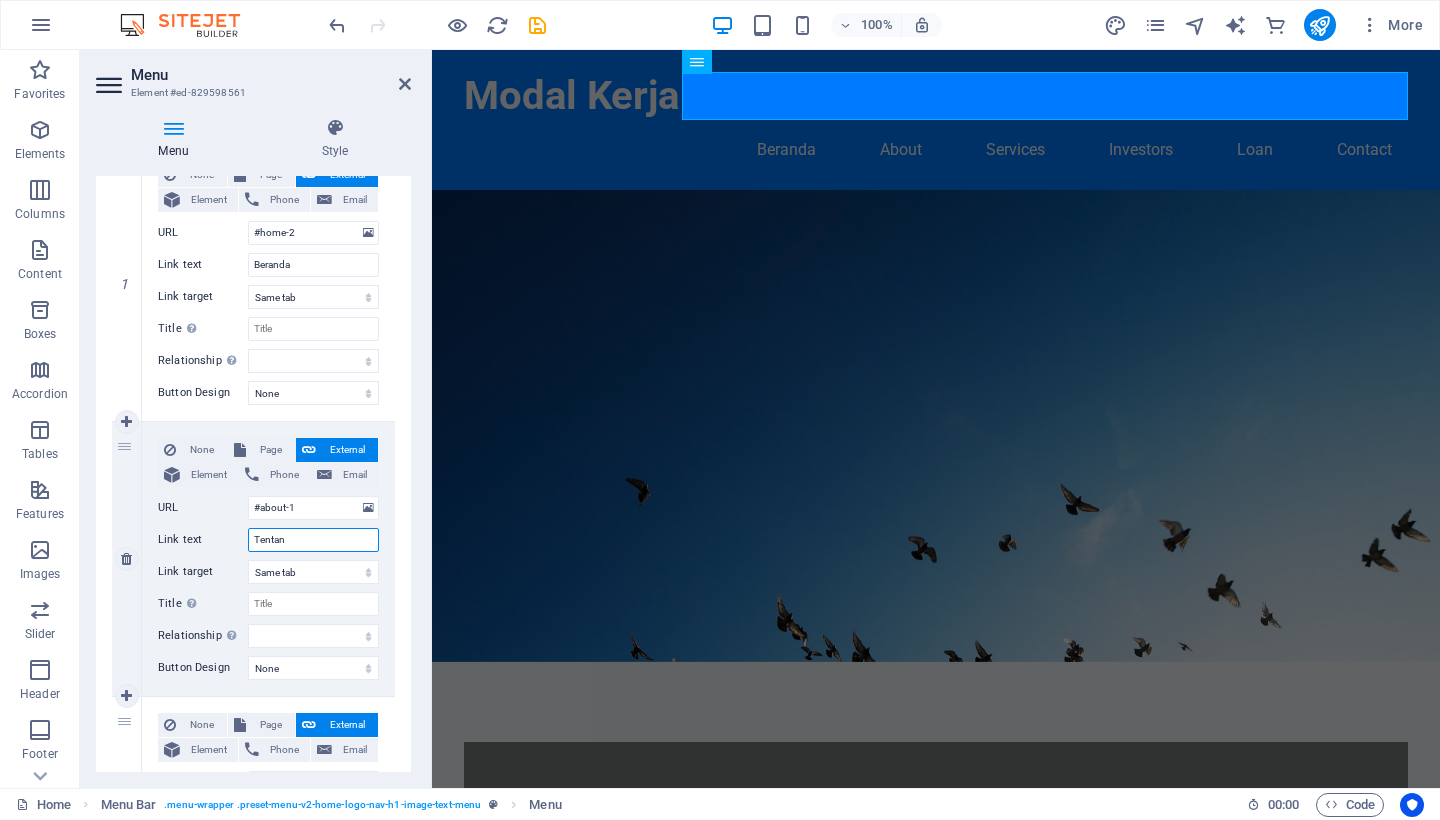 type on "Tentang" 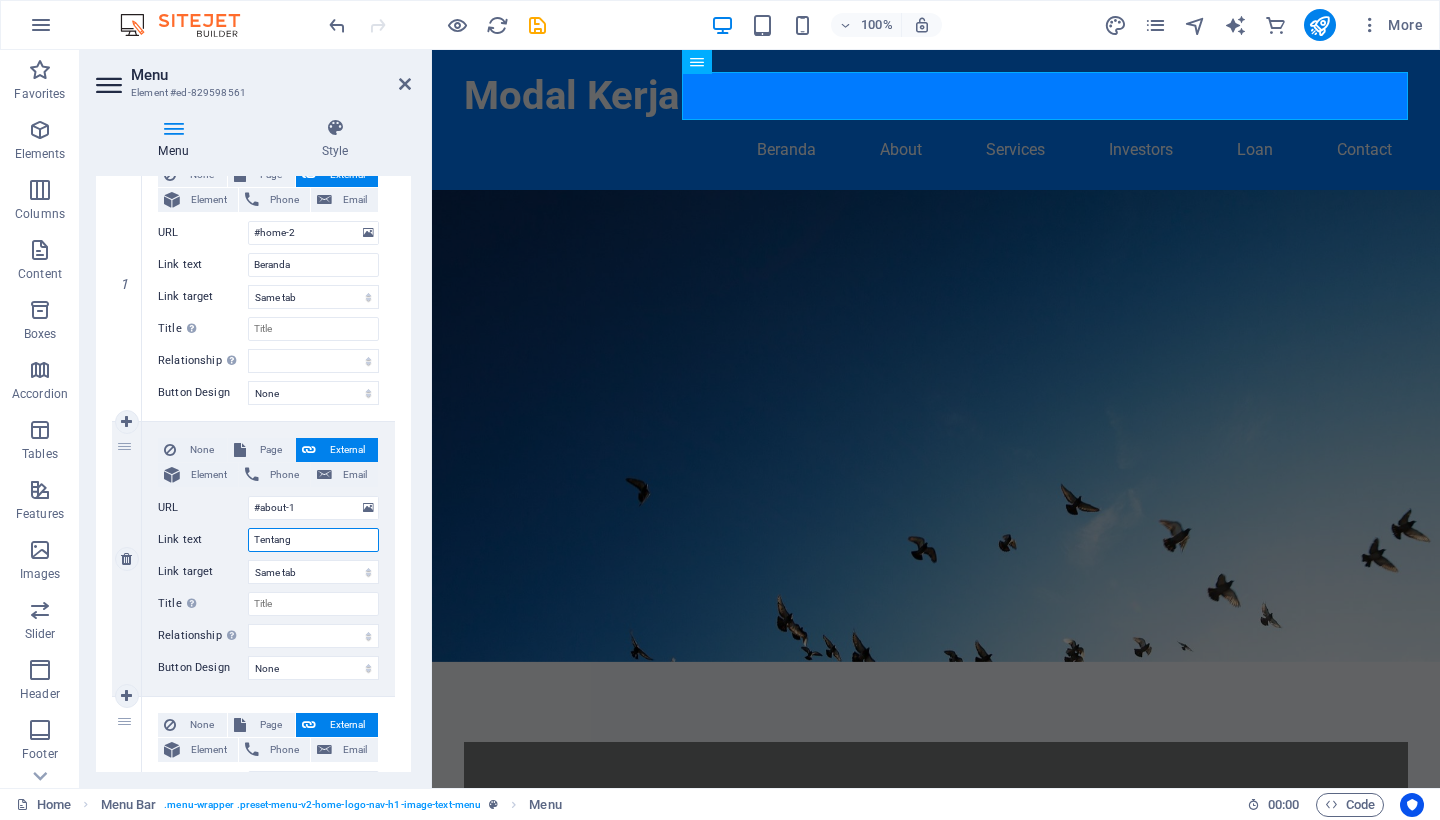 select 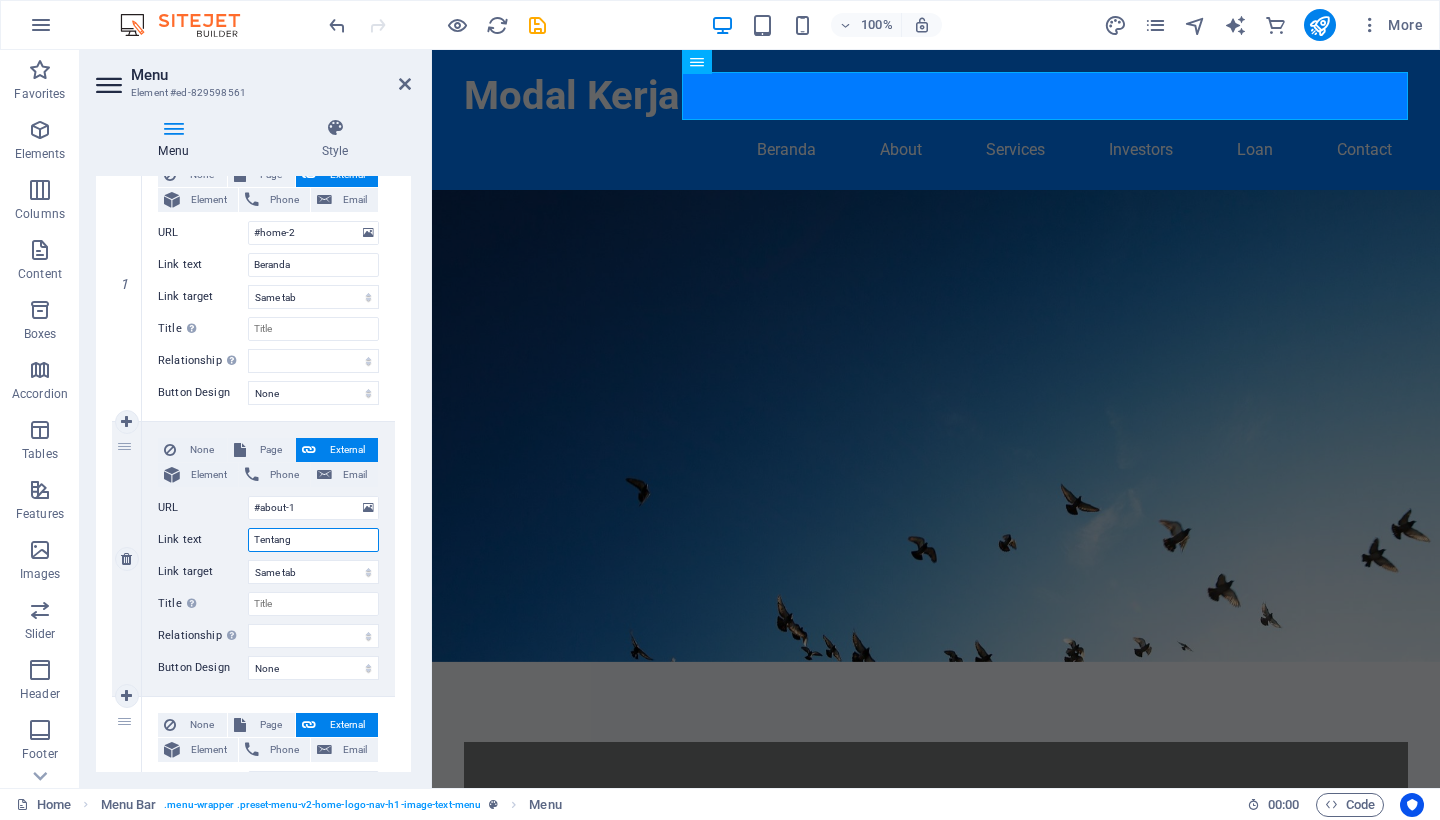 select 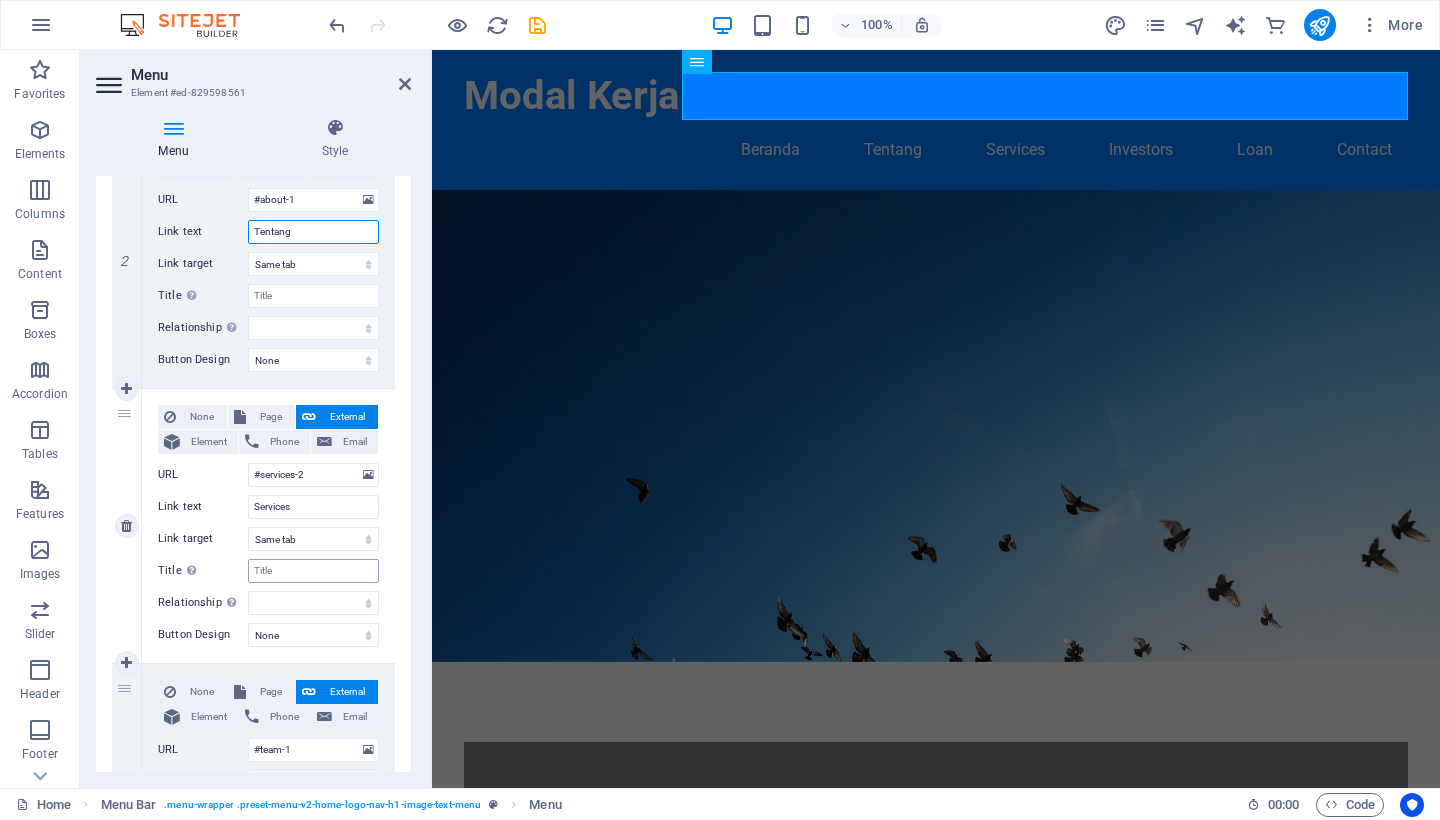 scroll, scrollTop: 554, scrollLeft: 0, axis: vertical 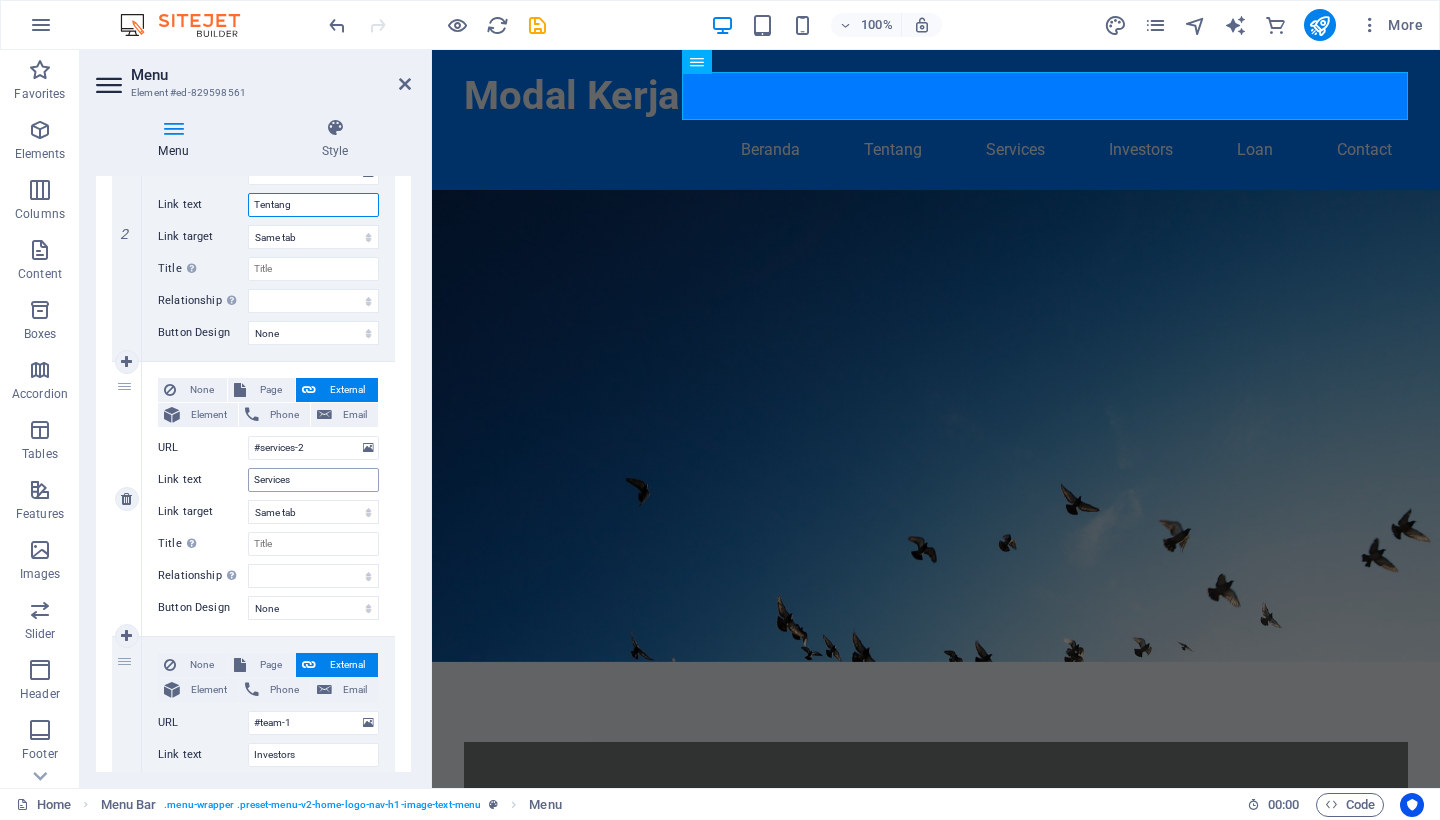 type on "Tentang" 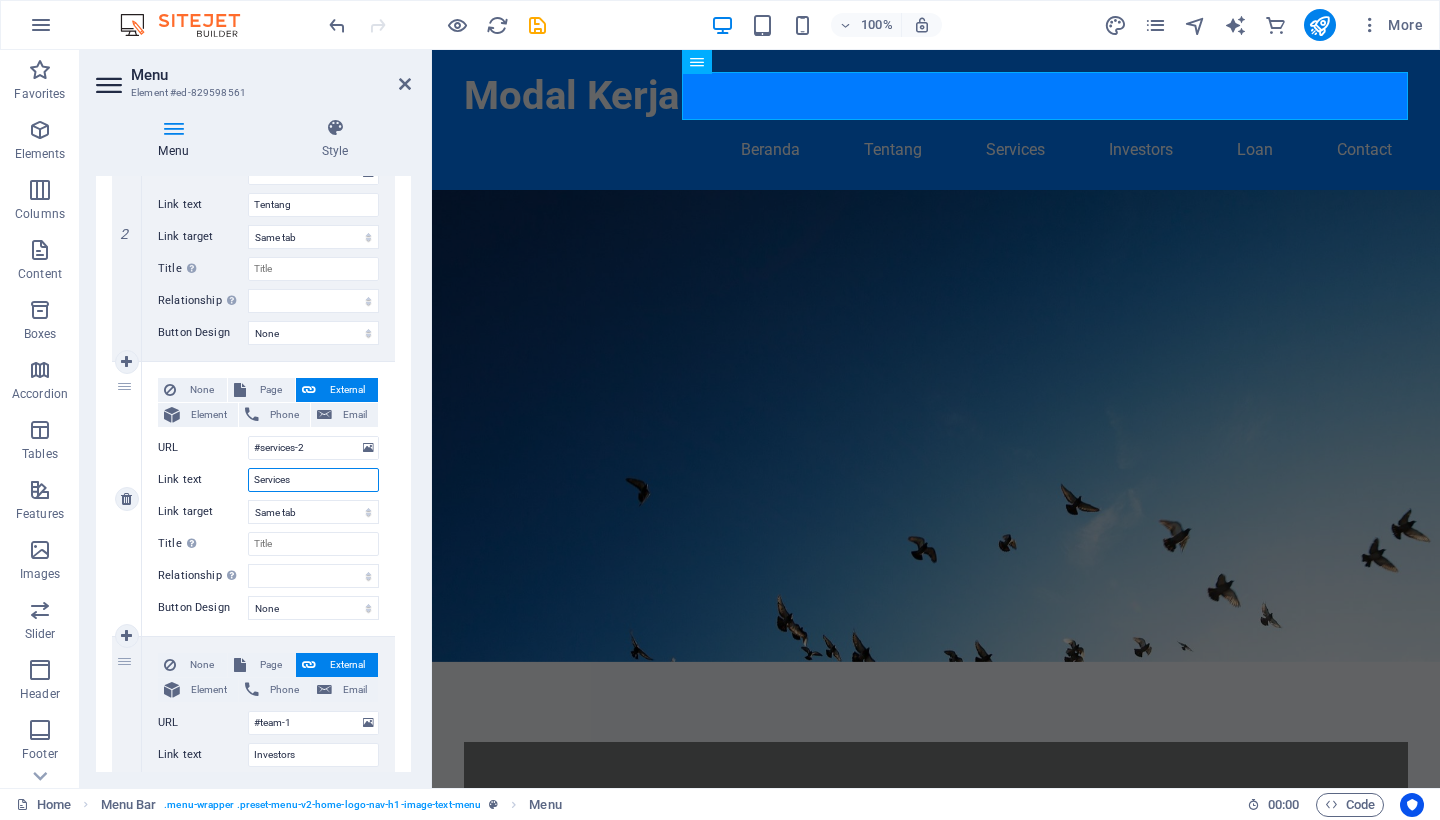 click on "Services" at bounding box center [313, 480] 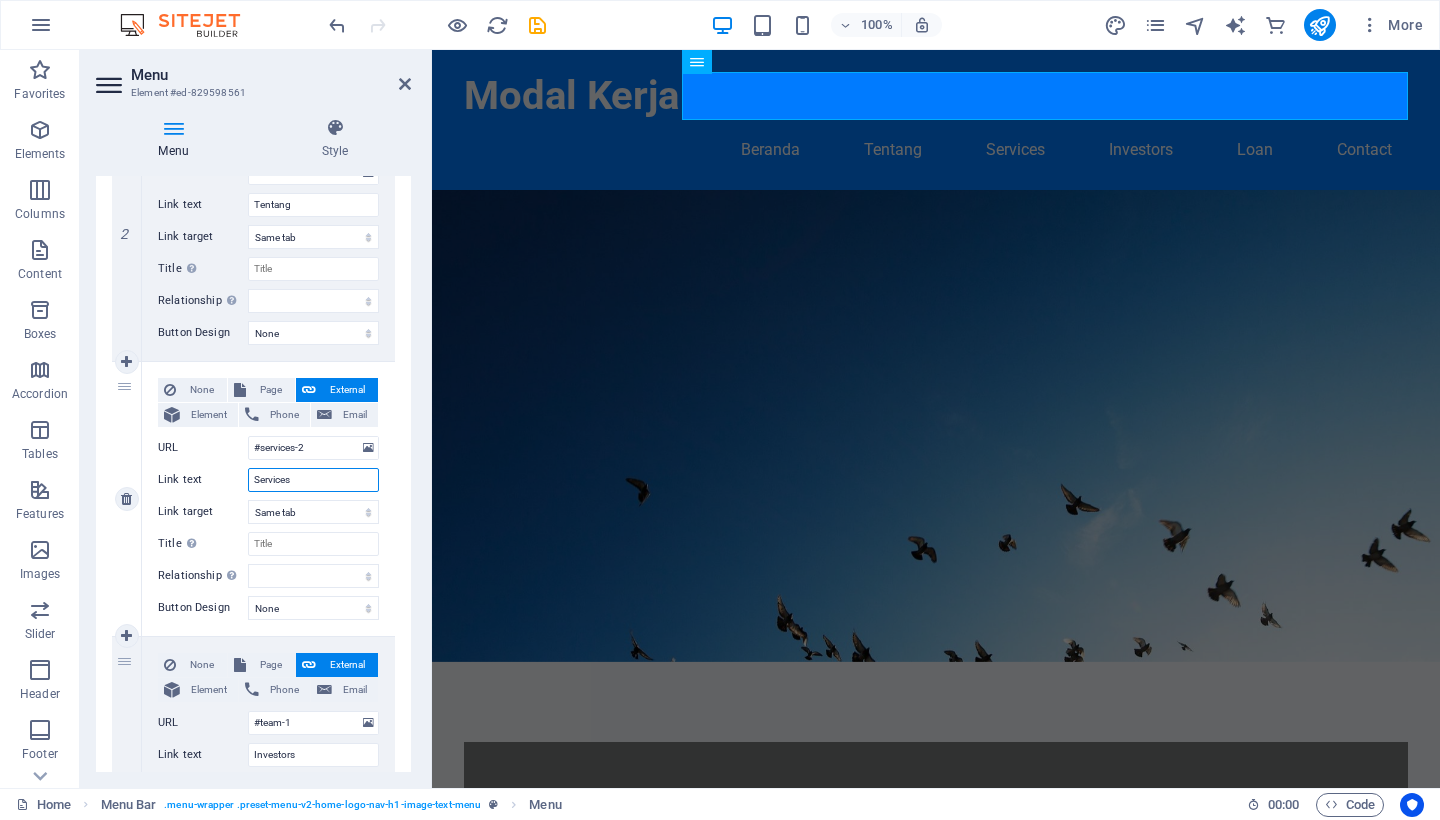 type on "L" 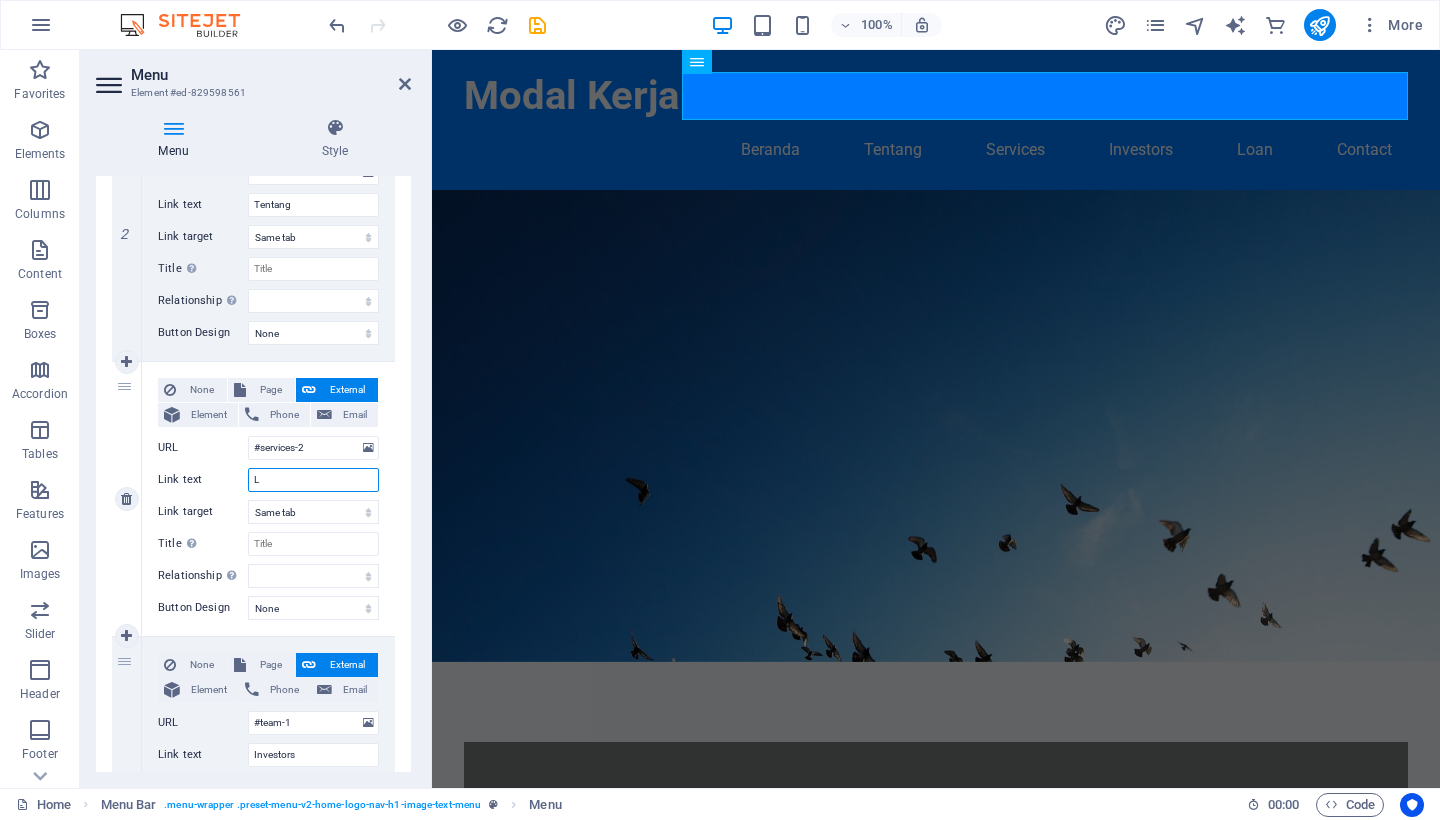 select 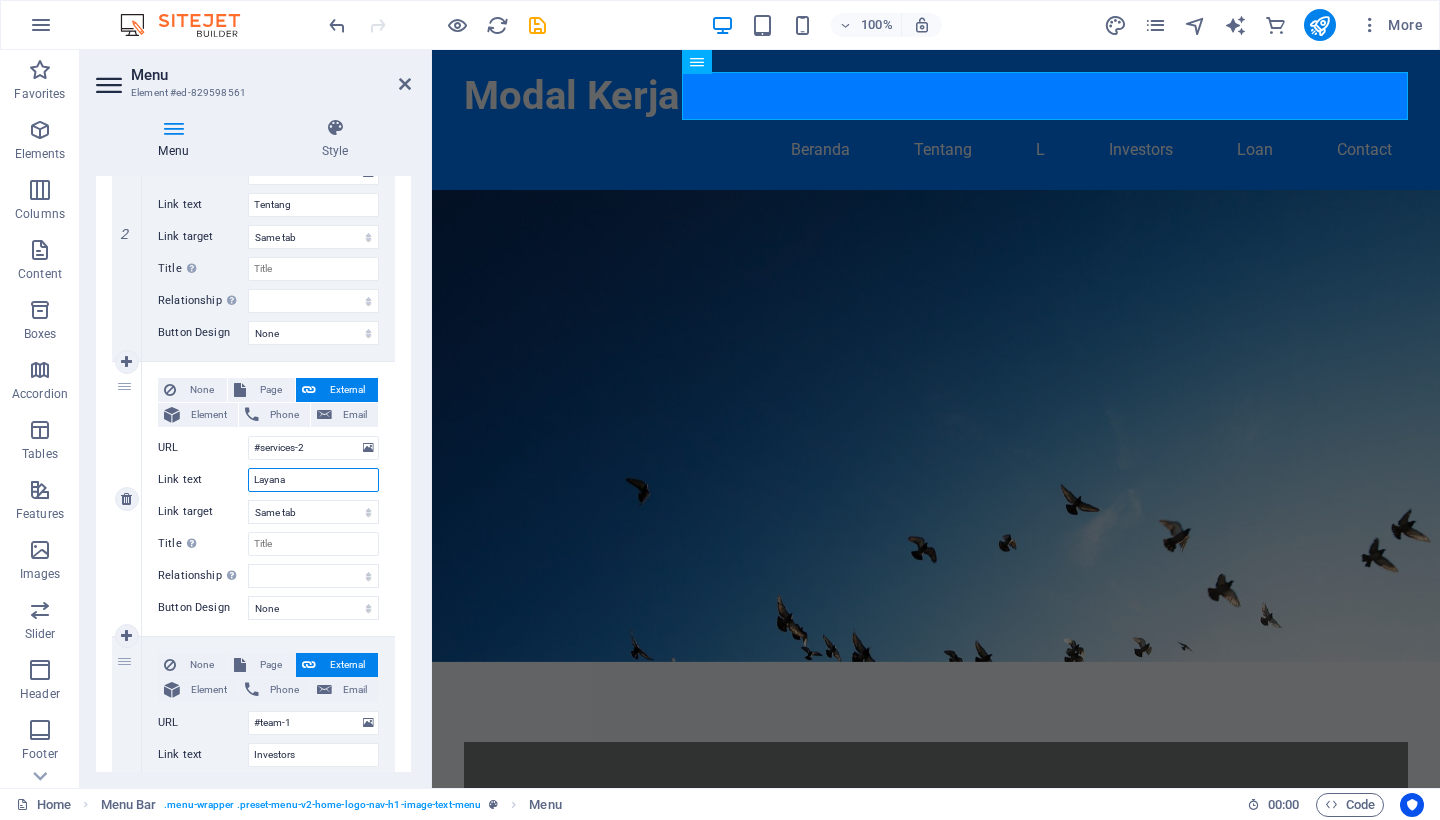 type on "Layanan" 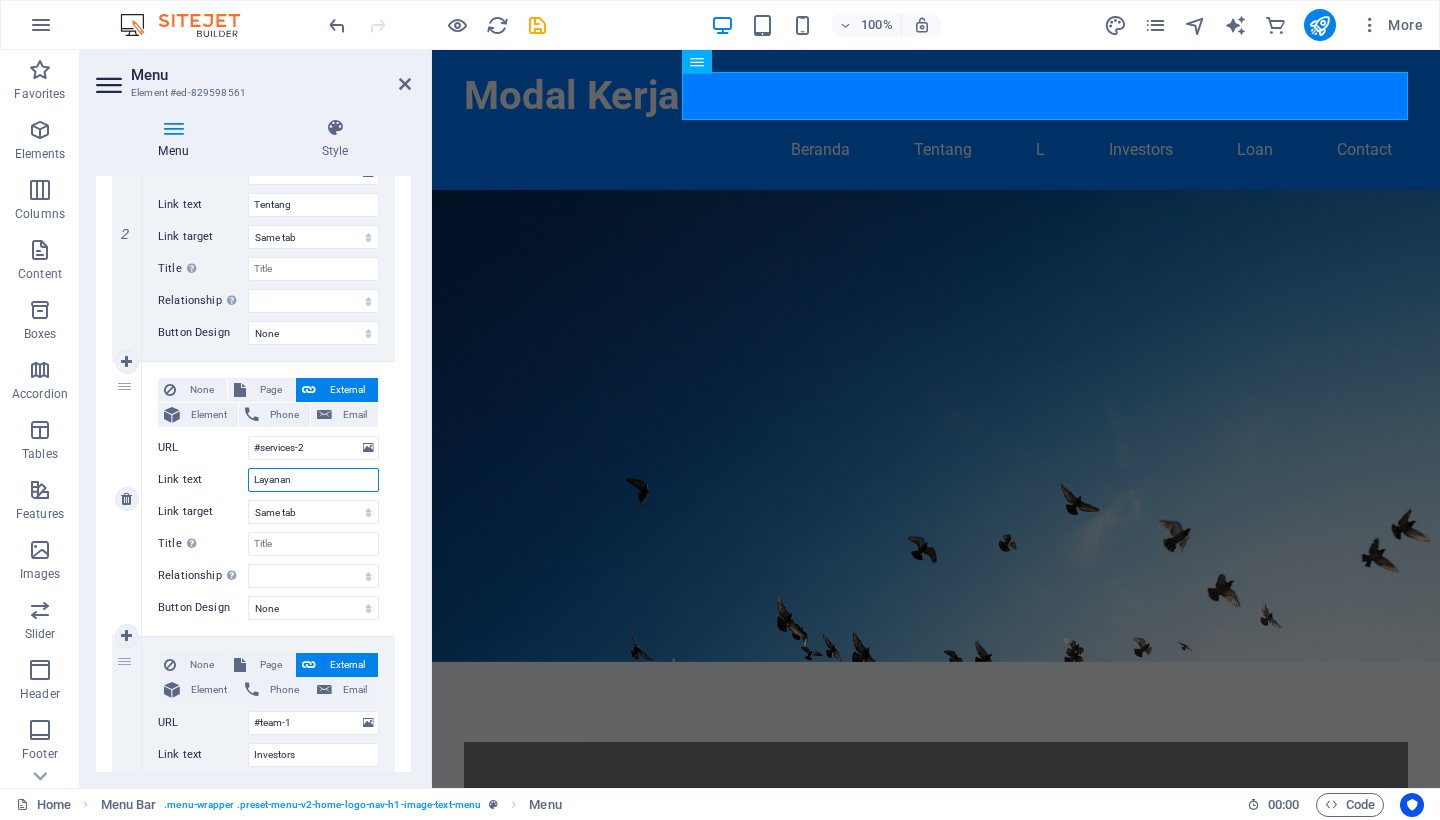 select 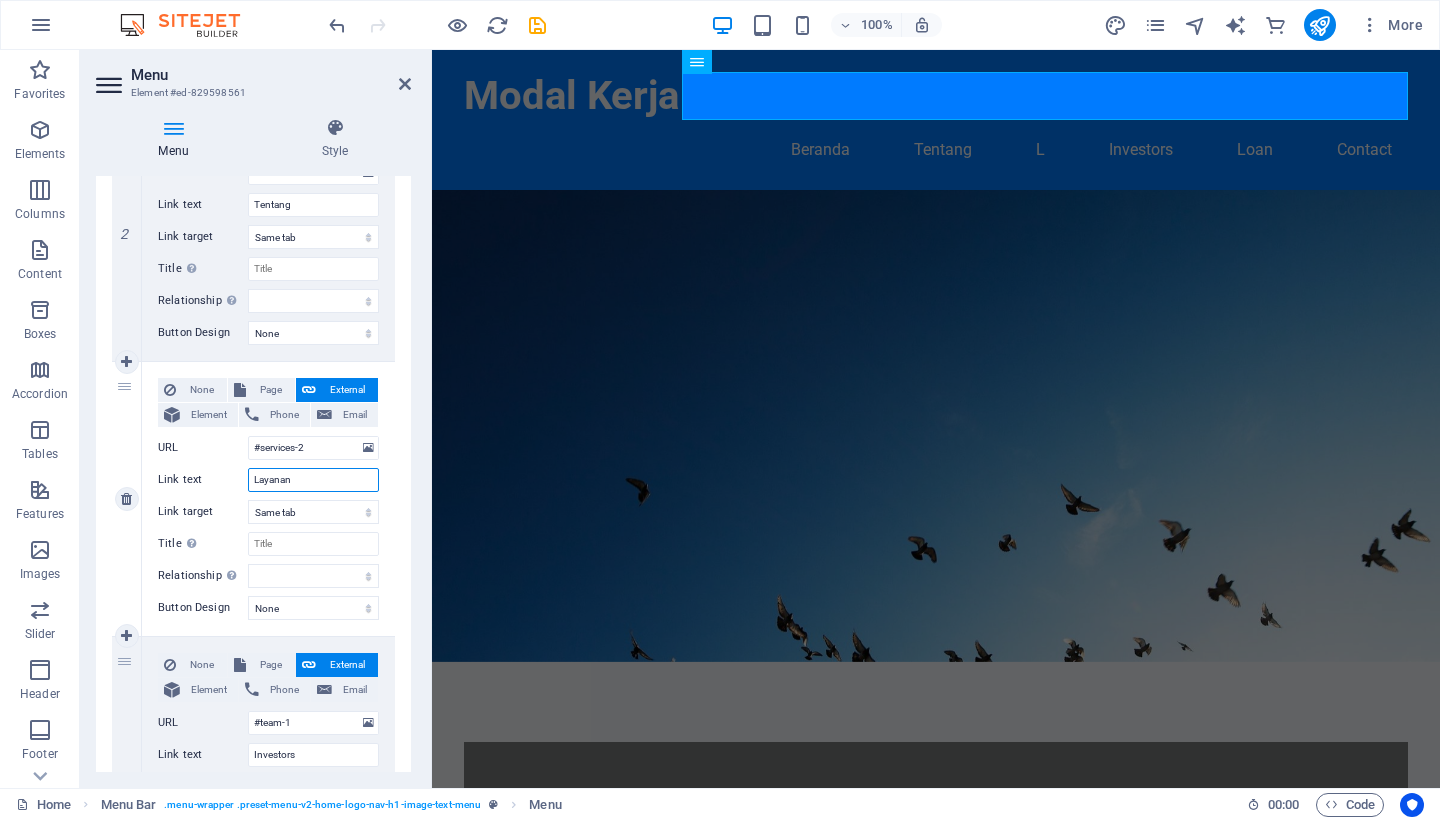select 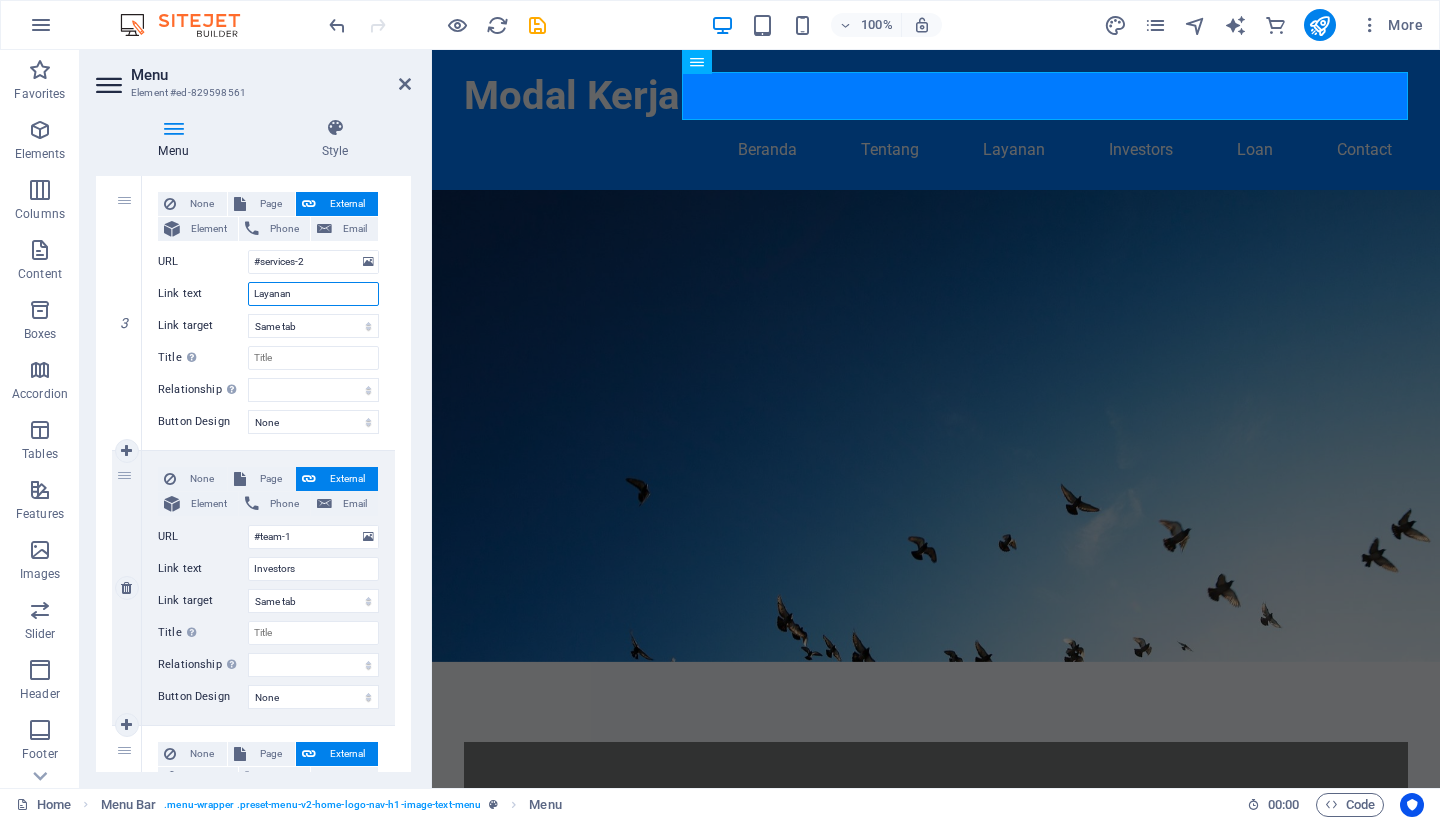 scroll, scrollTop: 820, scrollLeft: 0, axis: vertical 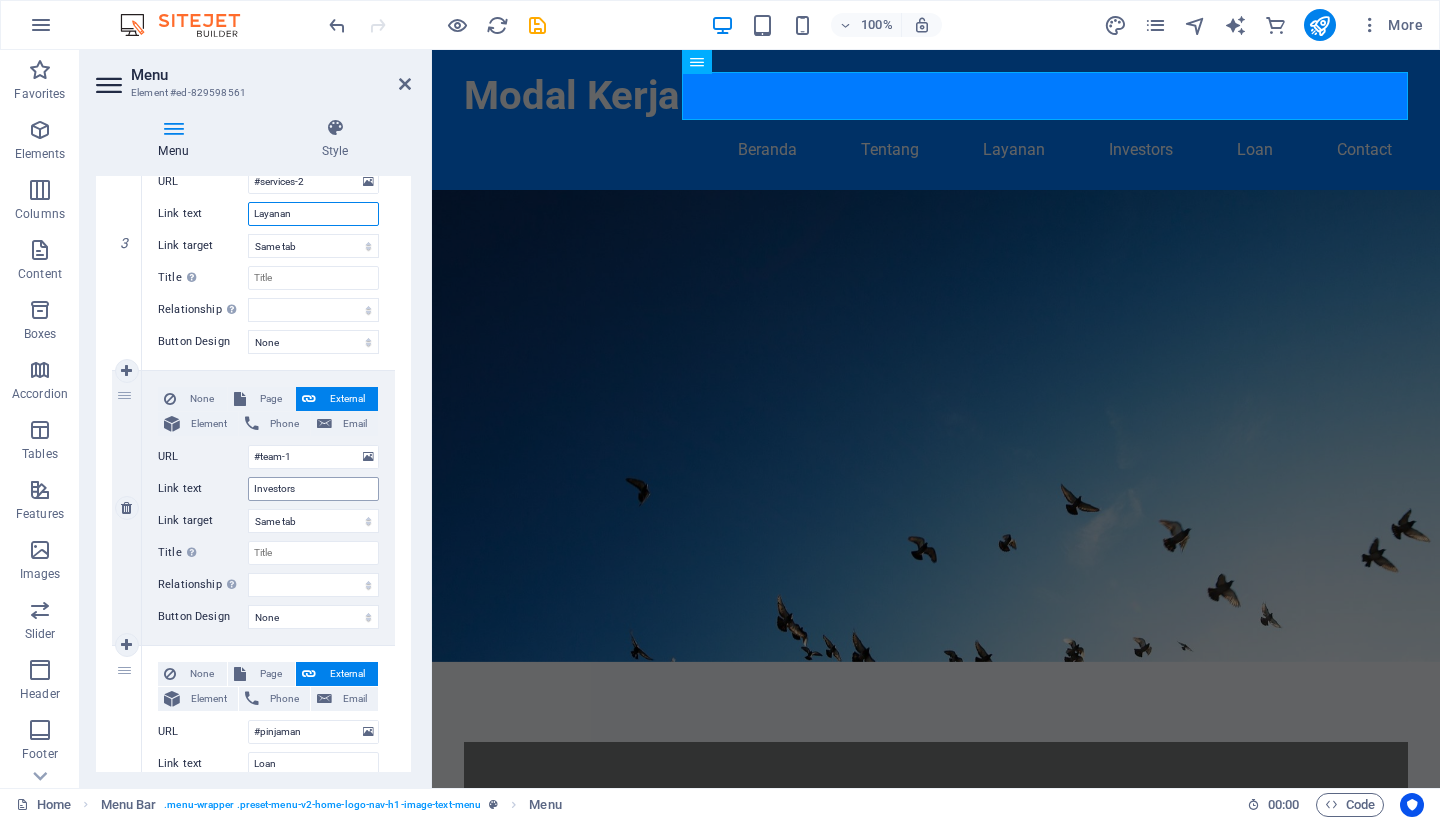 type on "Layanan" 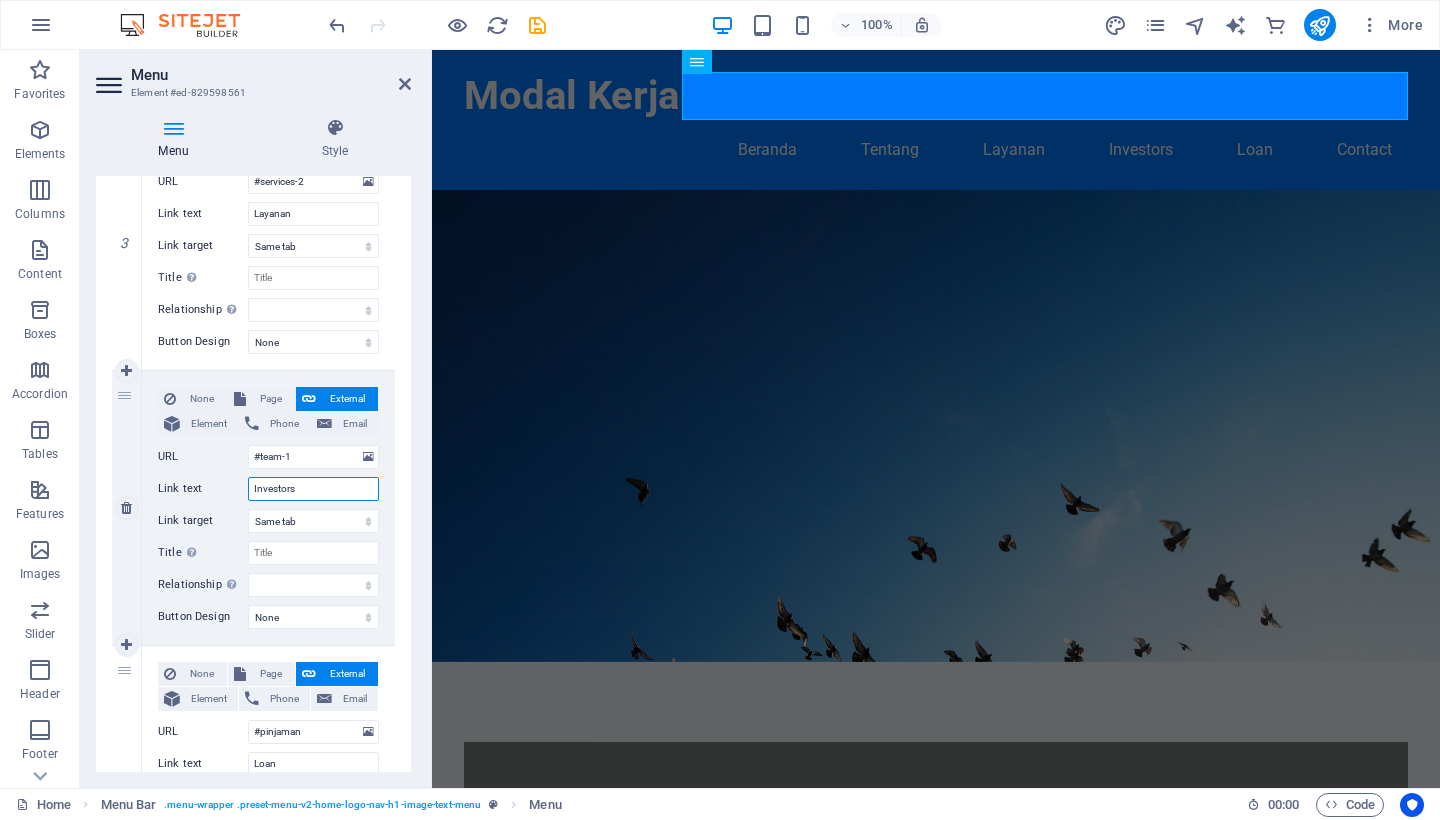 click on "Investors" at bounding box center [313, 489] 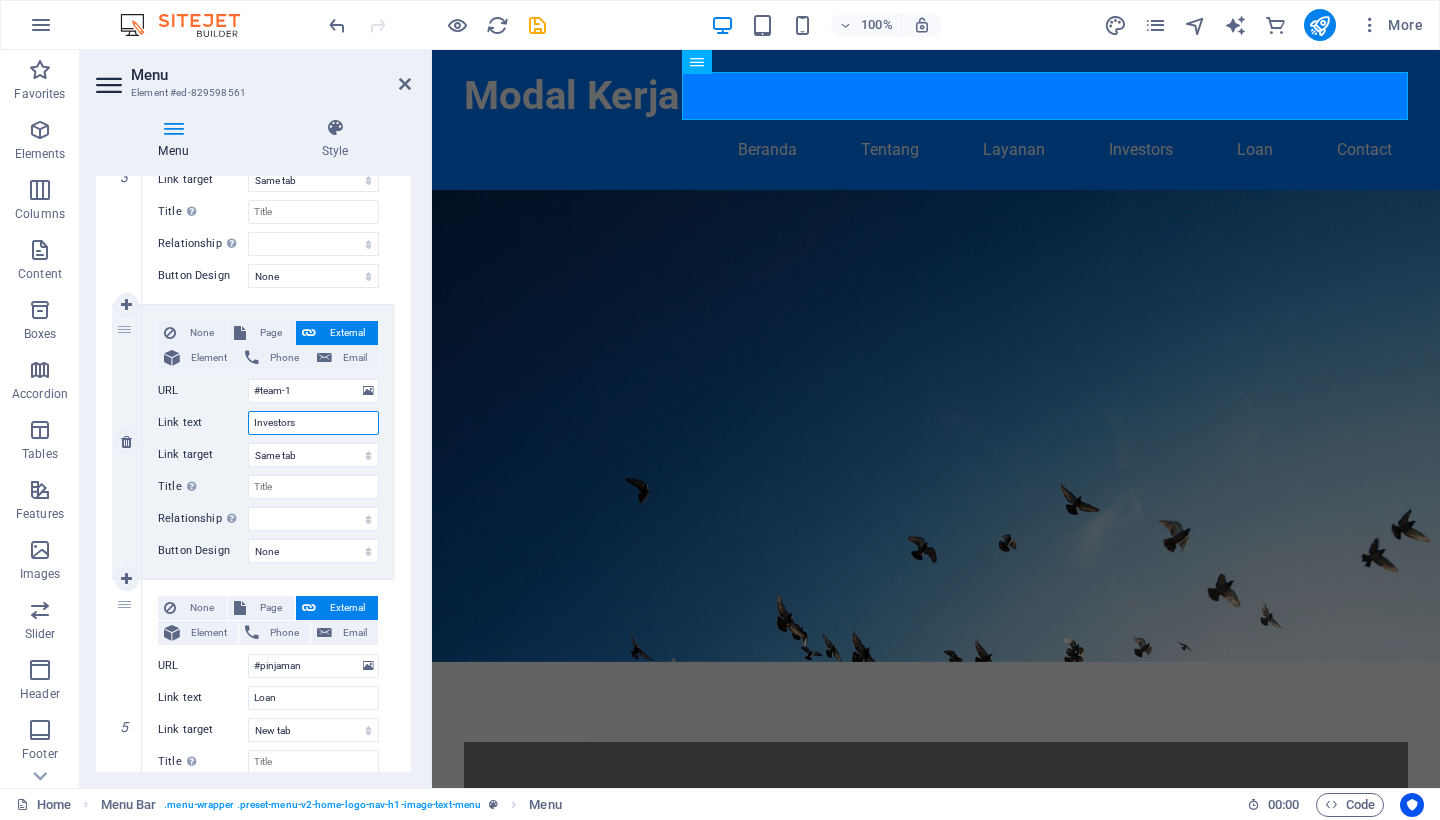scroll, scrollTop: 972, scrollLeft: 0, axis: vertical 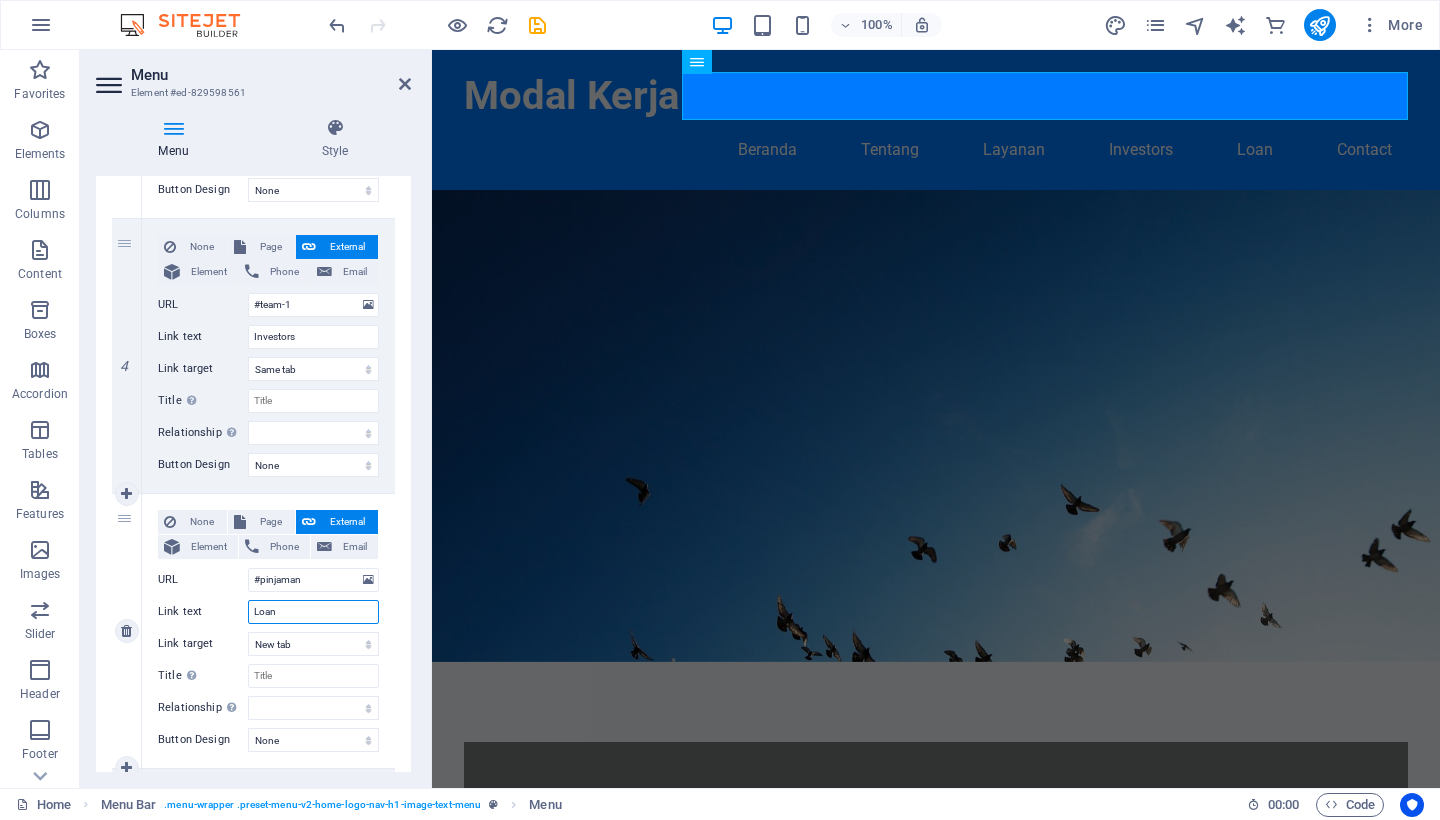 click on "Loan" at bounding box center (313, 612) 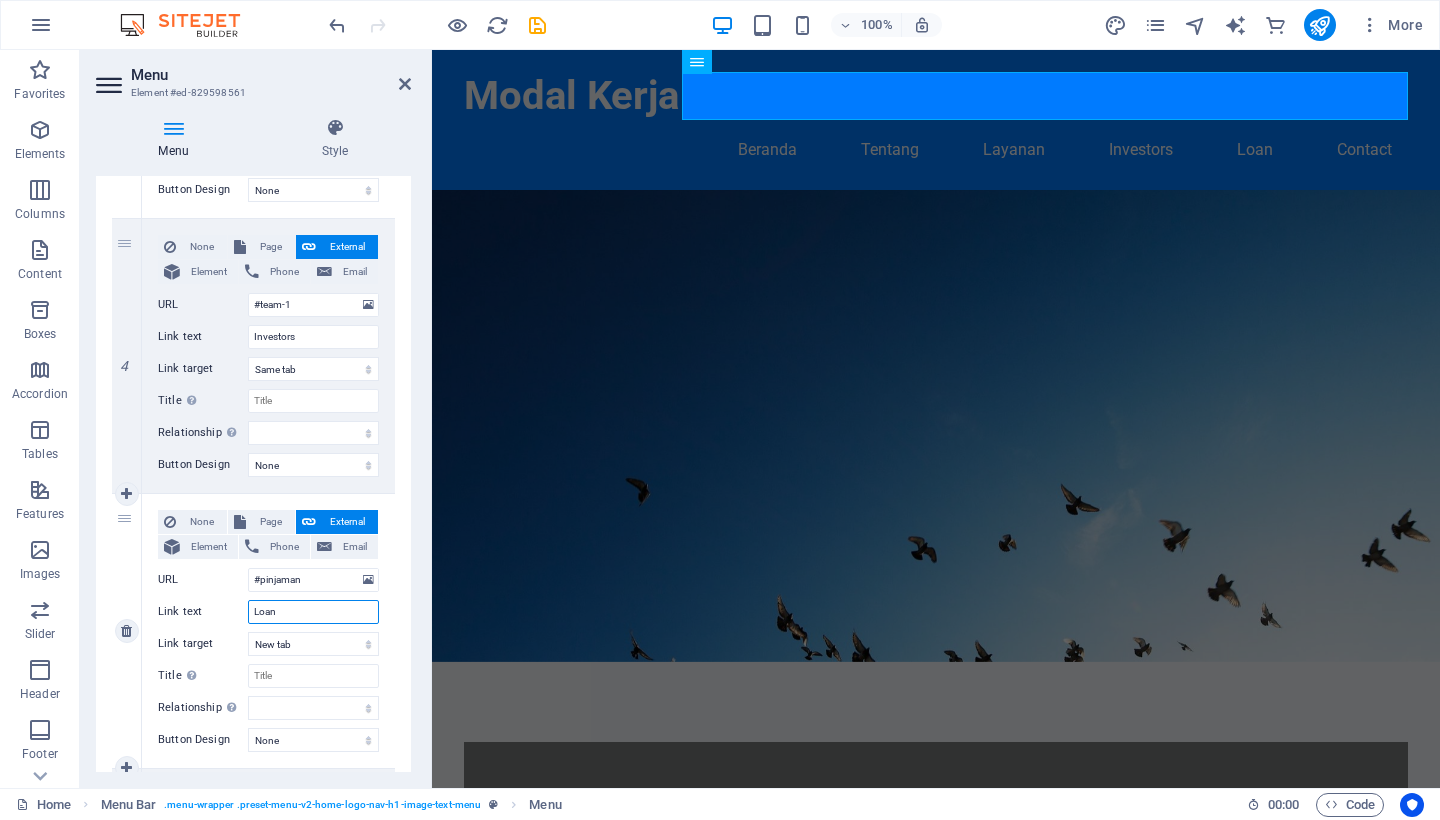 type on "A" 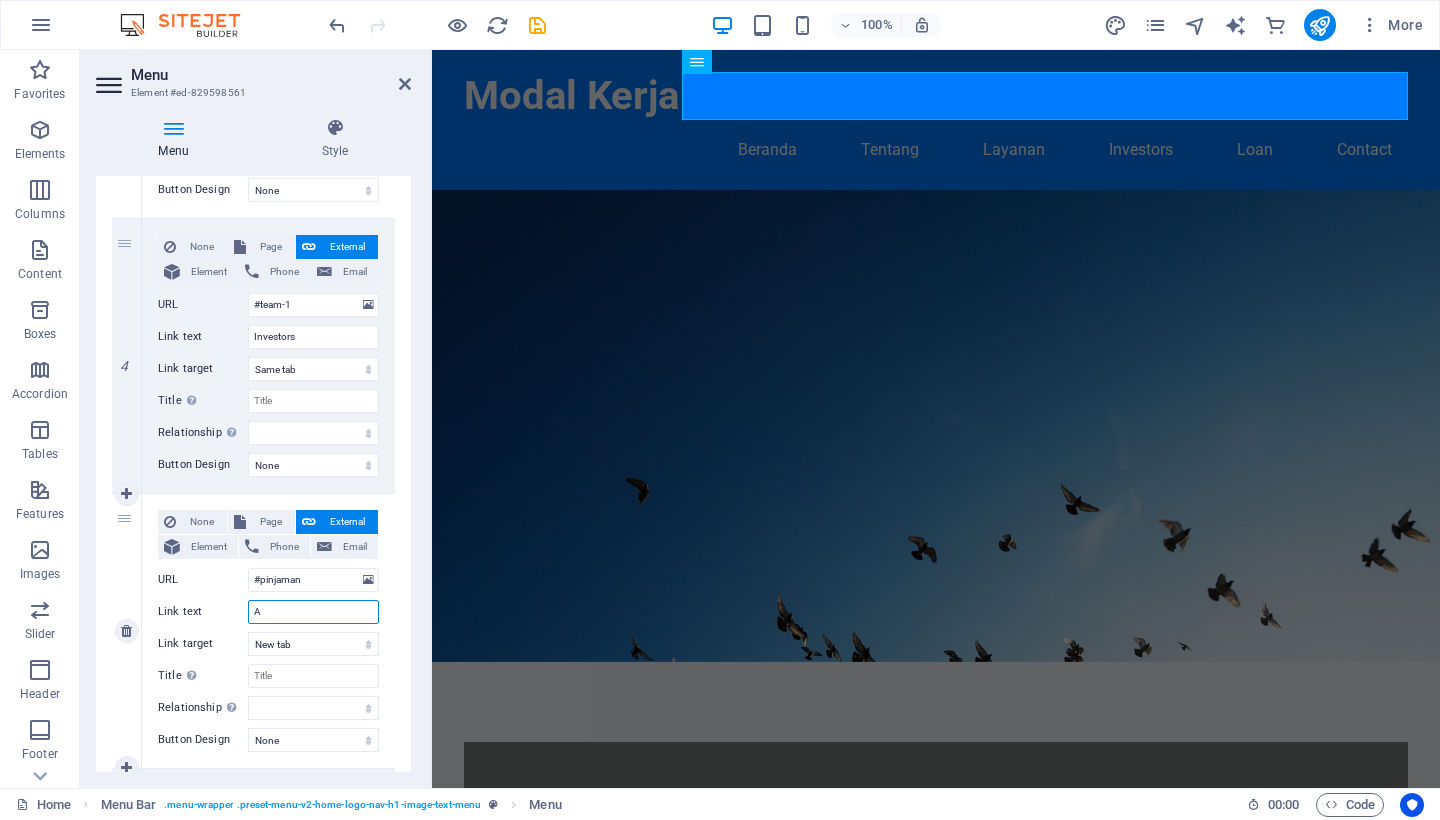 select 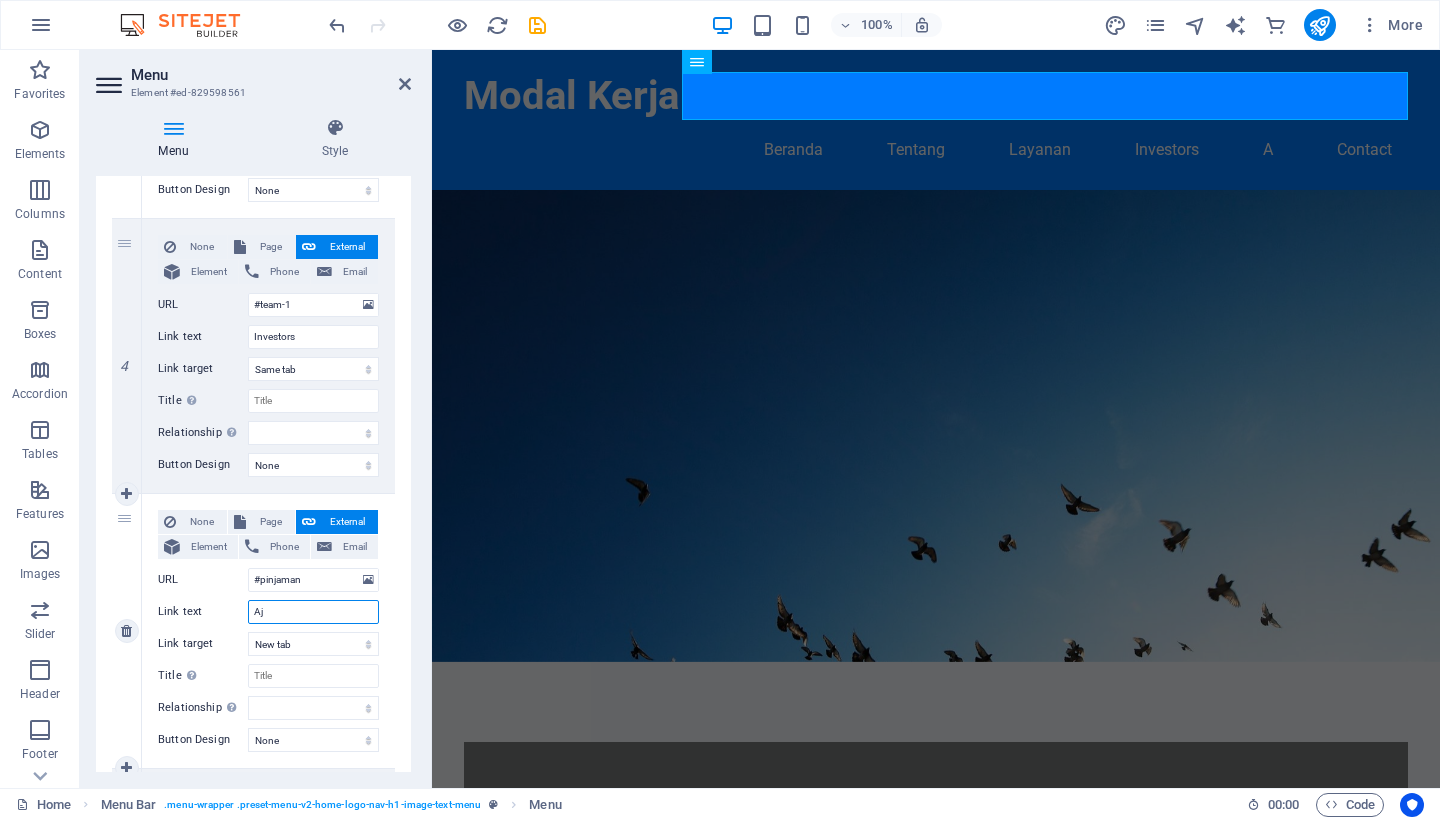 type on "Aju" 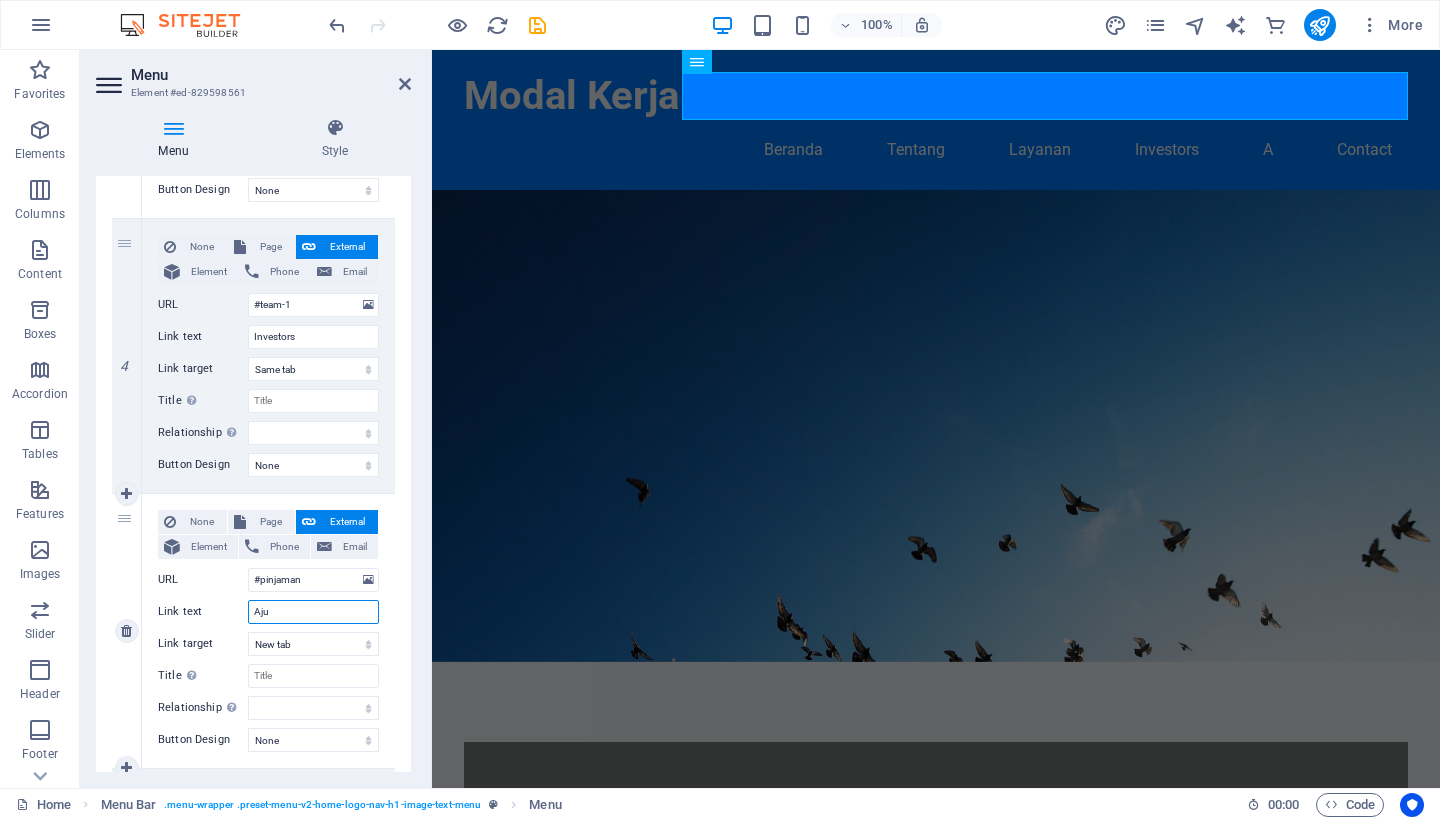 select 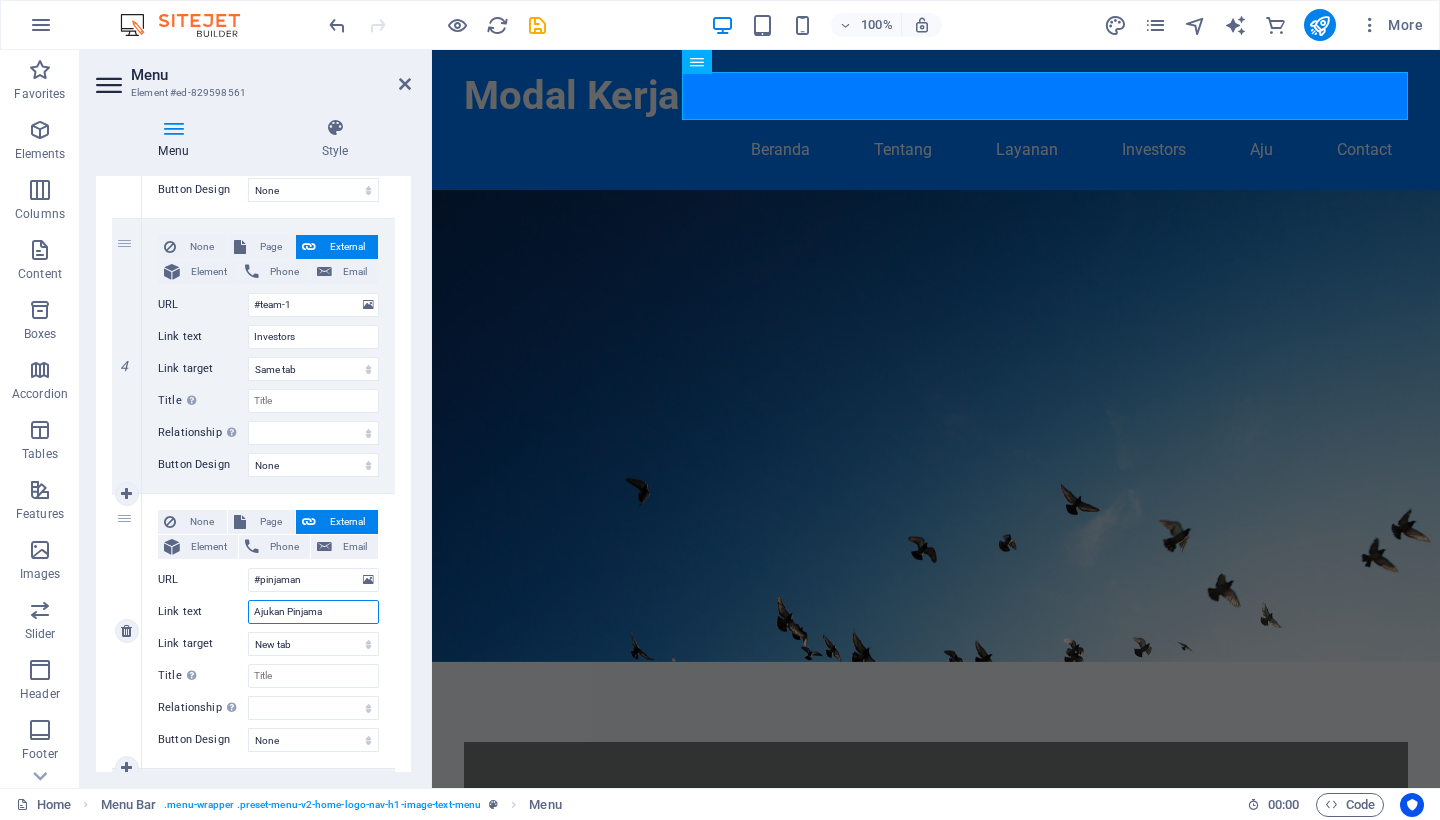 type on "Ajukan Pinjaman" 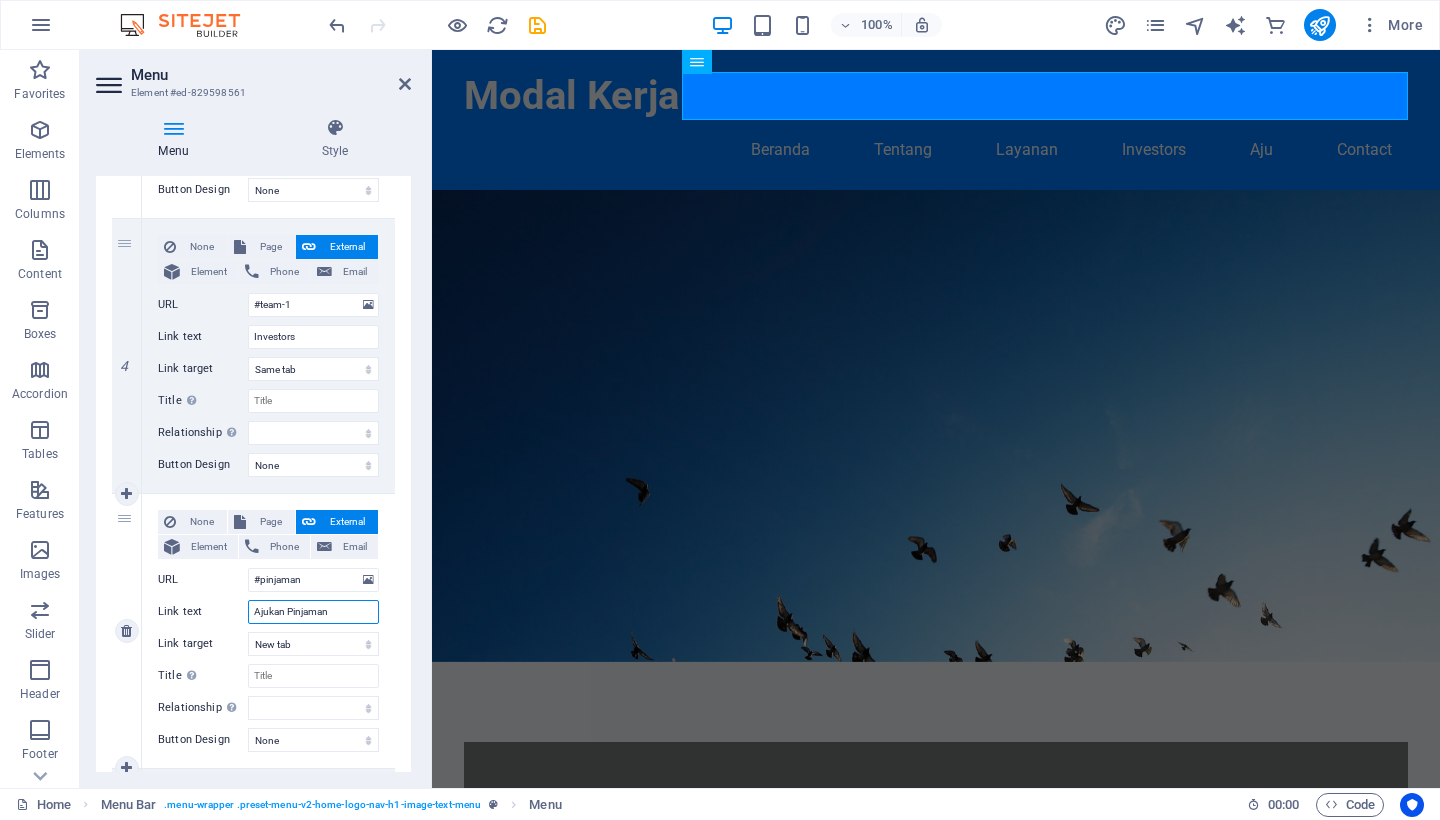 select 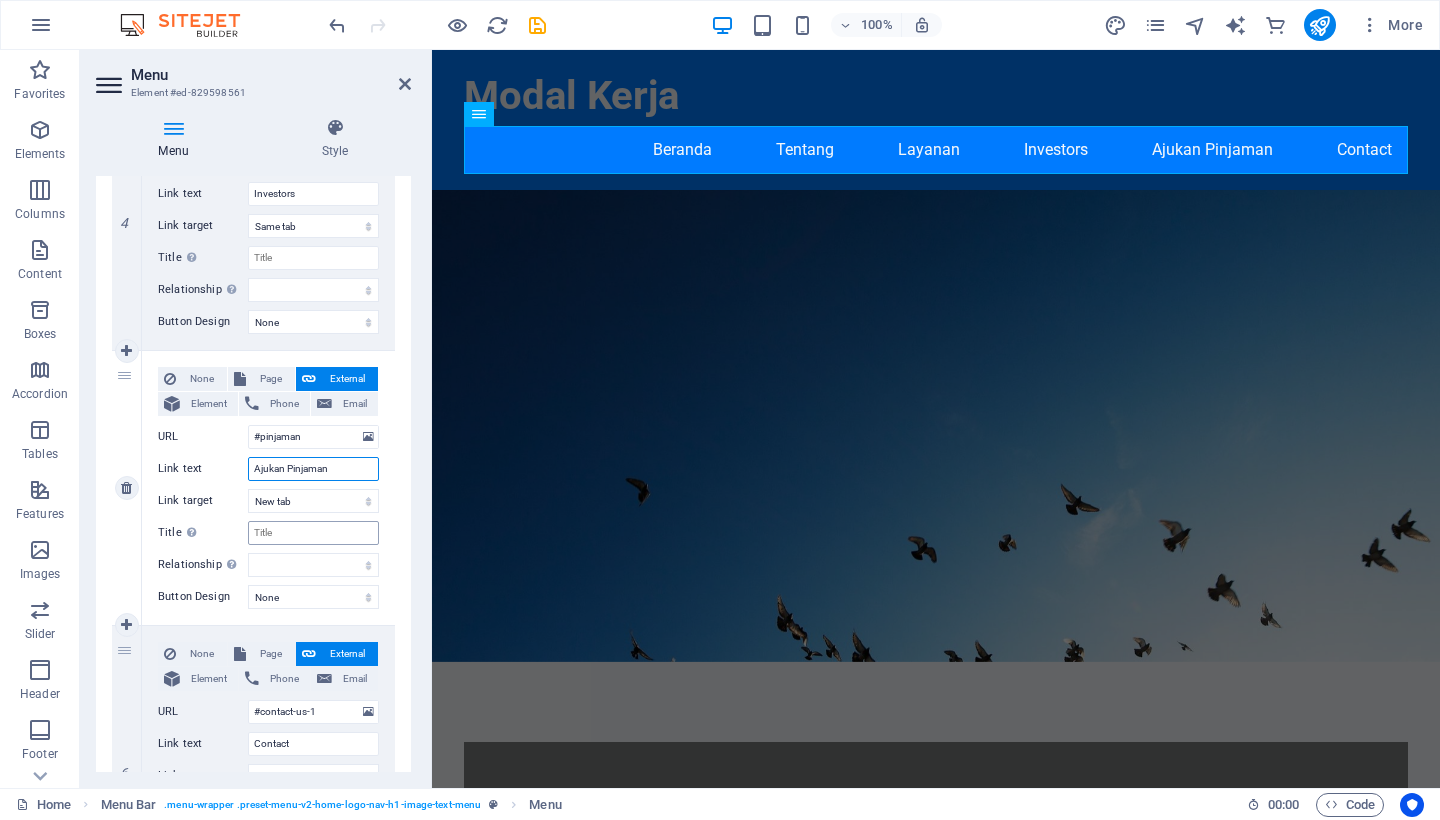 scroll, scrollTop: 1259, scrollLeft: 0, axis: vertical 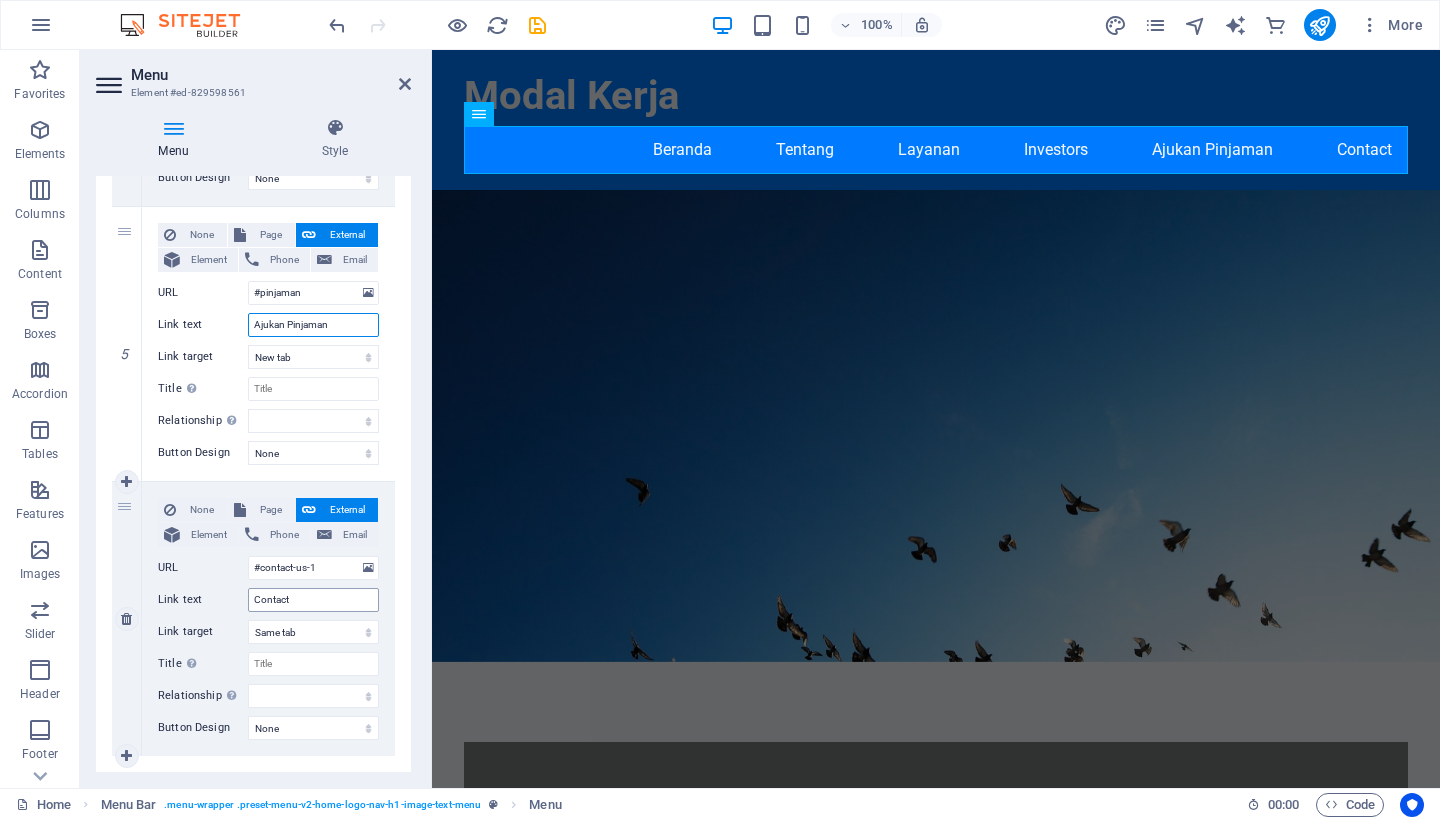 type on "Ajukan Pinjaman" 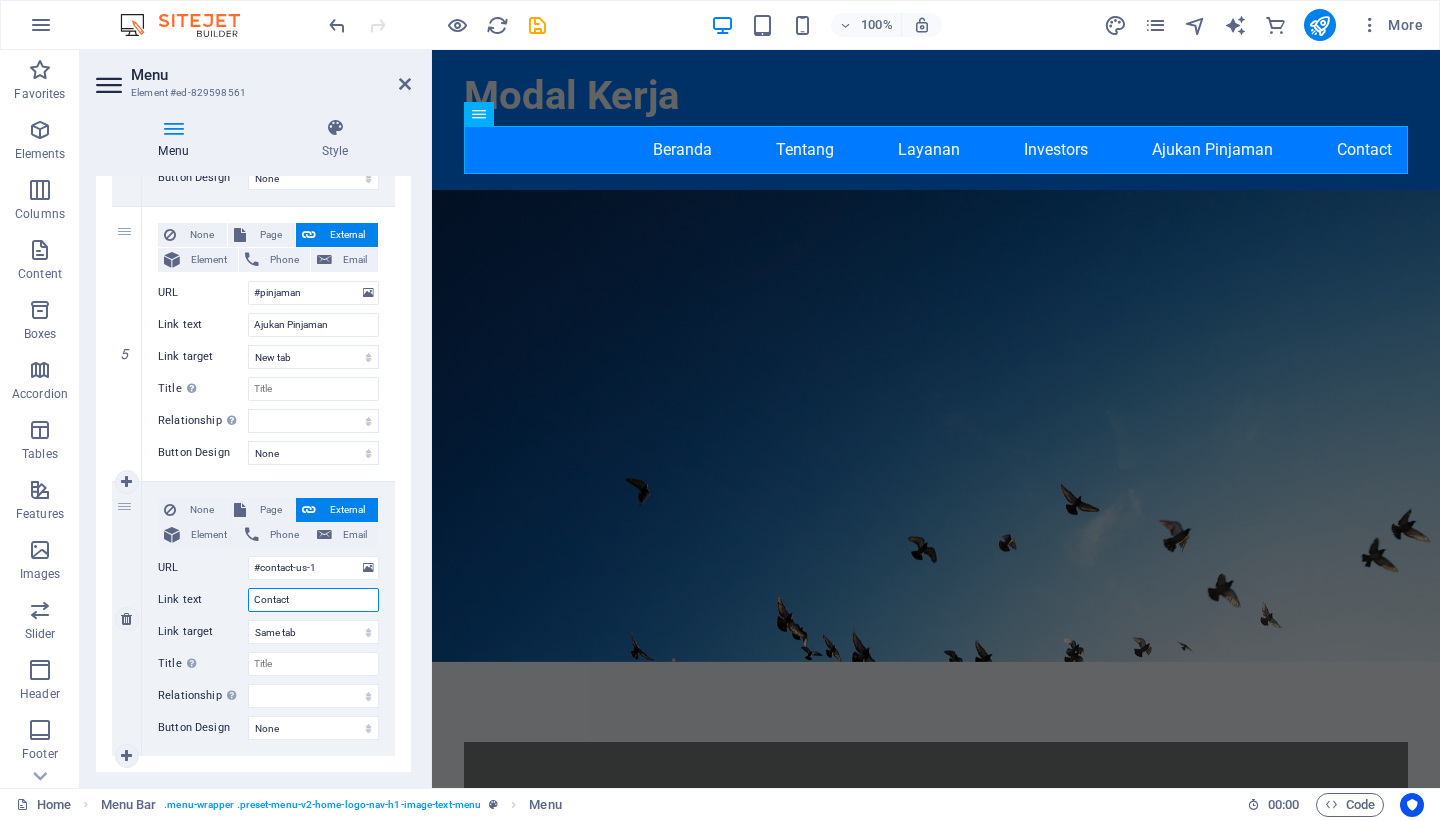 click on "Contact" at bounding box center [313, 600] 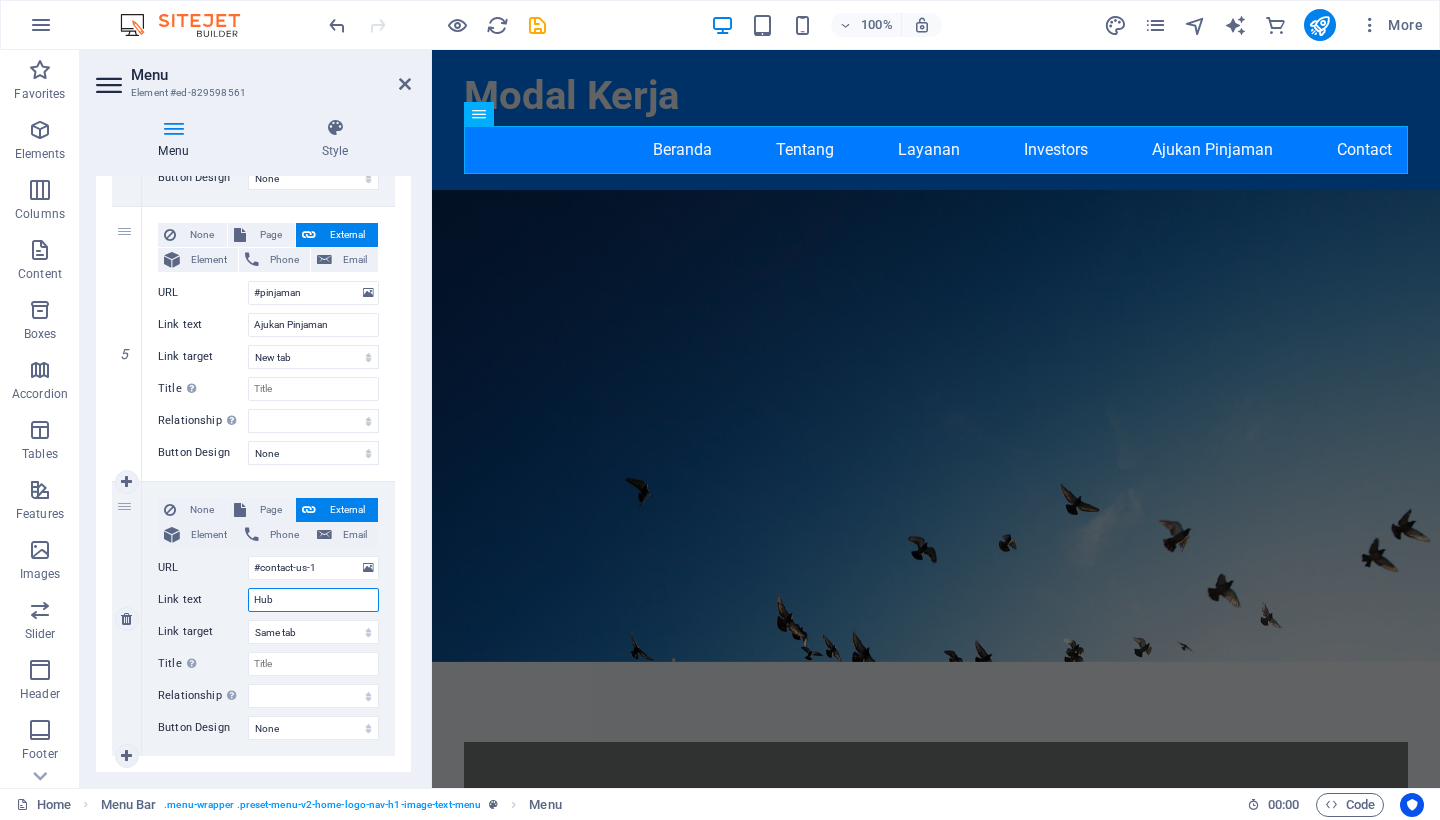 type on "Hubu" 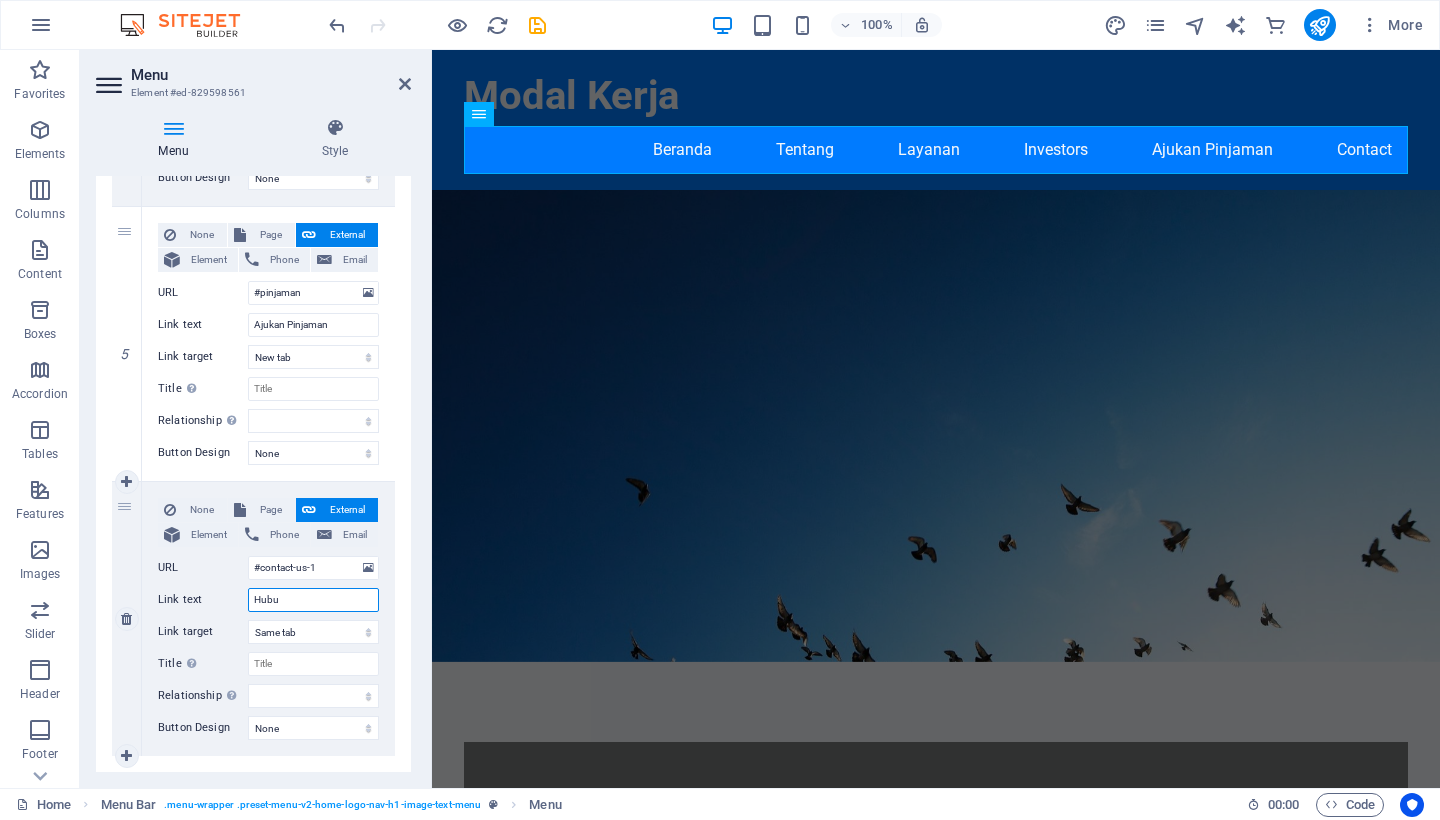 select 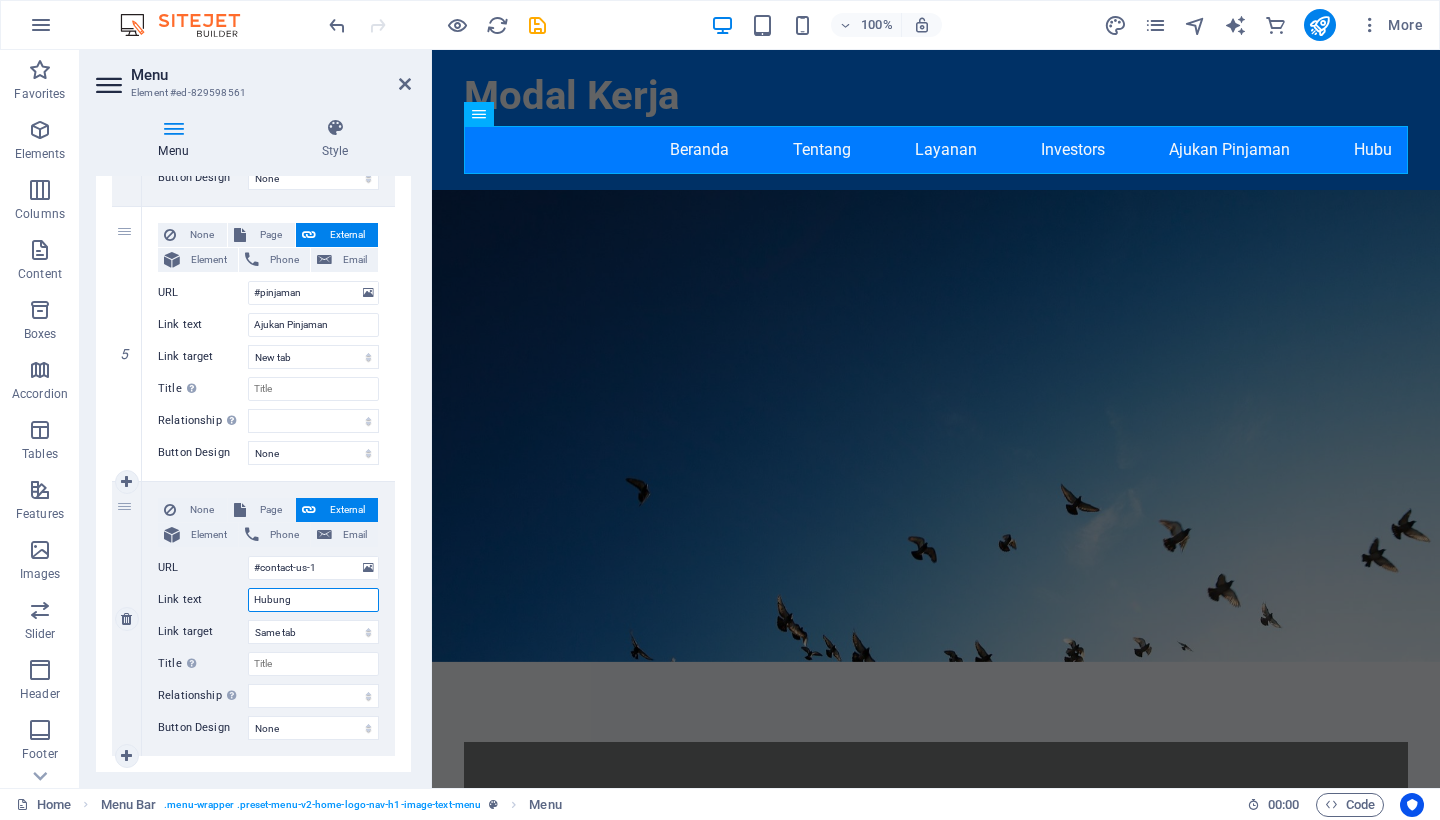 type on "Hubungi" 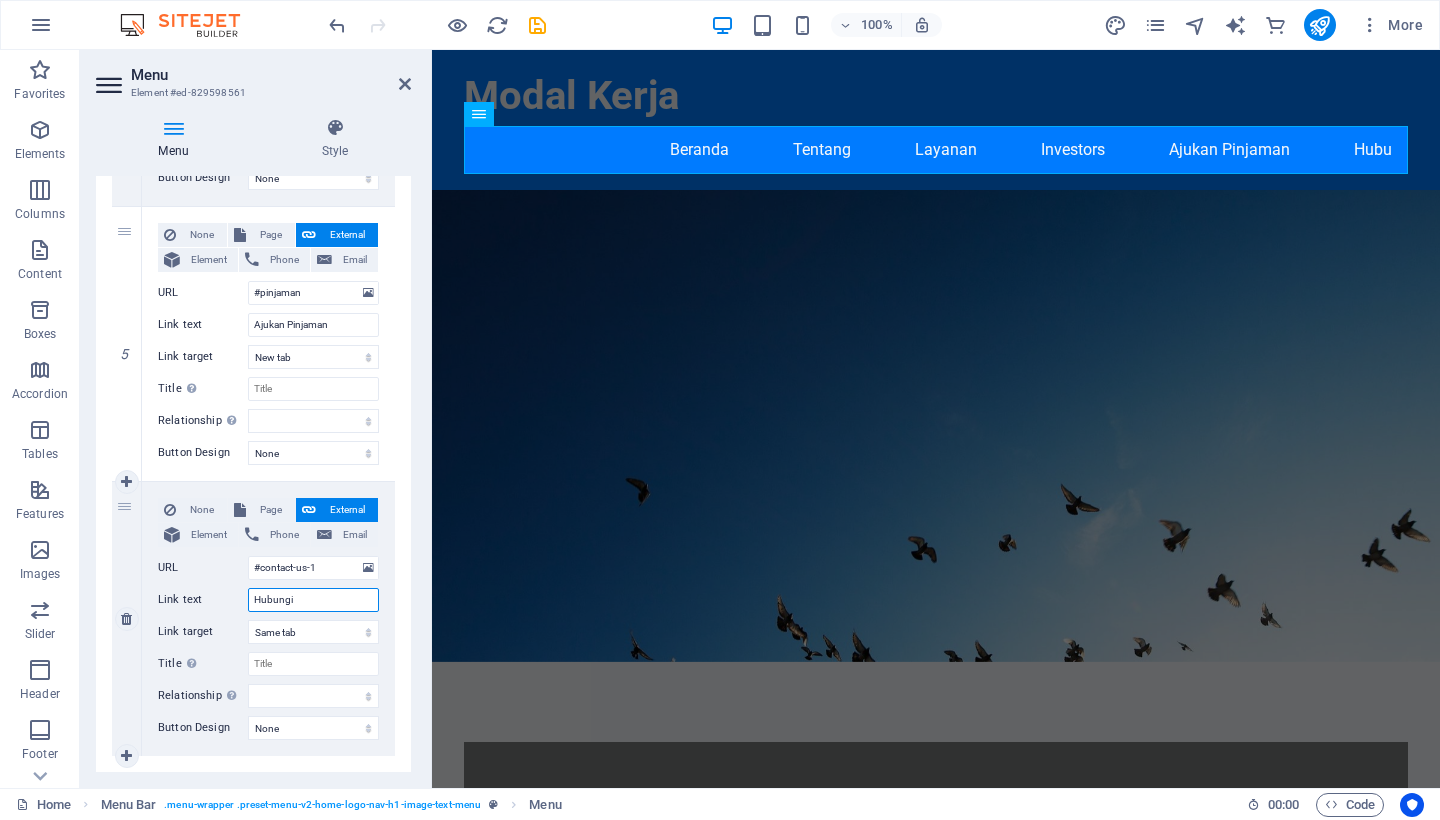 select 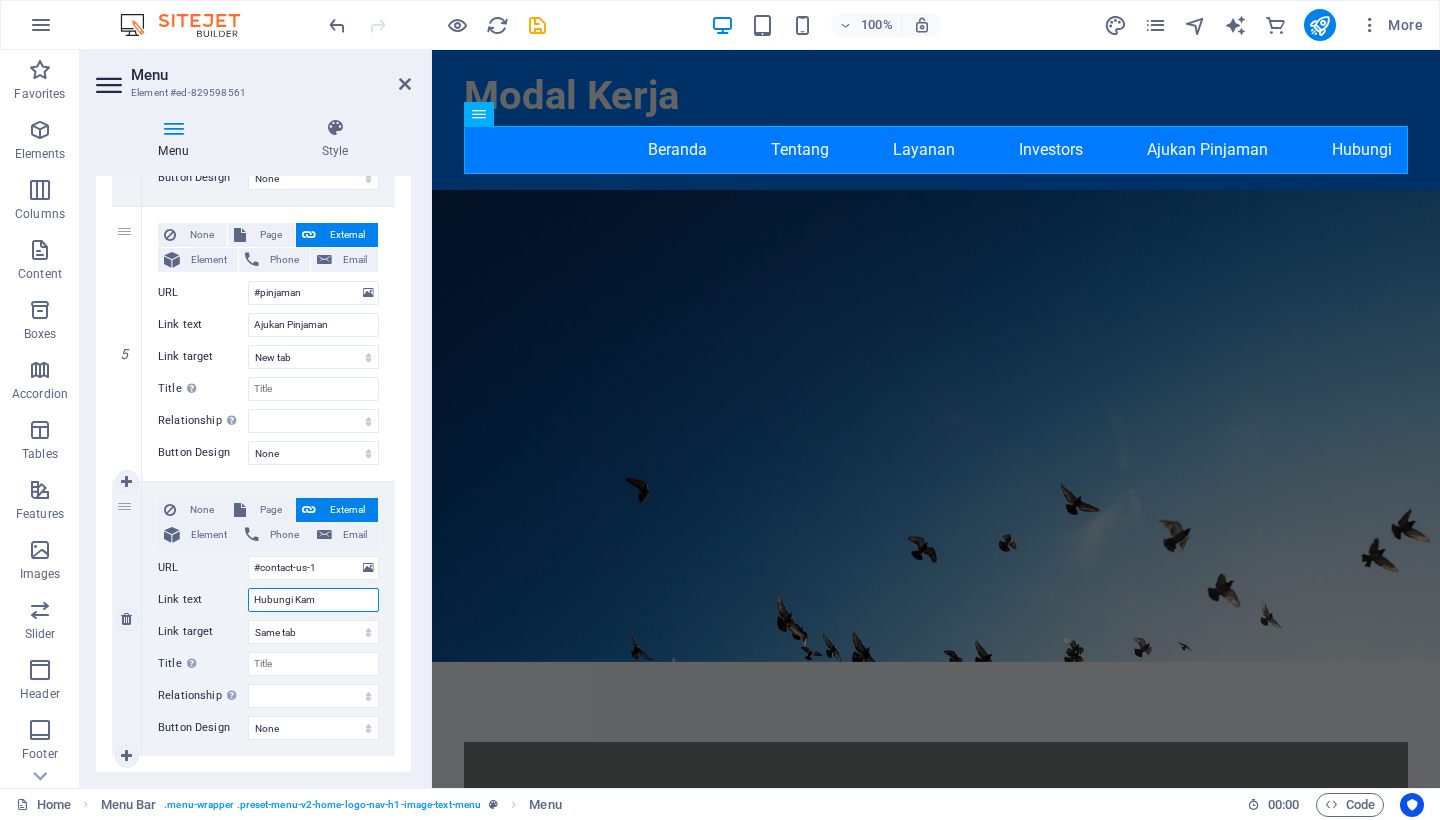 type on "Hubungi Kami" 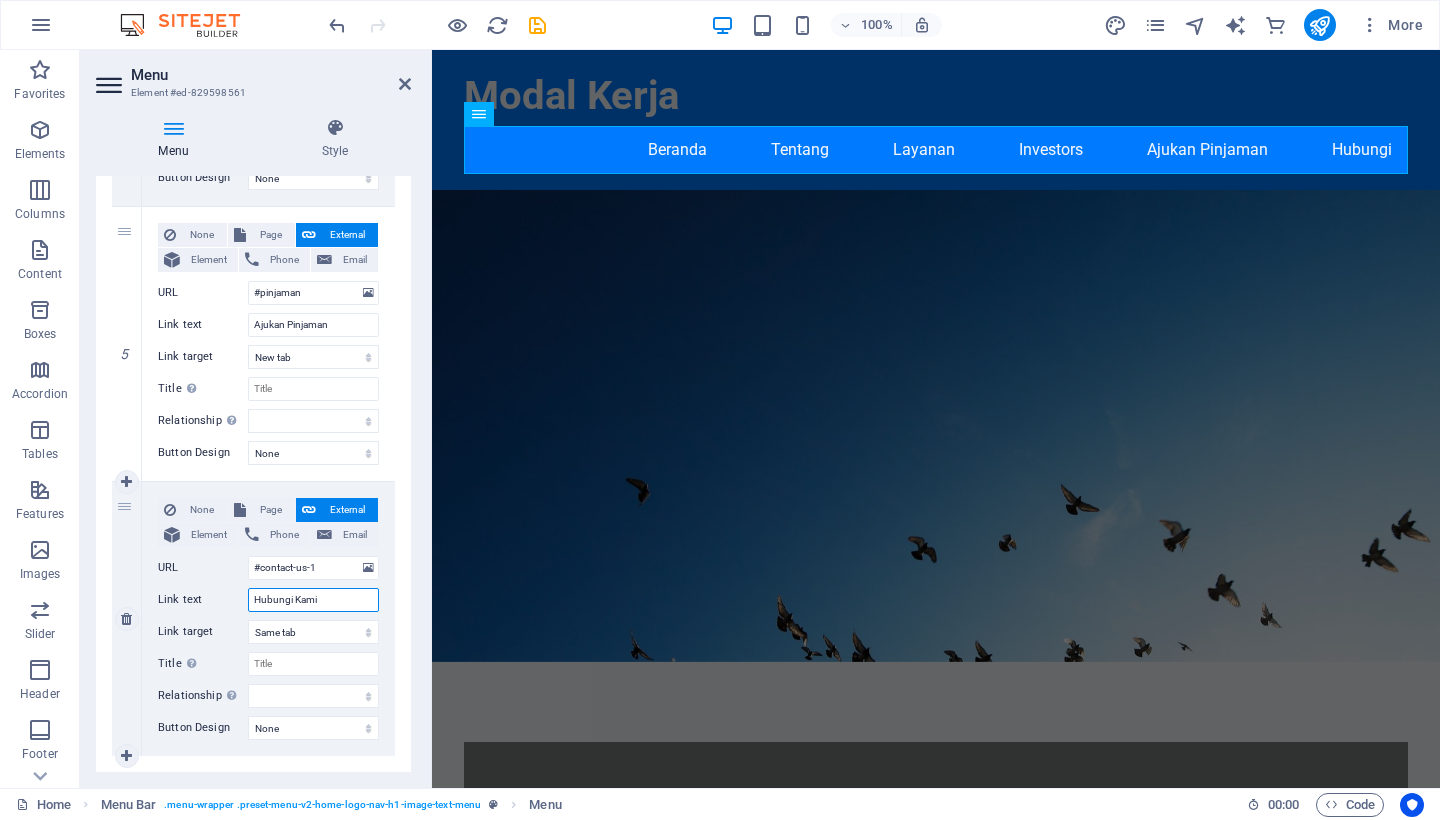select 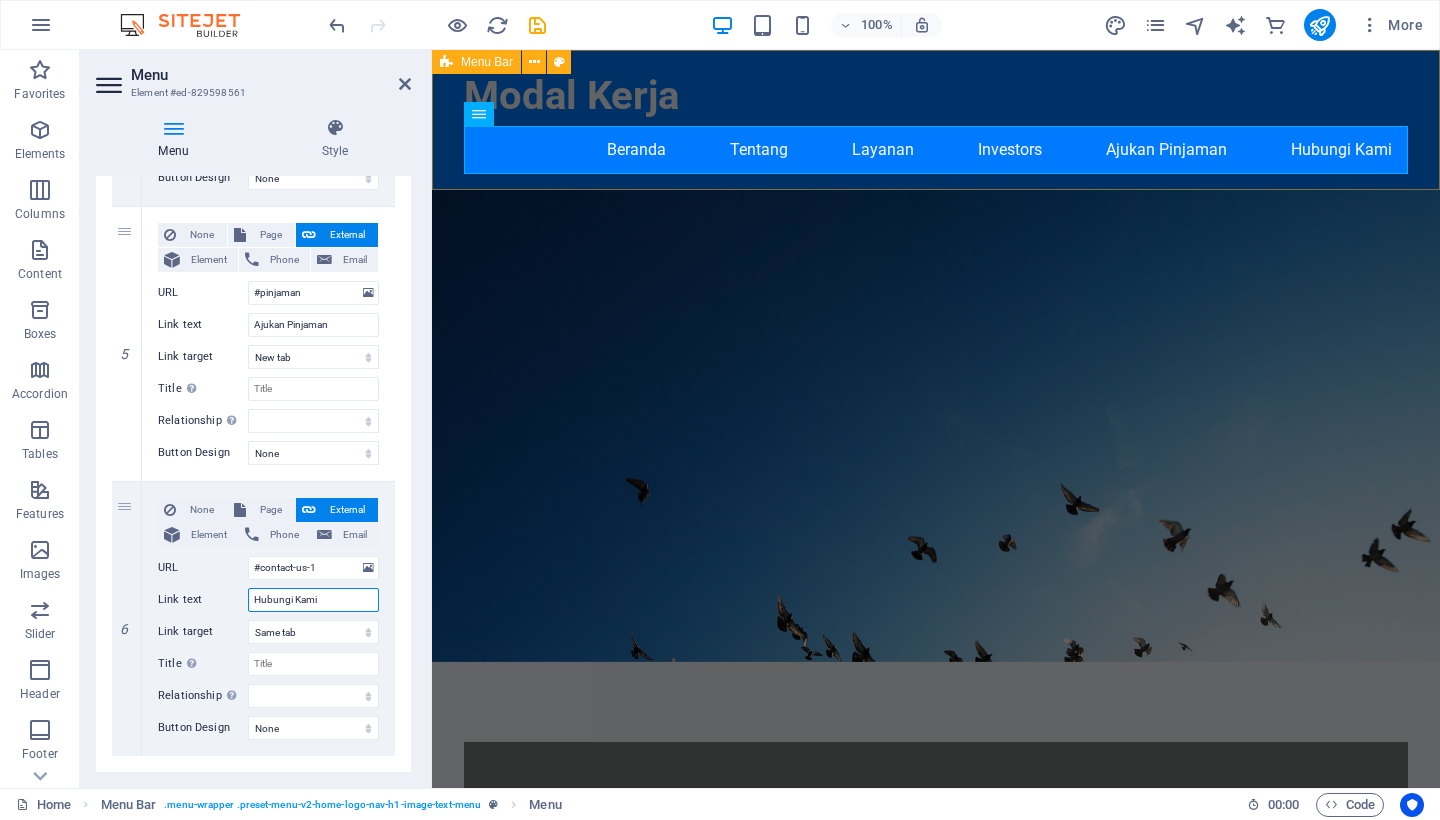 type on "Hubungi Kami" 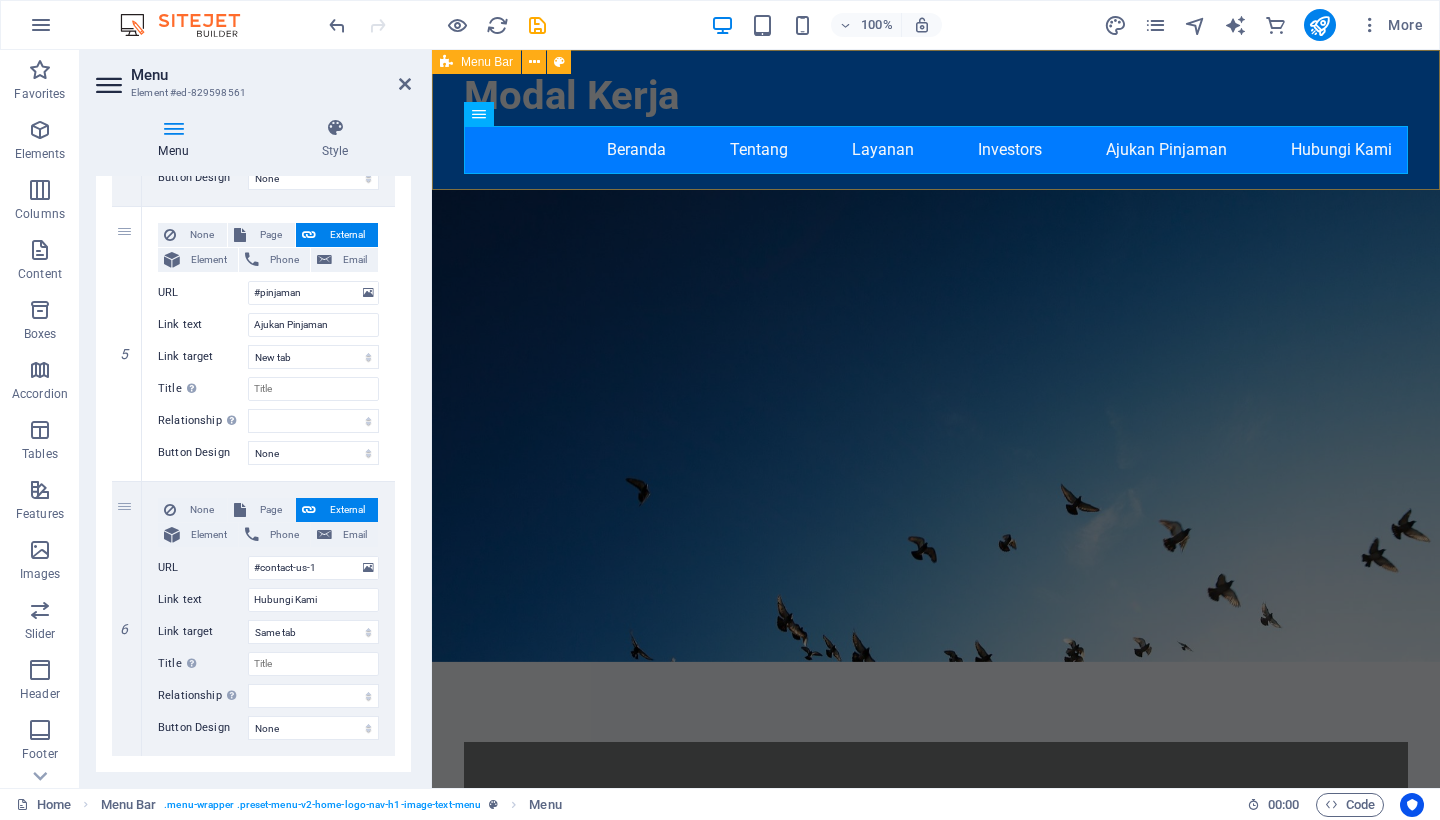 click on "Modal Kerja Beranda Tentang Layanan Investors Ajukan Pinjaman Hubungi Kami" at bounding box center [936, 120] 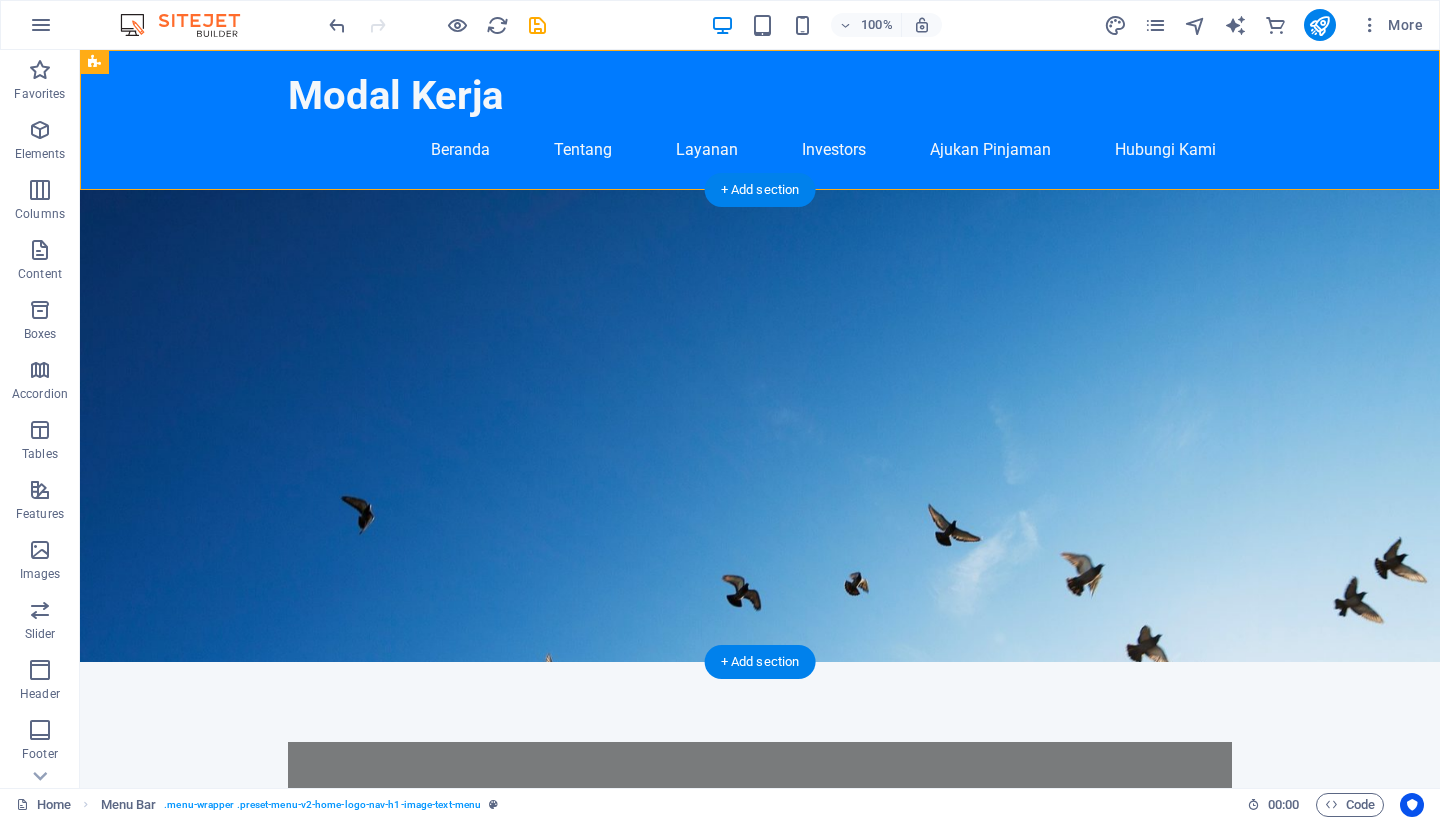 click at bounding box center (760, 426) 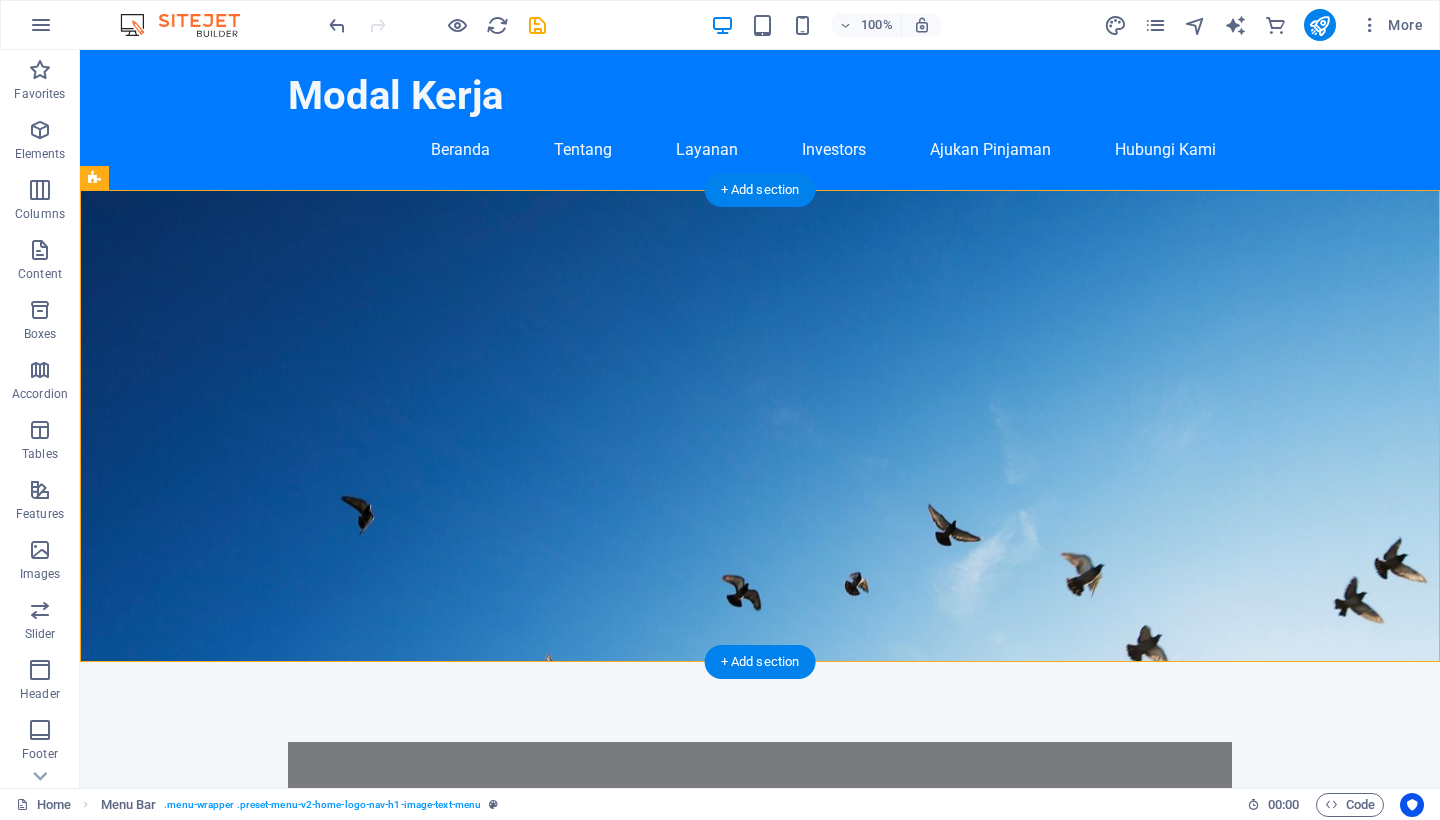 click at bounding box center (760, 426) 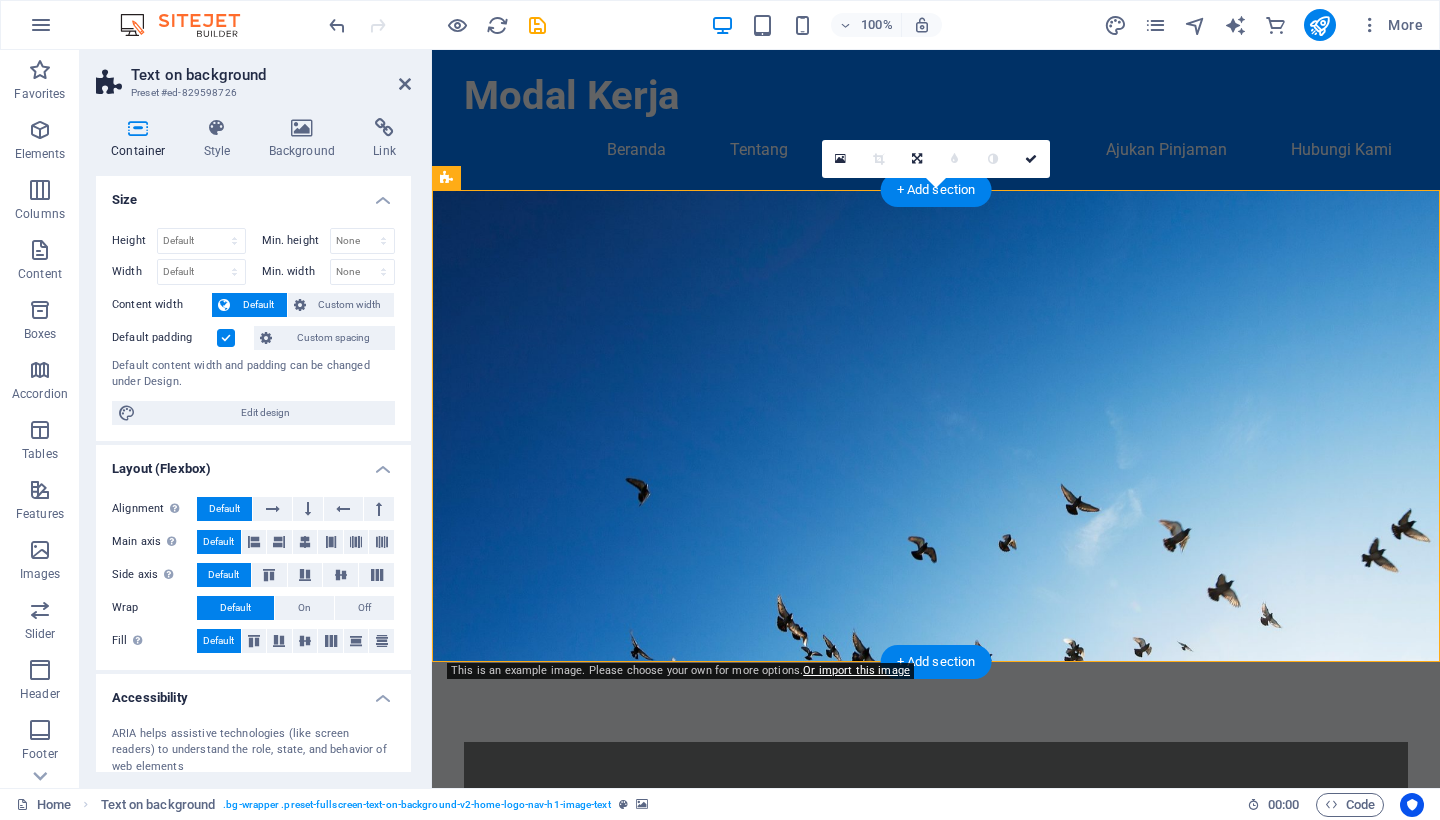 click at bounding box center (936, 426) 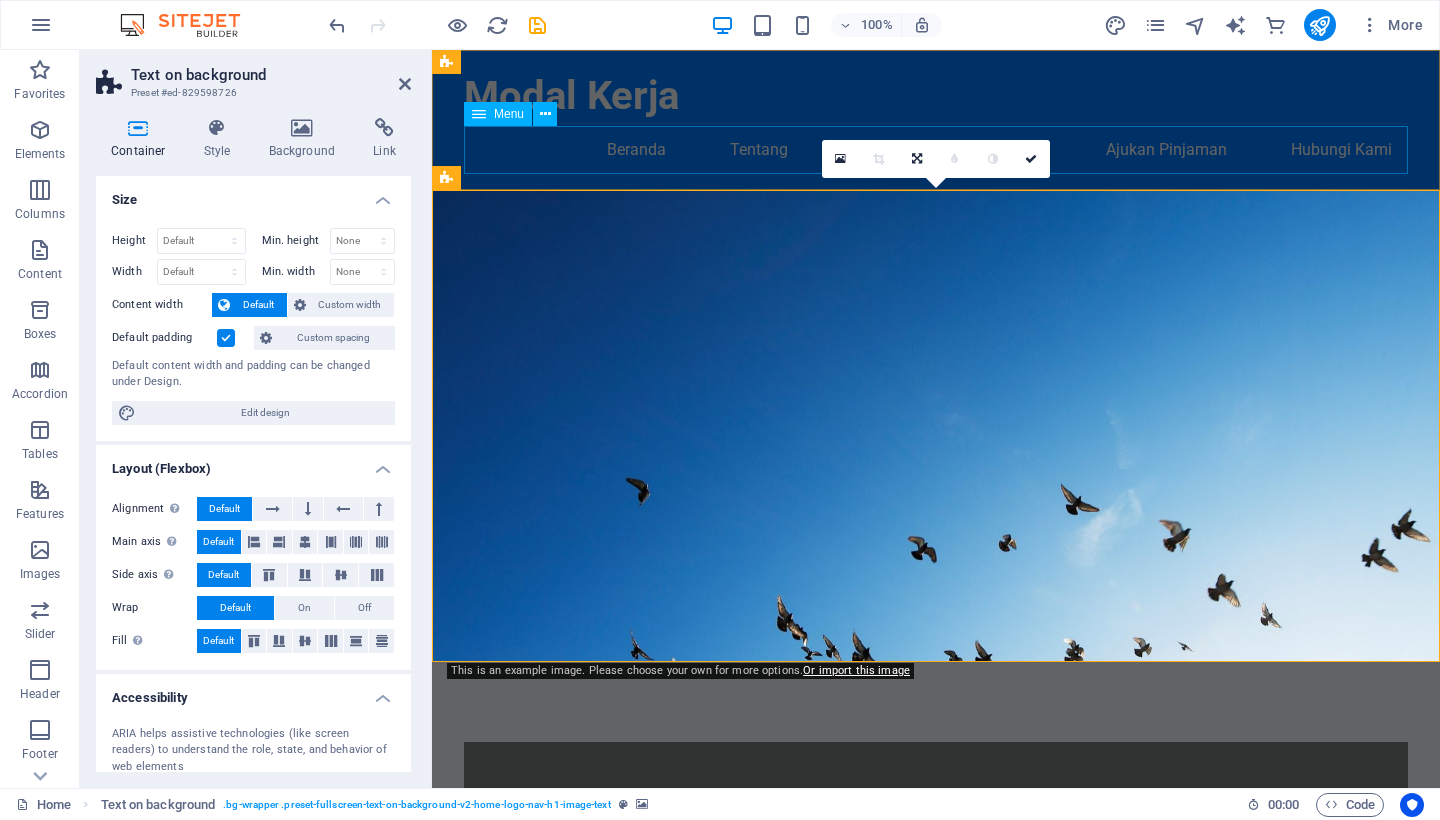 click on "Beranda Tentang Layanan Investors Ajukan Pinjaman Hubungi Kami" at bounding box center [936, 150] 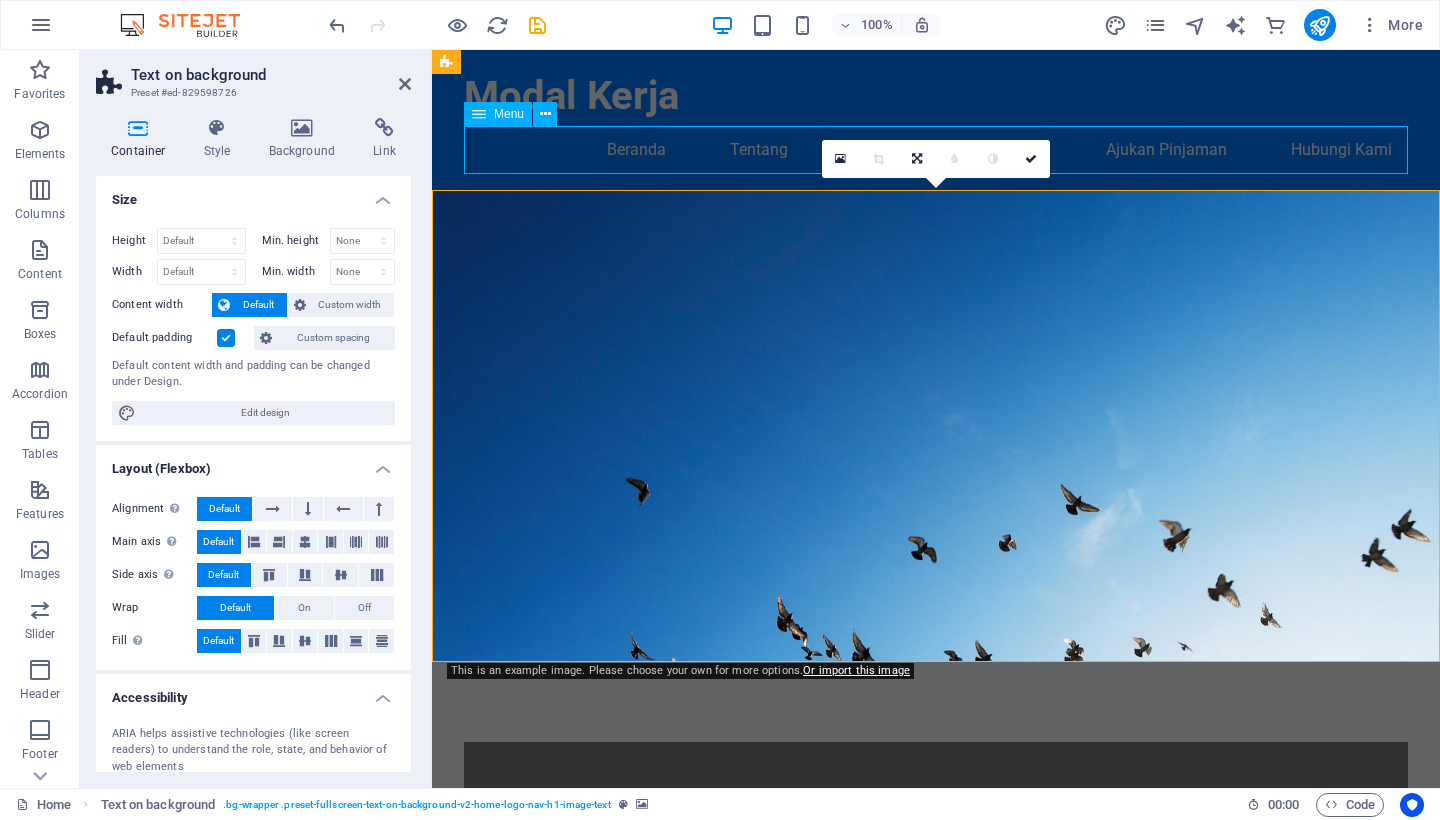 click on "Beranda Tentang Layanan Investors Ajukan Pinjaman Hubungi Kami" at bounding box center (936, 150) 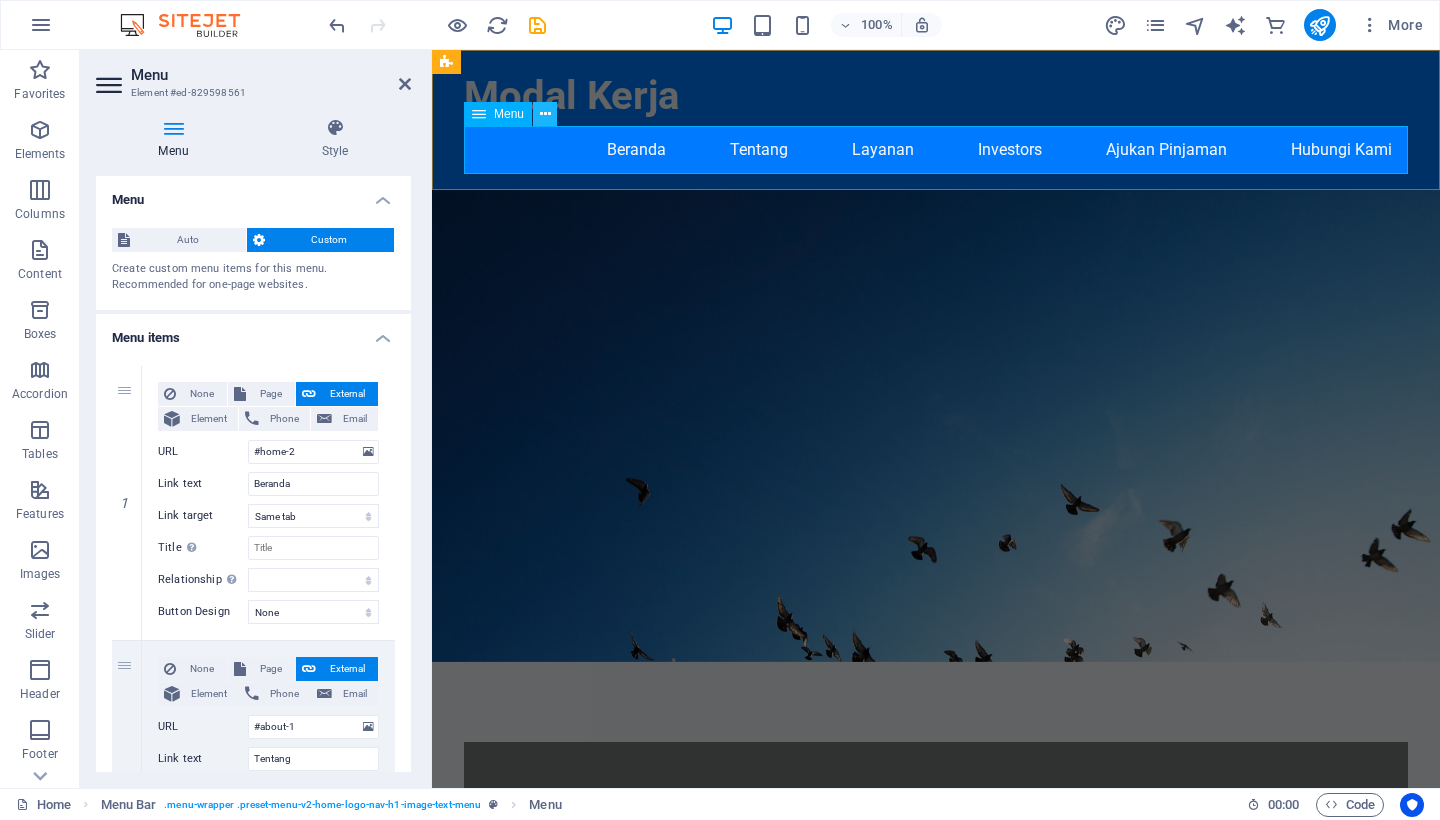 click at bounding box center [545, 114] 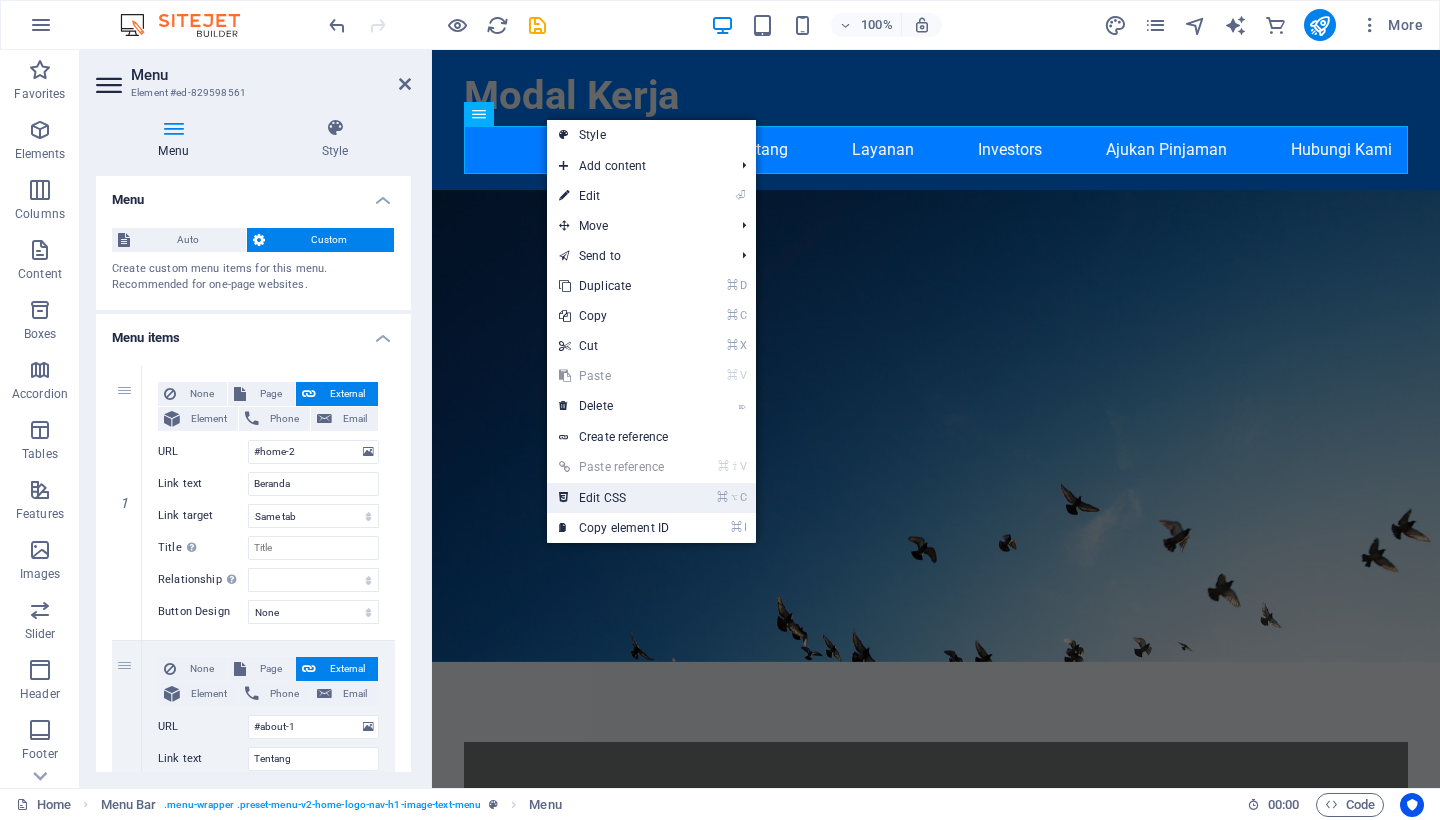 click on "⌘ ⌥ C  Edit CSS" at bounding box center (614, 498) 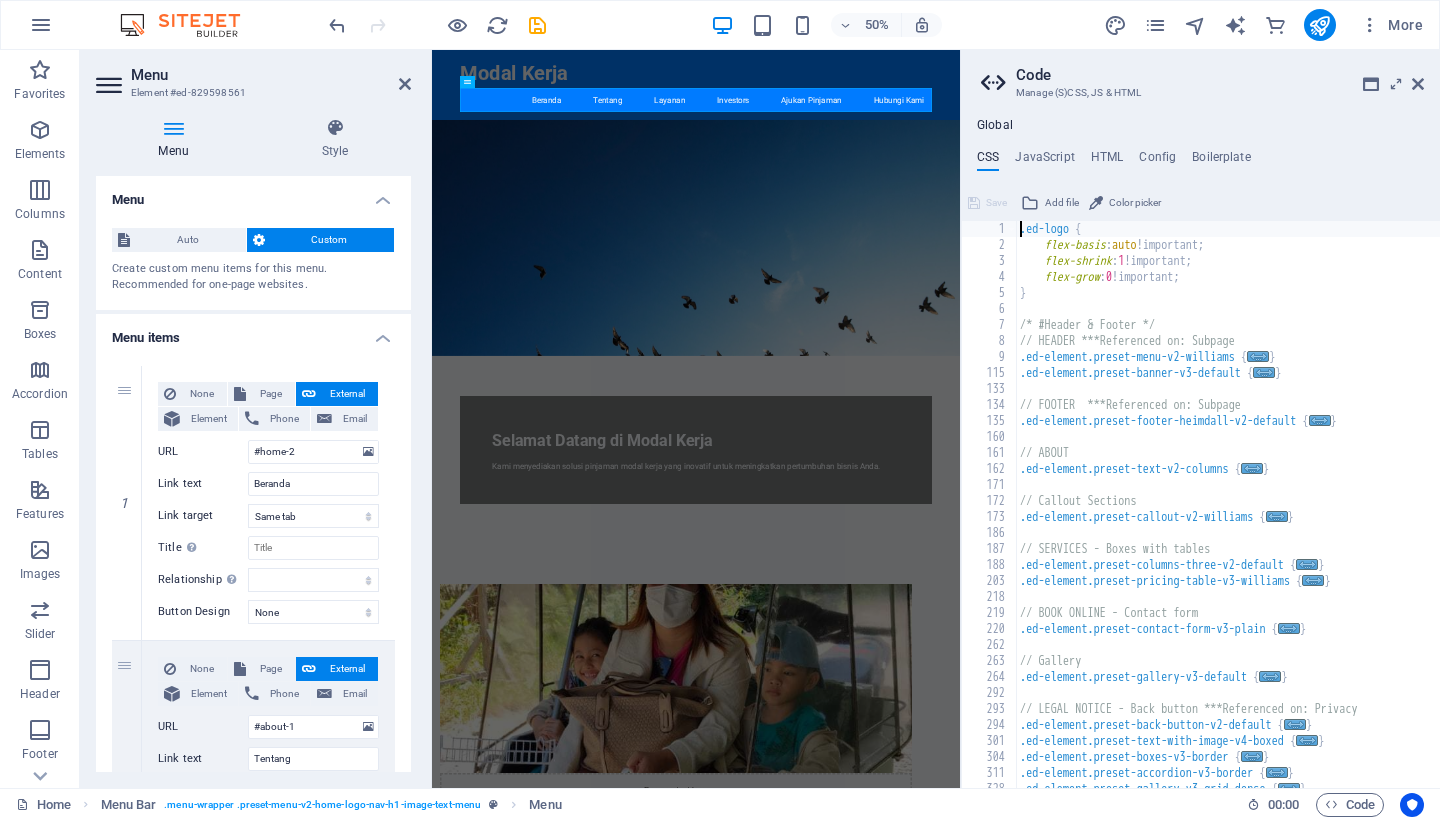 click at bounding box center (960, 426) 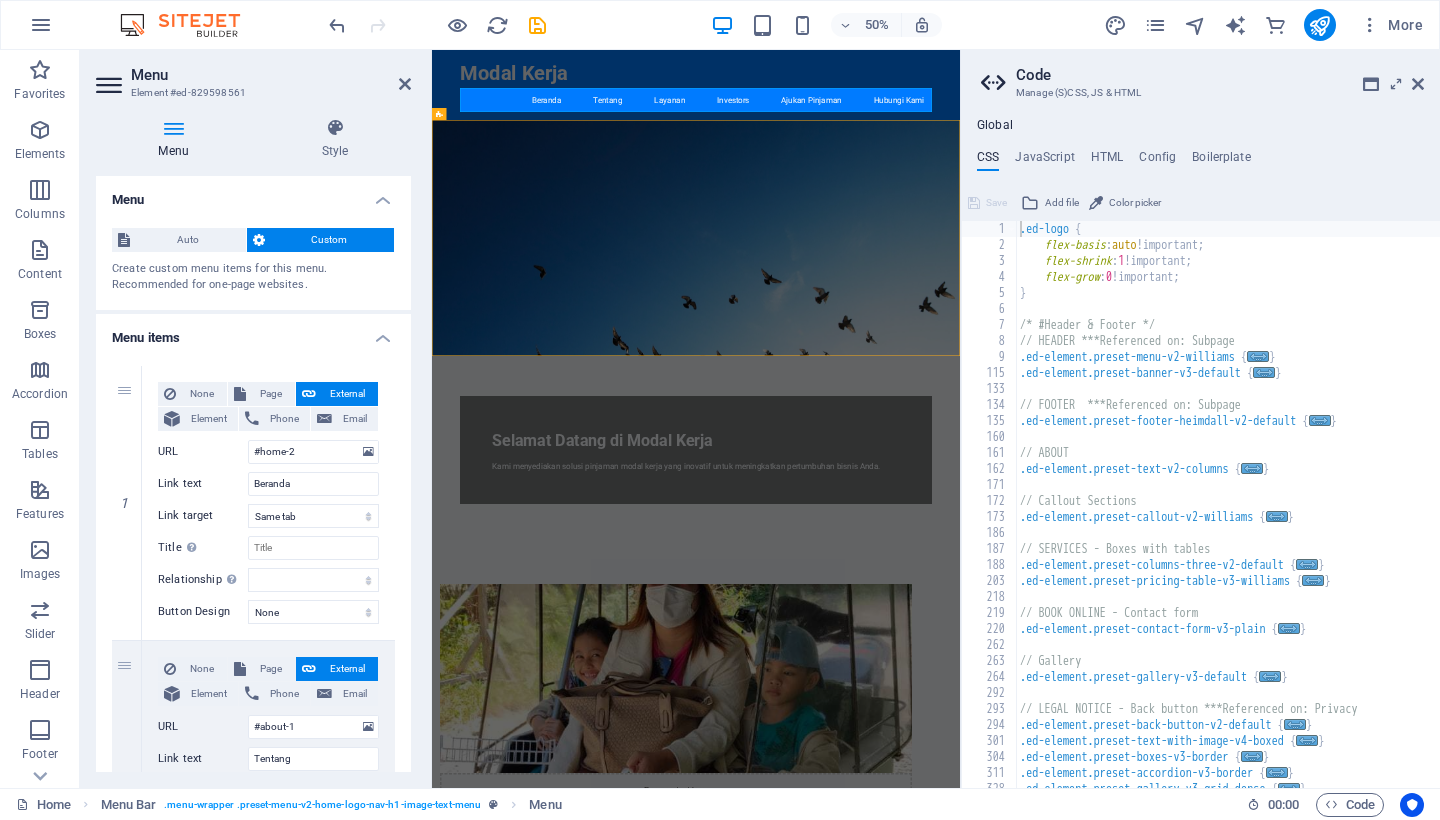 click at bounding box center [960, 426] 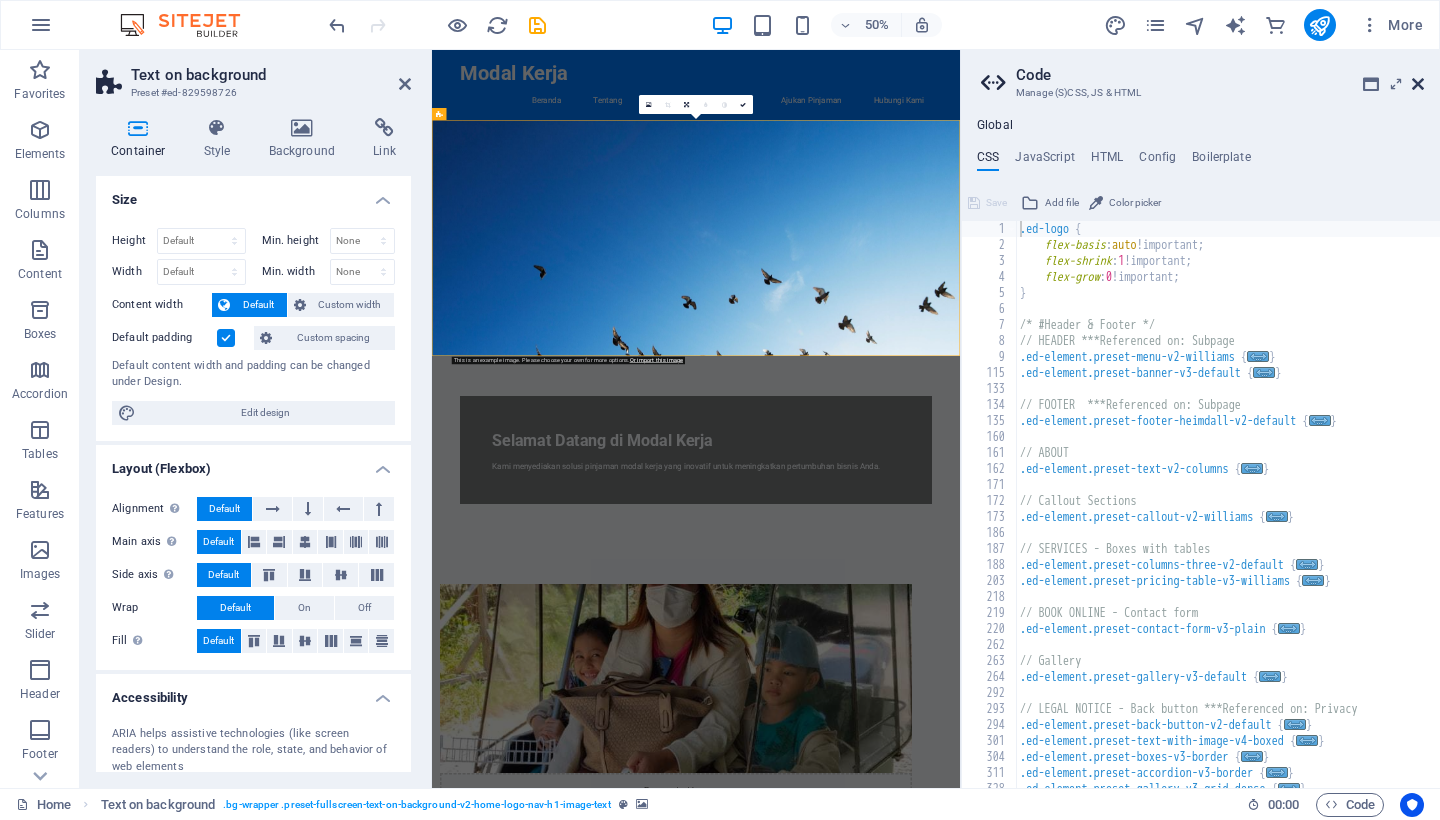 click at bounding box center (1418, 84) 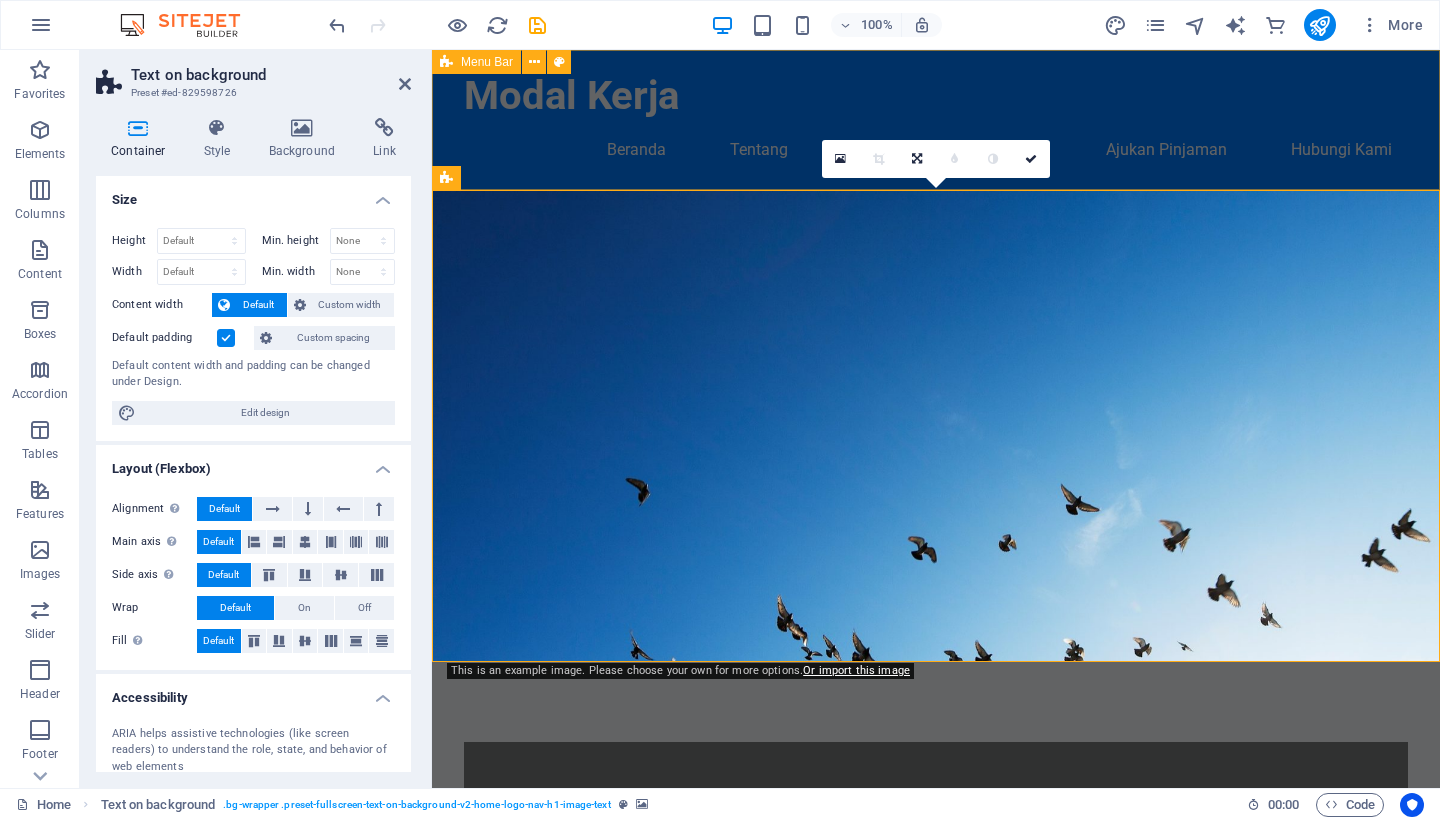 click on "Modal Kerja Beranda Tentang Layanan Investors Ajukan Pinjaman Hubungi Kami" at bounding box center (936, 120) 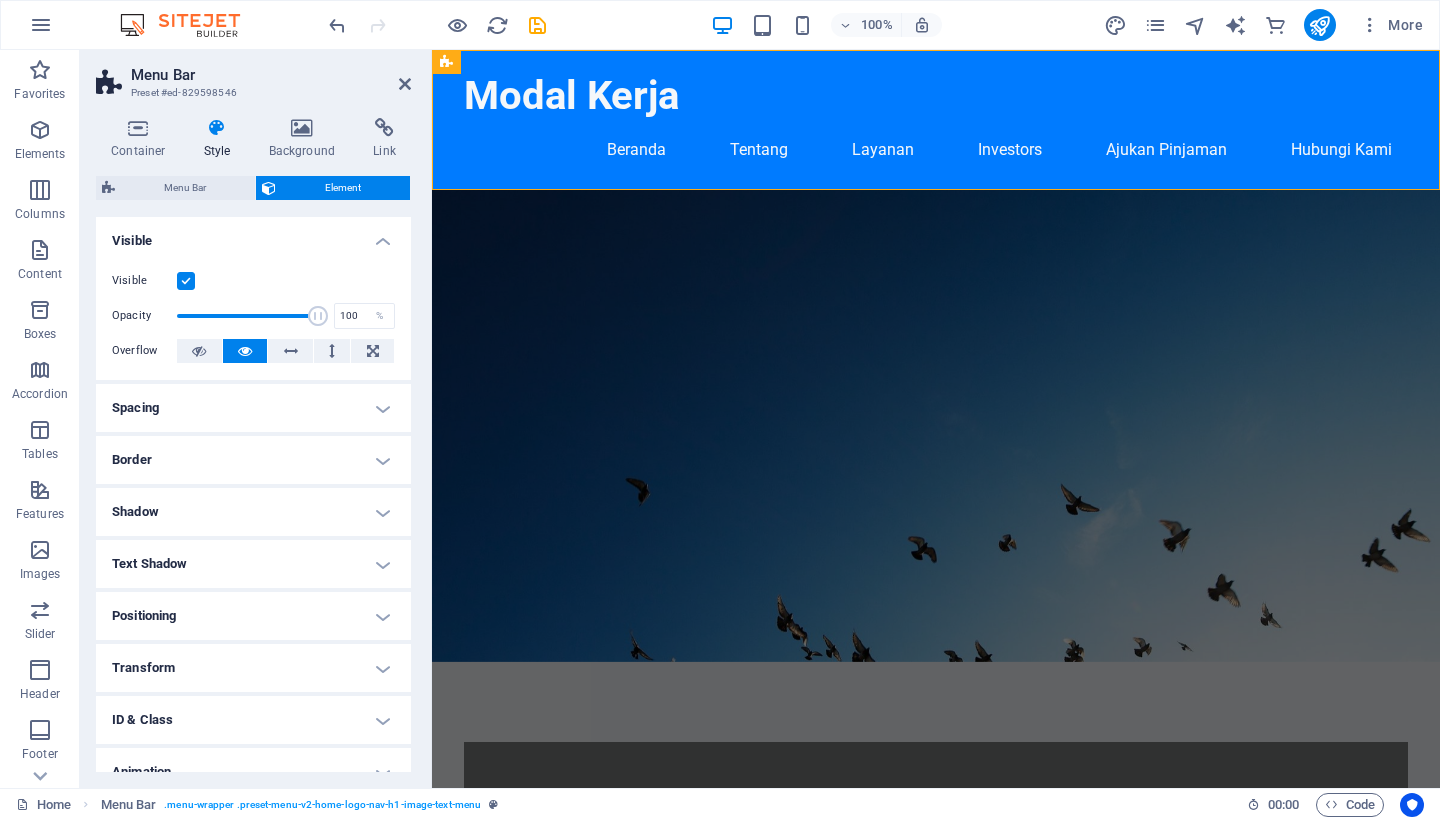 click at bounding box center (936, 426) 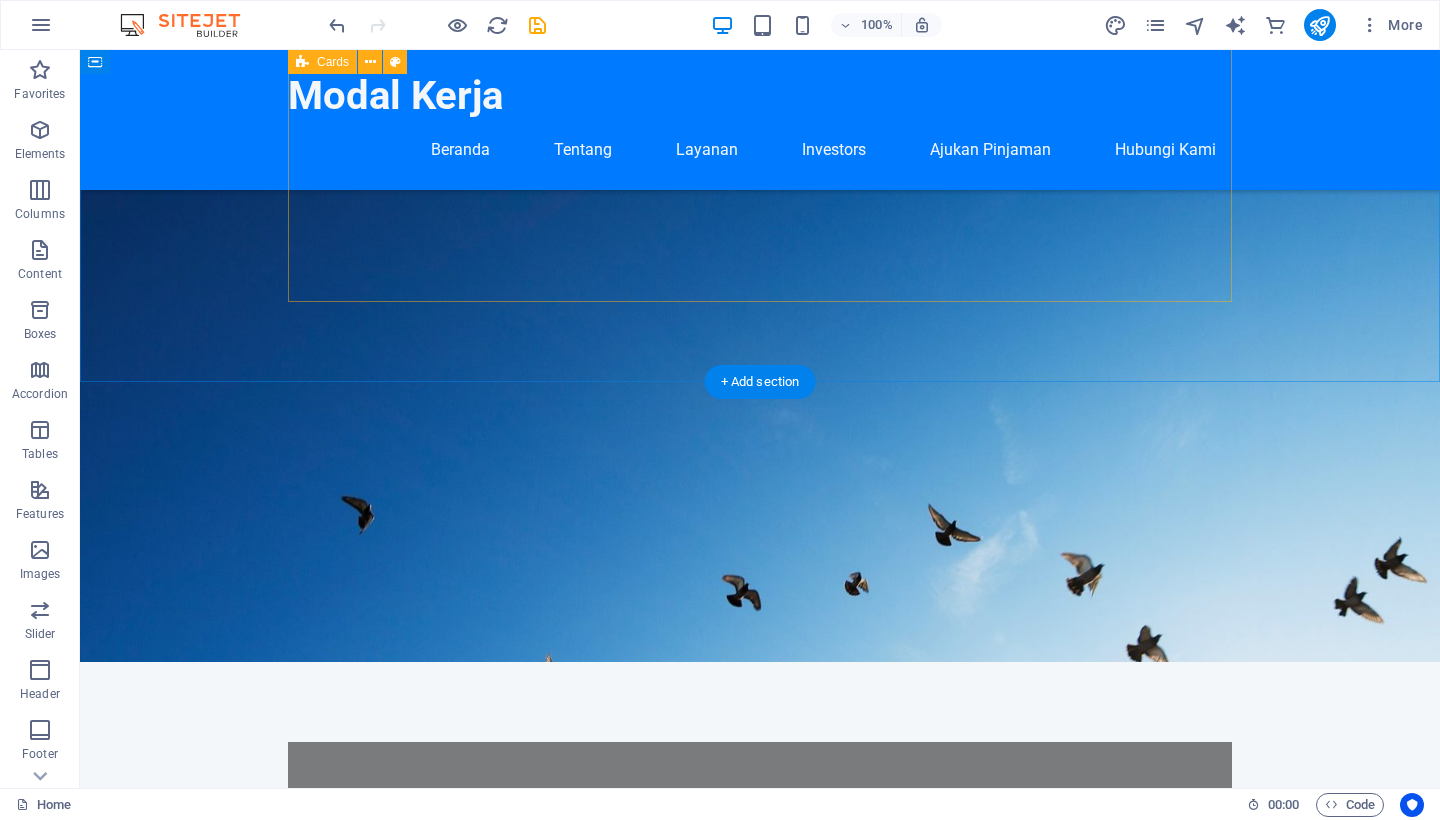 scroll, scrollTop: 1962, scrollLeft: 0, axis: vertical 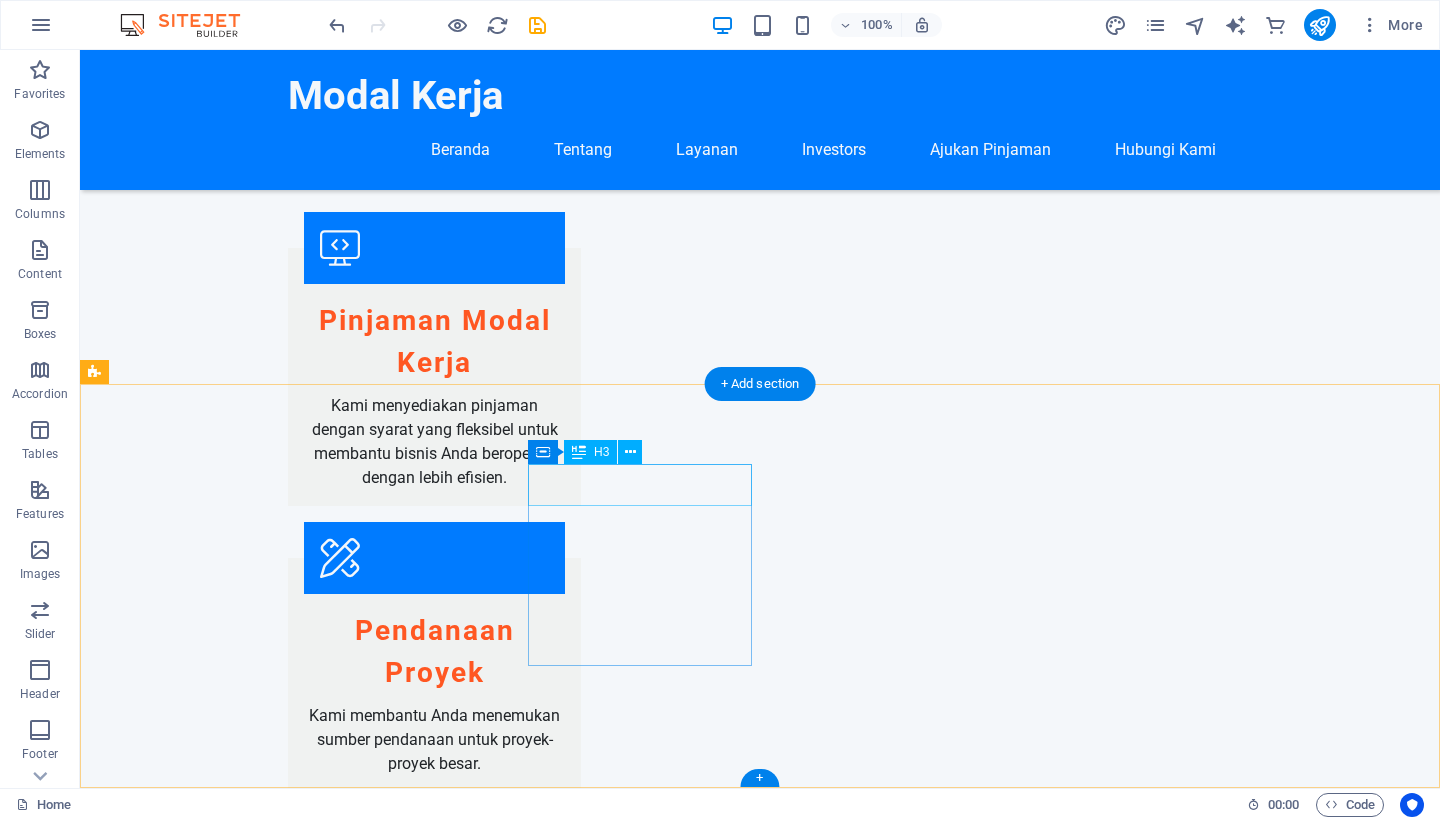 click on "Contact" at bounding box center [208, 2101] 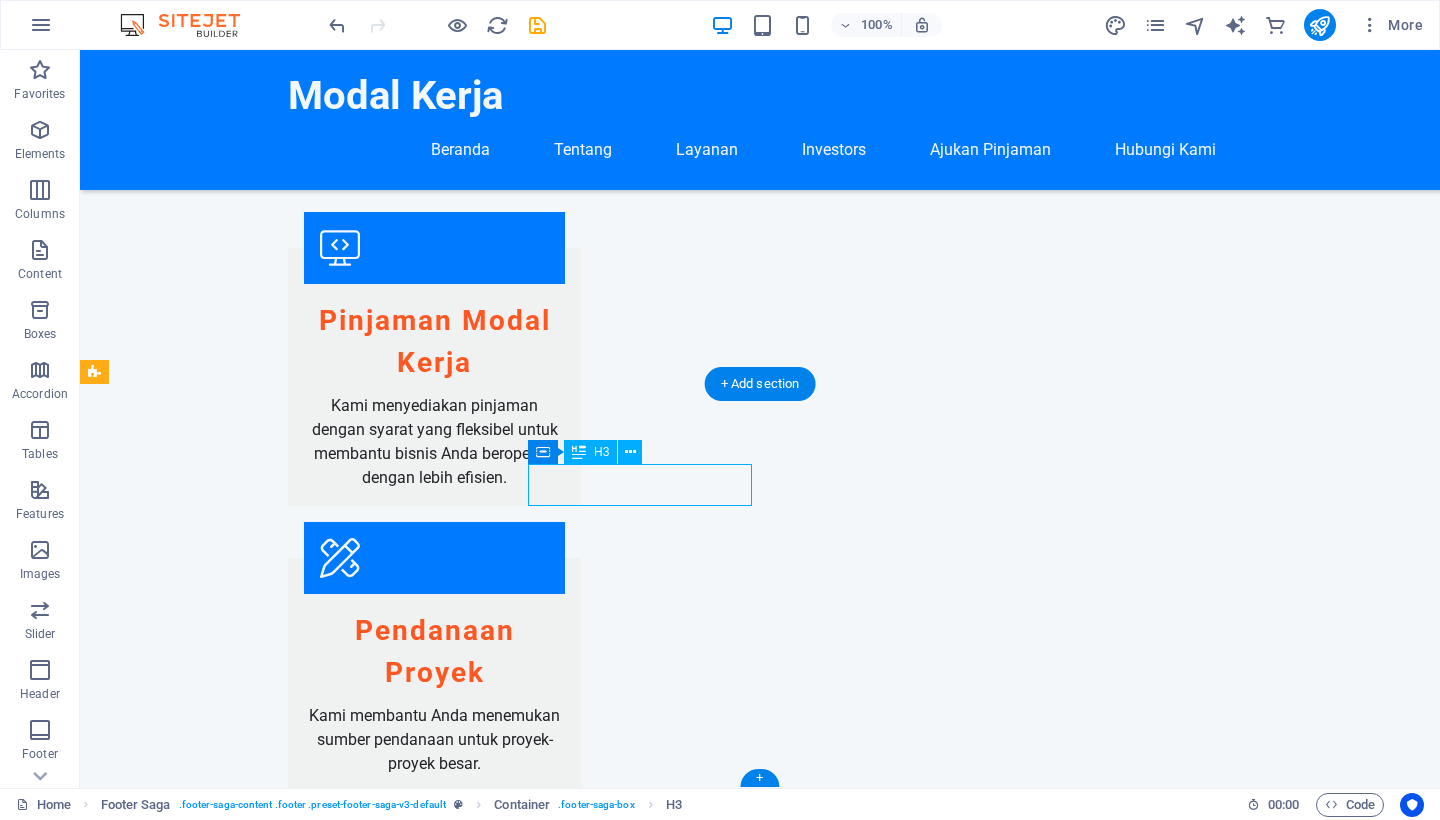 click on "Contact" at bounding box center [208, 2101] 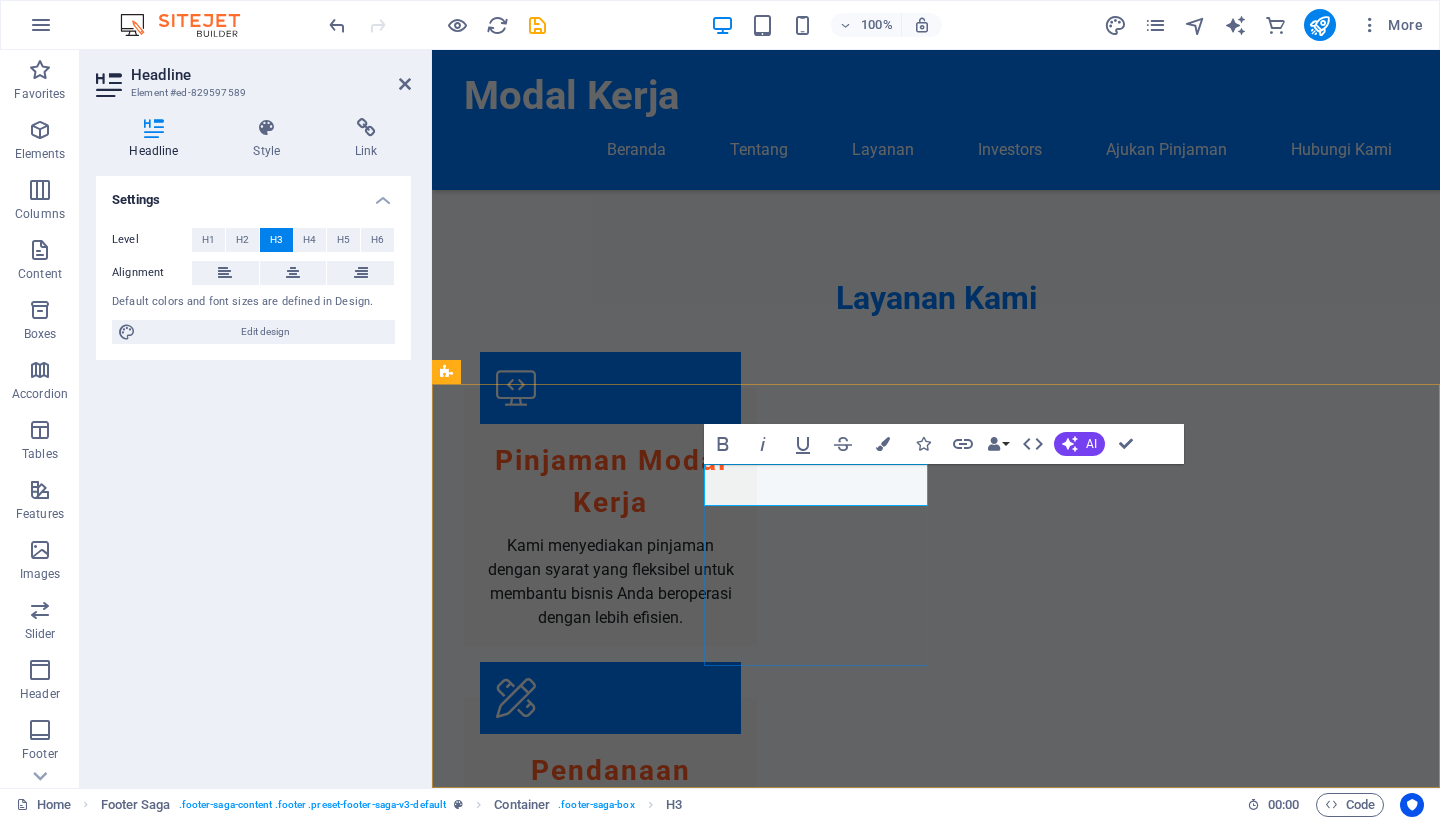 type 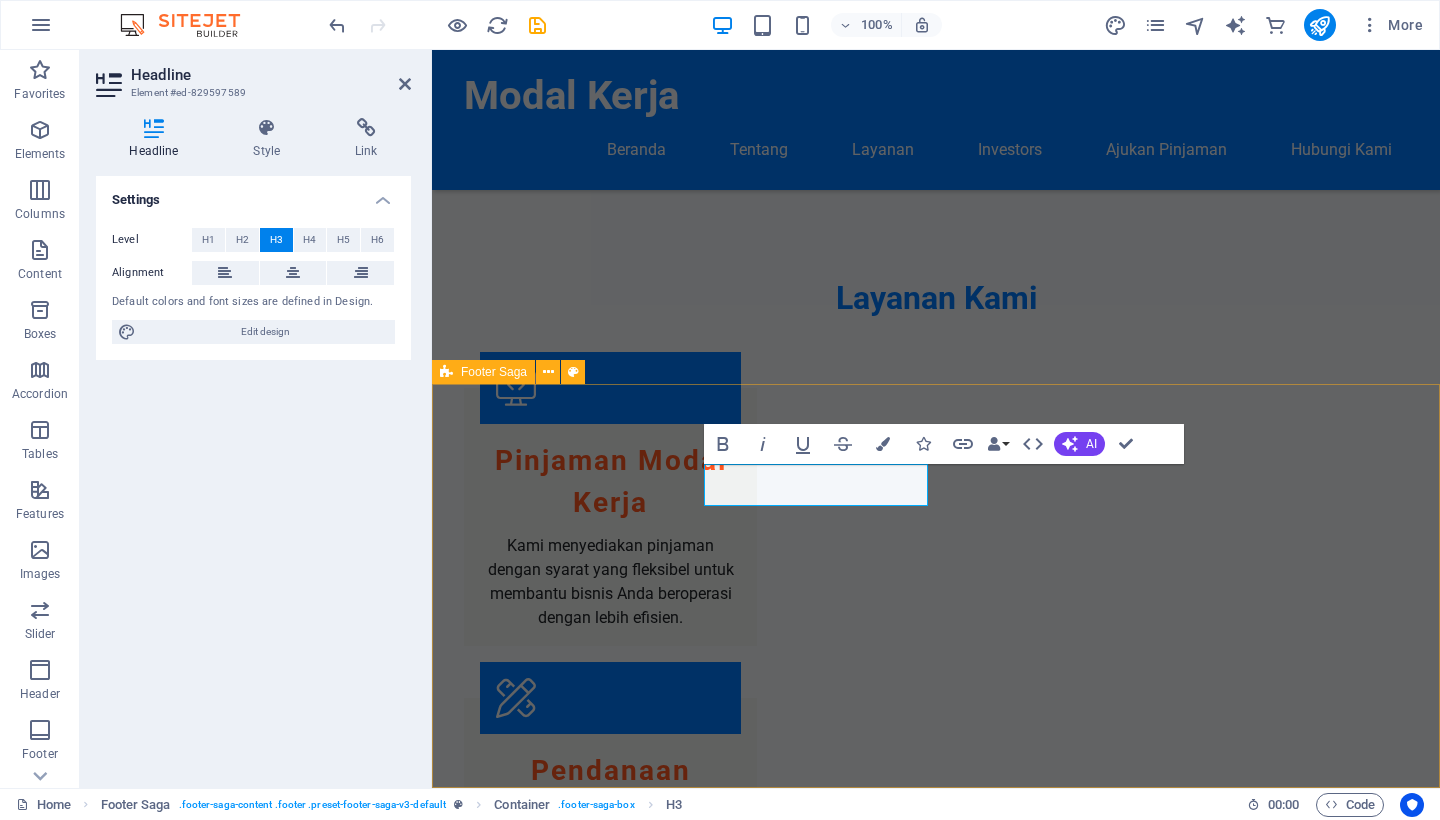 click on "Modal Kerja Modal Kerja menyediakan solusi pembiayaan bisnis yang handal. Kami berkomitmen untuk membantu klien kami mencapai tujuan finansial dengan layanan yang berkualitas. Hubungi Jl. [STREET] Kel [NEIGHBORHOOD] Kec. [DISTRICT] [POSTAL_CODE]   [CITY] Phone:  [PHONE] Mobile:  [PHONE] Email:  [EMAIL] Navigation Home About Services Team Contact Legal Notice Privacy Policy Social Media Platforms Jasa Hukum - Online Modal.Kerja" at bounding box center [936, 2426] 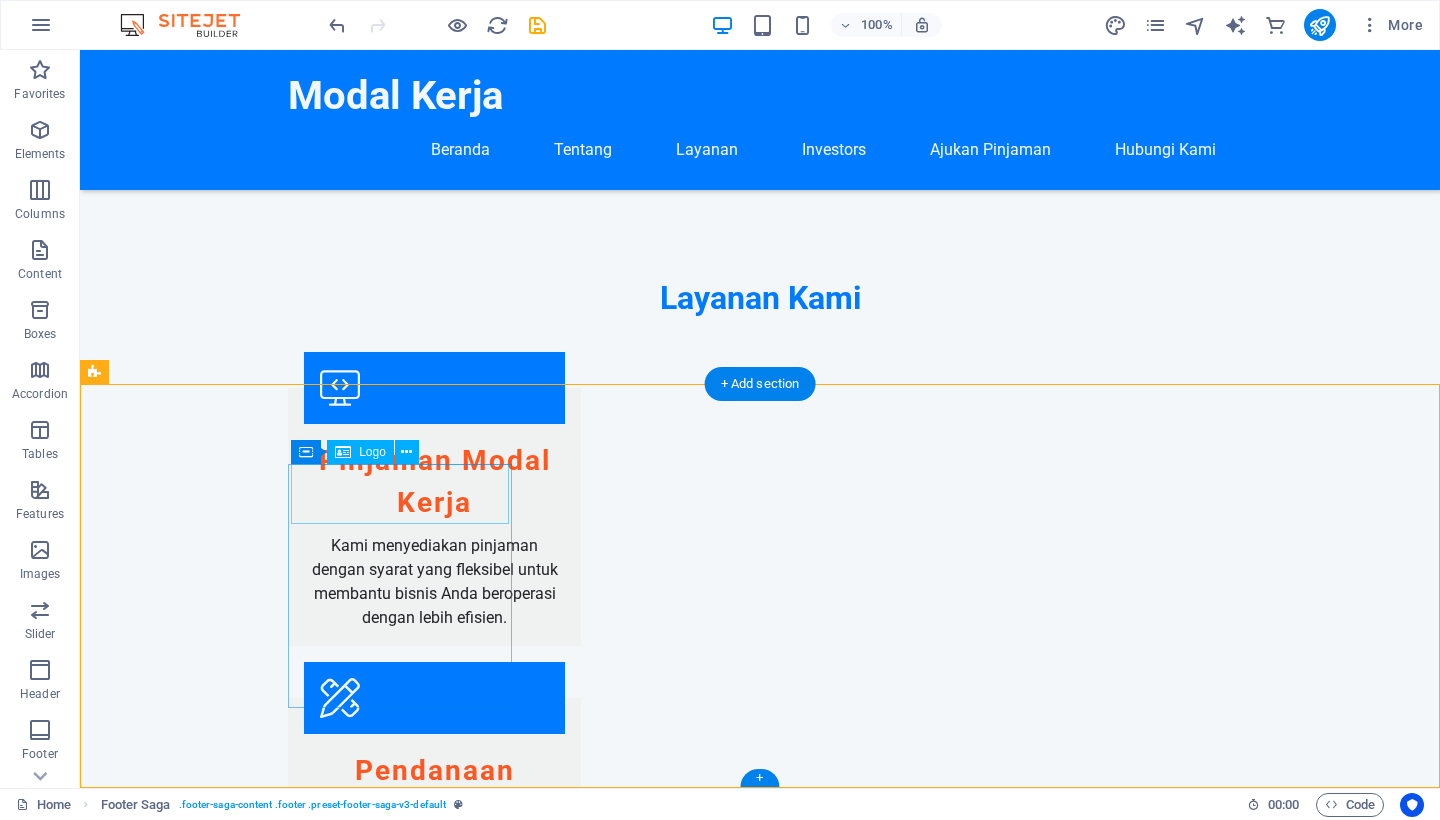 click on "Modal Kerja" at bounding box center (208, 1998) 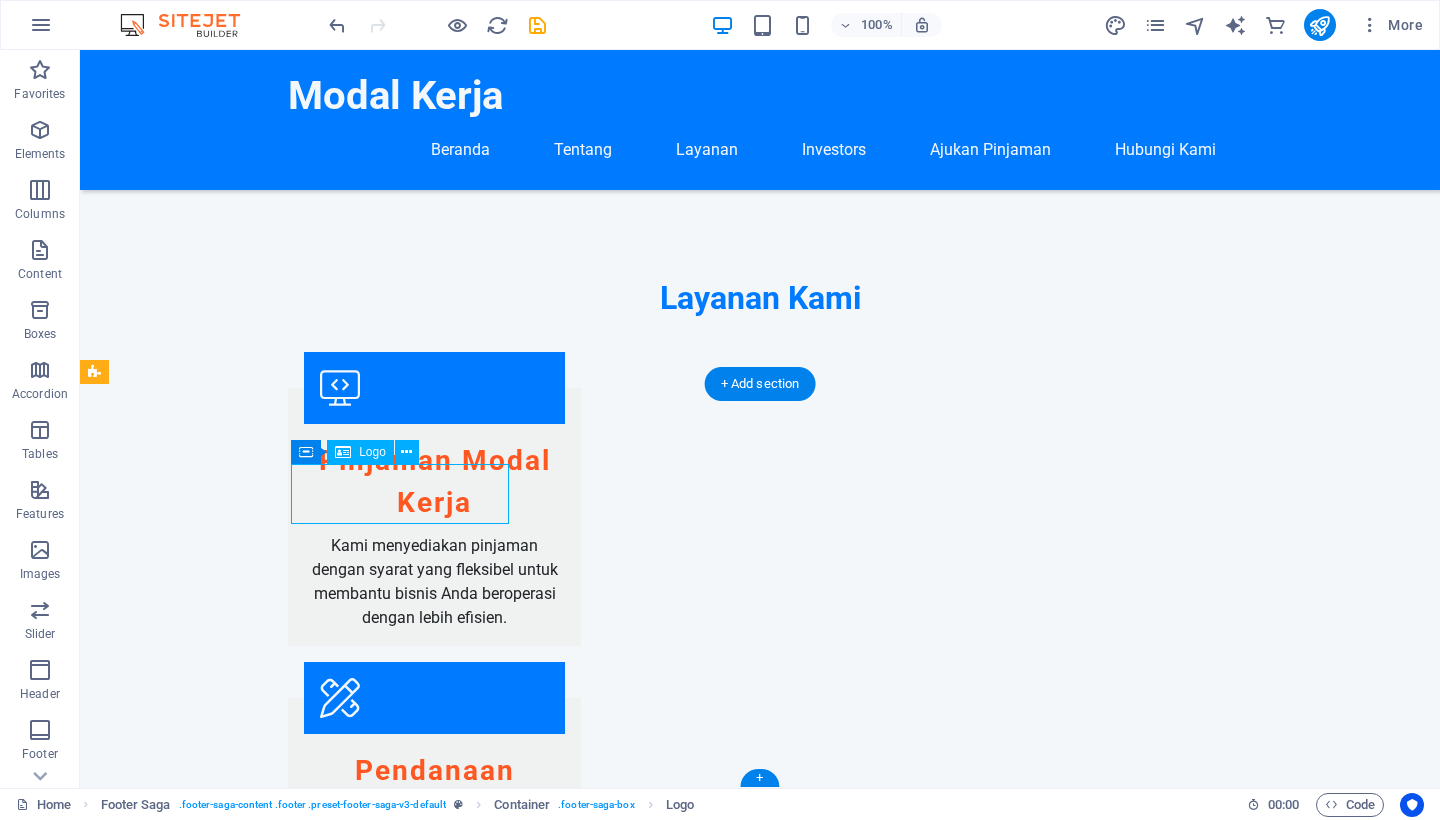 click on "Modal Kerja" at bounding box center (208, 1998) 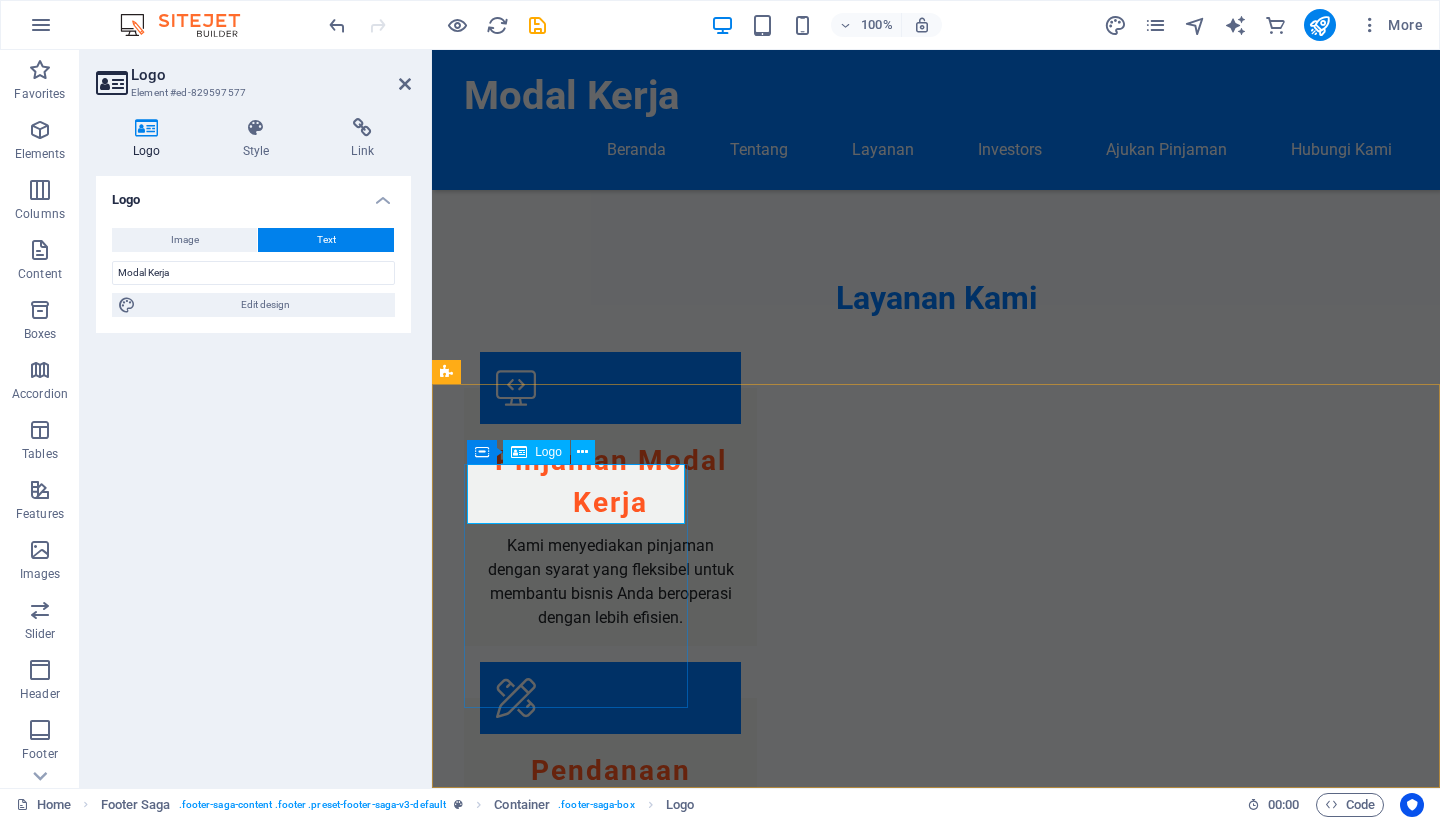 click on "Modal Kerja" at bounding box center (560, 1998) 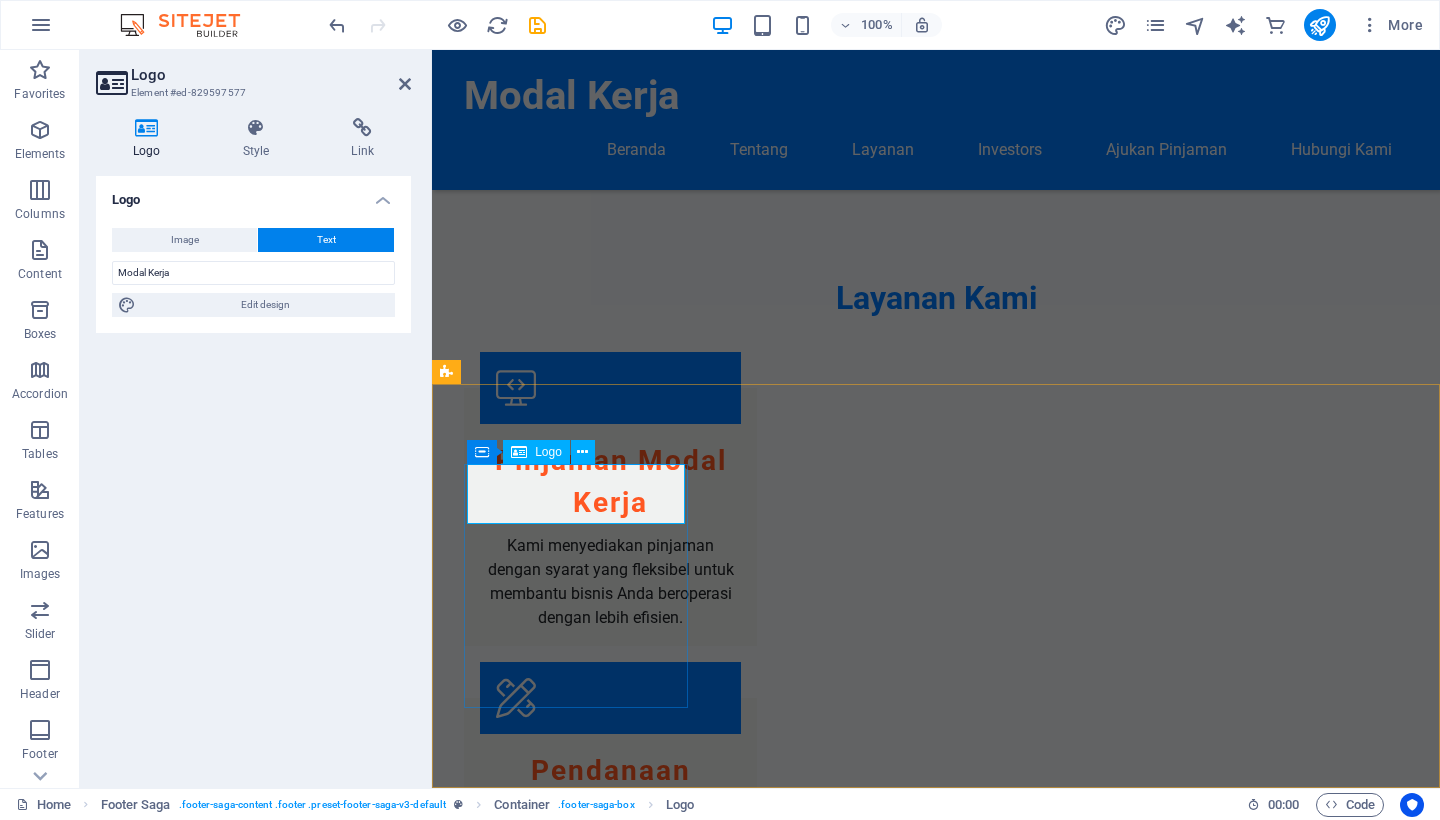click on "Modal Kerja" at bounding box center (560, 1998) 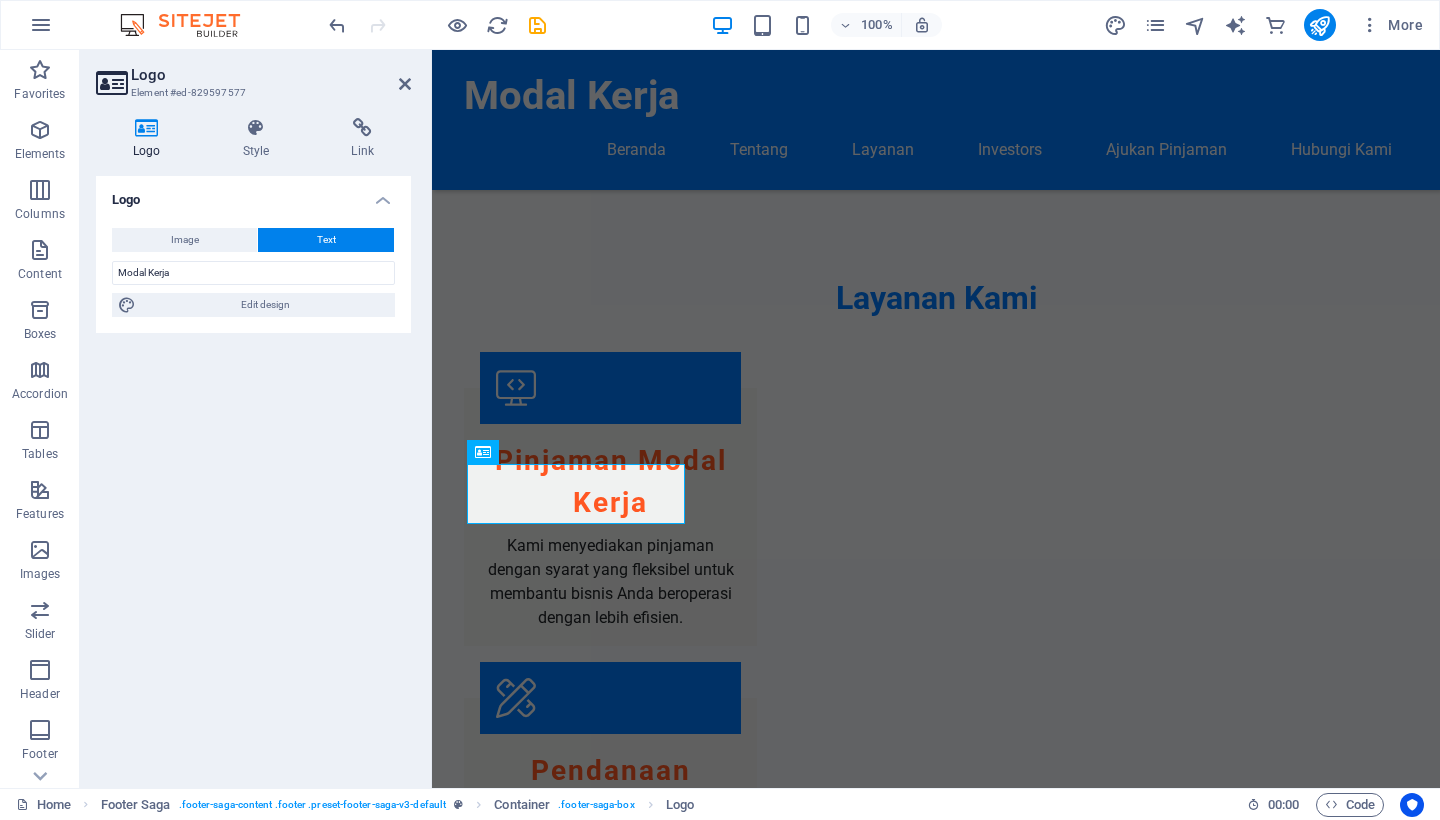 click on "Text" at bounding box center [326, 240] 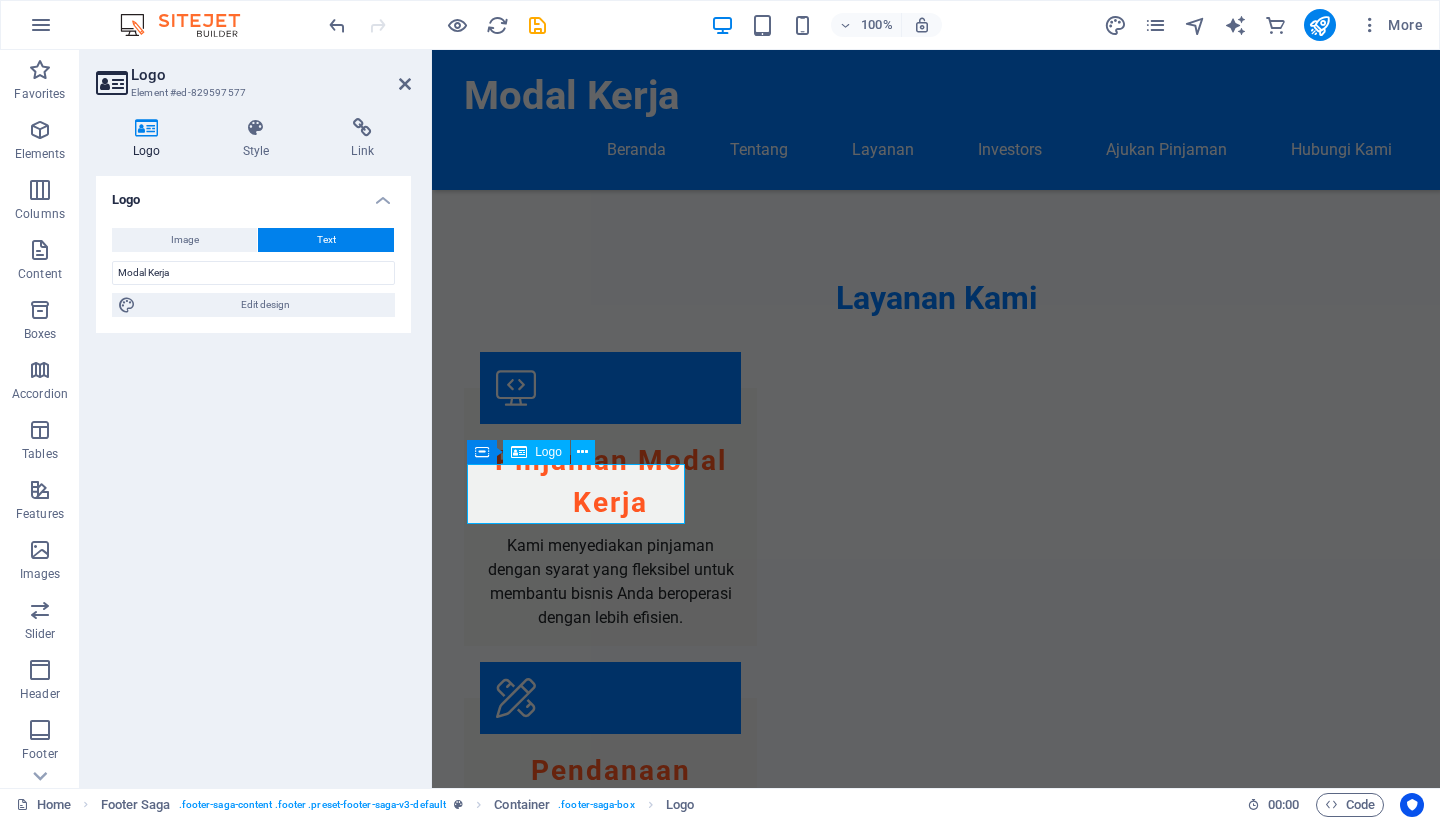 click on "Modal Kerja" at bounding box center [560, 1998] 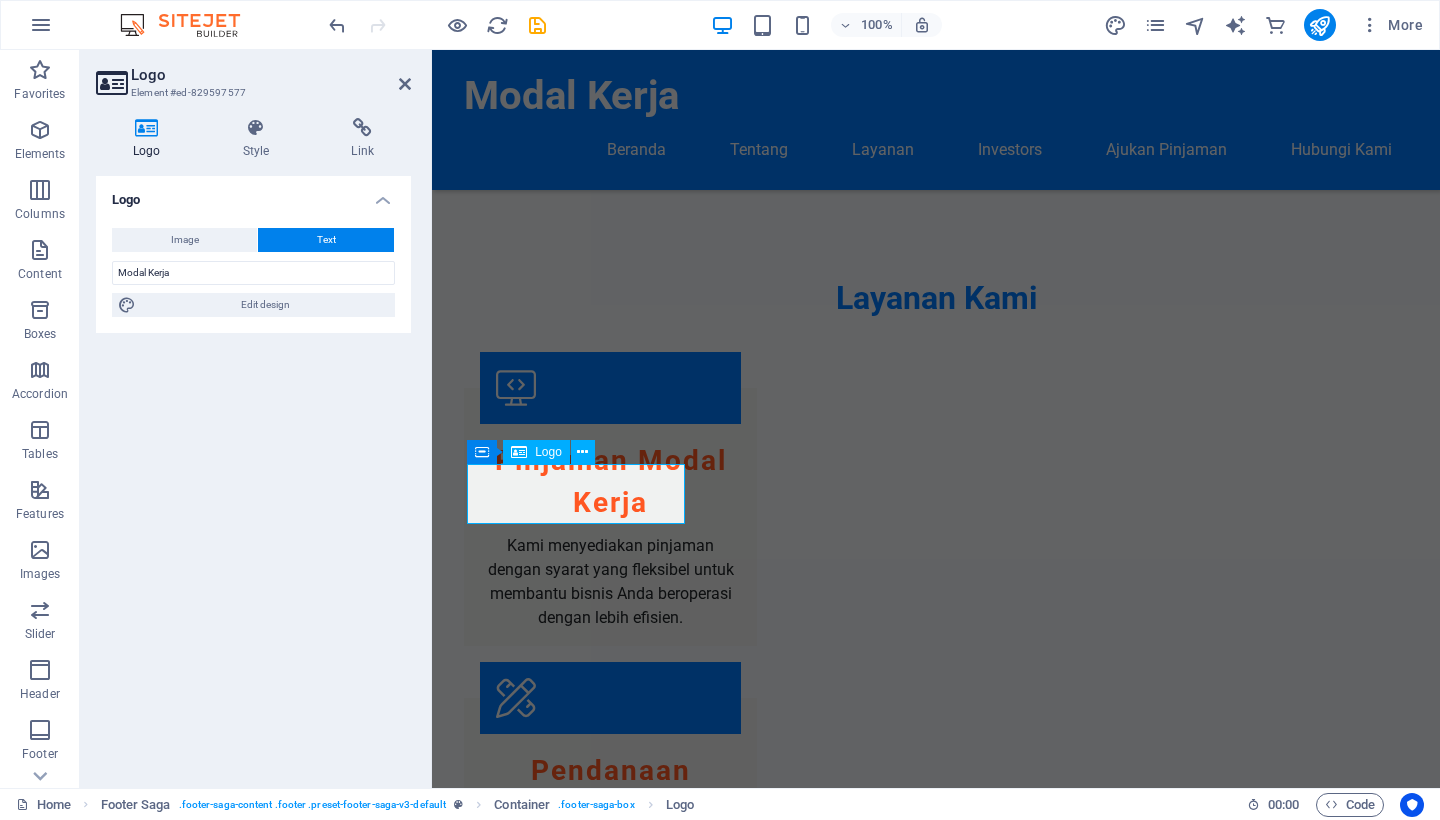 click on "Modal Kerja" at bounding box center (560, 1998) 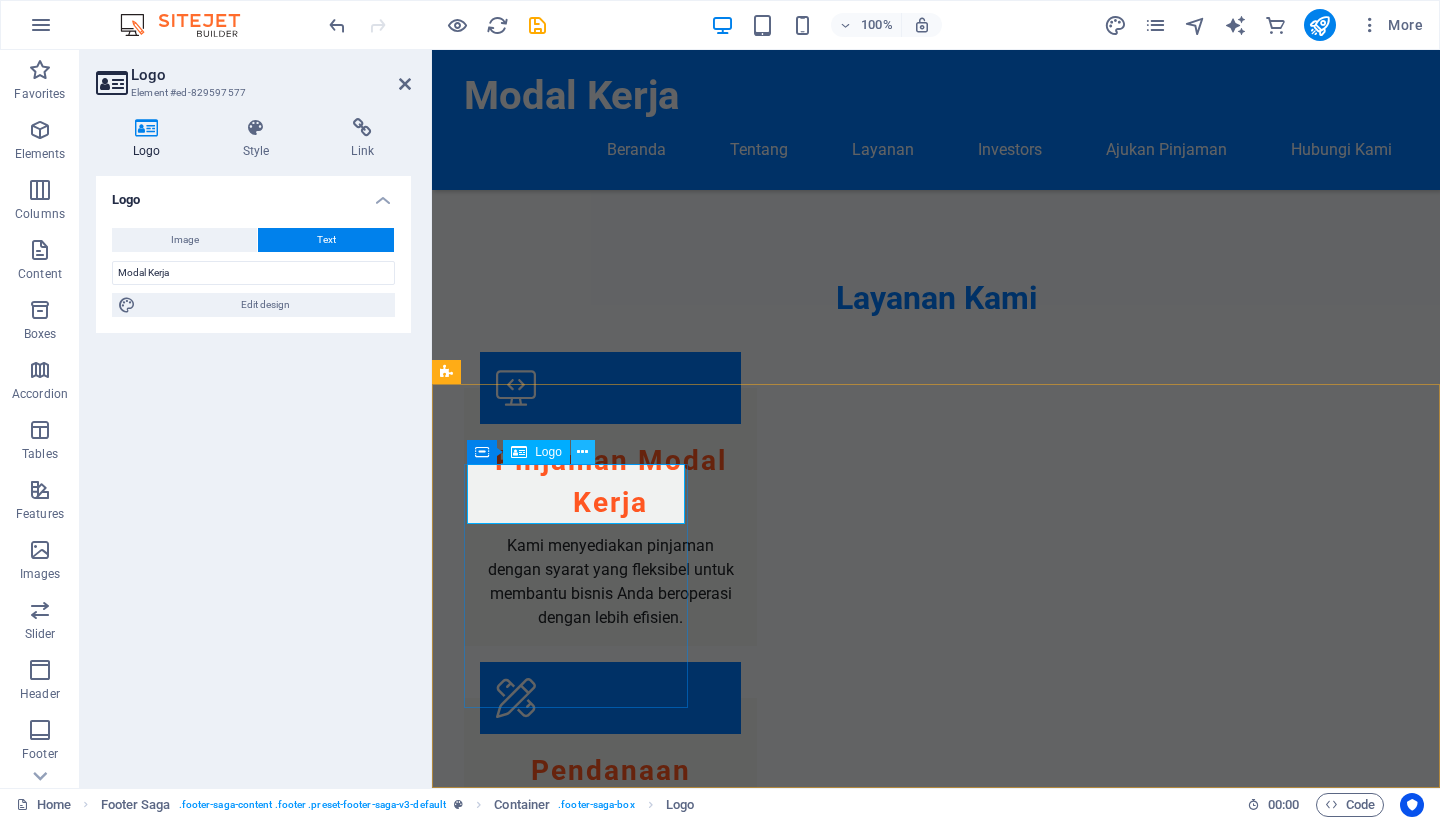 click at bounding box center (582, 452) 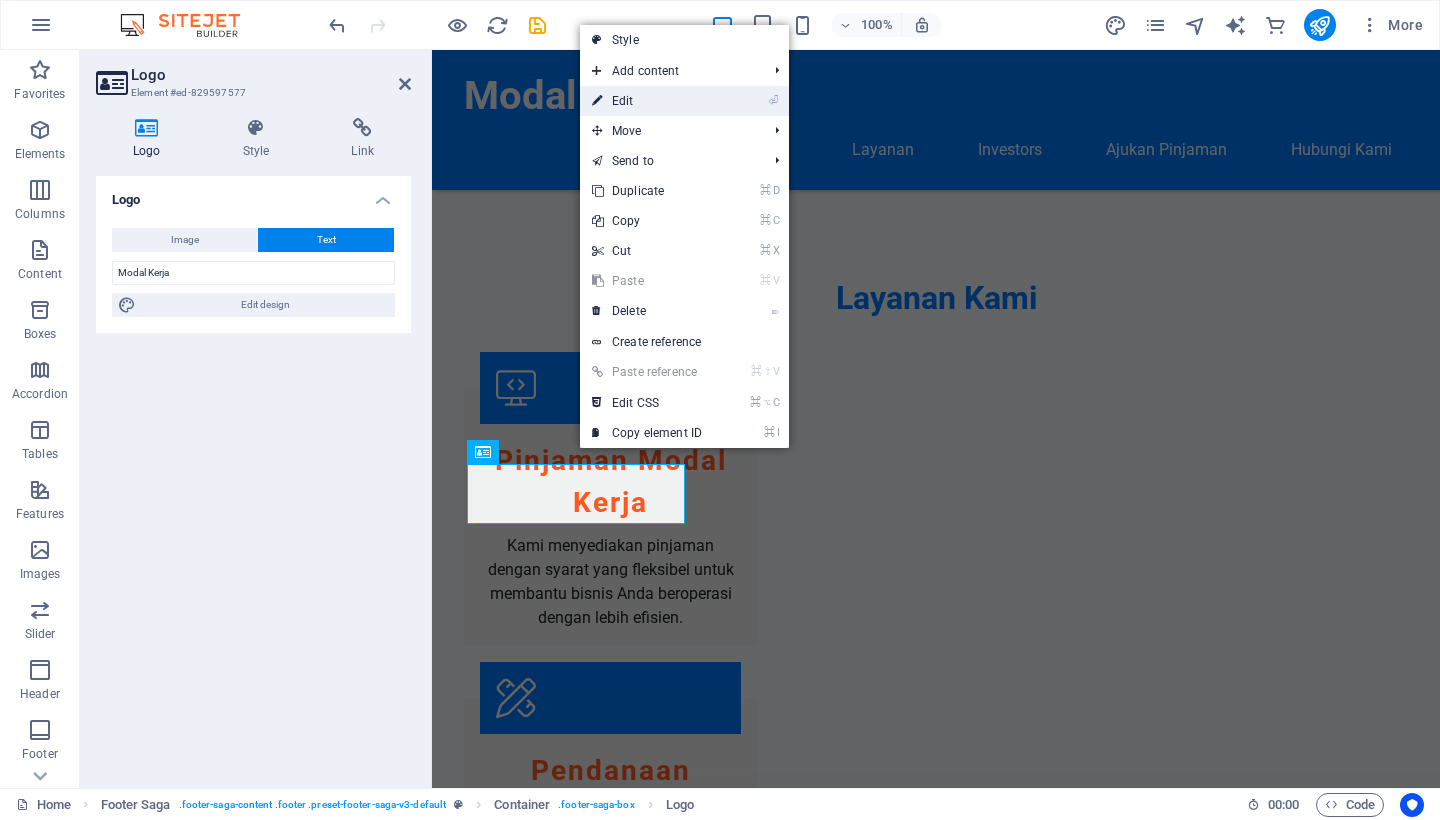 click on "⏎  Edit" at bounding box center (647, 101) 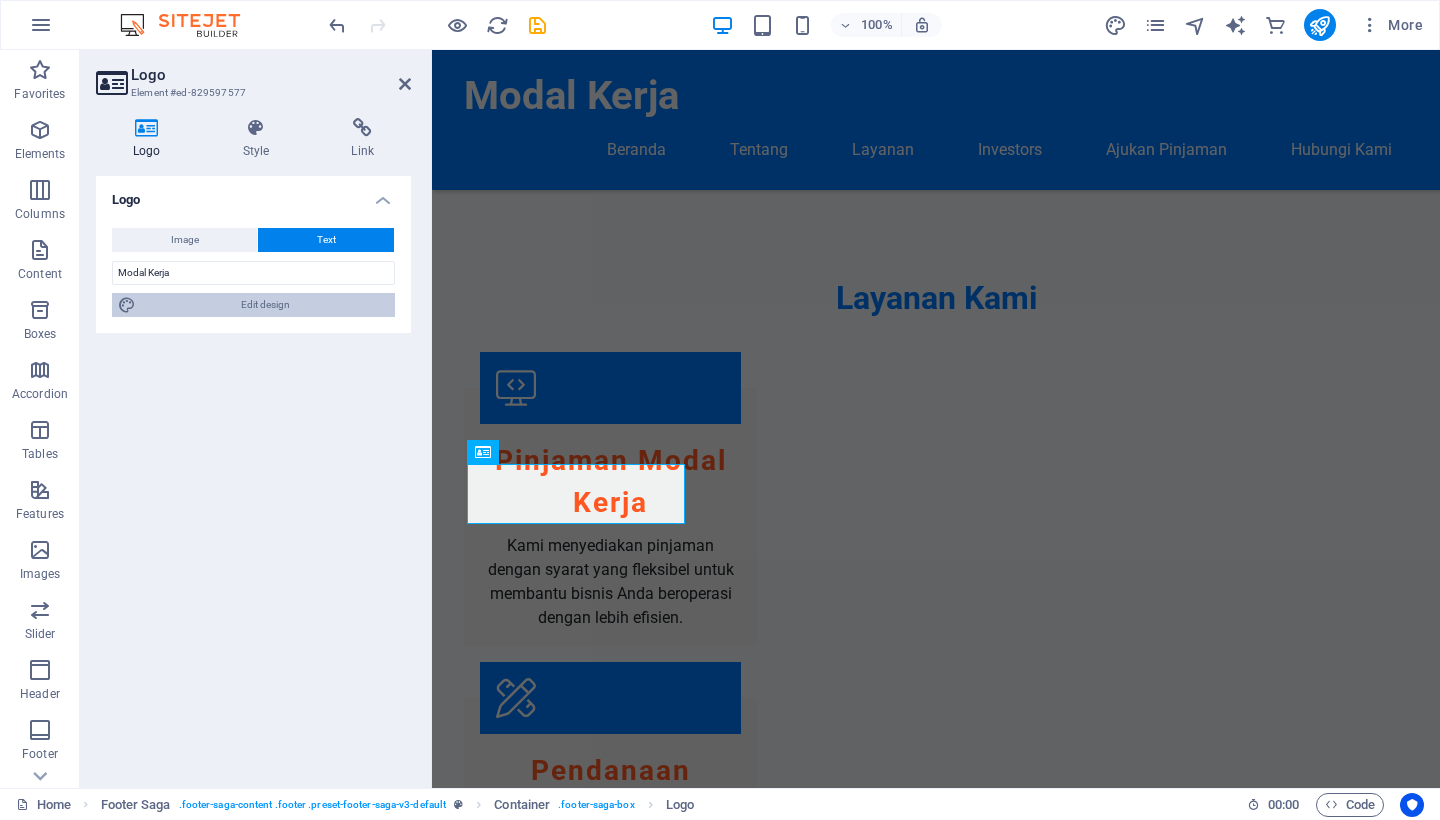 click on "Edit design" at bounding box center [265, 305] 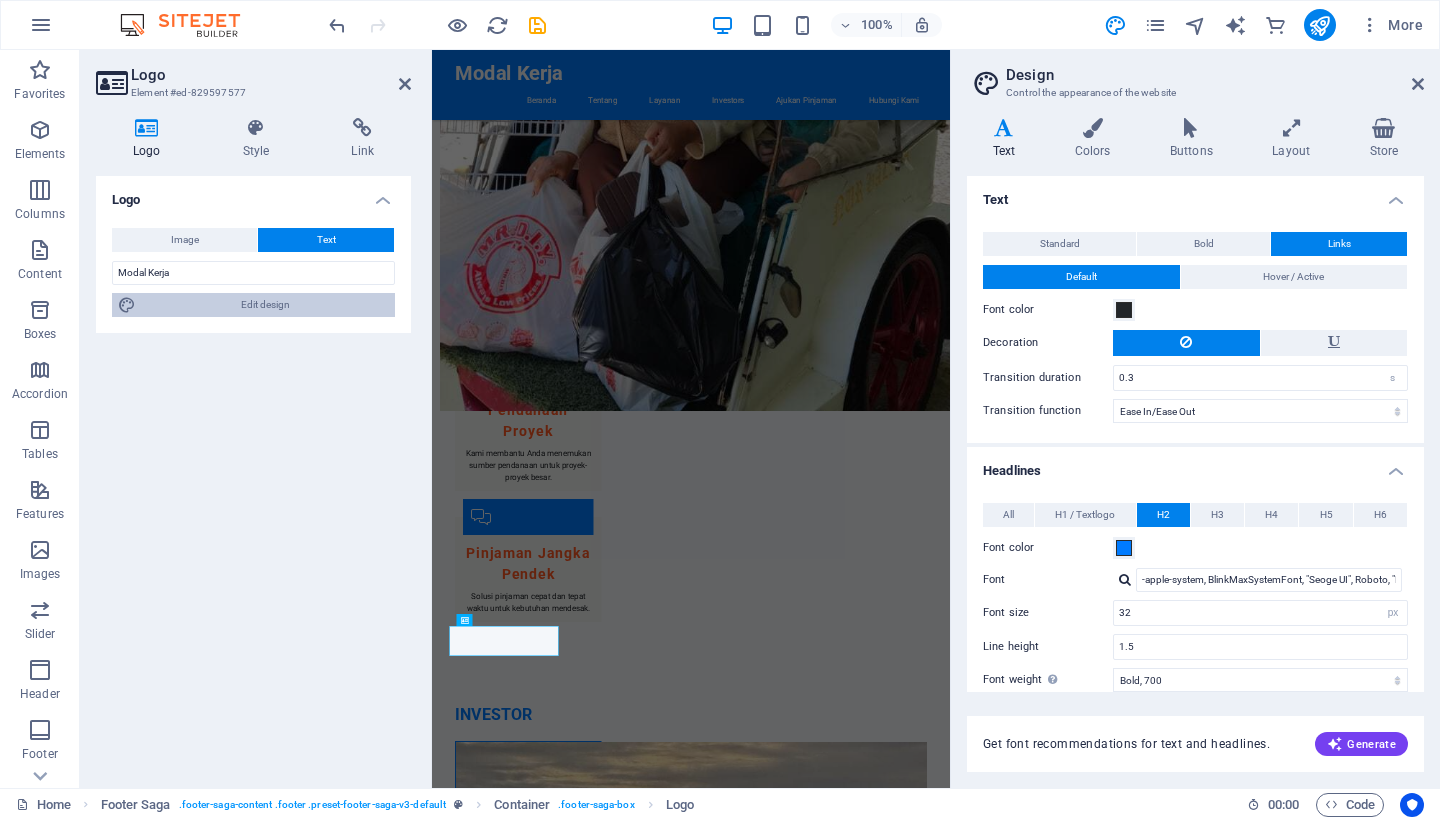 scroll, scrollTop: 1224, scrollLeft: 0, axis: vertical 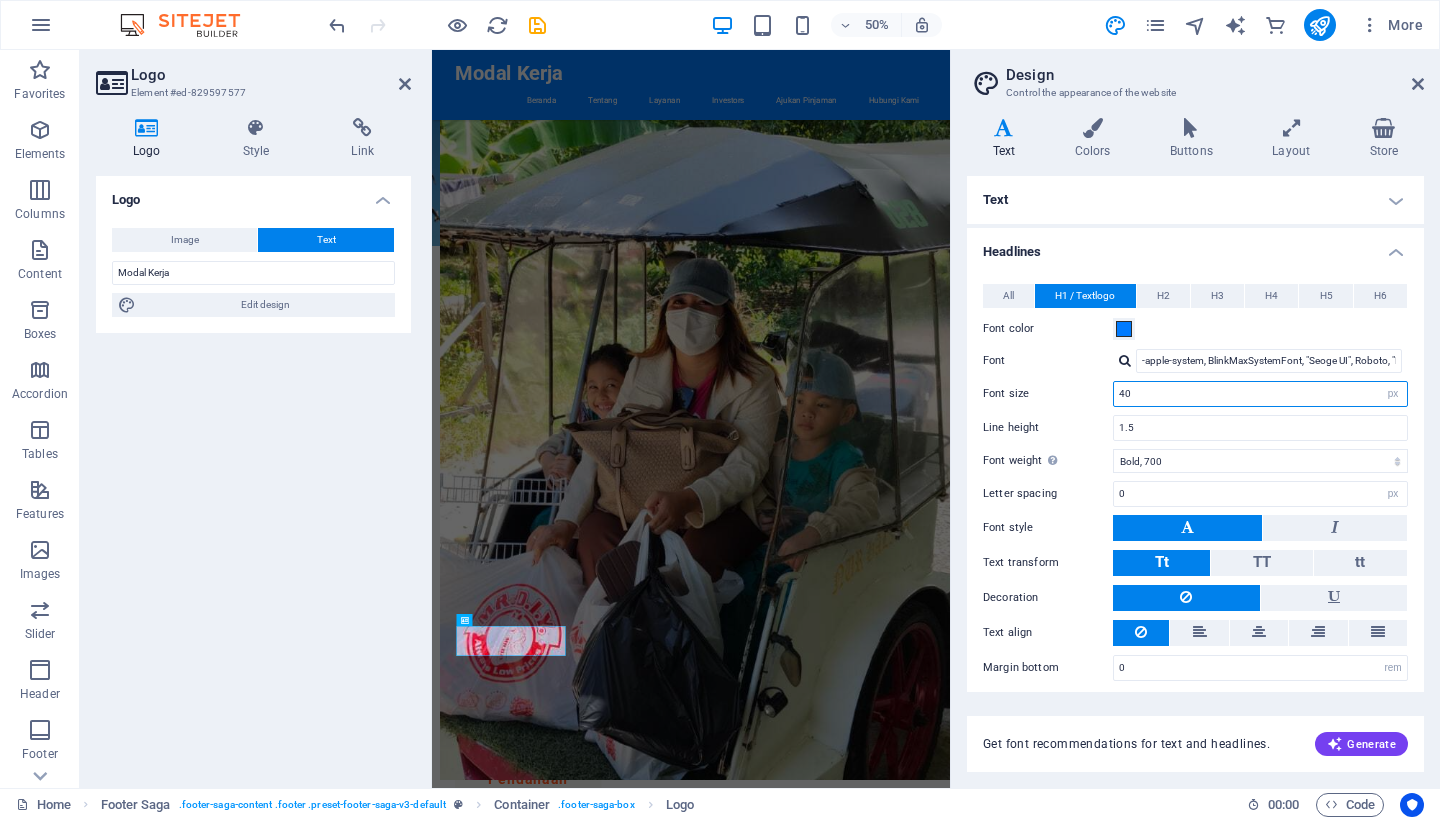drag, startPoint x: 1138, startPoint y: 391, endPoint x: 1096, endPoint y: 393, distance: 42.047592 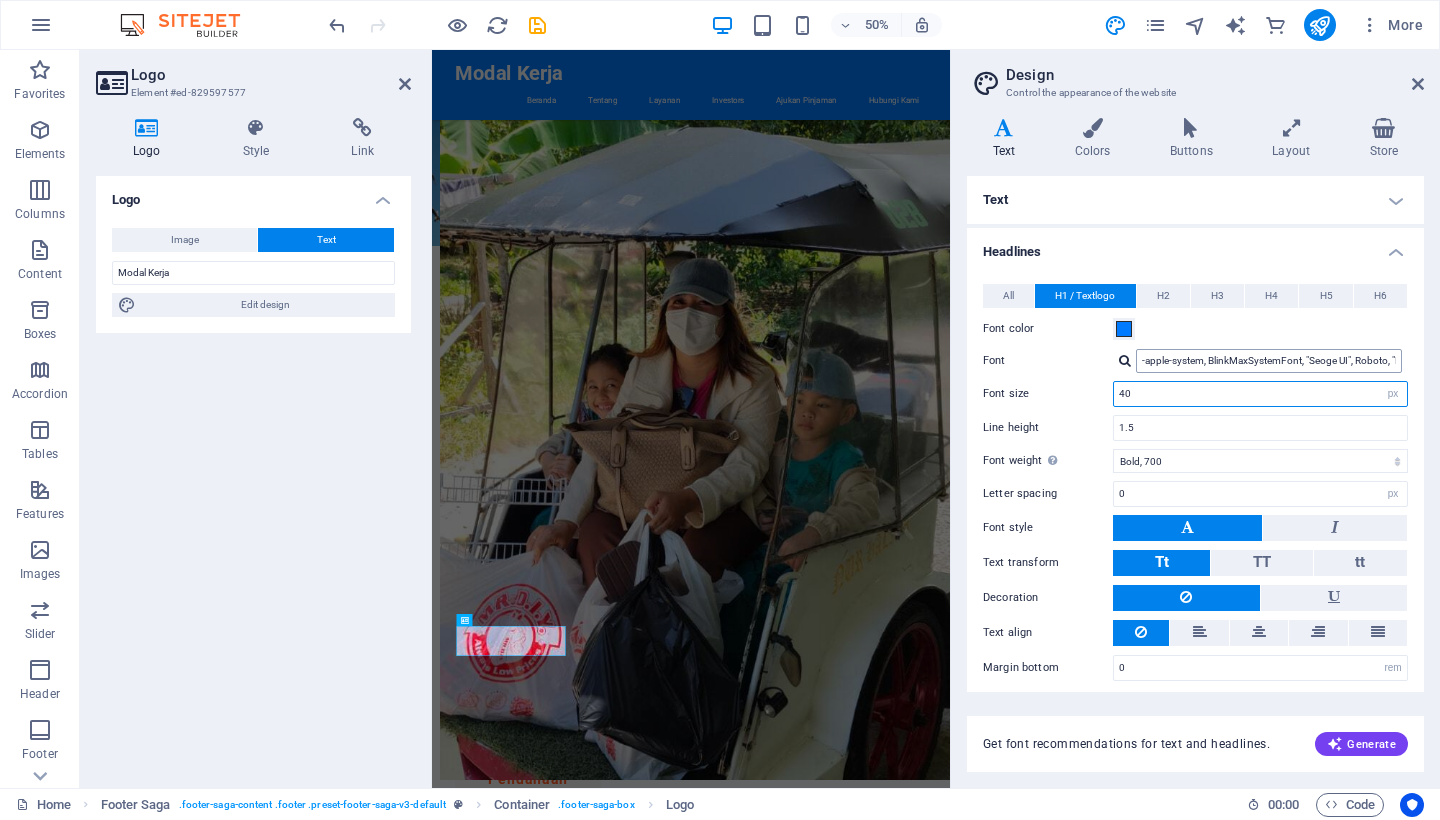 type on "4" 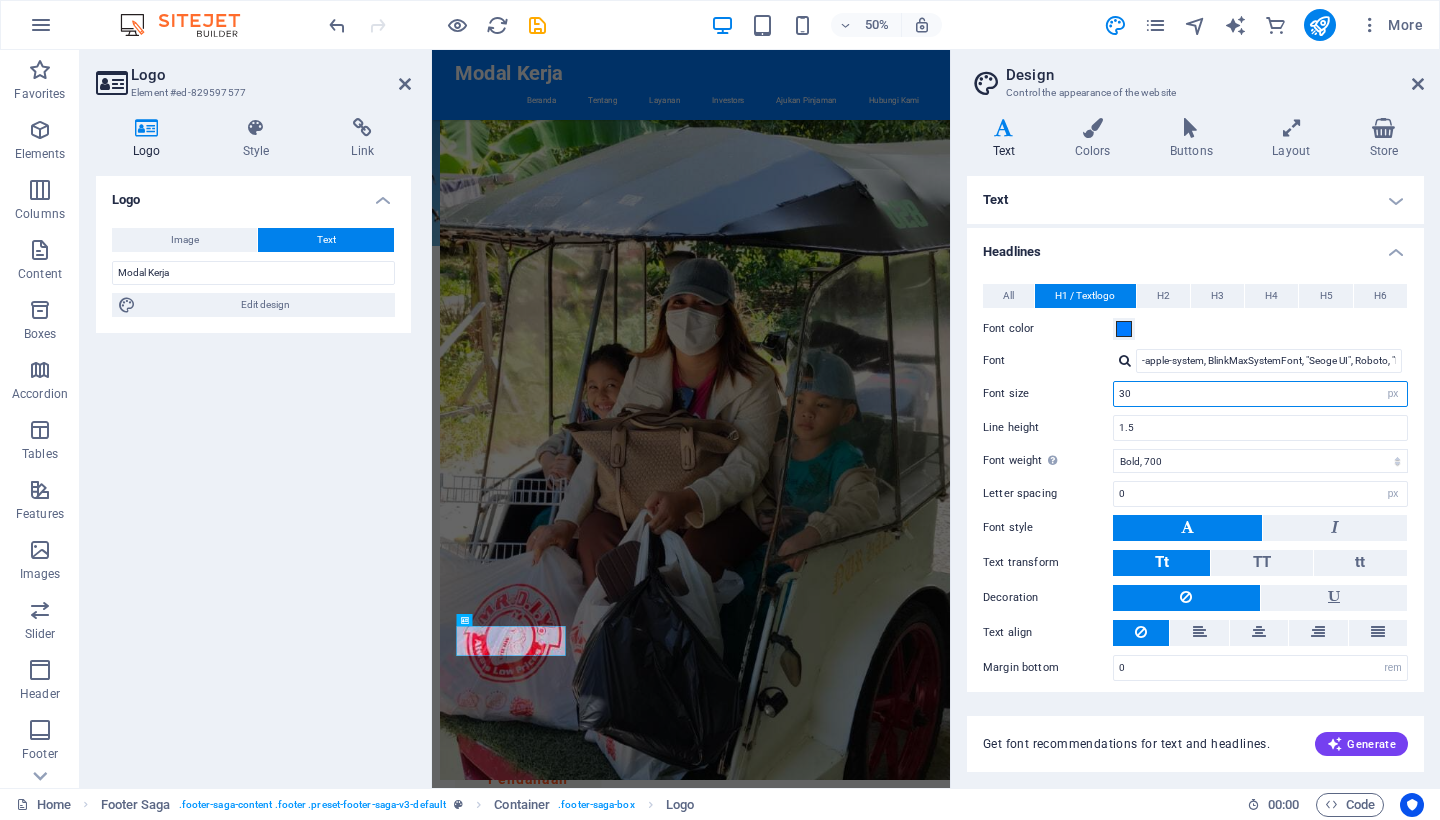 click on "30" at bounding box center (1260, 394) 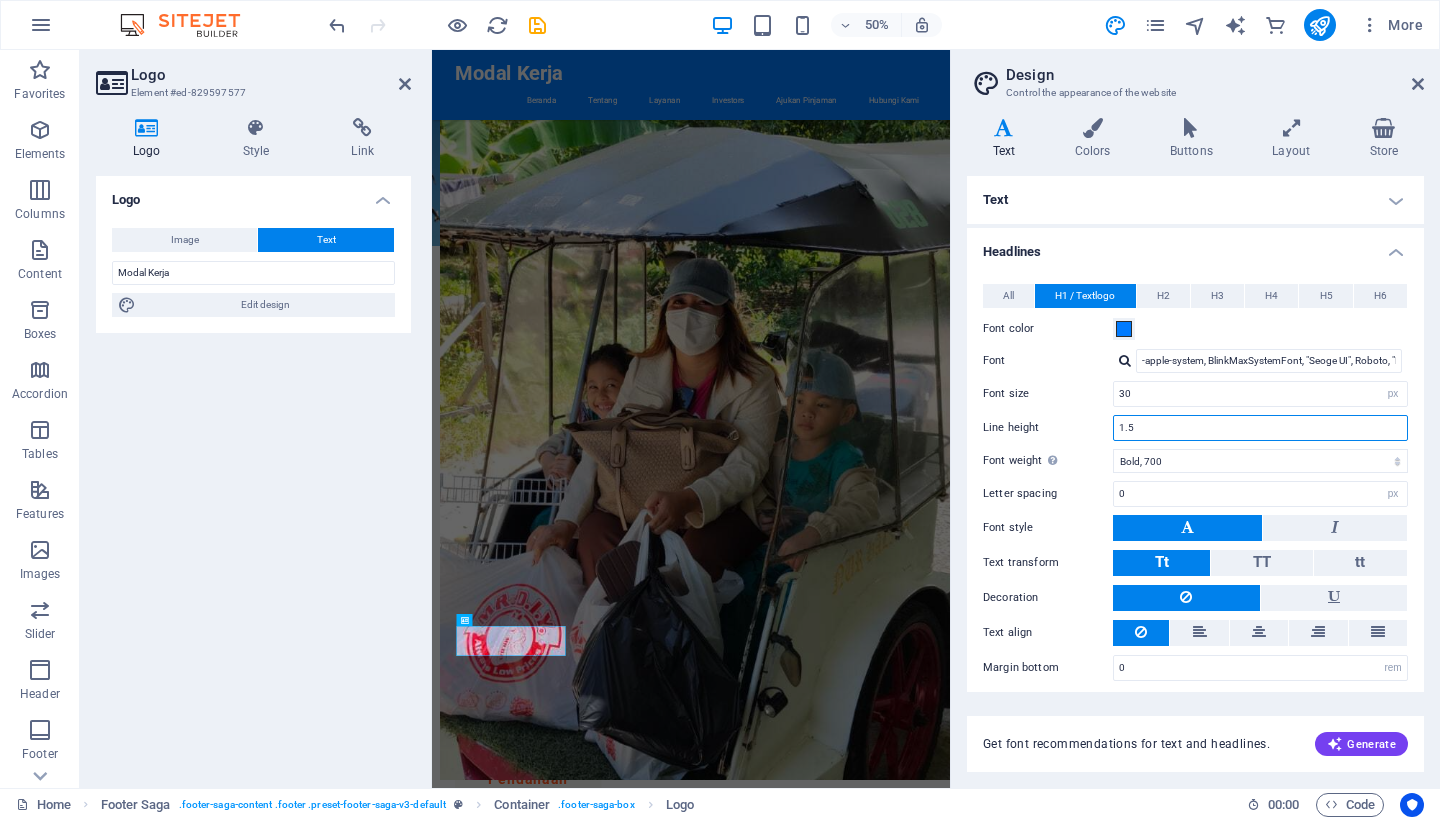 click on "1.5" at bounding box center (1260, 428) 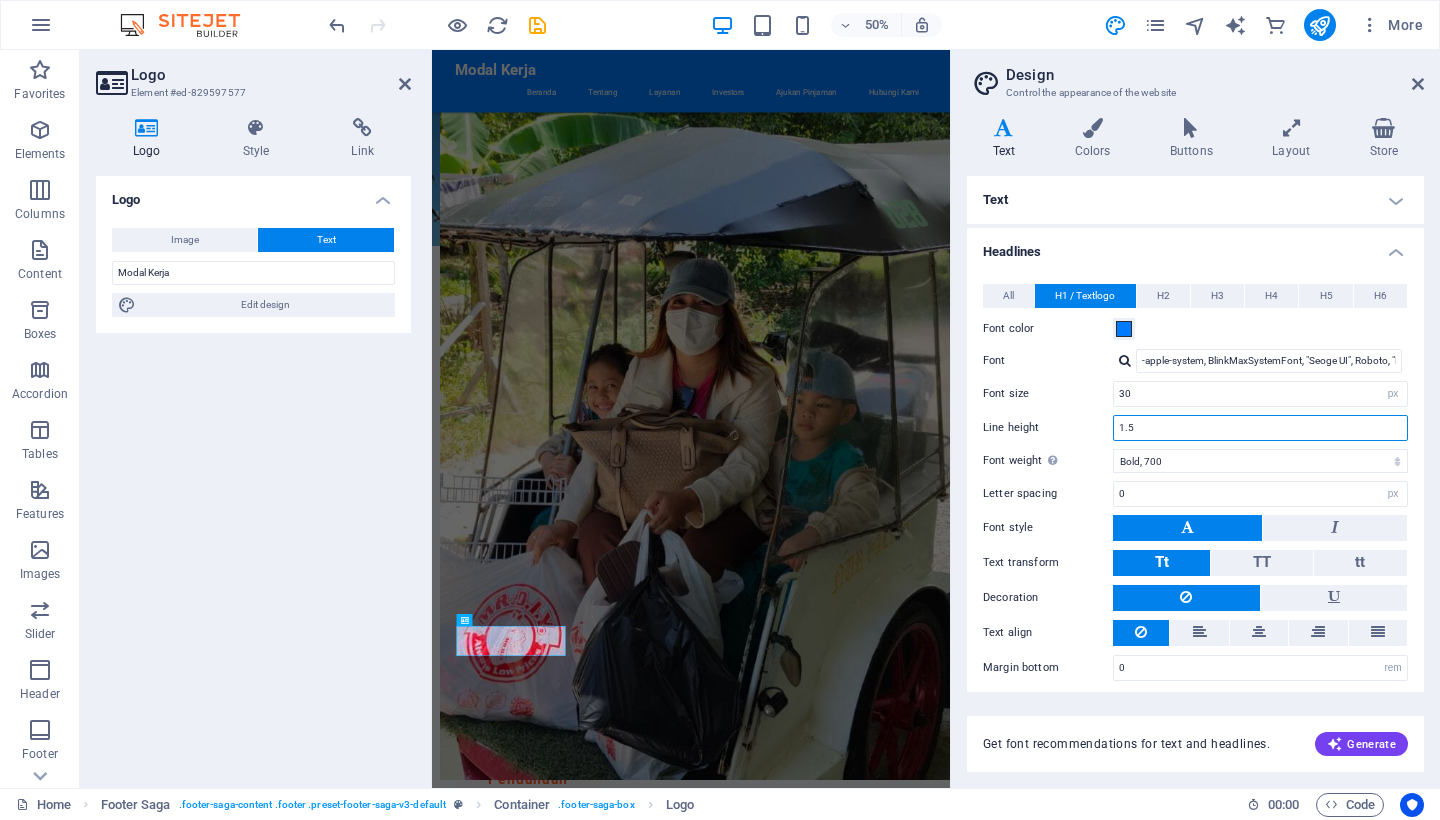 scroll, scrollTop: 1194, scrollLeft: 0, axis: vertical 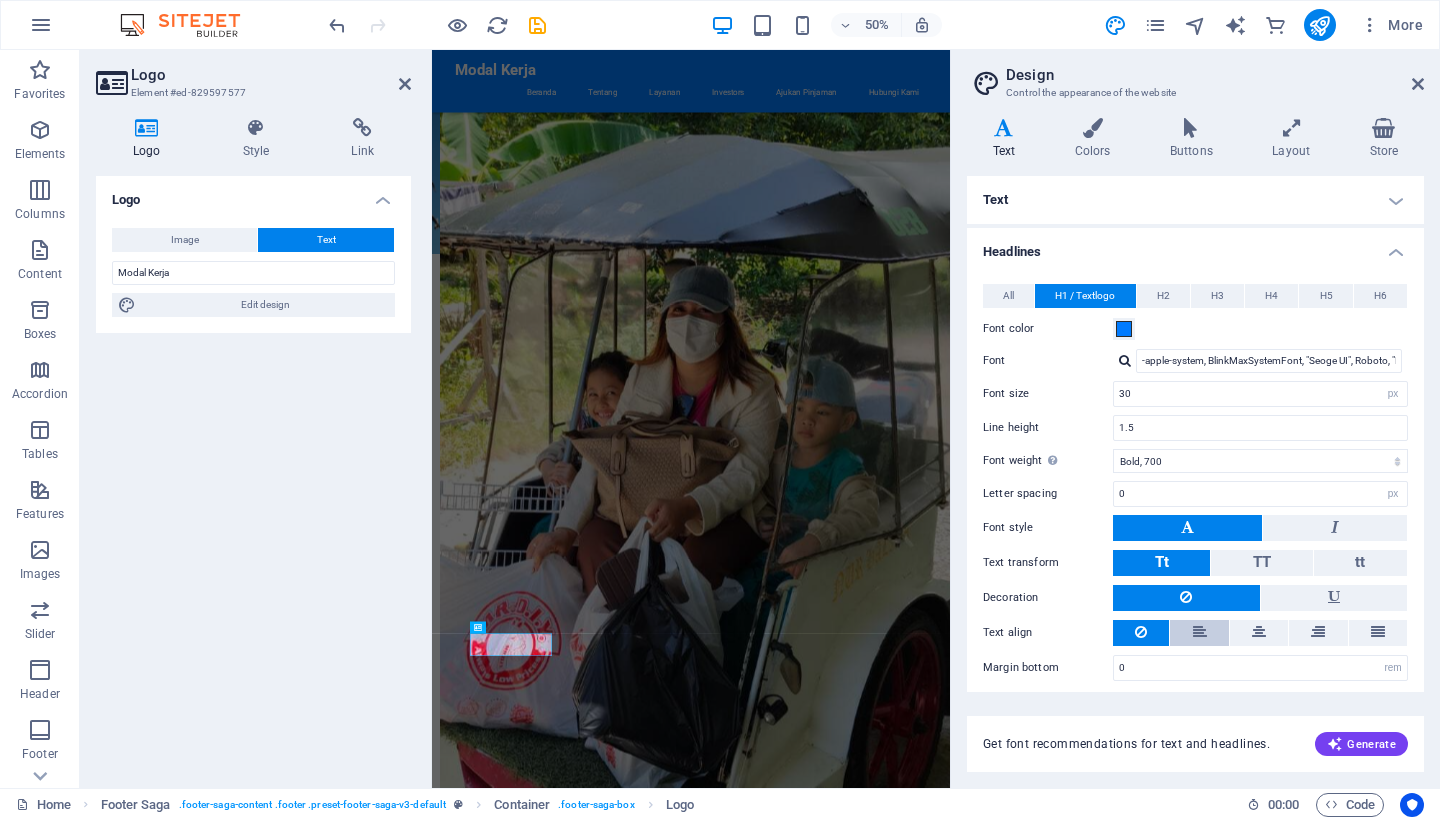 click at bounding box center (1200, 632) 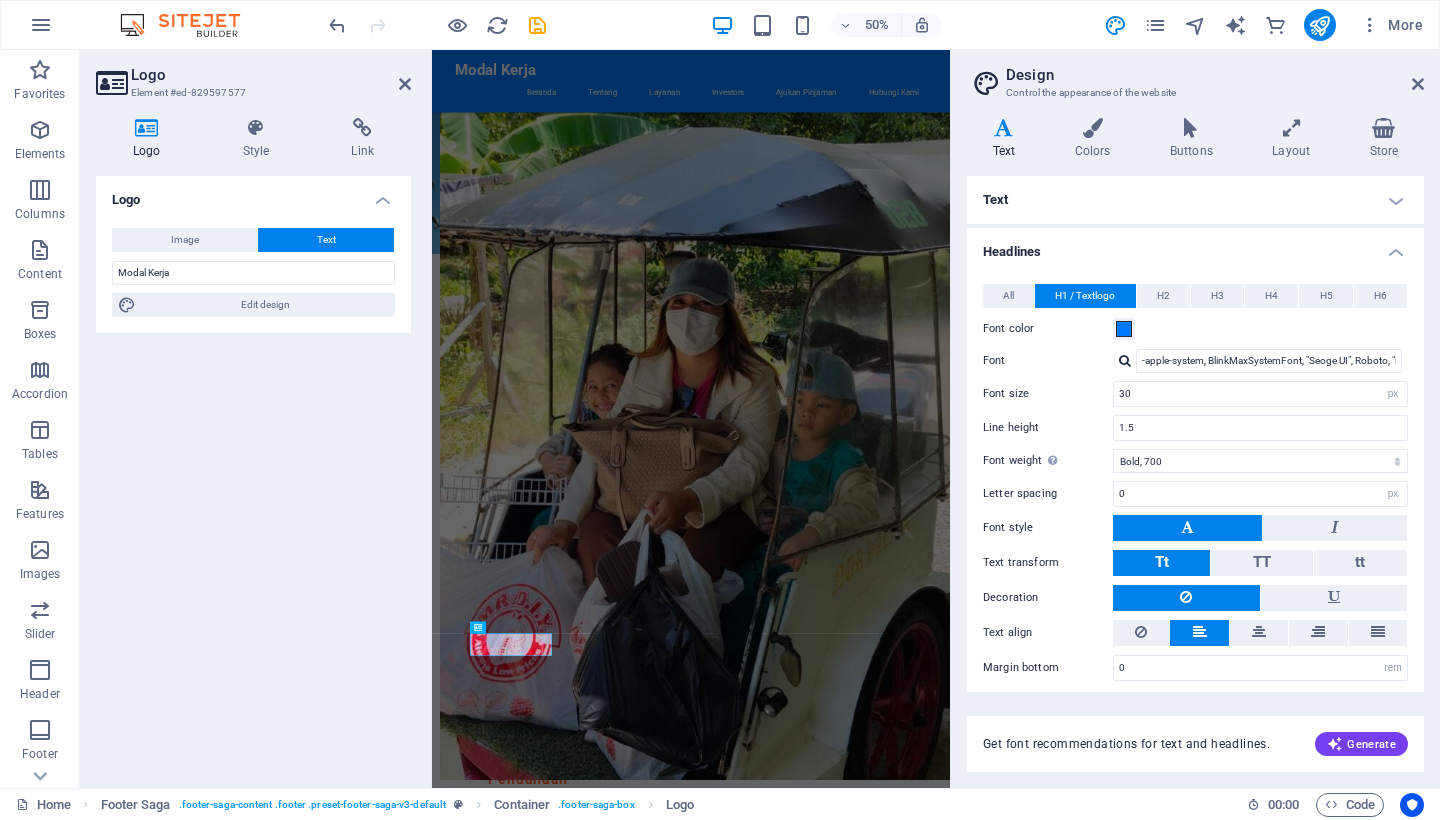 click at bounding box center (1200, 632) 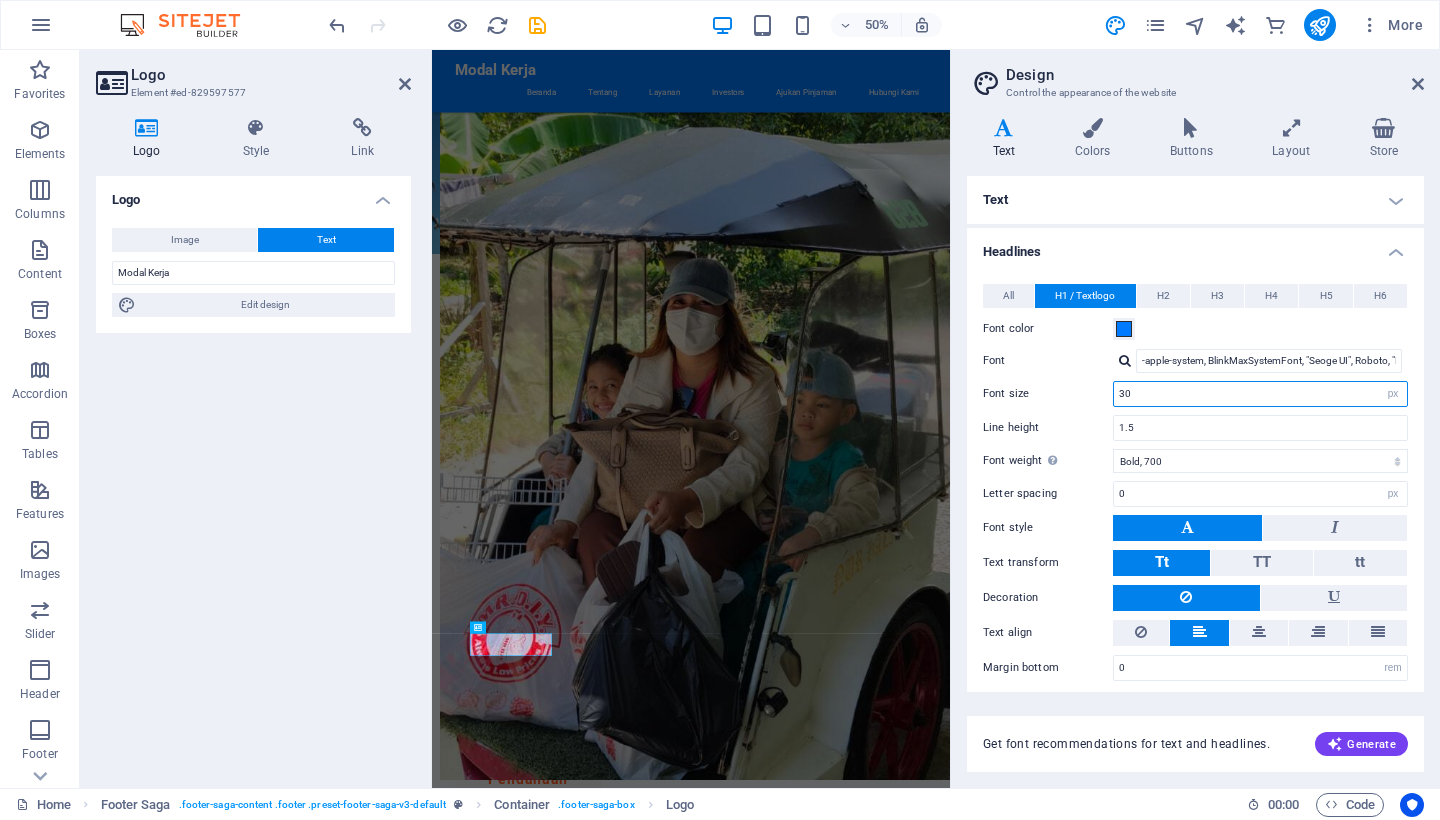 click on "30" at bounding box center [1260, 394] 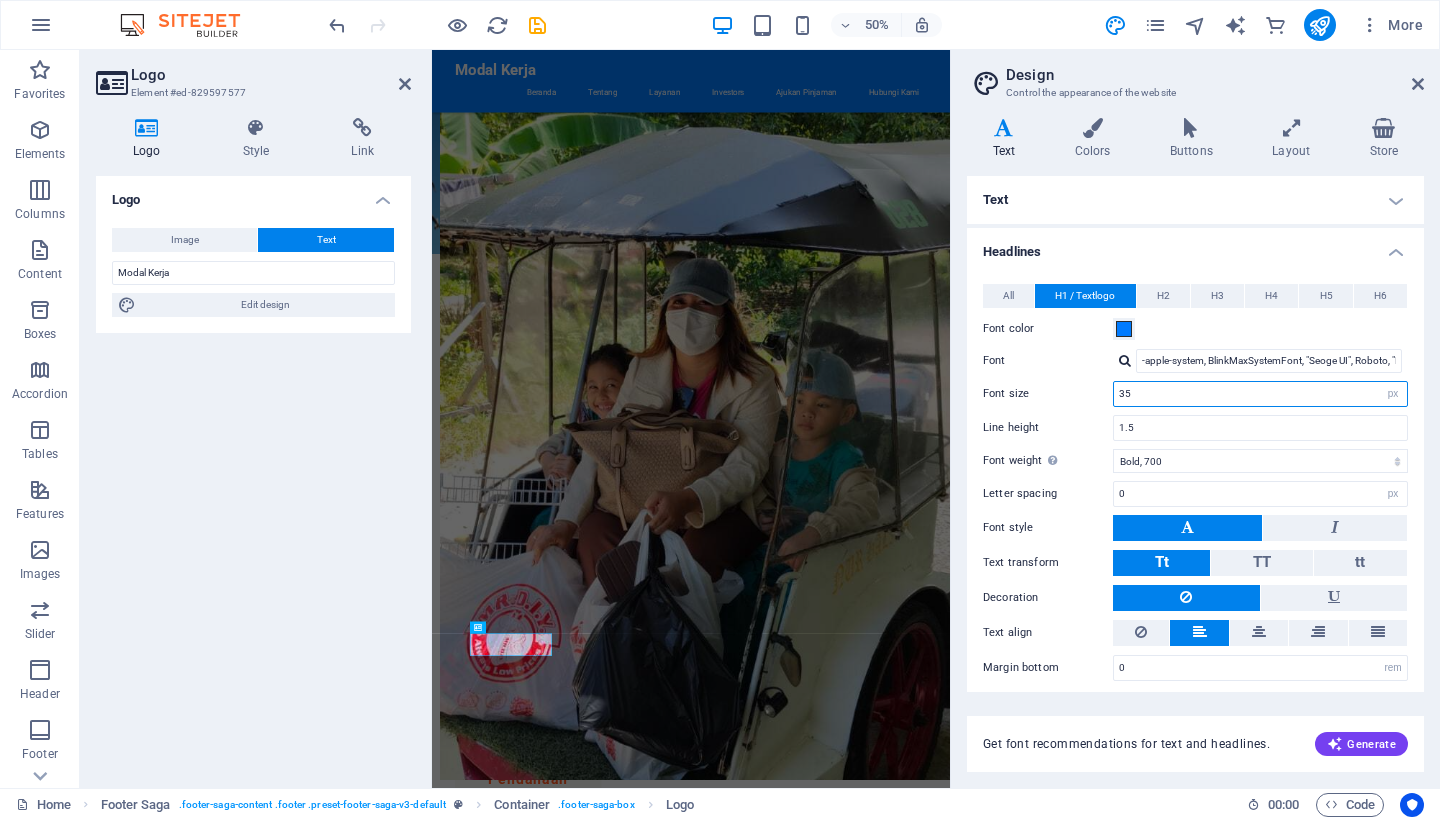 type on "3" 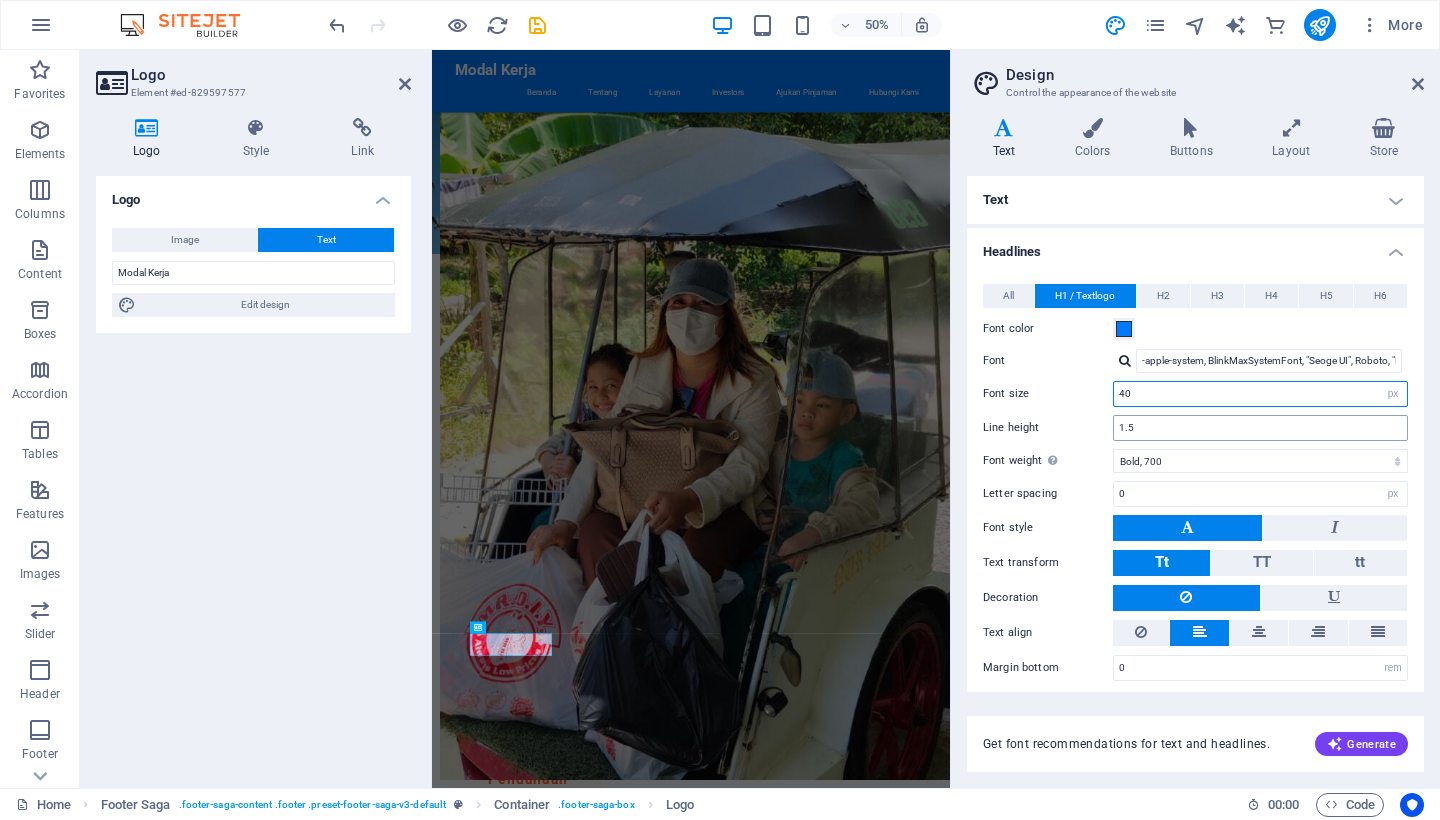 type on "40" 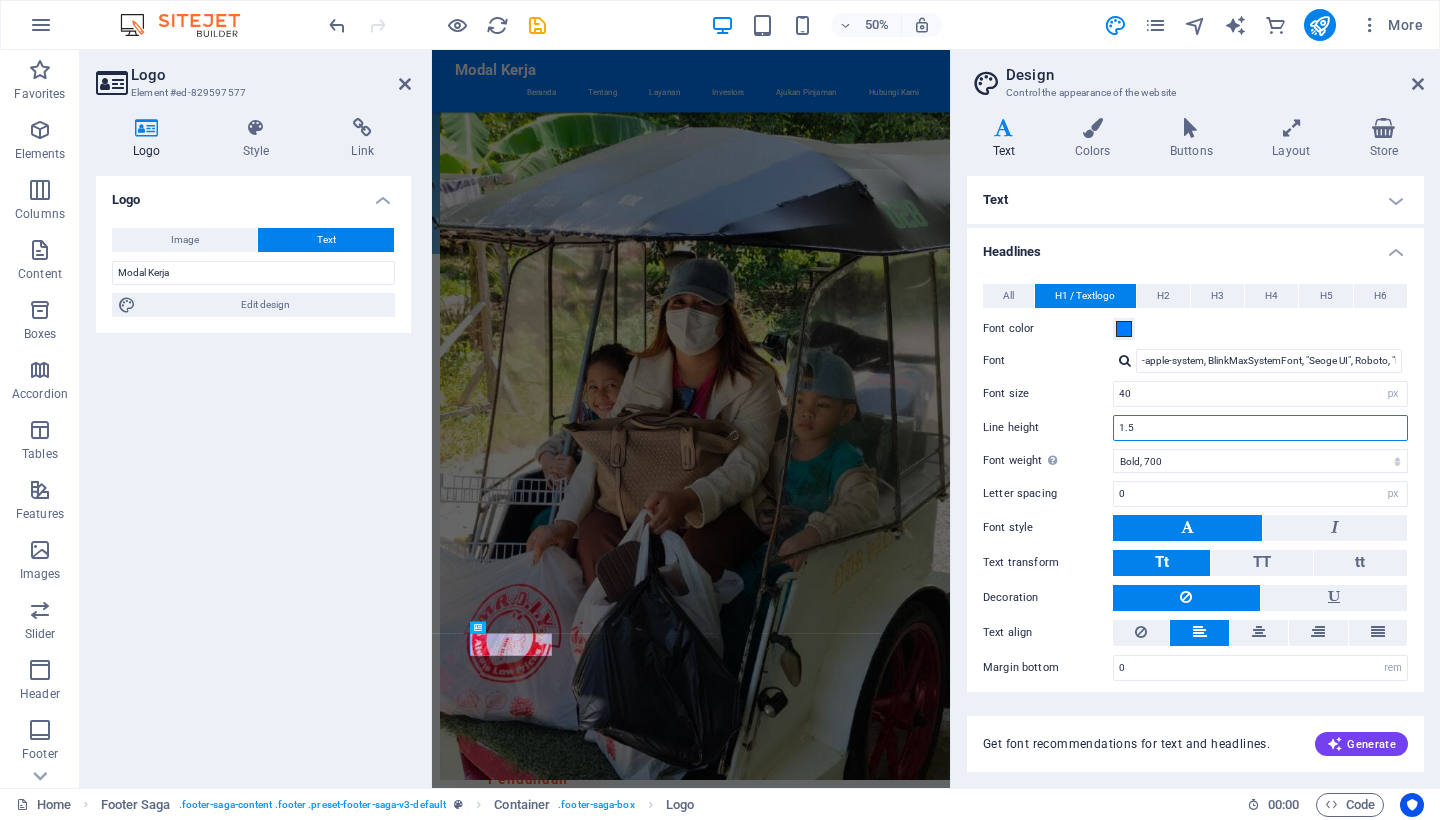 click on "1.5" at bounding box center [1260, 428] 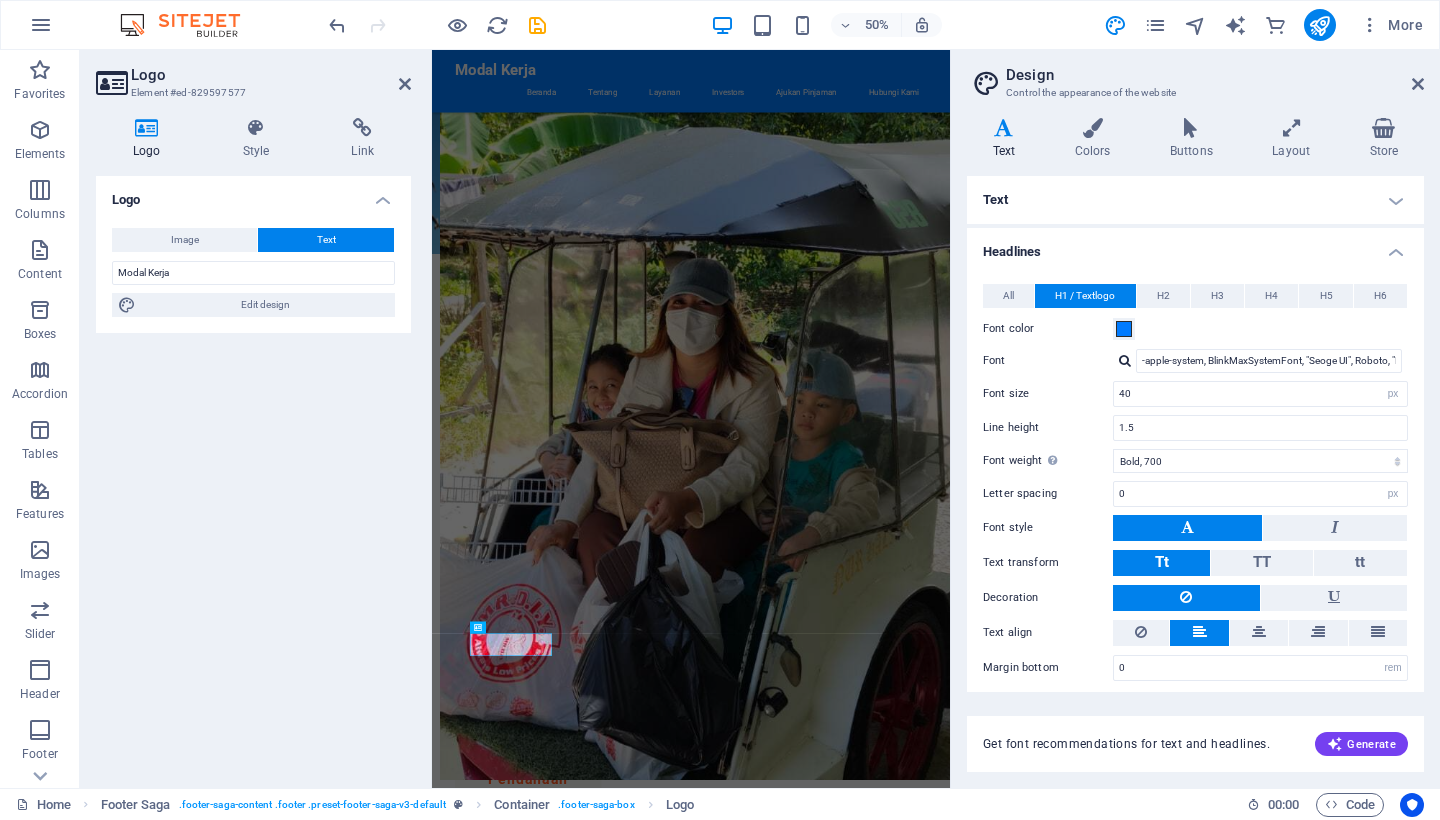 click at bounding box center (1199, 633) 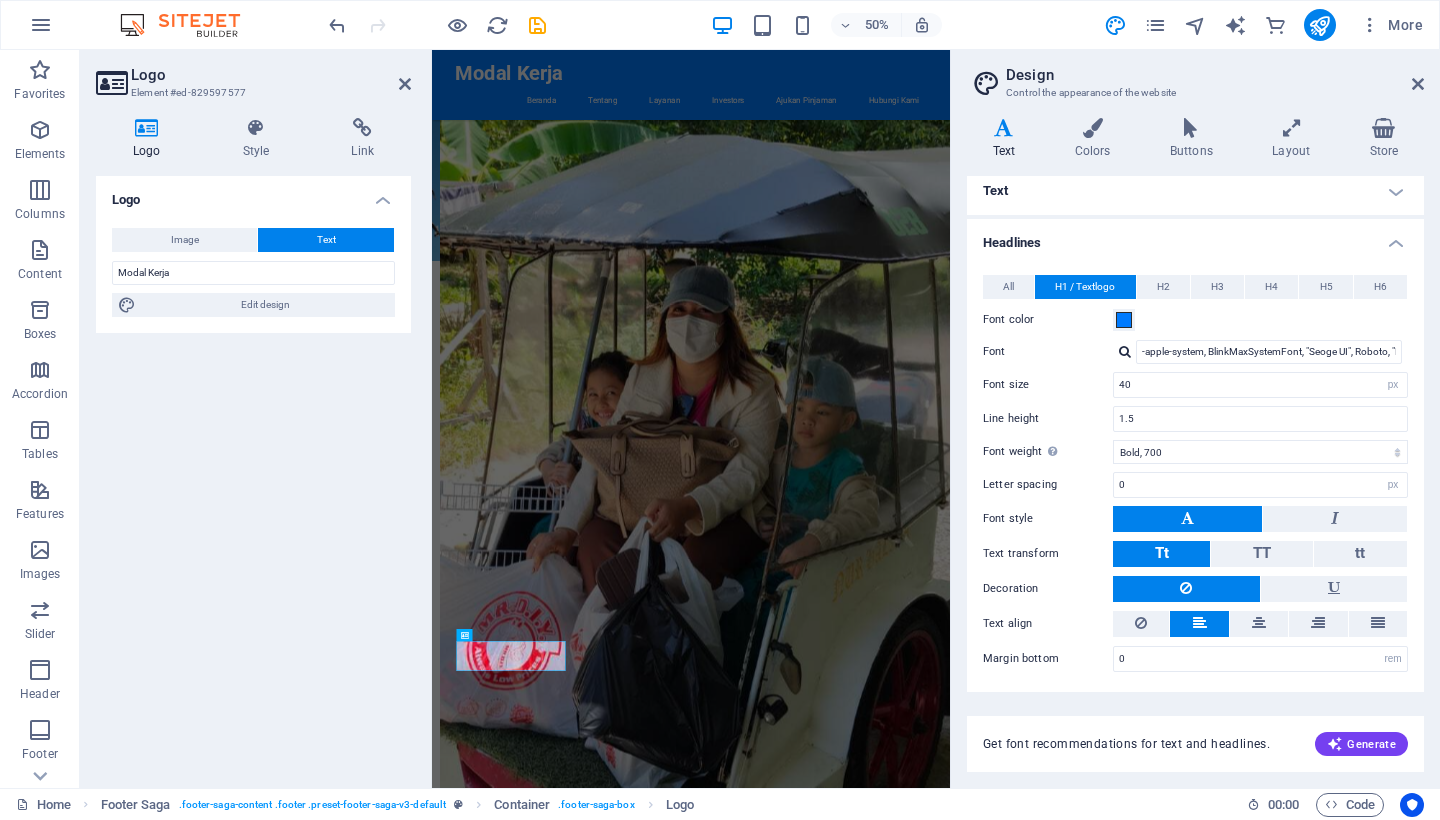 scroll, scrollTop: 8, scrollLeft: 0, axis: vertical 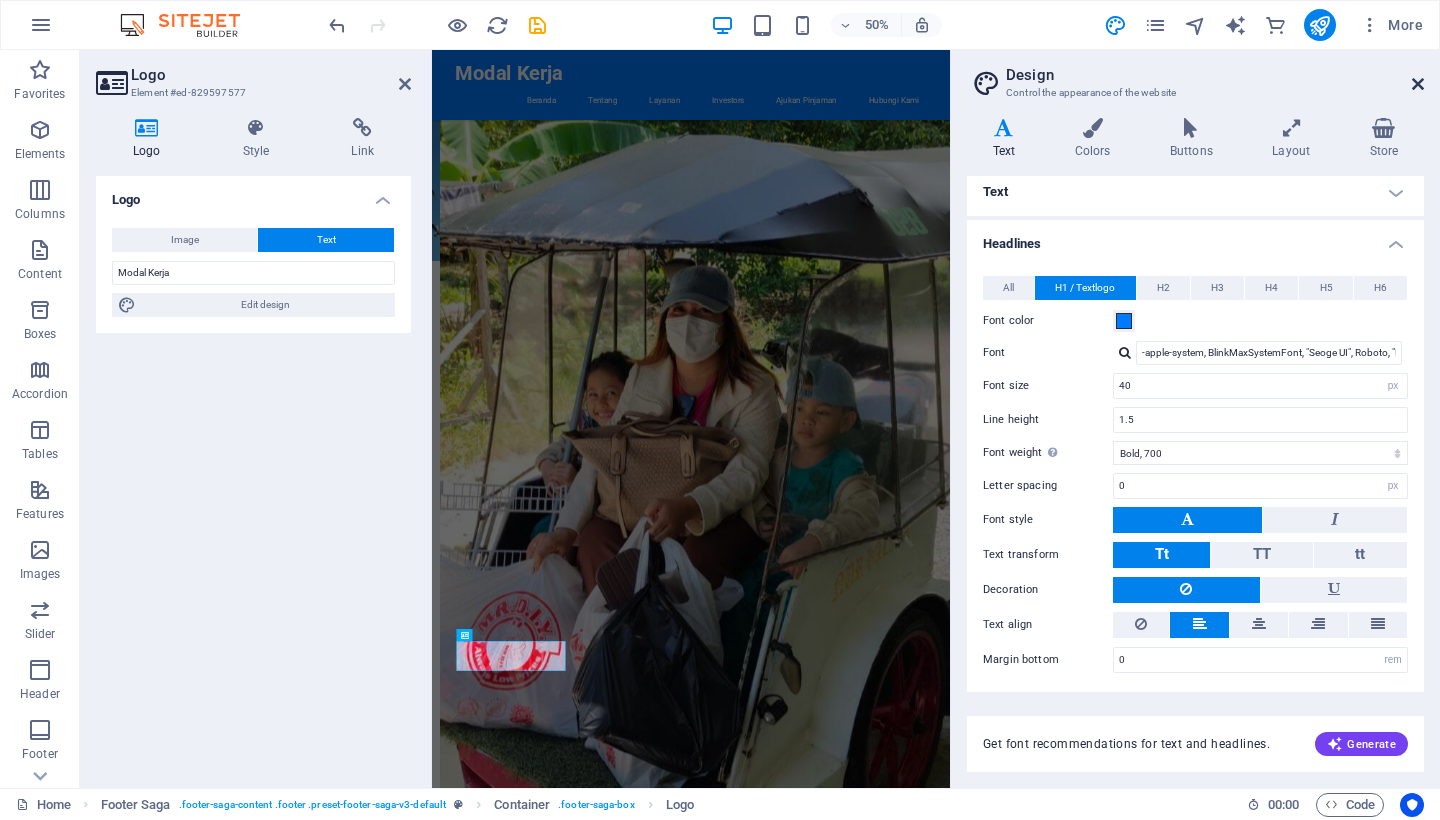 click at bounding box center (1418, 84) 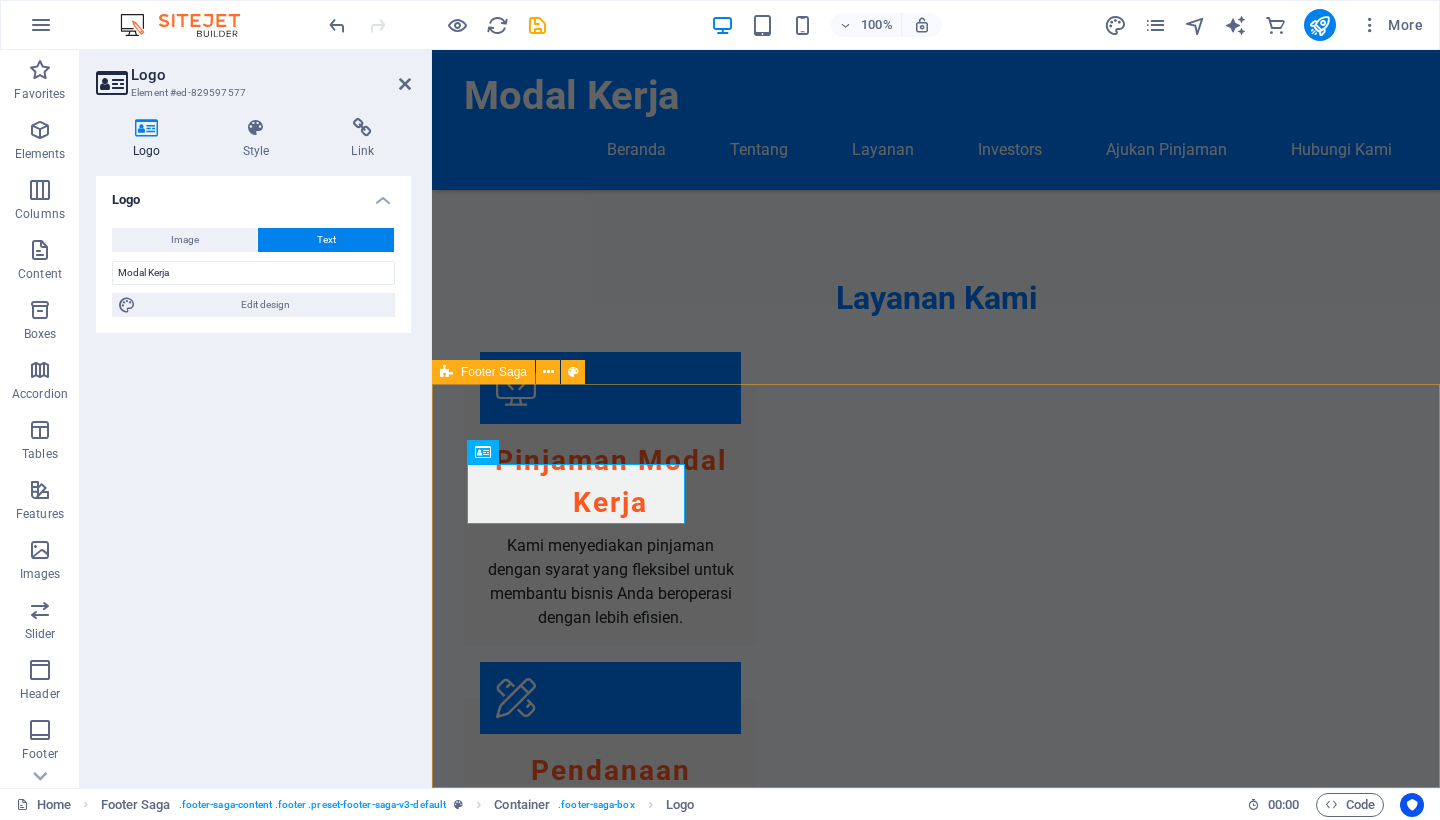 click on "Modal Kerja Modal Kerja menyediakan solusi pembiayaan bisnis yang handal. Kami berkomitmen untuk membantu klien kami mencapai tujuan finansial dengan layanan yang berkualitas. Hubungi Jl. [STREET] Kel [NEIGHBORHOOD] Kec. [DISTRICT] [POSTAL_CODE]   [CITY] Phone:  [PHONE] Mobile:  [PHONE] Email:  [EMAIL] Navigation Home About Services Team Contact Legal Notice Privacy Policy Social Media Platforms Jasa Hukum - Online Modal.Kerja" at bounding box center (936, 2426) 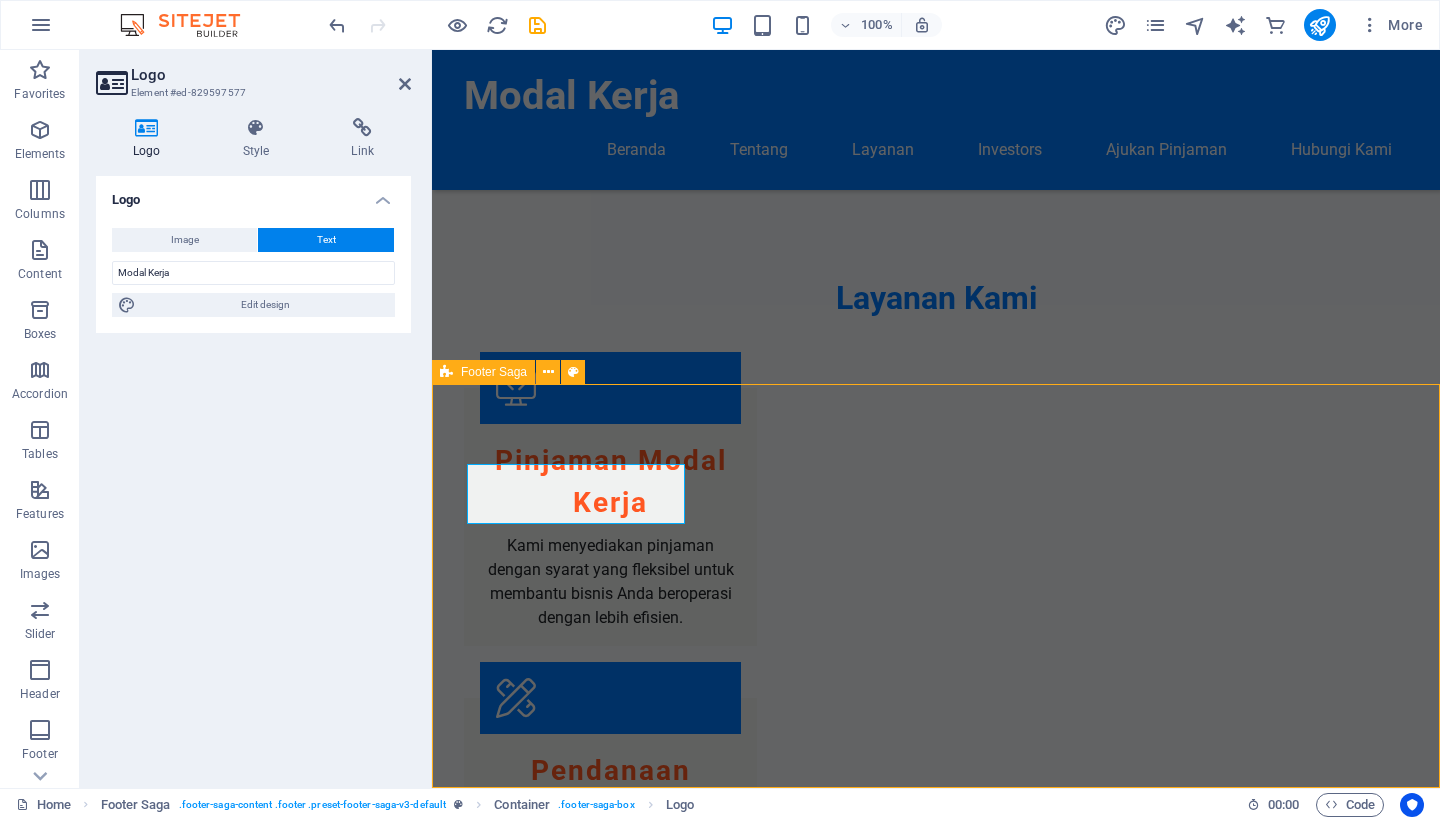 click on "Modal Kerja Modal Kerja menyediakan solusi pembiayaan bisnis yang handal. Kami berkomitmen untuk membantu klien kami mencapai tujuan finansial dengan layanan yang berkualitas. Hubungi Jl. [STREET] Kel [NEIGHBORHOOD] Kec. [DISTRICT] [POSTAL_CODE]   [CITY] Phone:  [PHONE] Mobile:  [PHONE] Email:  [EMAIL] Navigation Home About Services Team Contact Legal Notice Privacy Policy Social Media Platforms Jasa Hukum - Online Modal.Kerja" at bounding box center (936, 2426) 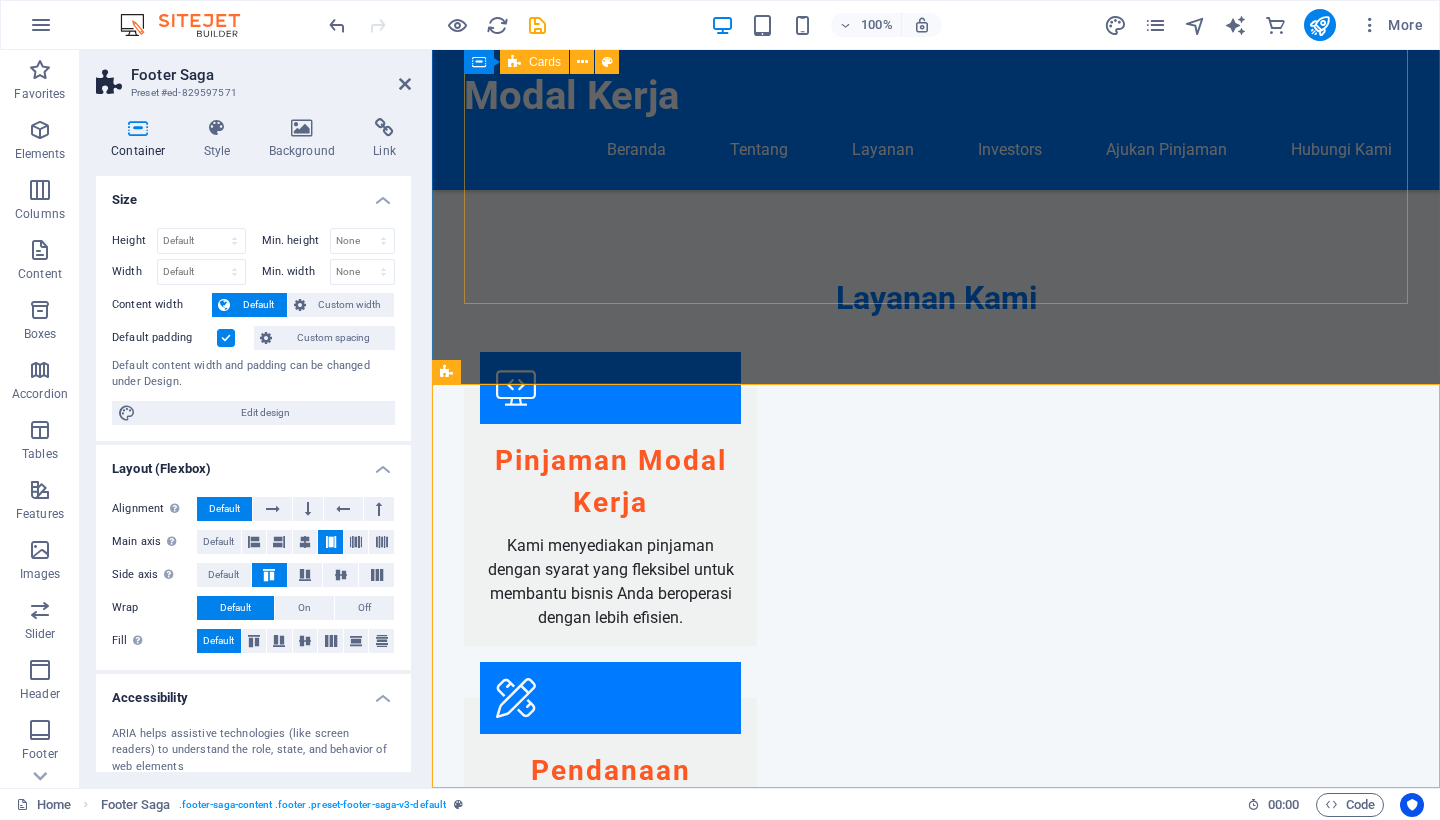 click on "dr. [LAST] - CEO Mengawasi semua aspek pinjaman dengan pengalaman." at bounding box center [936, 1620] 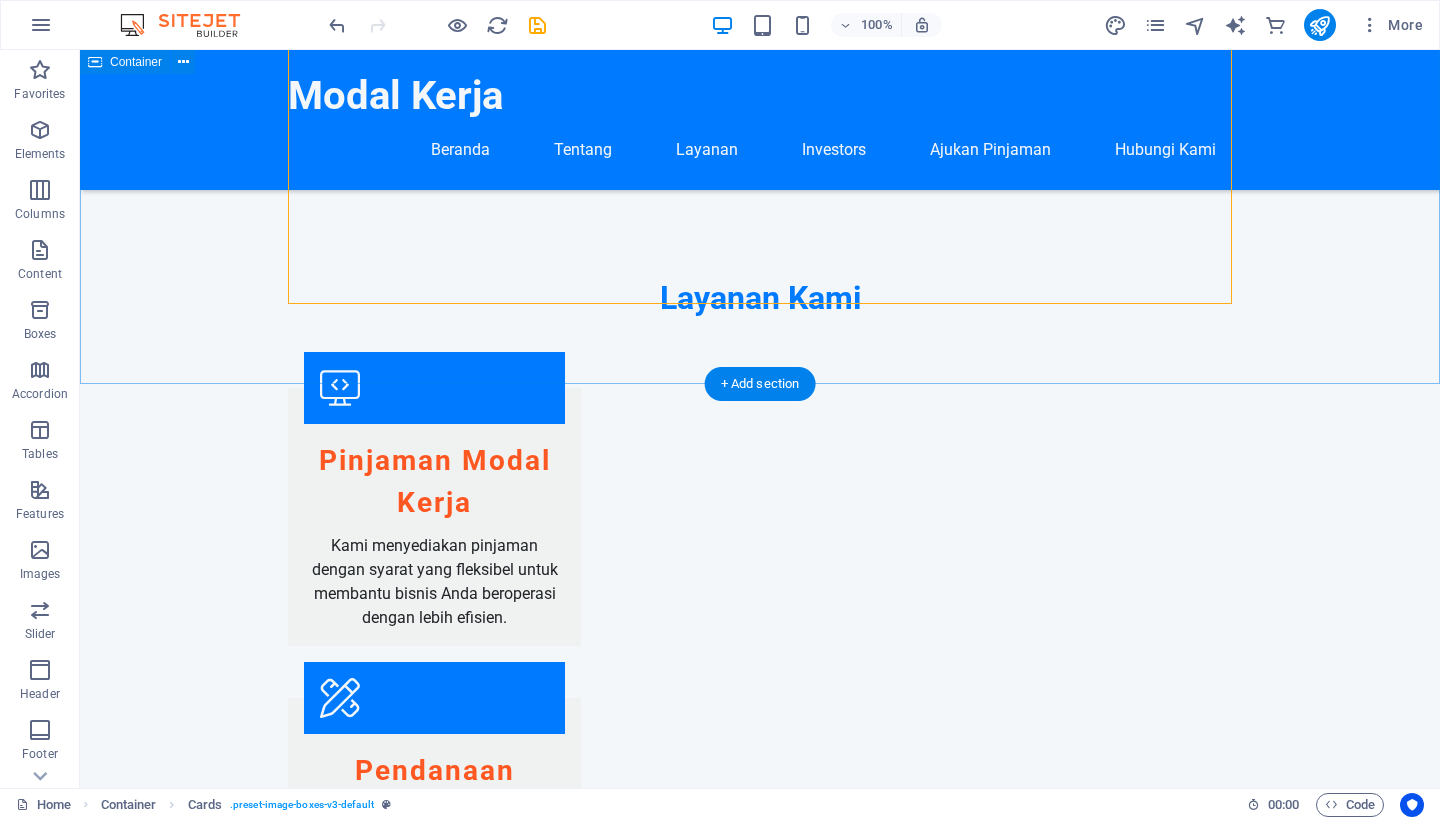 click on "INVESTOR dr. [LAST] - CEO Mengawasi semua aspek pinjaman dengan pengalaman." at bounding box center (760, 1581) 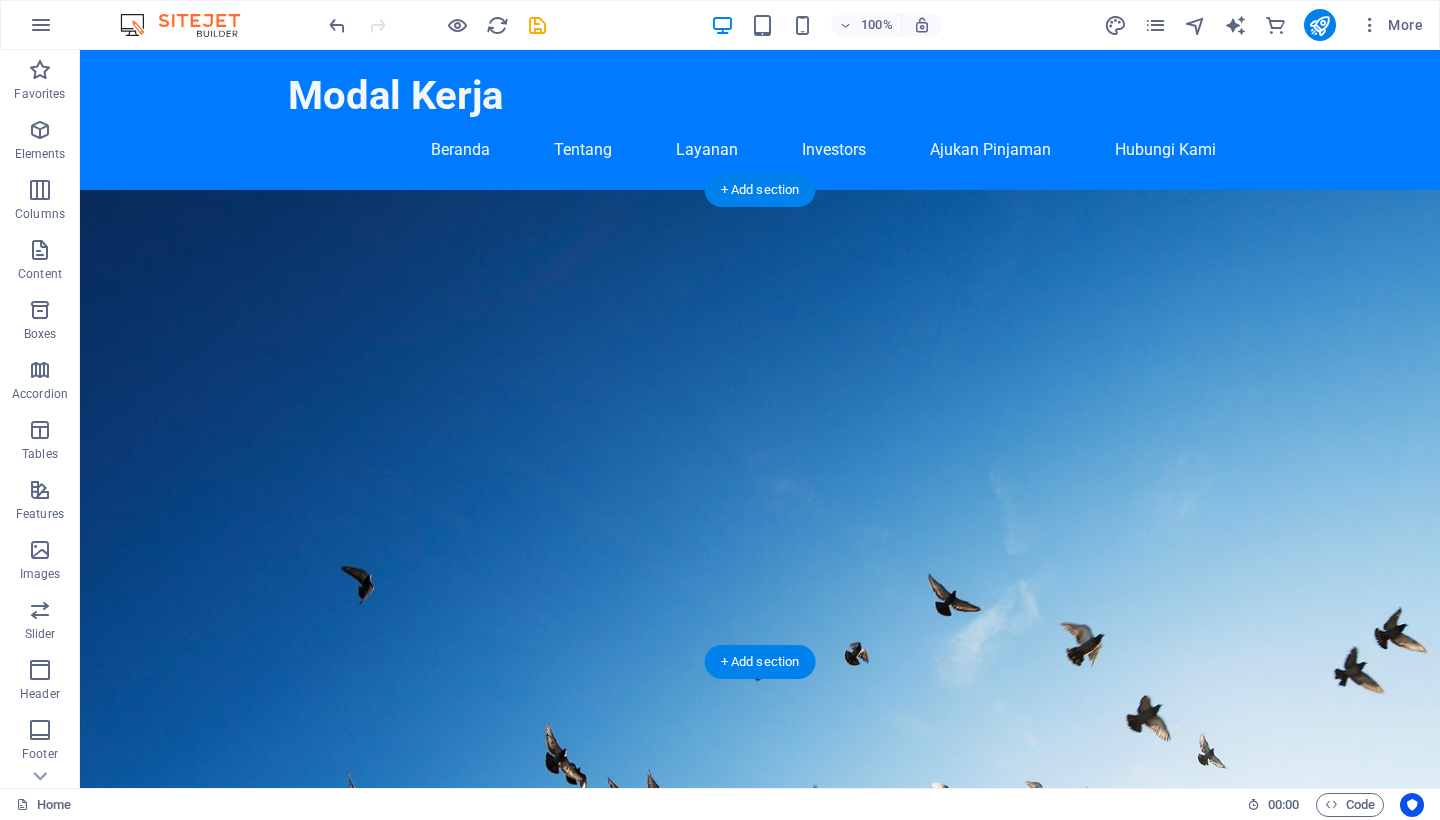 scroll, scrollTop: 0, scrollLeft: 0, axis: both 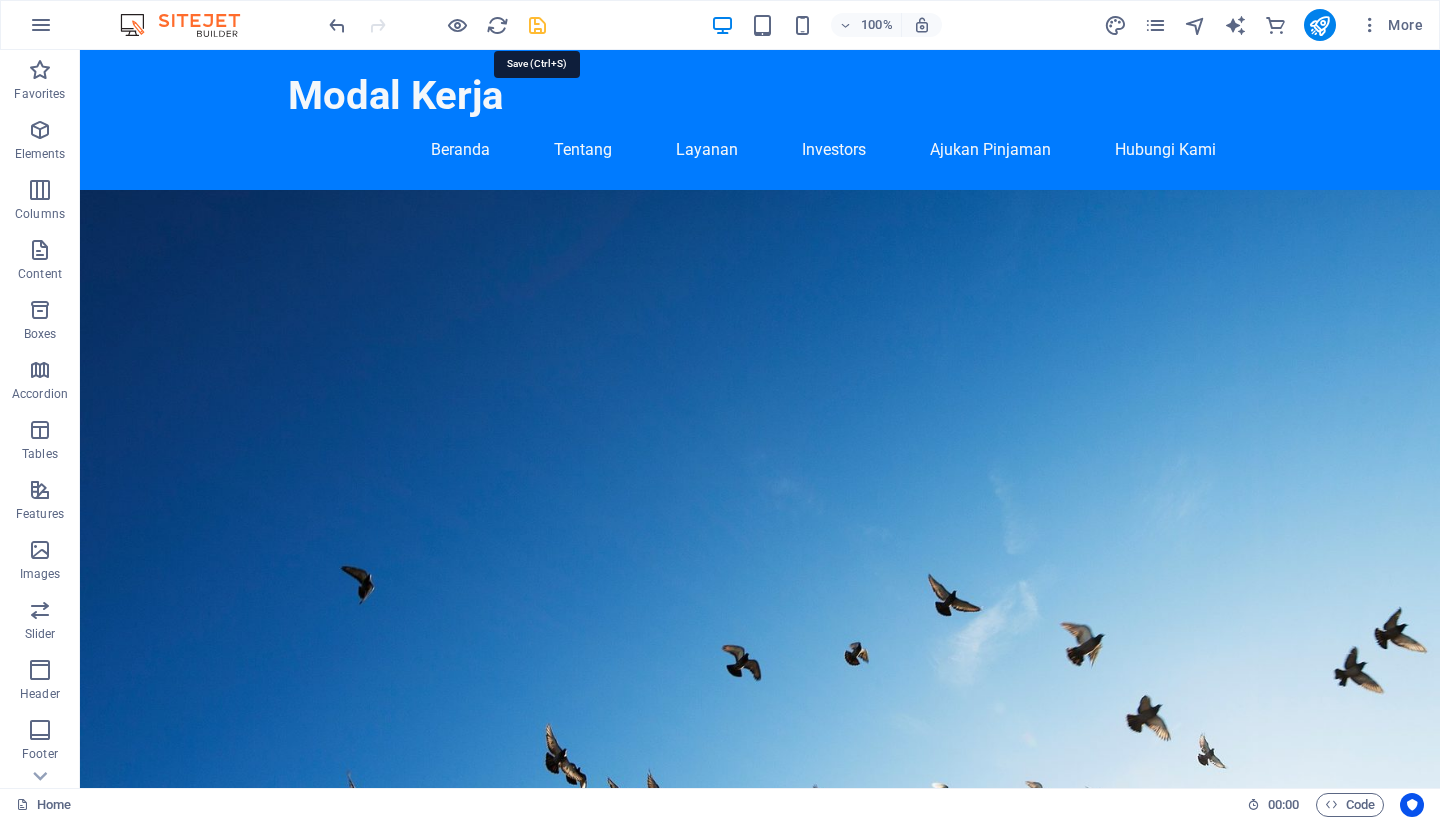 click at bounding box center (537, 25) 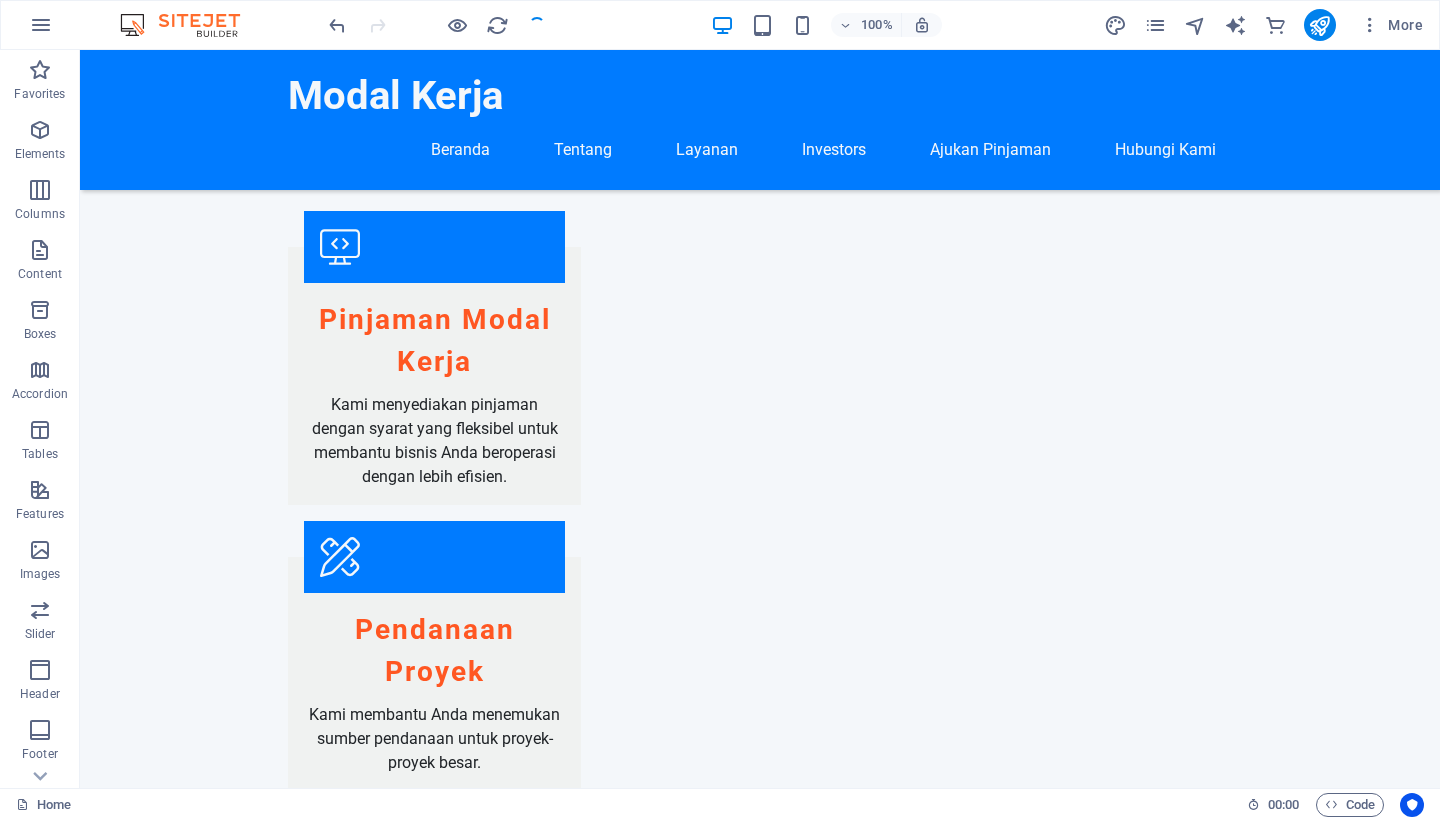scroll, scrollTop: 1962, scrollLeft: 0, axis: vertical 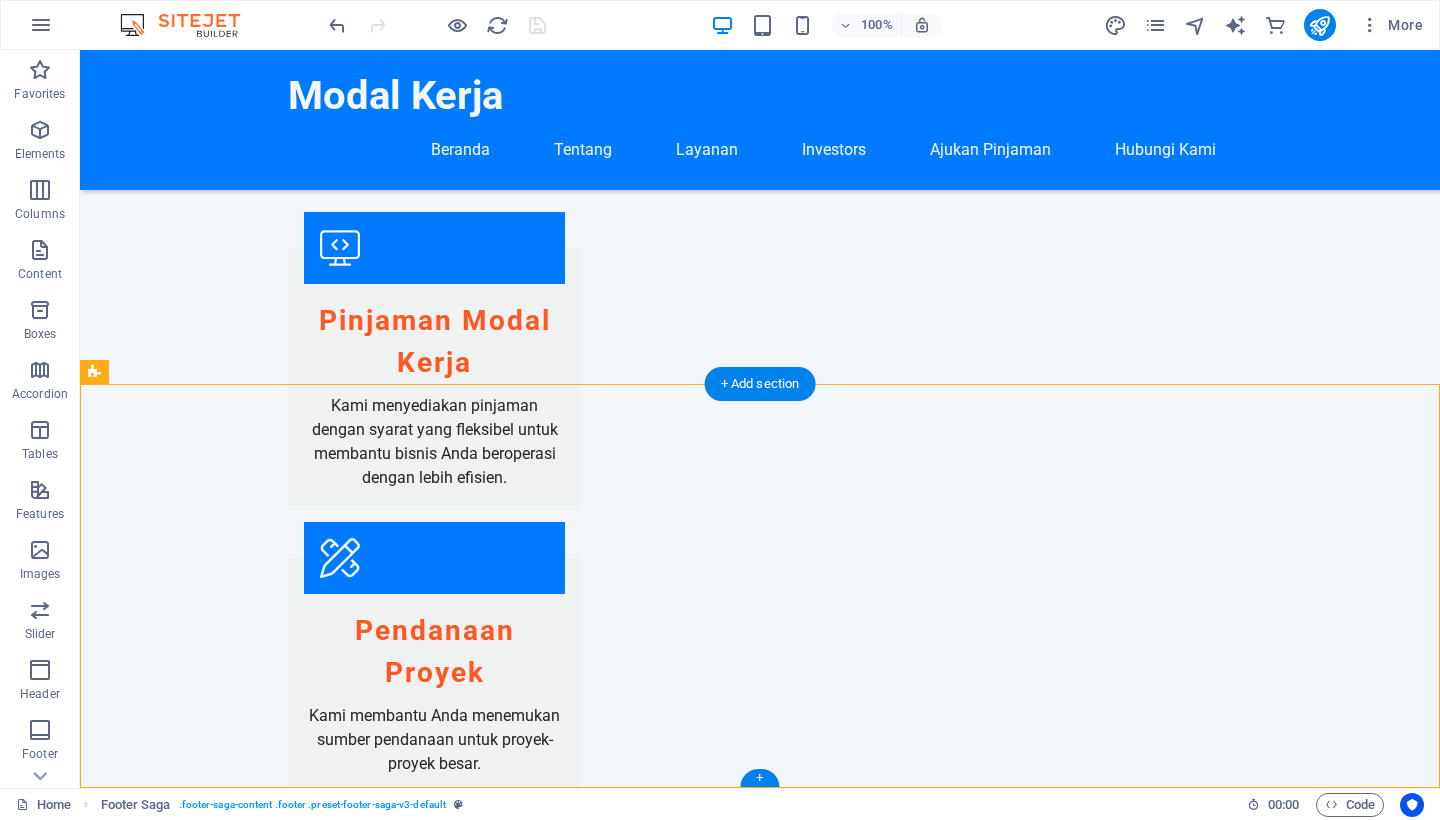 drag, startPoint x: 386, startPoint y: 509, endPoint x: 275, endPoint y: 461, distance: 120.93387 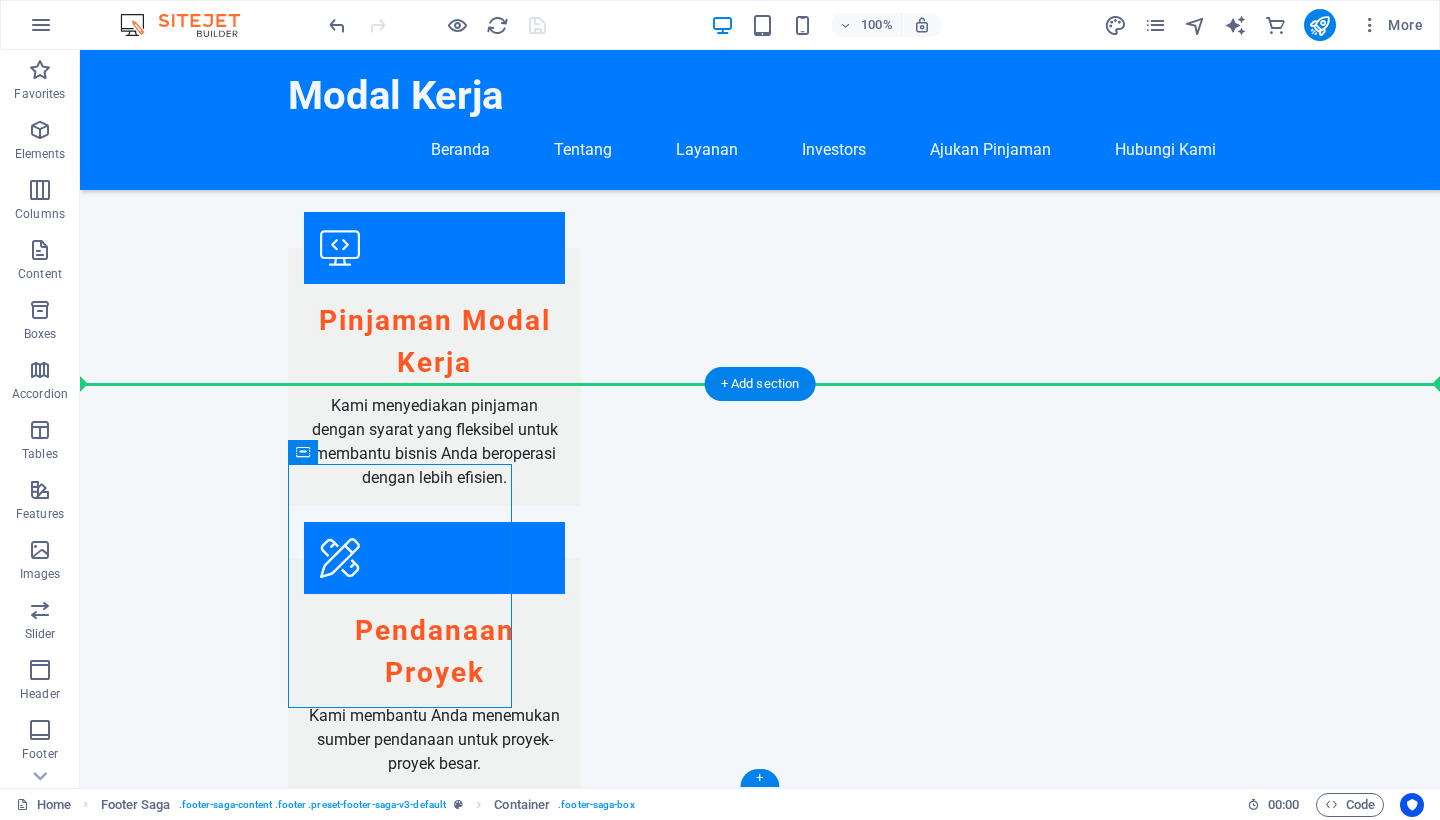 drag, startPoint x: 383, startPoint y: 503, endPoint x: 280, endPoint y: 460, distance: 111.61541 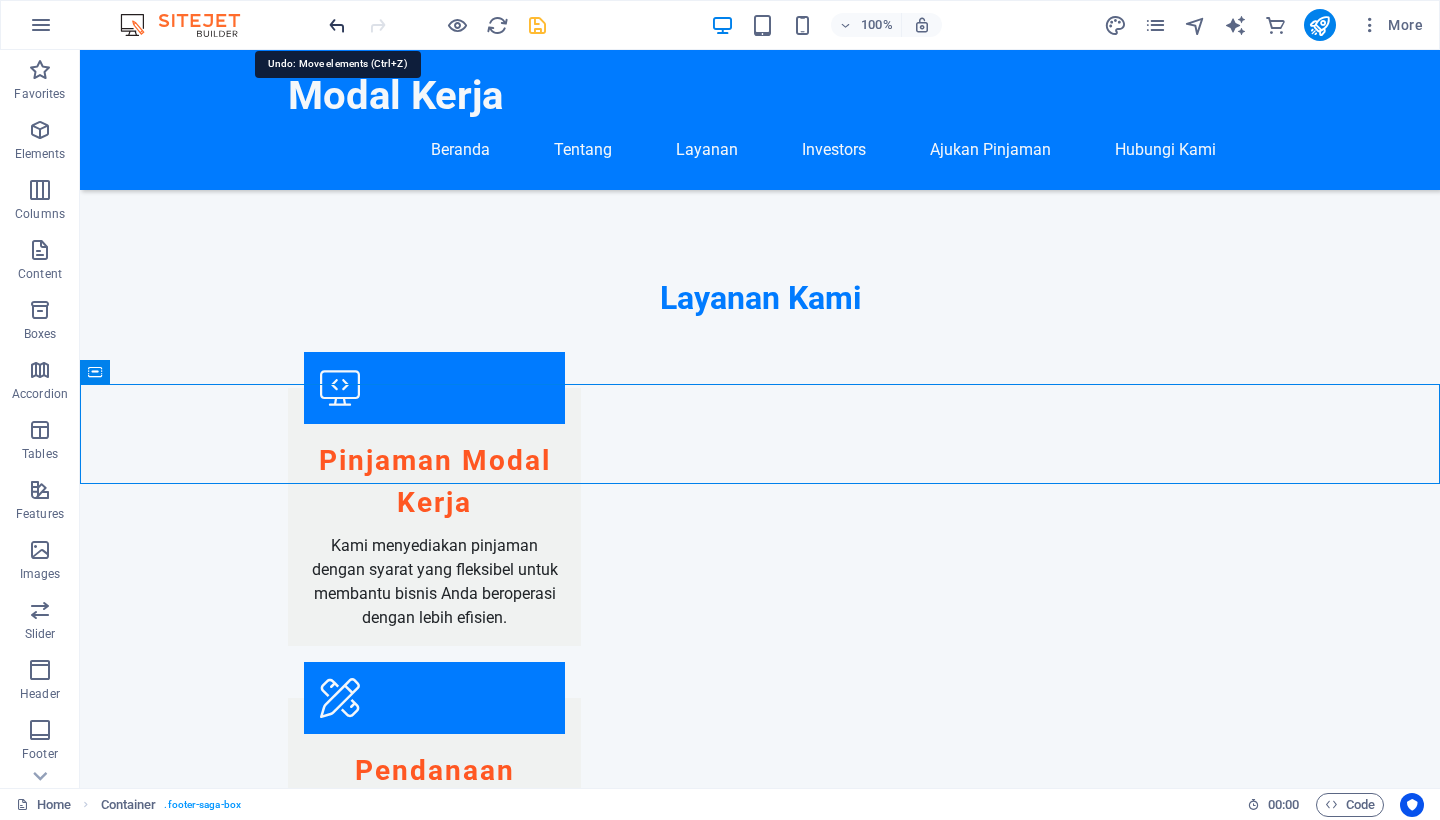 click at bounding box center (337, 25) 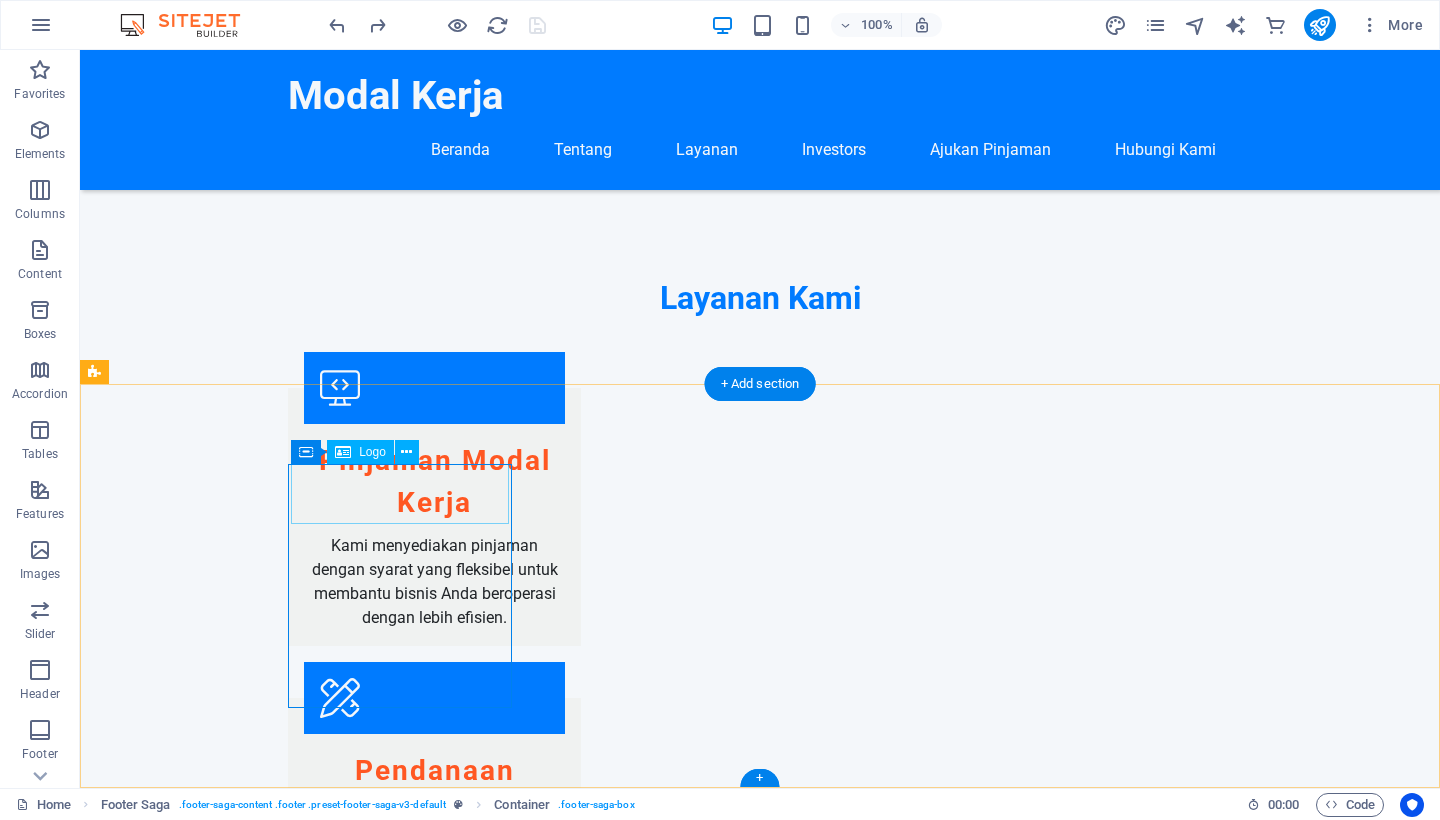 click on "Modal Kerja" at bounding box center (208, 1998) 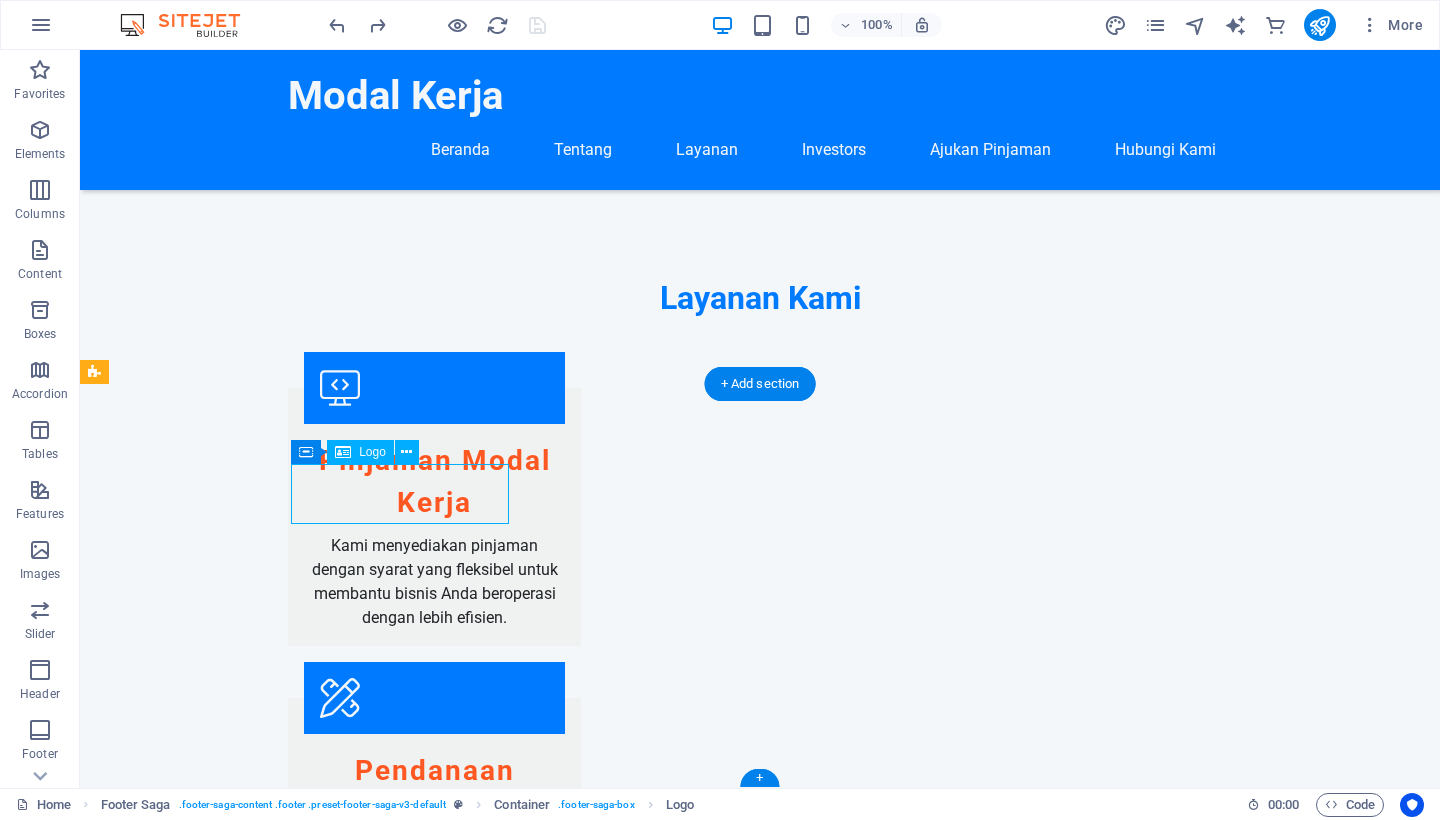click on "Modal Kerja" at bounding box center [208, 1998] 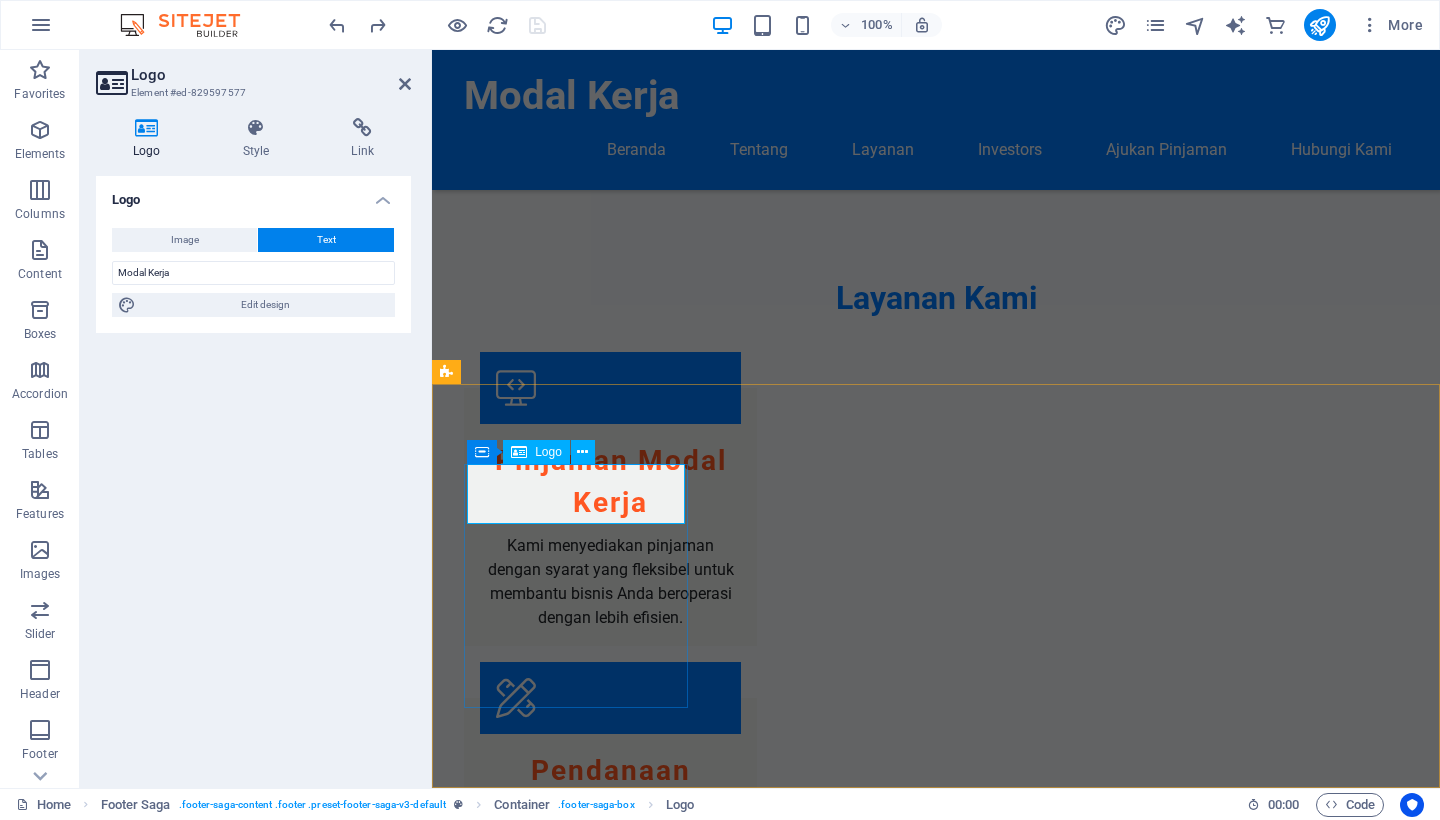 click on "Modal Kerja" at bounding box center [560, 1998] 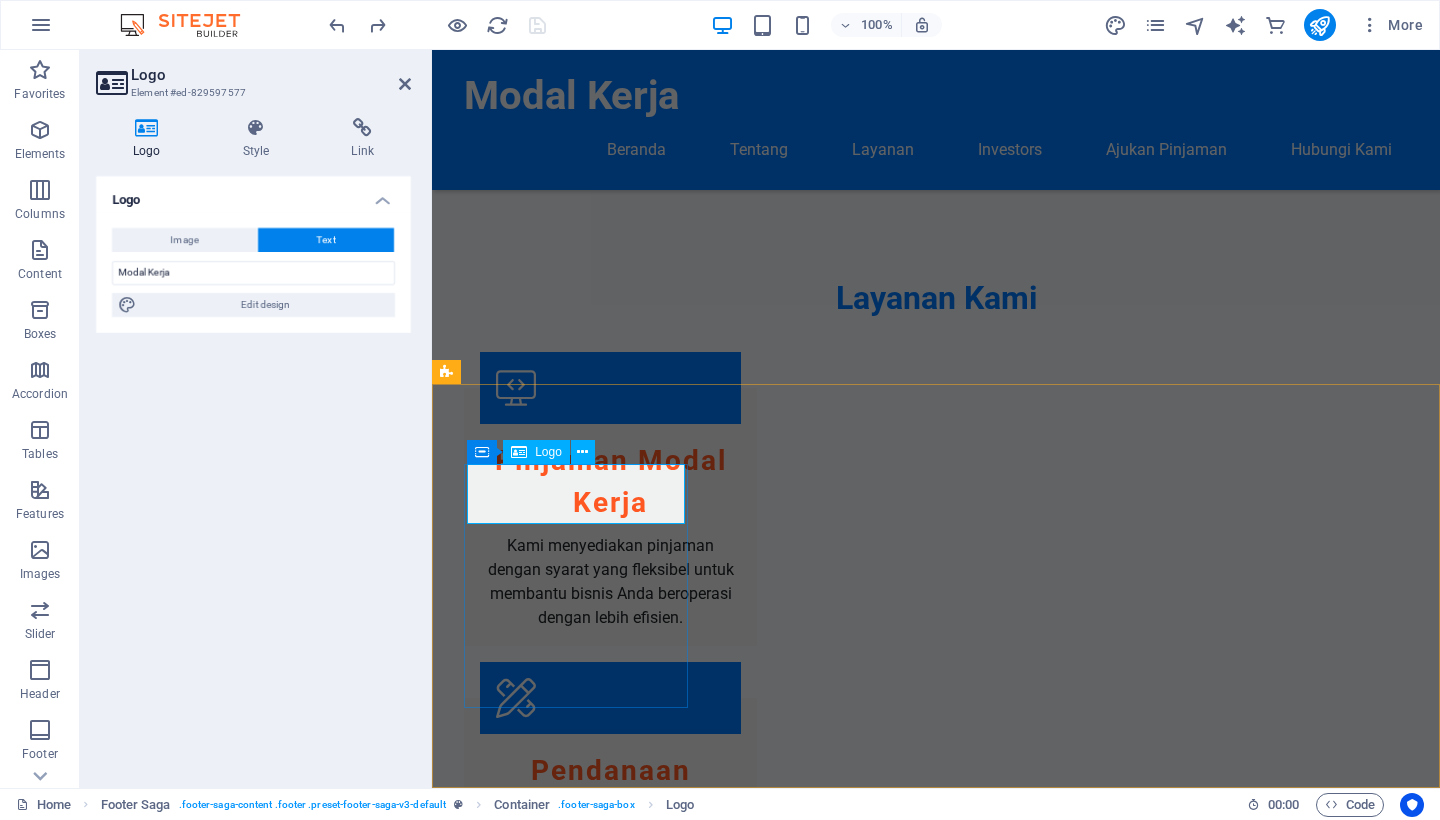 click on "Modal Kerja" at bounding box center (560, 1998) 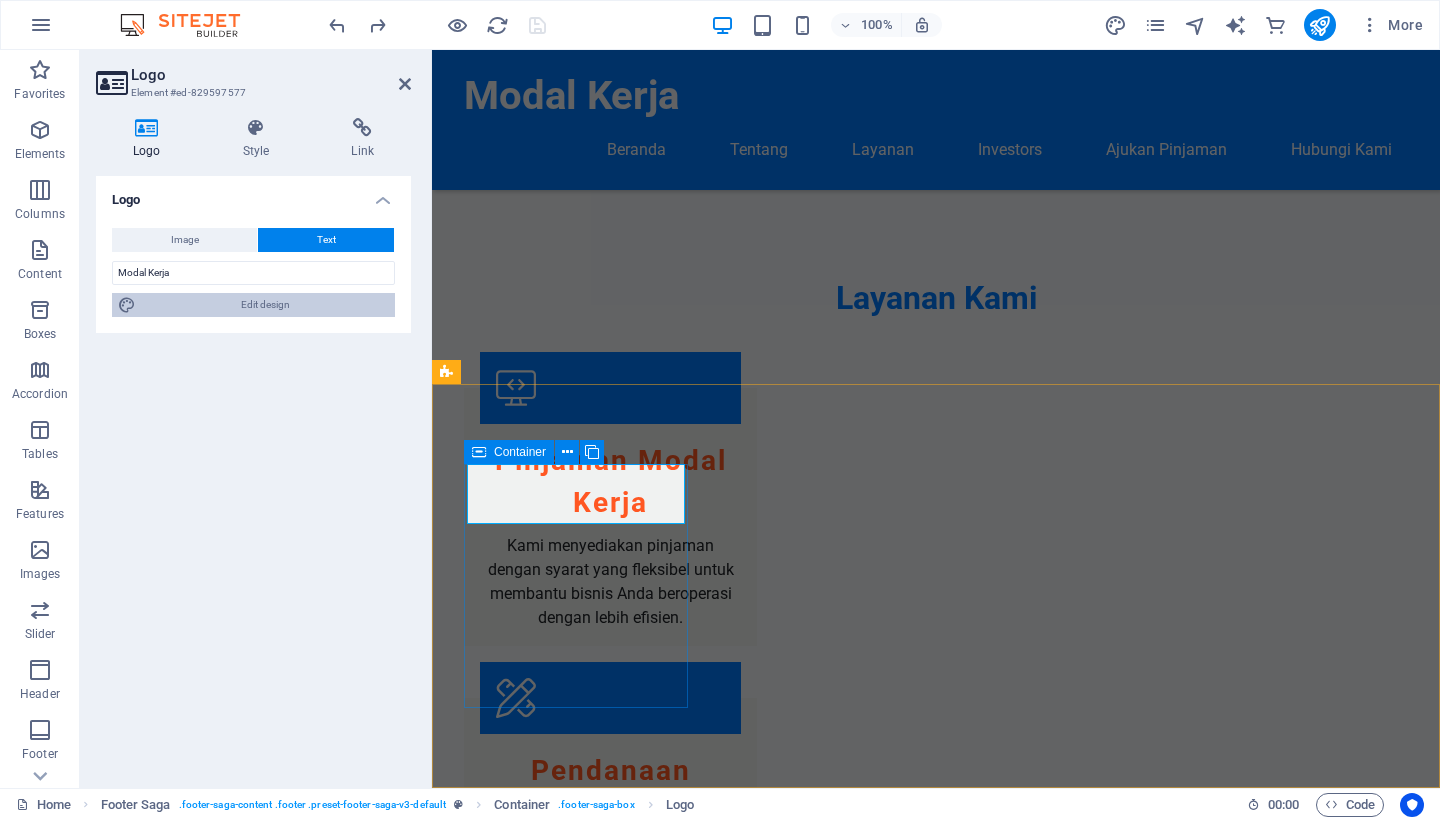 click on "Edit design" at bounding box center (265, 305) 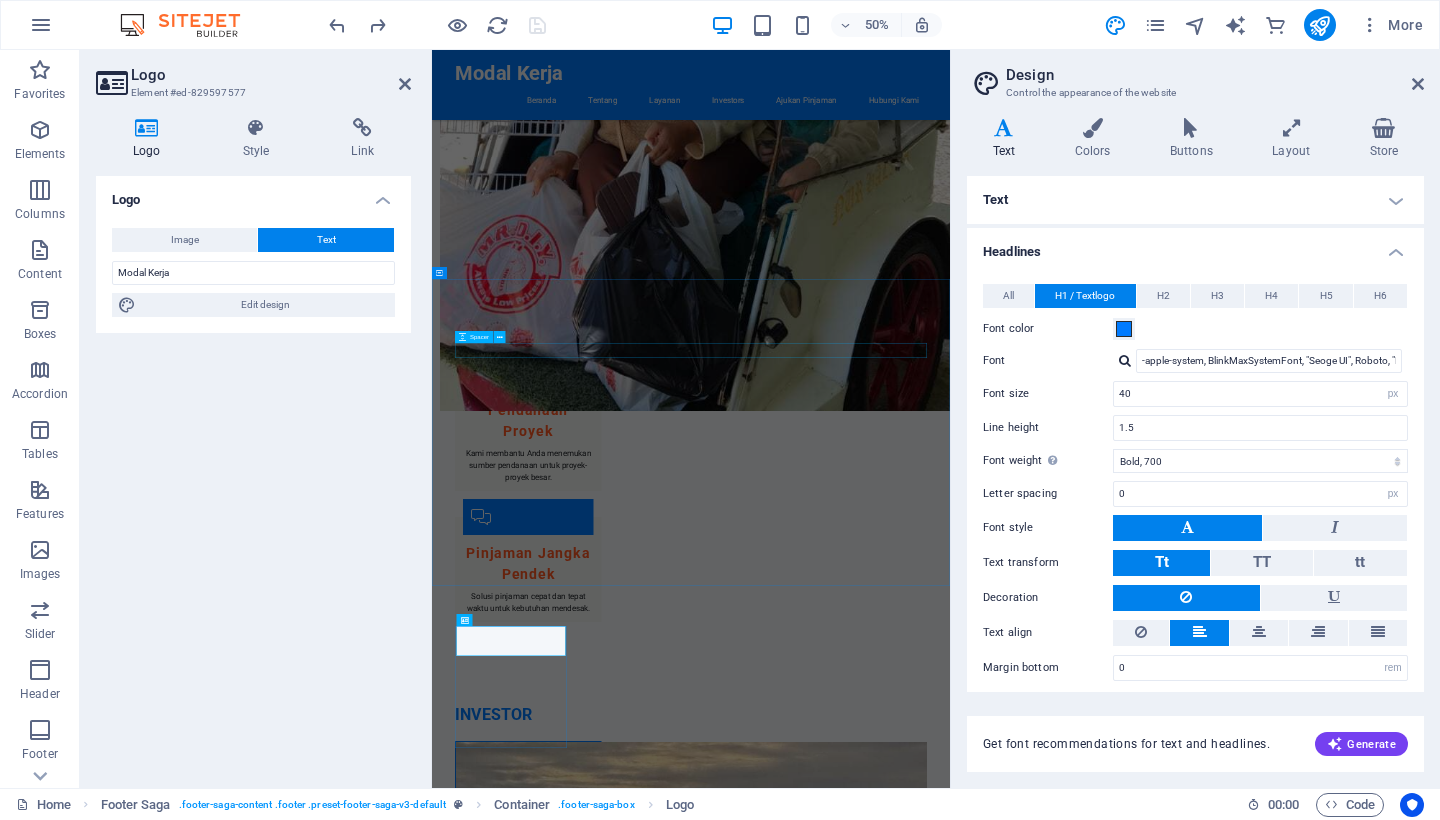 scroll, scrollTop: 1224, scrollLeft: 0, axis: vertical 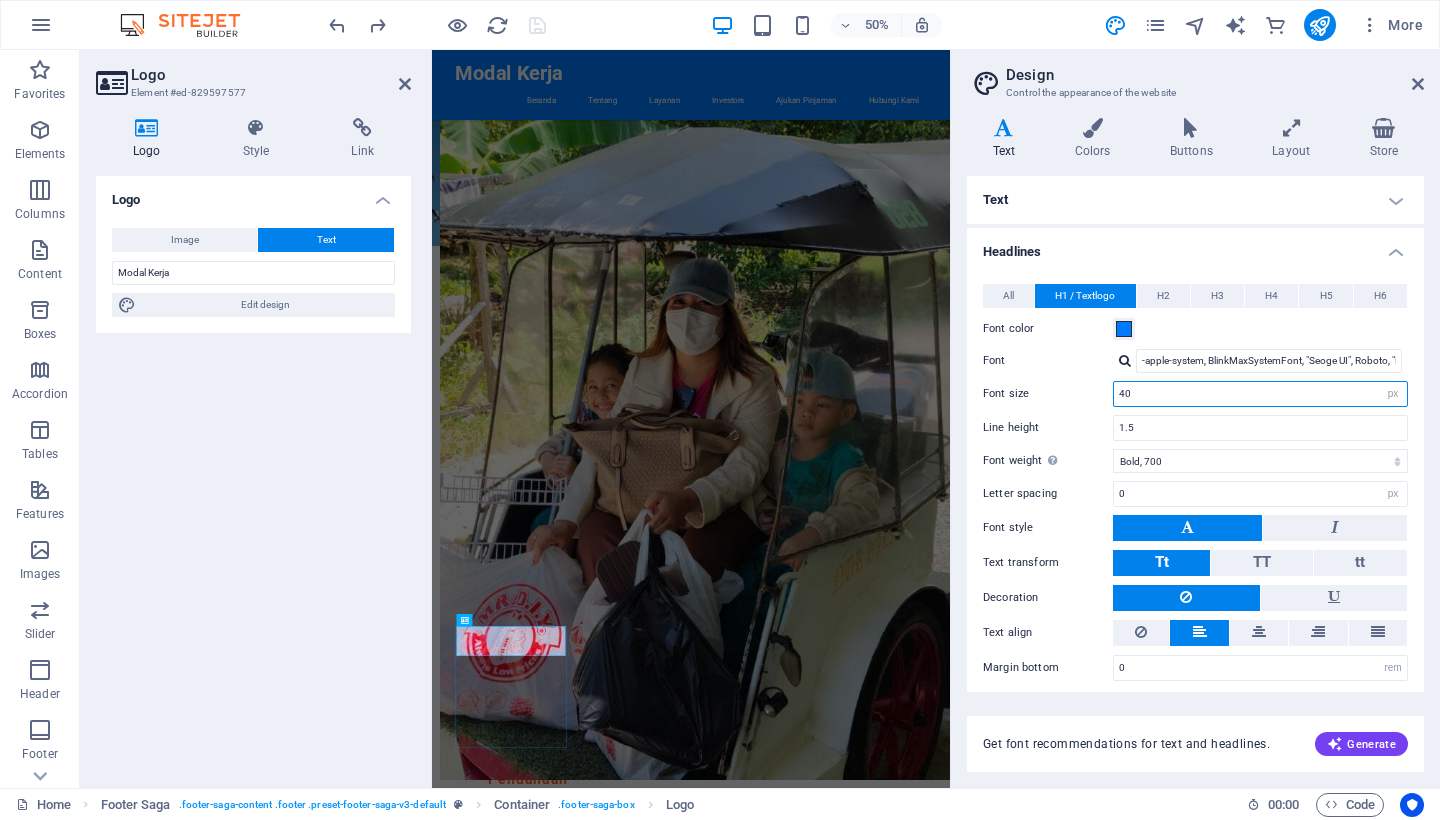 drag, startPoint x: 1135, startPoint y: 397, endPoint x: 1108, endPoint y: 401, distance: 27.294687 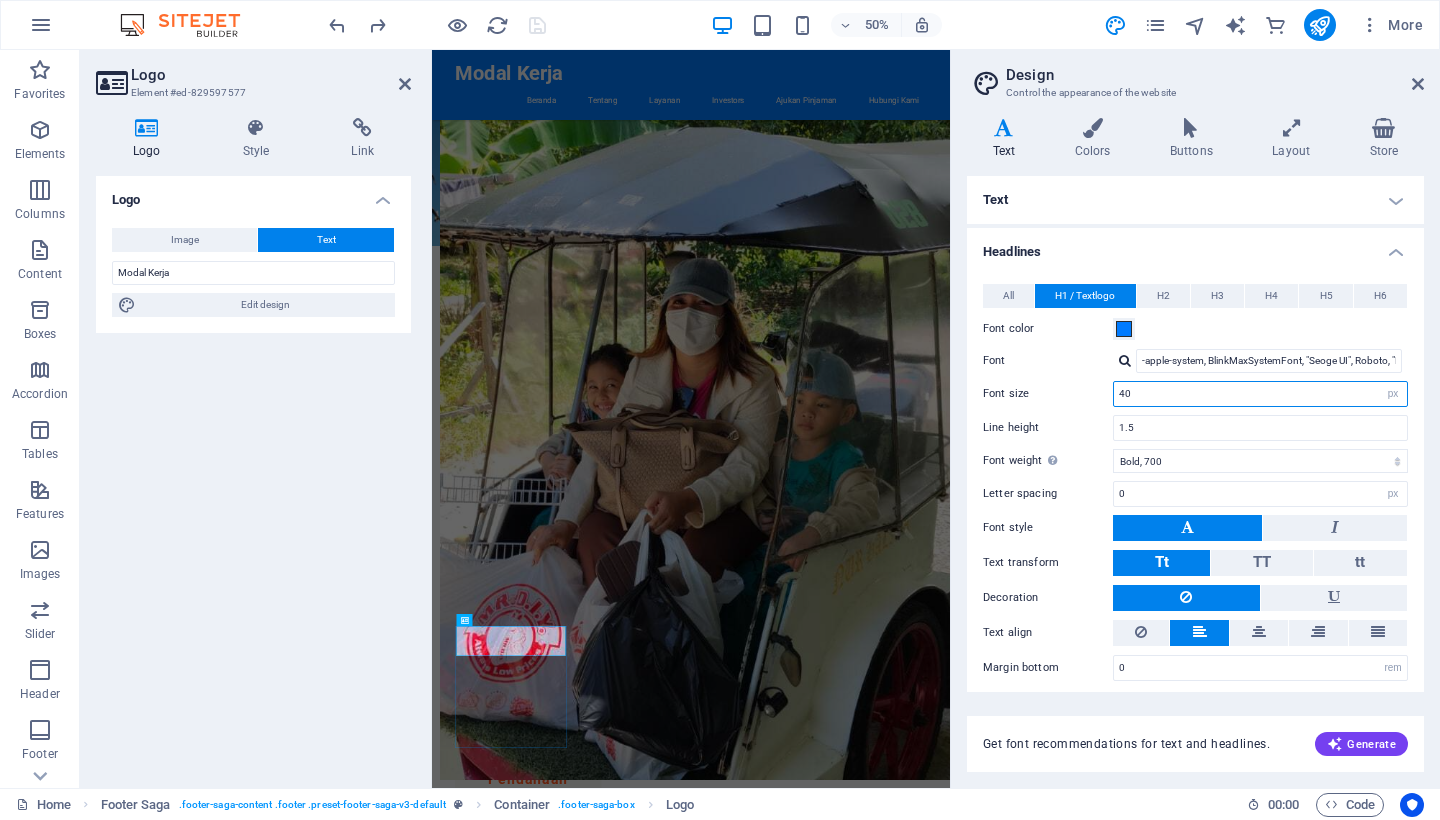 type on "4" 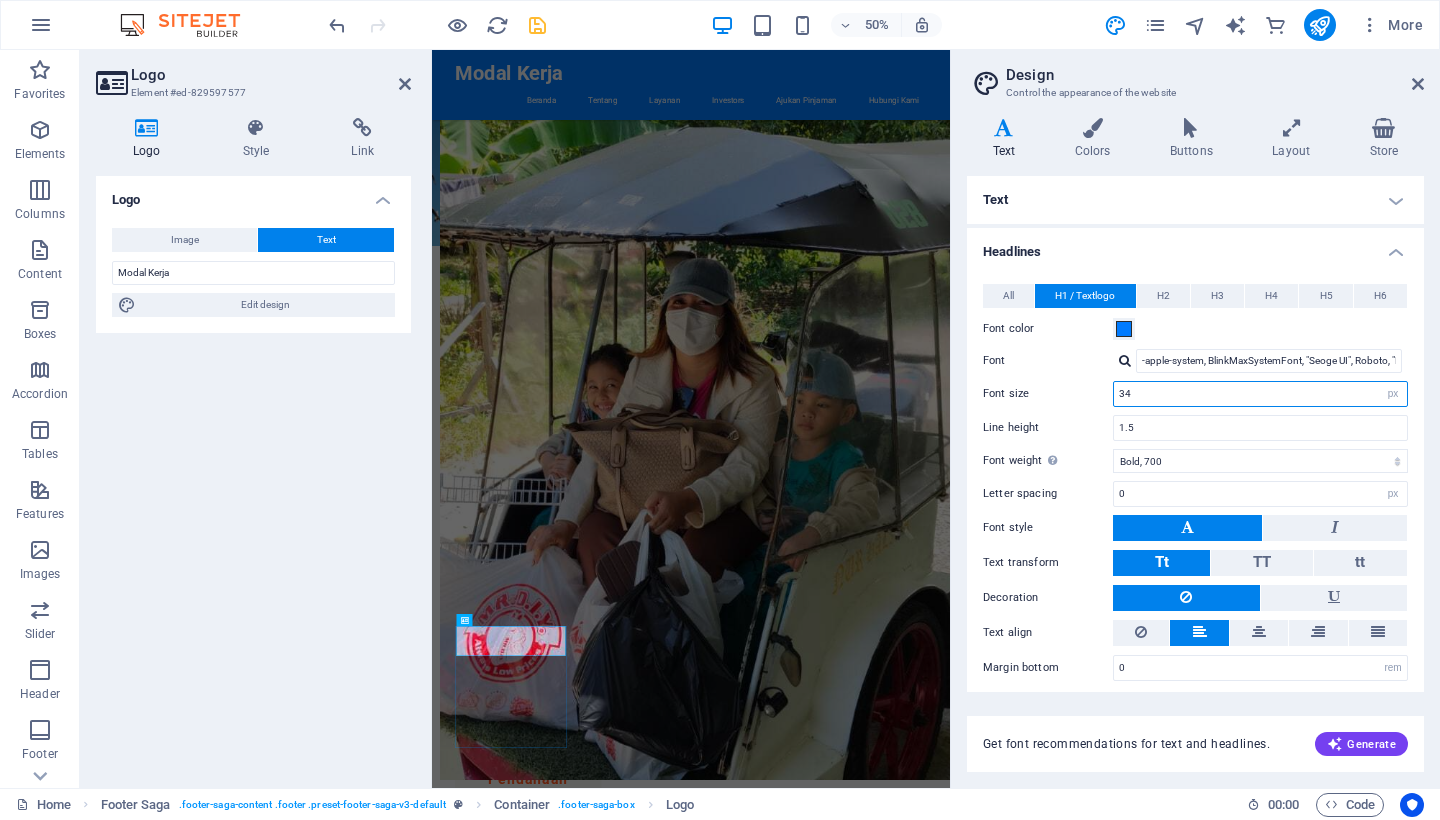 type on "33" 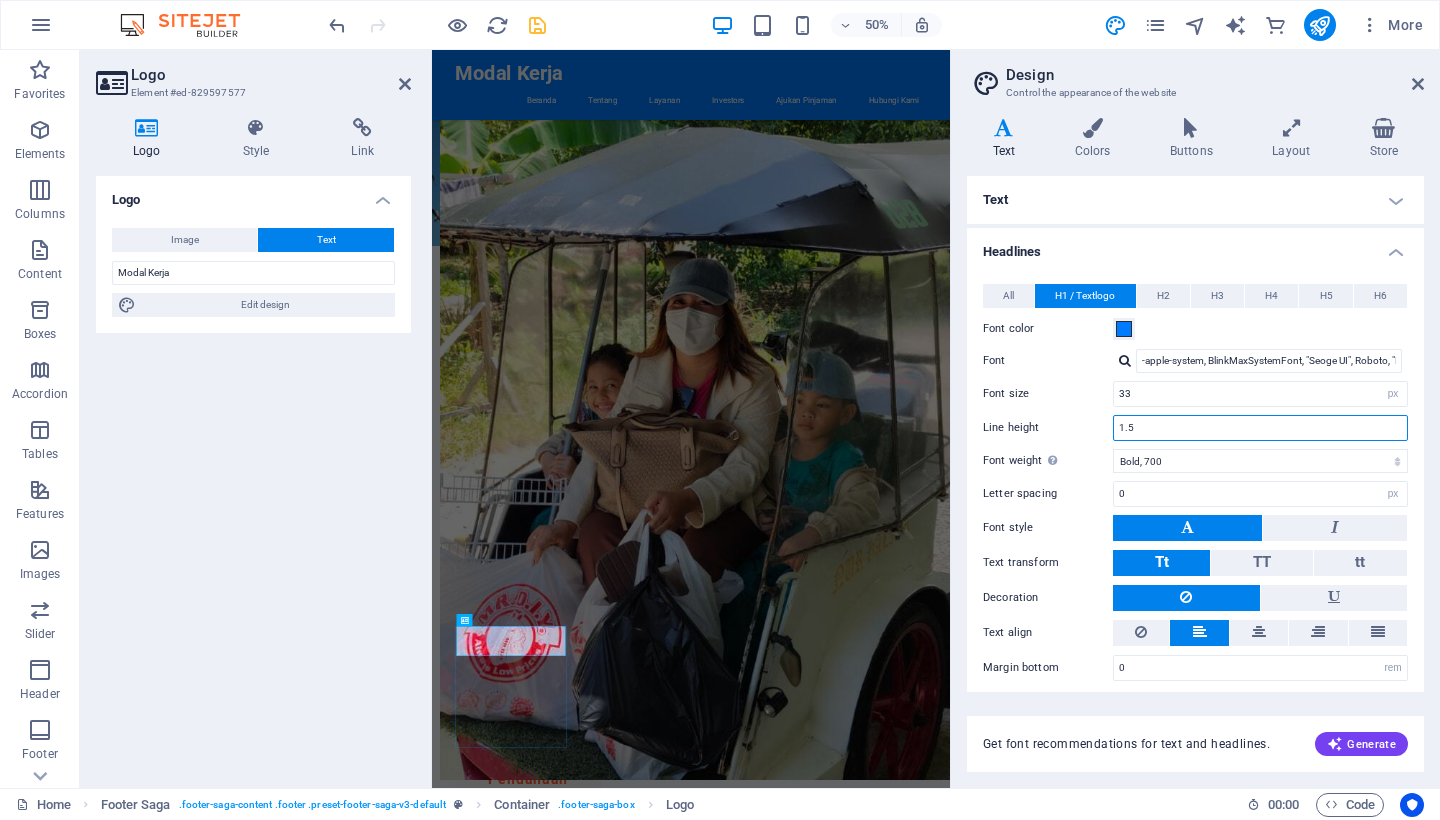click on "1.5" at bounding box center (1260, 428) 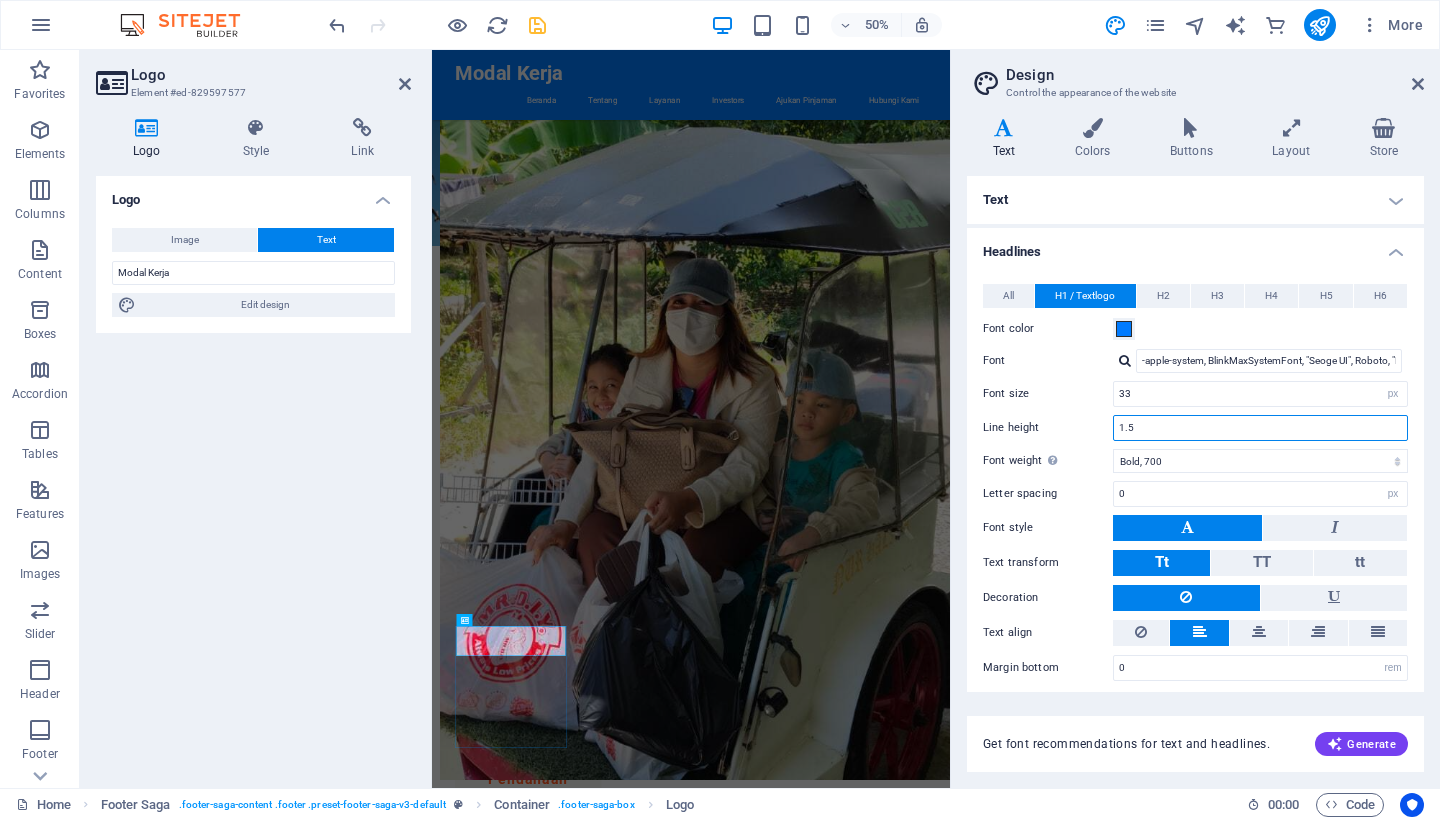 click on "1.5" at bounding box center [1260, 428] 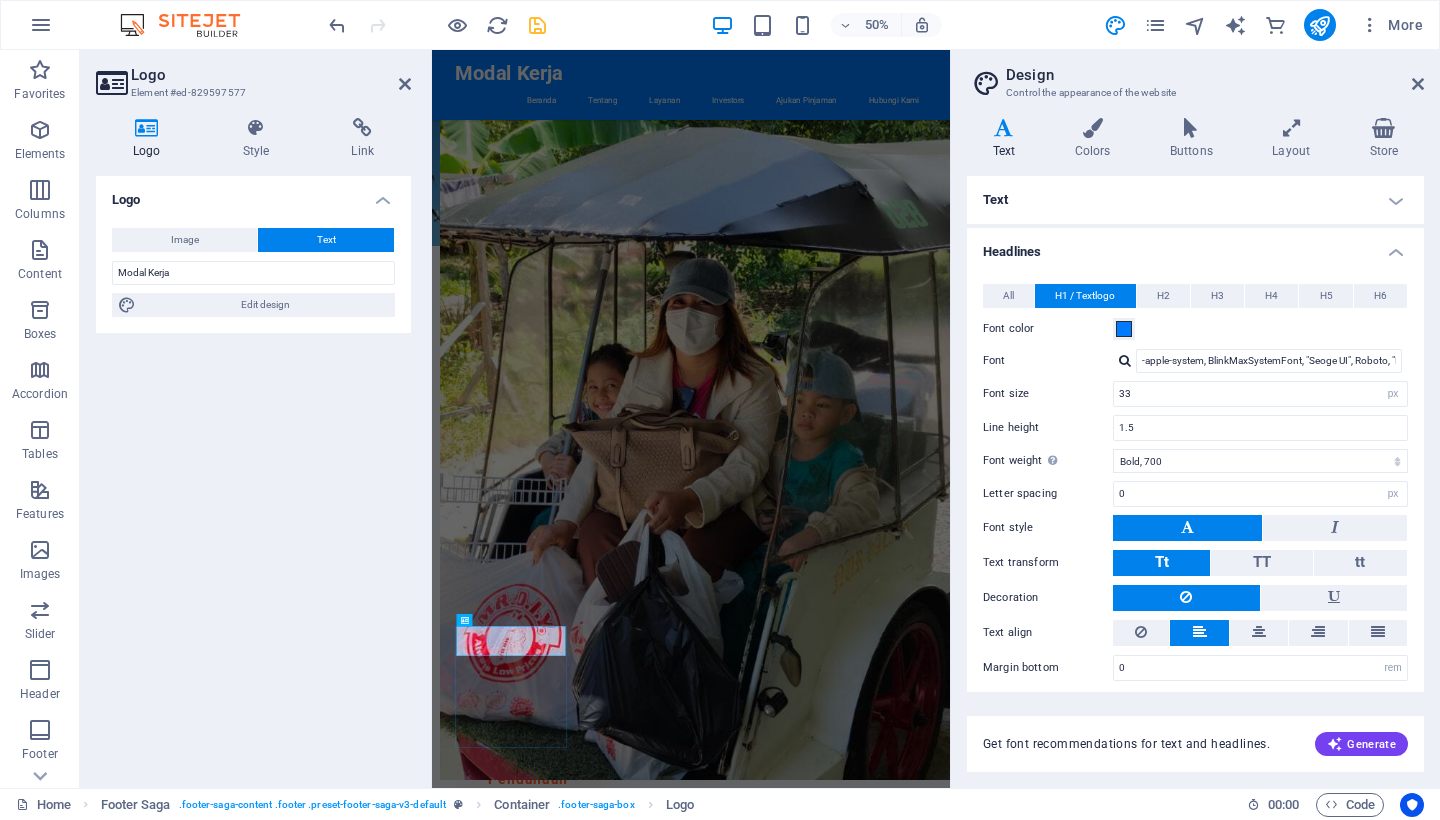 click on "Headlines" at bounding box center [1195, 246] 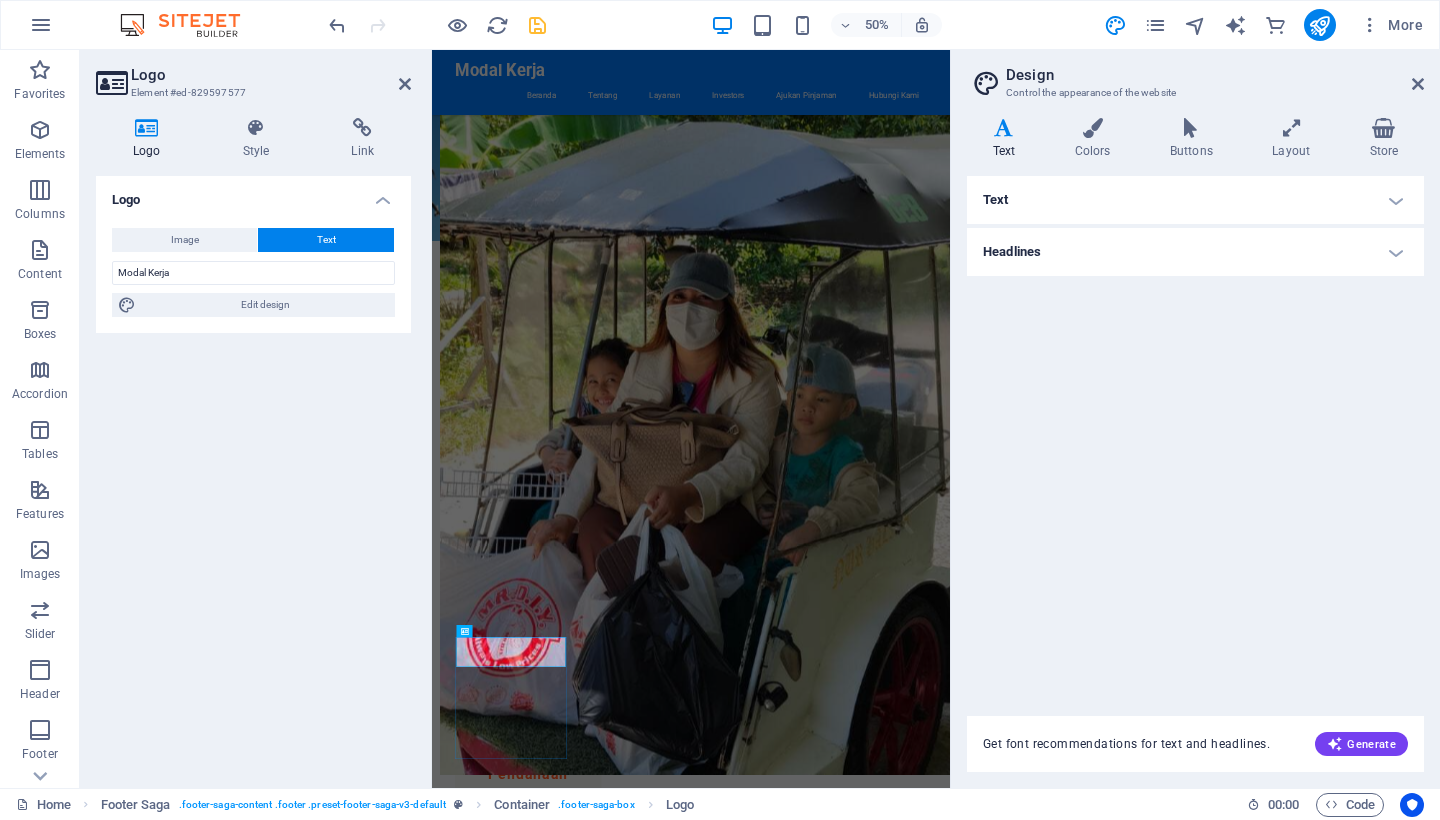 click on "Headlines" at bounding box center (1195, 252) 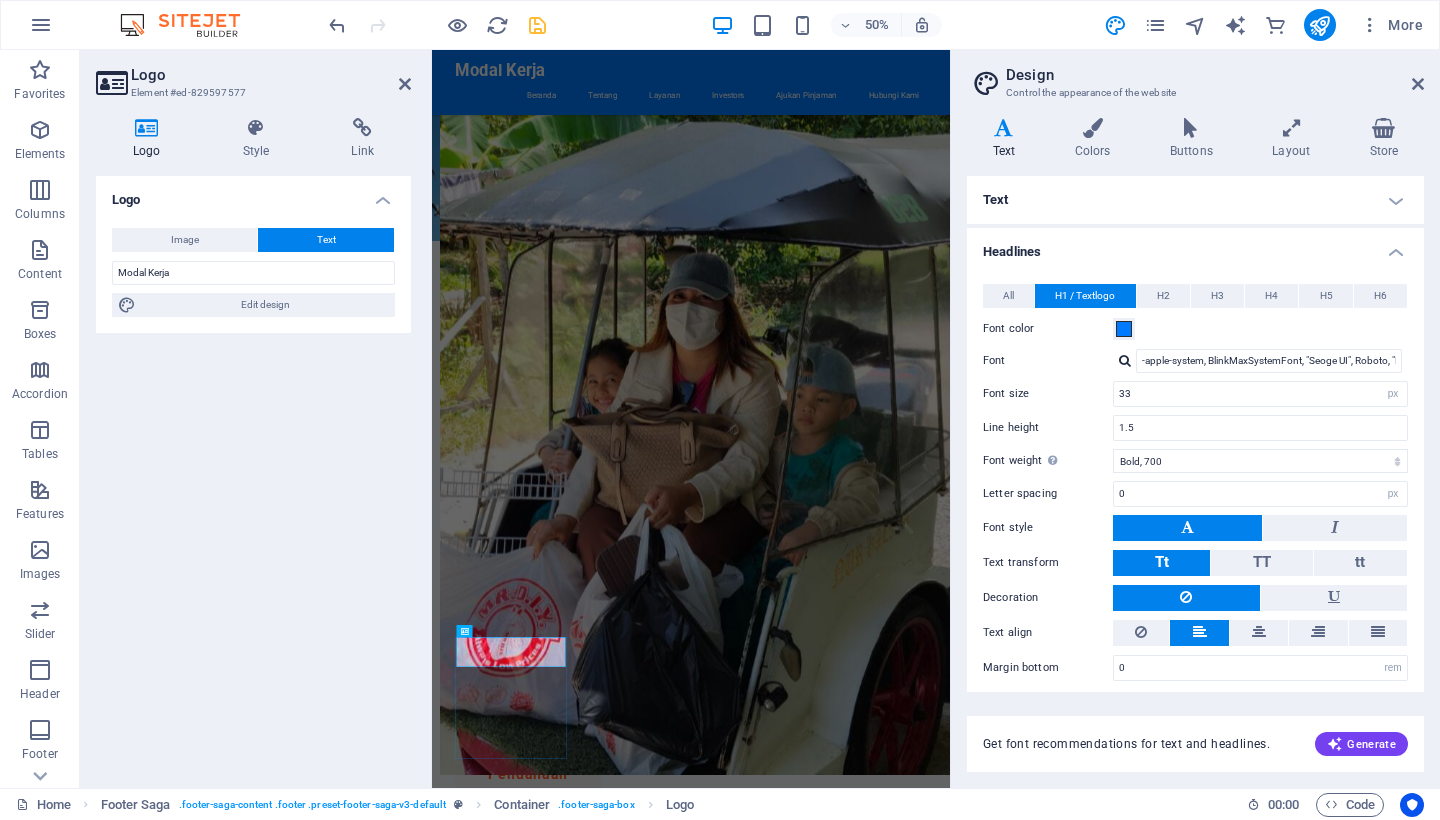 scroll, scrollTop: 1202, scrollLeft: 0, axis: vertical 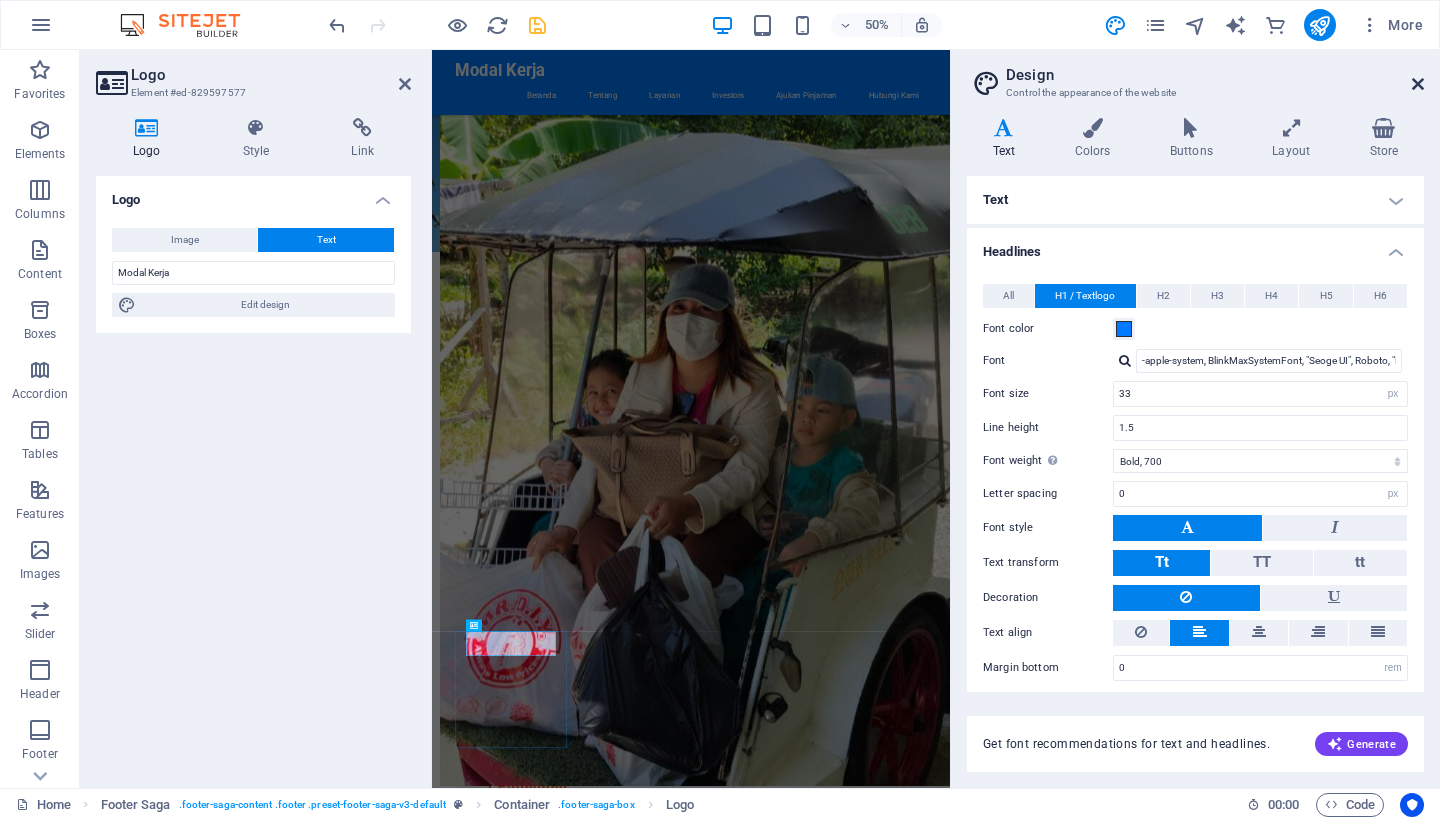 click at bounding box center [1418, 84] 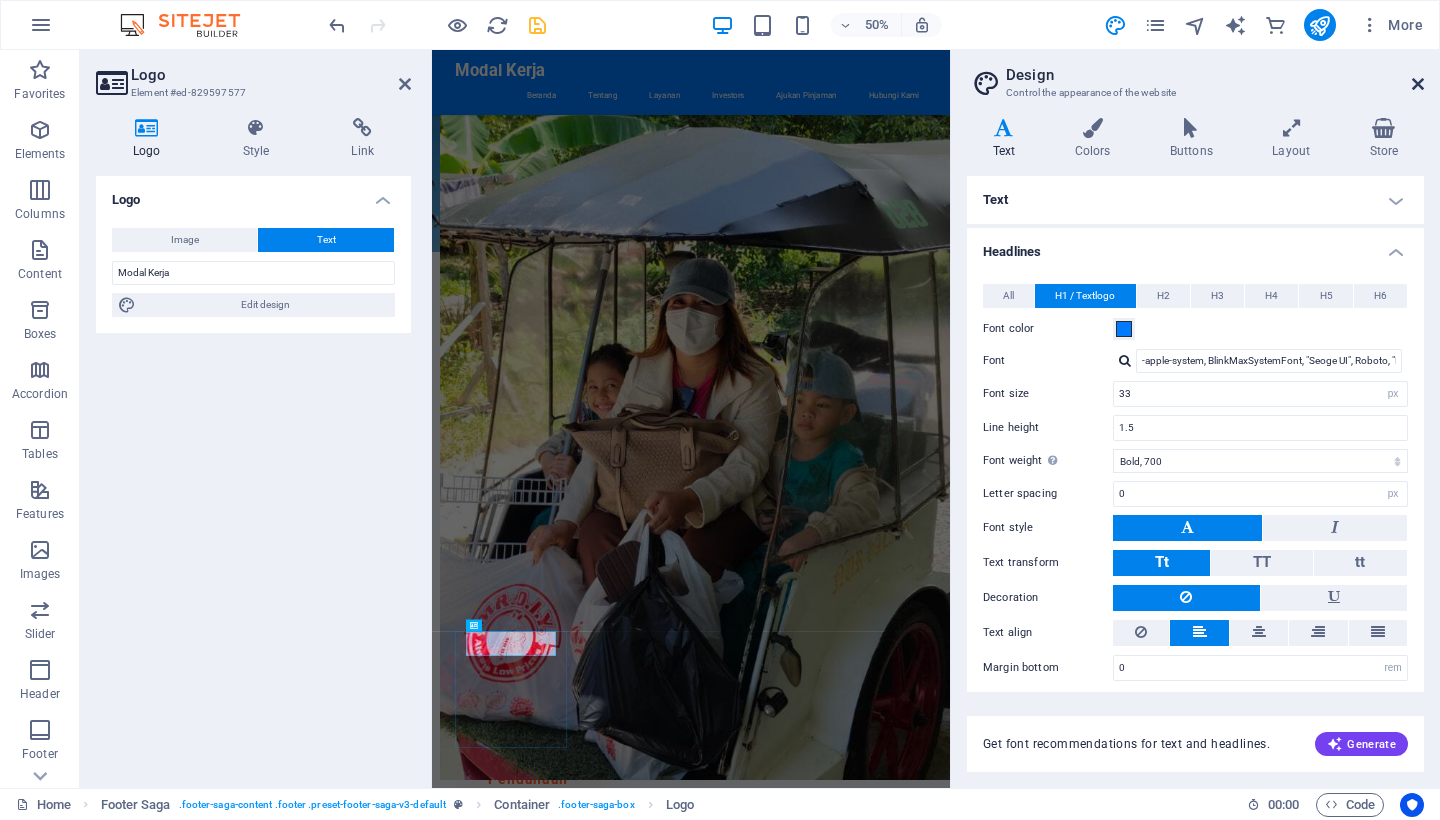 scroll, scrollTop: 1940, scrollLeft: 0, axis: vertical 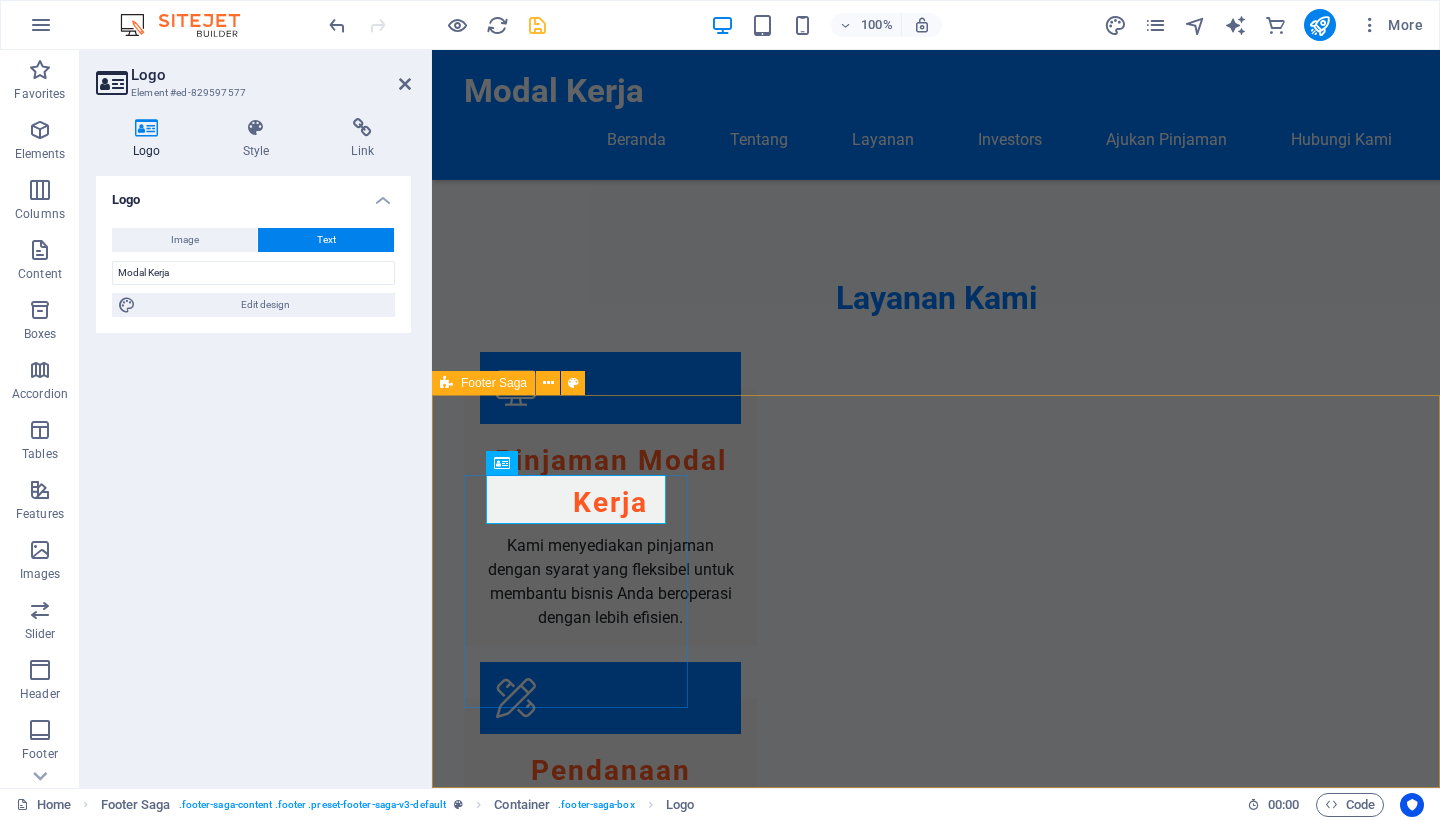 click on "Modal Kerja Modal Kerja menyediakan solusi pembiayaan bisnis yang handal. Kami berkomitmen untuk membantu klien kami mencapai tujuan finansial dengan layanan yang berkualitas. Hubungi Jl. [STREET] Kel [NEIGHBORHOOD] Kec. [DISTRICT] [POSTAL_CODE]   [CITY] Phone:  [PHONE] Mobile:  [PHONE] Email:  [EMAIL] Navigation Home About Services Team Contact Legal Notice Privacy Policy Social Media Platforms Jasa Hukum - Online Modal.Kerja" at bounding box center [936, 2421] 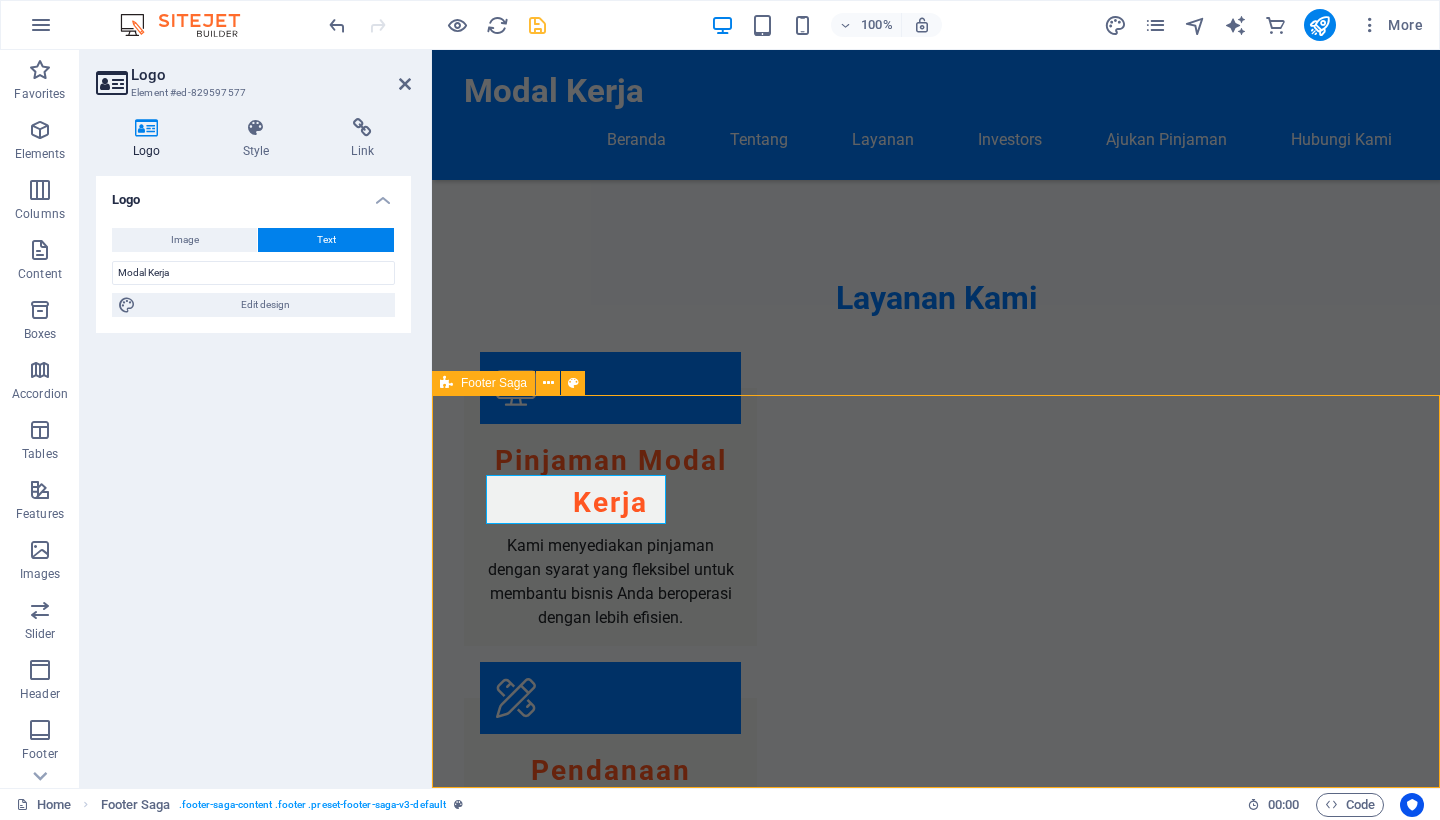 click on "Modal Kerja Modal Kerja menyediakan solusi pembiayaan bisnis yang handal. Kami berkomitmen untuk membantu klien kami mencapai tujuan finansial dengan layanan yang berkualitas. Hubungi Jl. [STREET] Kel [NEIGHBORHOOD] Kec. [DISTRICT] [POSTAL_CODE]   [CITY] Phone:  [PHONE] Mobile:  [PHONE] Email:  [EMAIL] Navigation Home About Services Team Contact Legal Notice Privacy Policy Social Media Platforms Jasa Hukum - Online Modal.Kerja" at bounding box center [936, 2421] 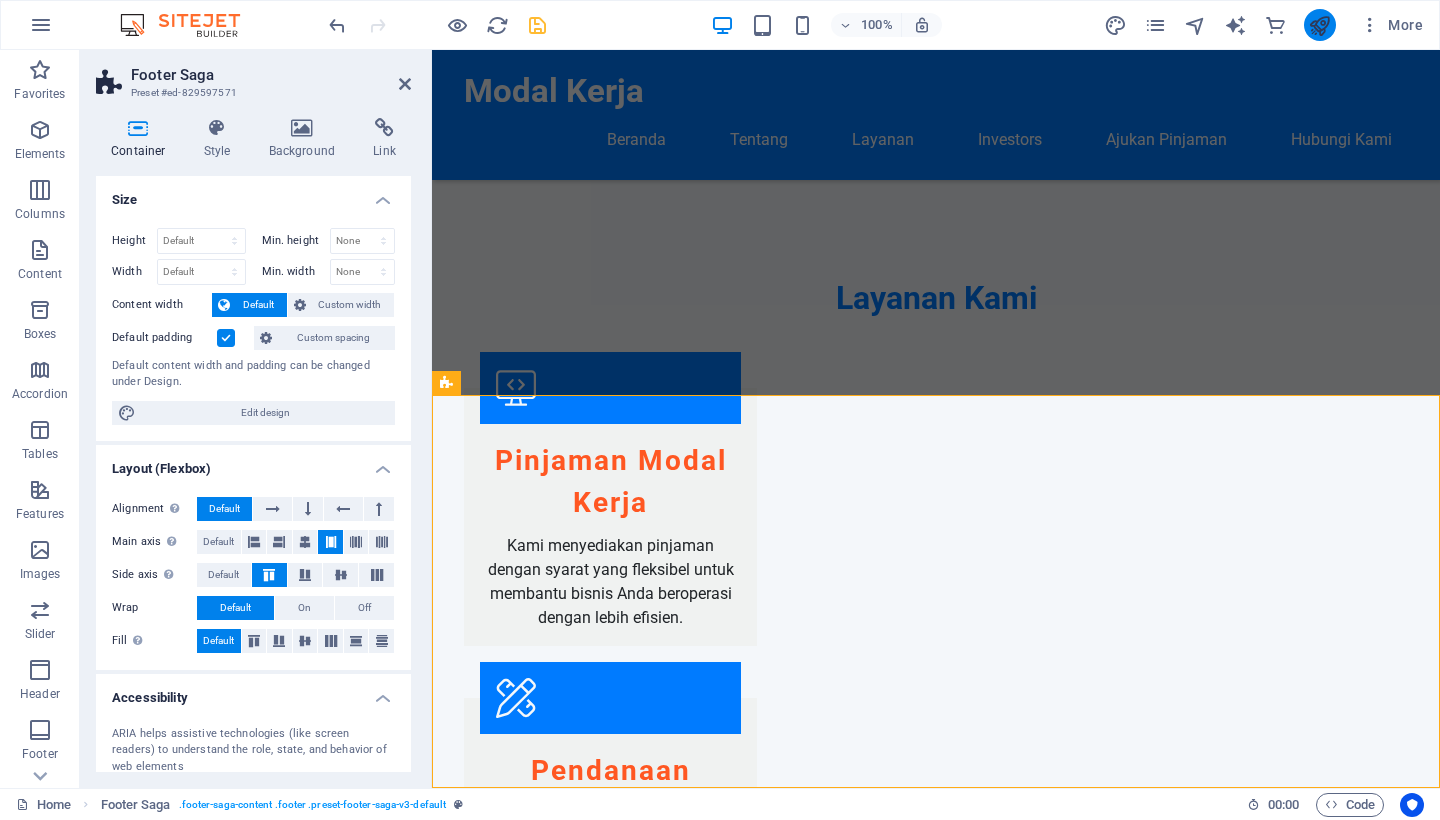 click at bounding box center (1320, 25) 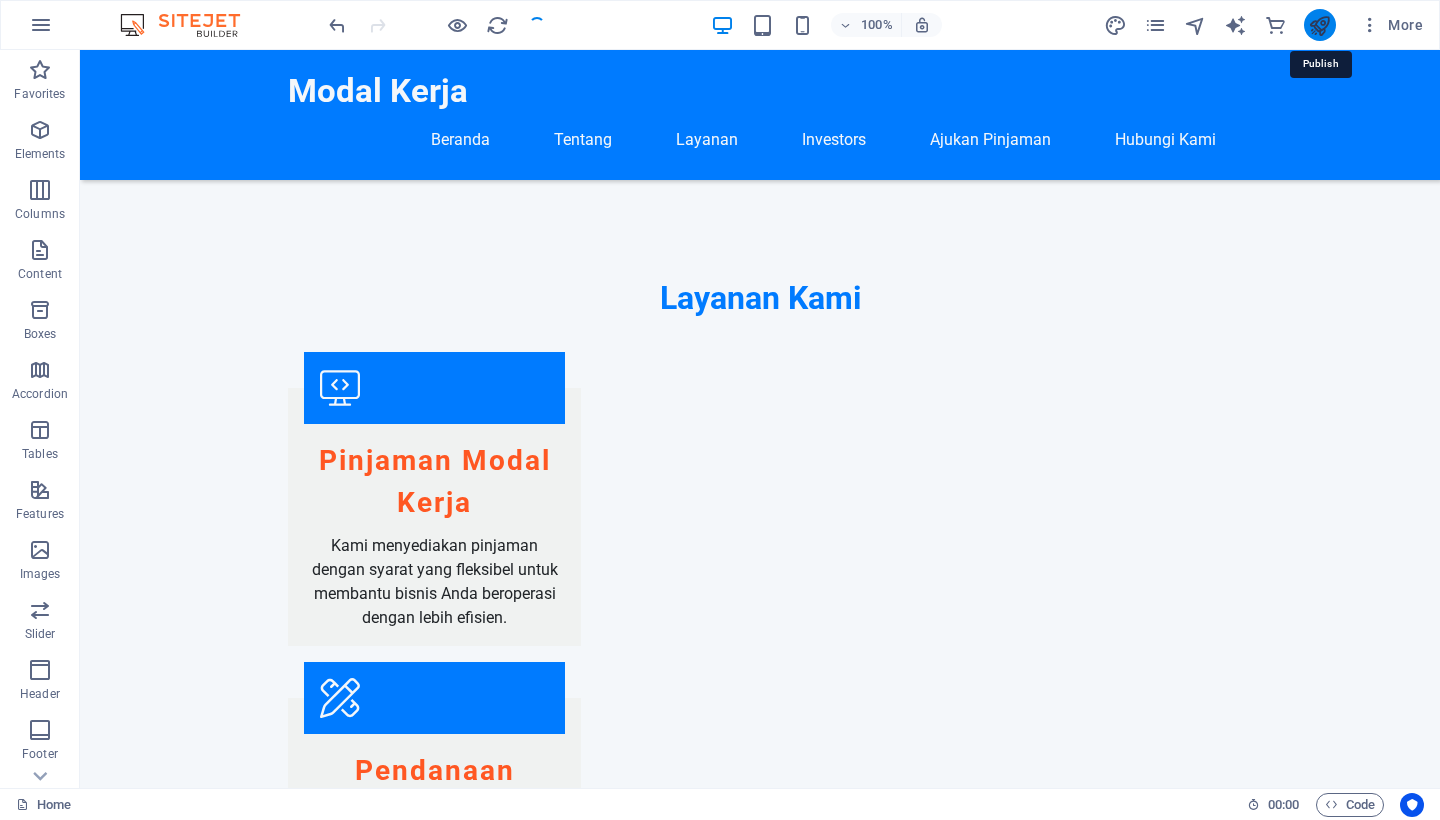 click at bounding box center [1319, 25] 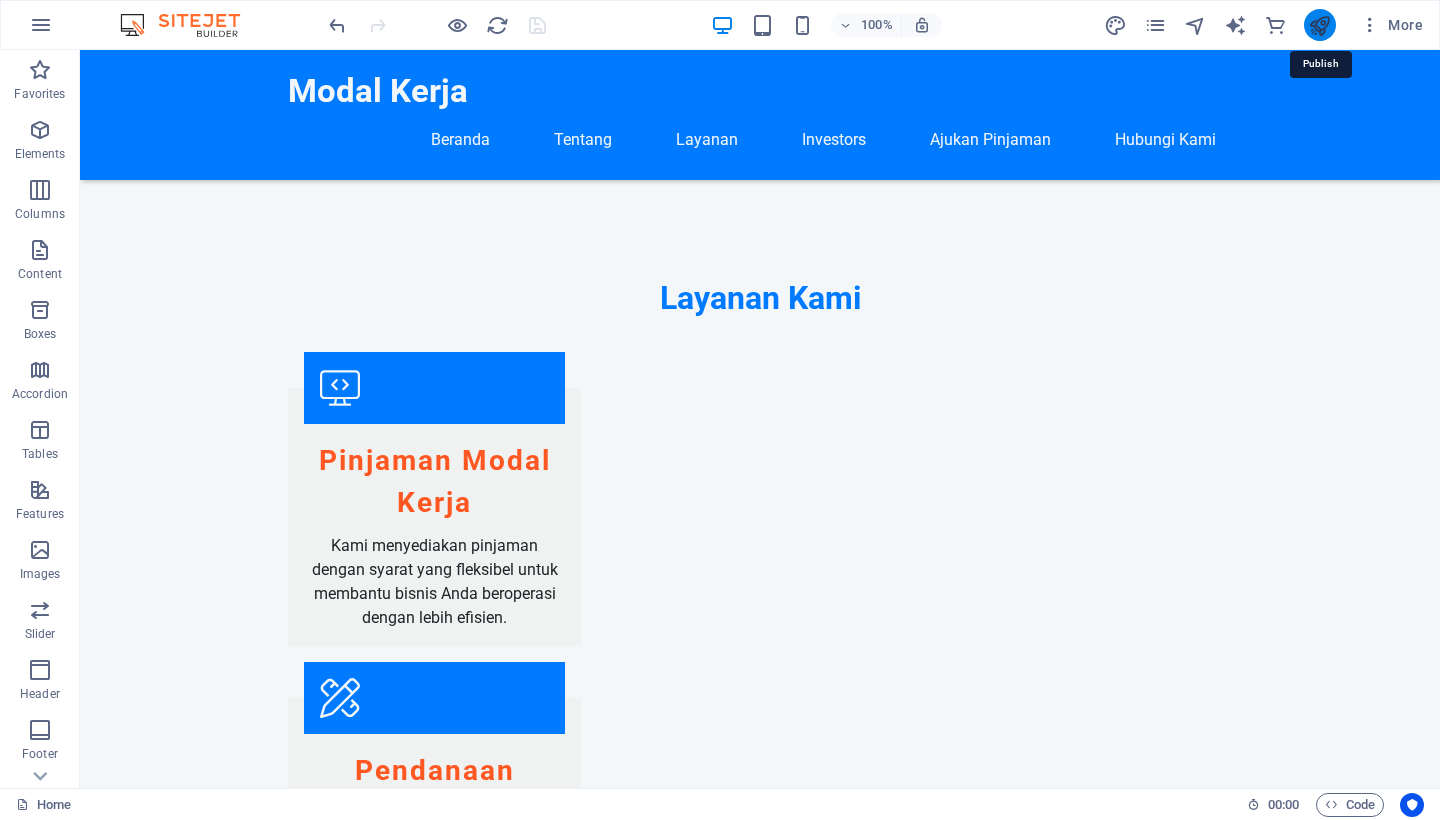 click at bounding box center (1319, 25) 